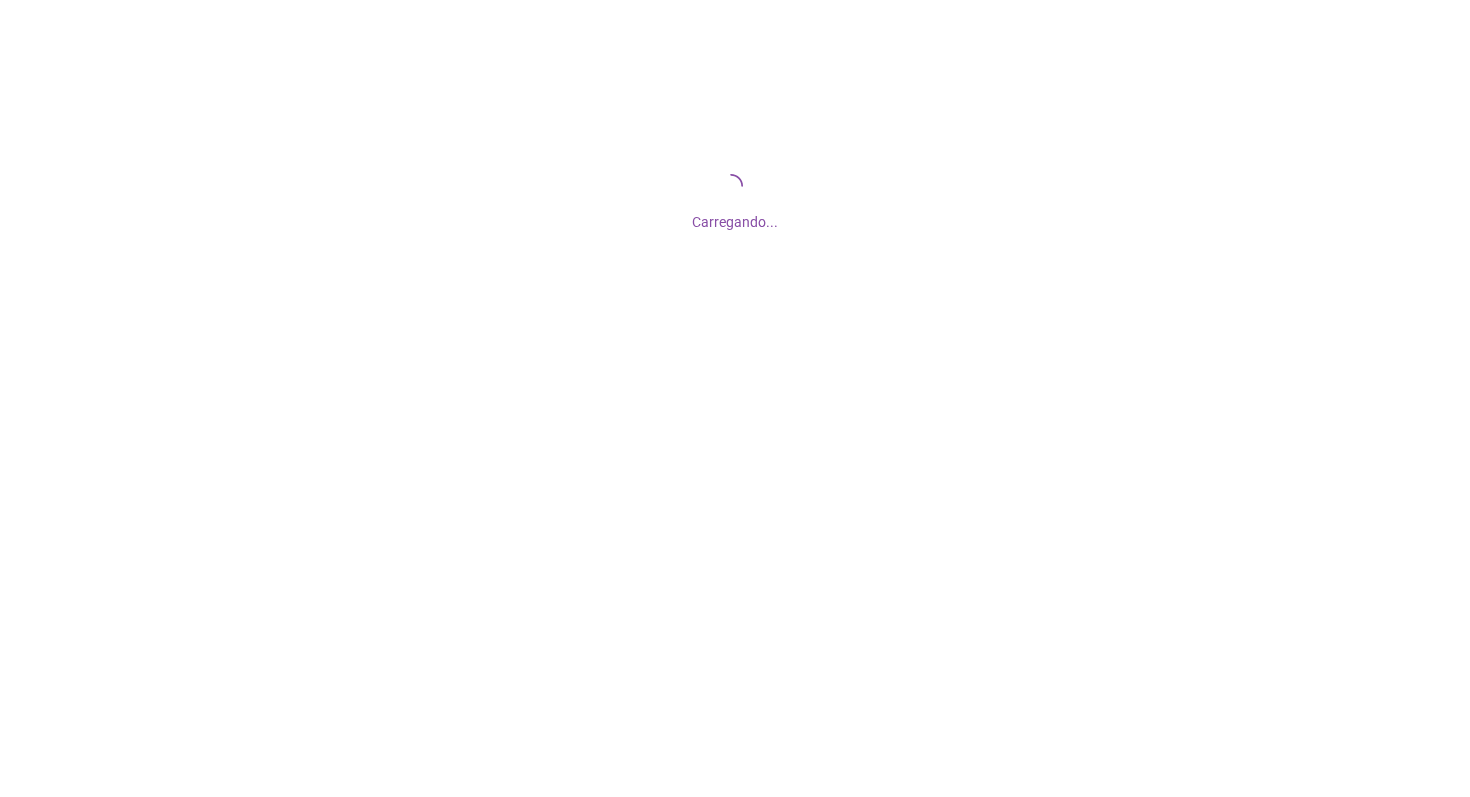 scroll, scrollTop: 0, scrollLeft: 0, axis: both 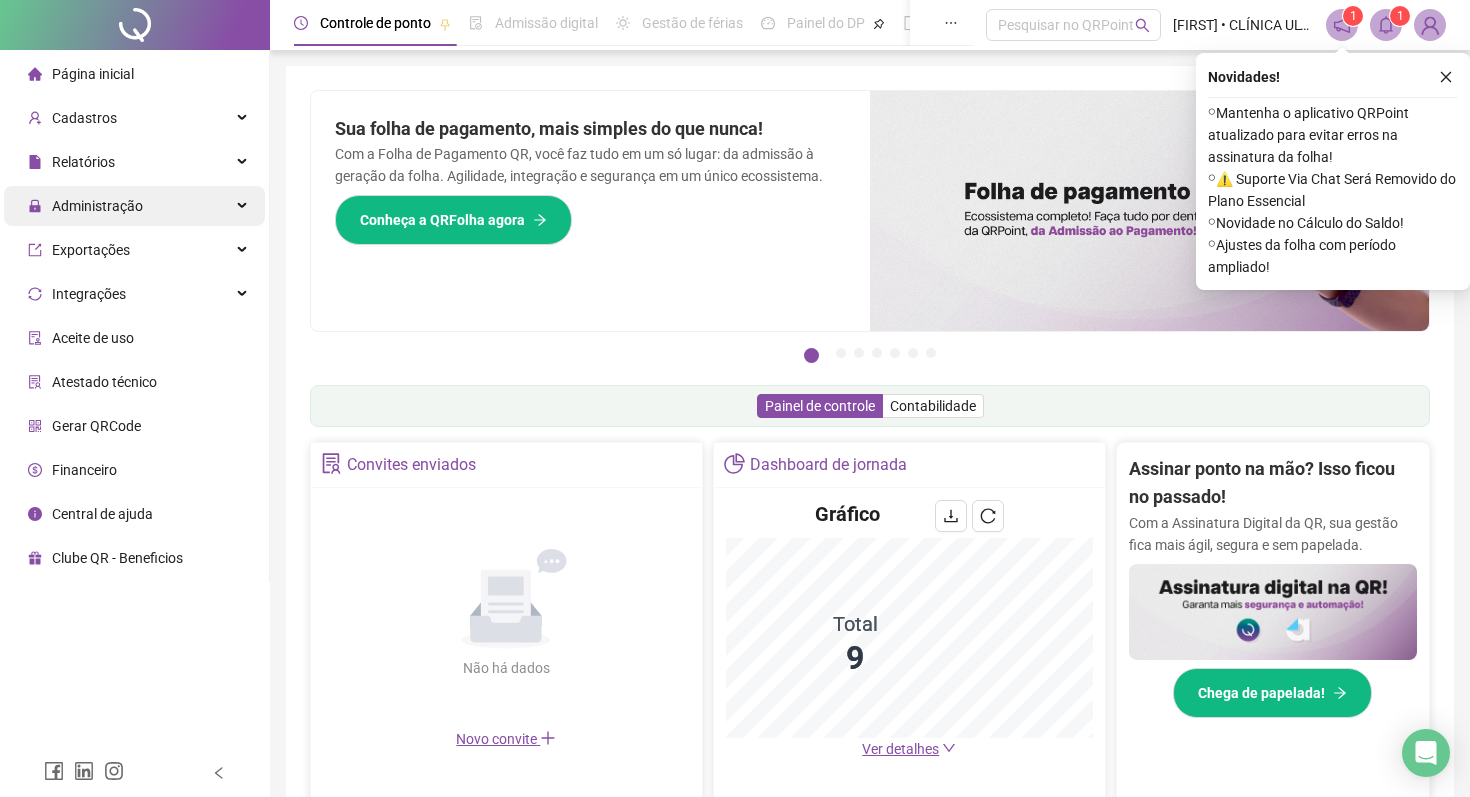 click on "Administração" at bounding box center (97, 206) 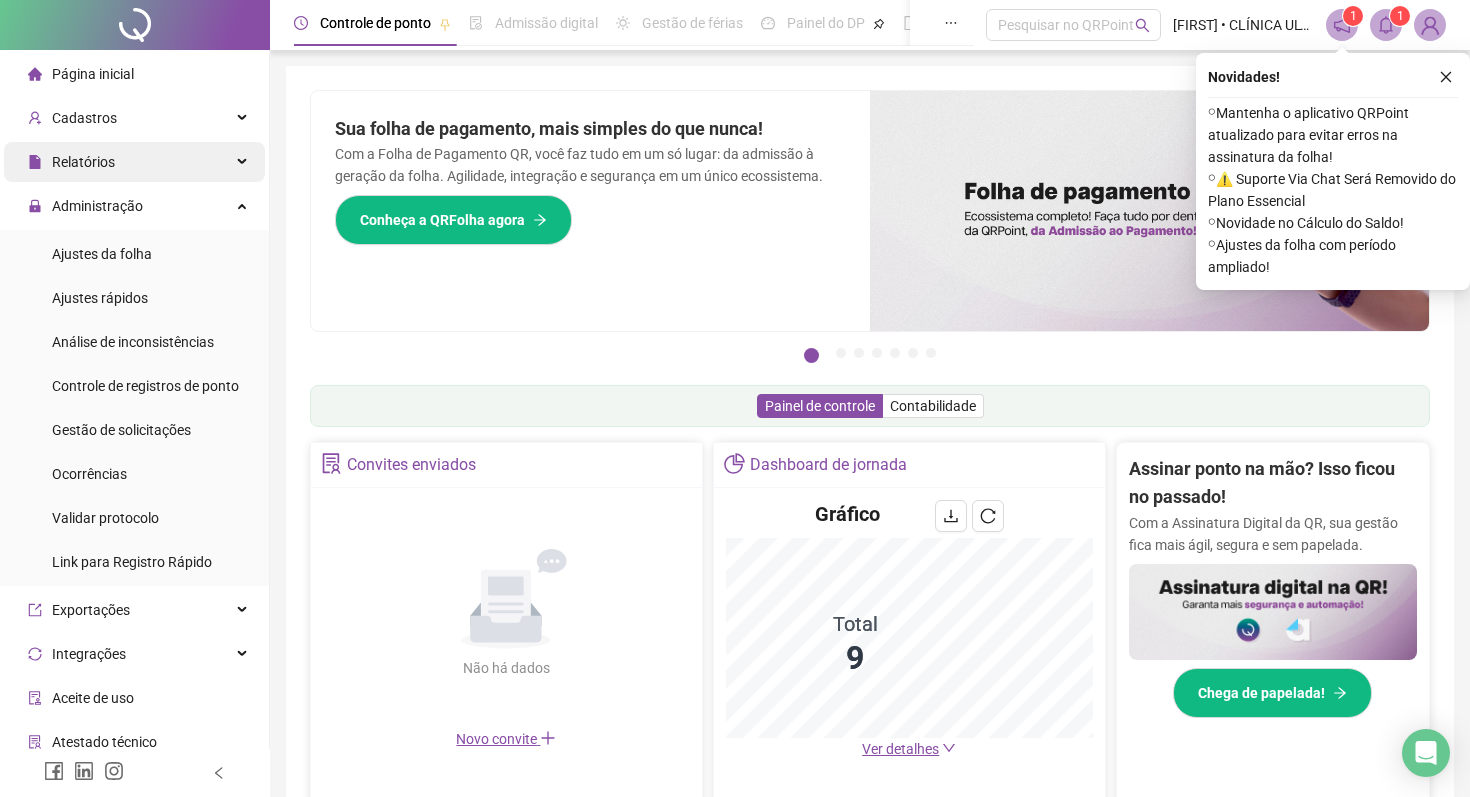click on "Relatórios" at bounding box center [83, 162] 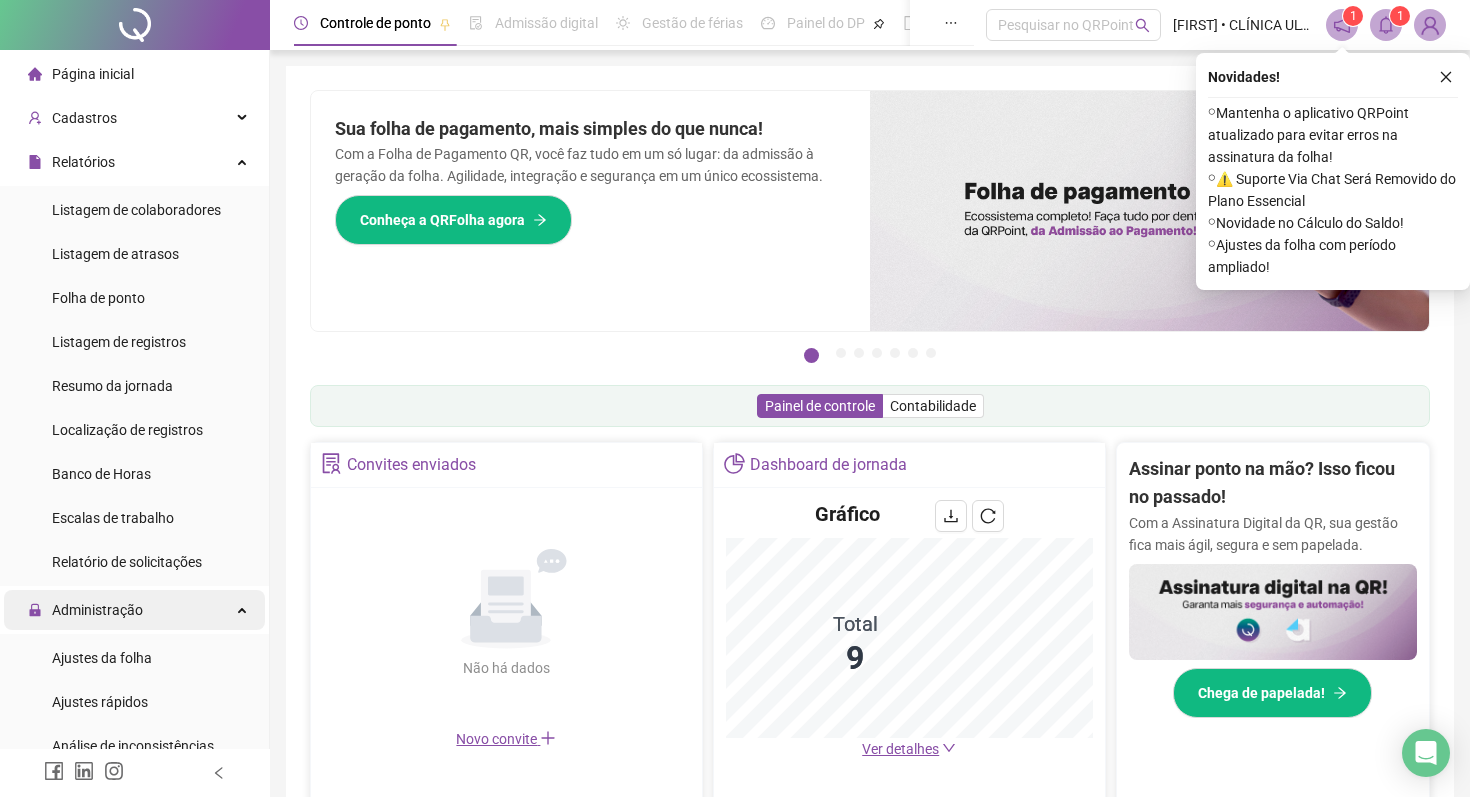click on "Administração" at bounding box center (97, 610) 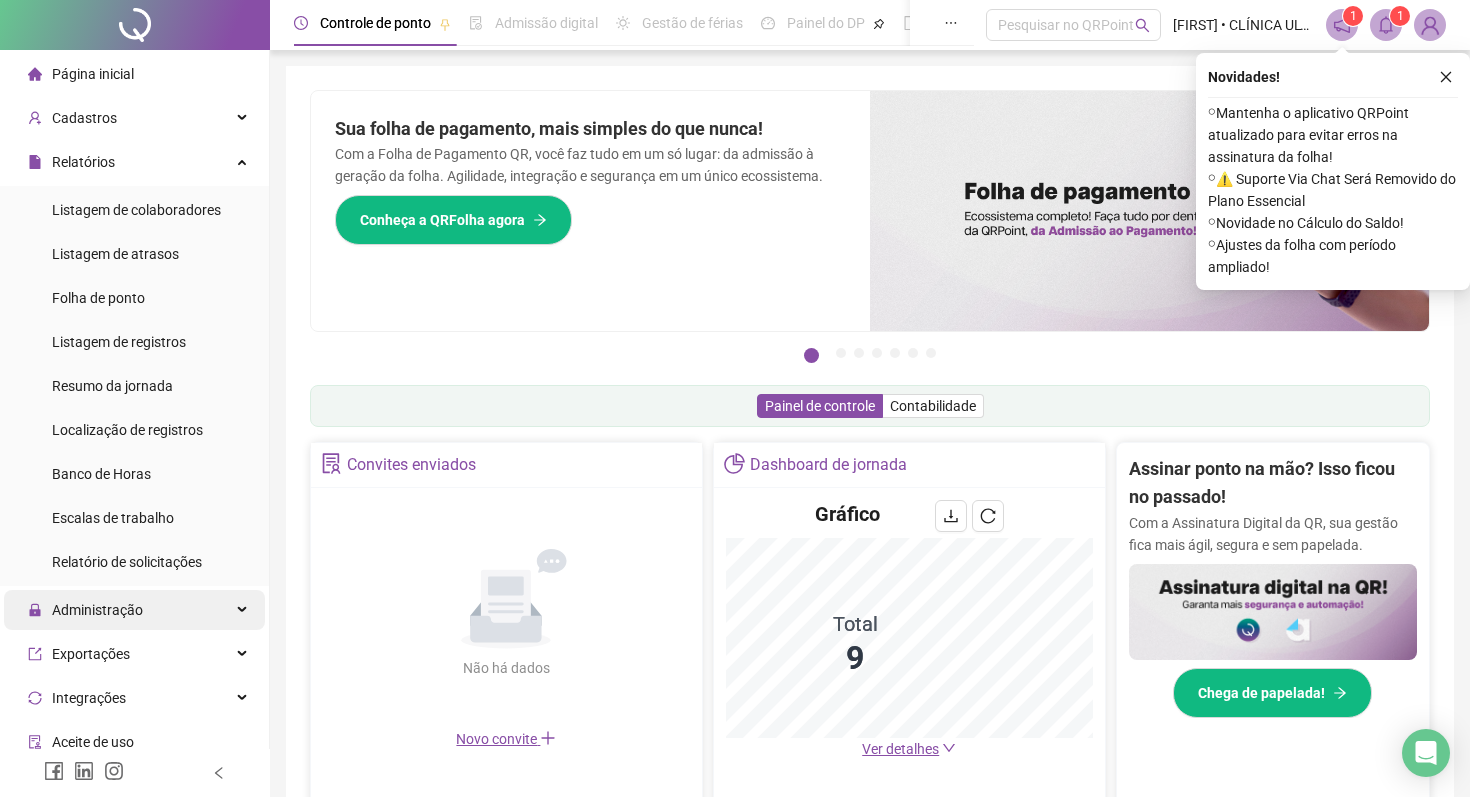 click on "Administração" at bounding box center (97, 610) 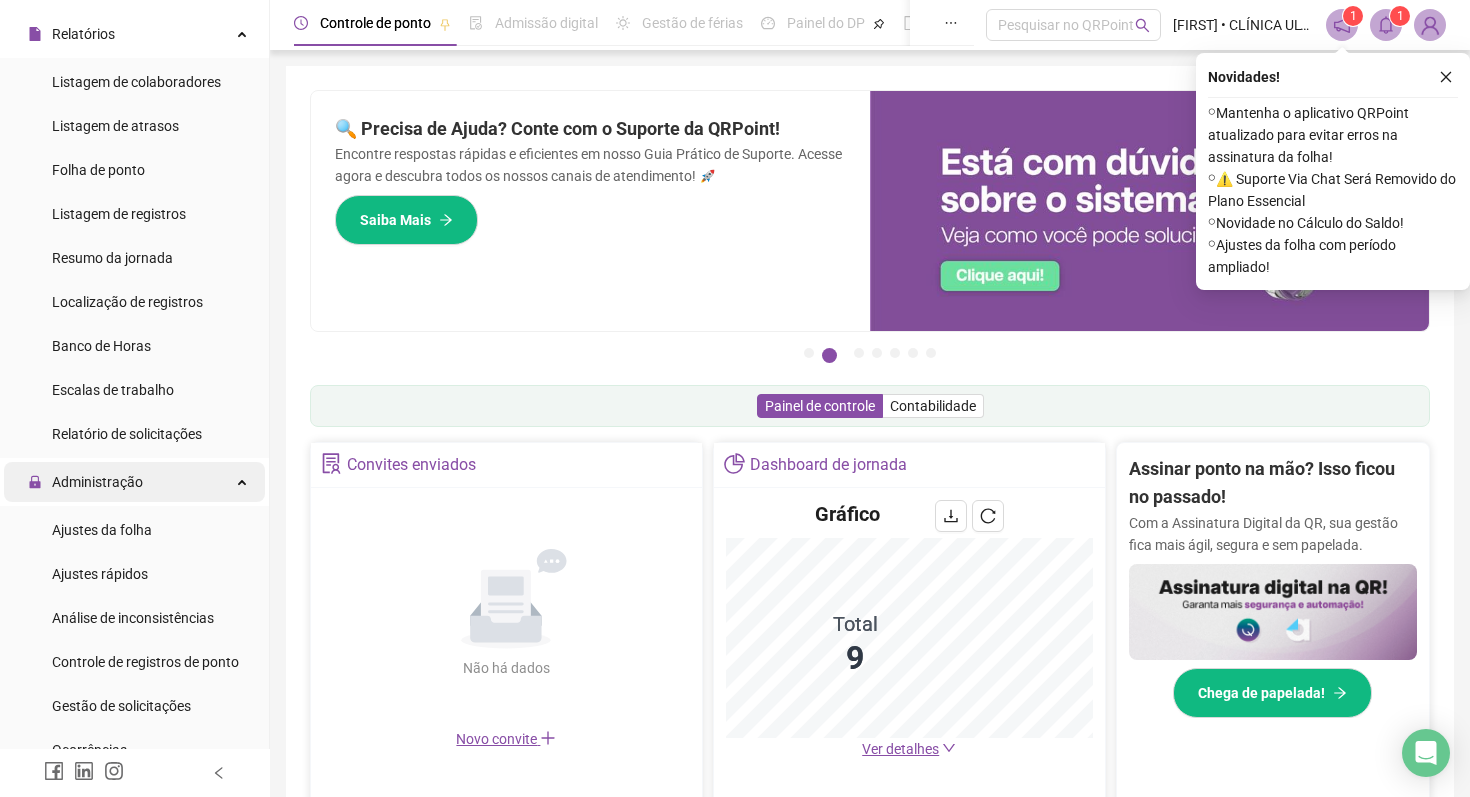 scroll, scrollTop: 132, scrollLeft: 0, axis: vertical 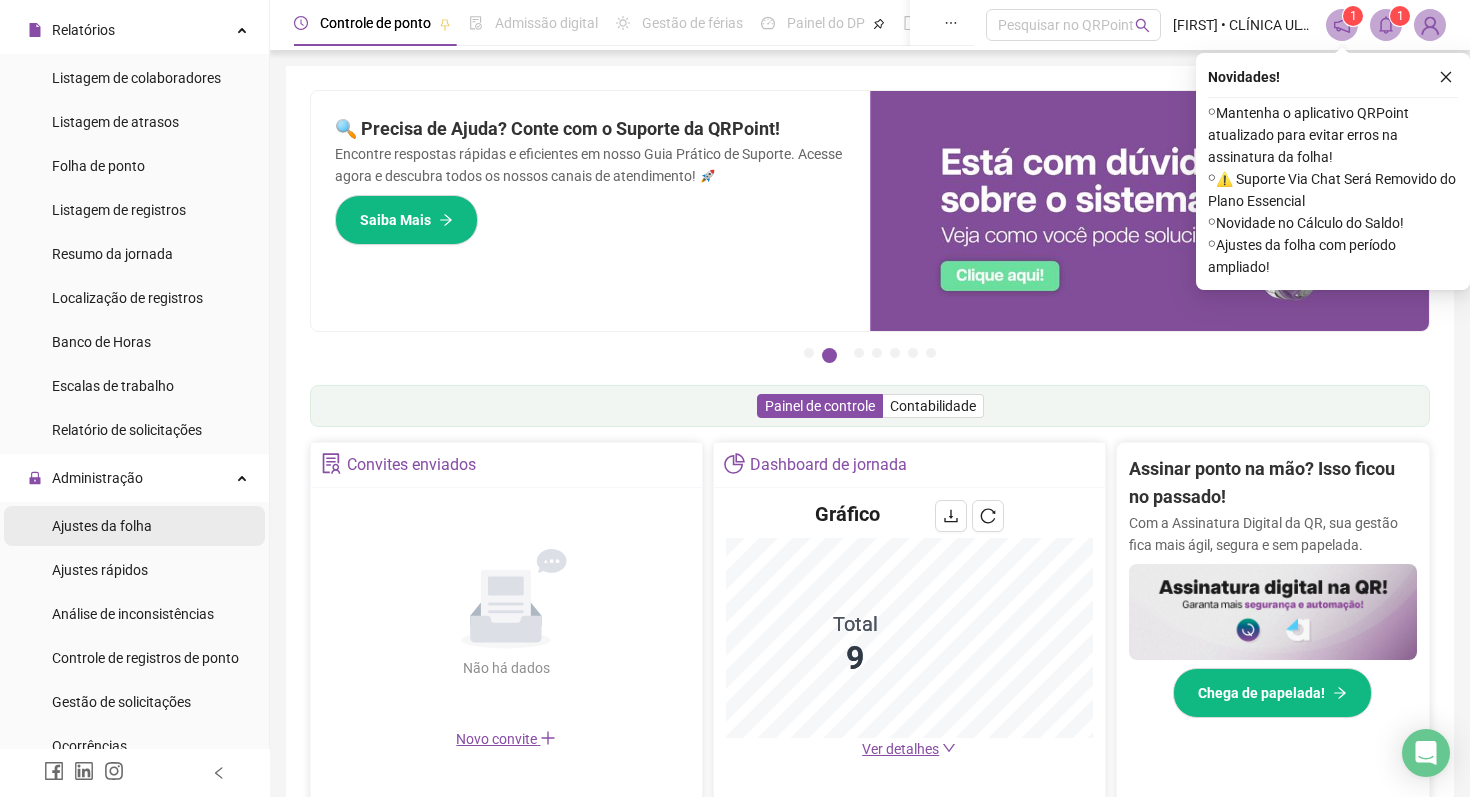 click on "Ajustes da folha" at bounding box center [102, 526] 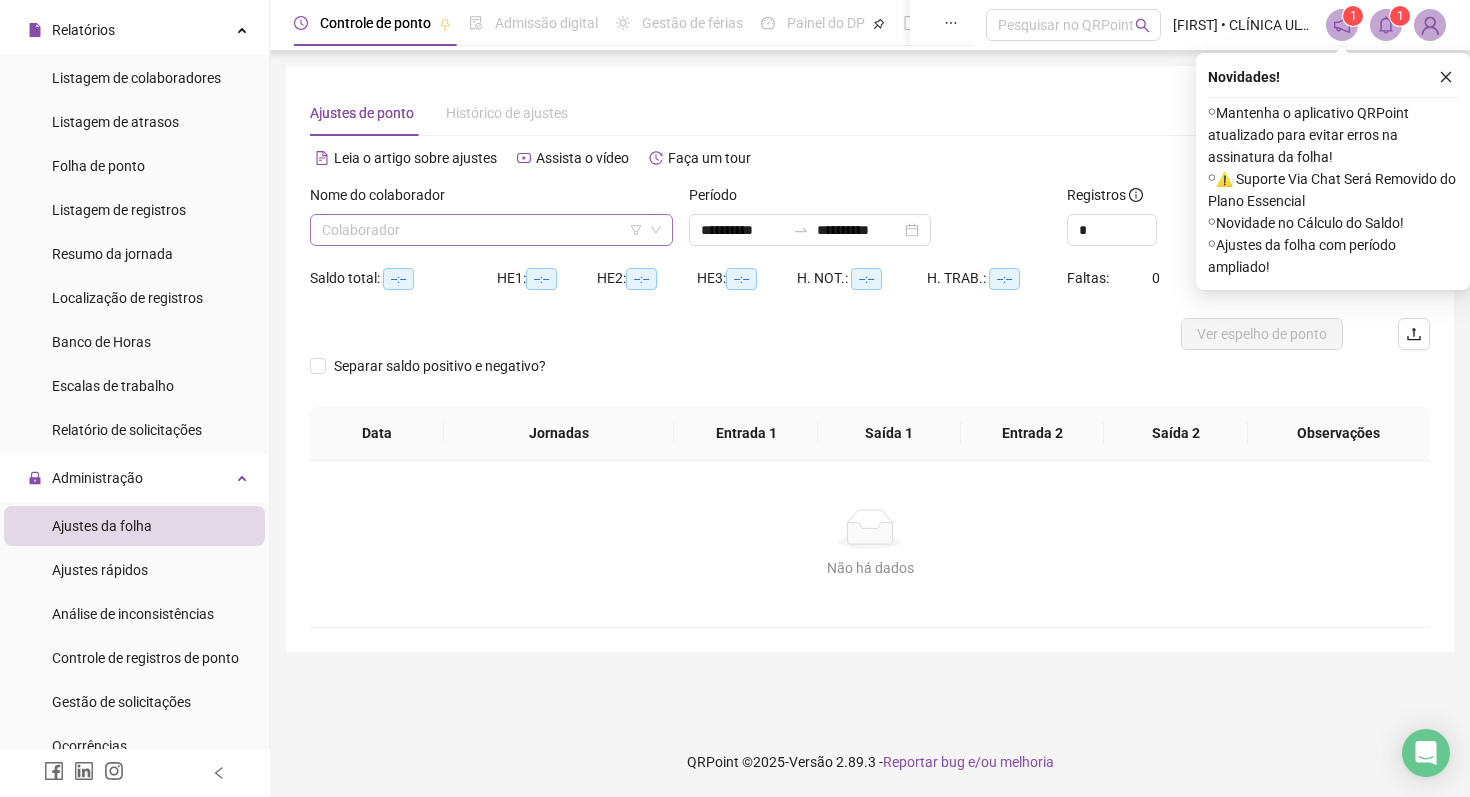 click at bounding box center [482, 230] 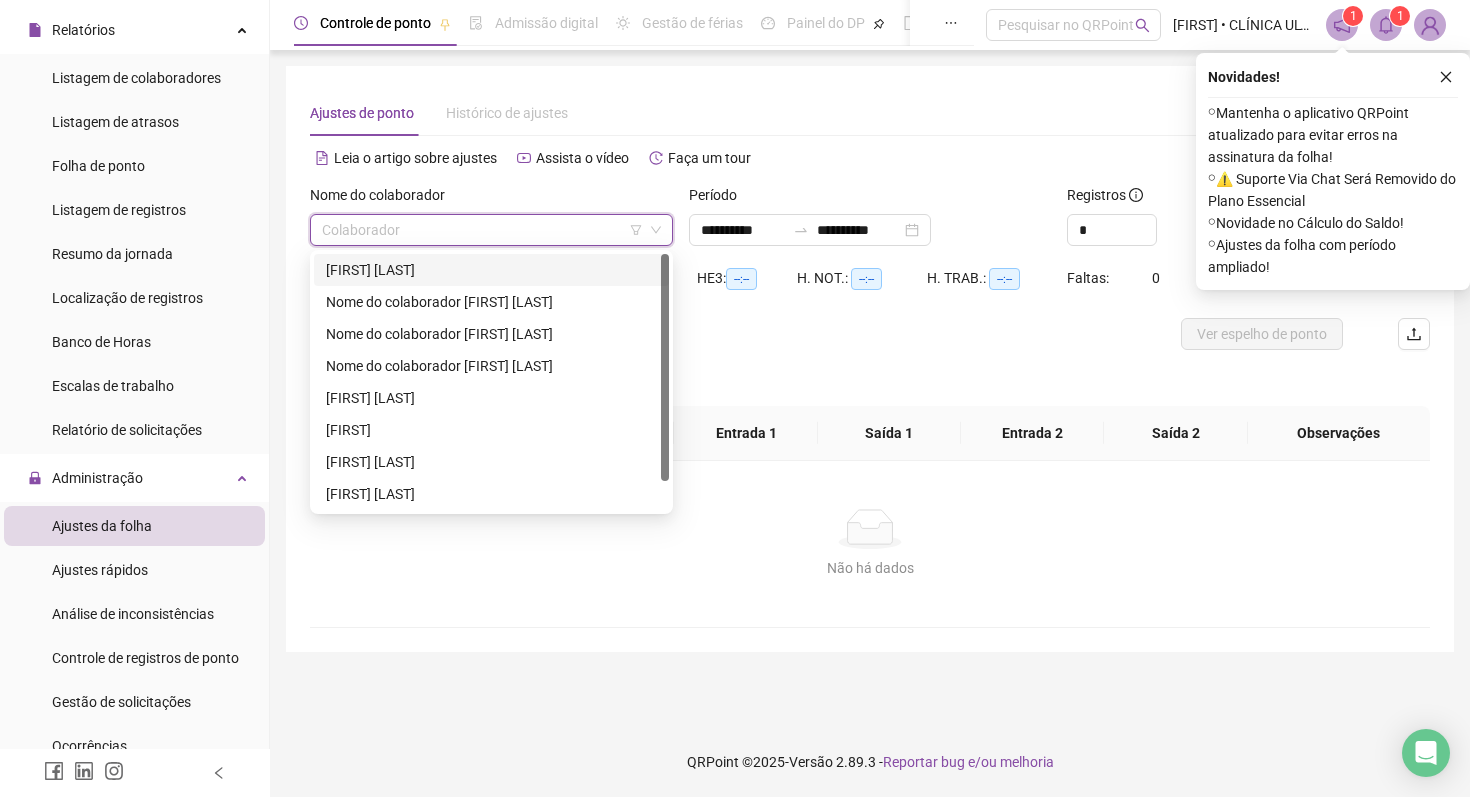 click on "[FIRST] [LAST]" at bounding box center (491, 270) 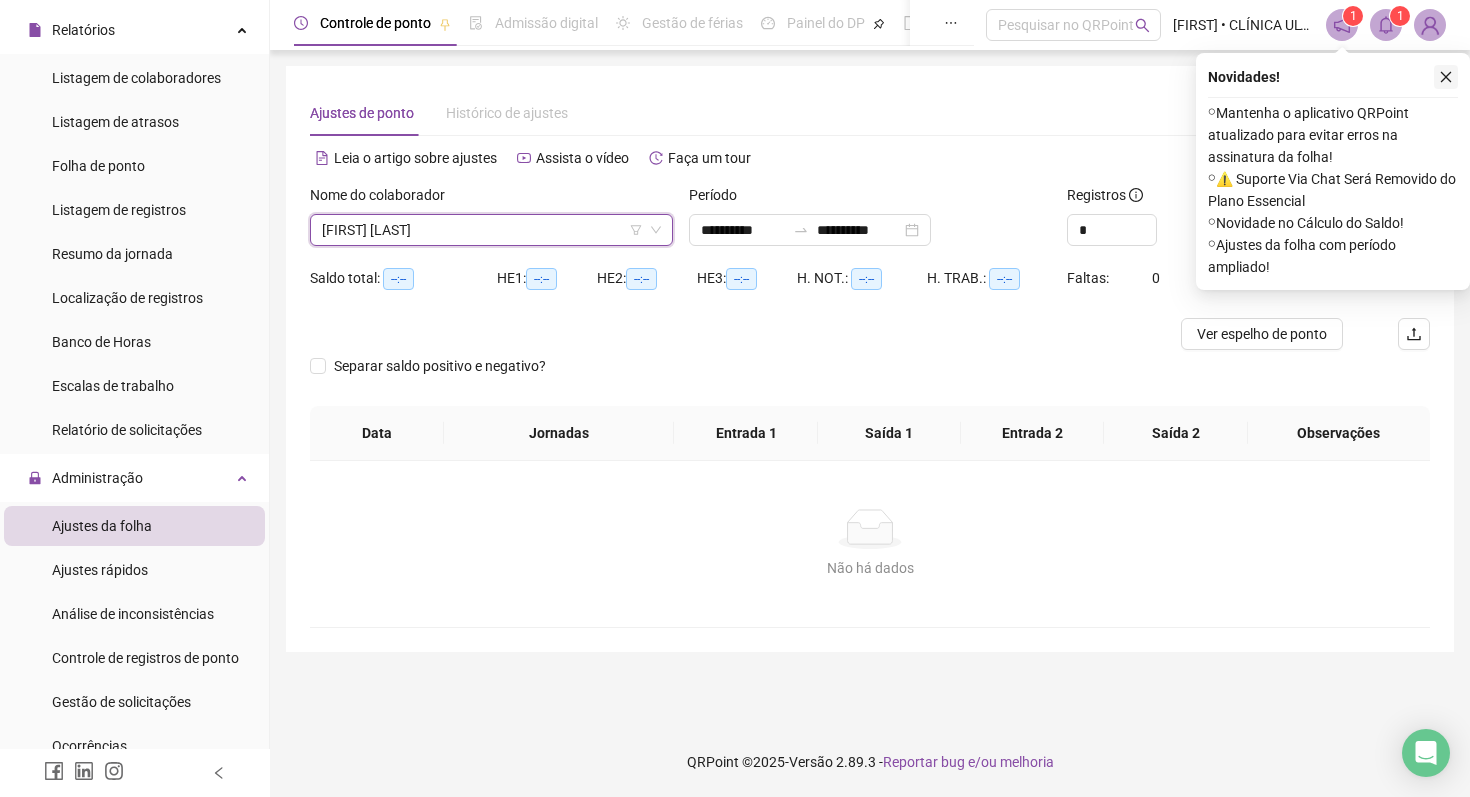 click at bounding box center [1446, 77] 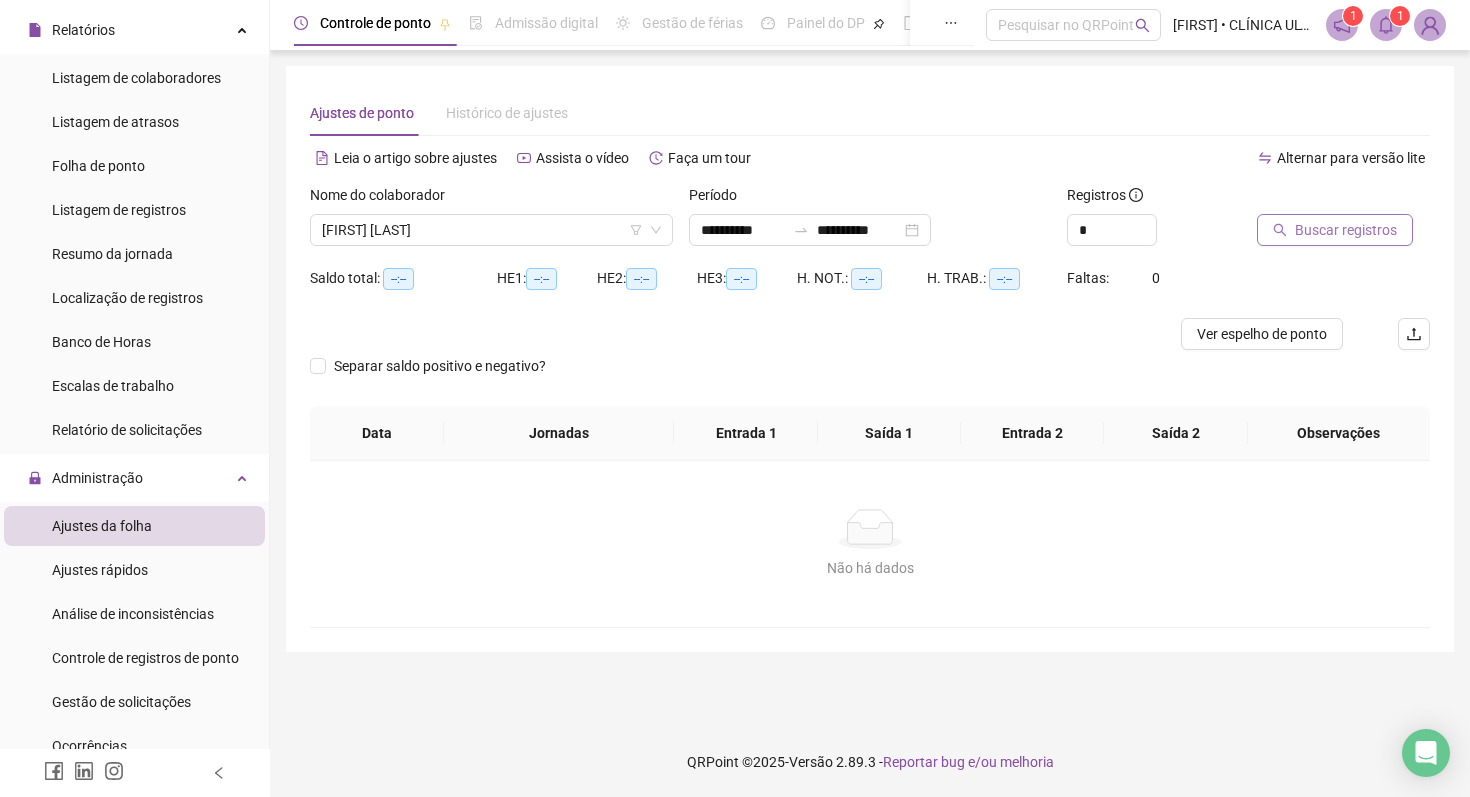 click on "Buscar registros" at bounding box center (1346, 230) 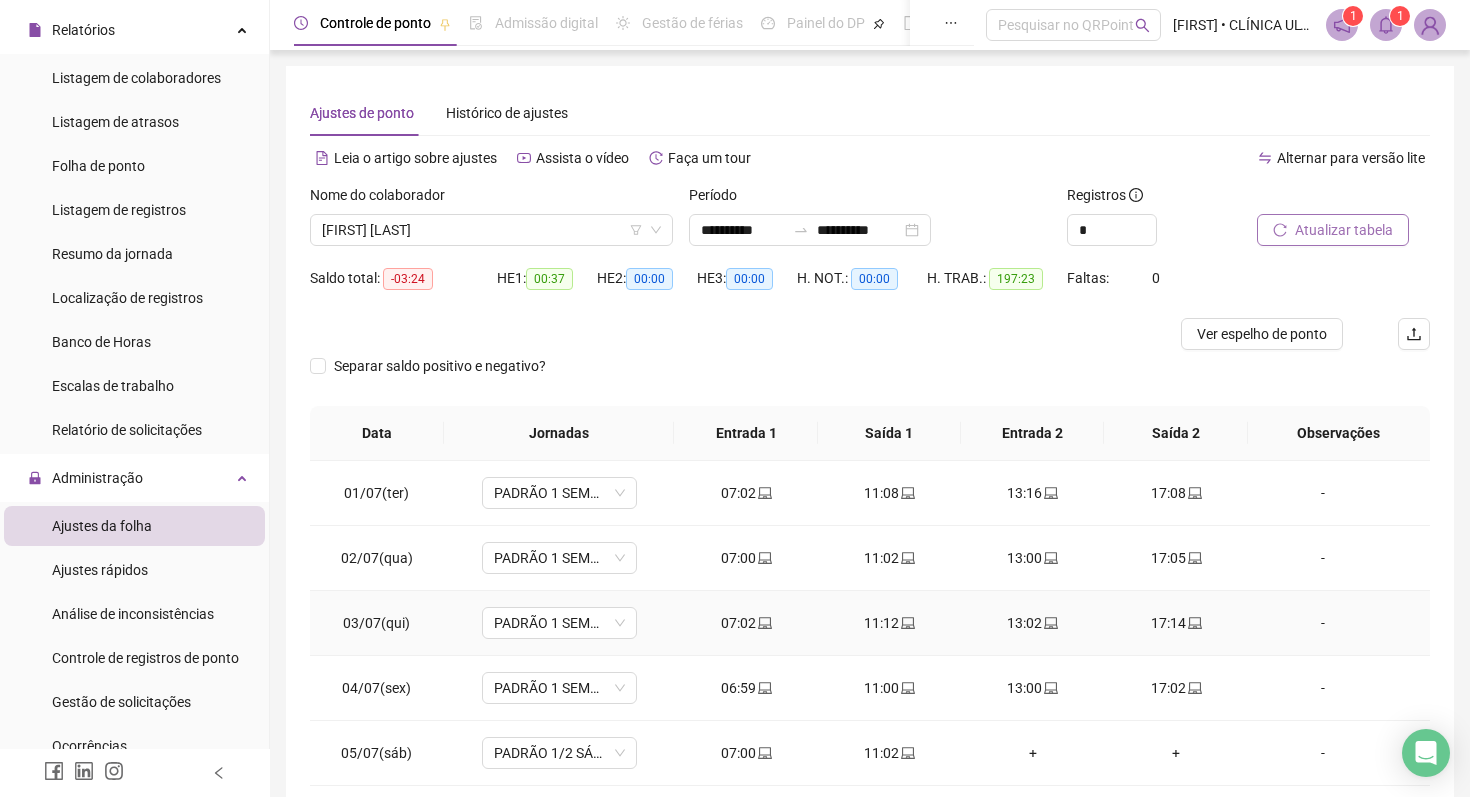 click on "-" at bounding box center [1323, 623] 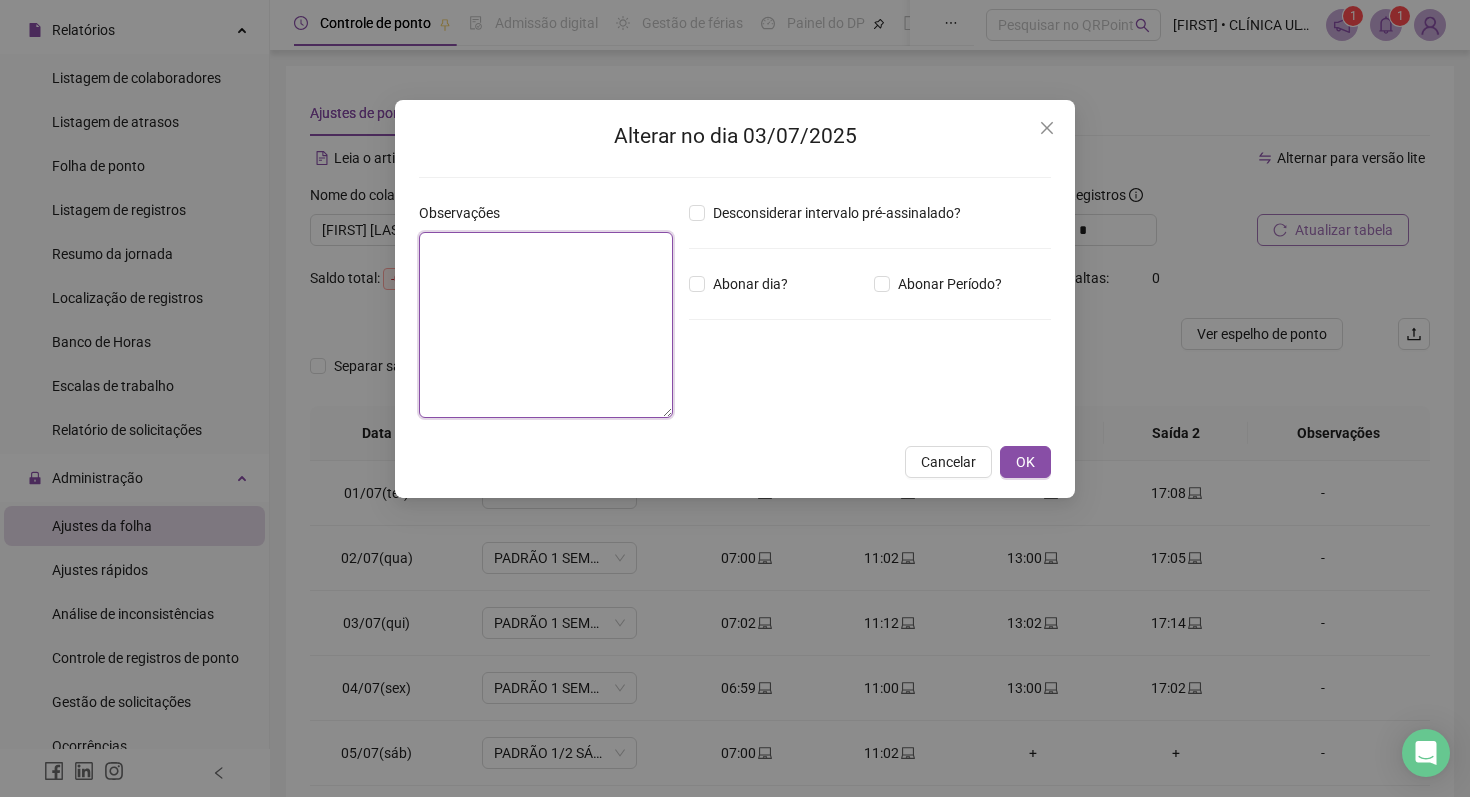 click at bounding box center (546, 325) 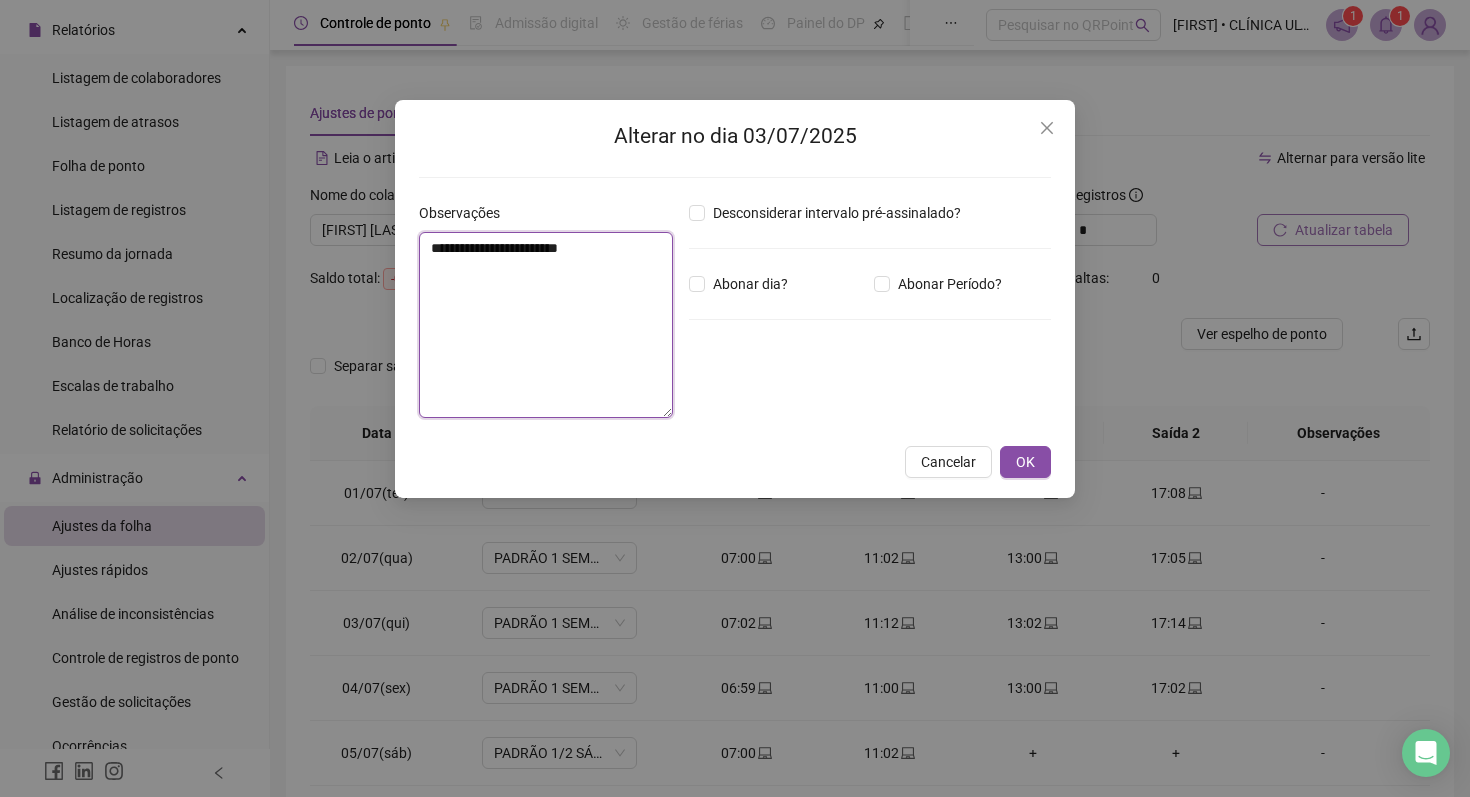 drag, startPoint x: 426, startPoint y: 251, endPoint x: 605, endPoint y: 258, distance: 179.13683 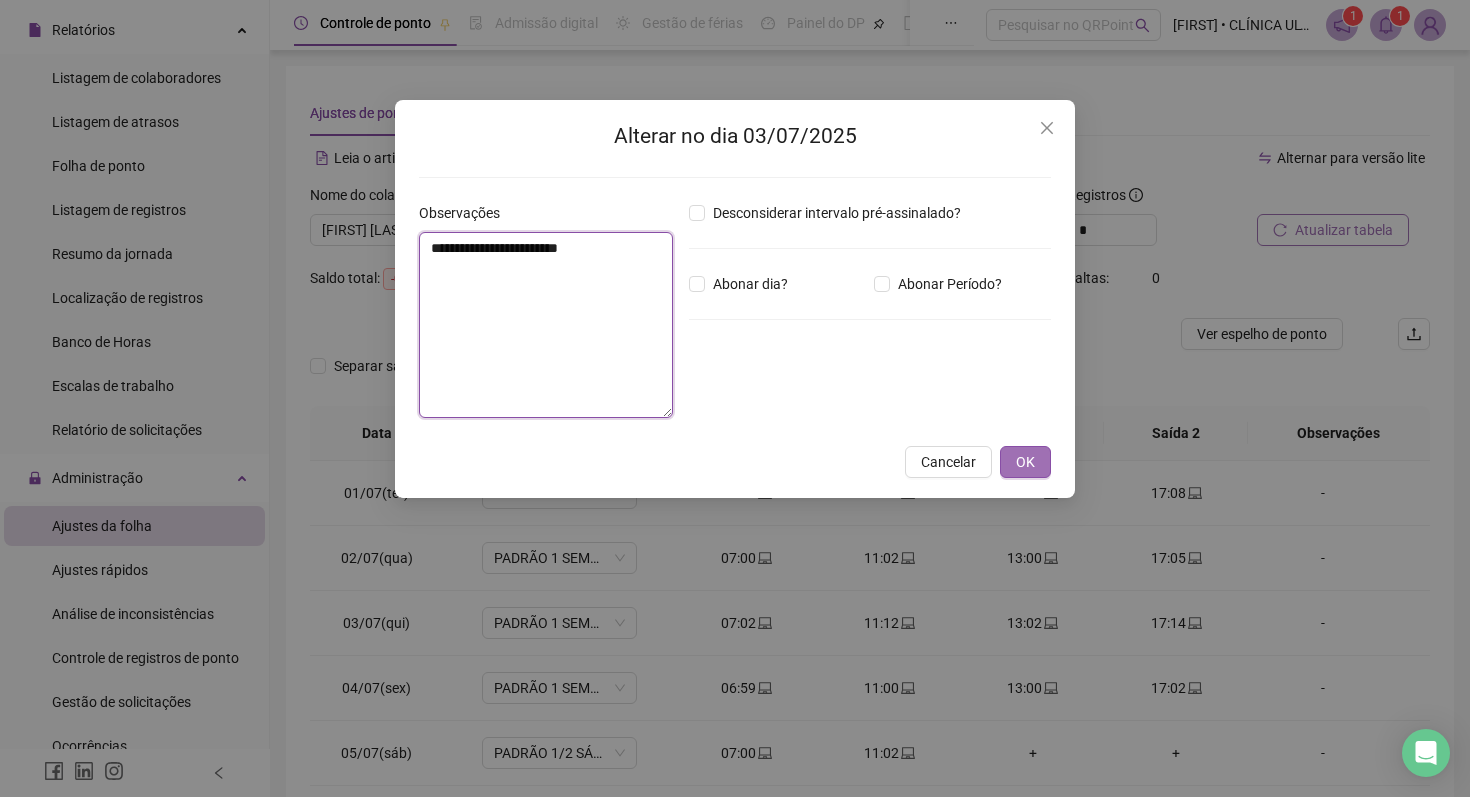 type on "**********" 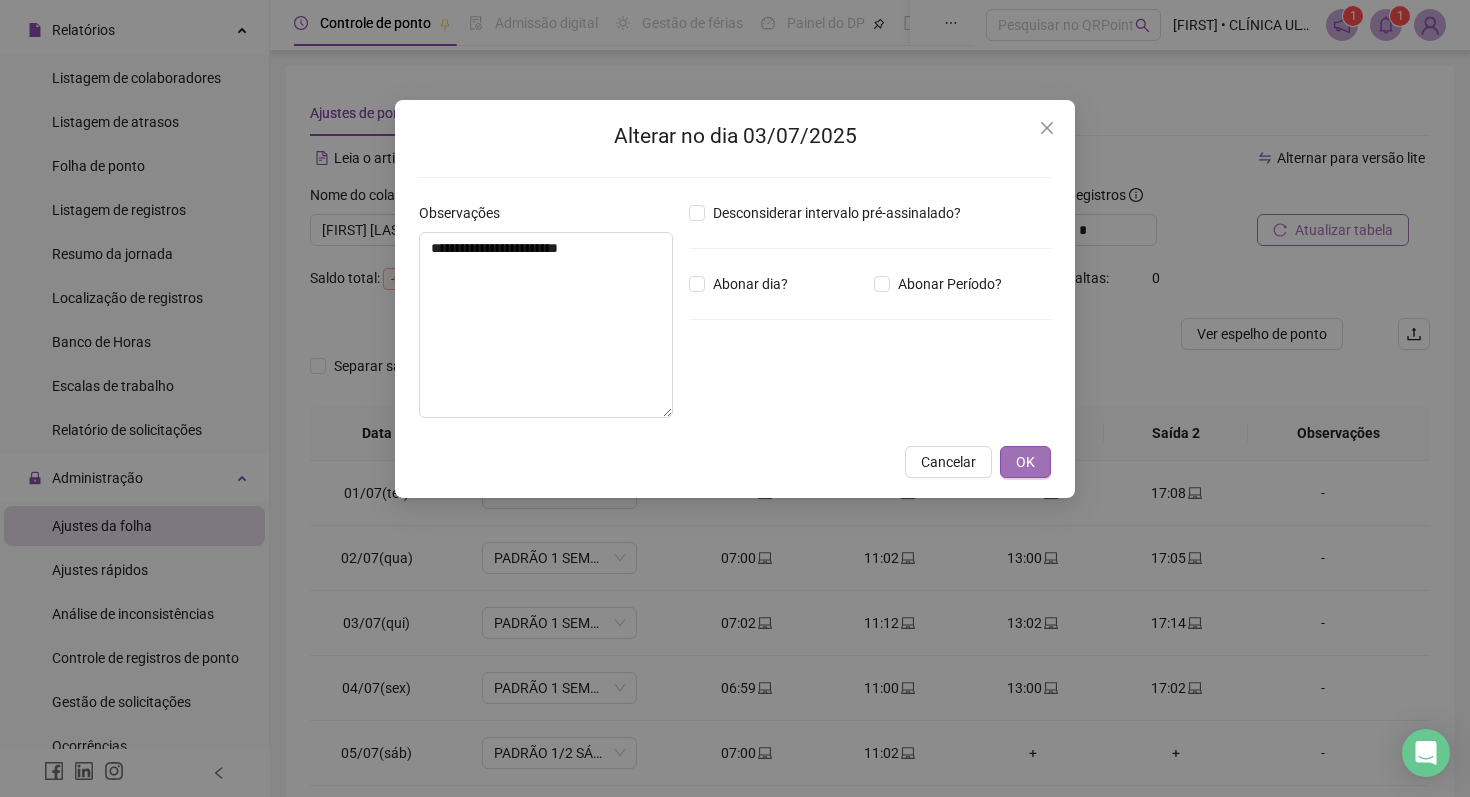 click on "OK" at bounding box center (1025, 462) 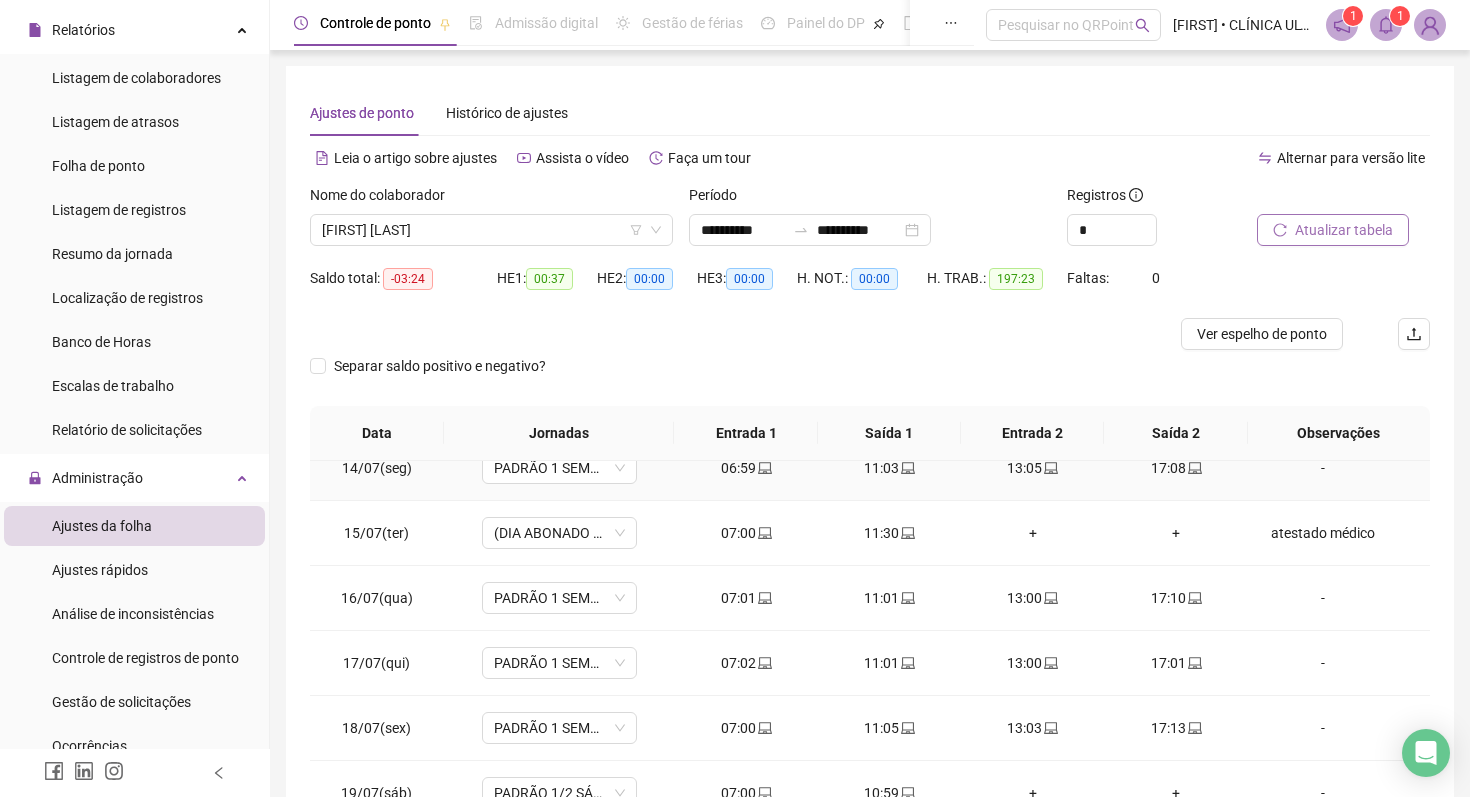 scroll, scrollTop: 872, scrollLeft: 0, axis: vertical 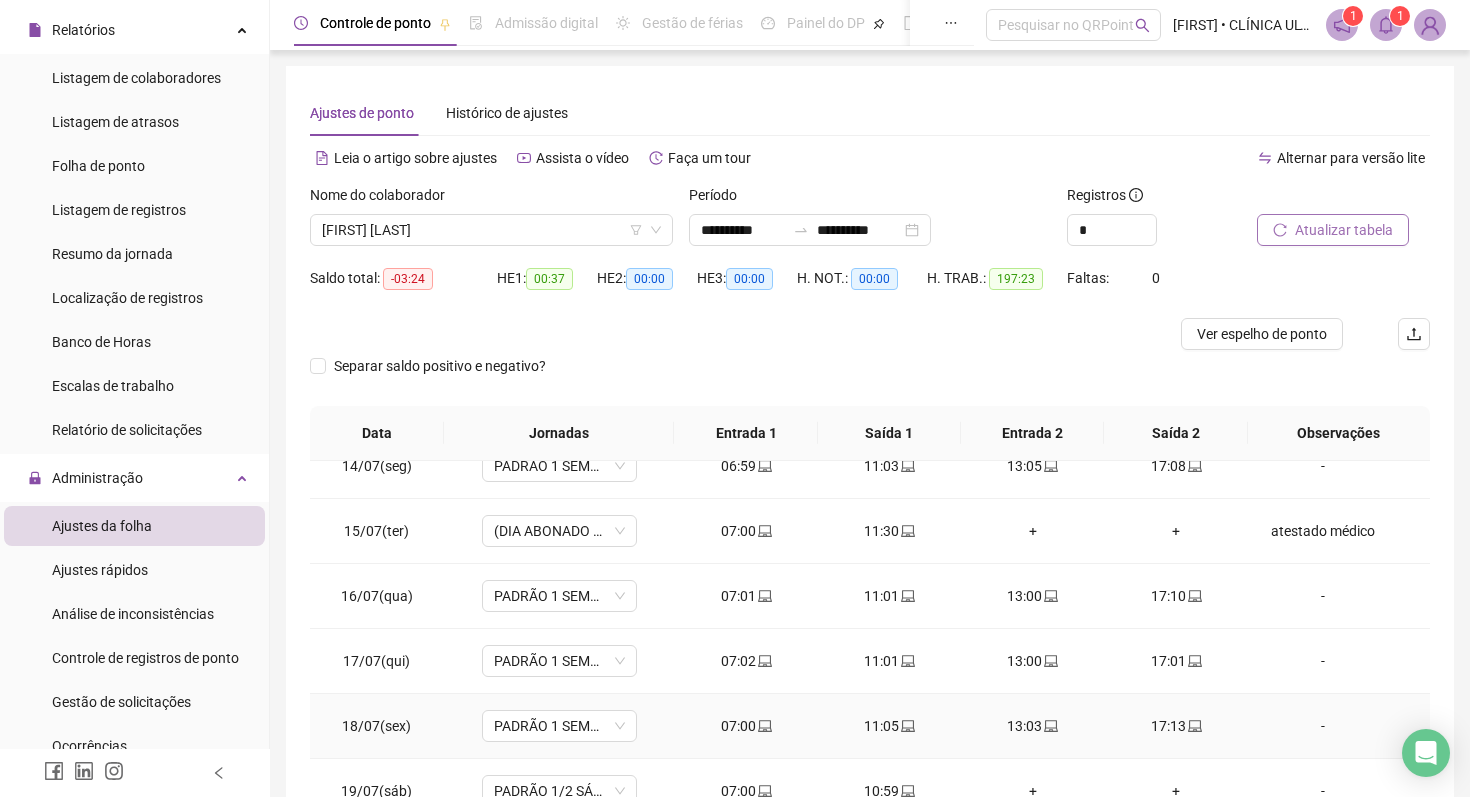 click on "-" at bounding box center (1323, 726) 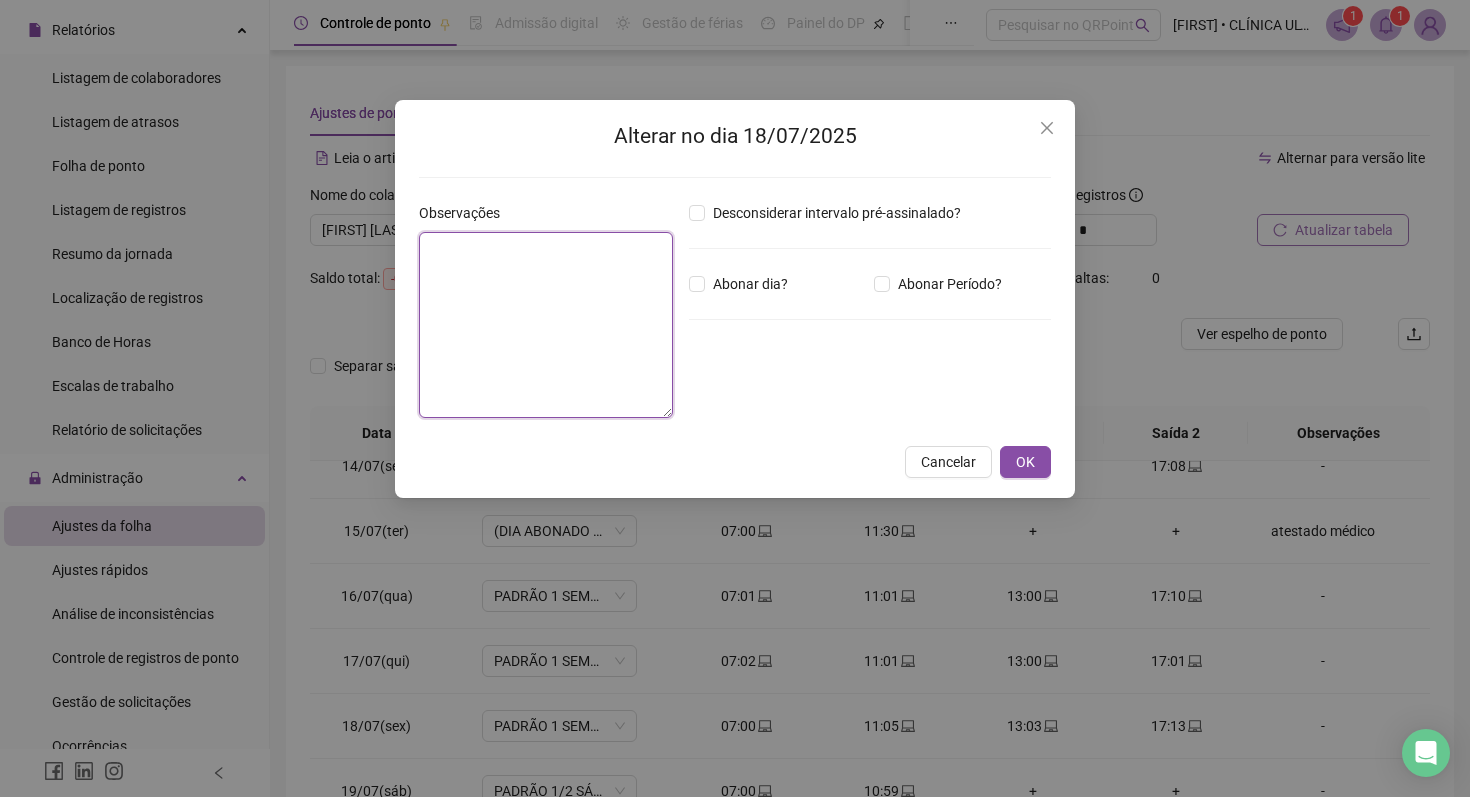 click at bounding box center (546, 325) 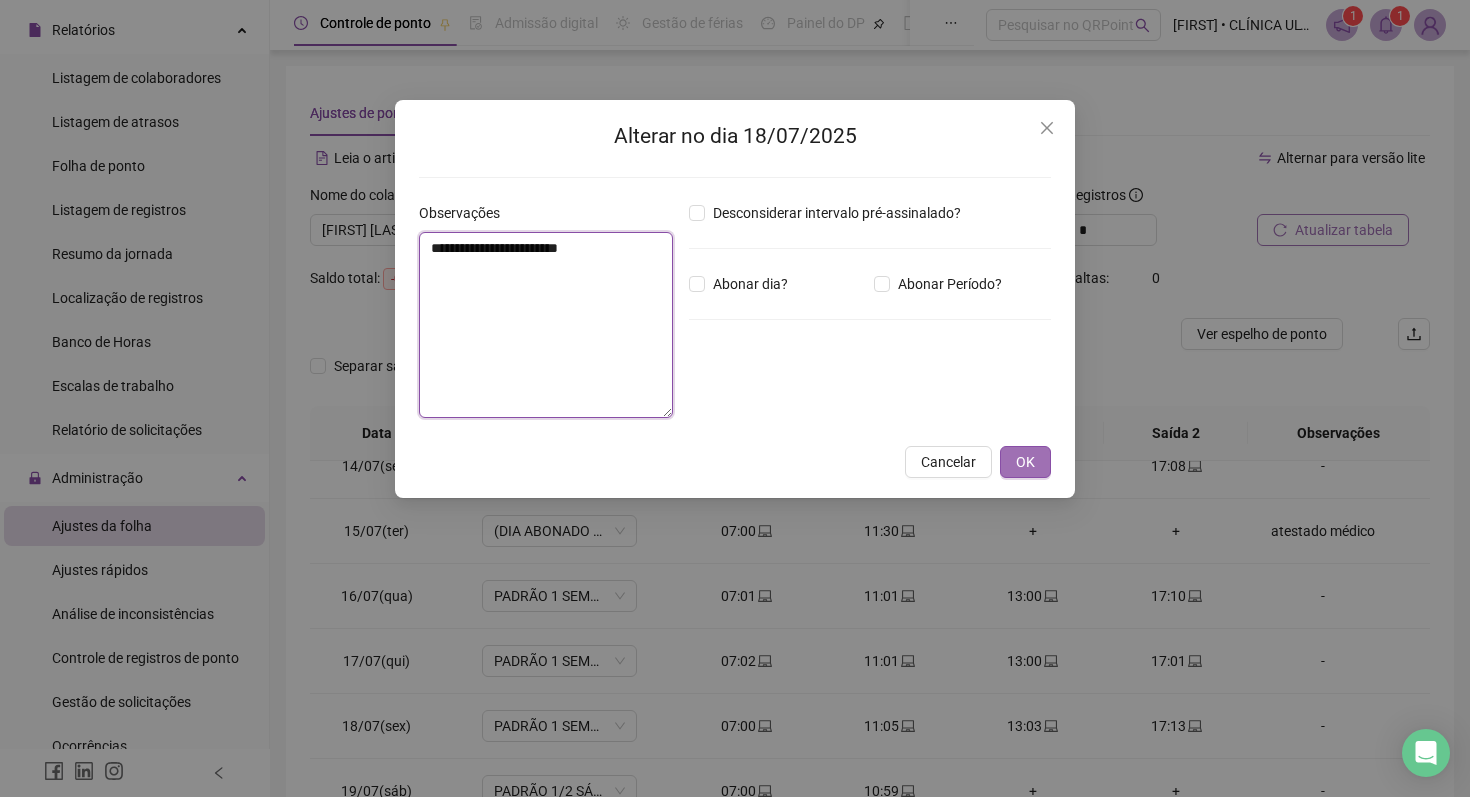 type on "**********" 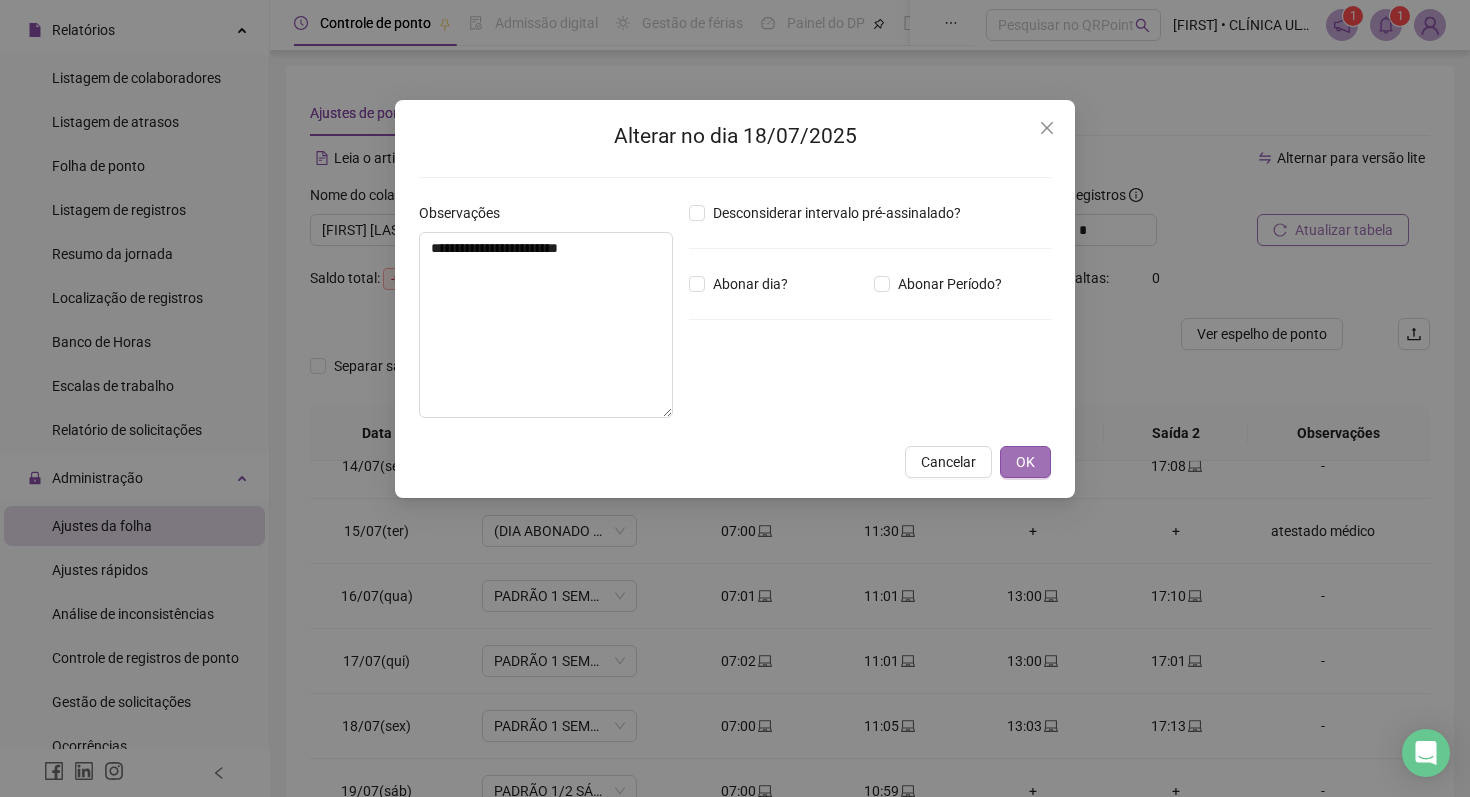 click on "OK" at bounding box center [1025, 462] 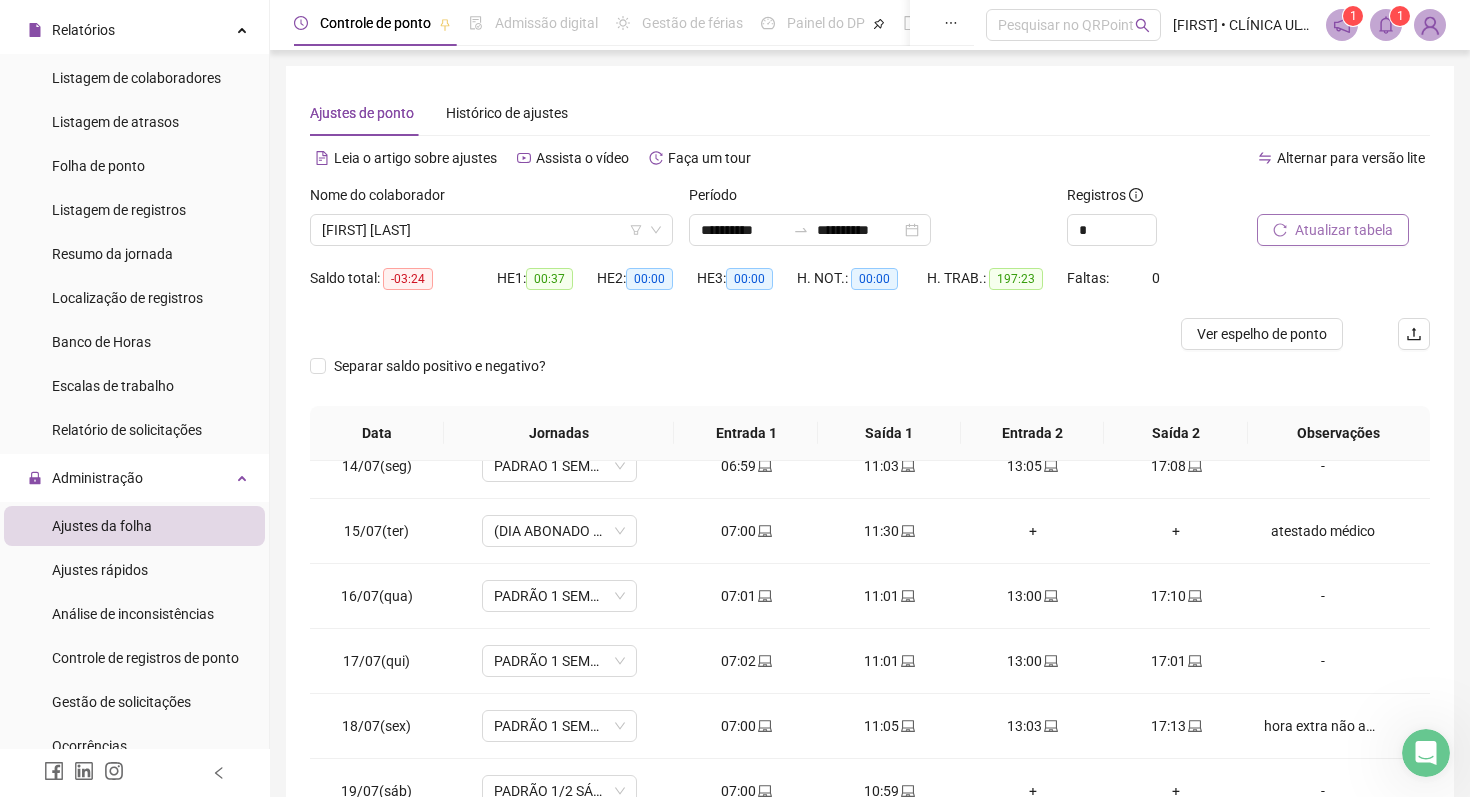 scroll, scrollTop: 0, scrollLeft: 0, axis: both 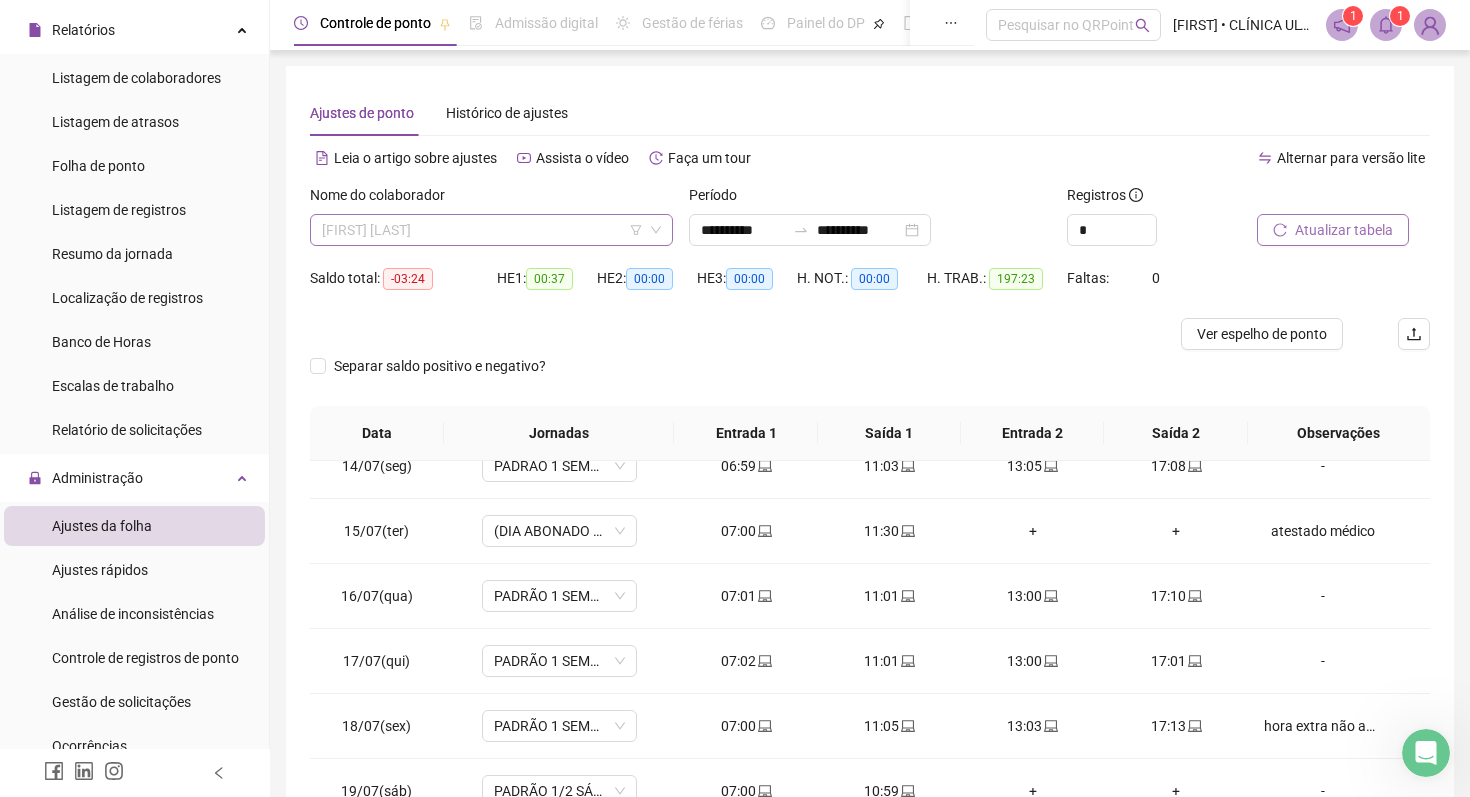 click on "[FIRST] [LAST]" at bounding box center [491, 230] 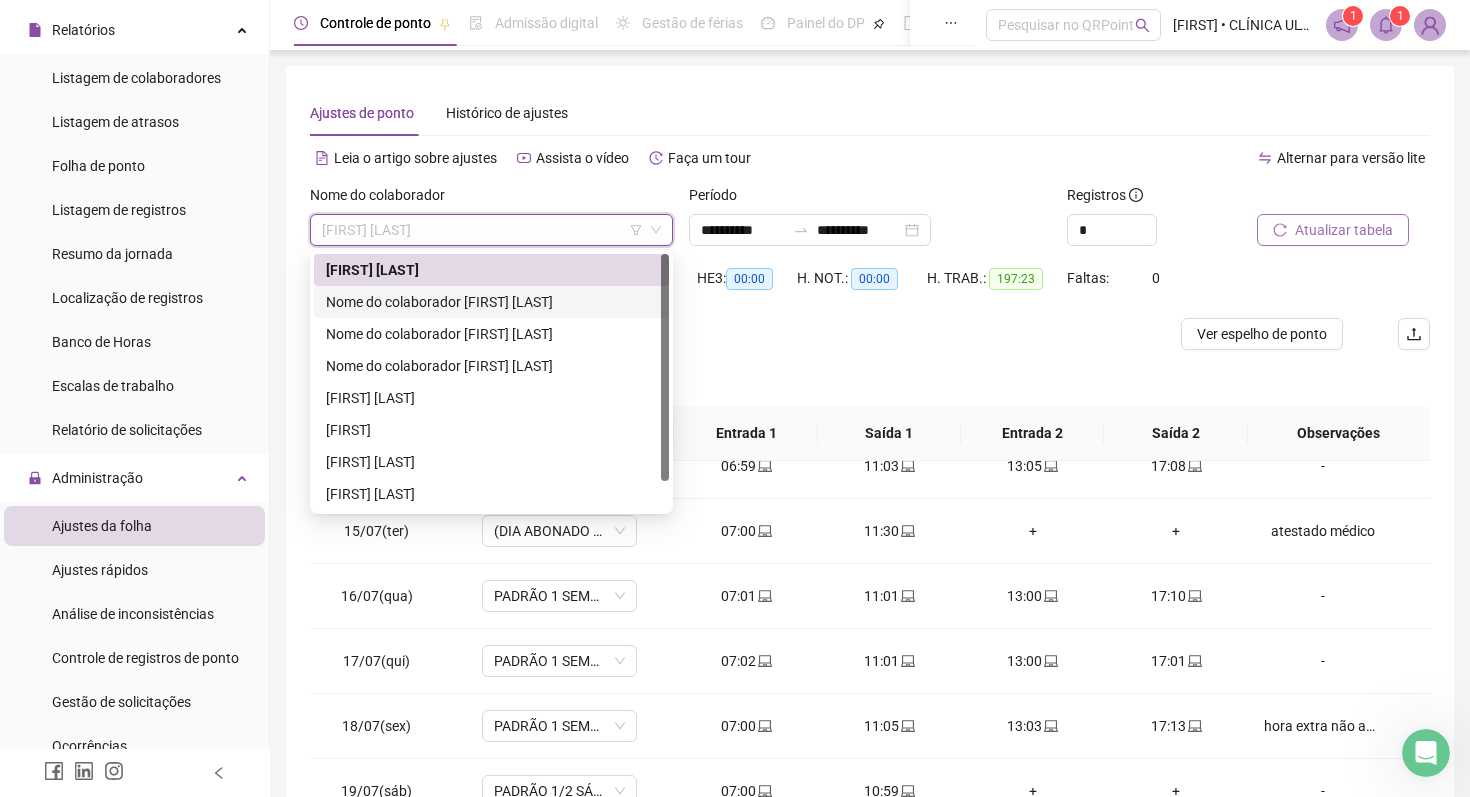 click on "Nome do colaborador [FIRST] [LAST]" at bounding box center [491, 302] 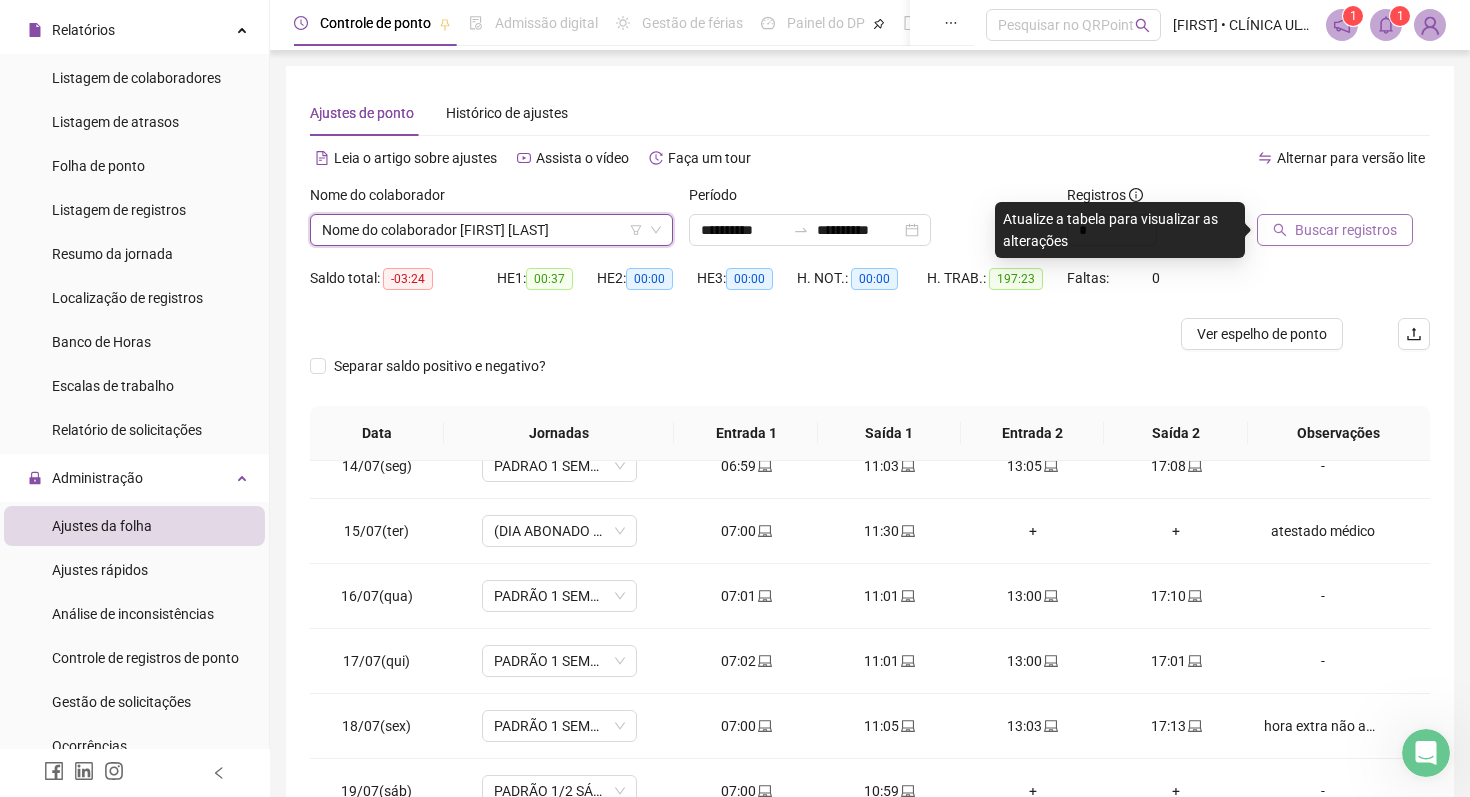 click on "Buscar registros" at bounding box center [1346, 230] 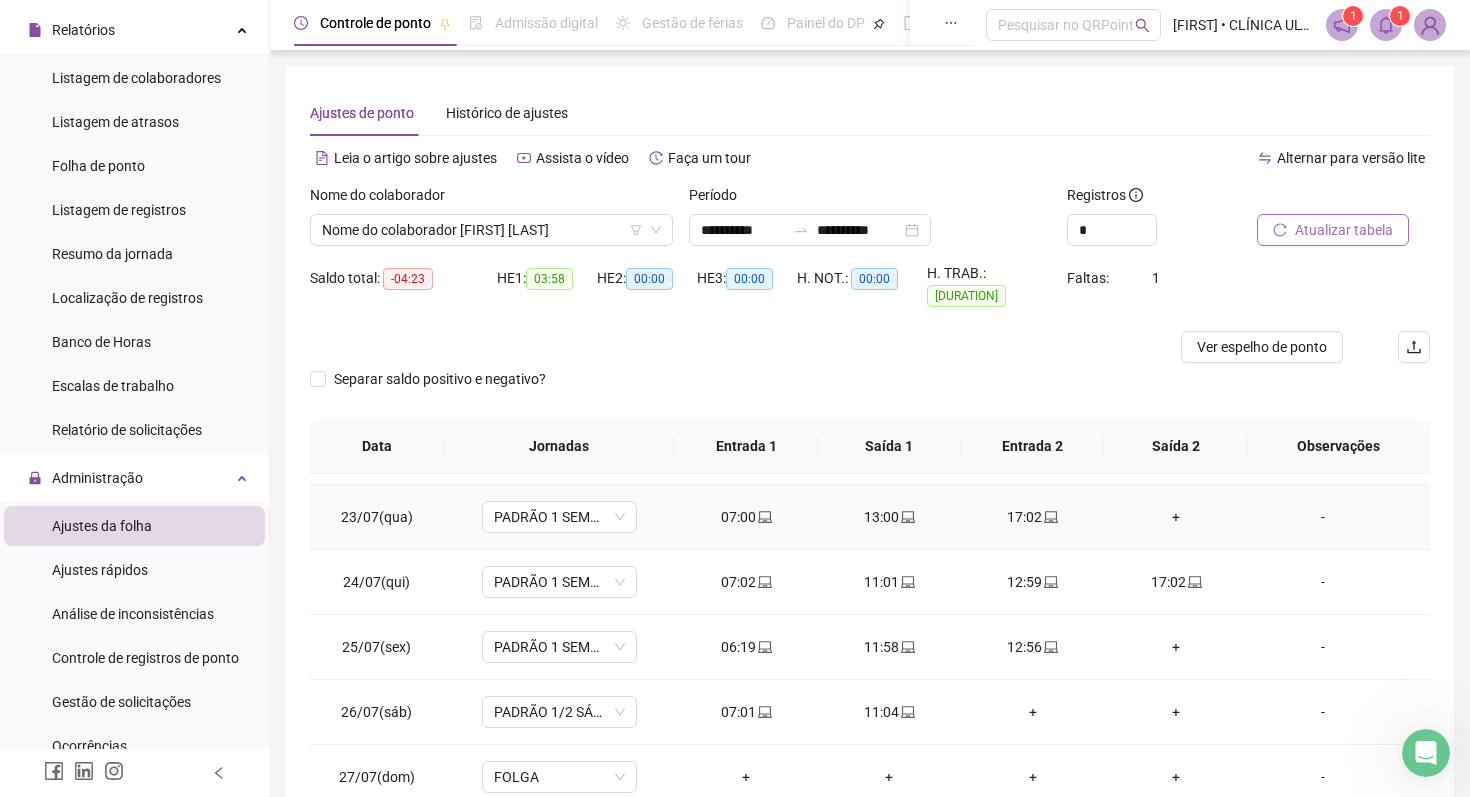 scroll, scrollTop: 1441, scrollLeft: 0, axis: vertical 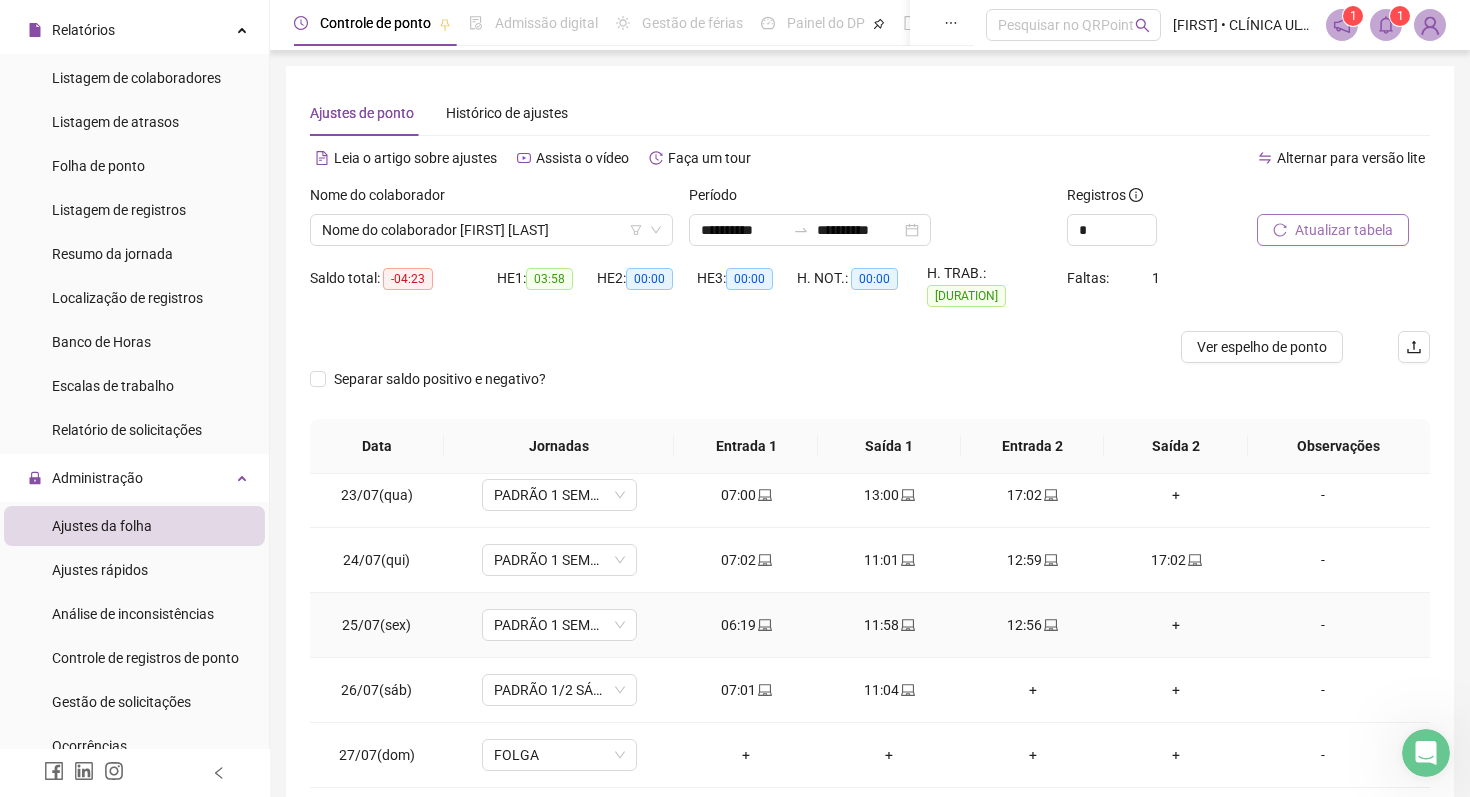 click on "+" at bounding box center (1175, 625) 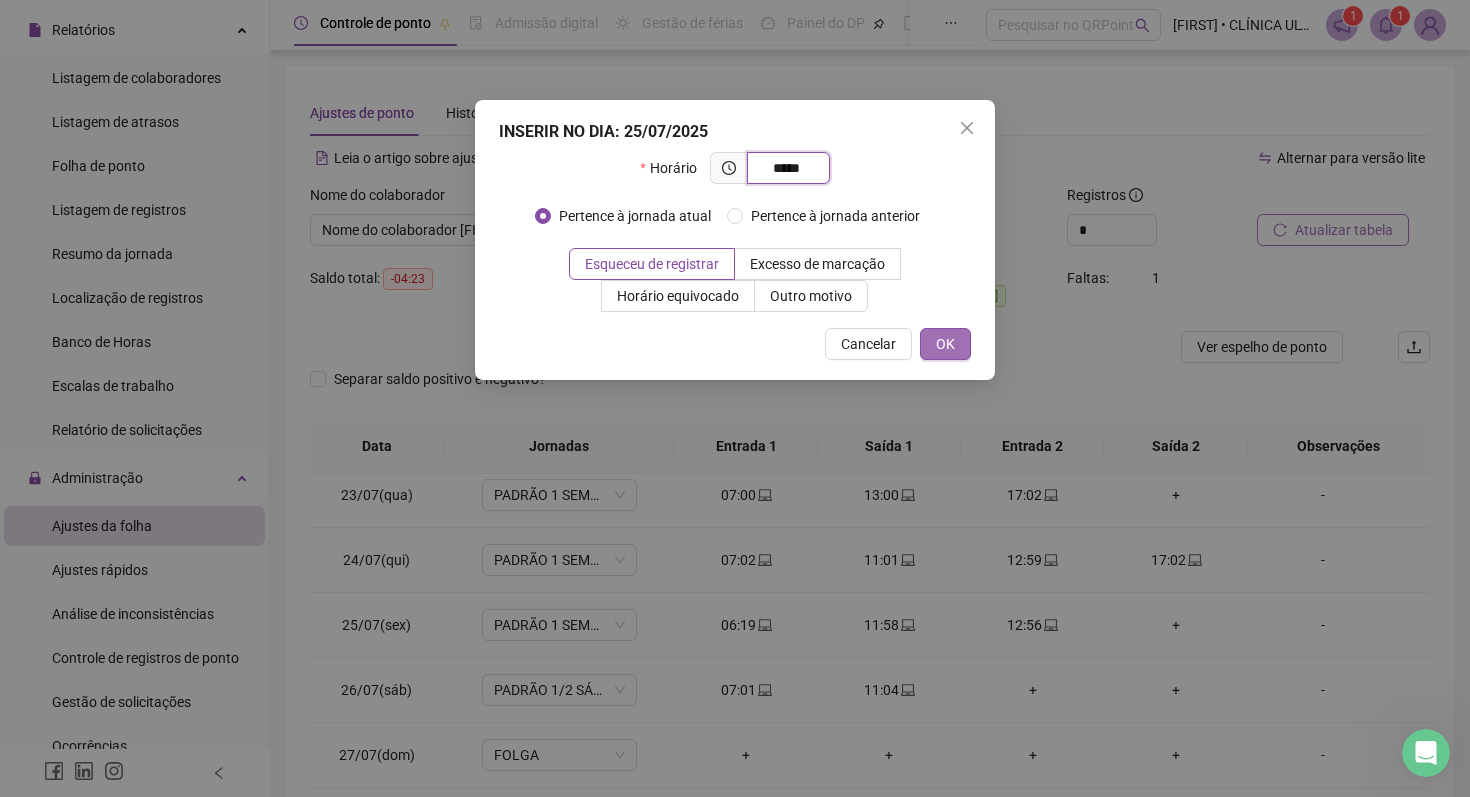 type on "*****" 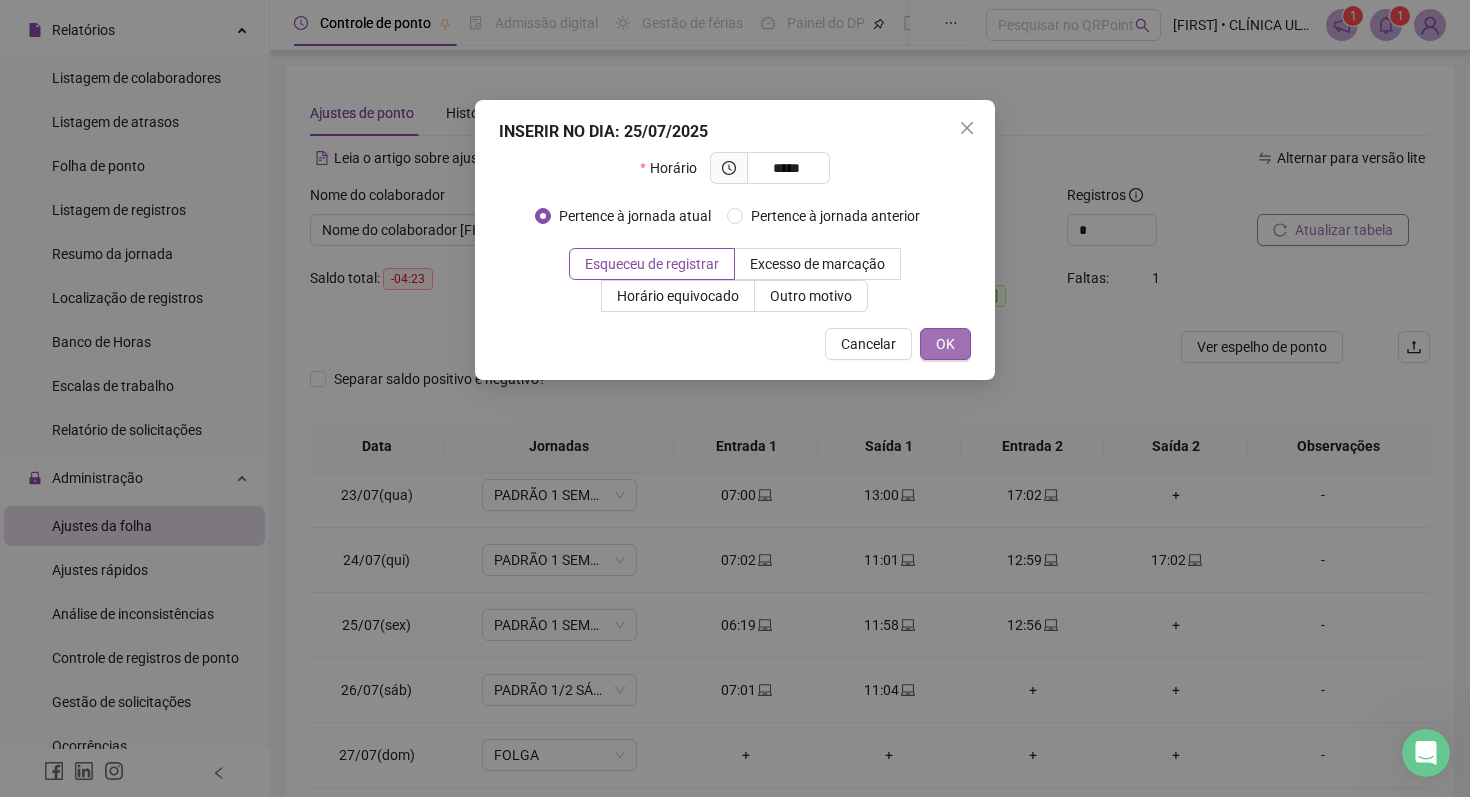 click on "OK" at bounding box center [945, 344] 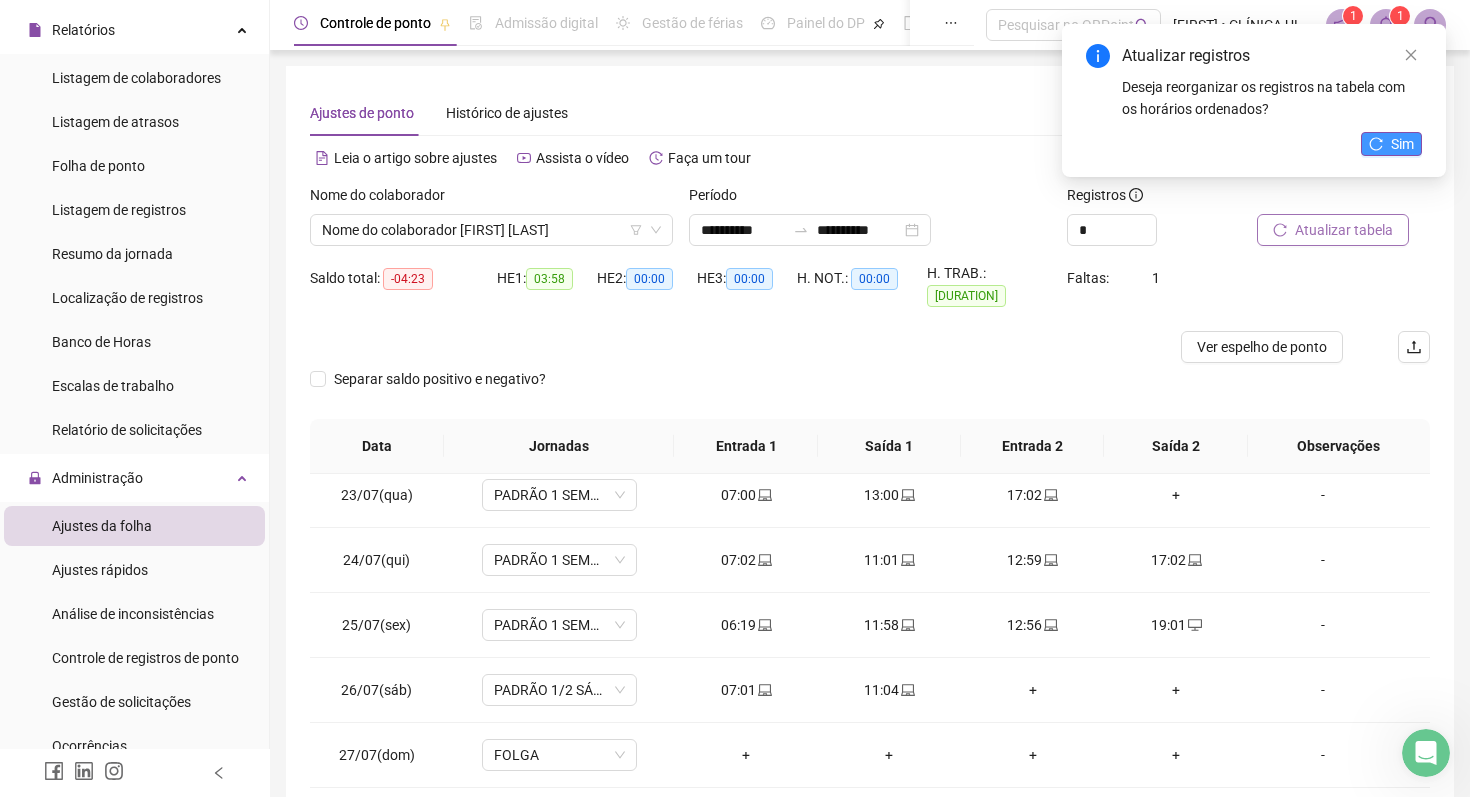 click on "Sim" at bounding box center (1391, 144) 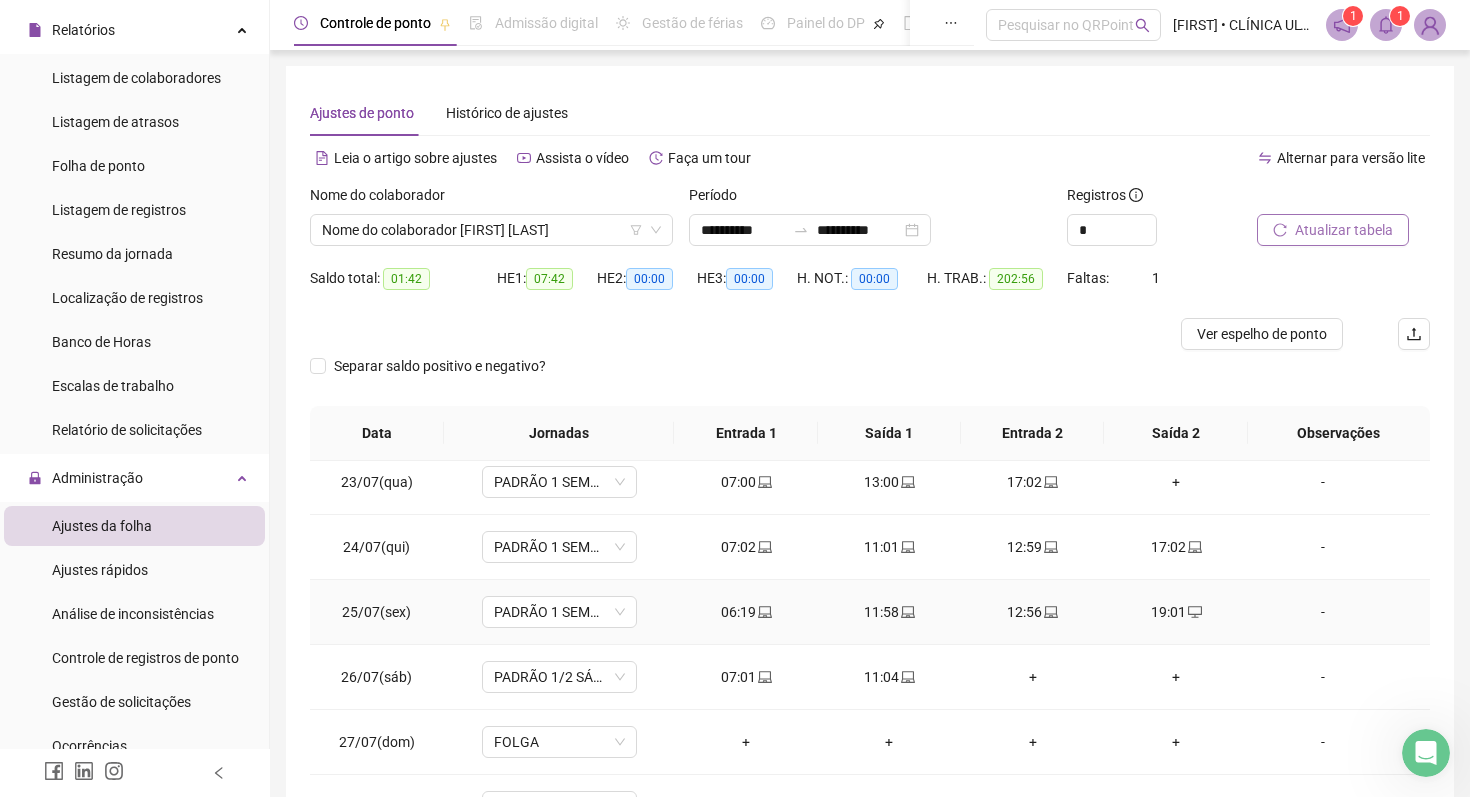 click on "-" at bounding box center [1323, 612] 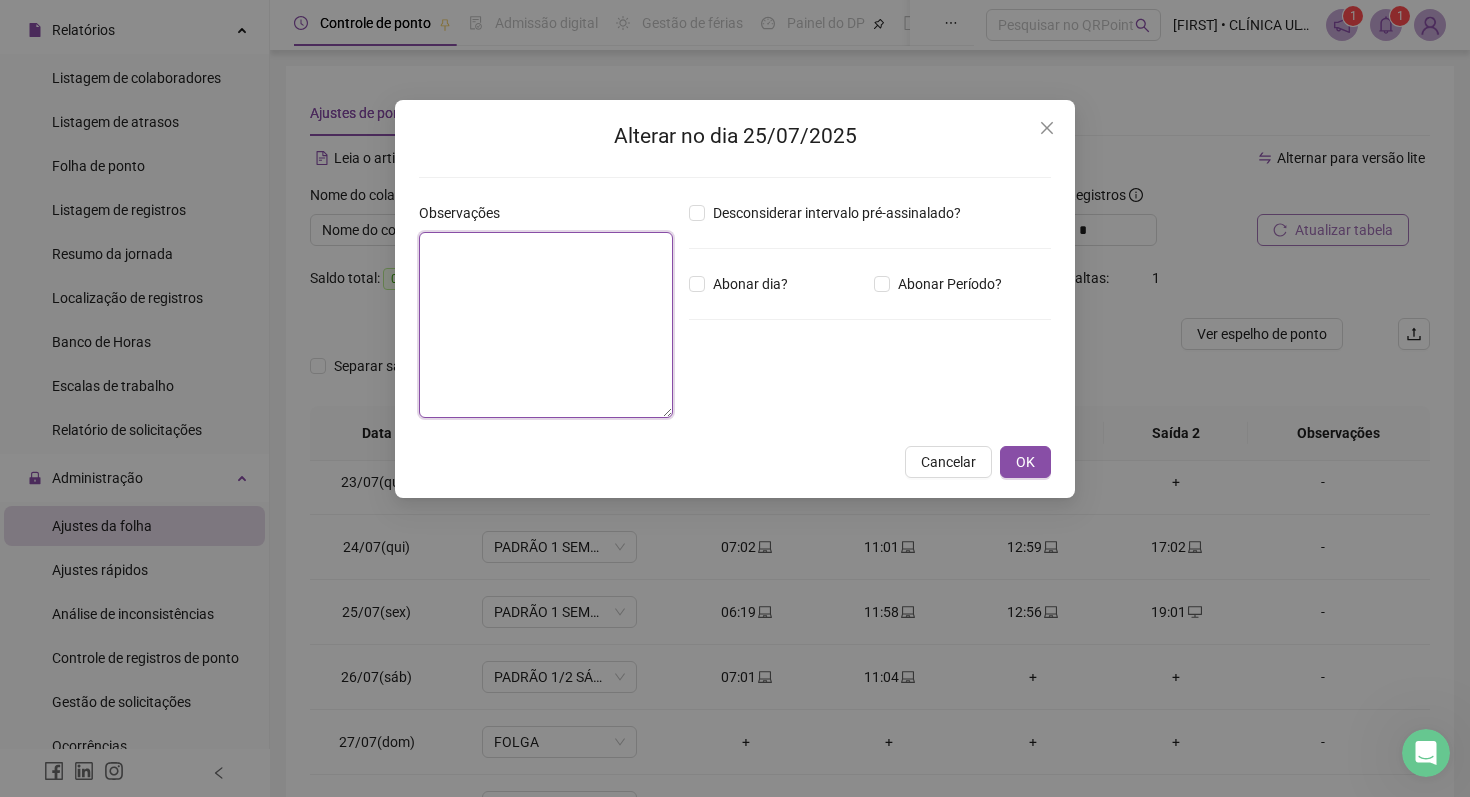 click at bounding box center (546, 325) 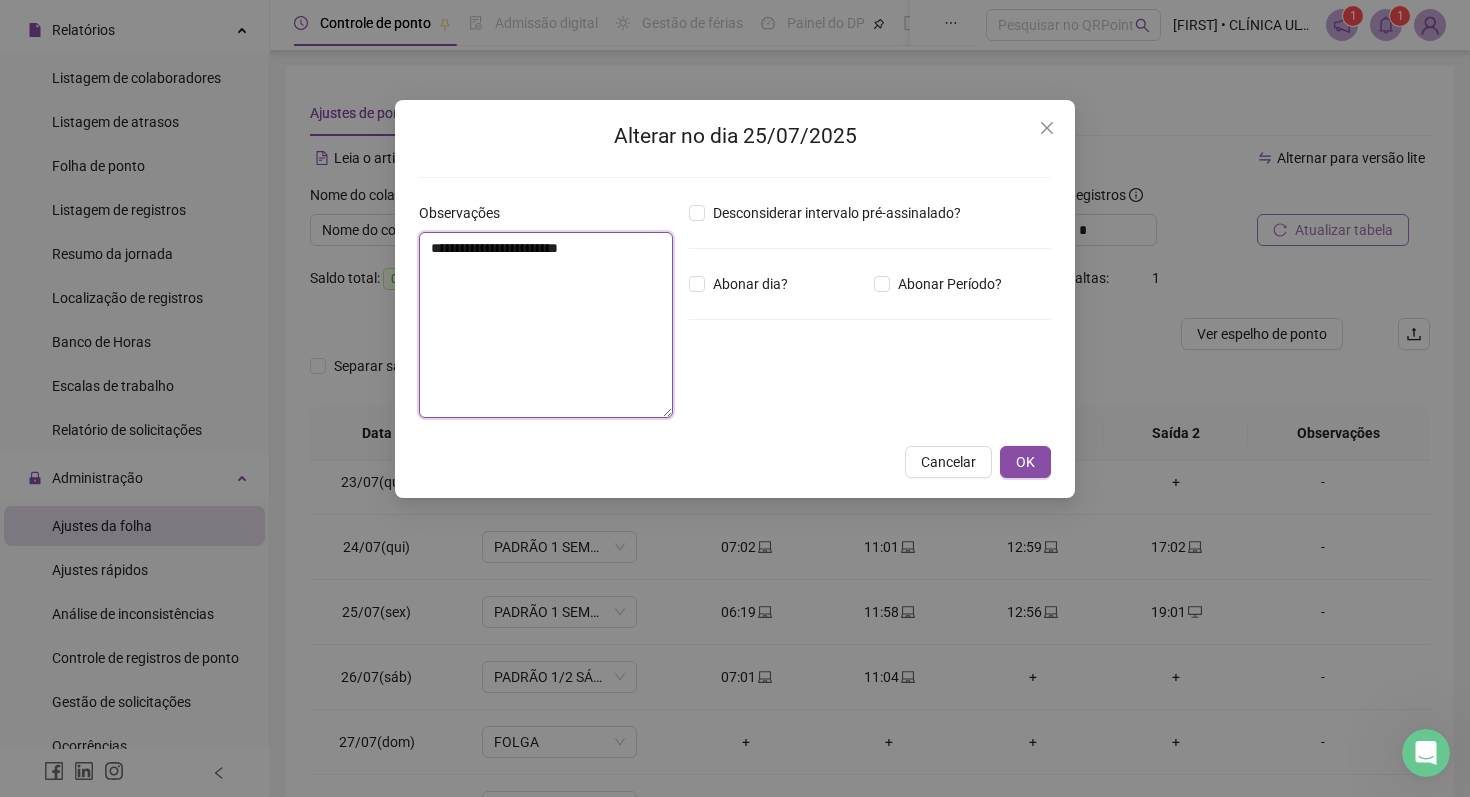 click on "**********" at bounding box center [546, 325] 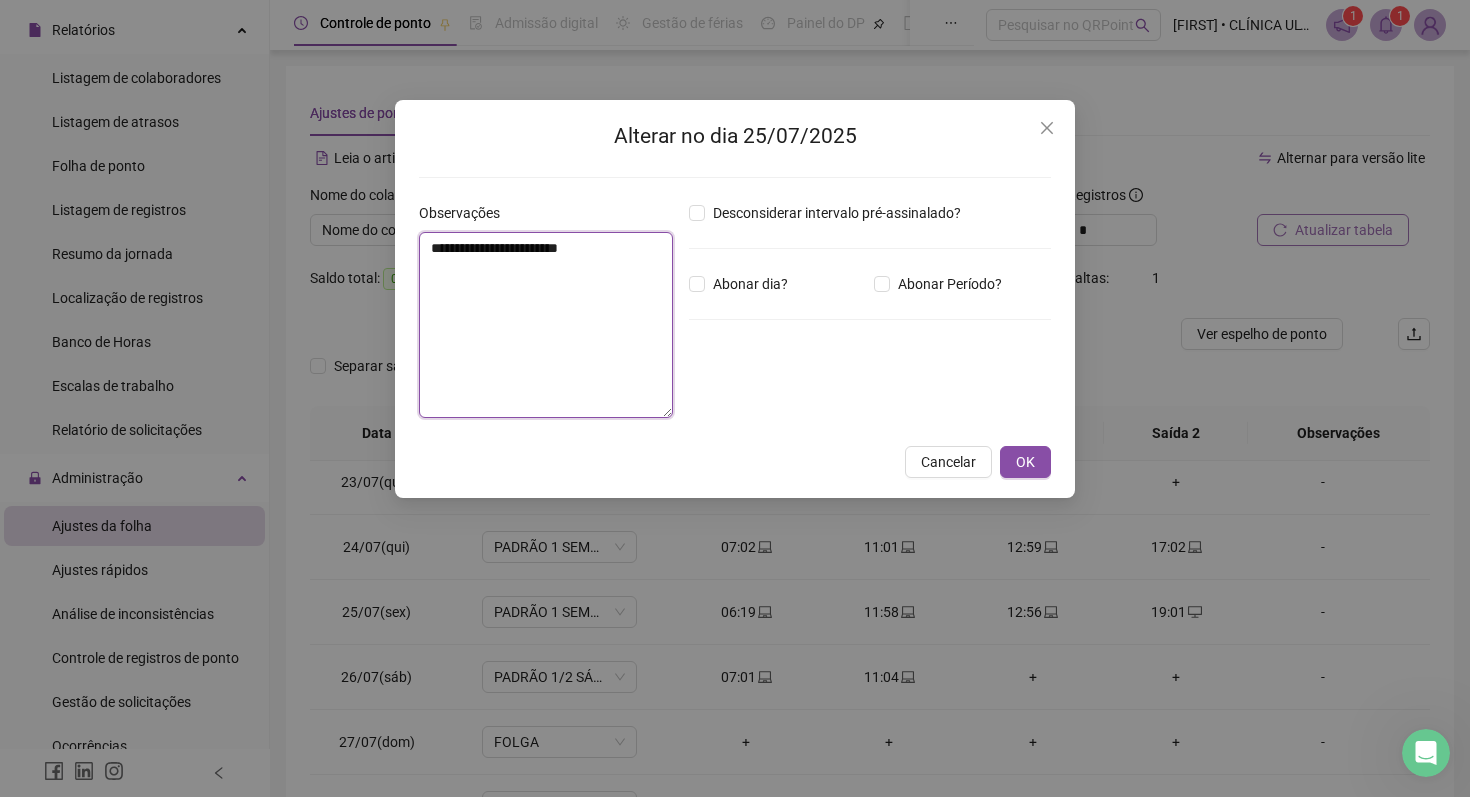 click on "**********" at bounding box center (546, 325) 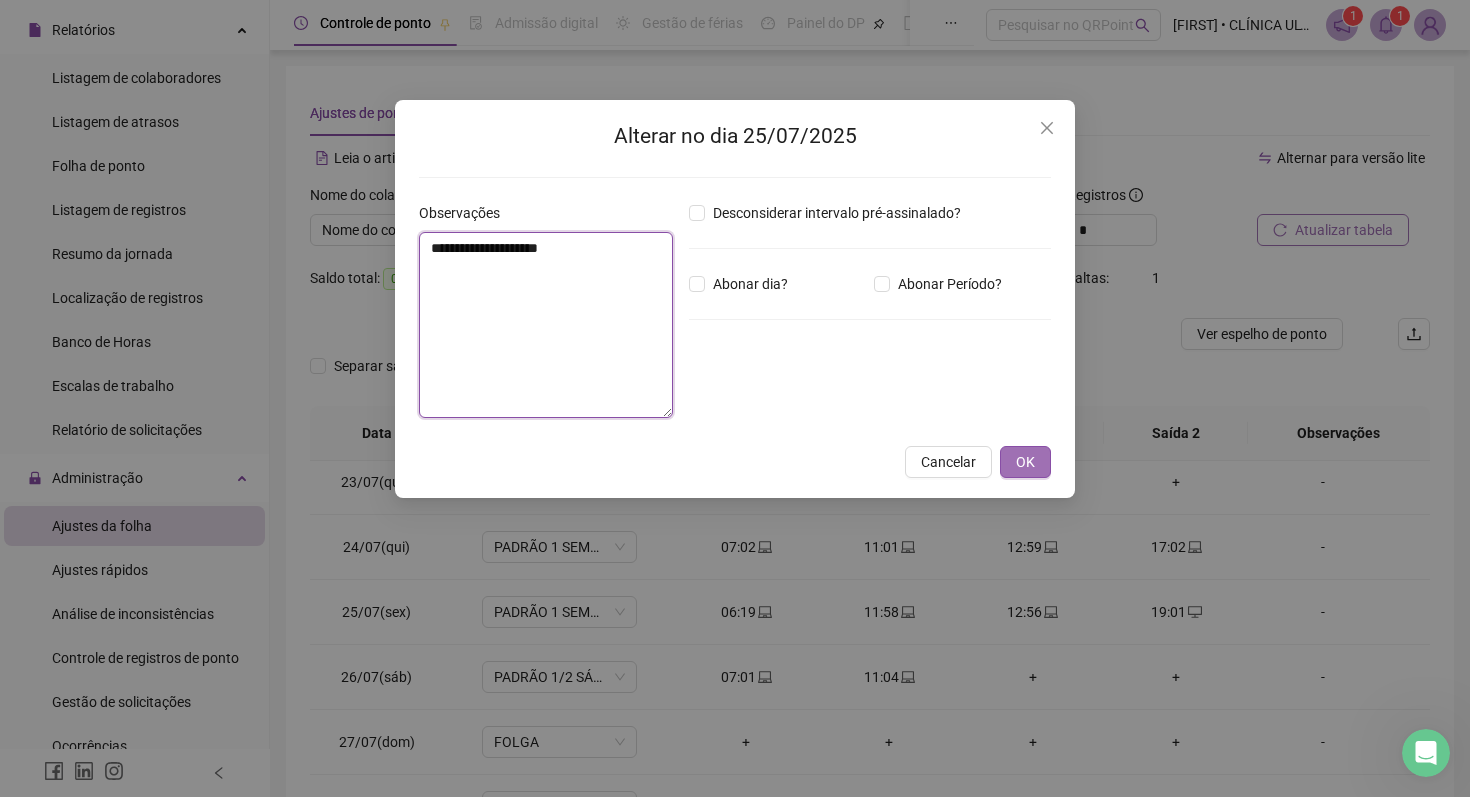 type on "**********" 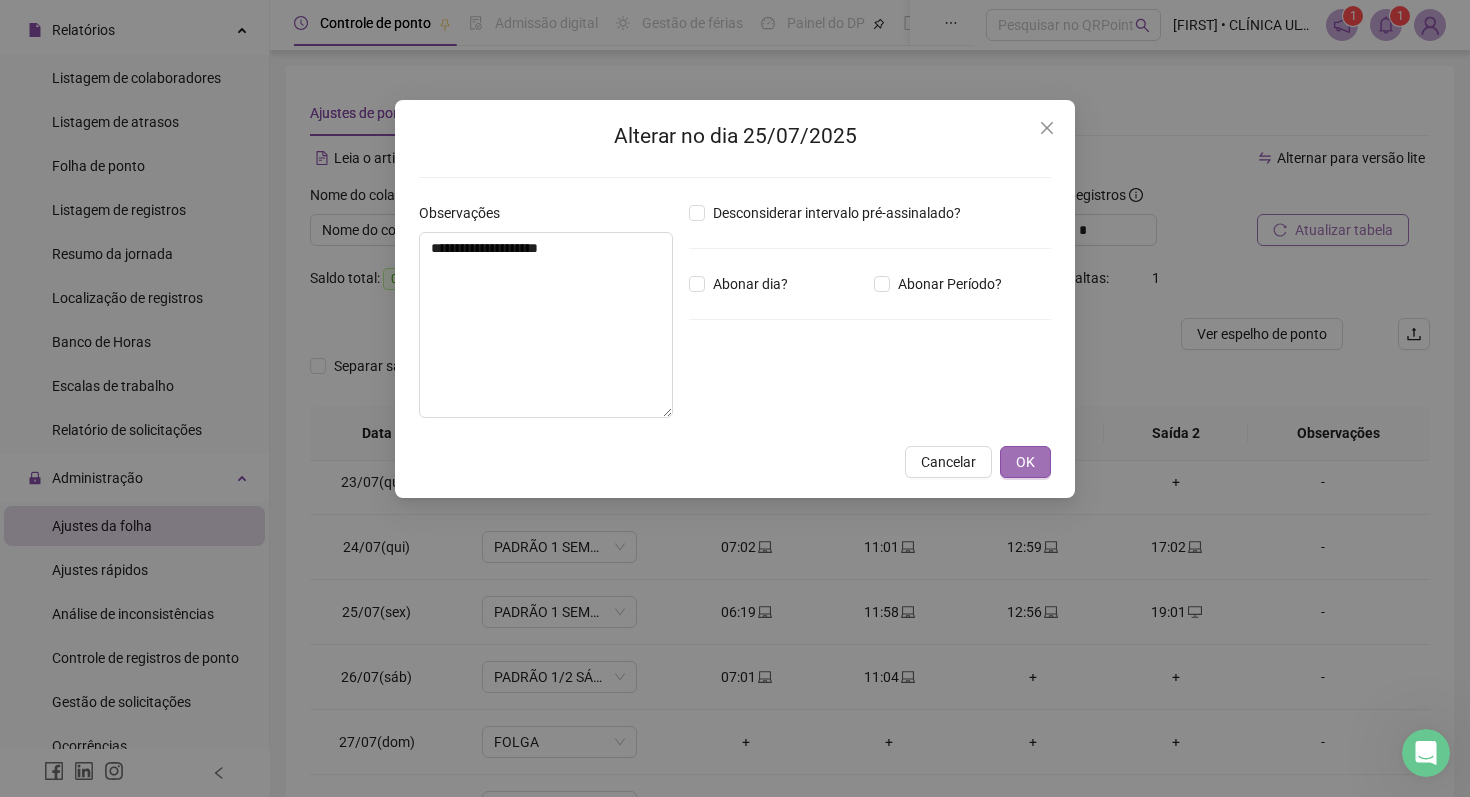 click on "OK" at bounding box center (1025, 462) 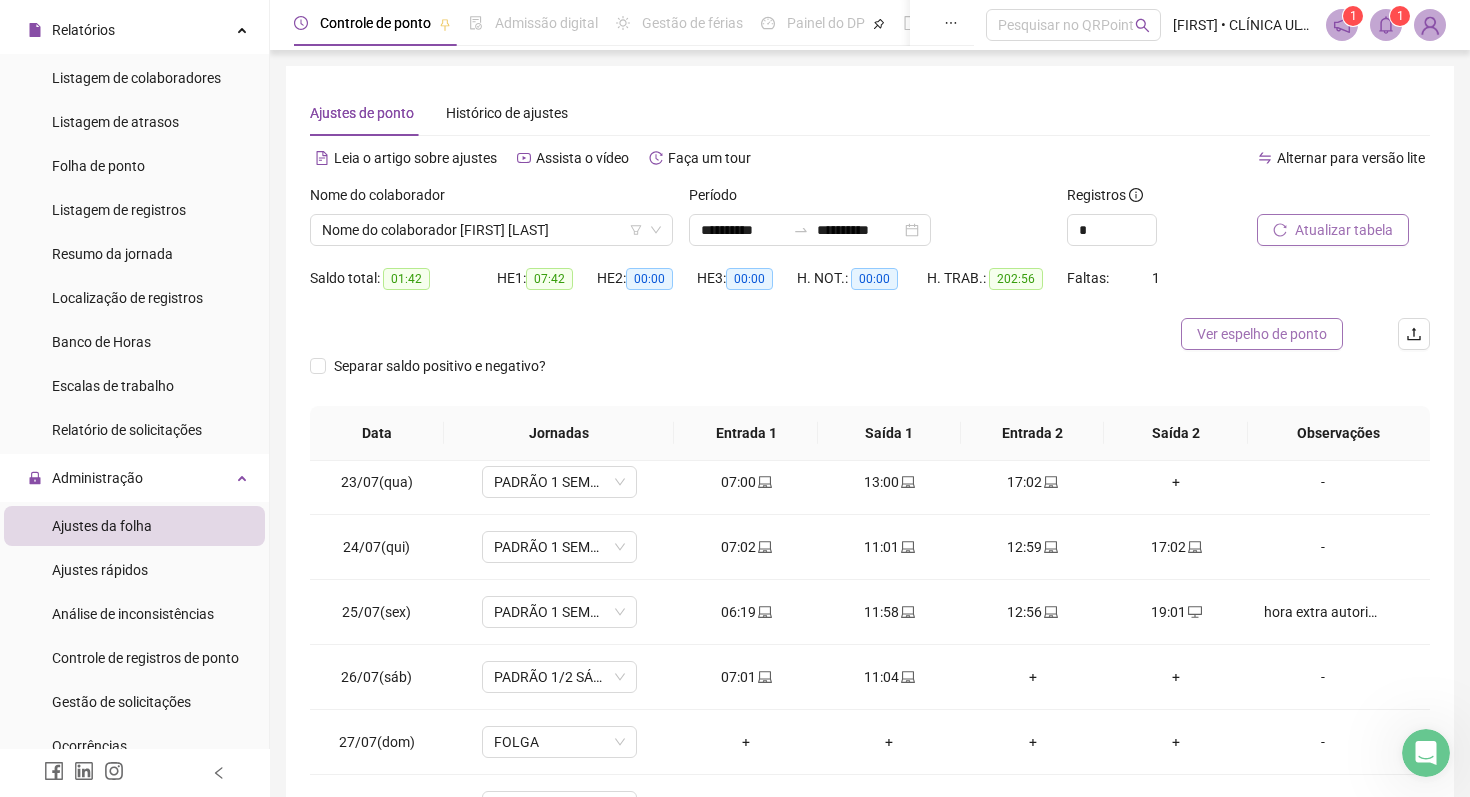 click on "Ver espelho de ponto" at bounding box center [1262, 334] 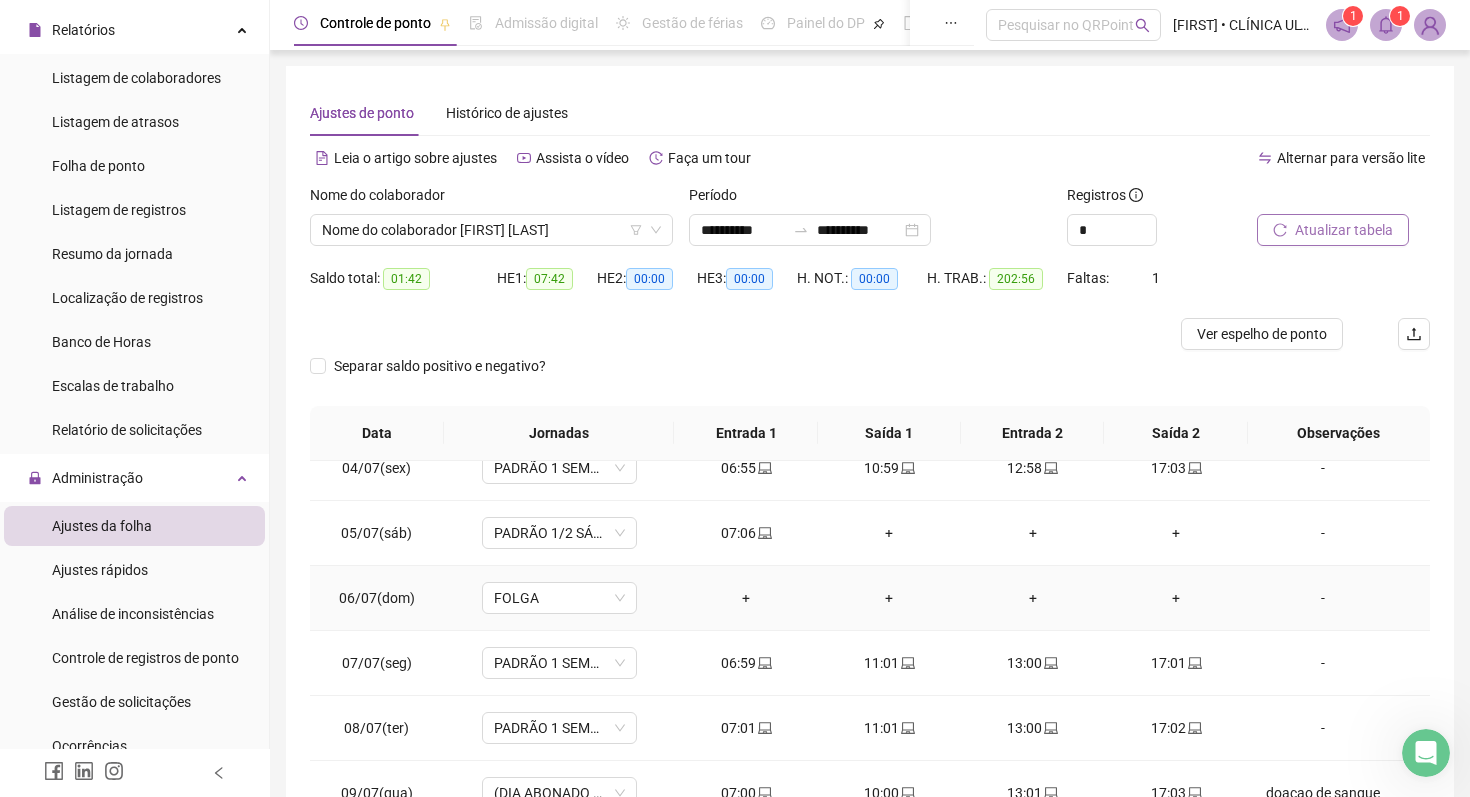 scroll, scrollTop: 218, scrollLeft: 0, axis: vertical 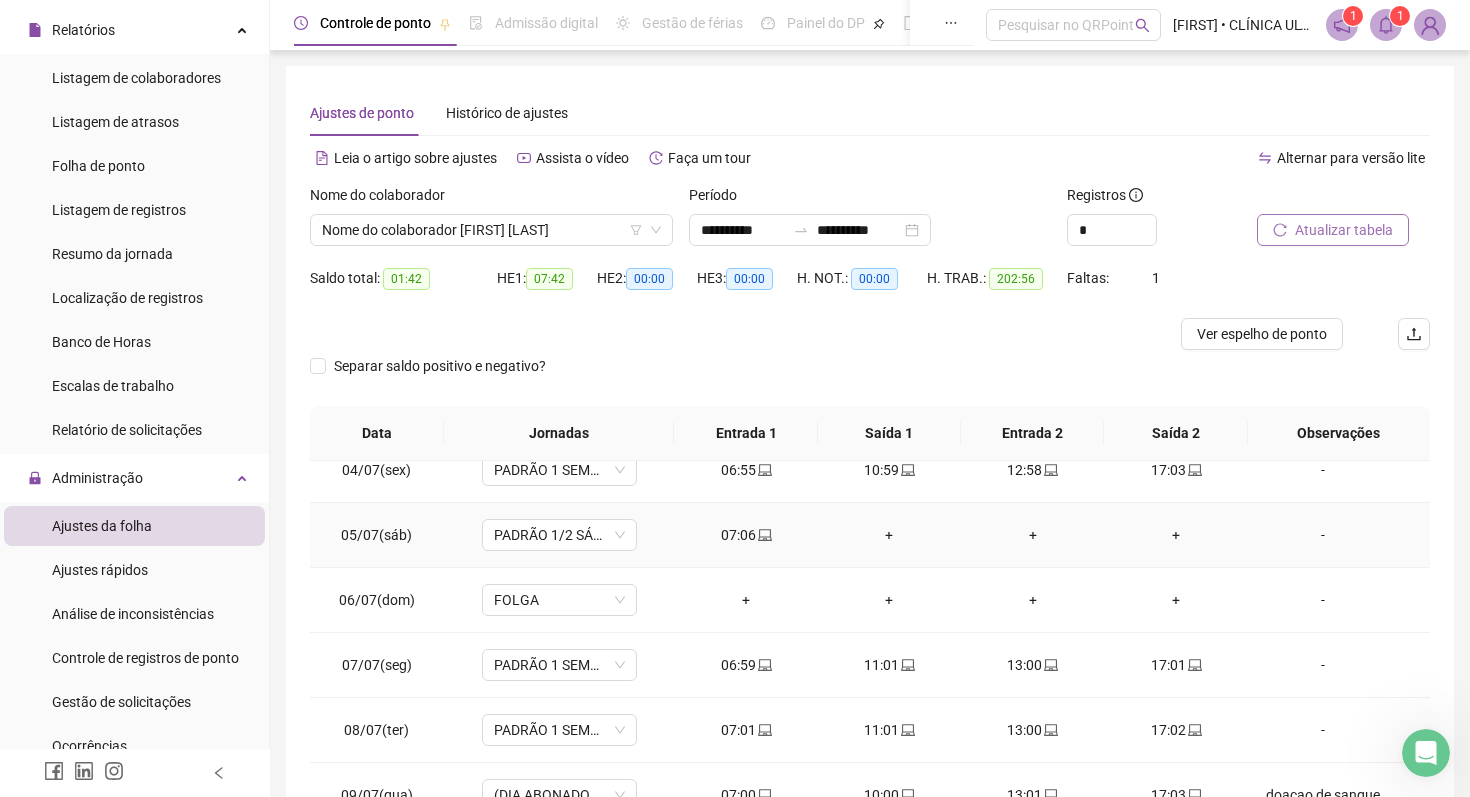 click on "+" at bounding box center [889, 535] 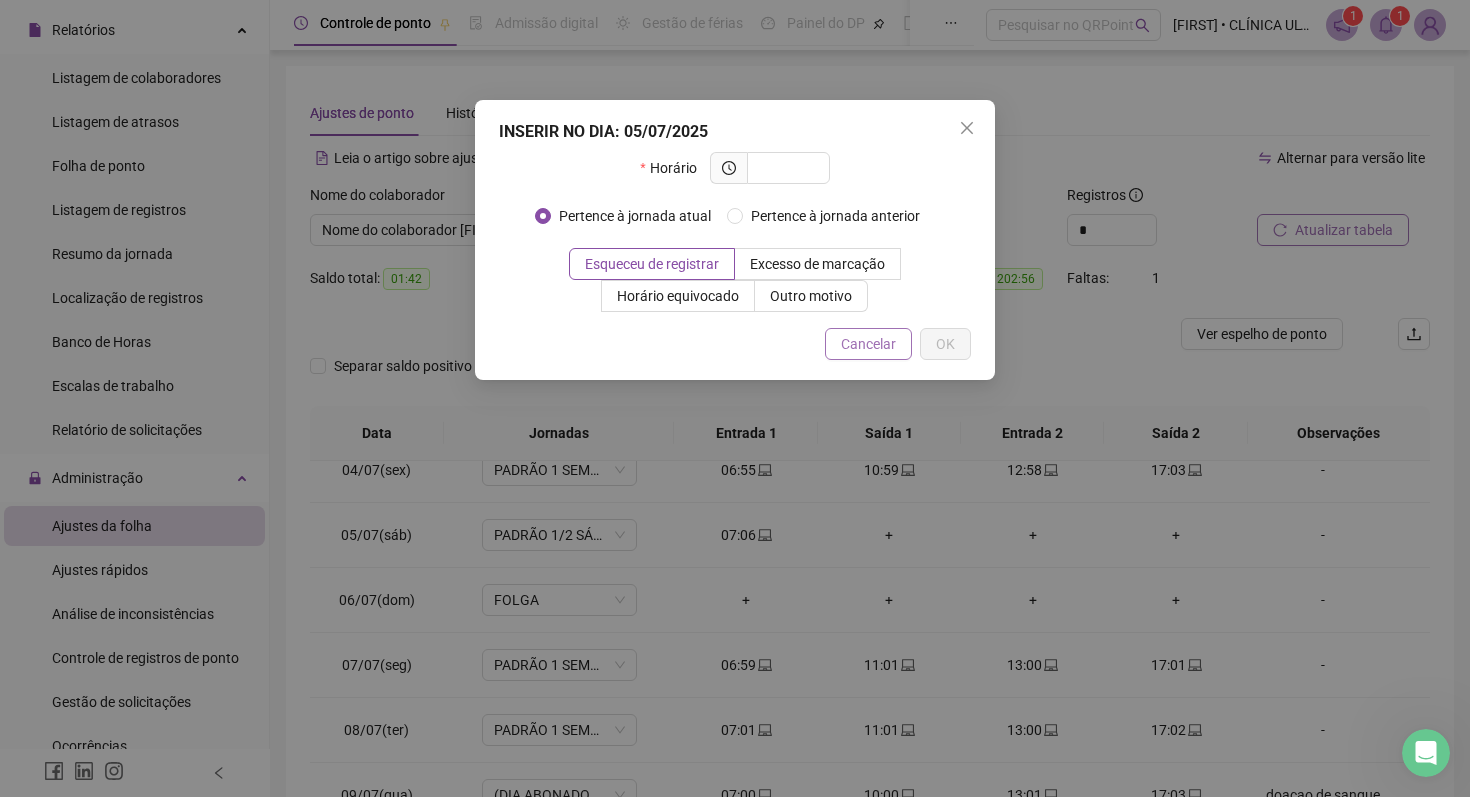 click on "Cancelar" at bounding box center (868, 344) 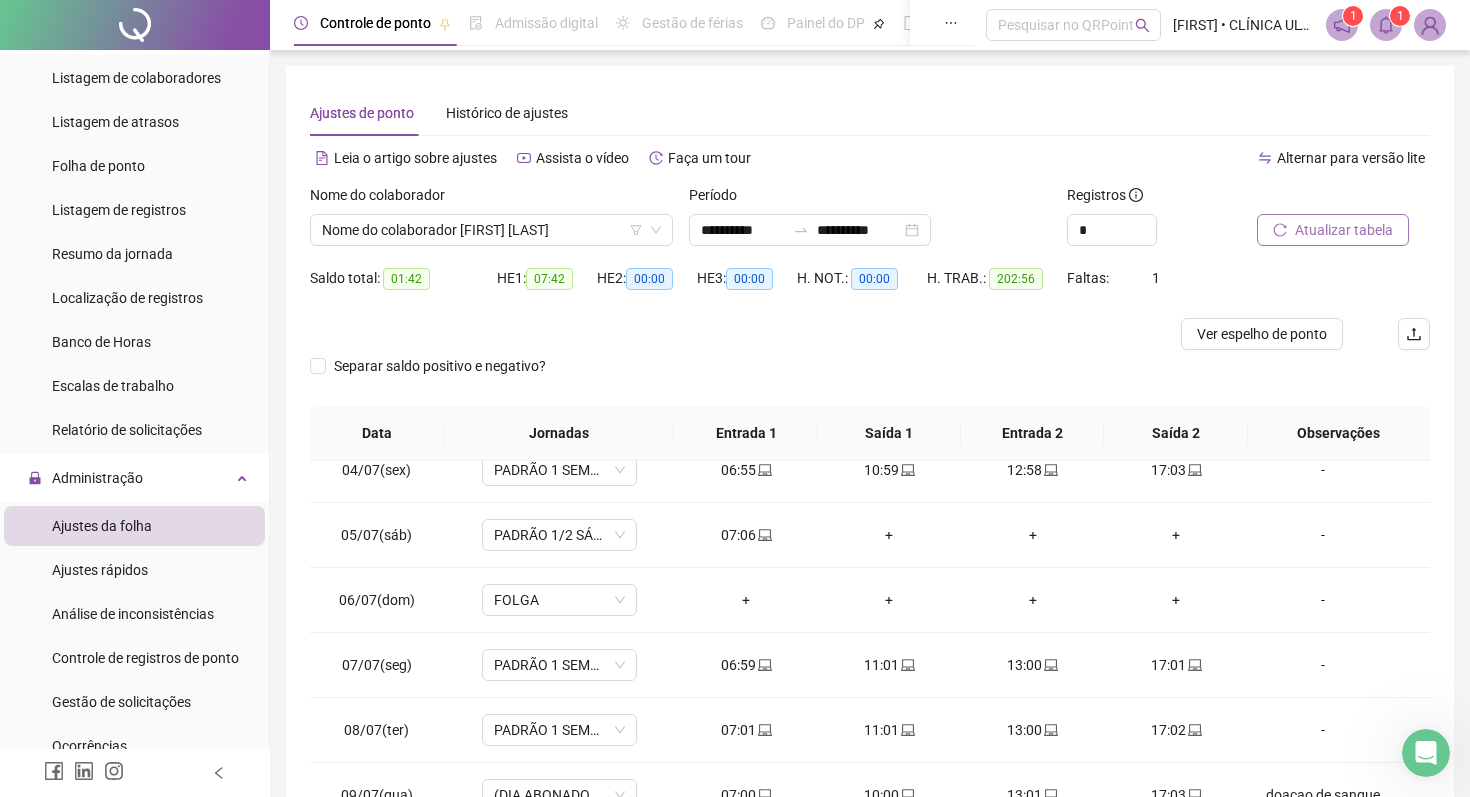 scroll, scrollTop: 132, scrollLeft: 0, axis: vertical 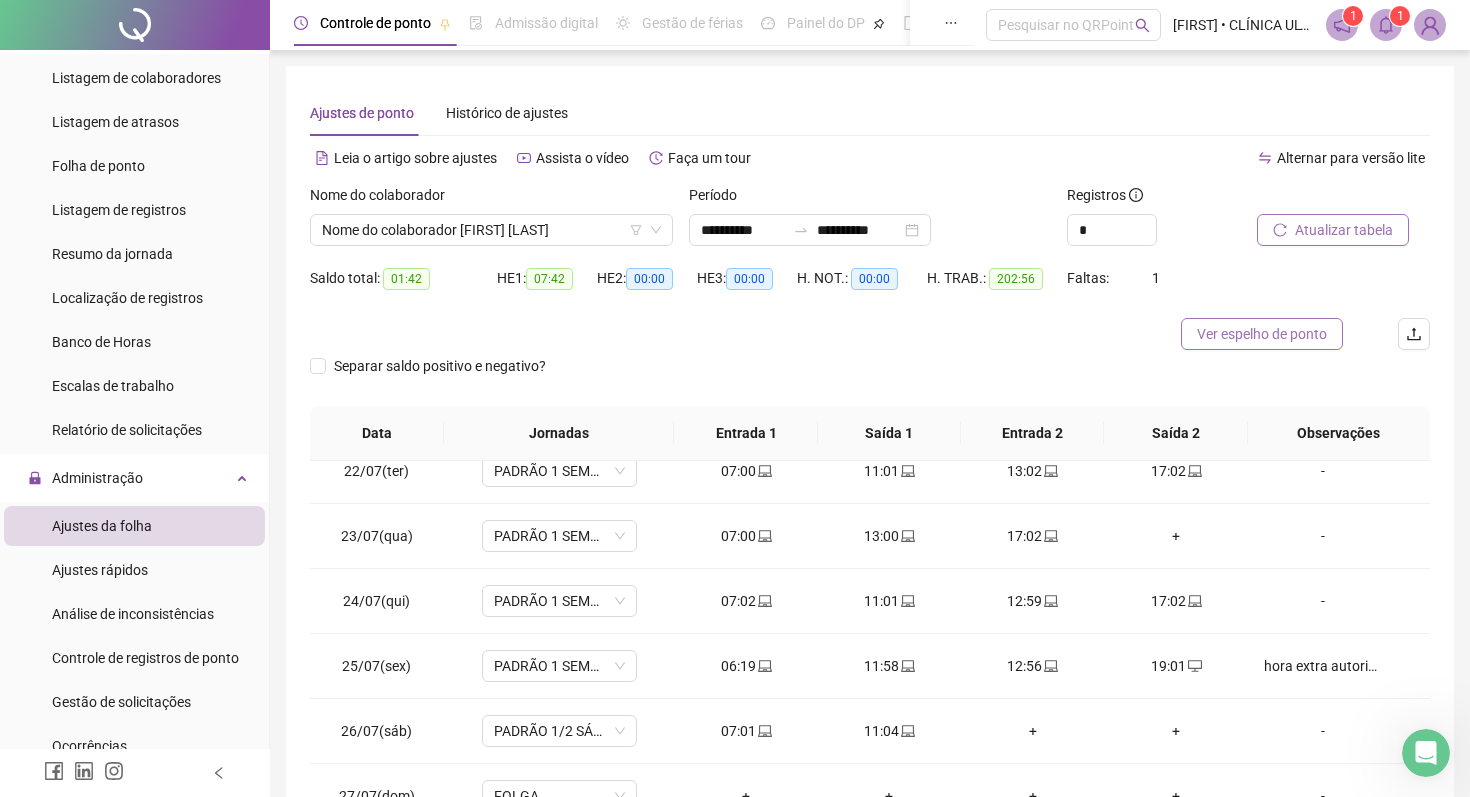 click on "Ver espelho de ponto" at bounding box center (1262, 334) 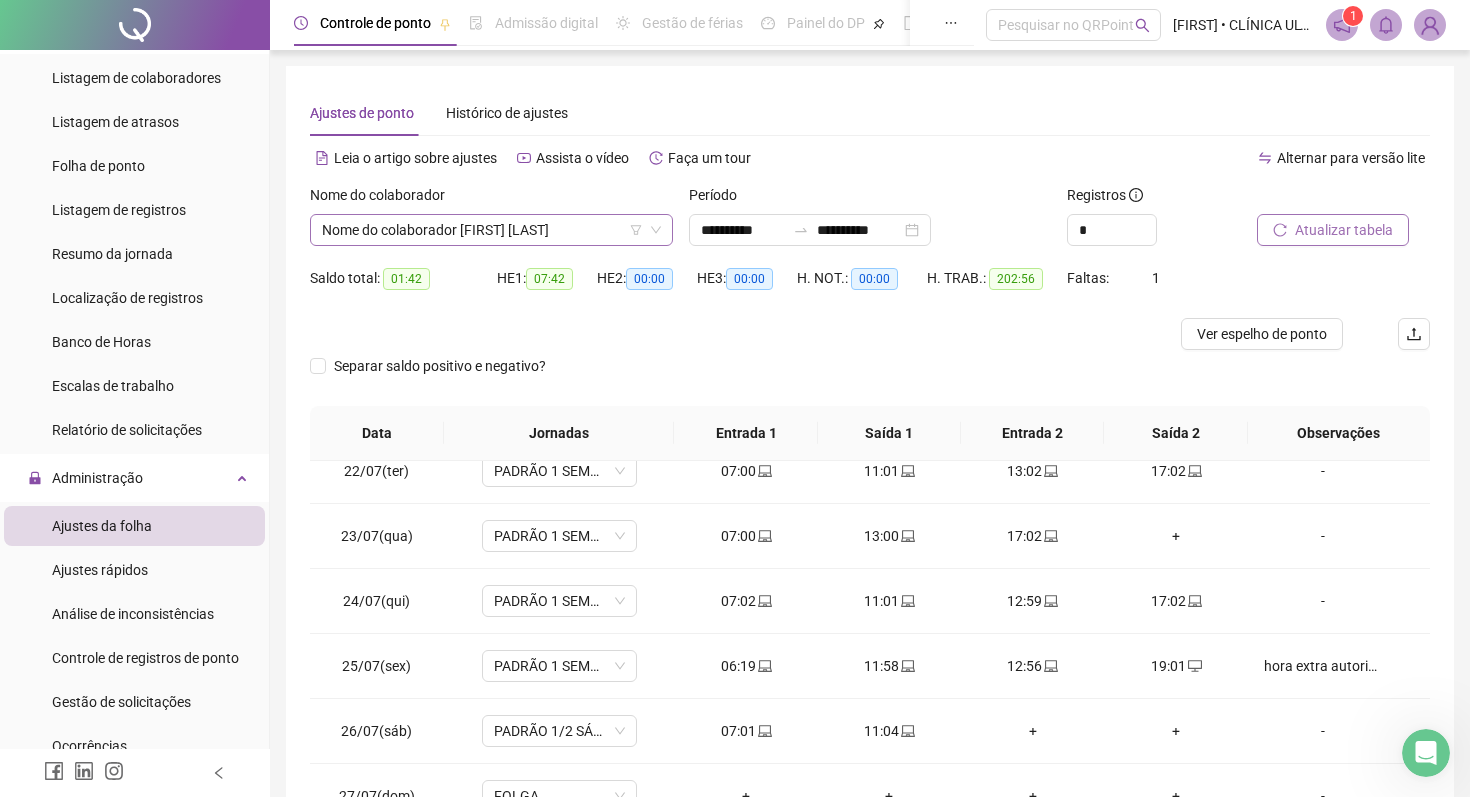 click on "Nome do colaborador [FIRST] [LAST]" at bounding box center [491, 230] 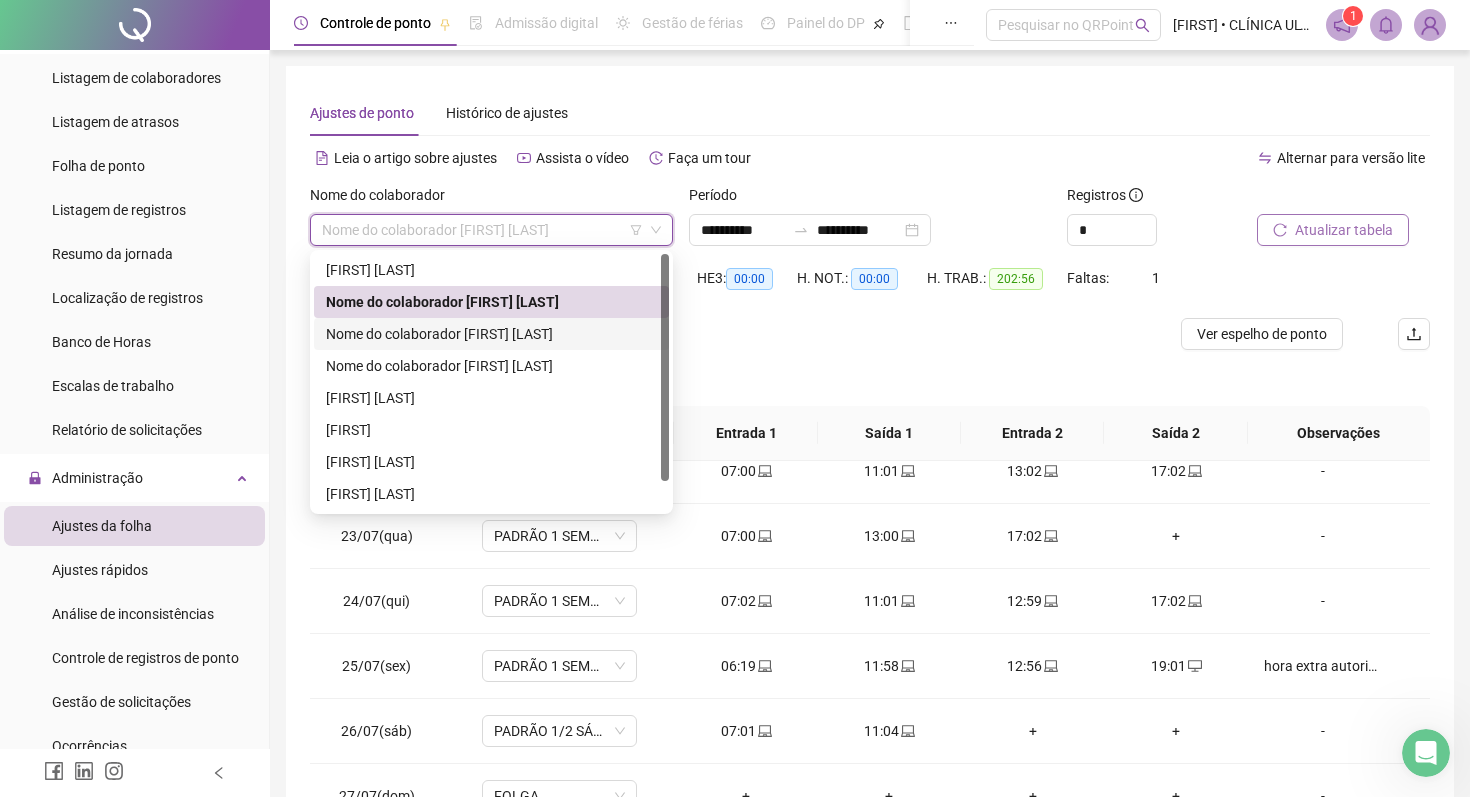 click on "Nome do colaborador [FIRST] [LAST]" at bounding box center [491, 334] 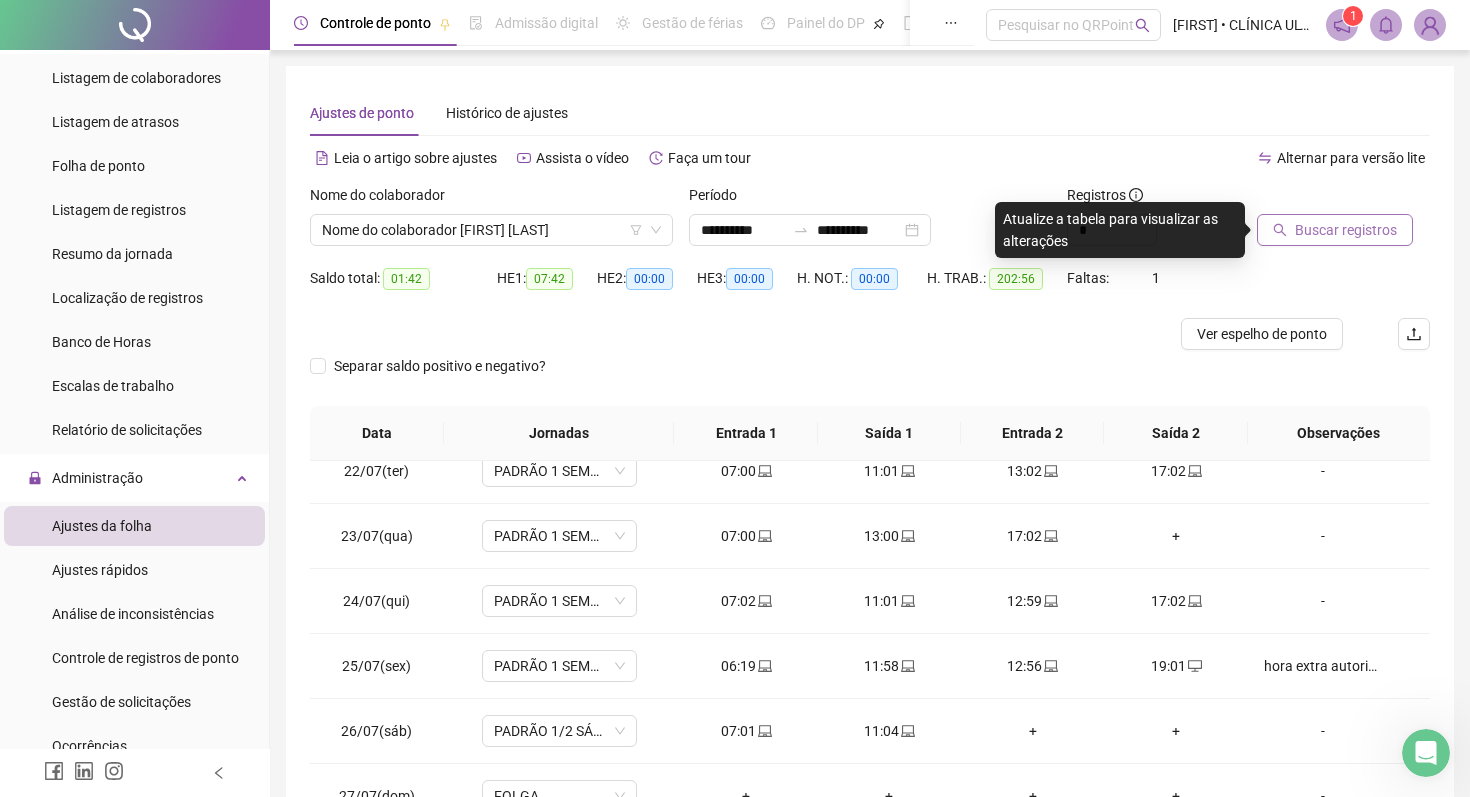 click on "Buscar registros" at bounding box center (1346, 230) 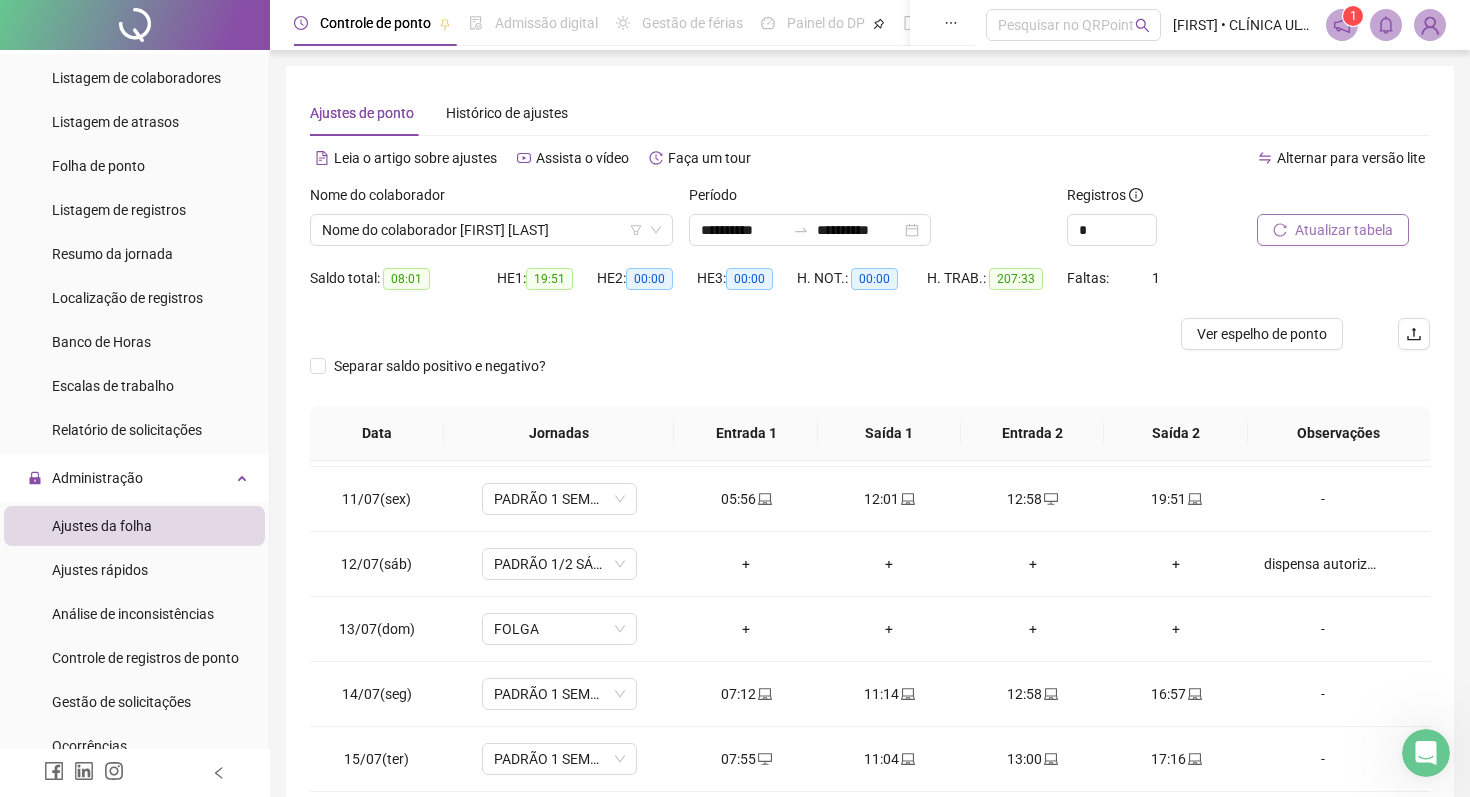 scroll, scrollTop: 641, scrollLeft: 0, axis: vertical 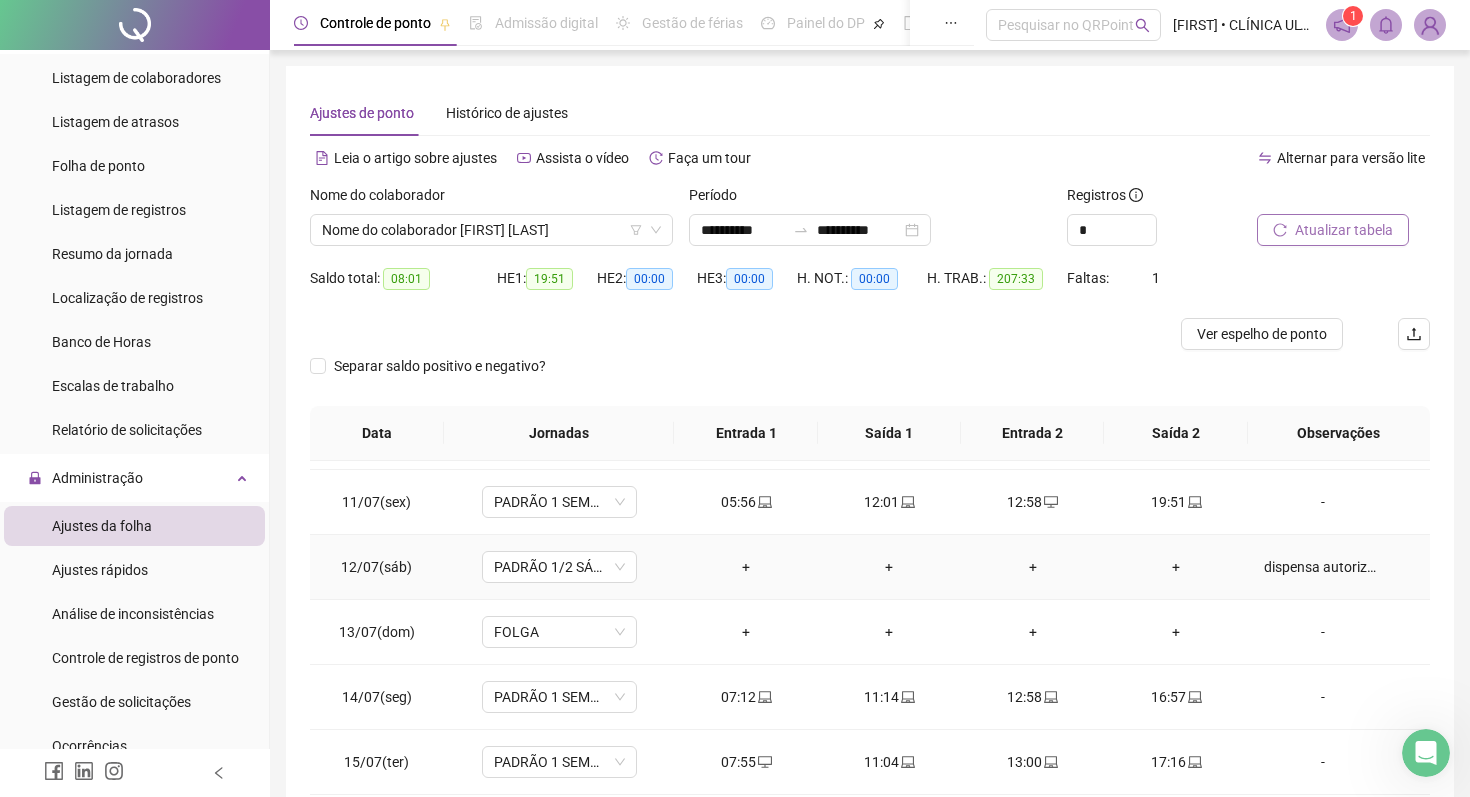 click on "dispensa autorizada" at bounding box center (1323, 567) 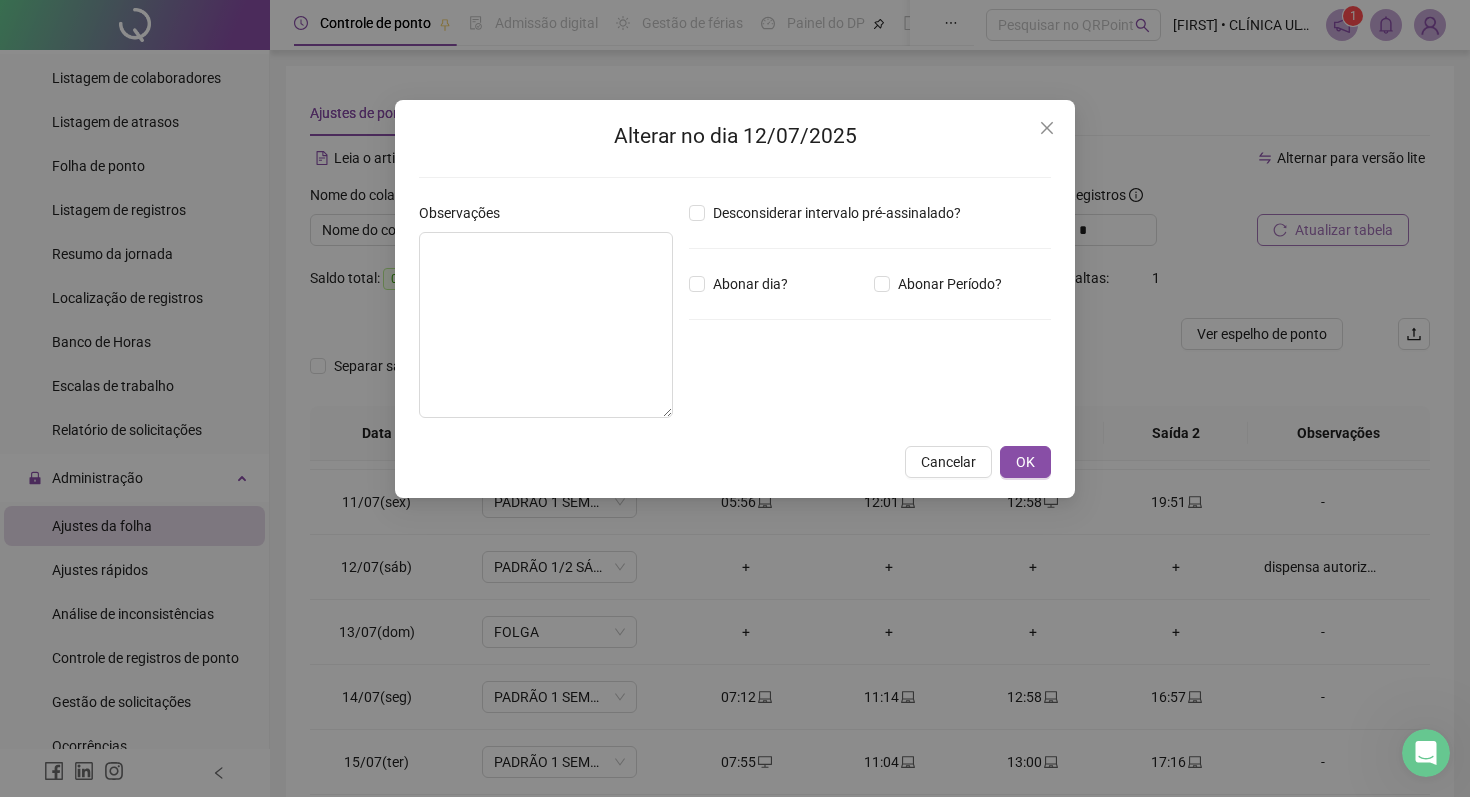 type on "**********" 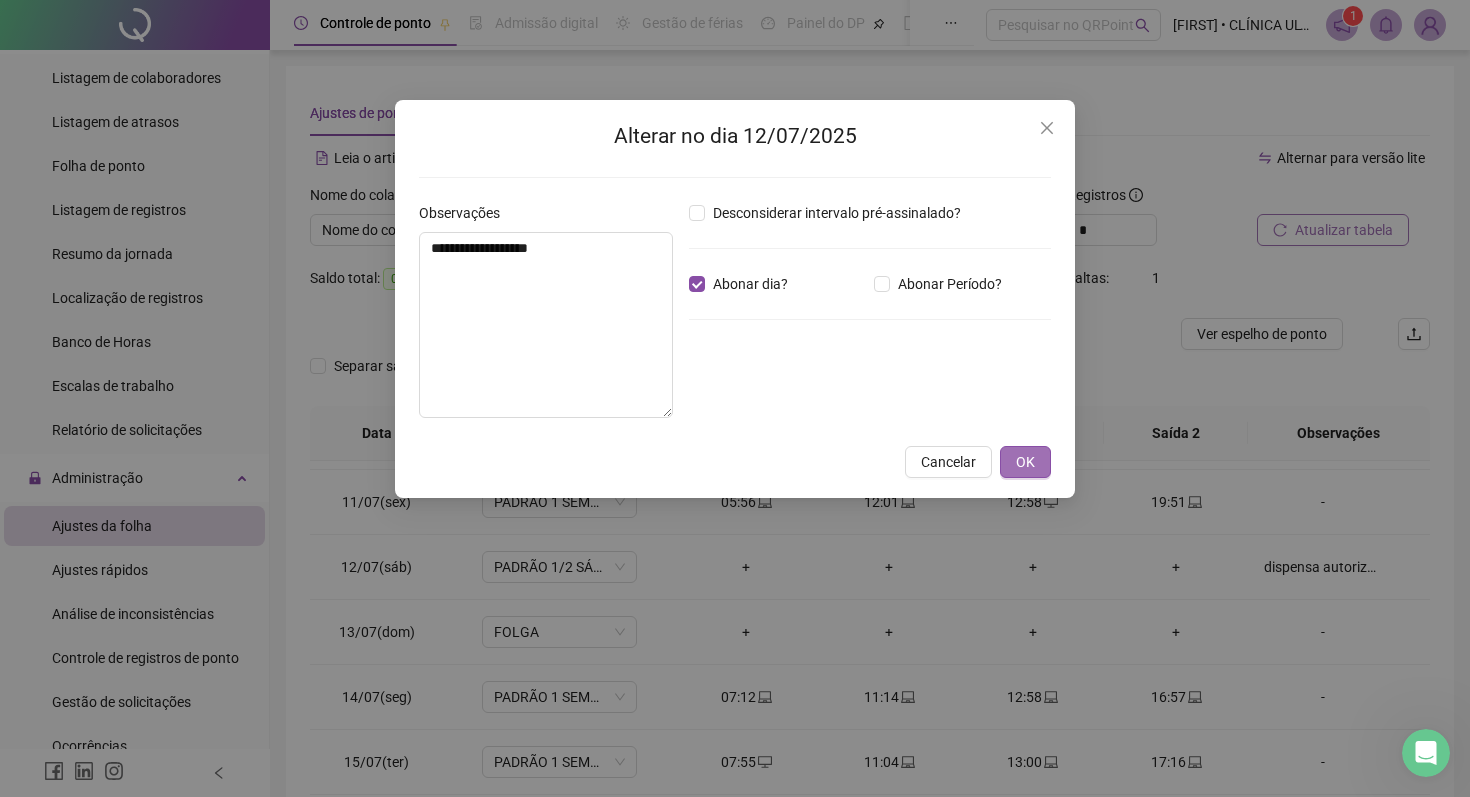 click on "OK" at bounding box center [1025, 462] 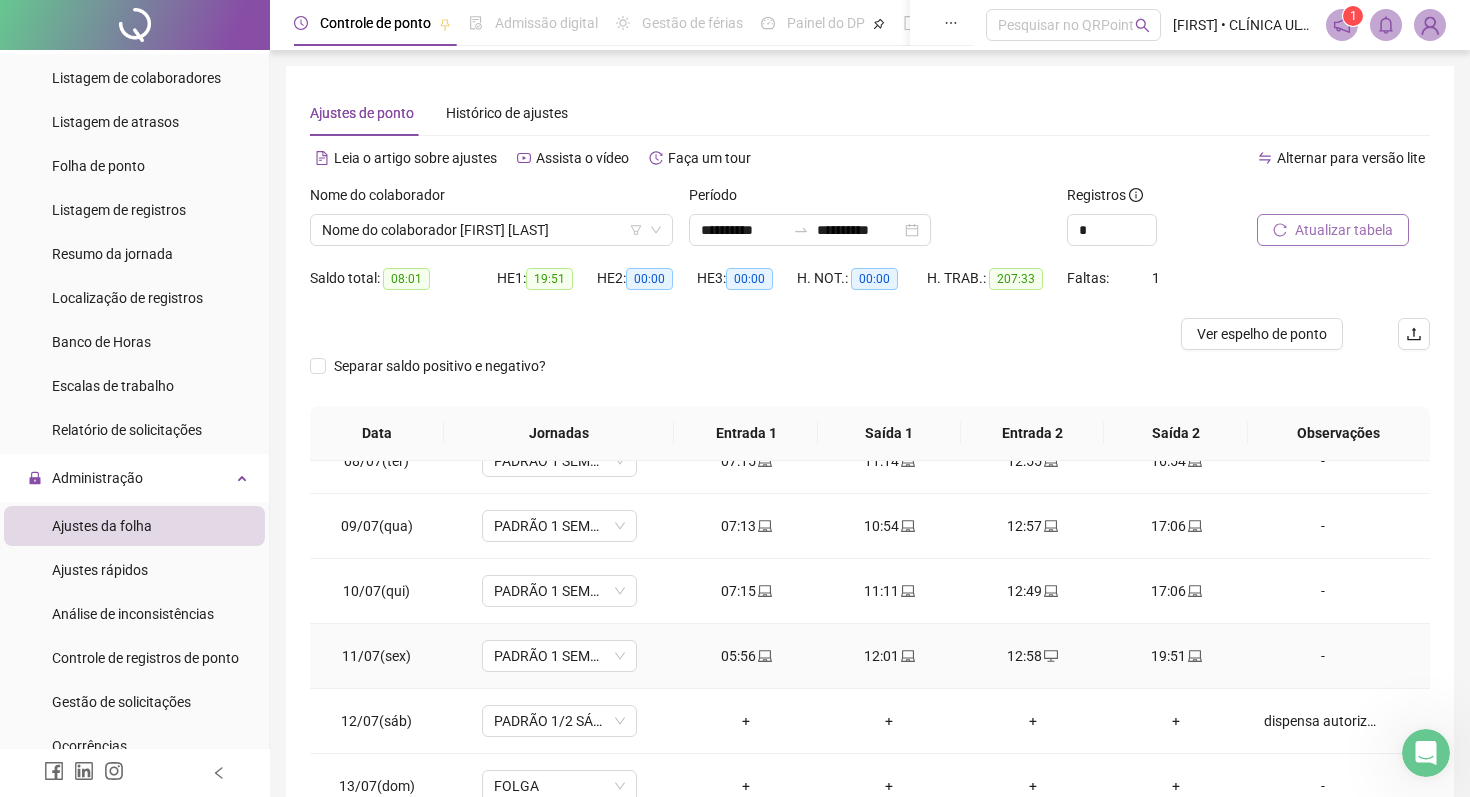 scroll, scrollTop: 485, scrollLeft: 0, axis: vertical 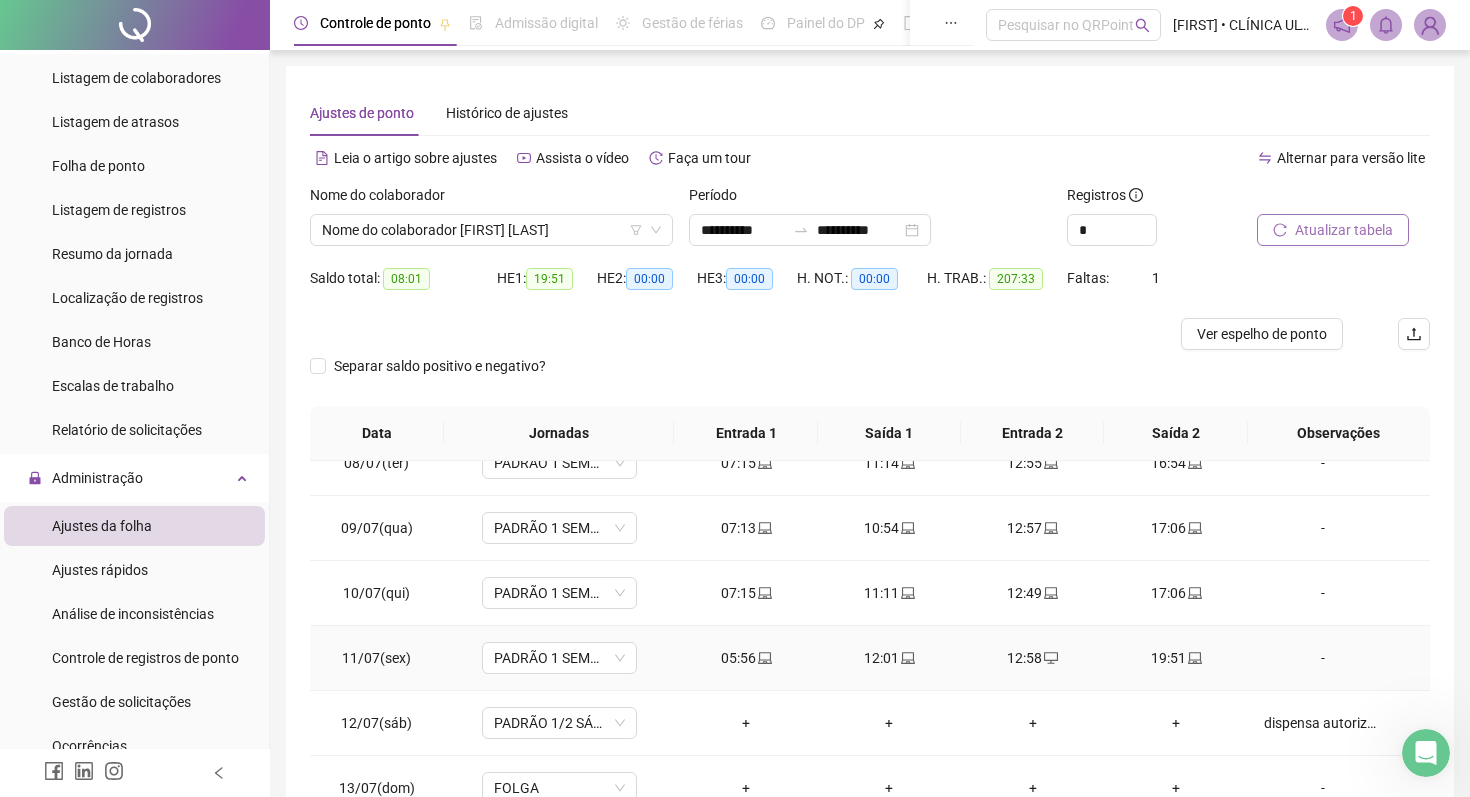 click on "-" at bounding box center [1323, 658] 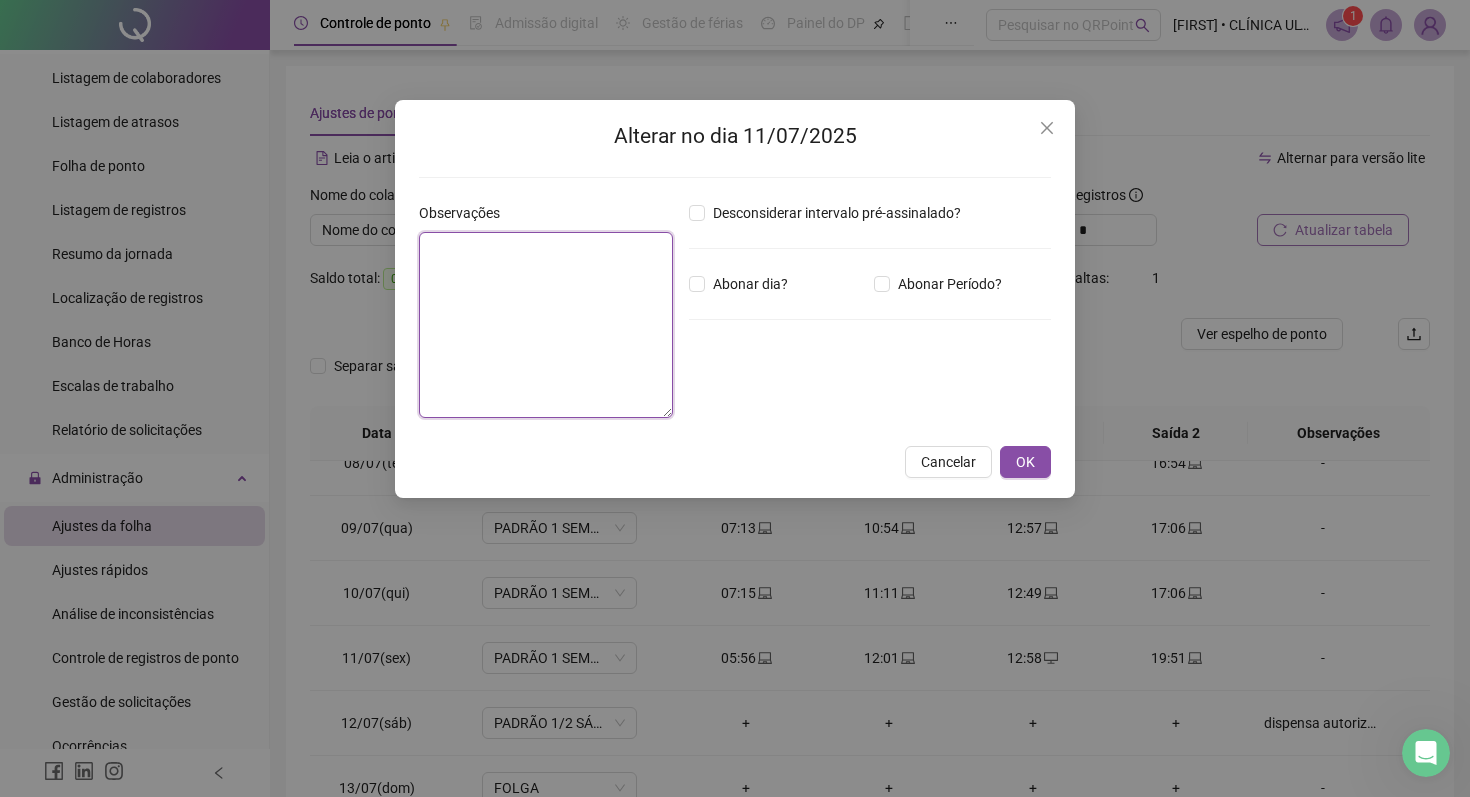 click at bounding box center [546, 325] 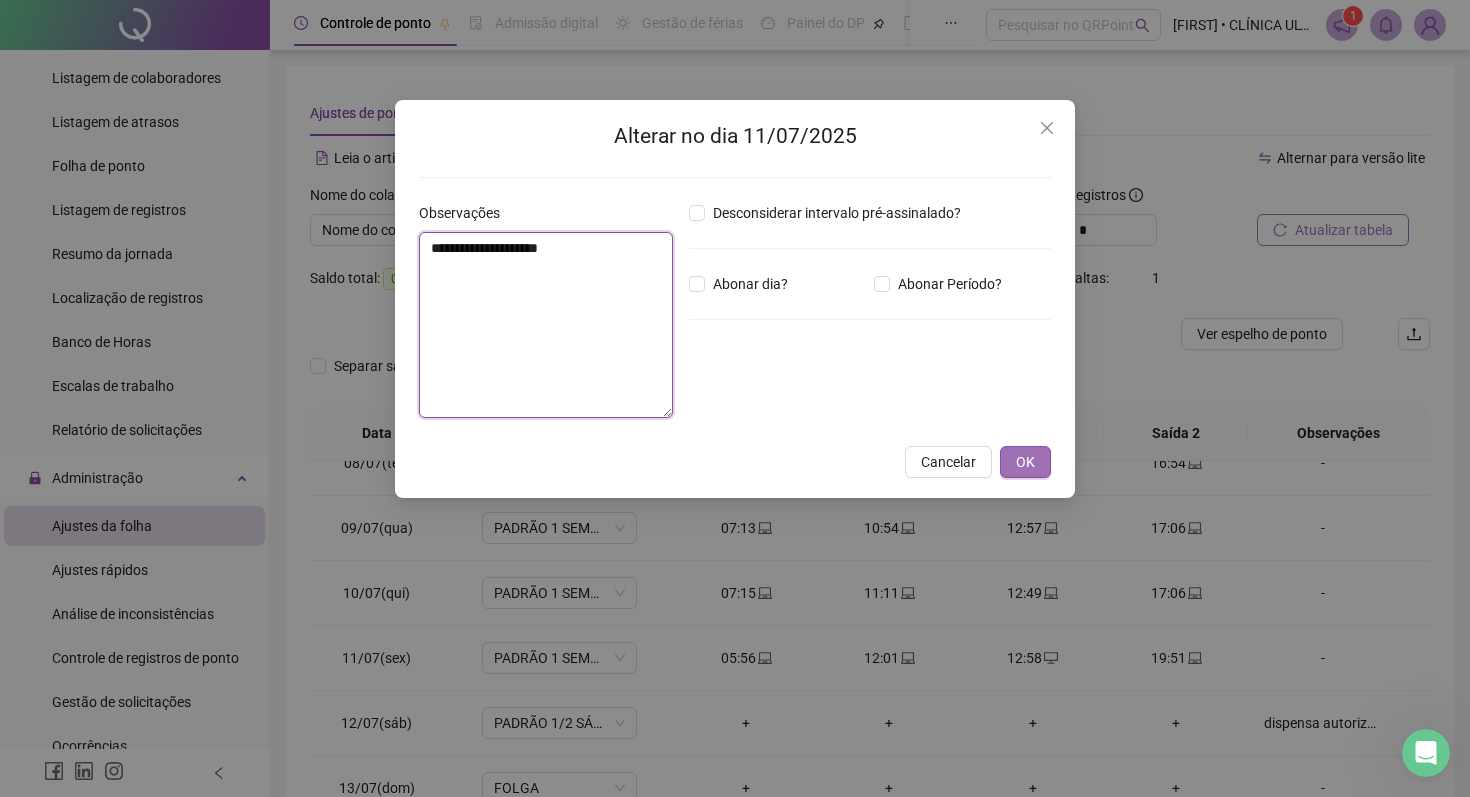type on "**********" 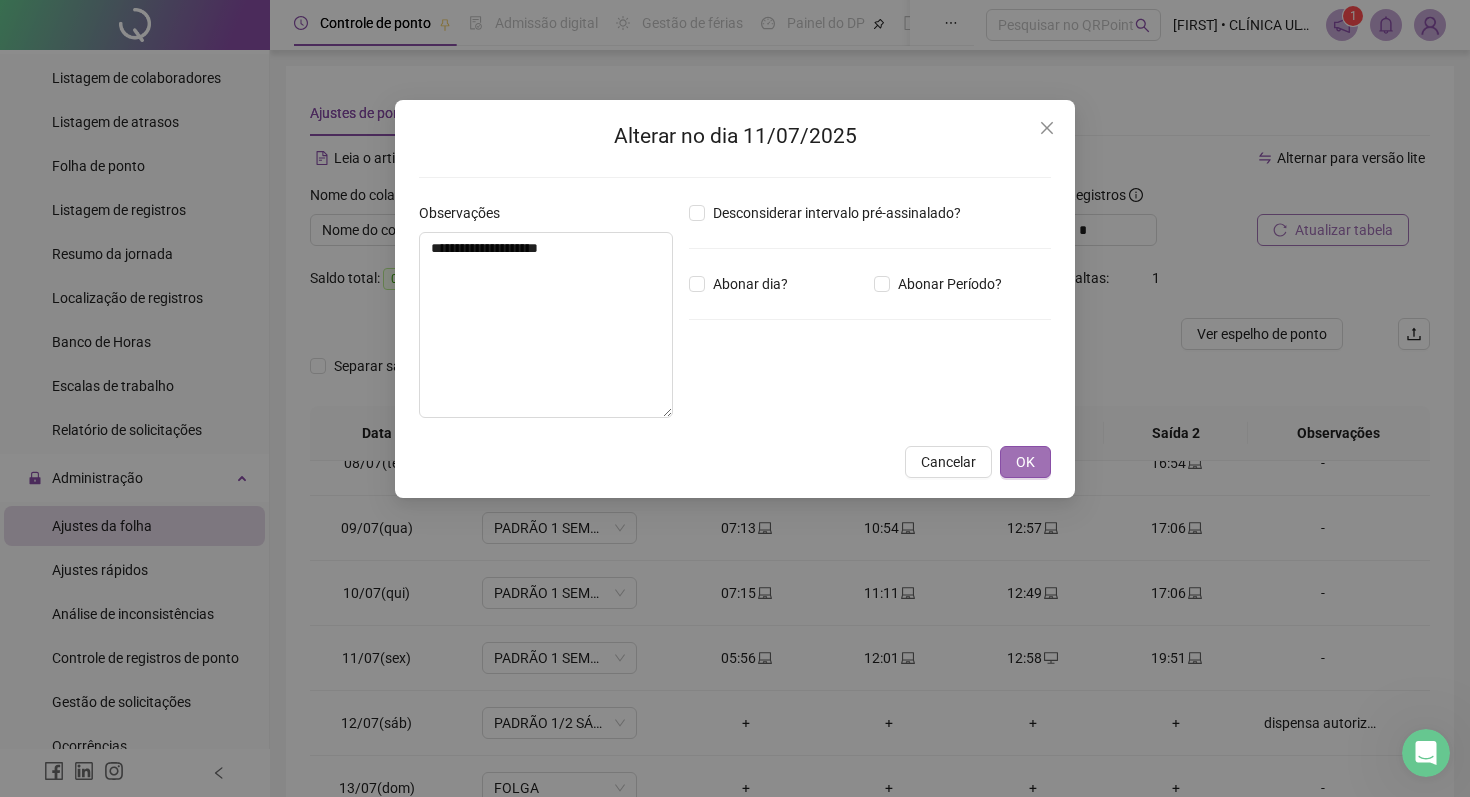 click on "OK" at bounding box center (1025, 462) 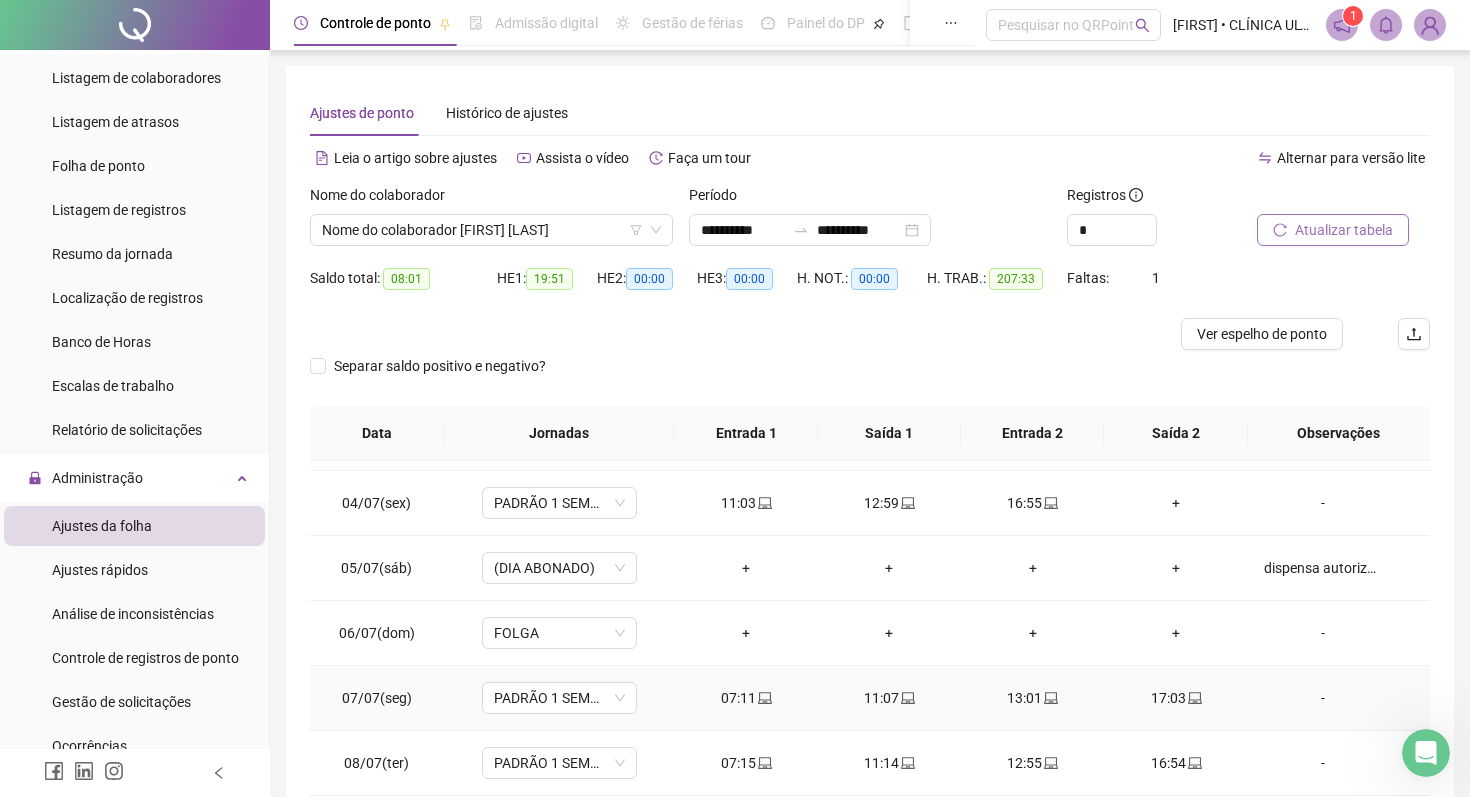 scroll, scrollTop: 168, scrollLeft: 0, axis: vertical 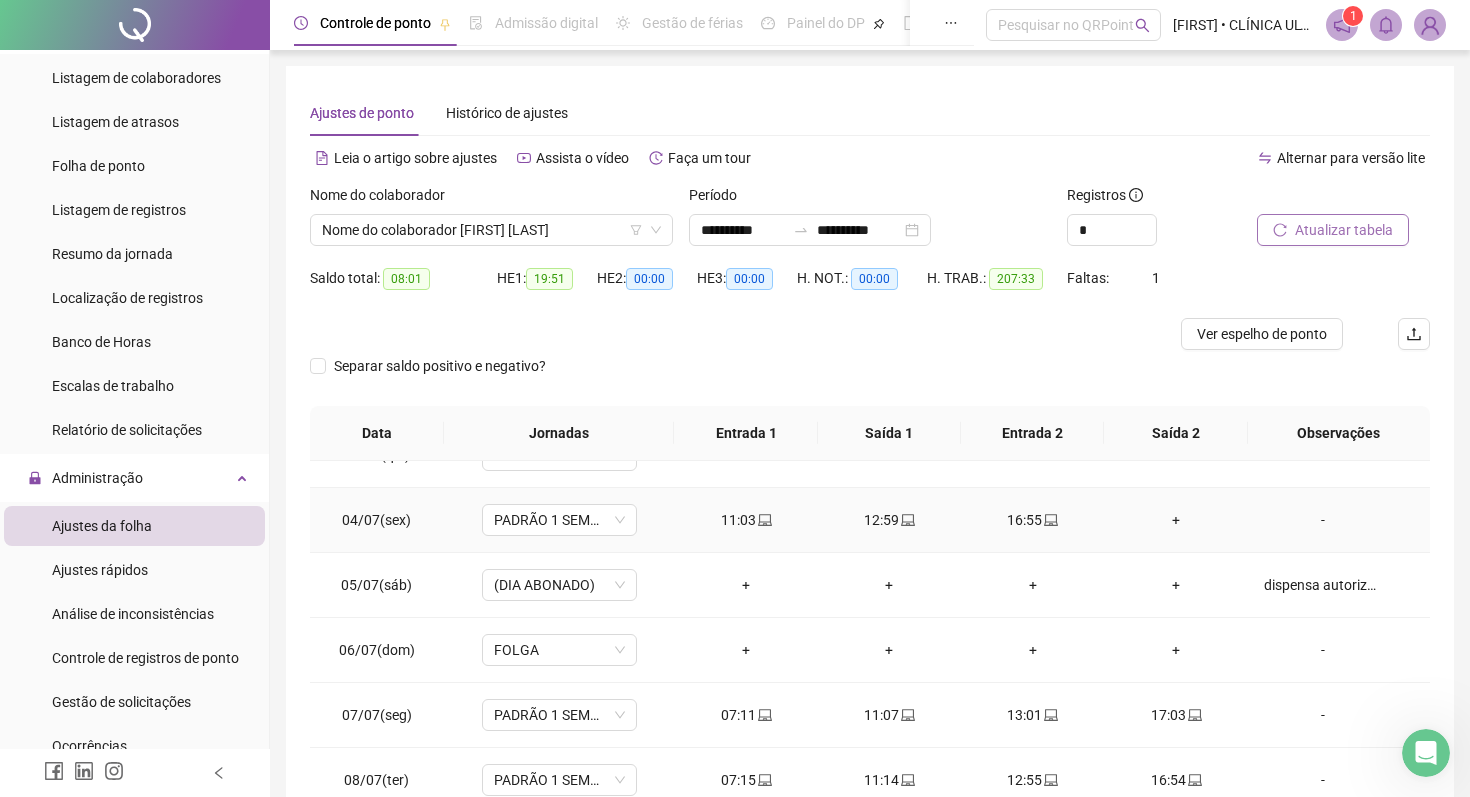 click on "+" at bounding box center [1175, 520] 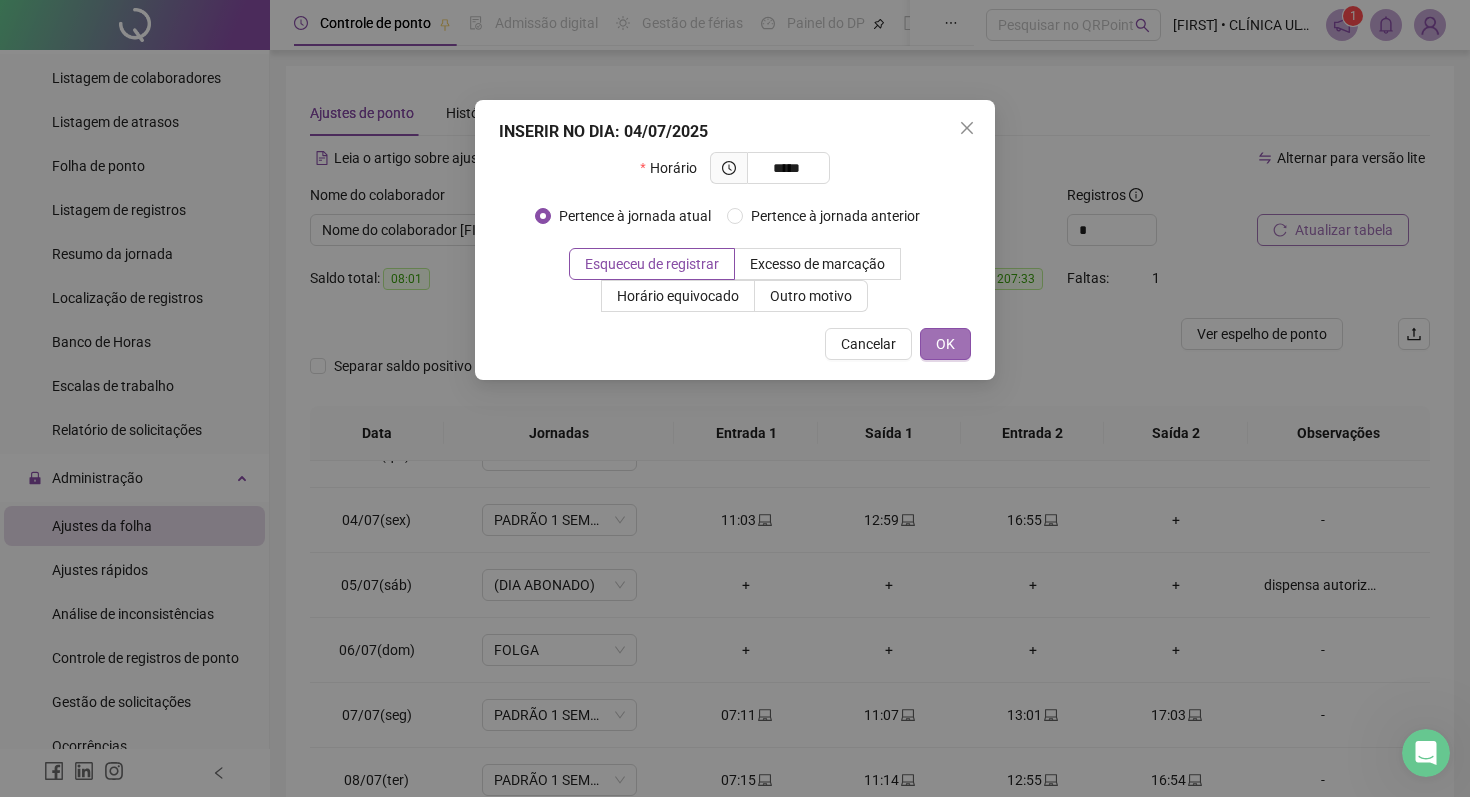 type on "*****" 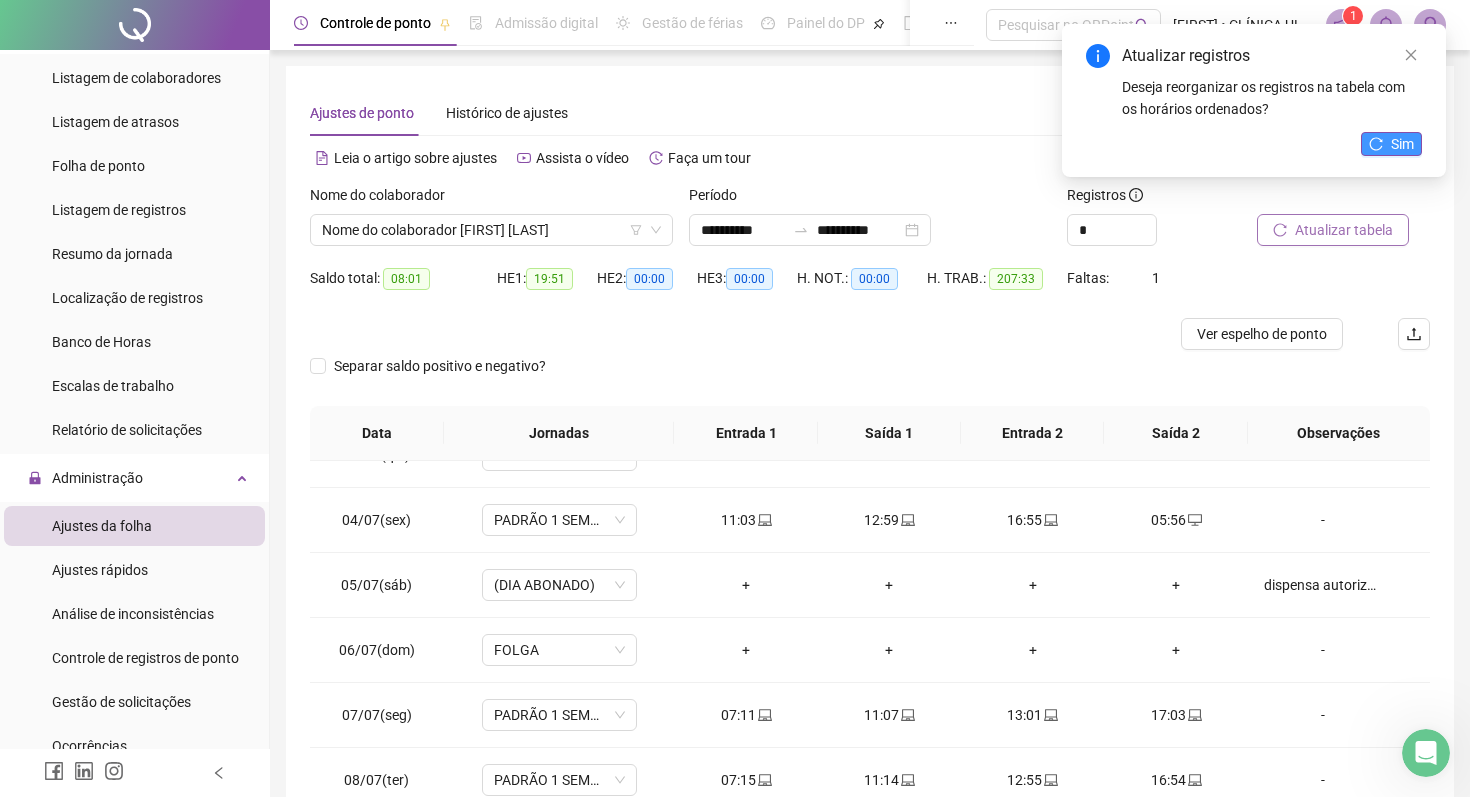click on "Sim" at bounding box center (1402, 144) 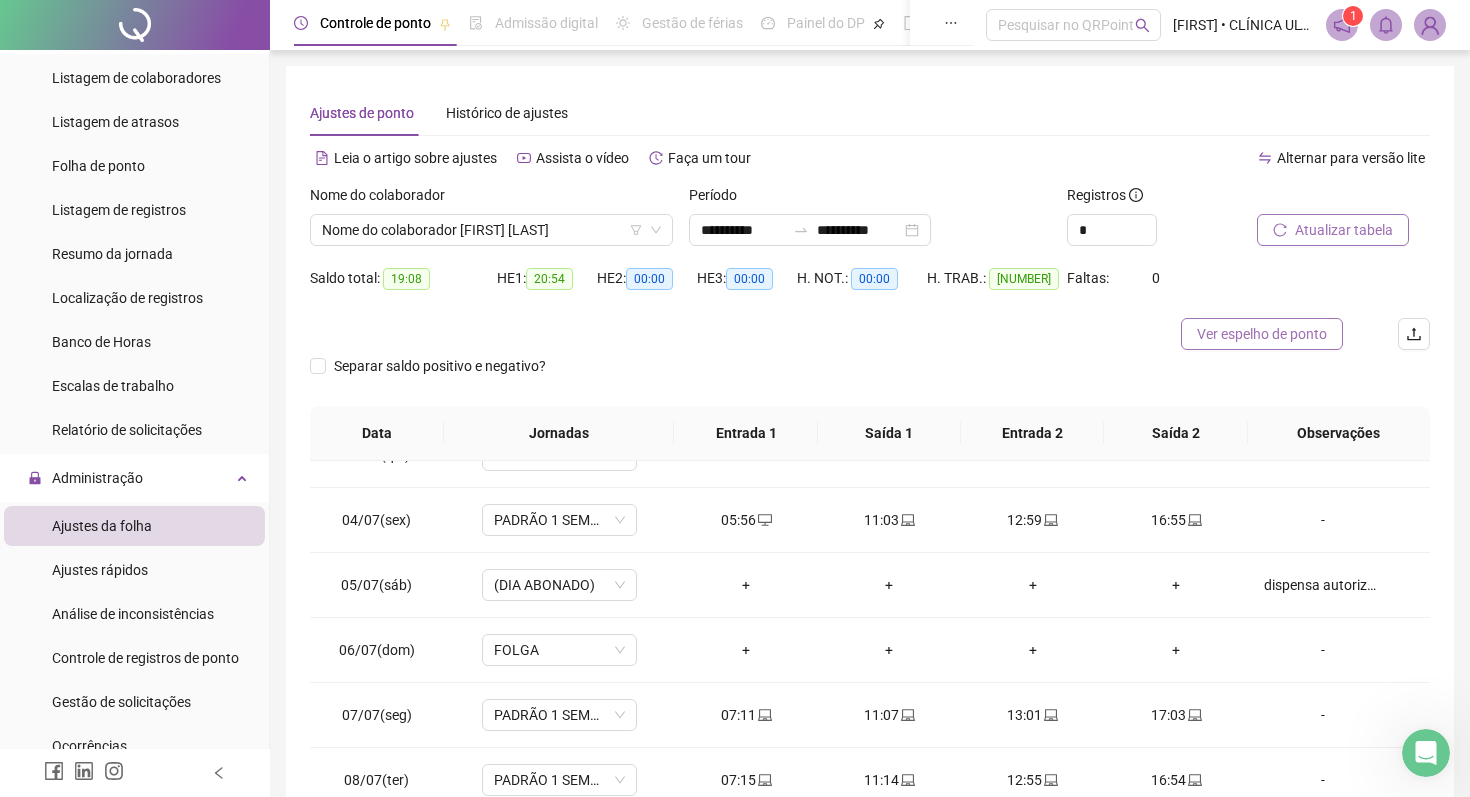 click on "Ver espelho de ponto" at bounding box center (1262, 334) 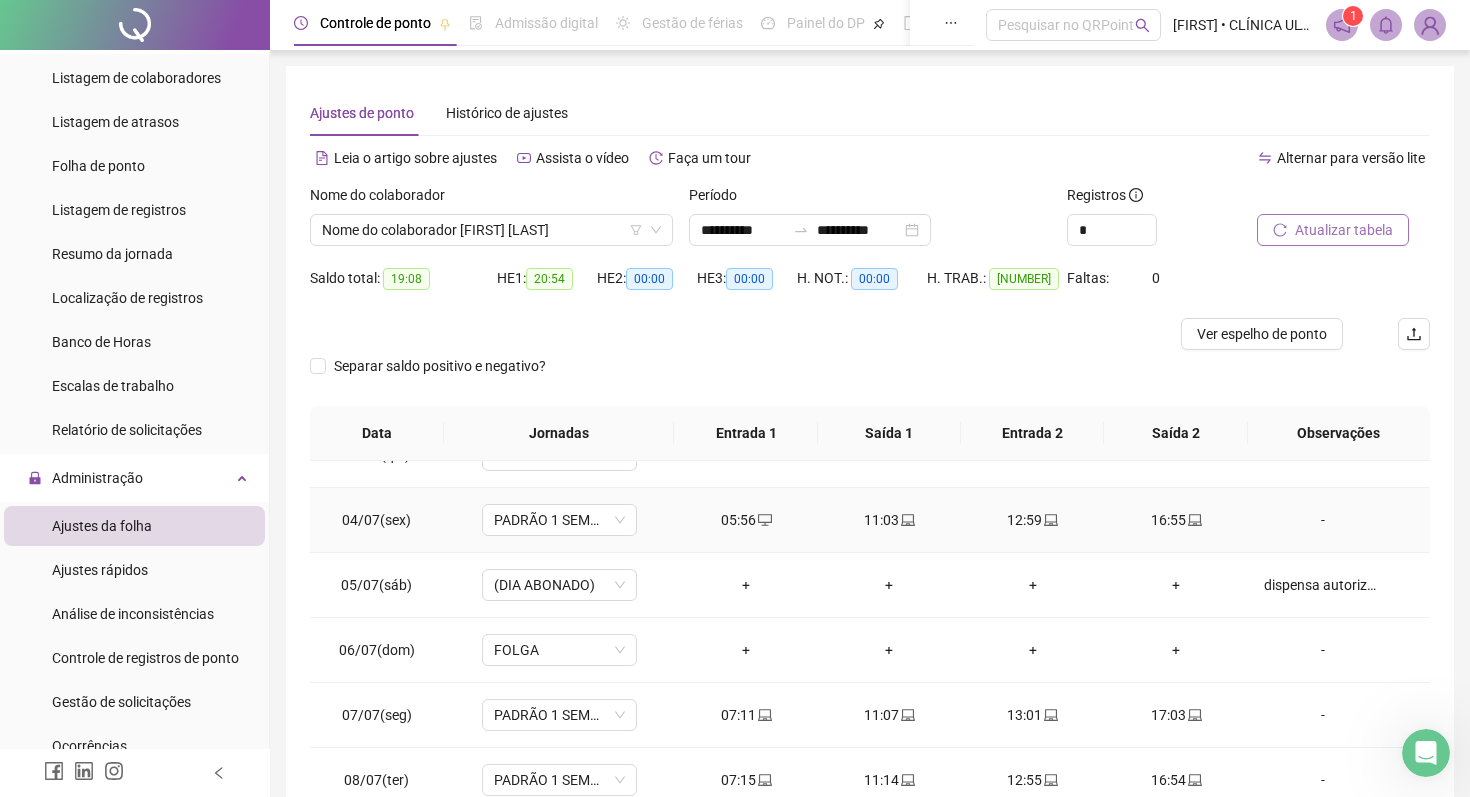 click on "-" at bounding box center (1323, 520) 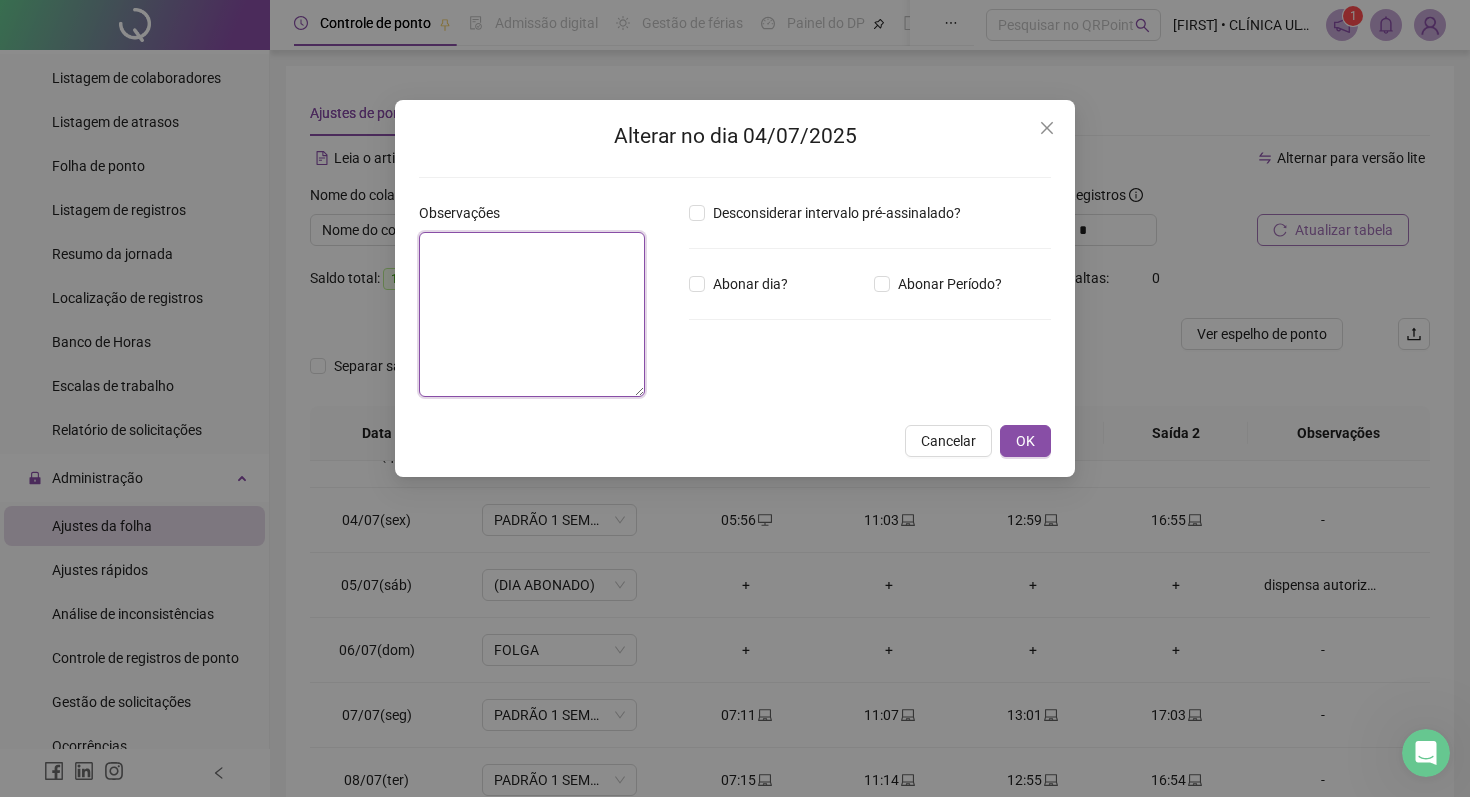 click at bounding box center (532, 314) 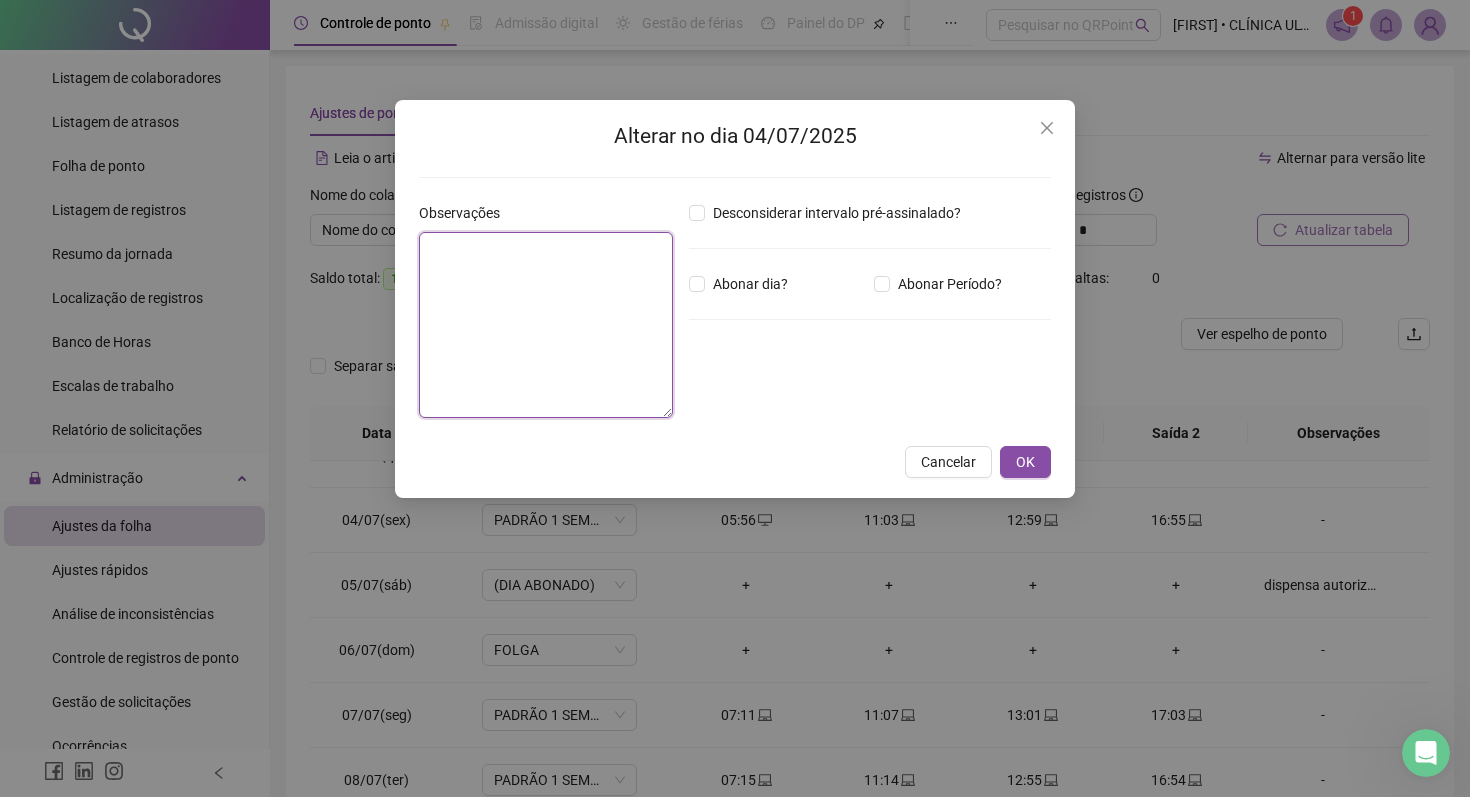 paste on "**********" 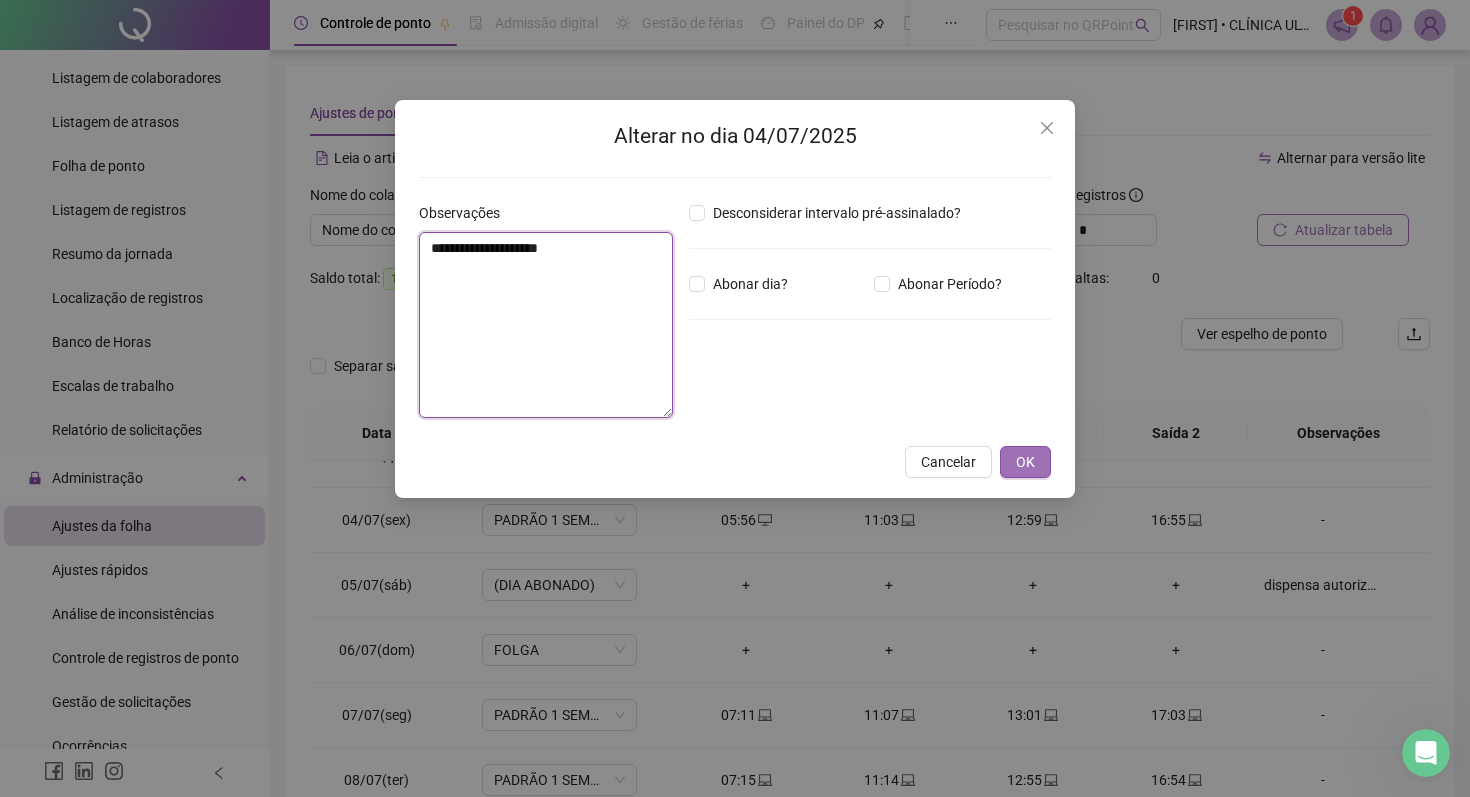 type on "**********" 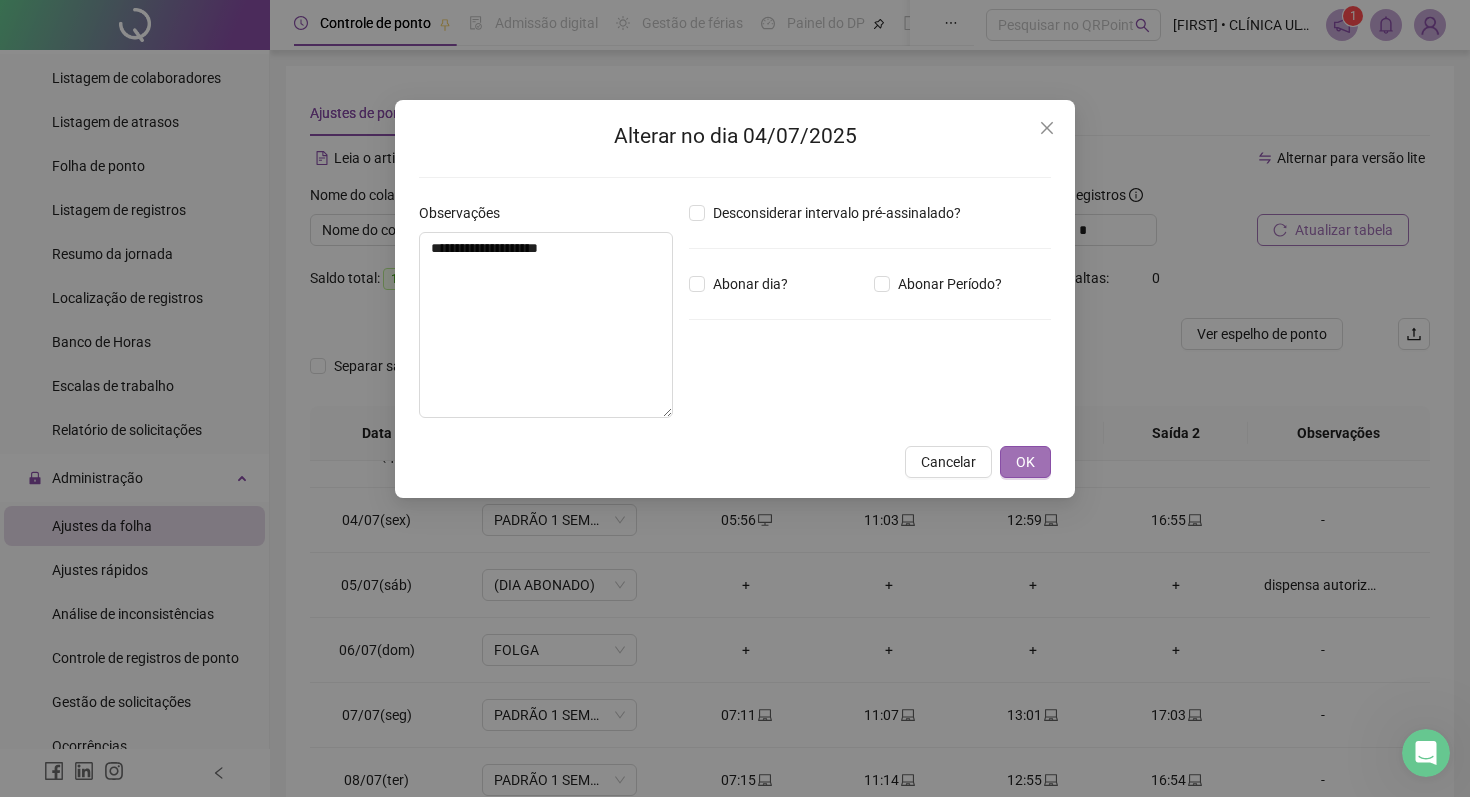 click on "OK" at bounding box center [1025, 462] 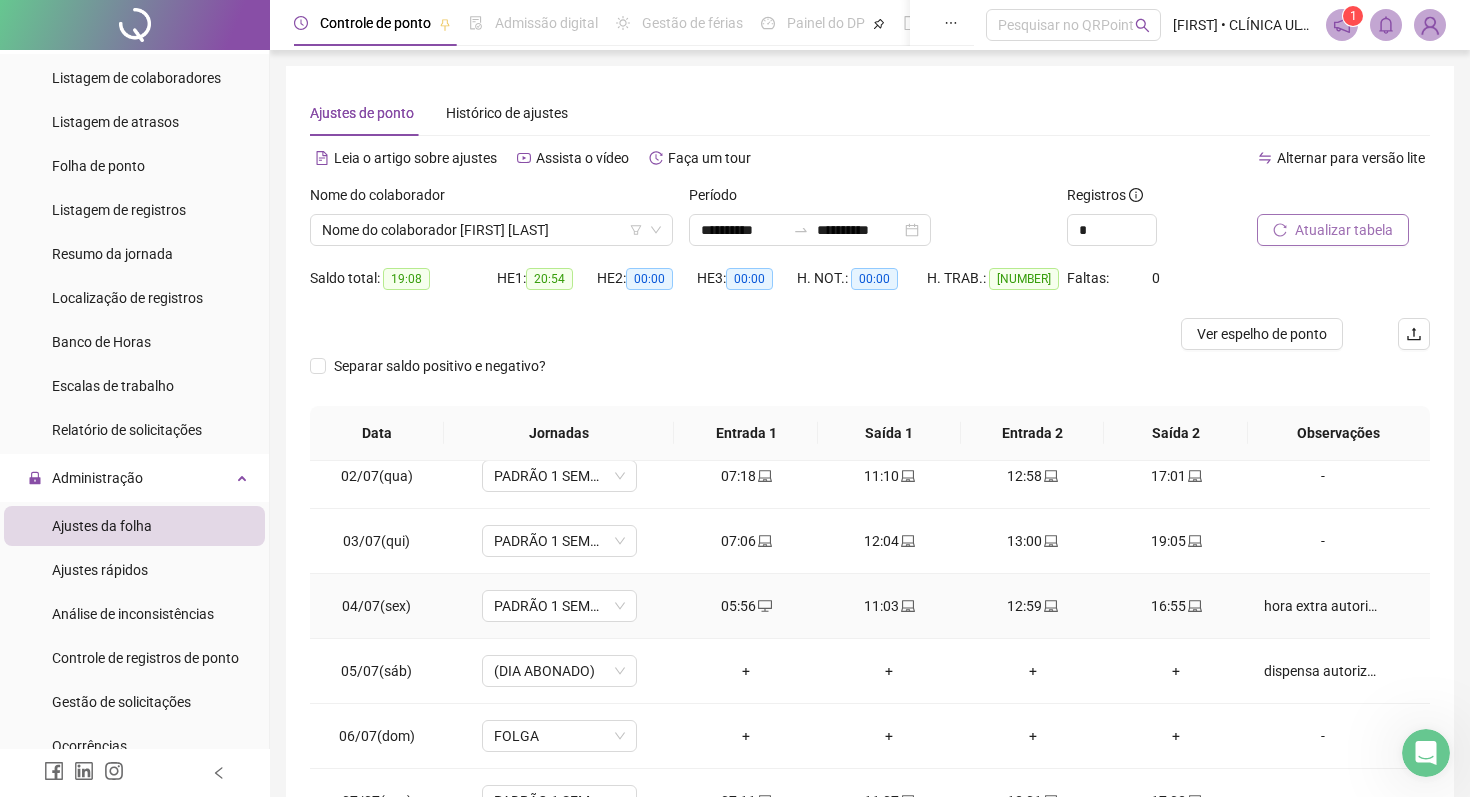 scroll, scrollTop: 57, scrollLeft: 0, axis: vertical 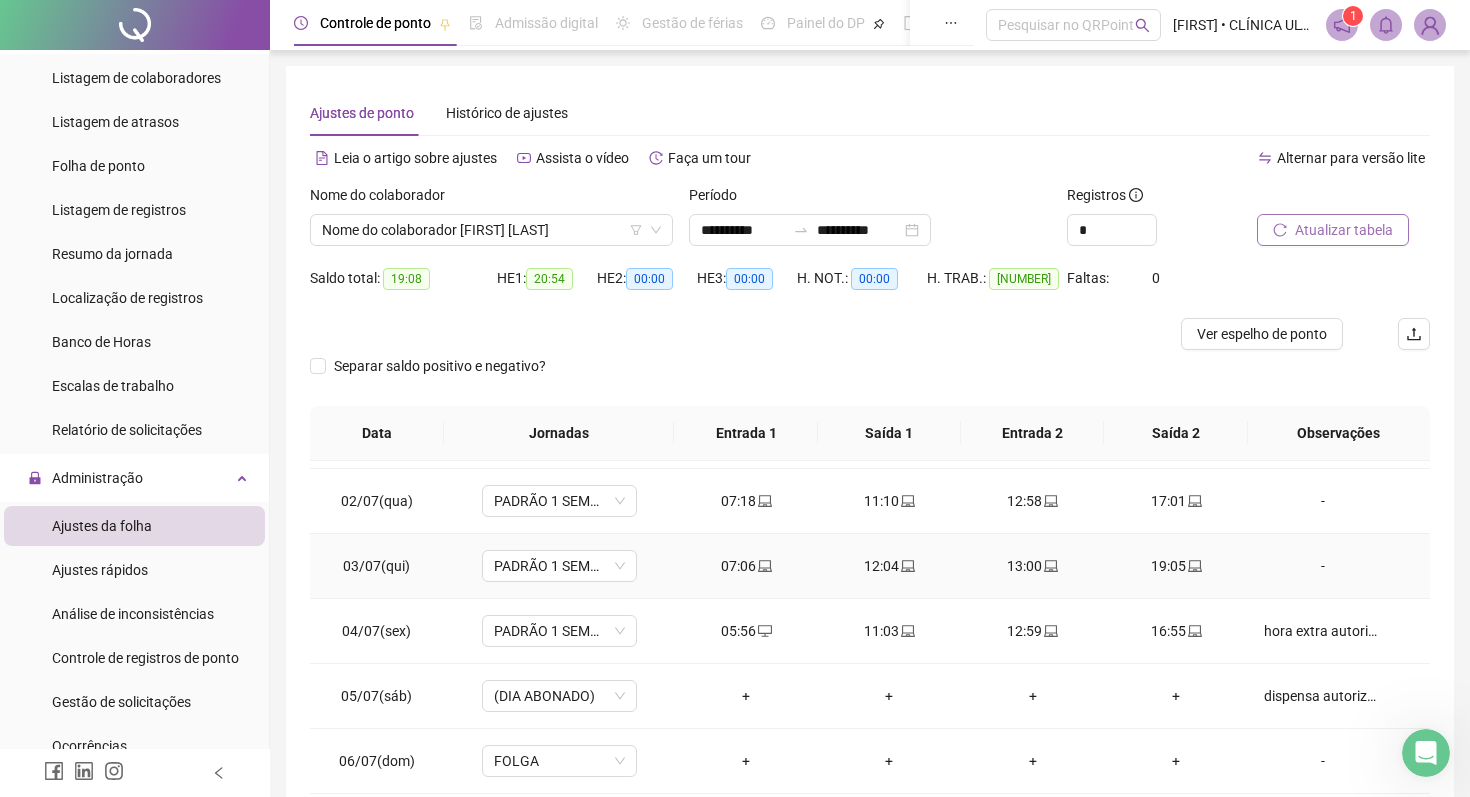 click on "-" at bounding box center (1323, 566) 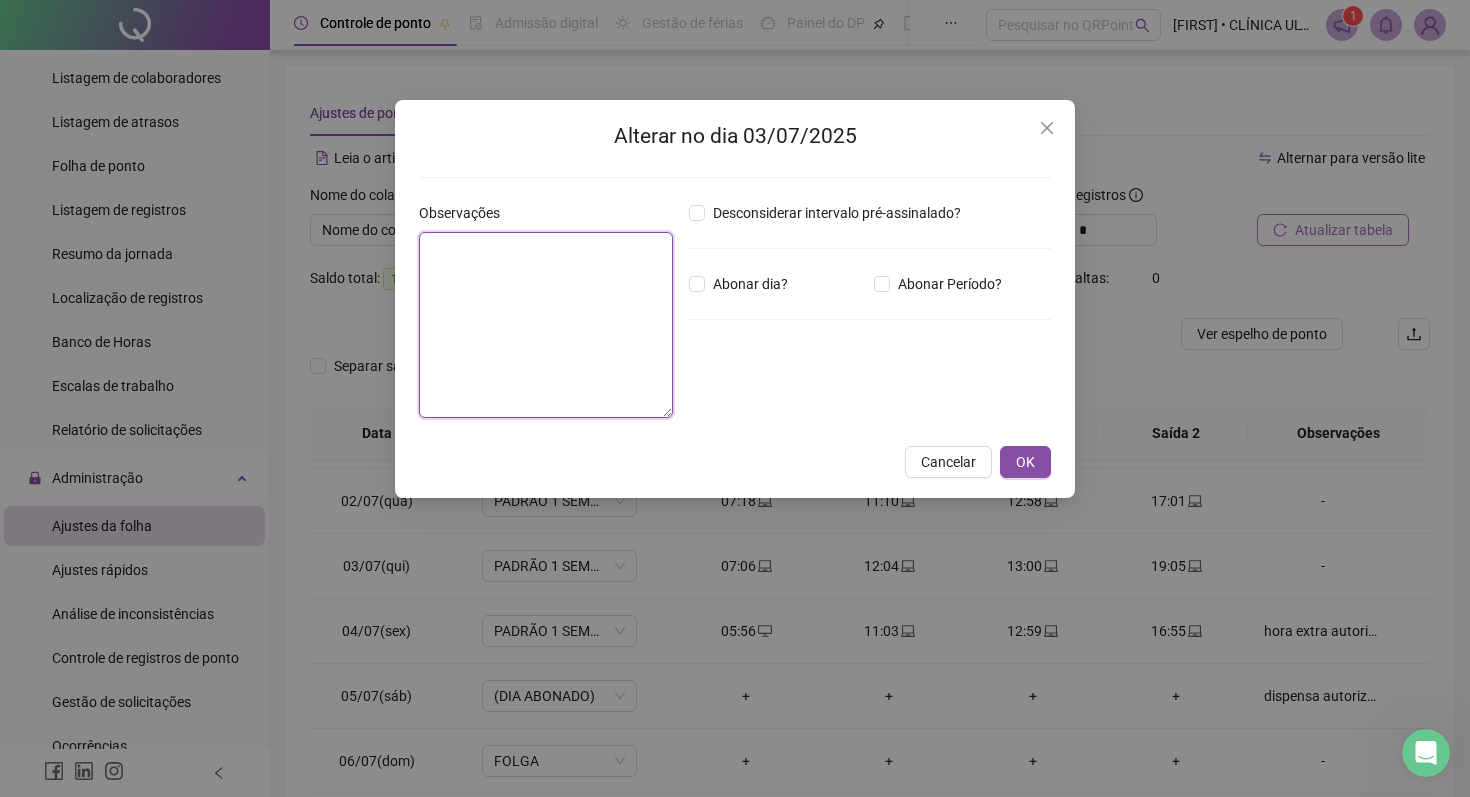 click at bounding box center [546, 325] 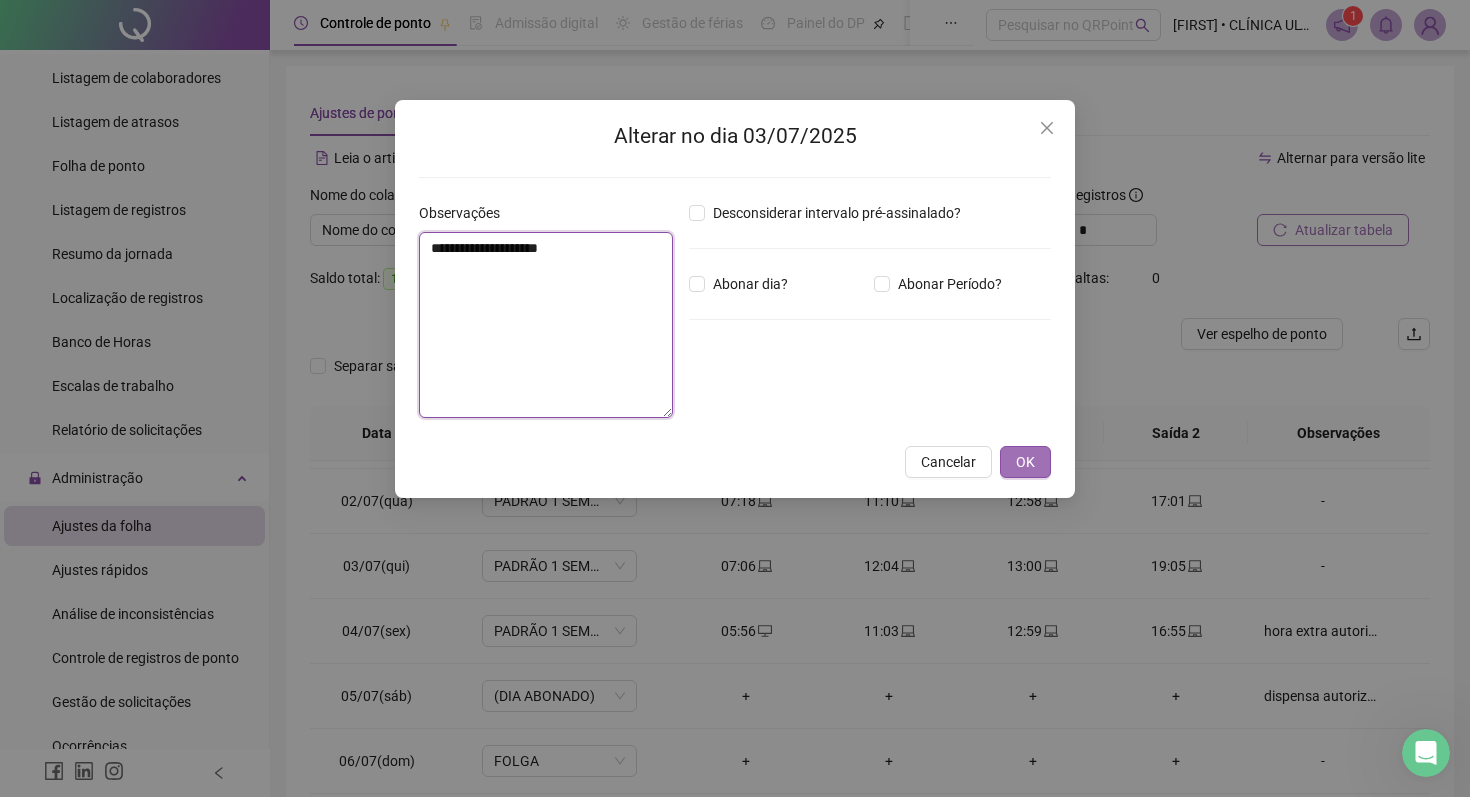 type on "**********" 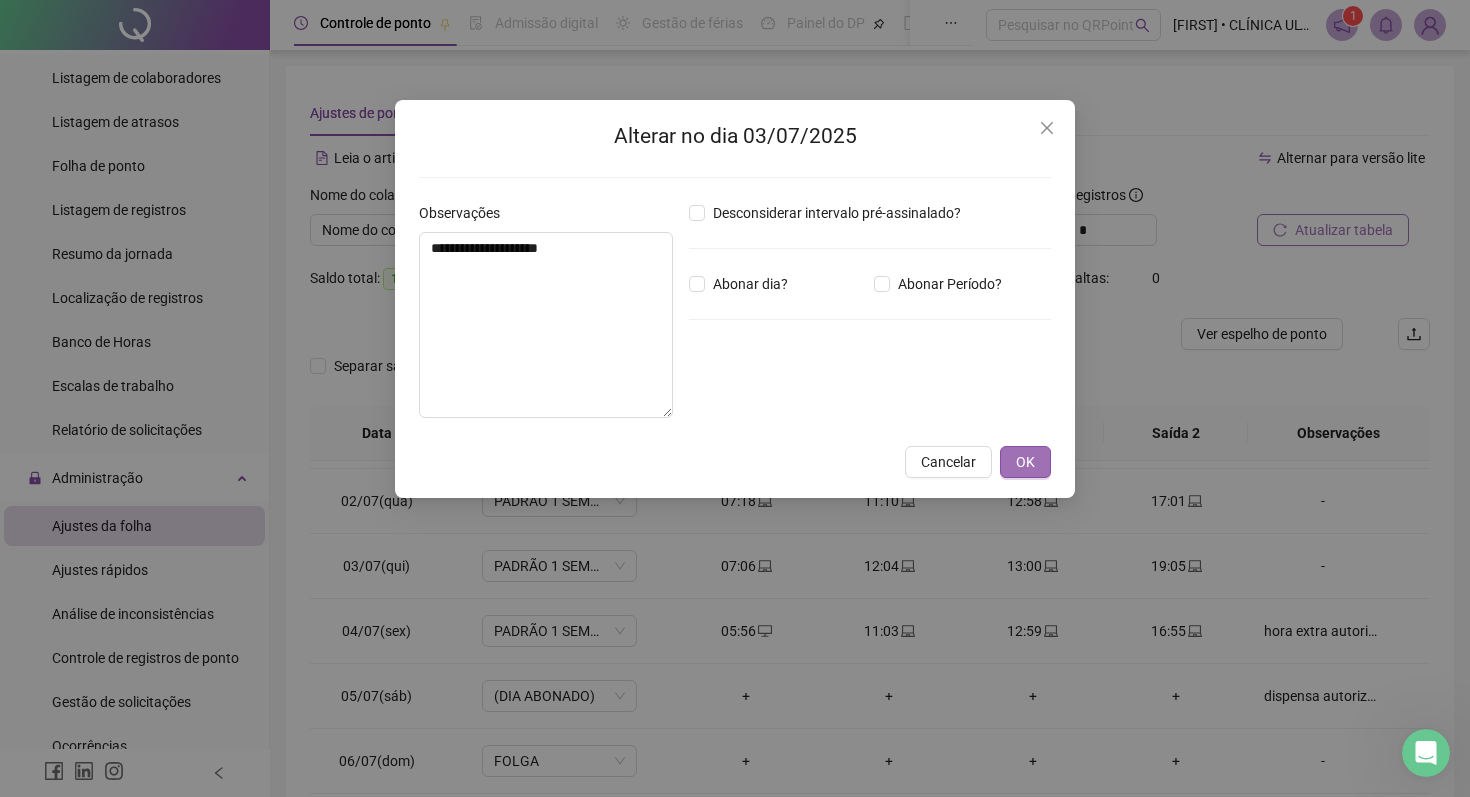 click on "OK" at bounding box center [1025, 462] 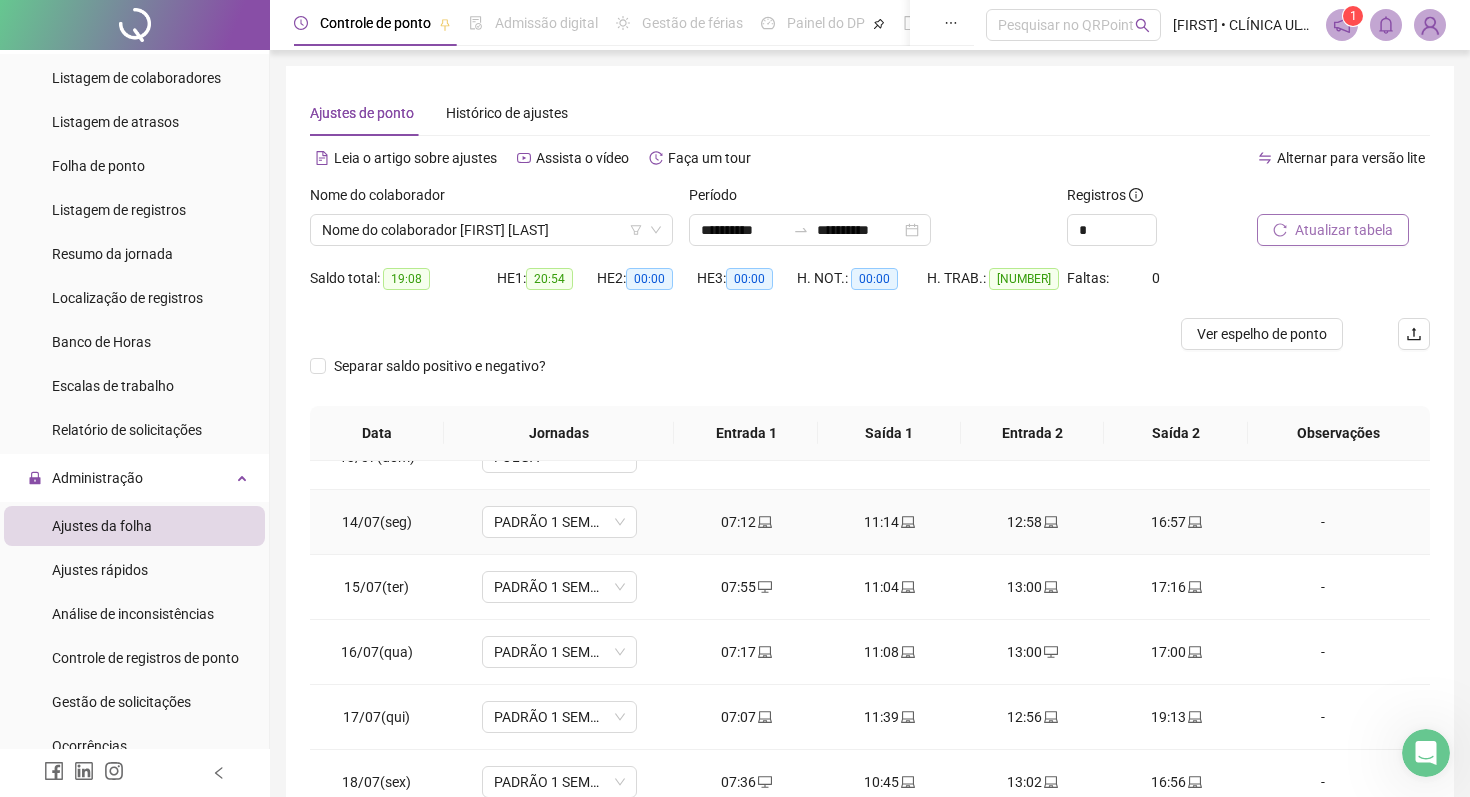 scroll, scrollTop: 837, scrollLeft: 0, axis: vertical 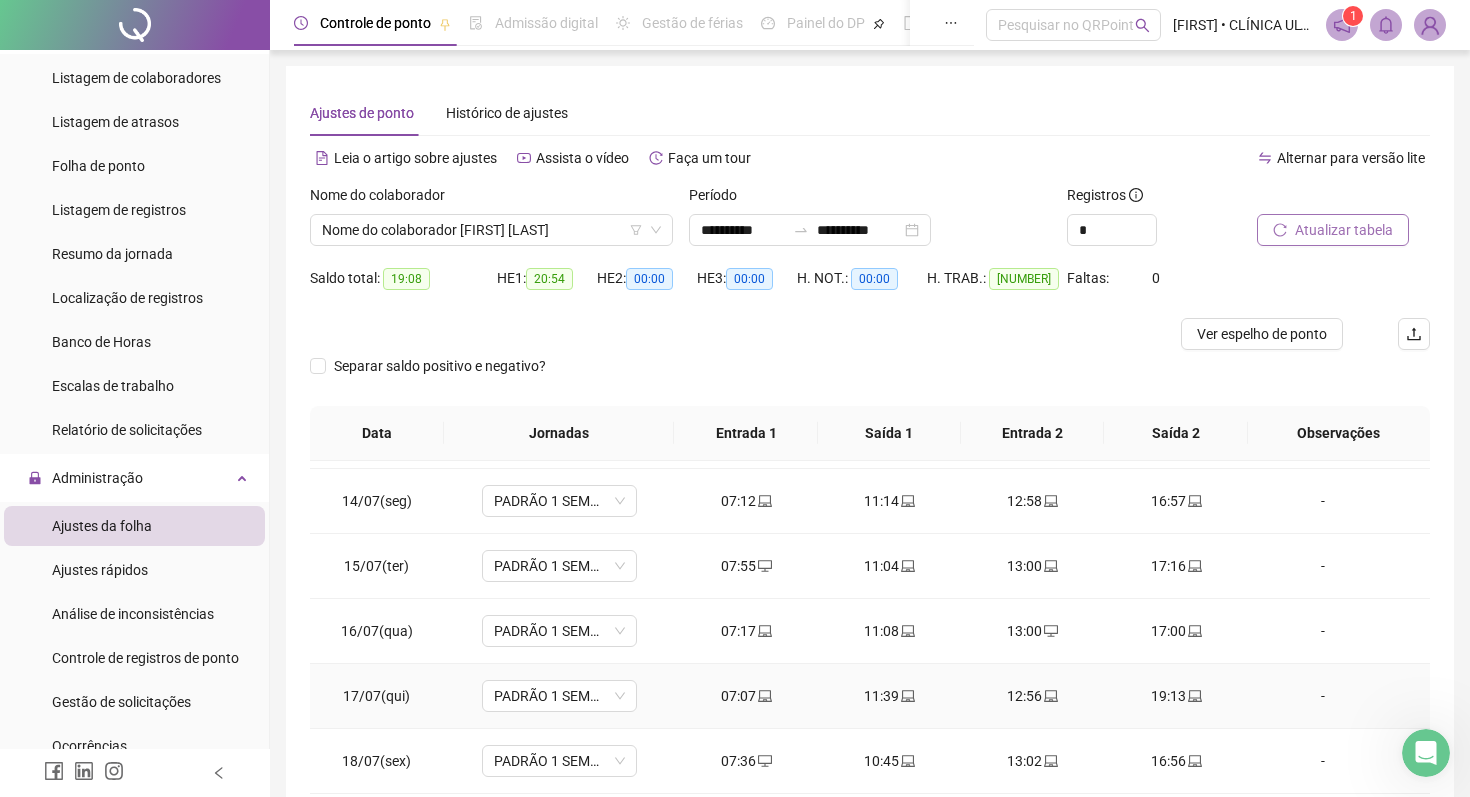 click on "-" at bounding box center [1323, 696] 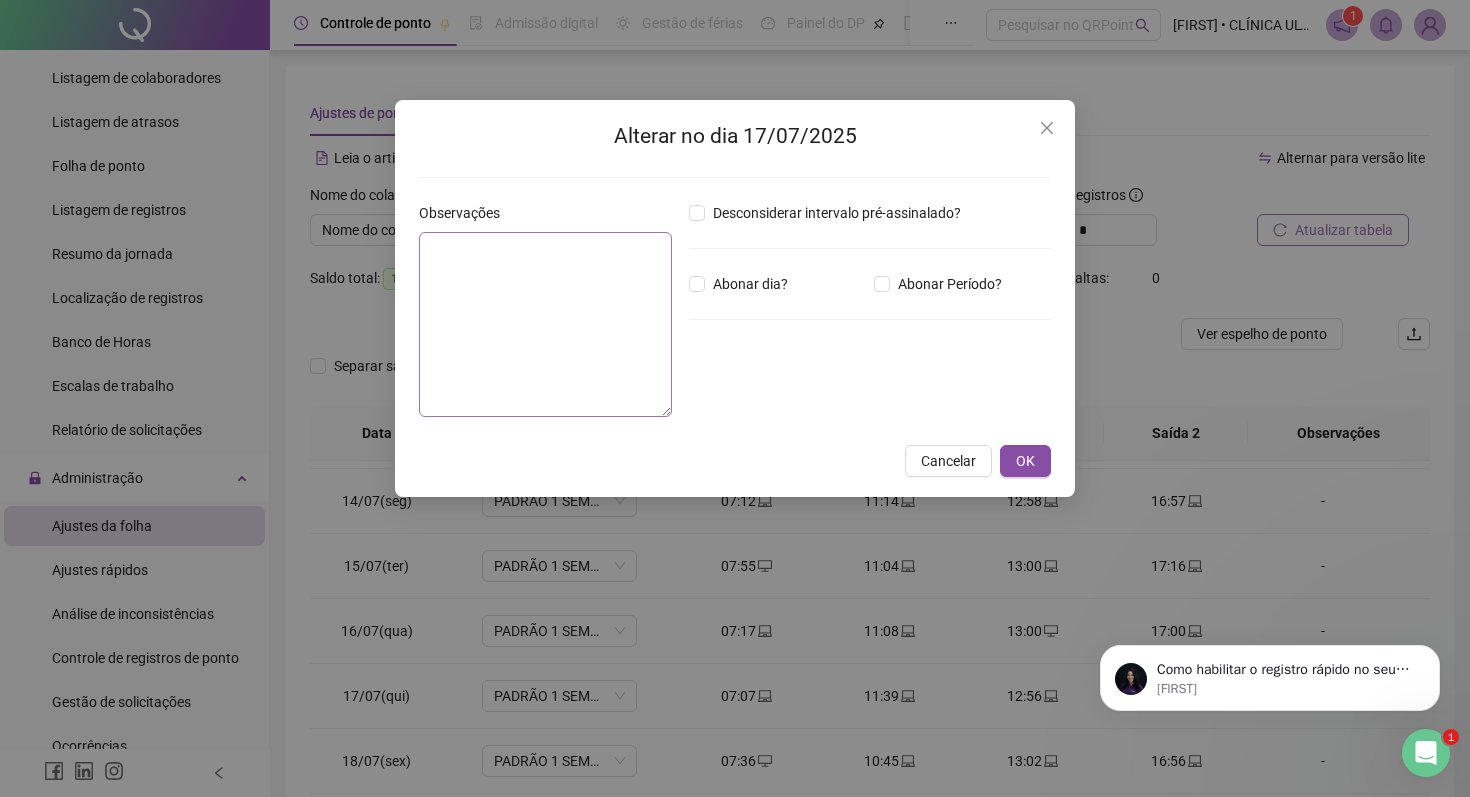 scroll, scrollTop: 0, scrollLeft: 0, axis: both 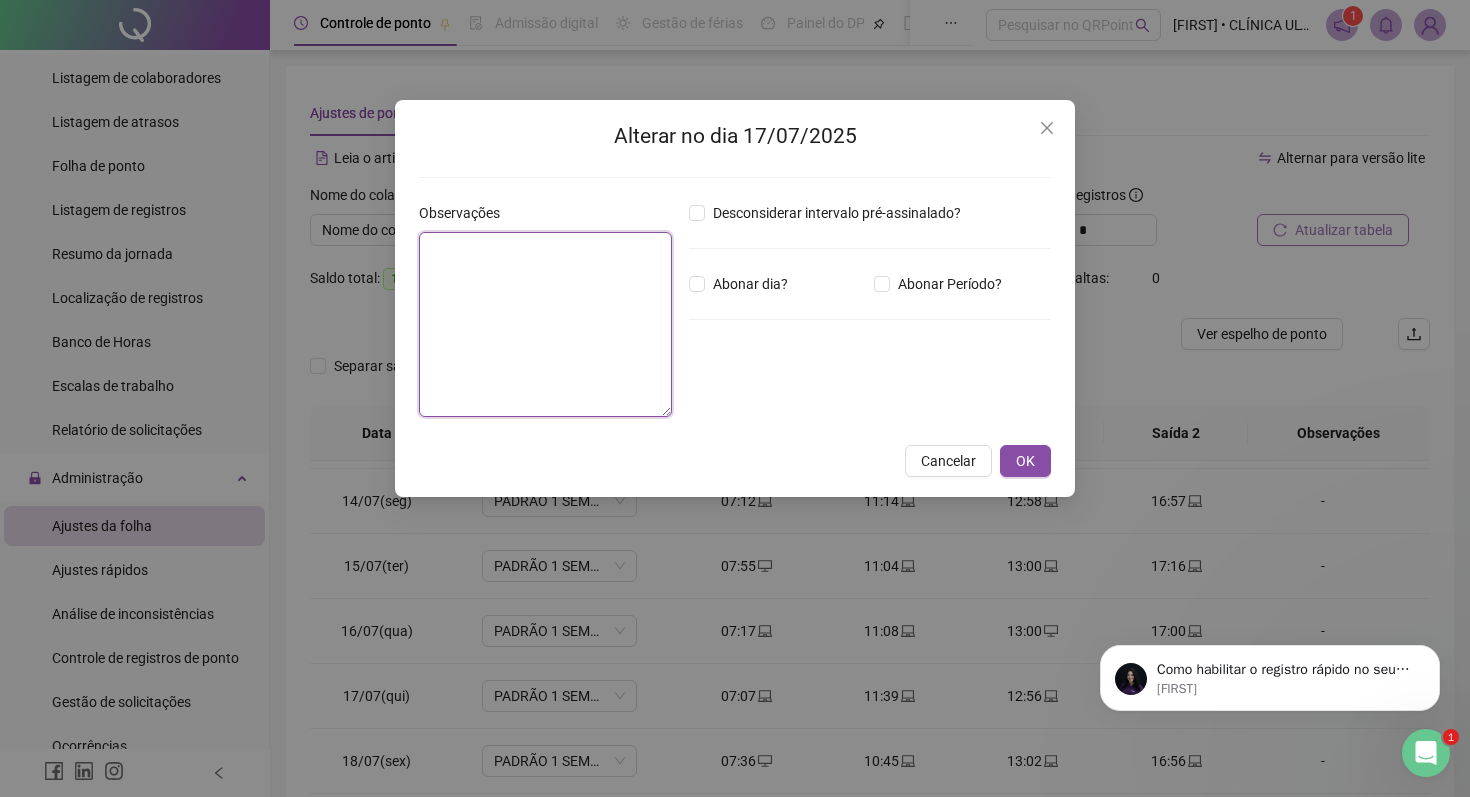 click at bounding box center (545, 324) 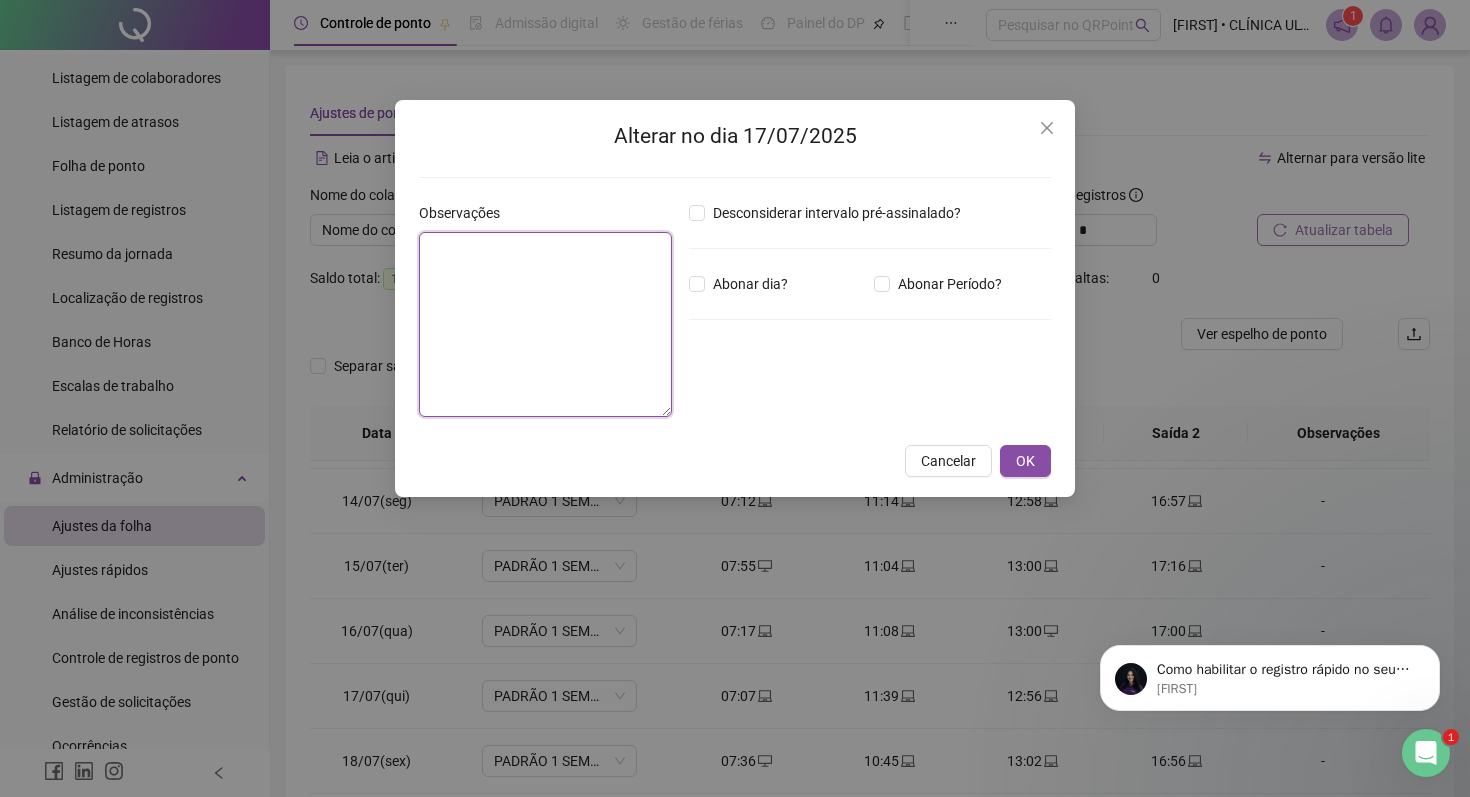 paste on "**********" 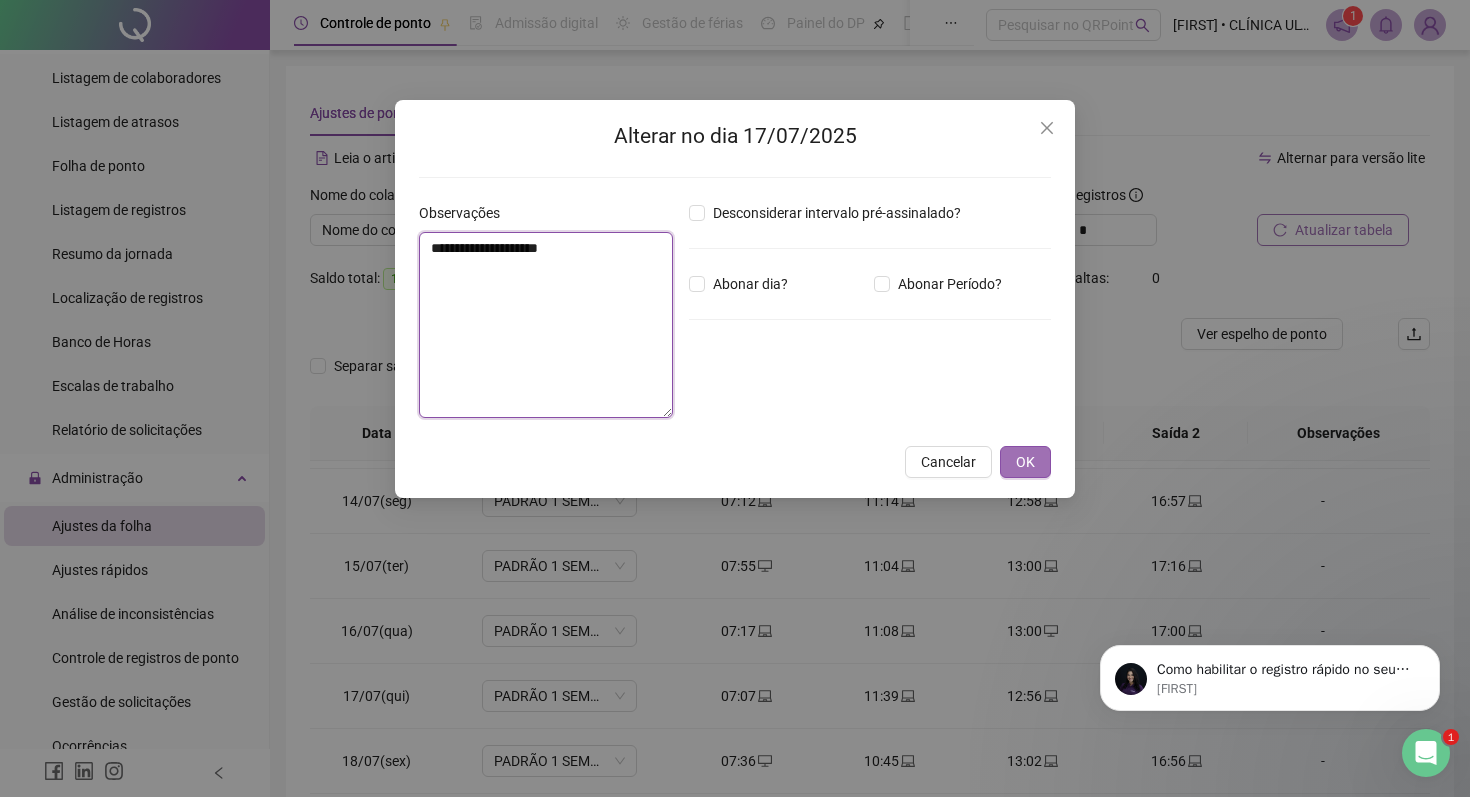 type on "**********" 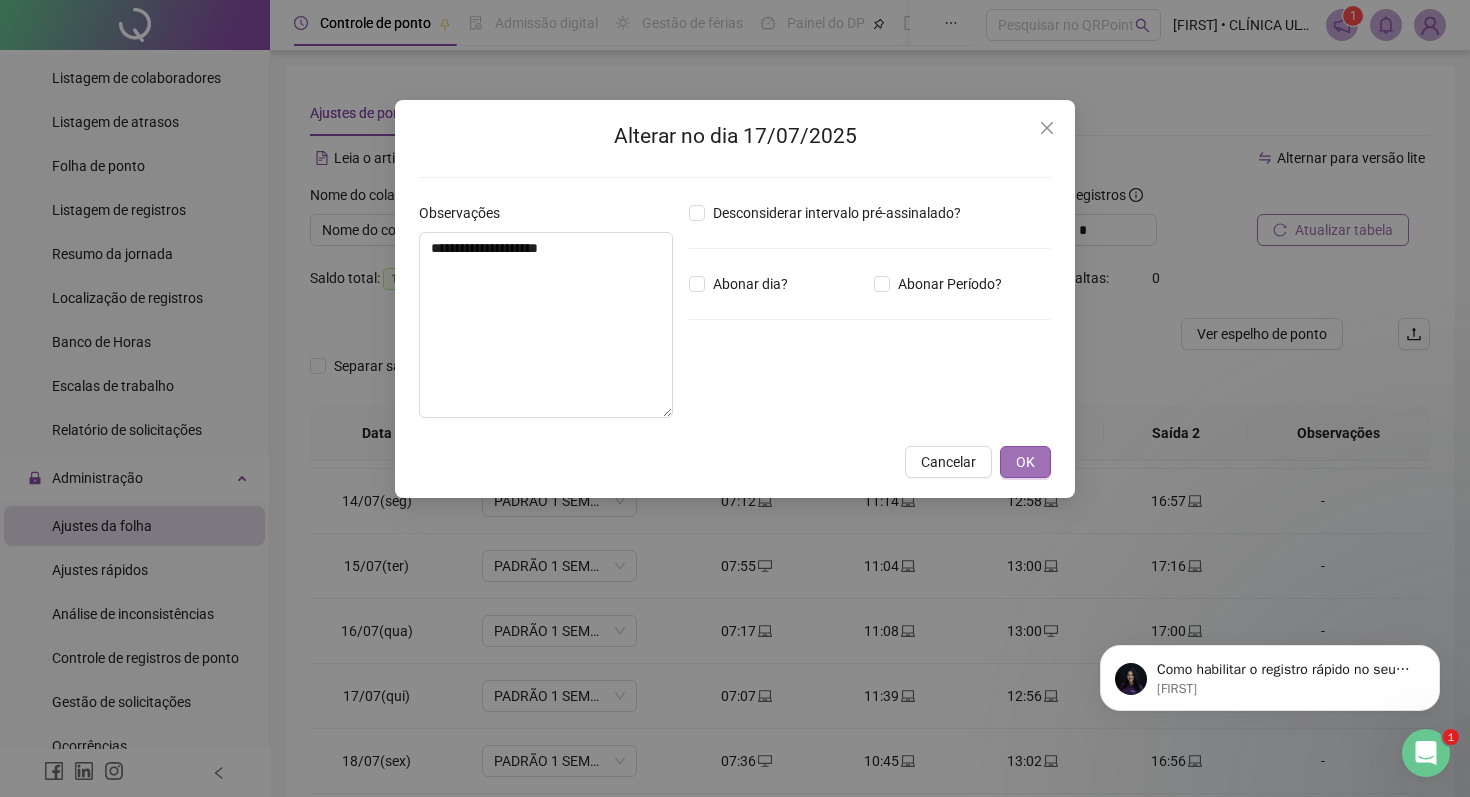 click on "OK" at bounding box center (1025, 462) 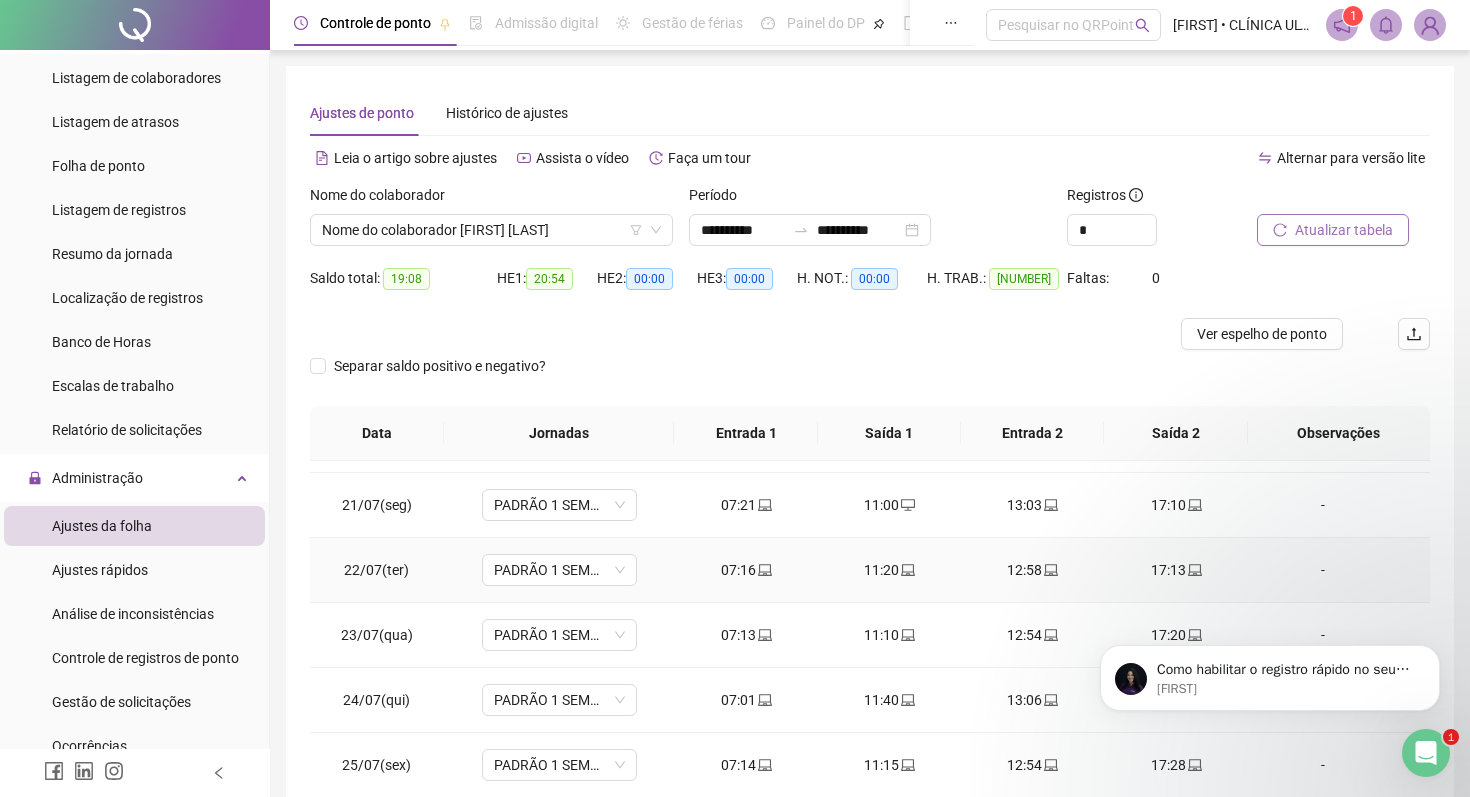 scroll, scrollTop: 1290, scrollLeft: 0, axis: vertical 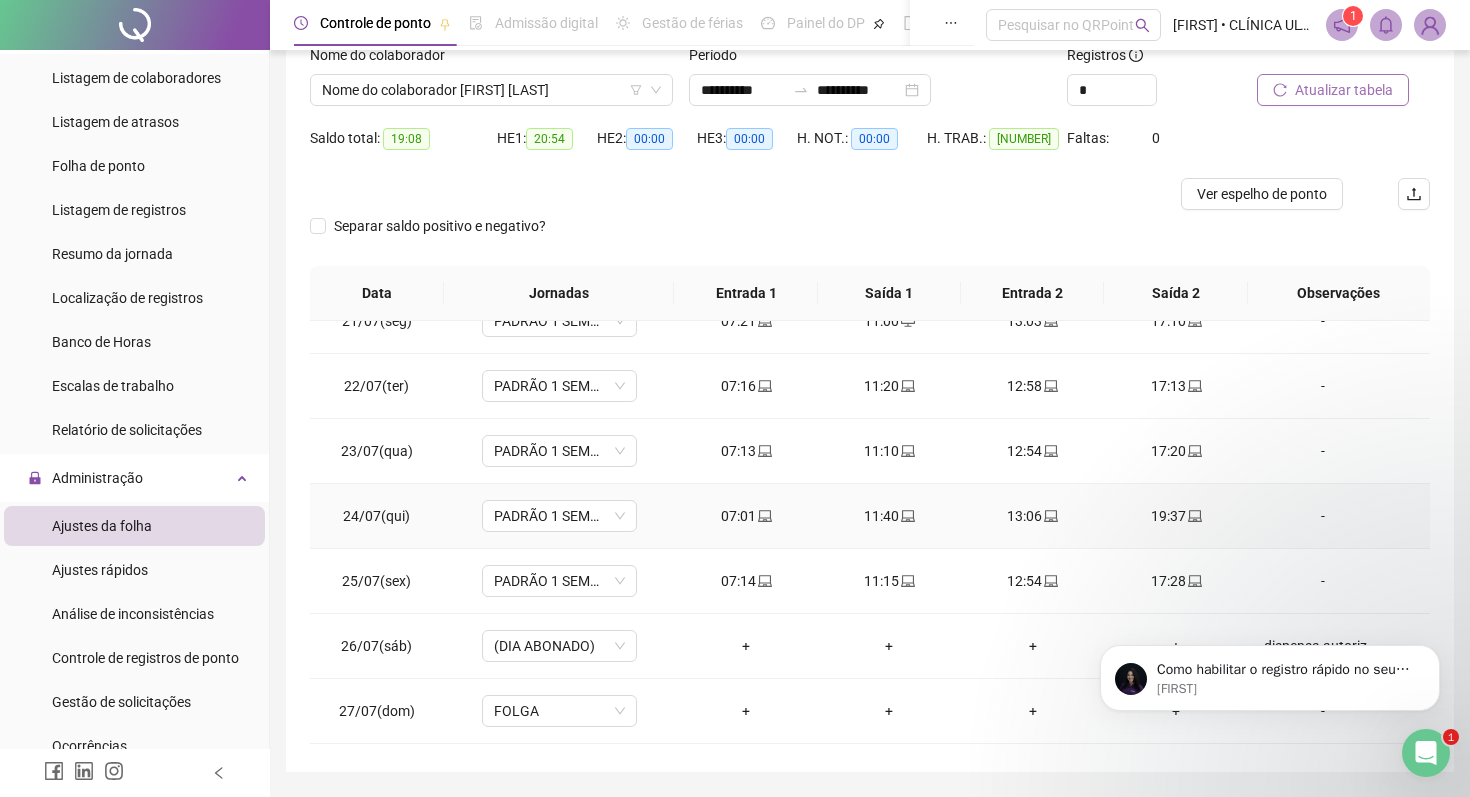 click on "-" at bounding box center [1323, 516] 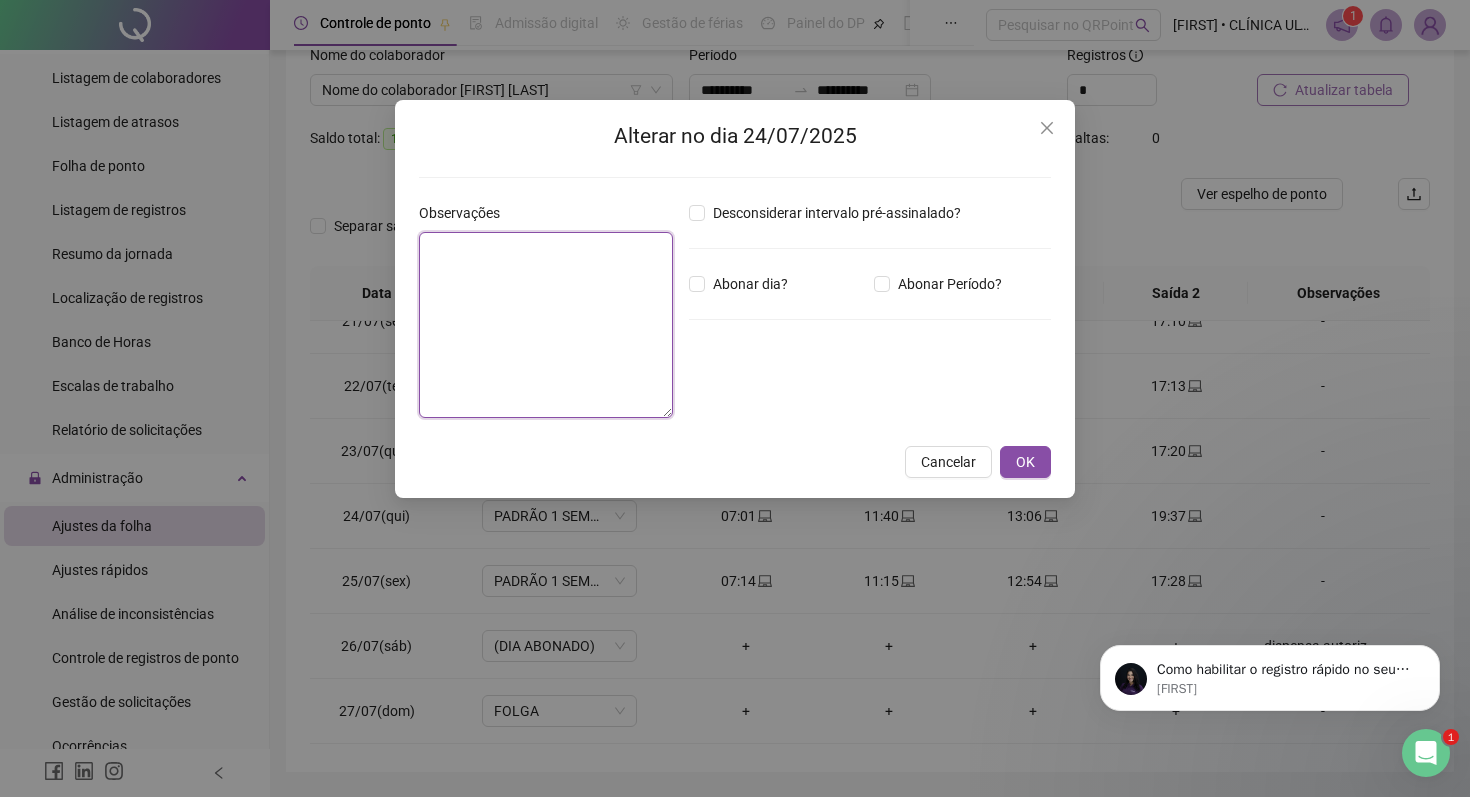 click at bounding box center (546, 325) 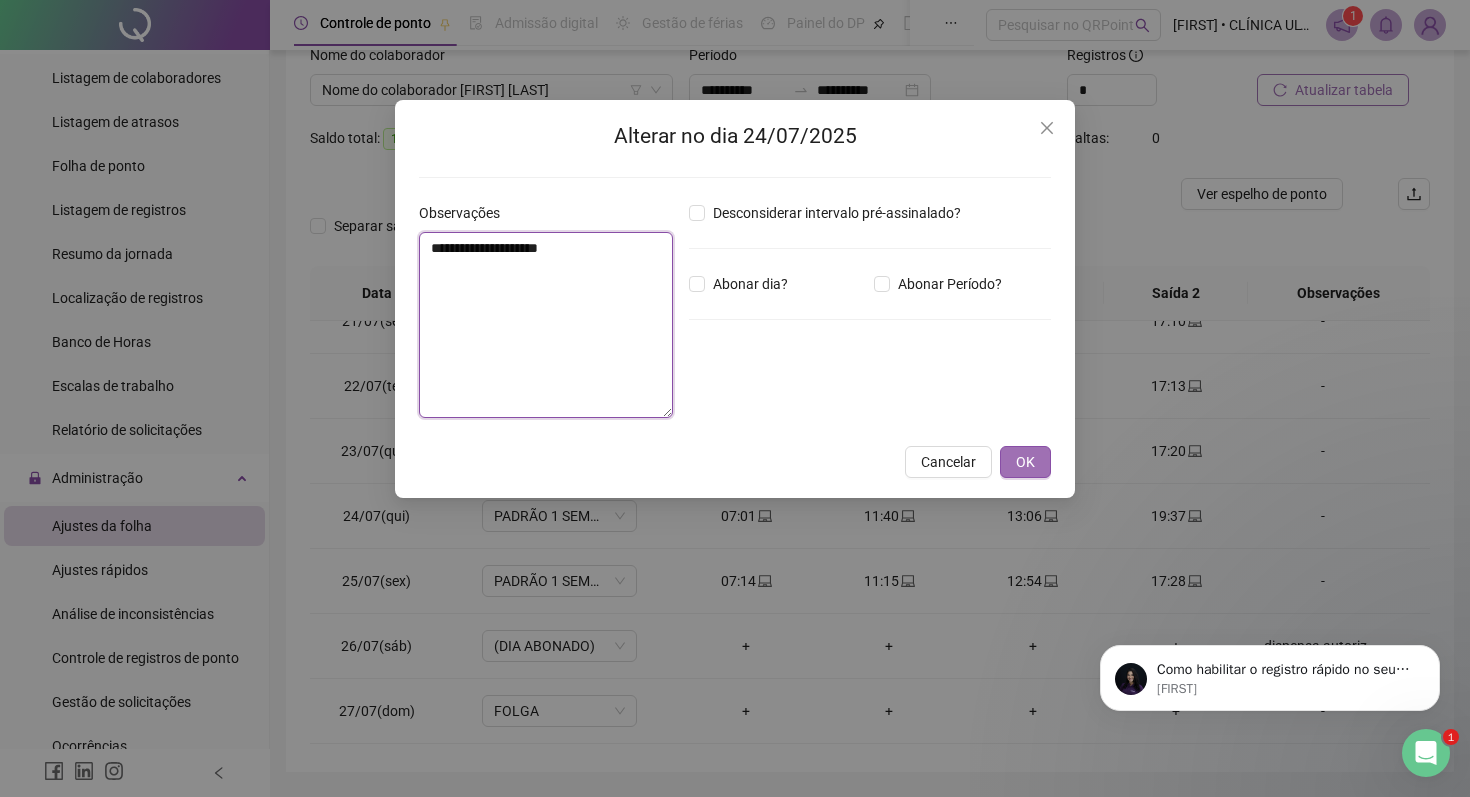 type on "**********" 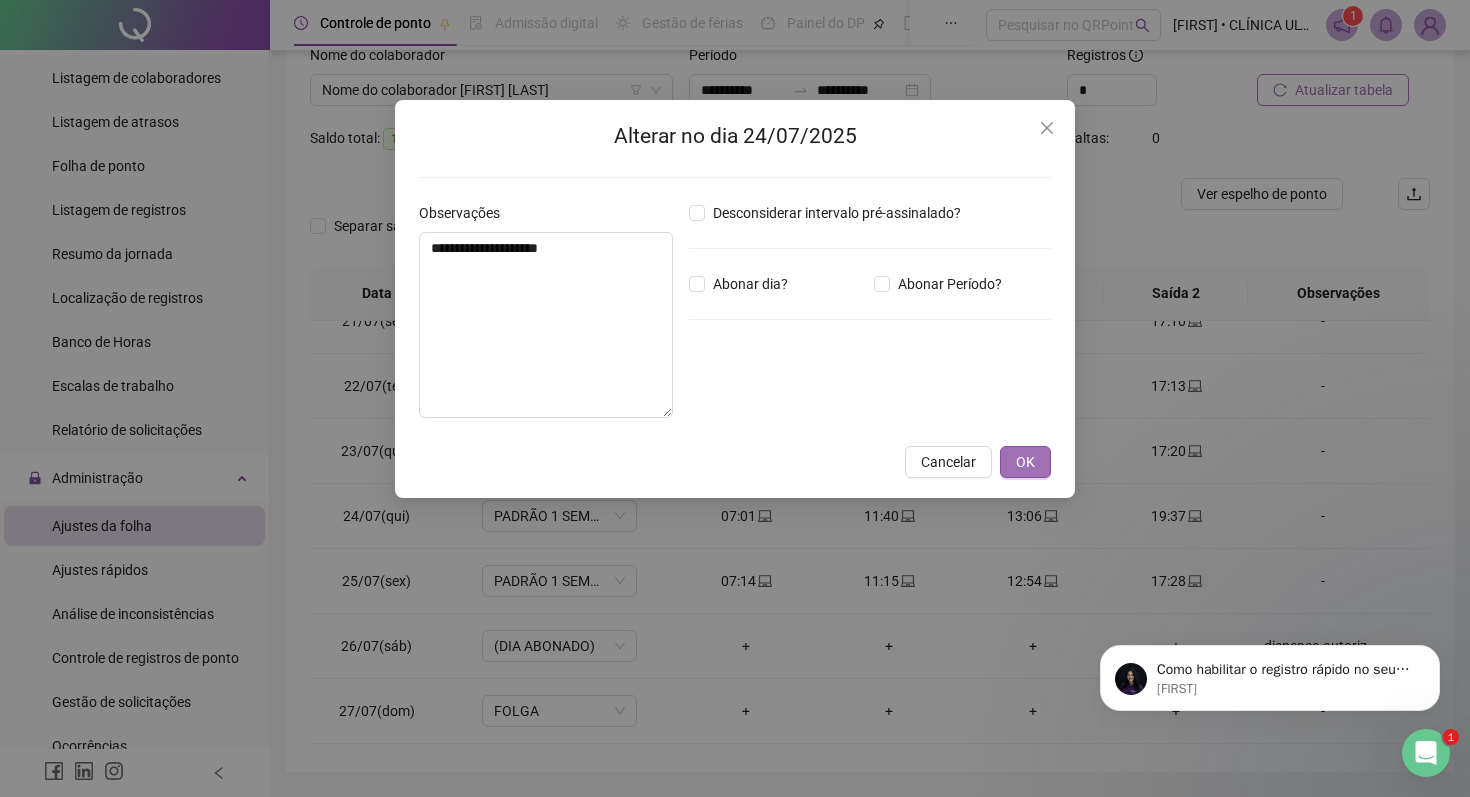 click on "OK" at bounding box center [1025, 462] 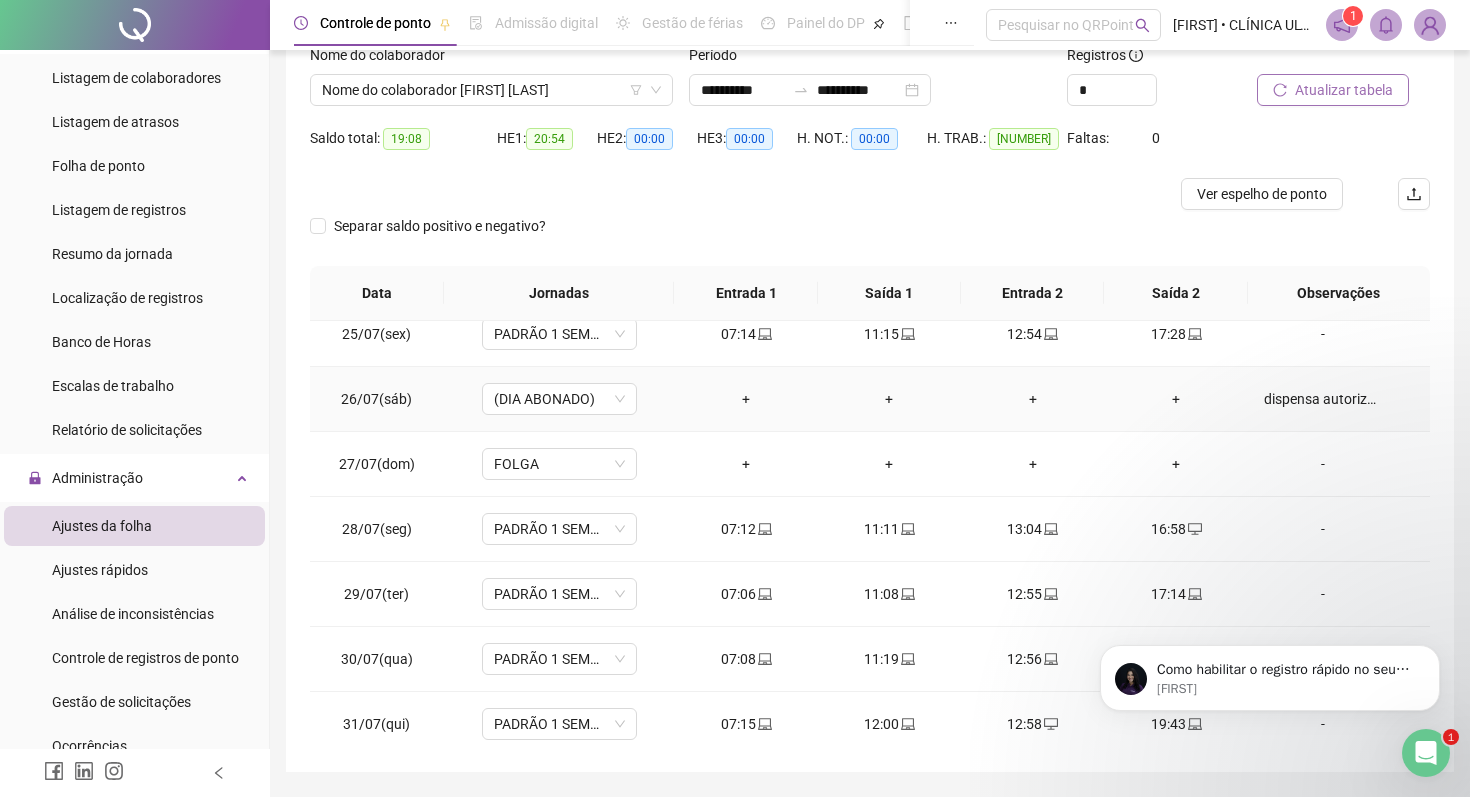 scroll, scrollTop: 1588, scrollLeft: 0, axis: vertical 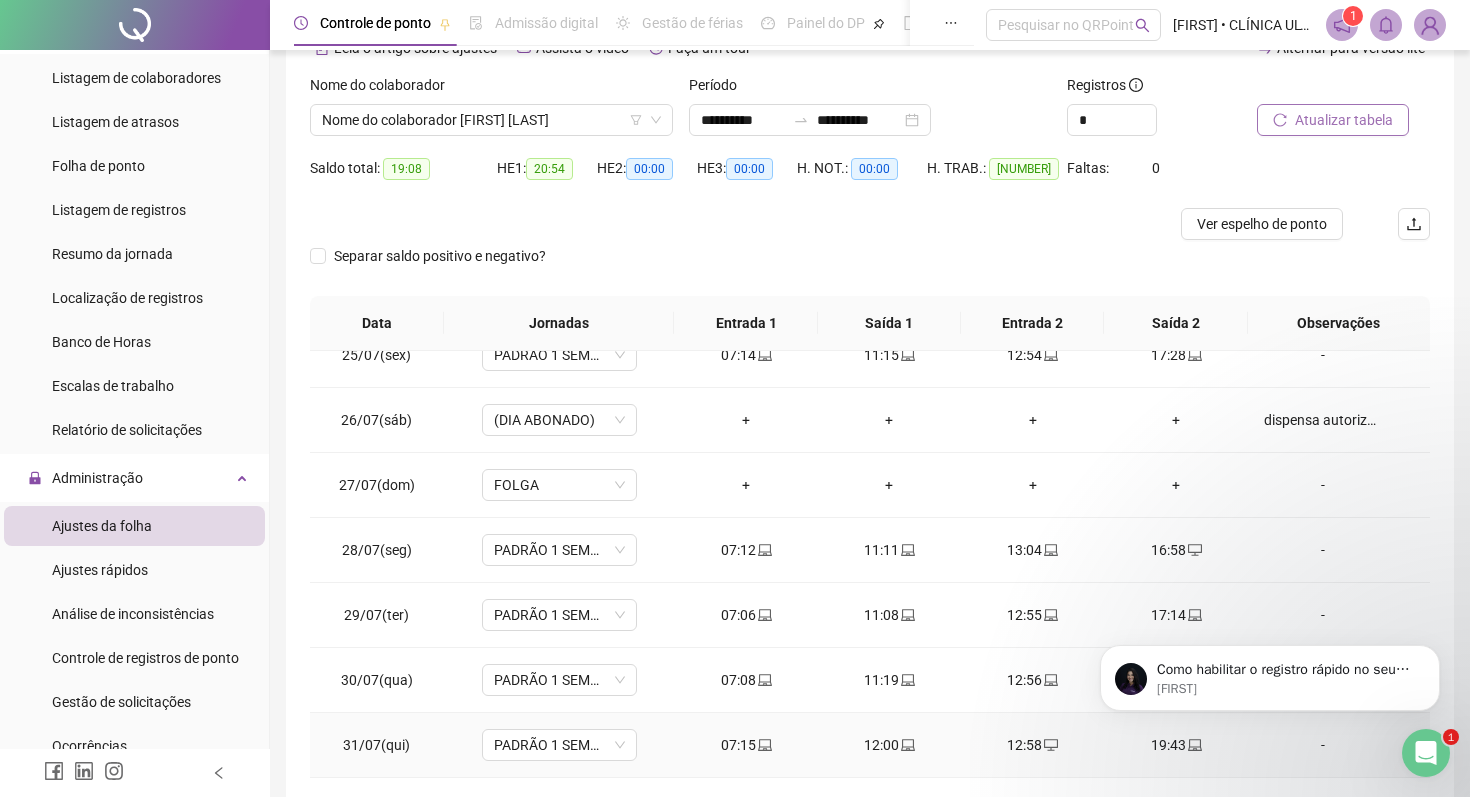 click on "-" at bounding box center (1323, 745) 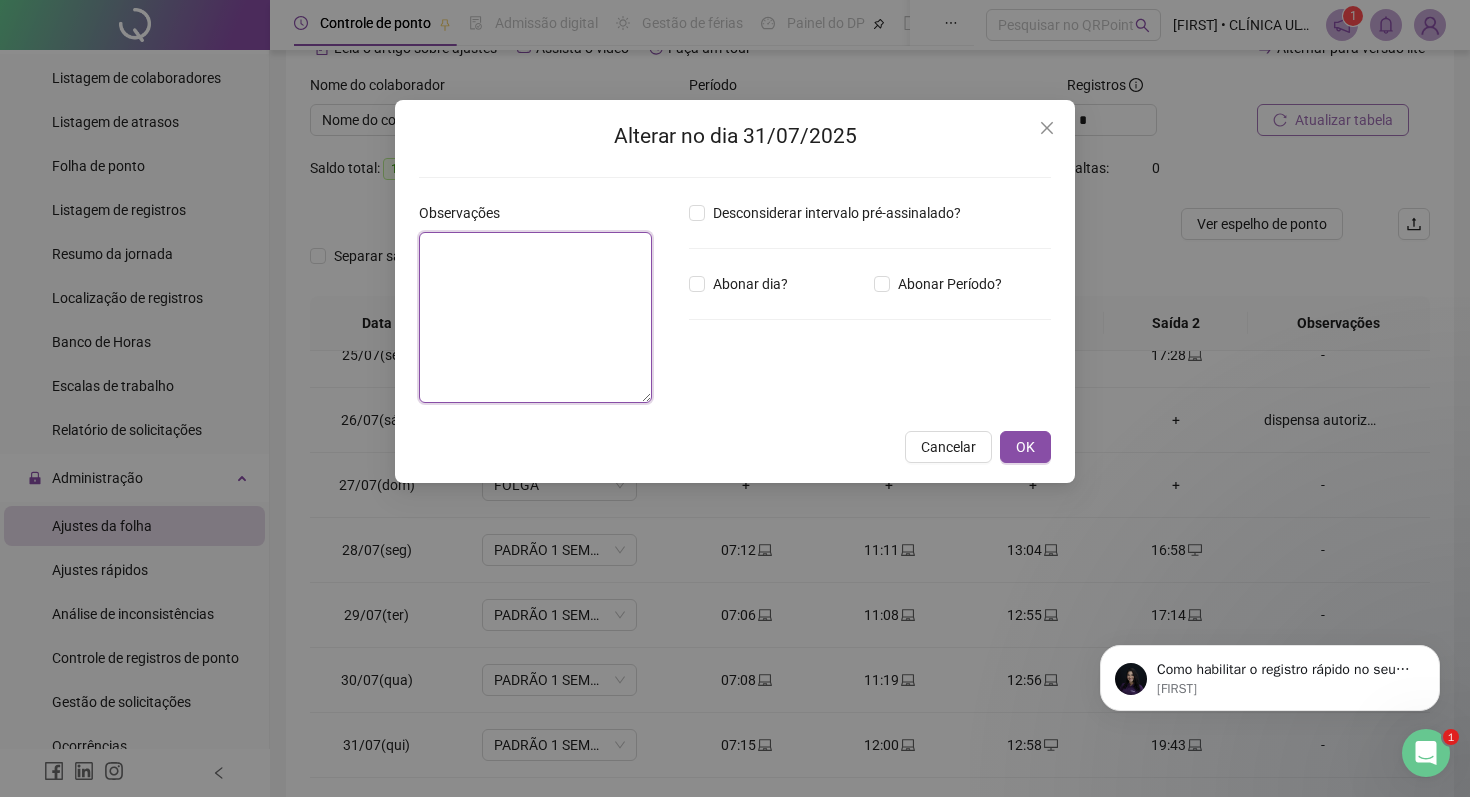 click at bounding box center (535, 317) 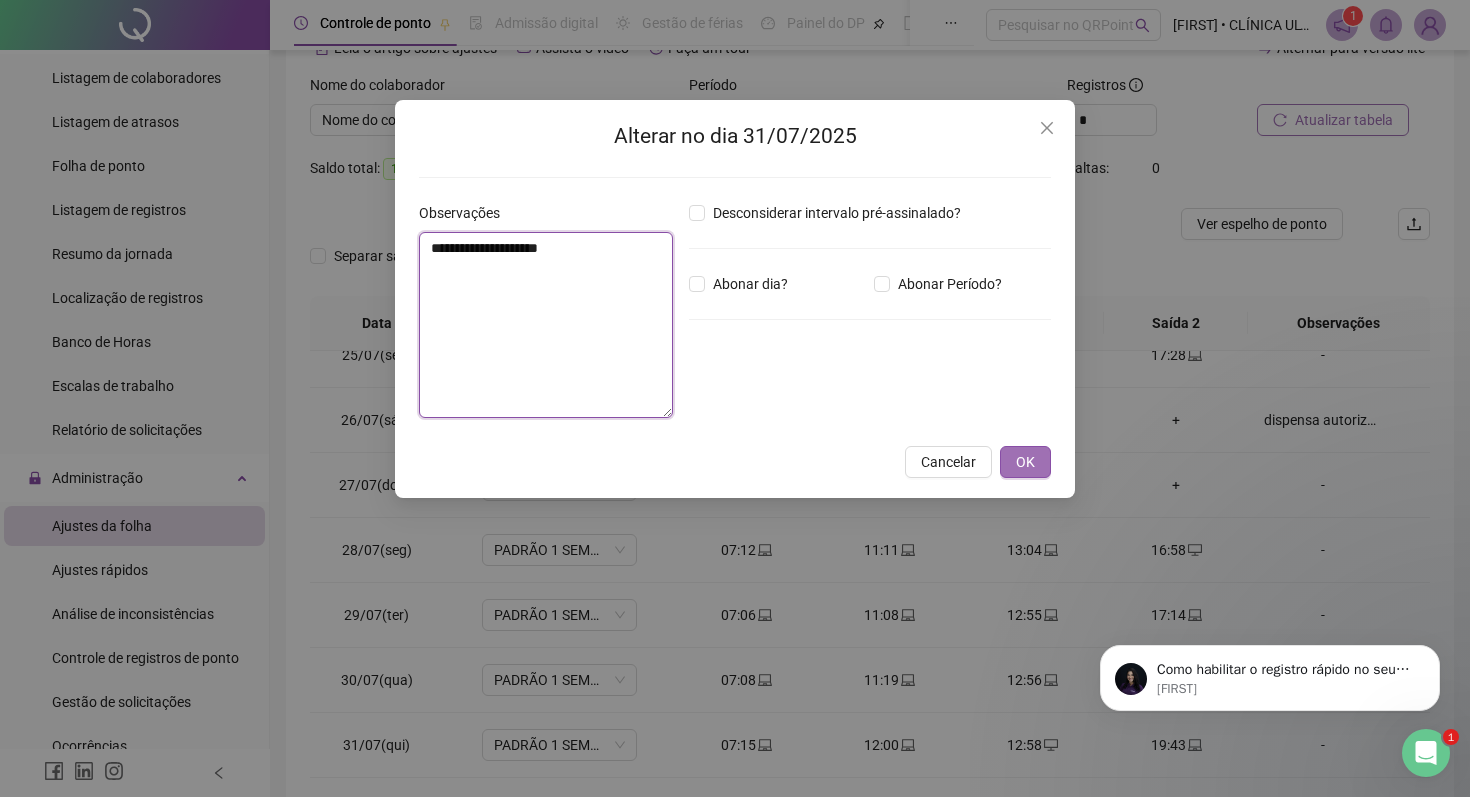 type on "**********" 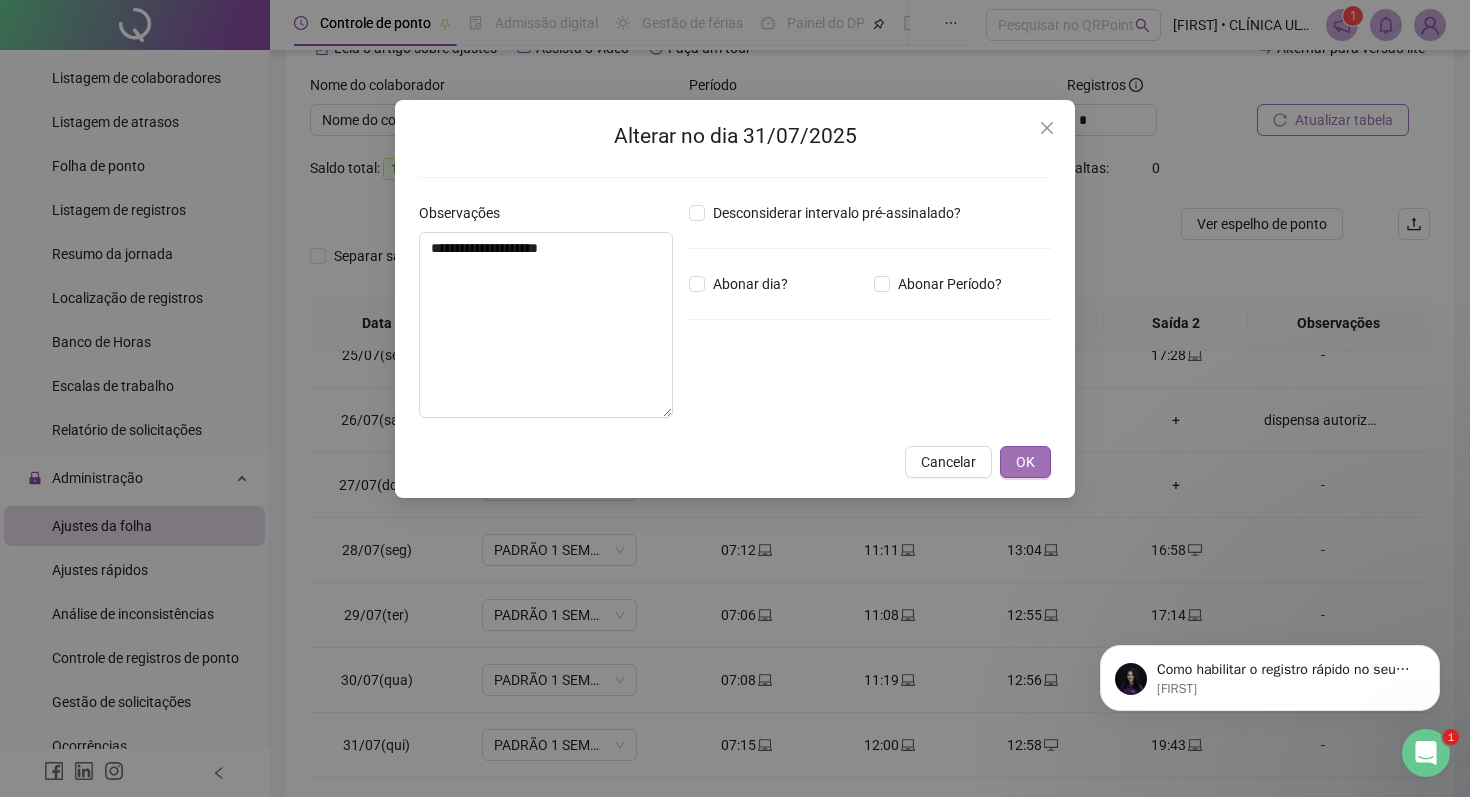 click on "OK" at bounding box center [1025, 462] 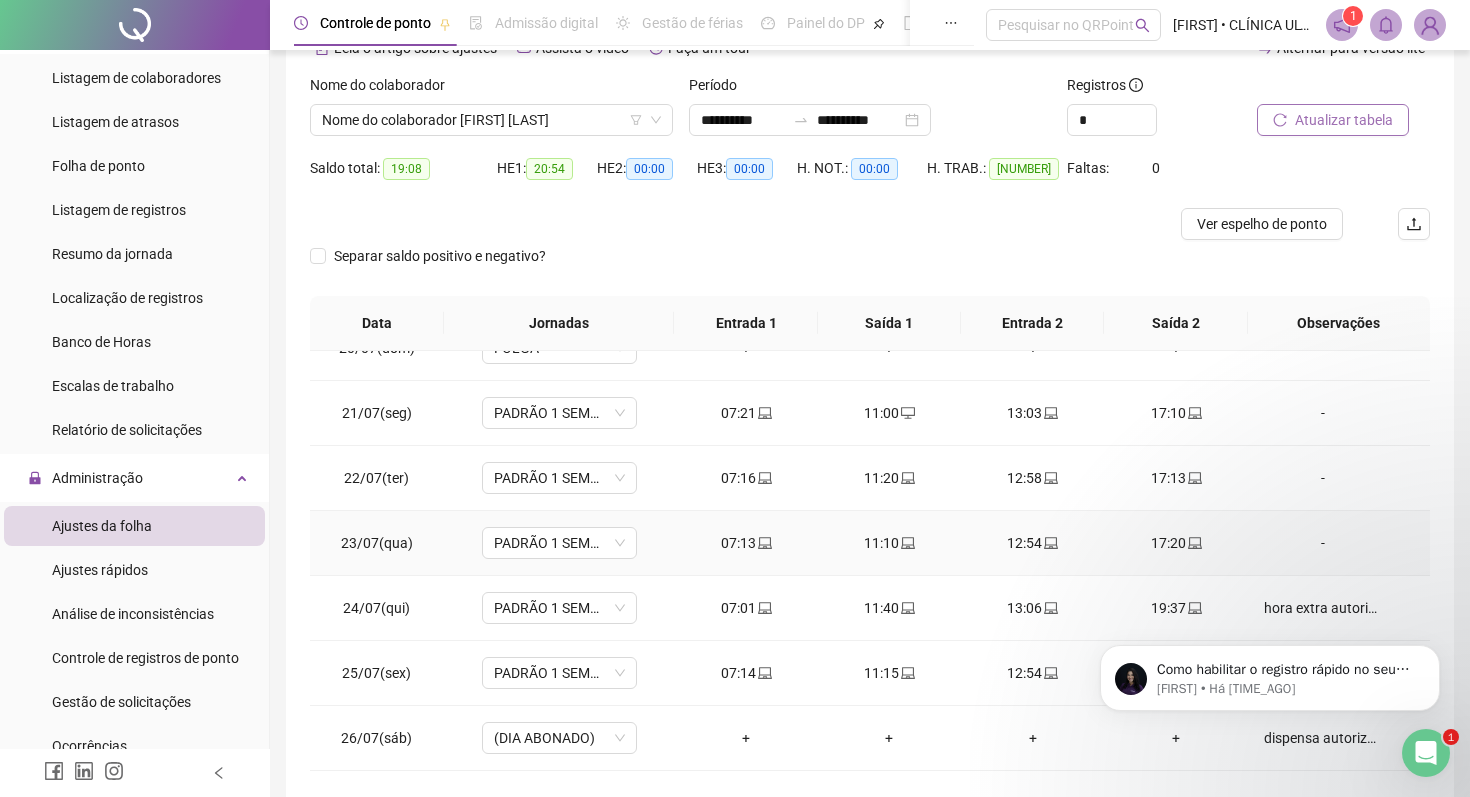 scroll, scrollTop: 1262, scrollLeft: 0, axis: vertical 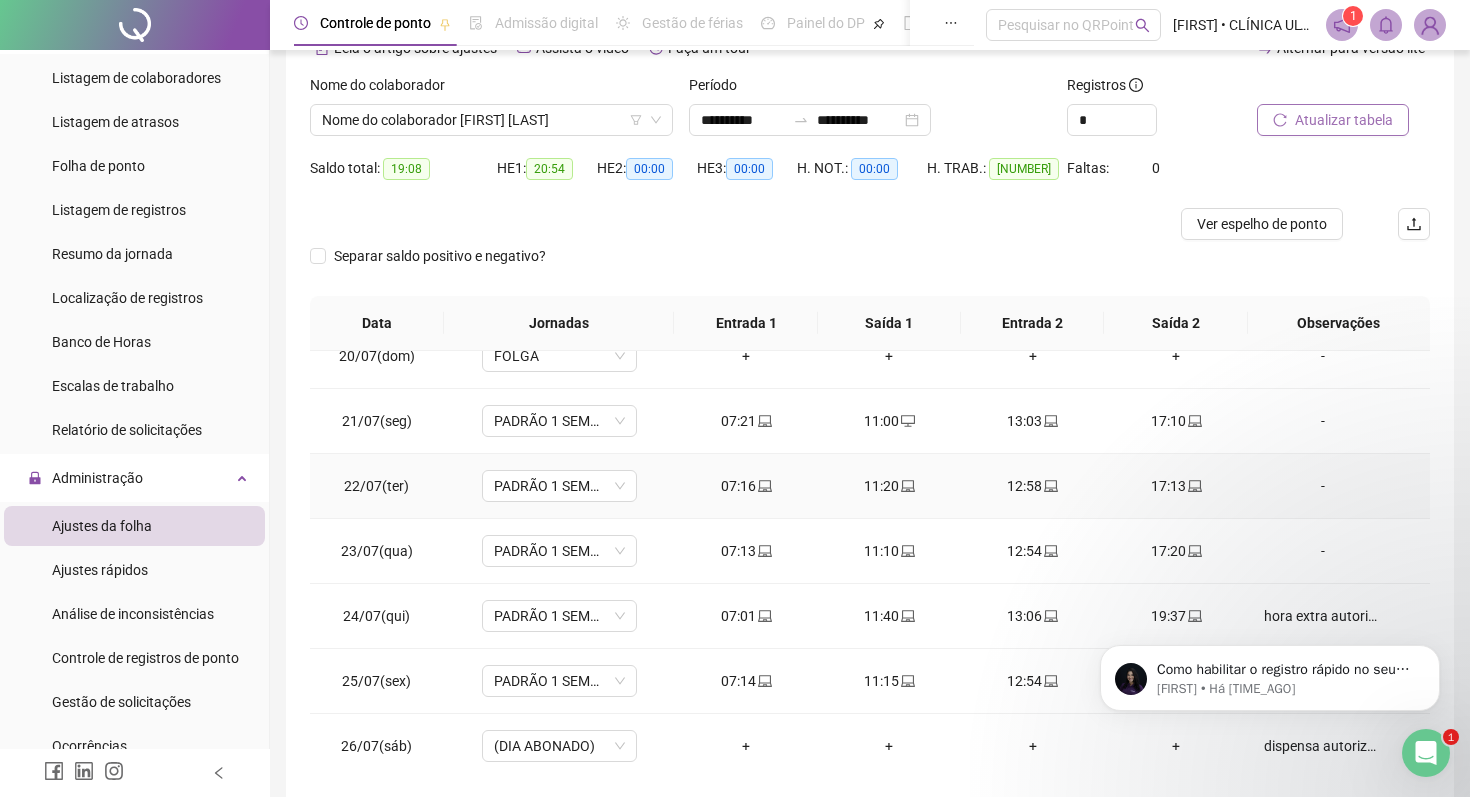 click on "-" at bounding box center (1323, 486) 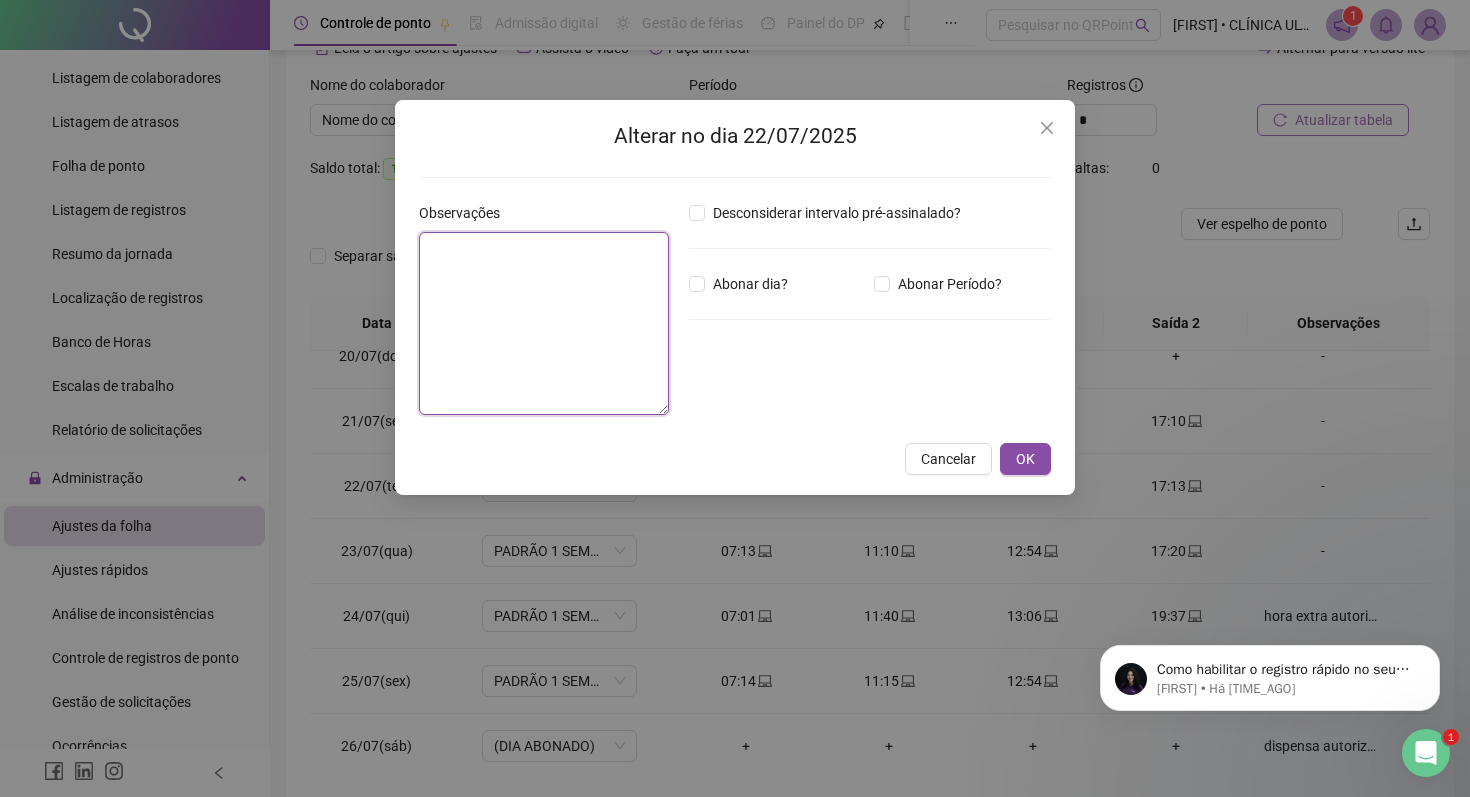 click at bounding box center [544, 323] 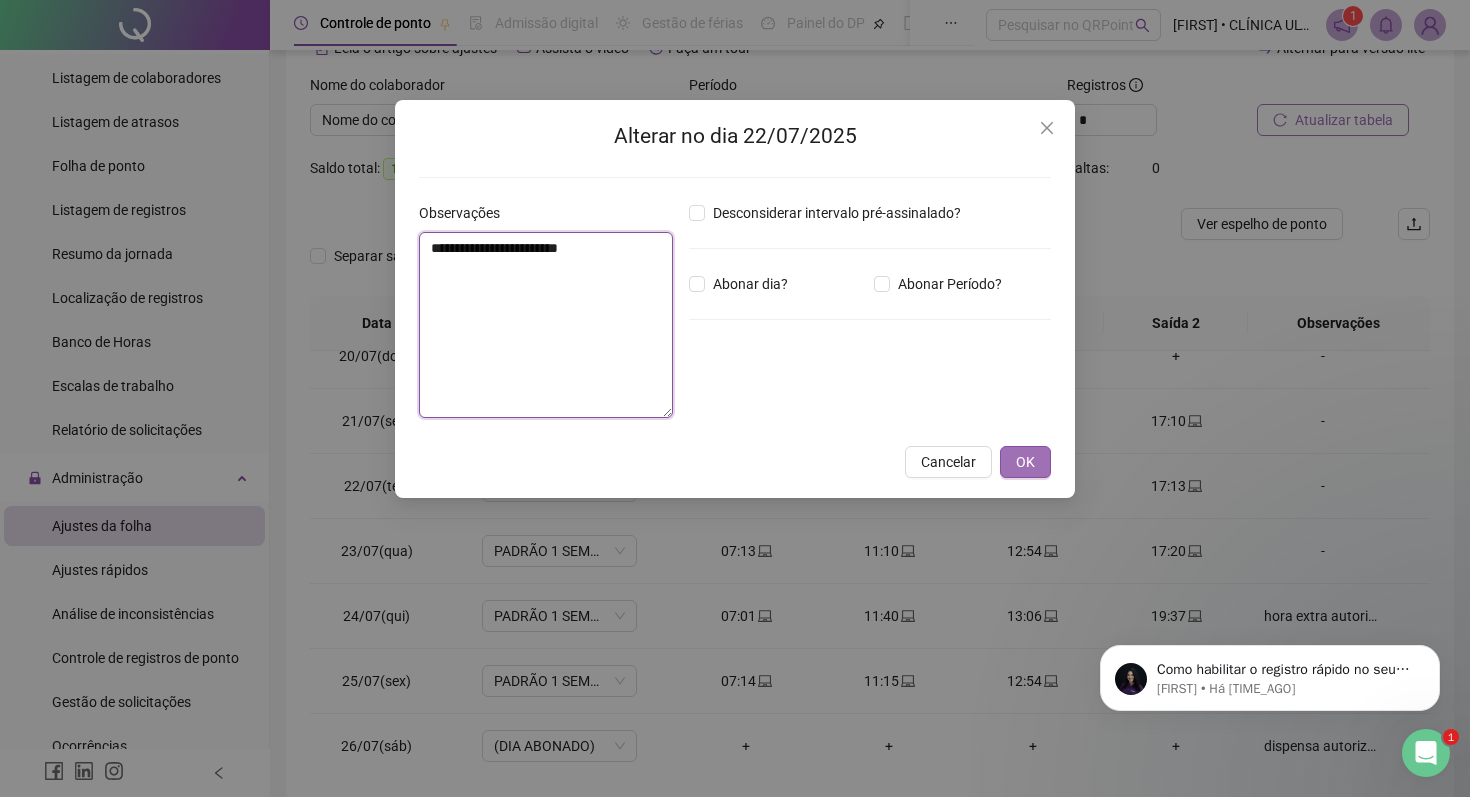 type on "**********" 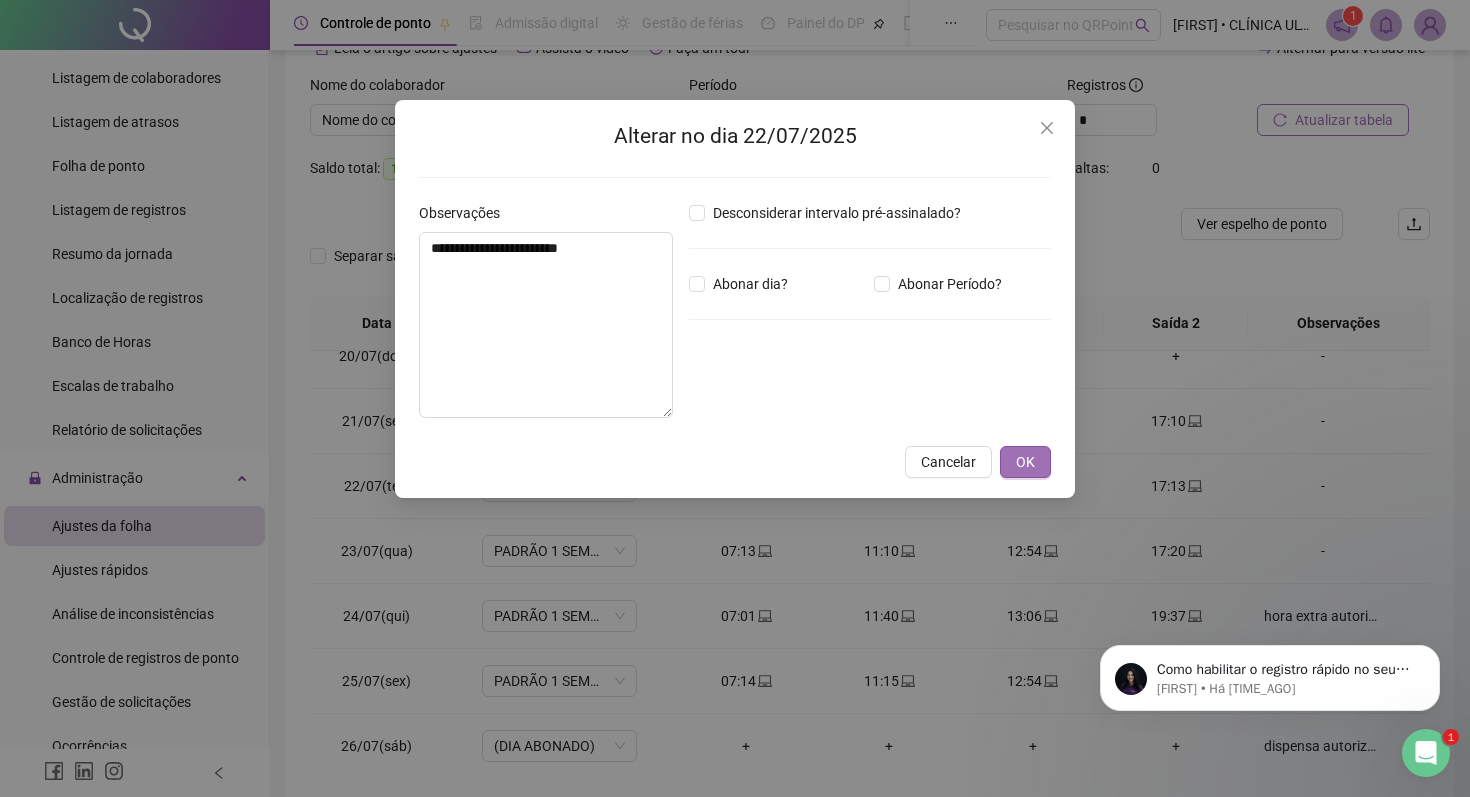 click on "OK" at bounding box center (1025, 462) 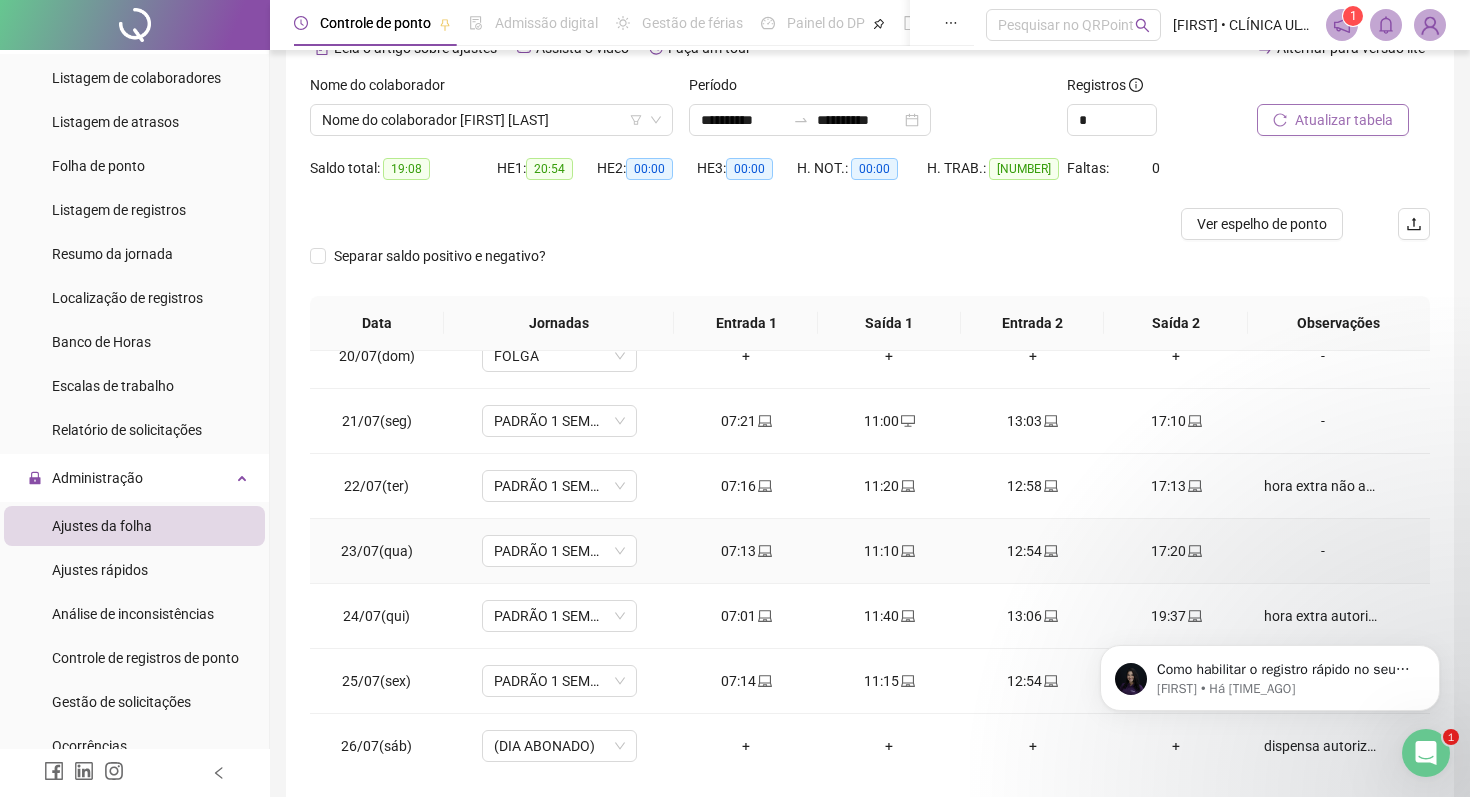 click on "-" at bounding box center [1323, 551] 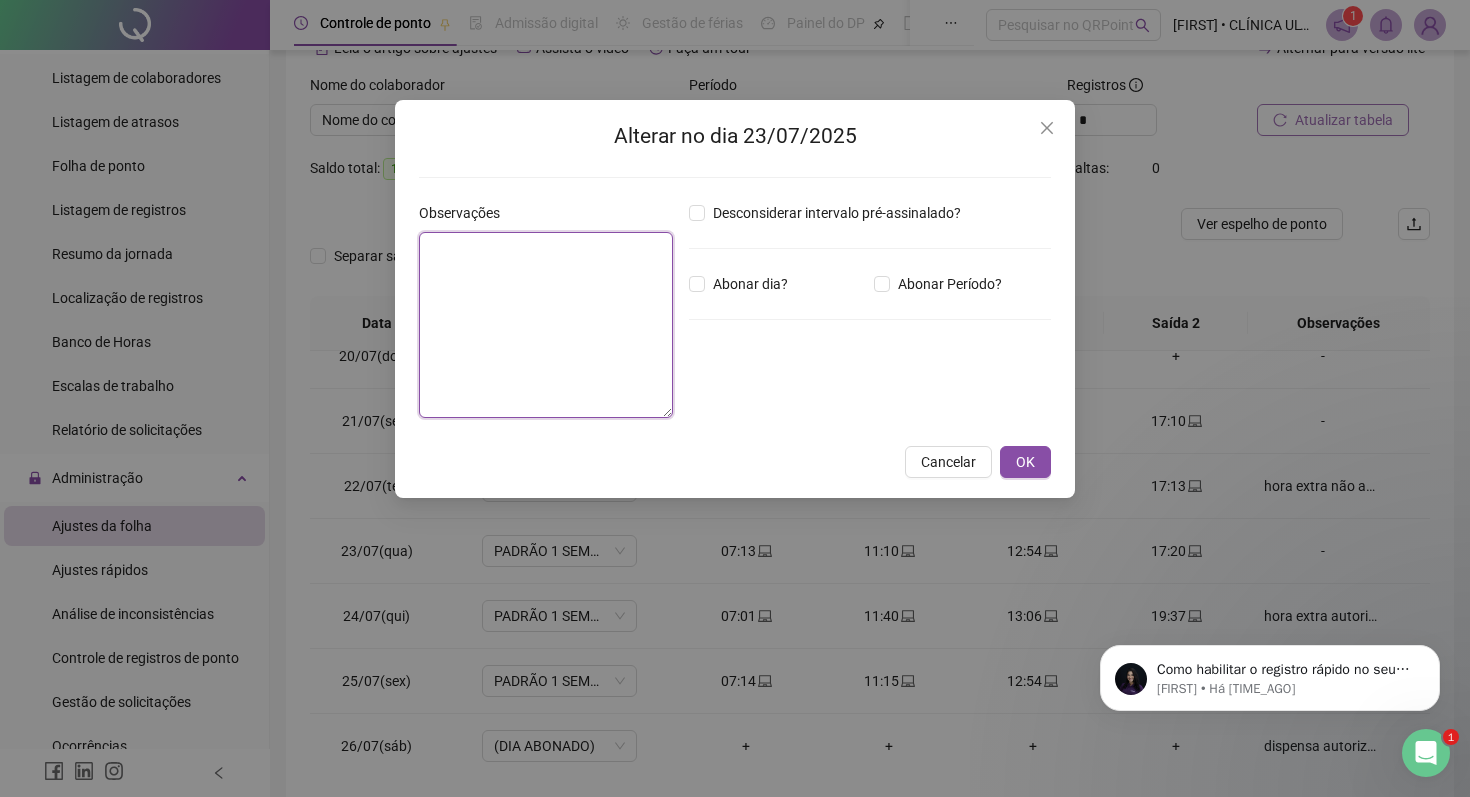 click at bounding box center [546, 325] 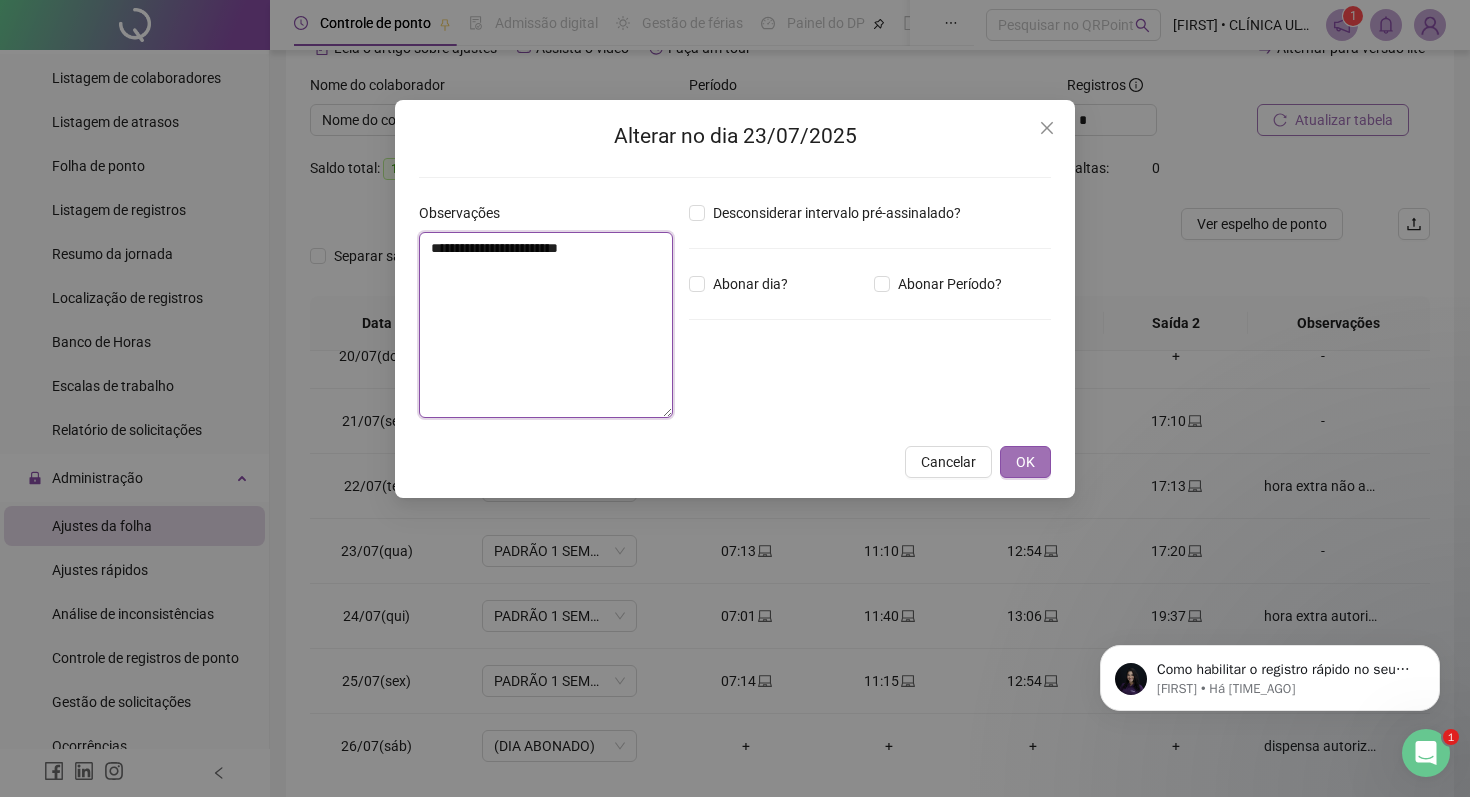 type on "**********" 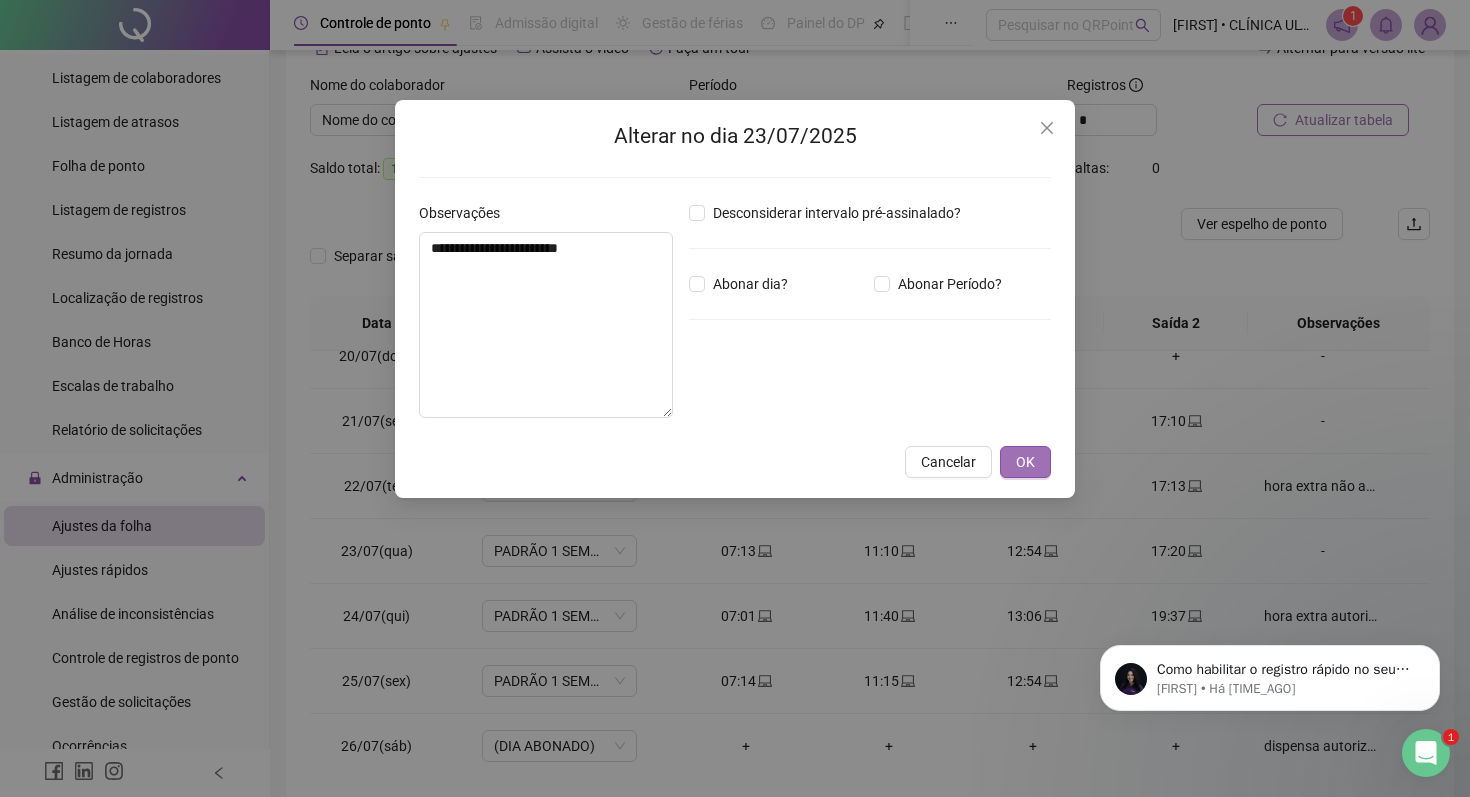click on "OK" at bounding box center [1025, 462] 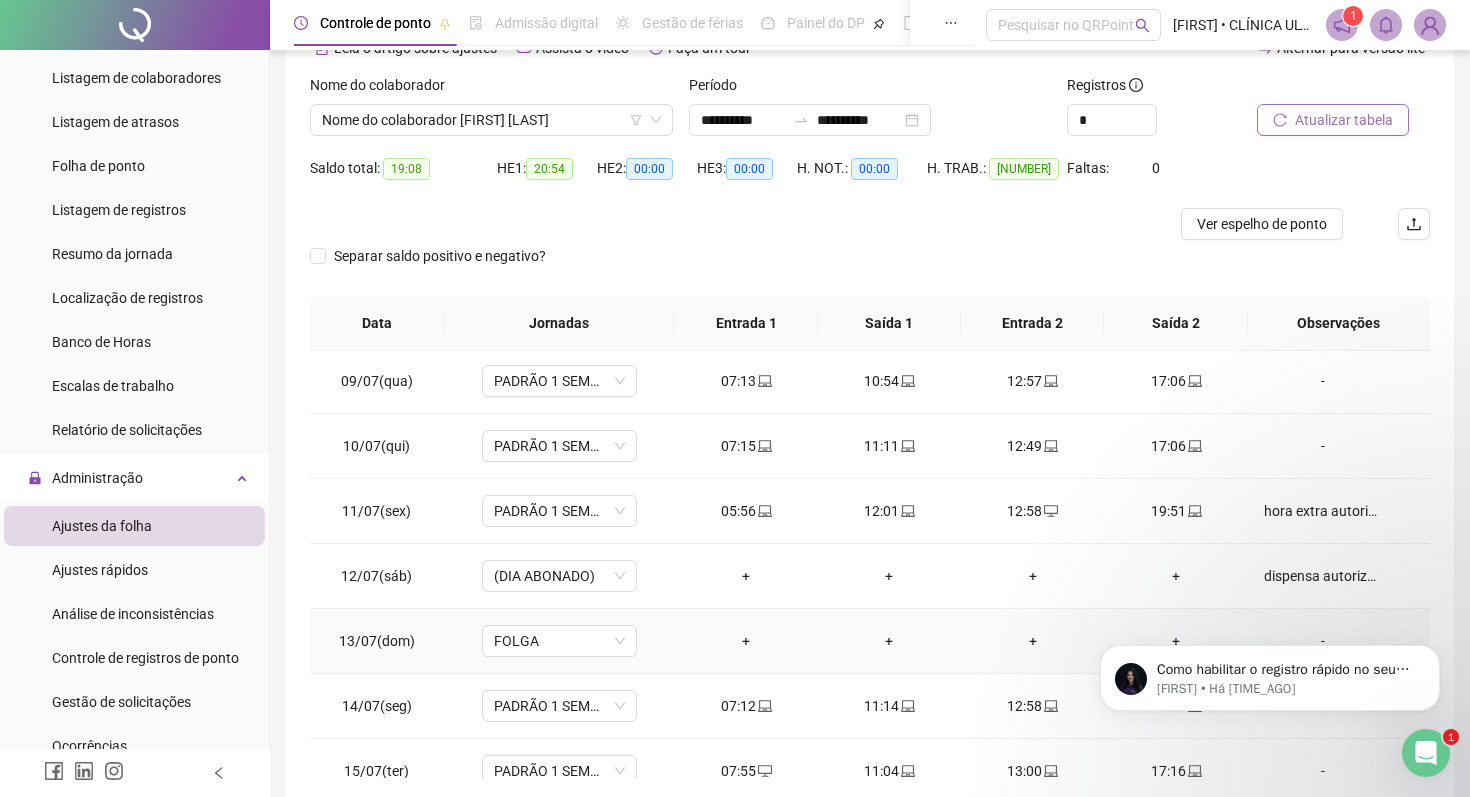 scroll, scrollTop: 517, scrollLeft: 0, axis: vertical 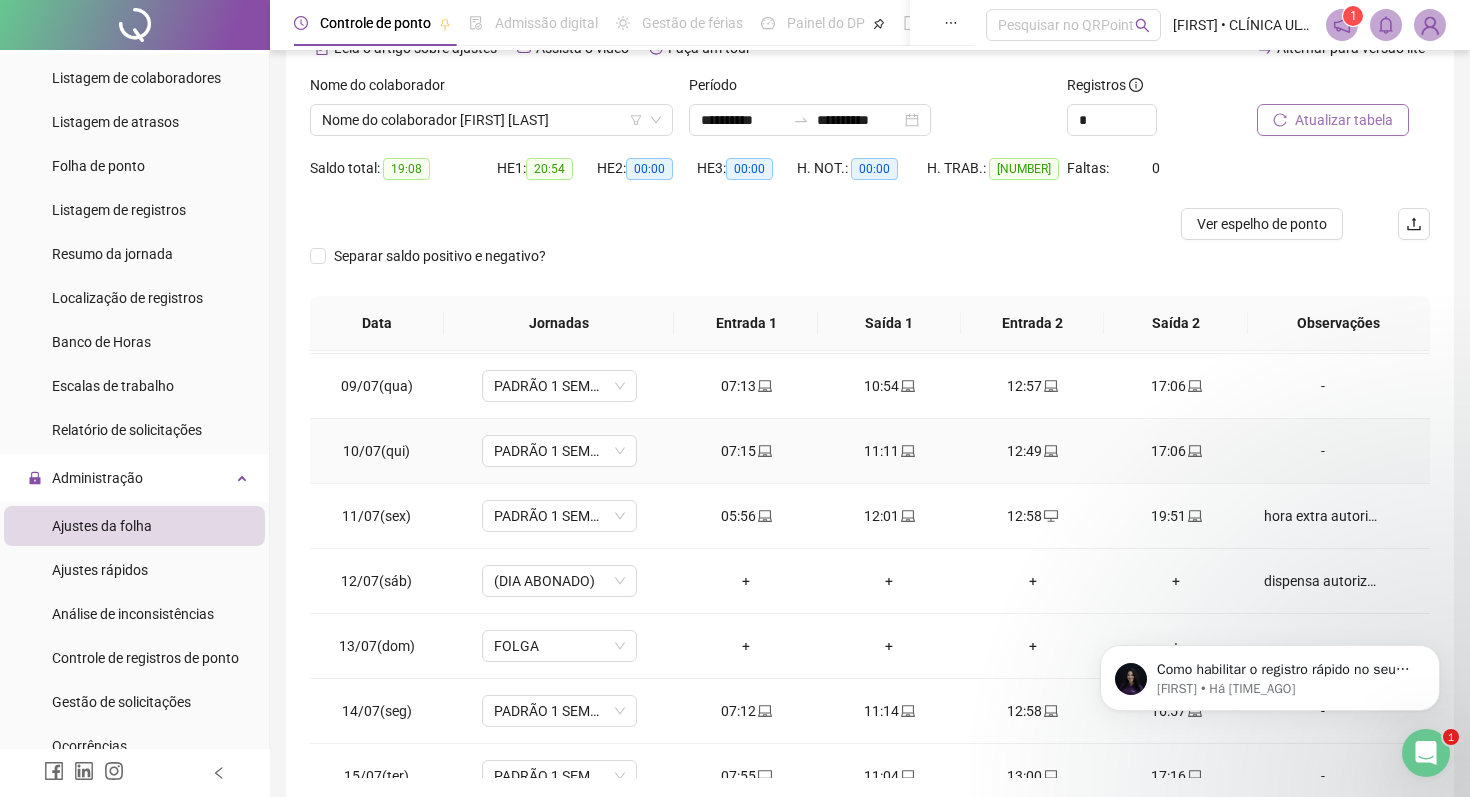 click on "-" at bounding box center [1323, 451] 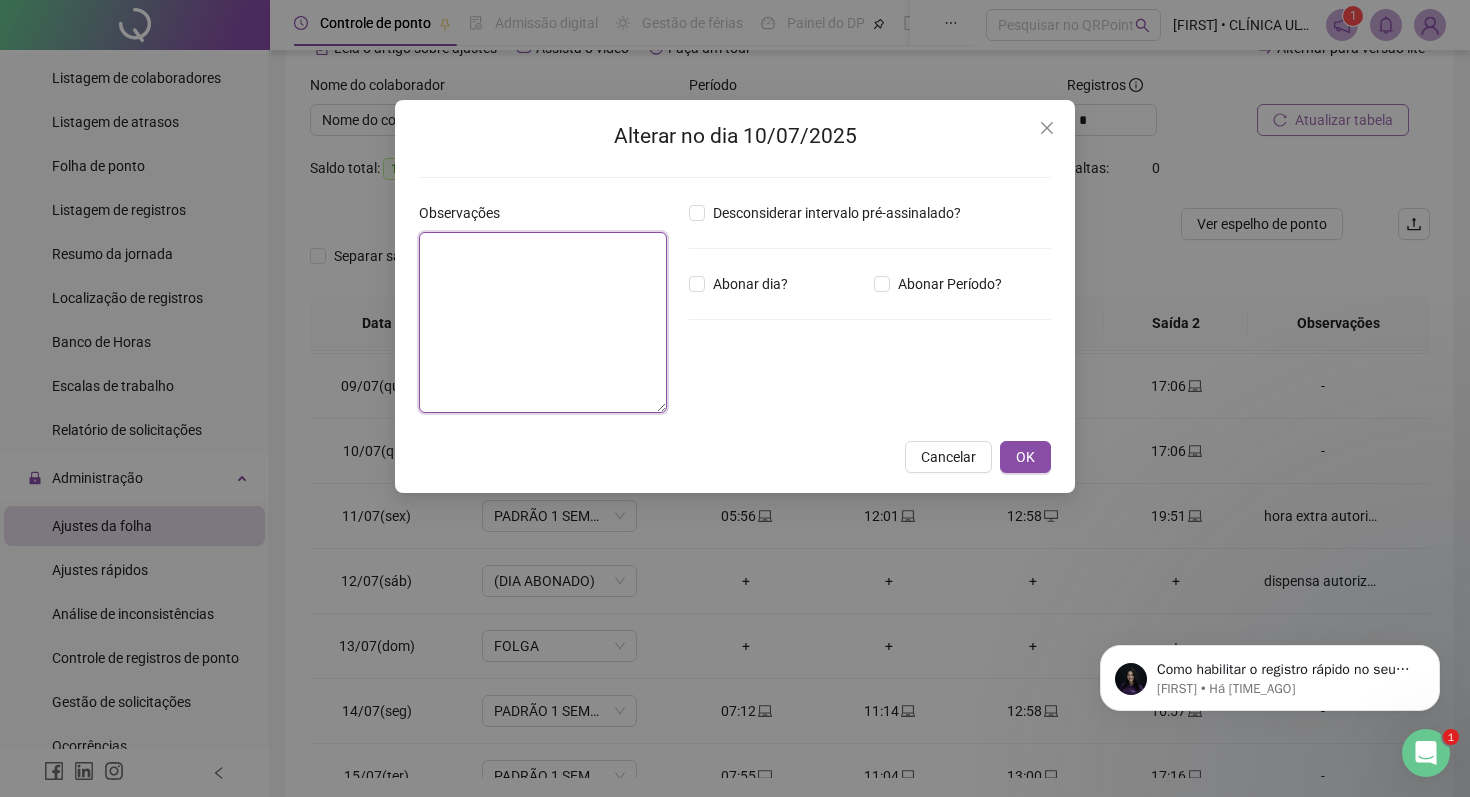 click at bounding box center [543, 322] 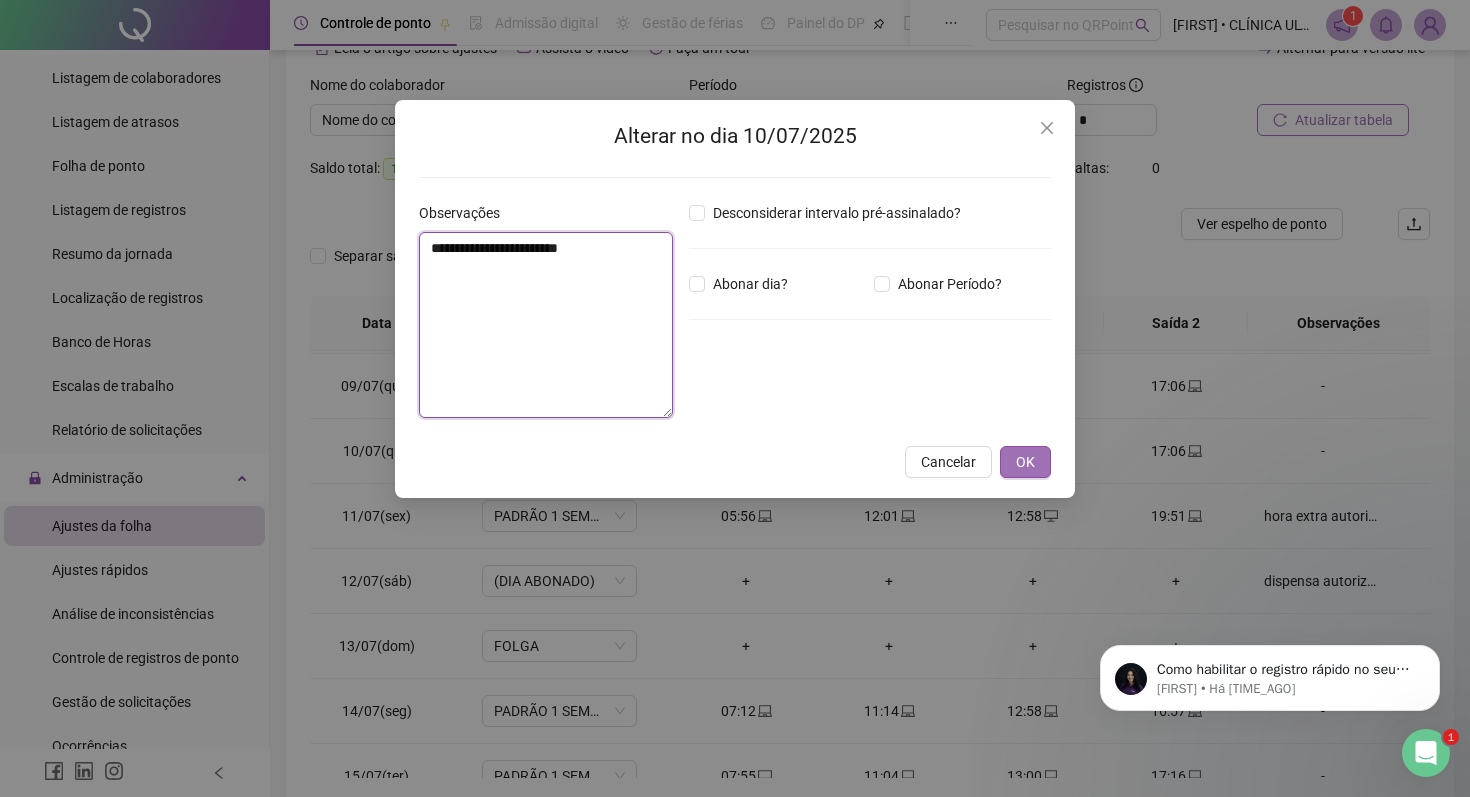 type on "**********" 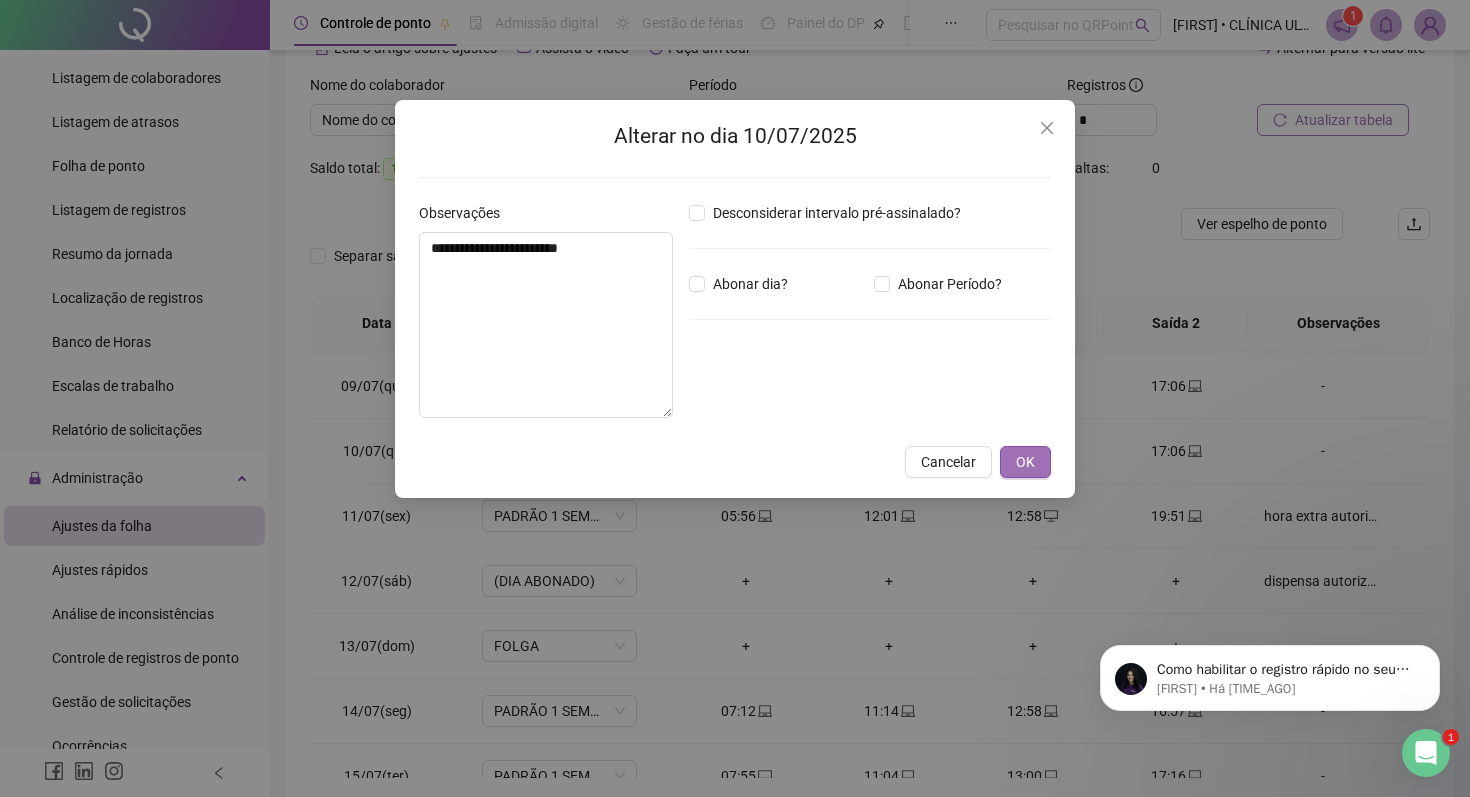 click on "OK" at bounding box center [1025, 462] 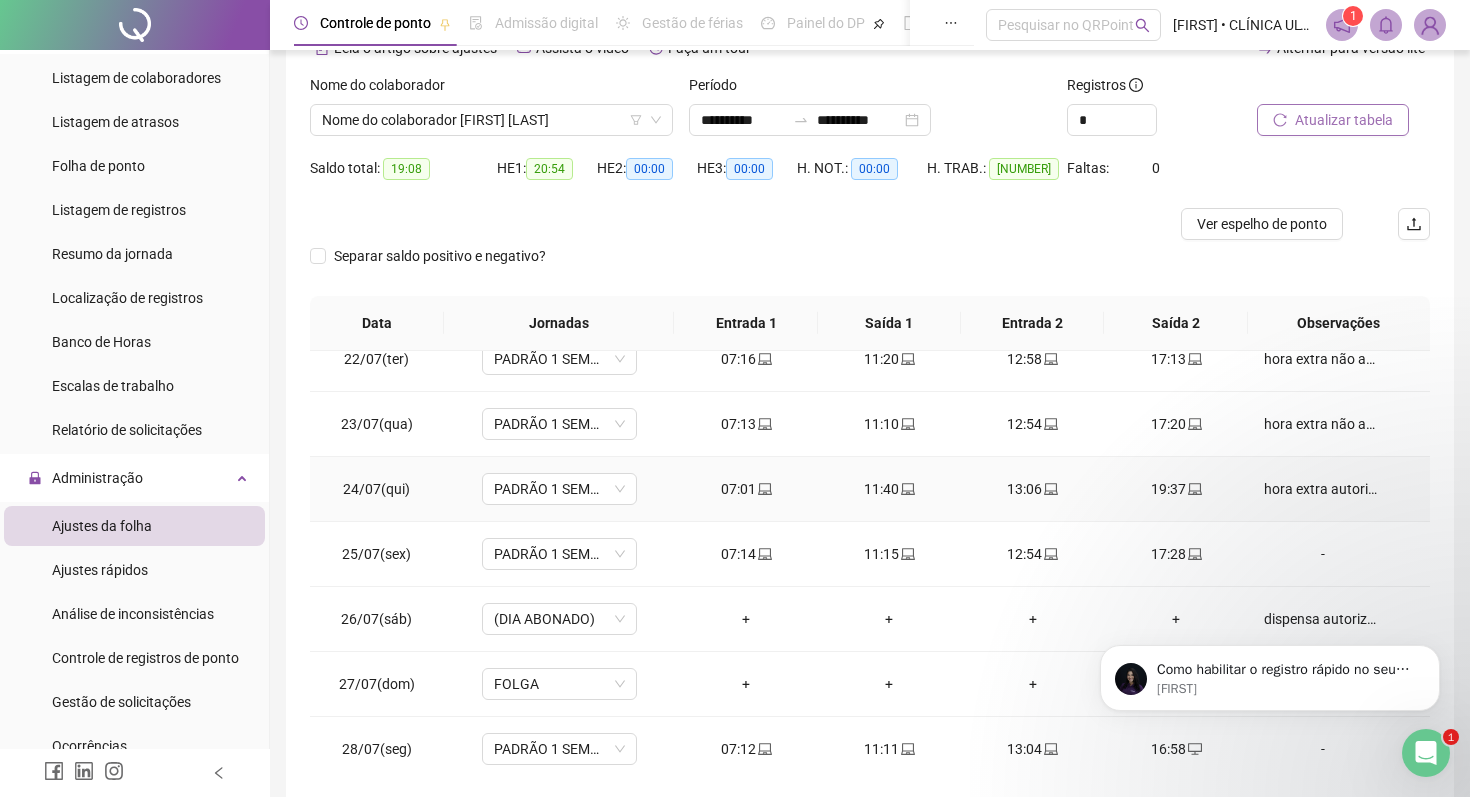 scroll, scrollTop: 1398, scrollLeft: 0, axis: vertical 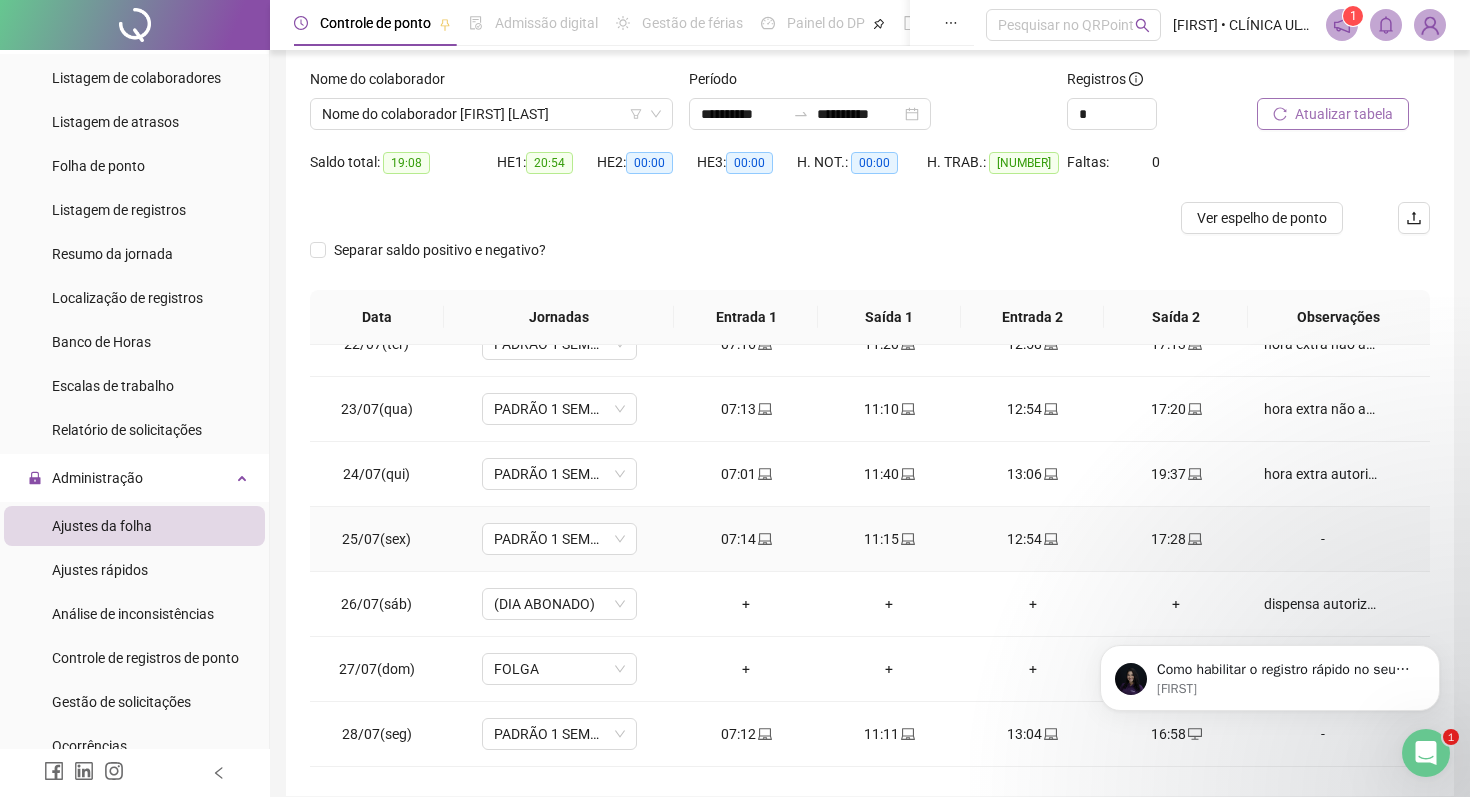 click on "-" at bounding box center (1323, 539) 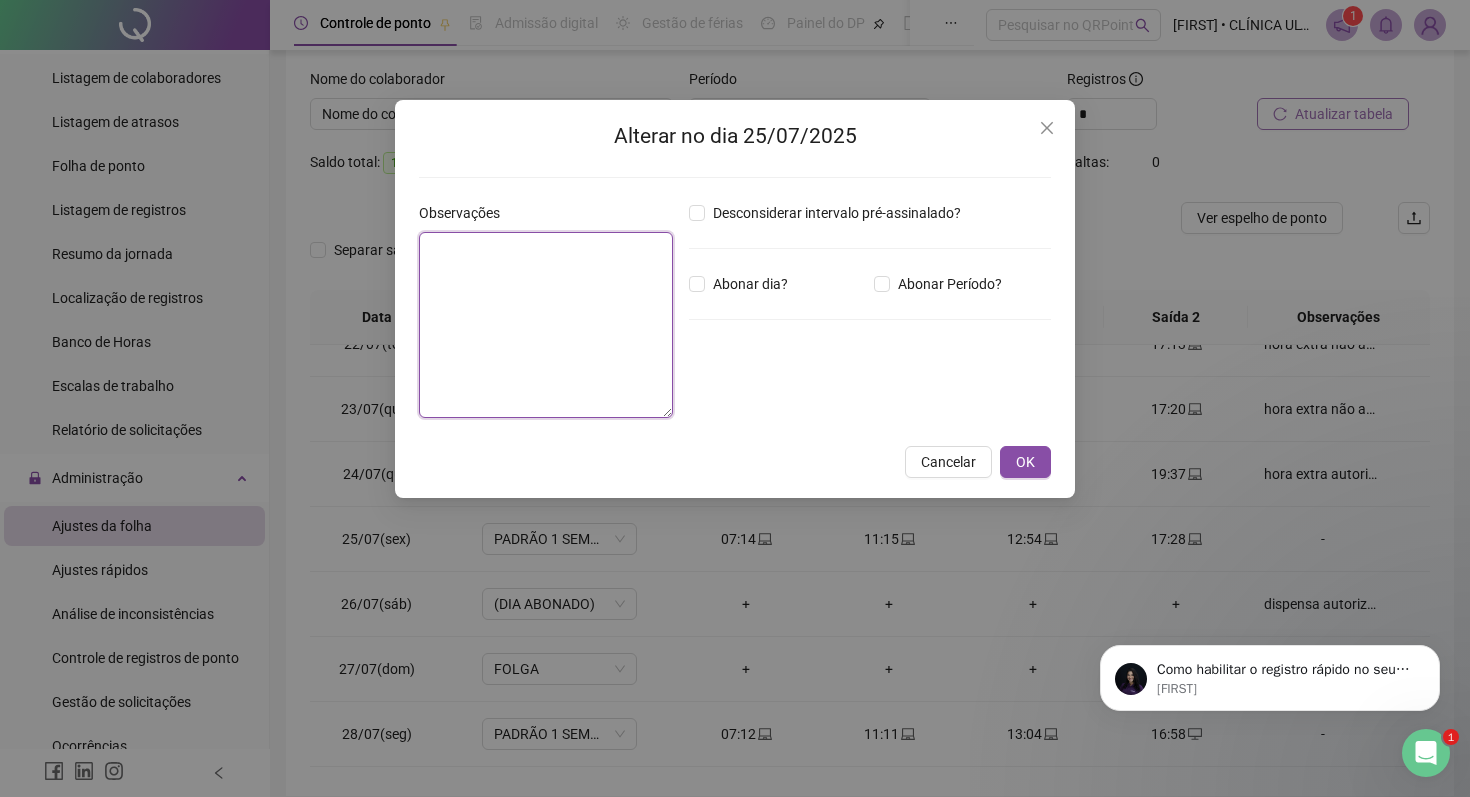 click at bounding box center (546, 325) 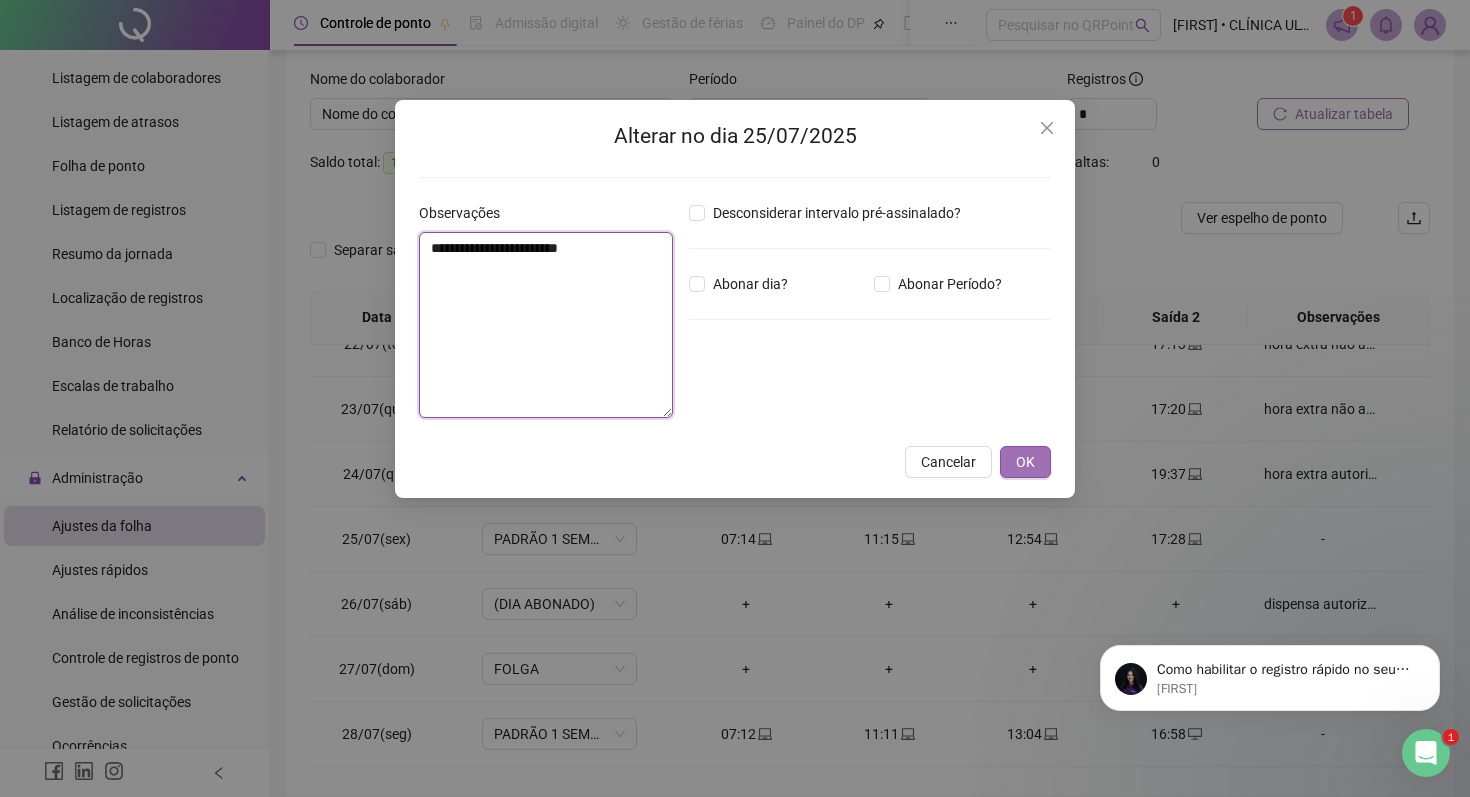 type on "**********" 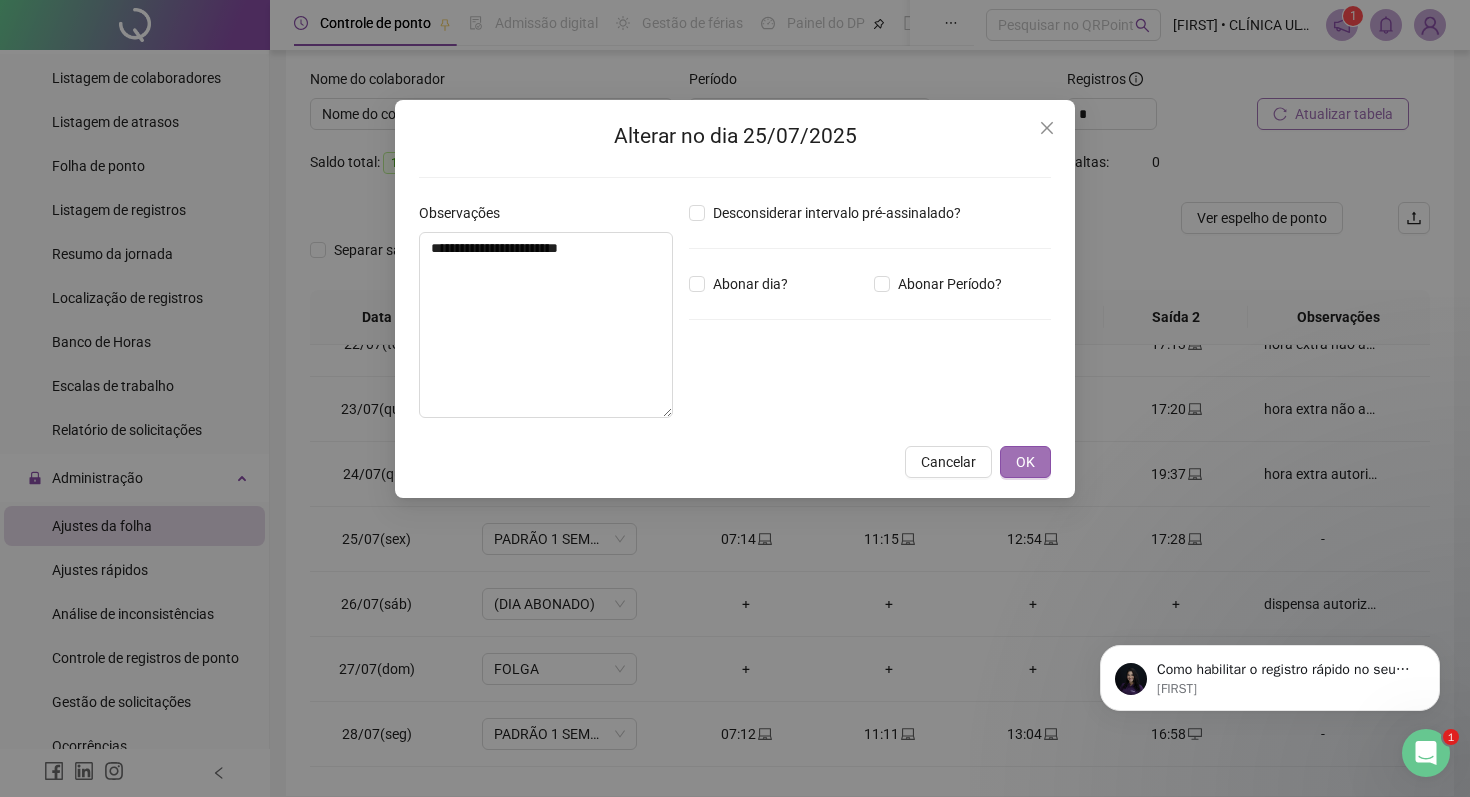 click on "OK" at bounding box center [1025, 462] 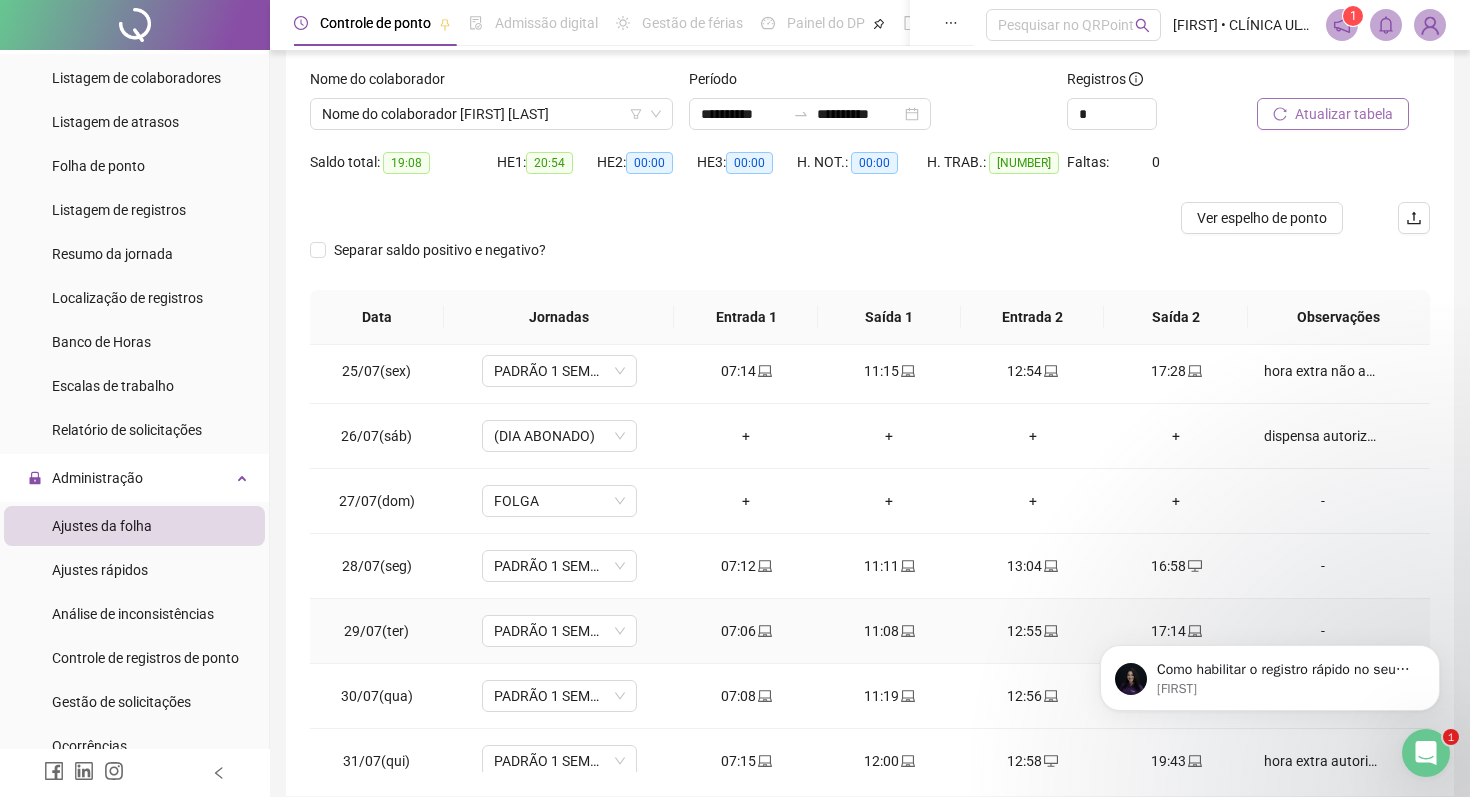 scroll, scrollTop: 1588, scrollLeft: 0, axis: vertical 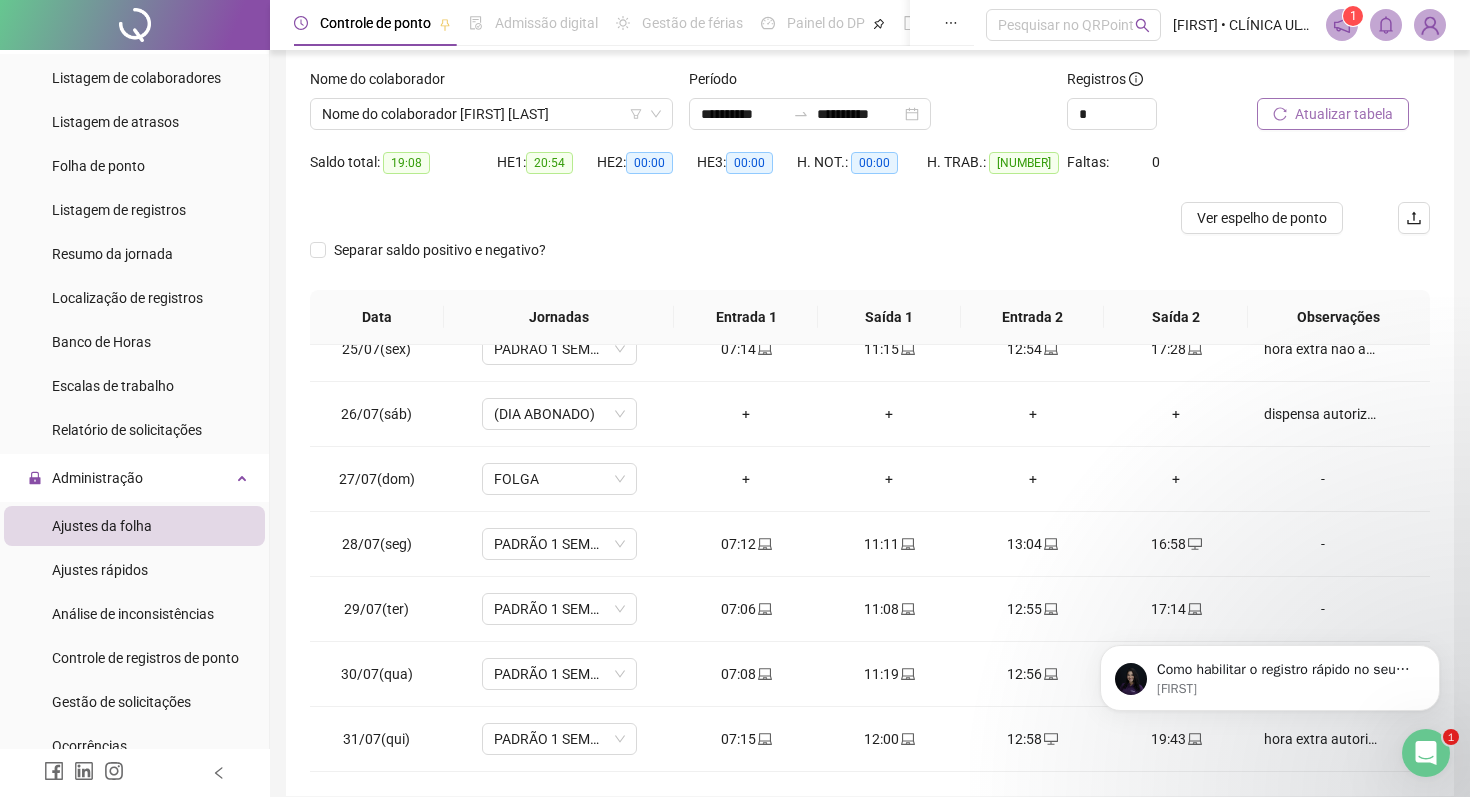 click on "Como habilitar o registro rápido no seu tablet, celular ou computador | QRPoint | Central de Ajuda [FIRST]" at bounding box center (1270, 673) 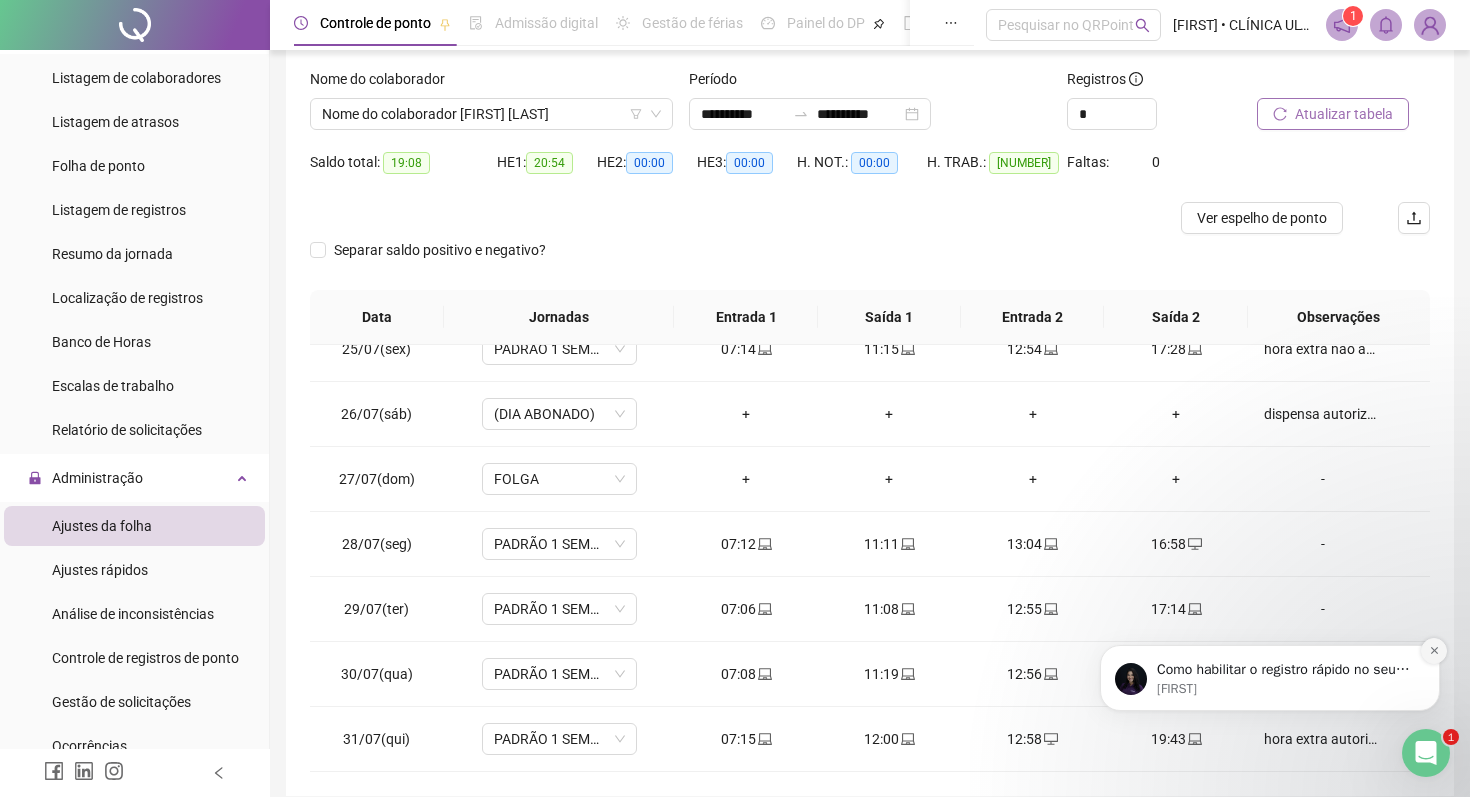 click 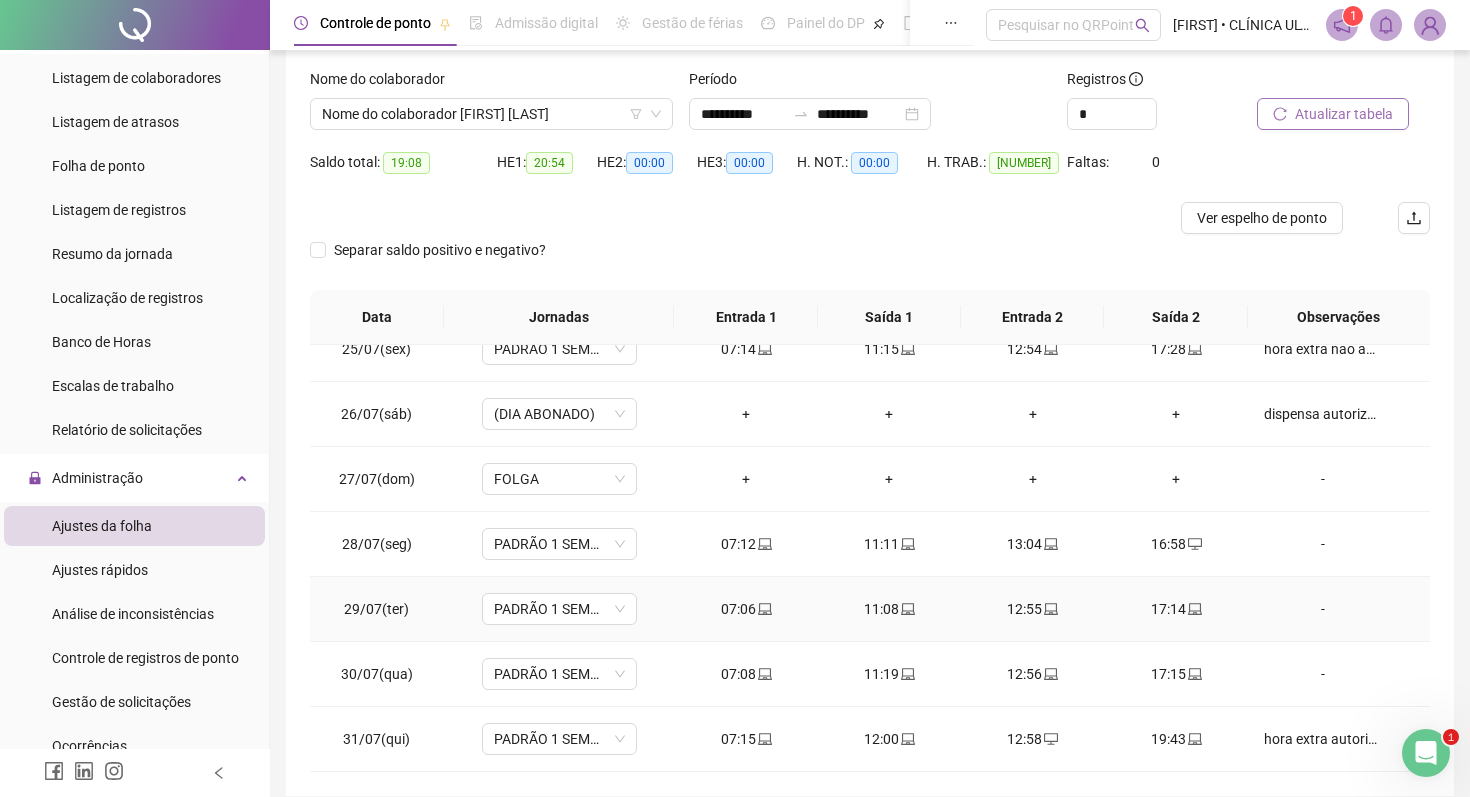 click on "-" at bounding box center [1323, 609] 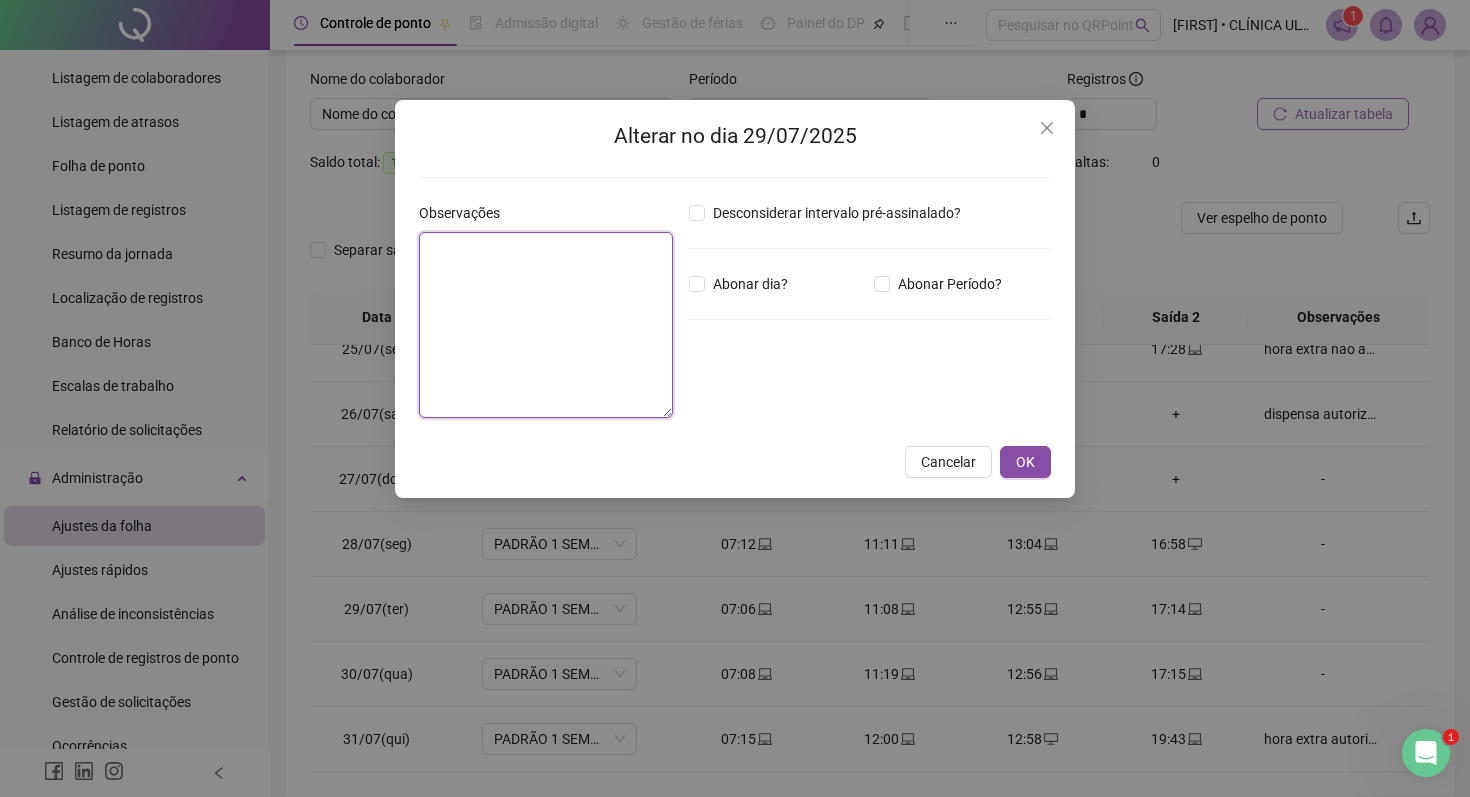 click at bounding box center (546, 325) 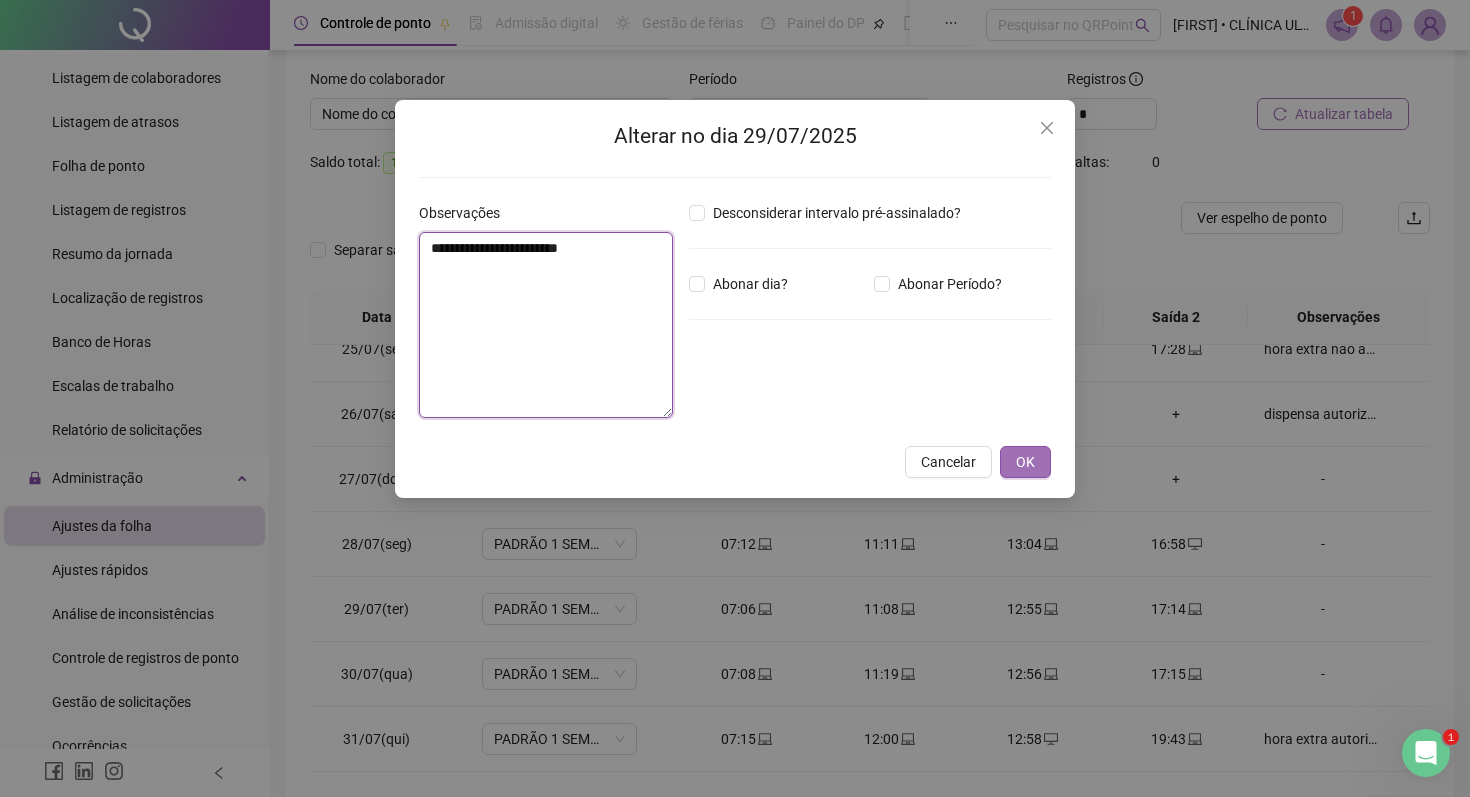 type on "**********" 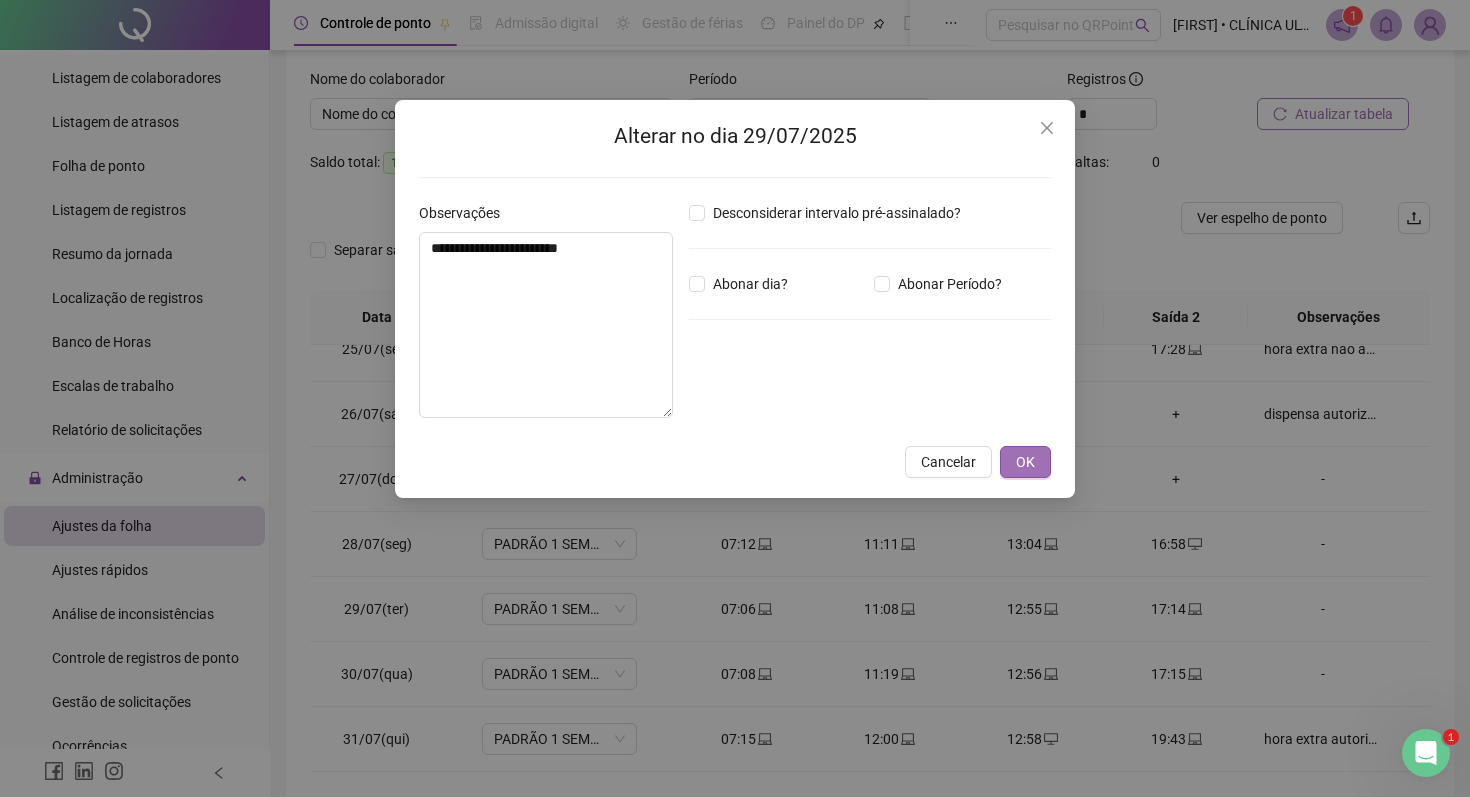 click on "OK" at bounding box center [1025, 462] 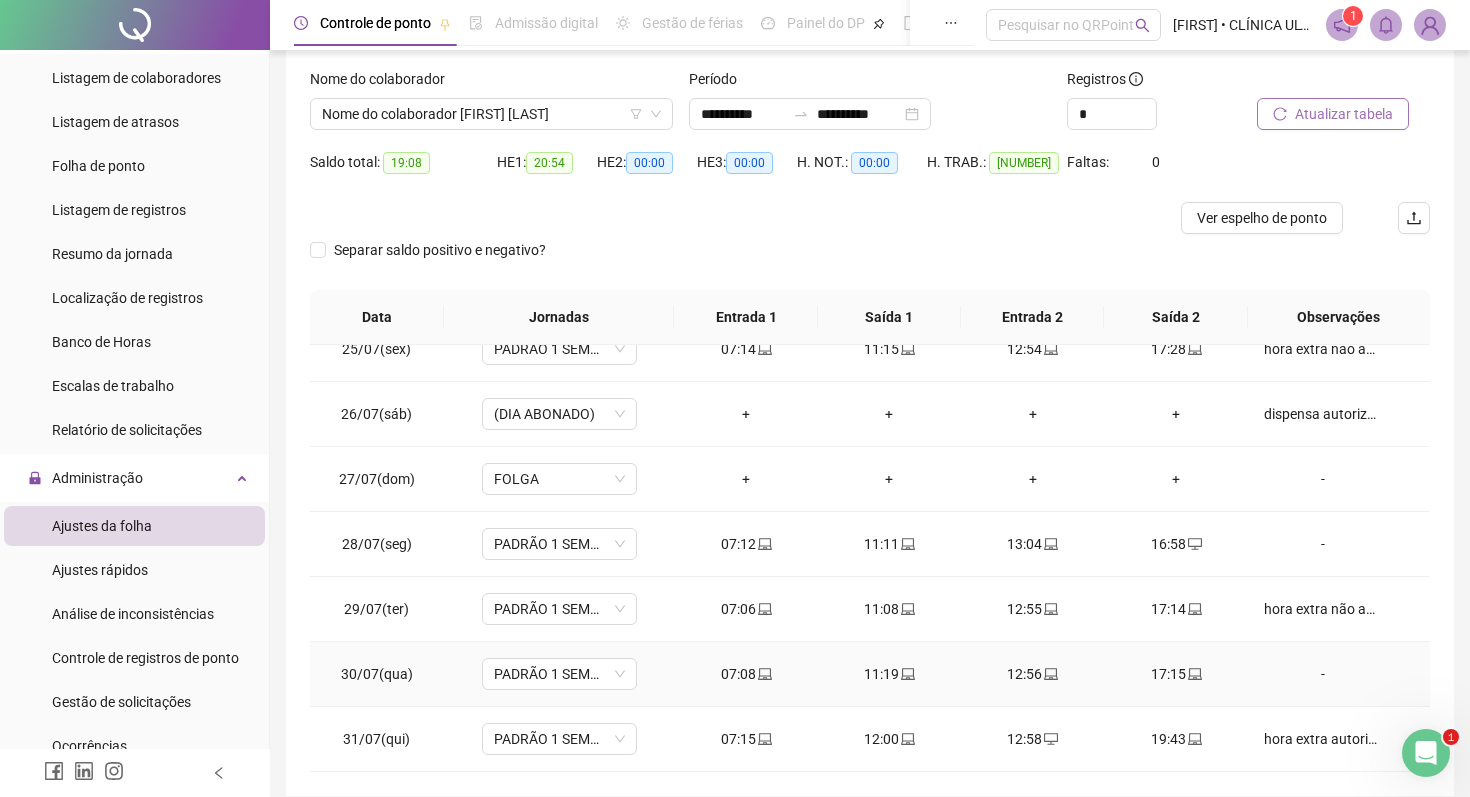 click on "-" at bounding box center (1323, 674) 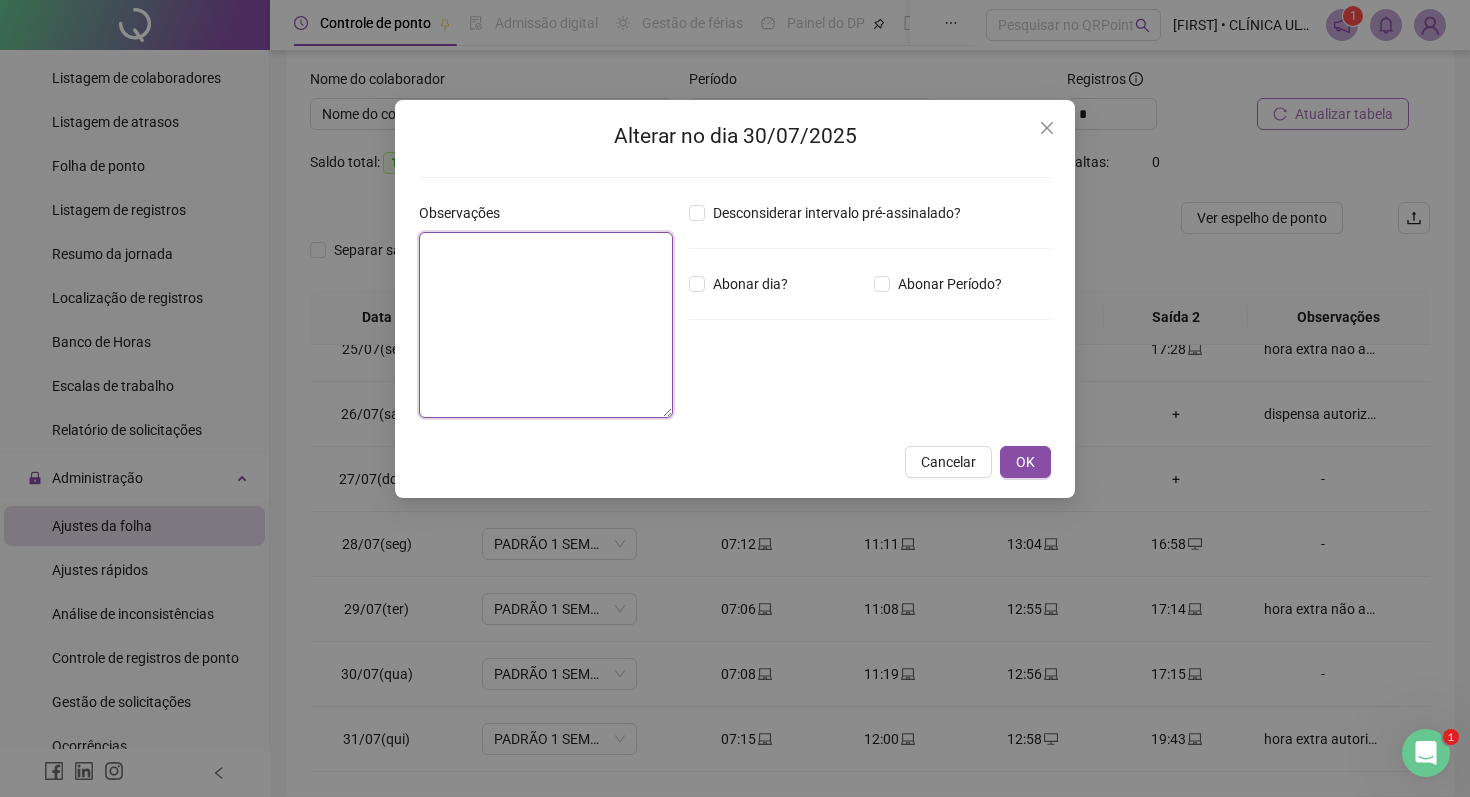 click at bounding box center (546, 325) 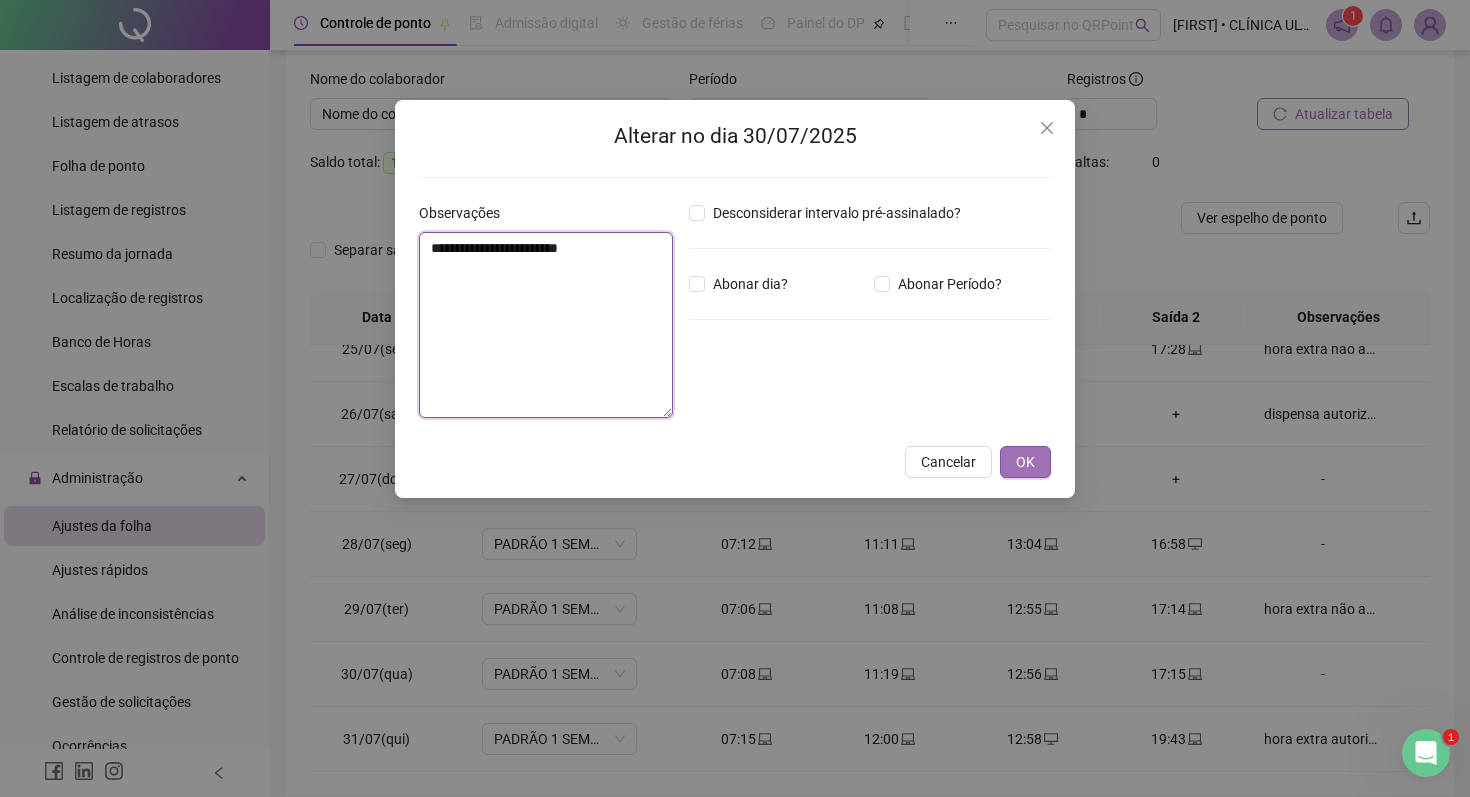 type on "**********" 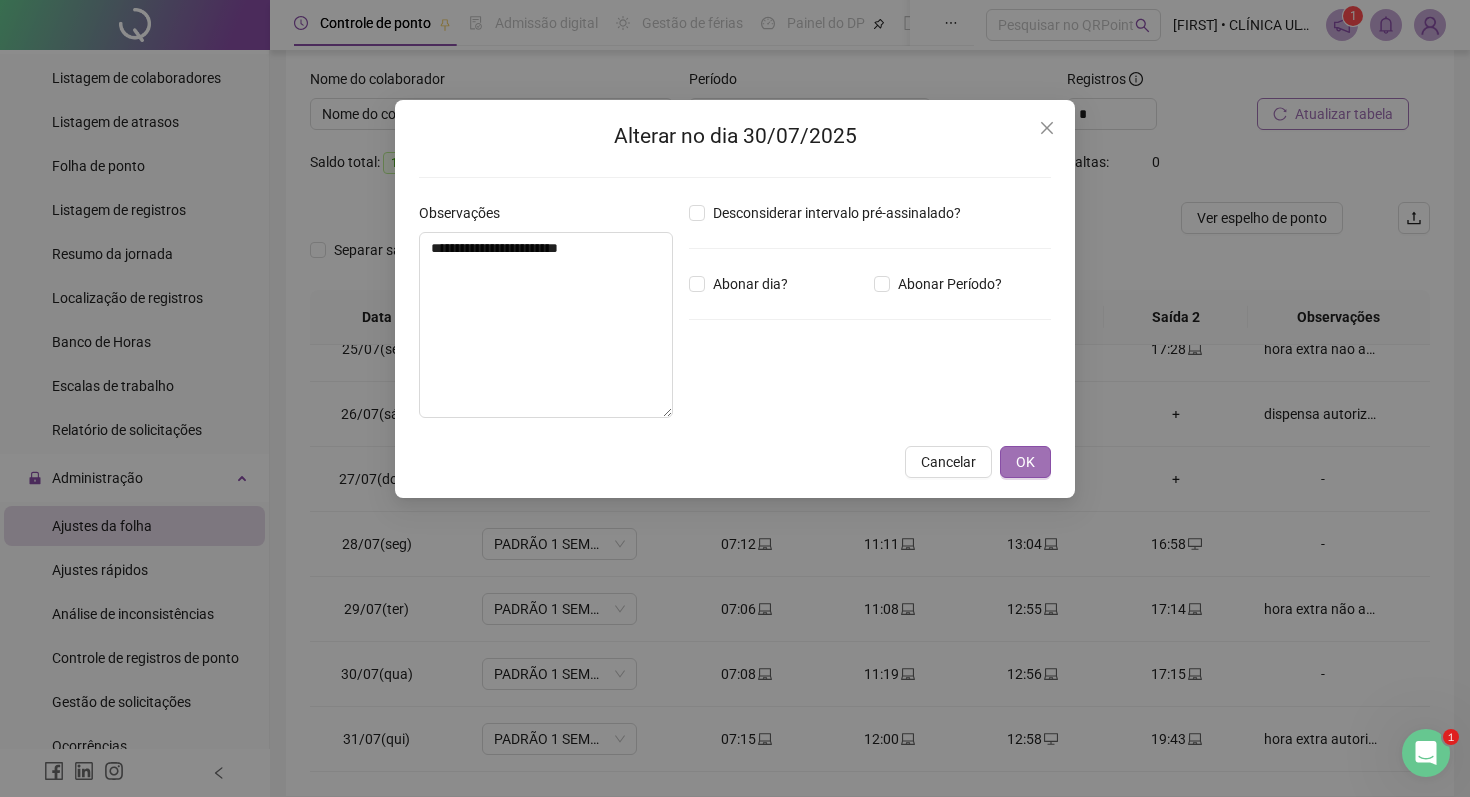 click on "OK" at bounding box center (1025, 462) 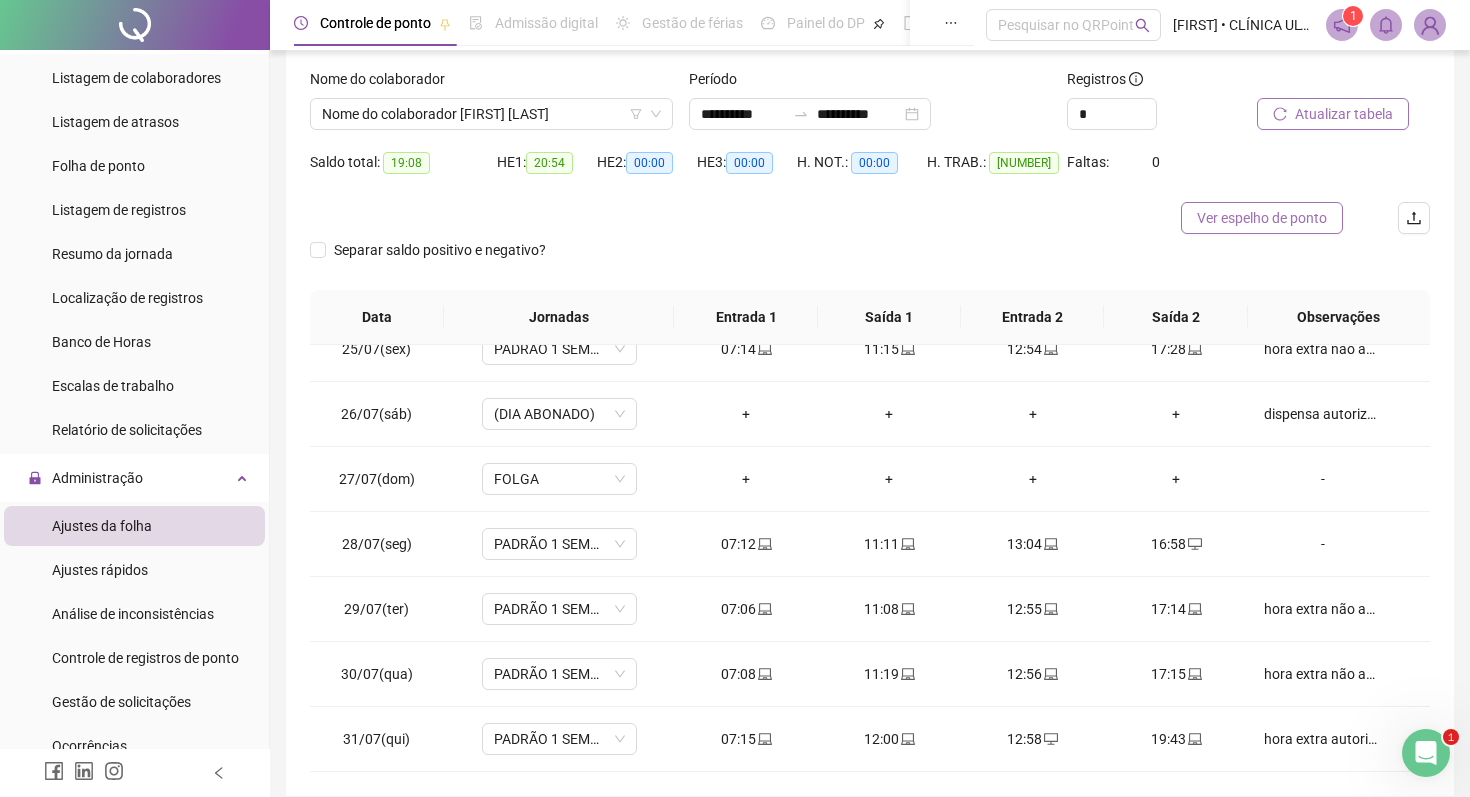 click on "Ver espelho de ponto" at bounding box center [1262, 218] 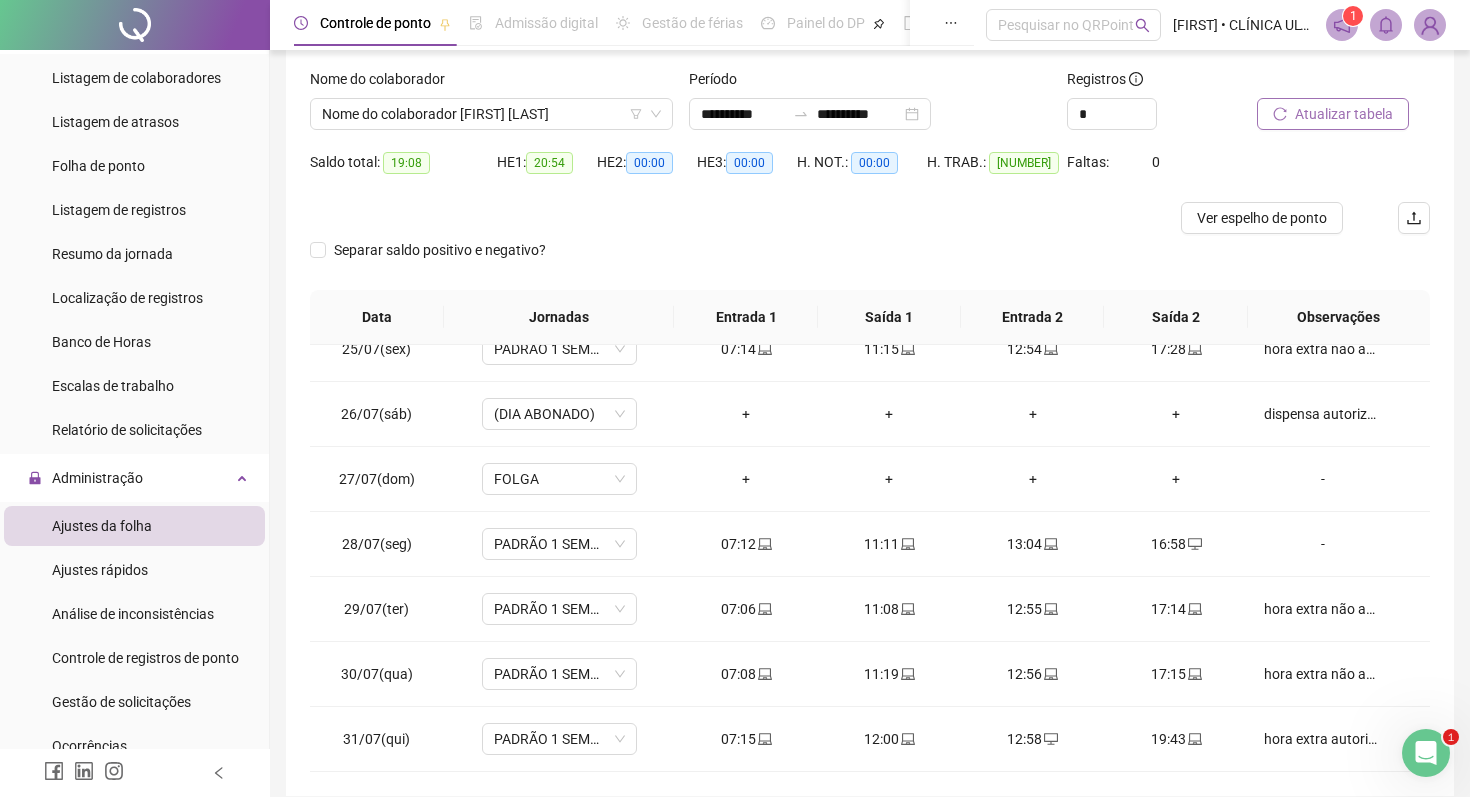 click at bounding box center [1430, 25] 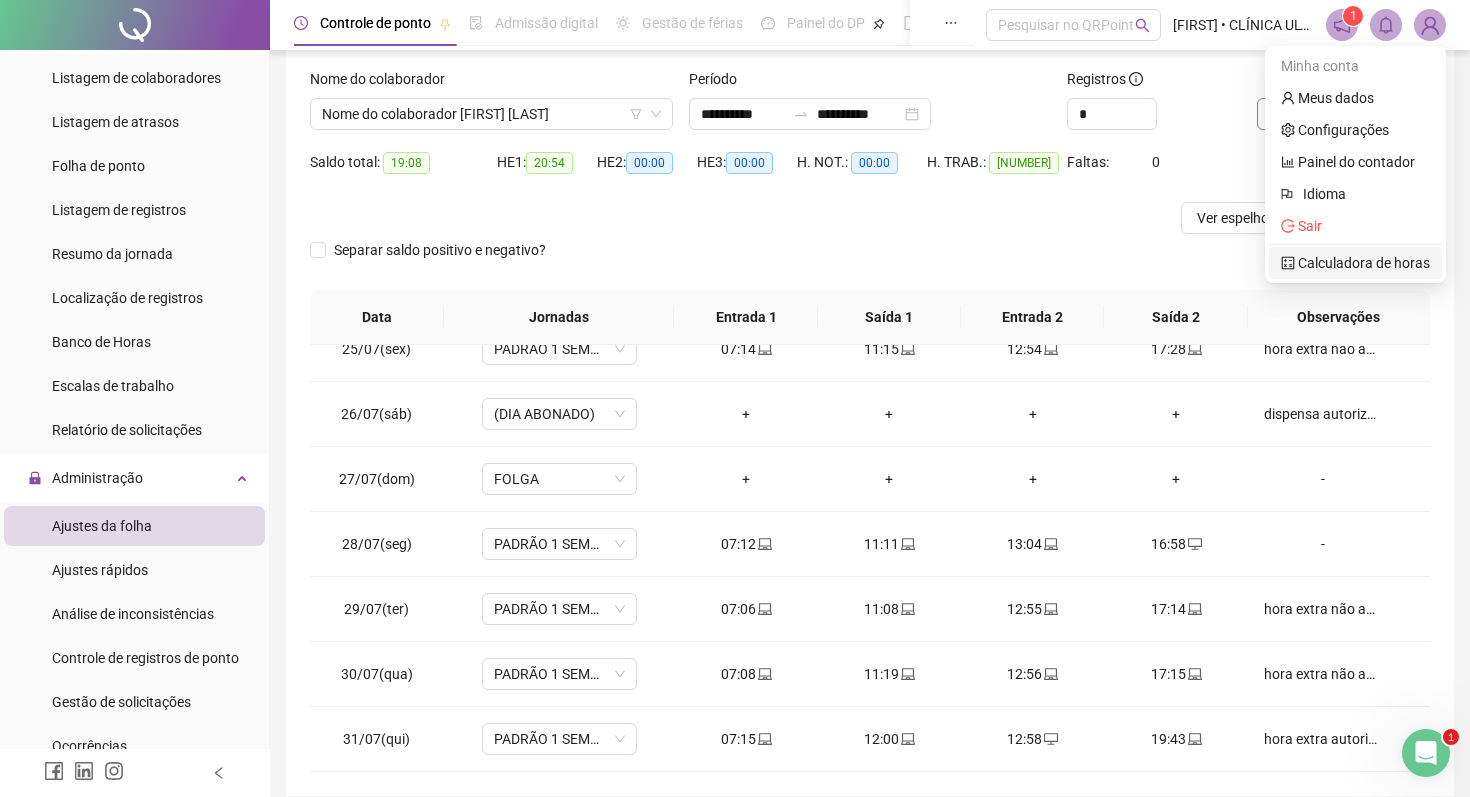 click on "Calculadora de horas" at bounding box center [1355, 263] 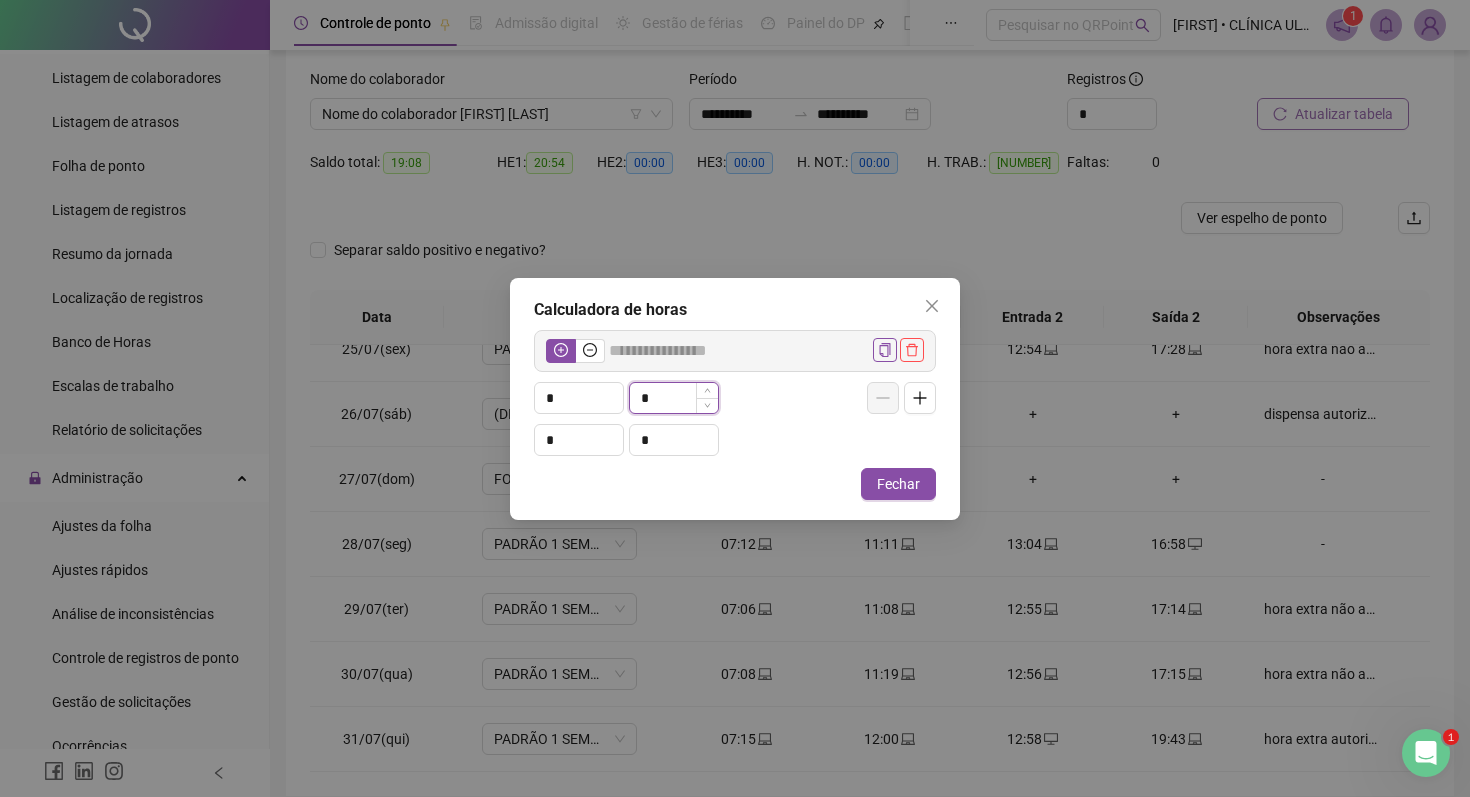click on "*" at bounding box center [674, 398] 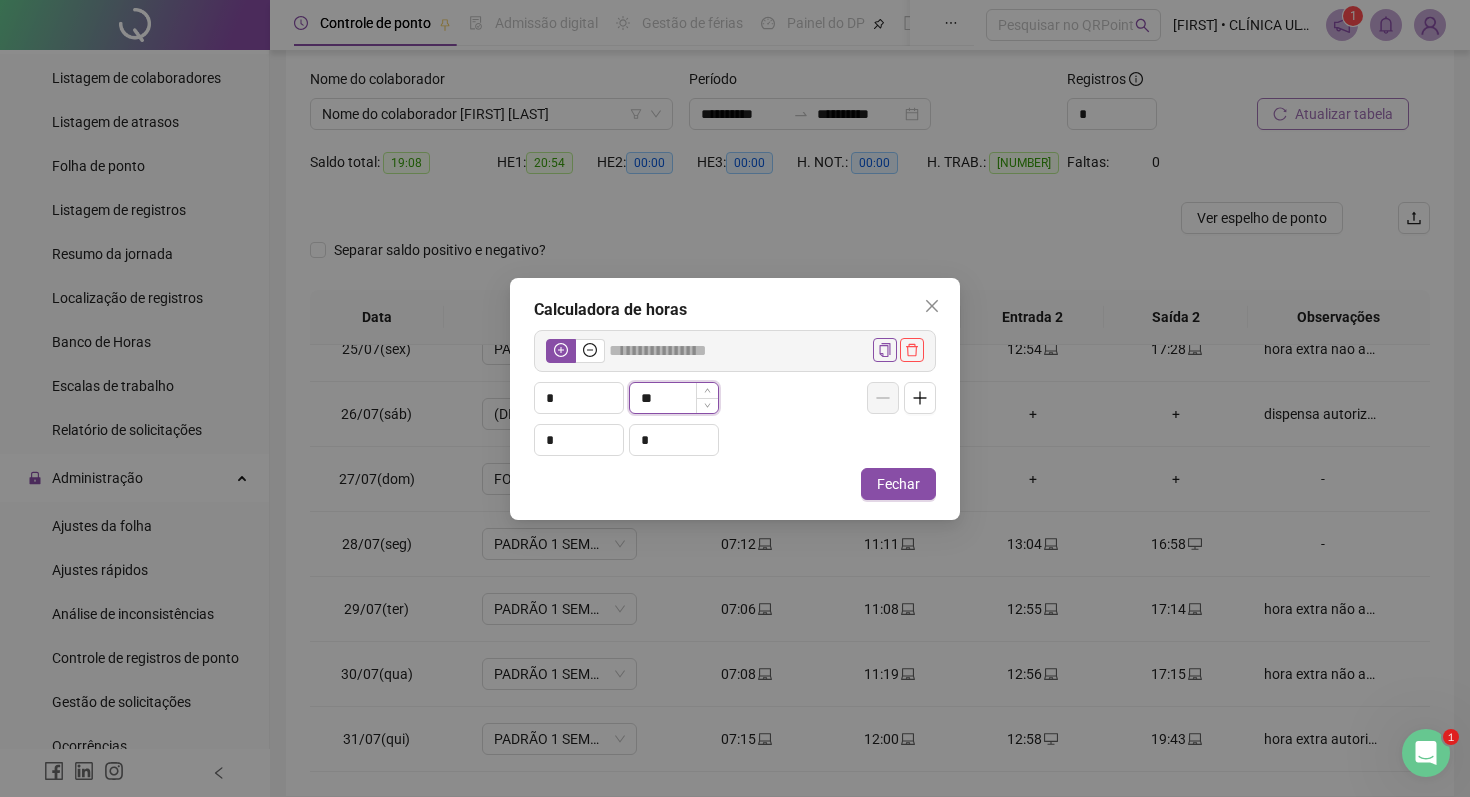 type on "*****" 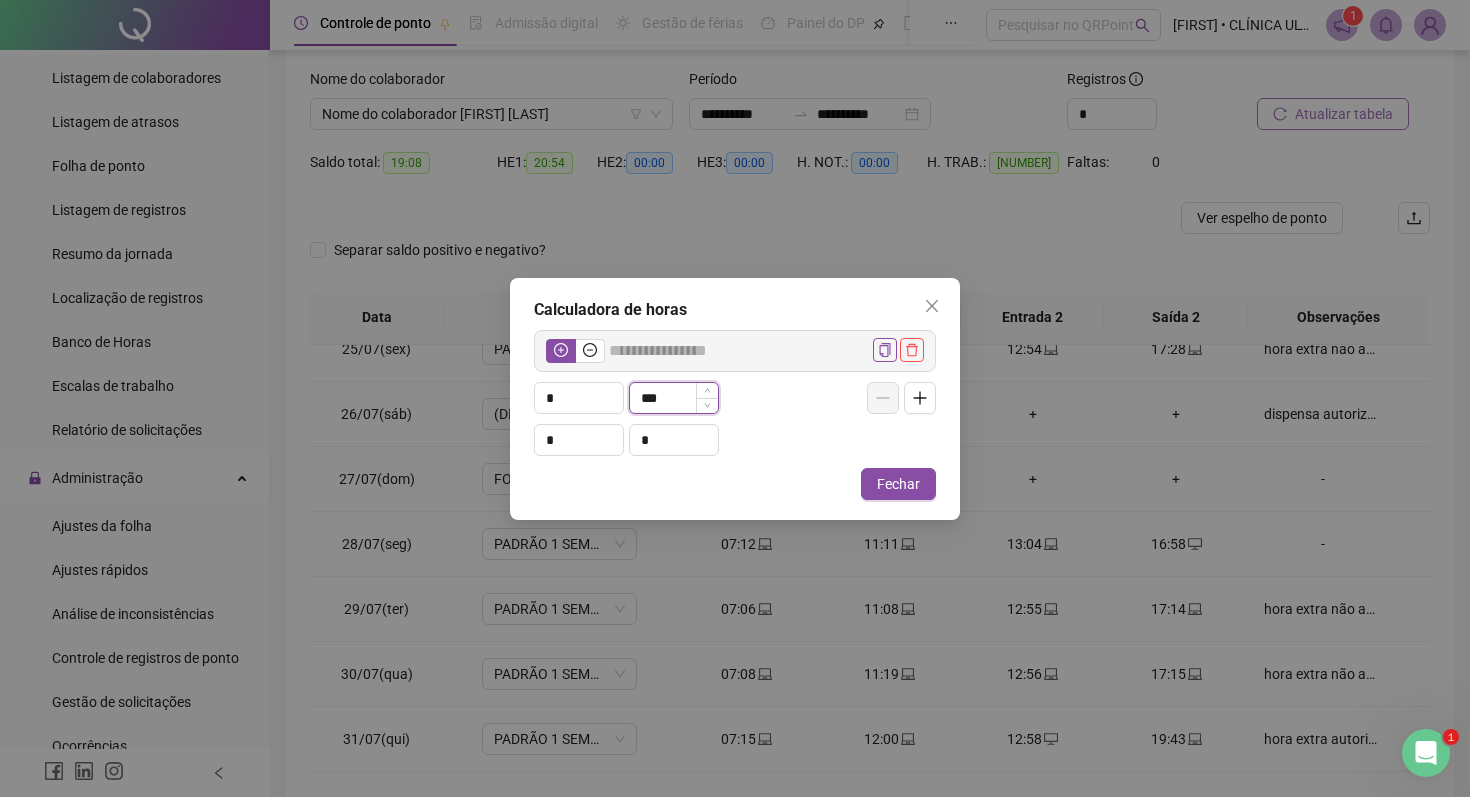 type on "*****" 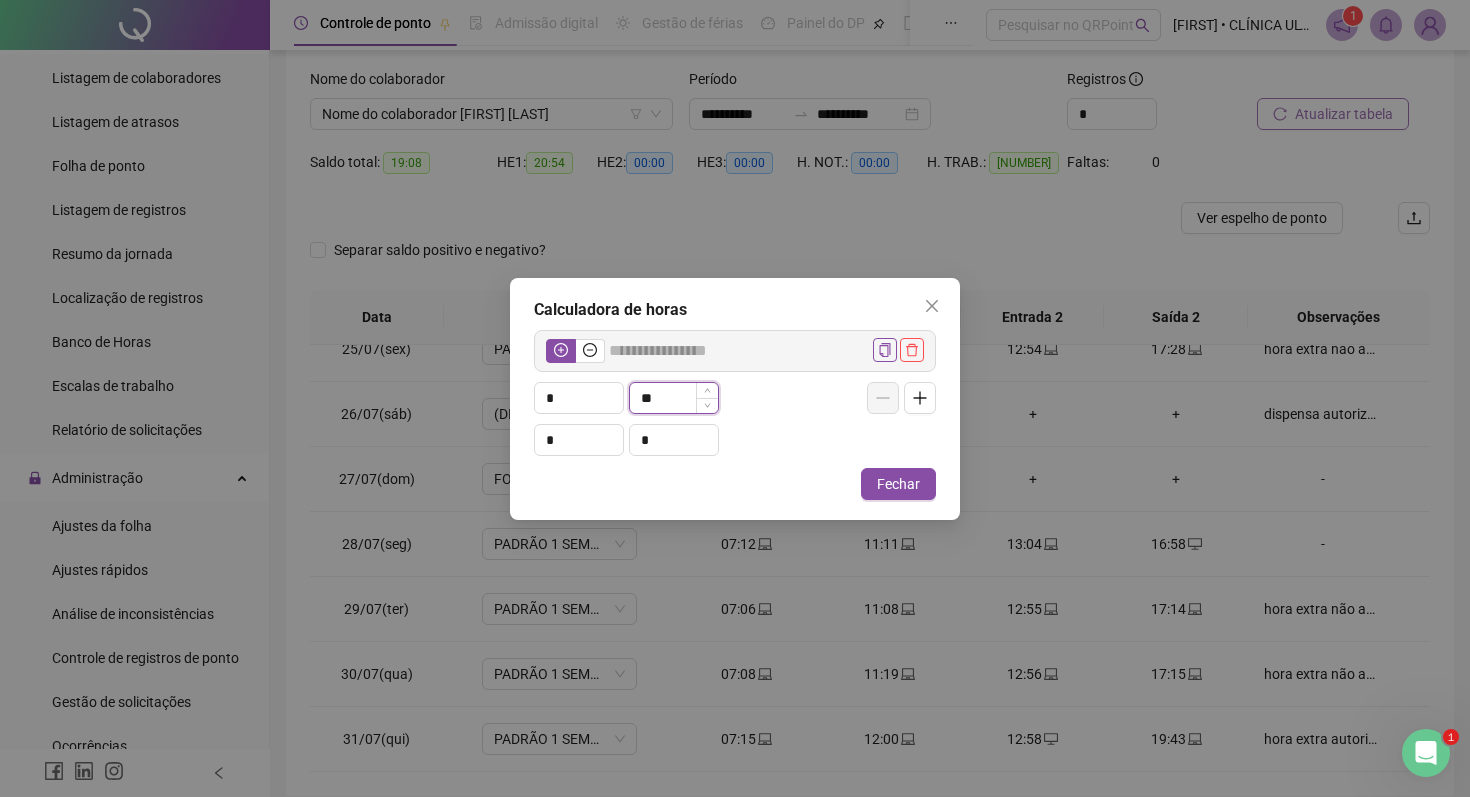 type on "*****" 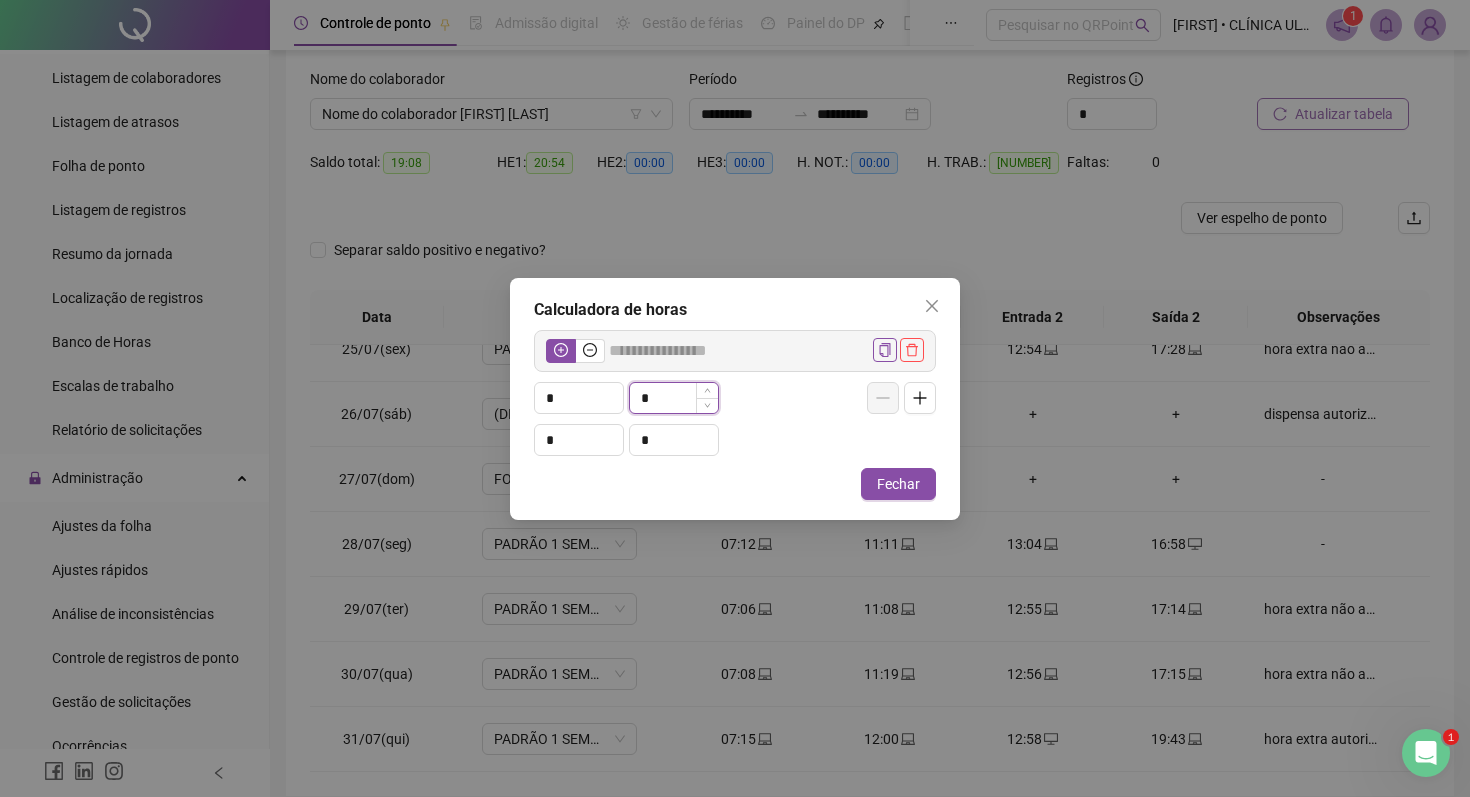 type 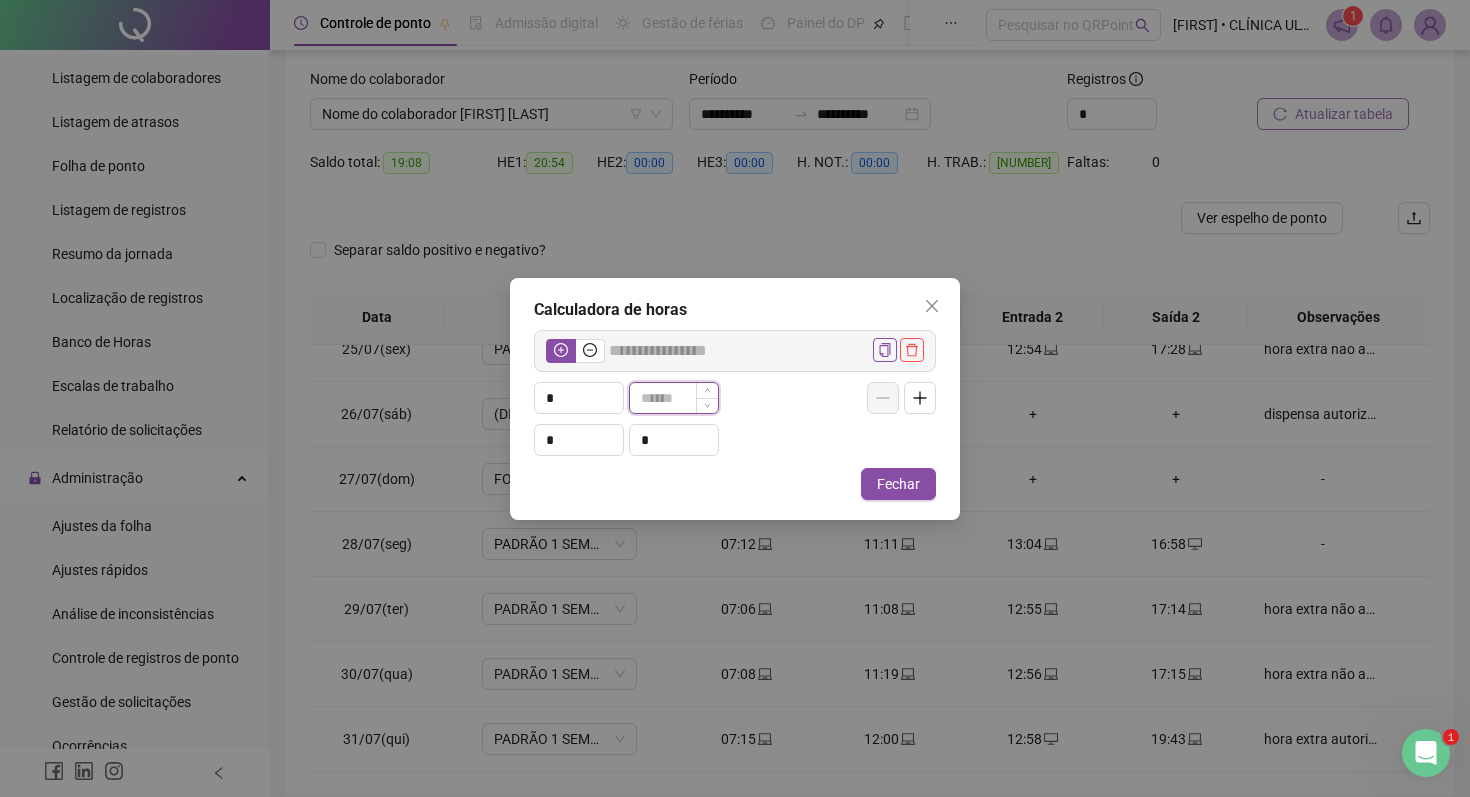 type on "*****" 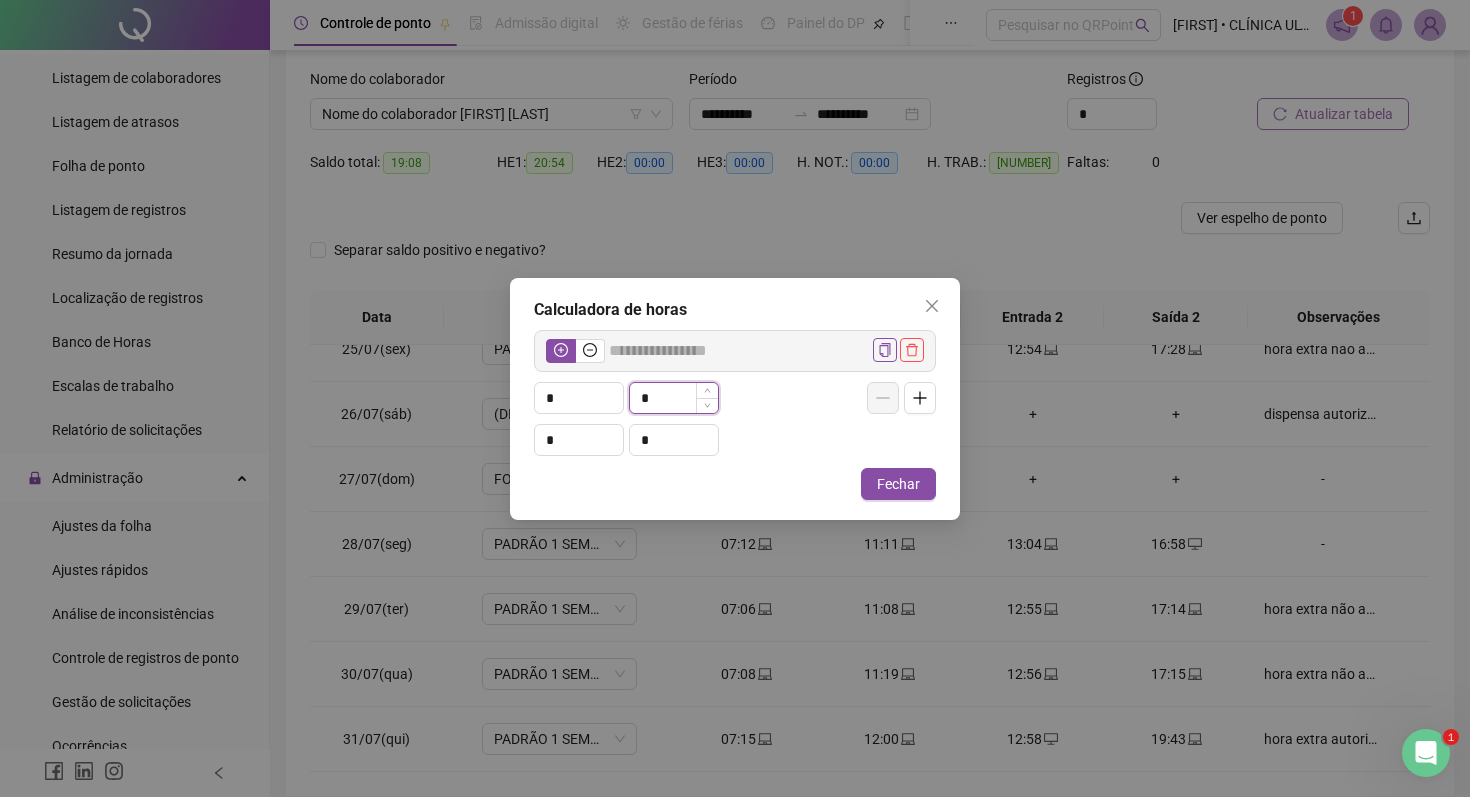 type on "*****" 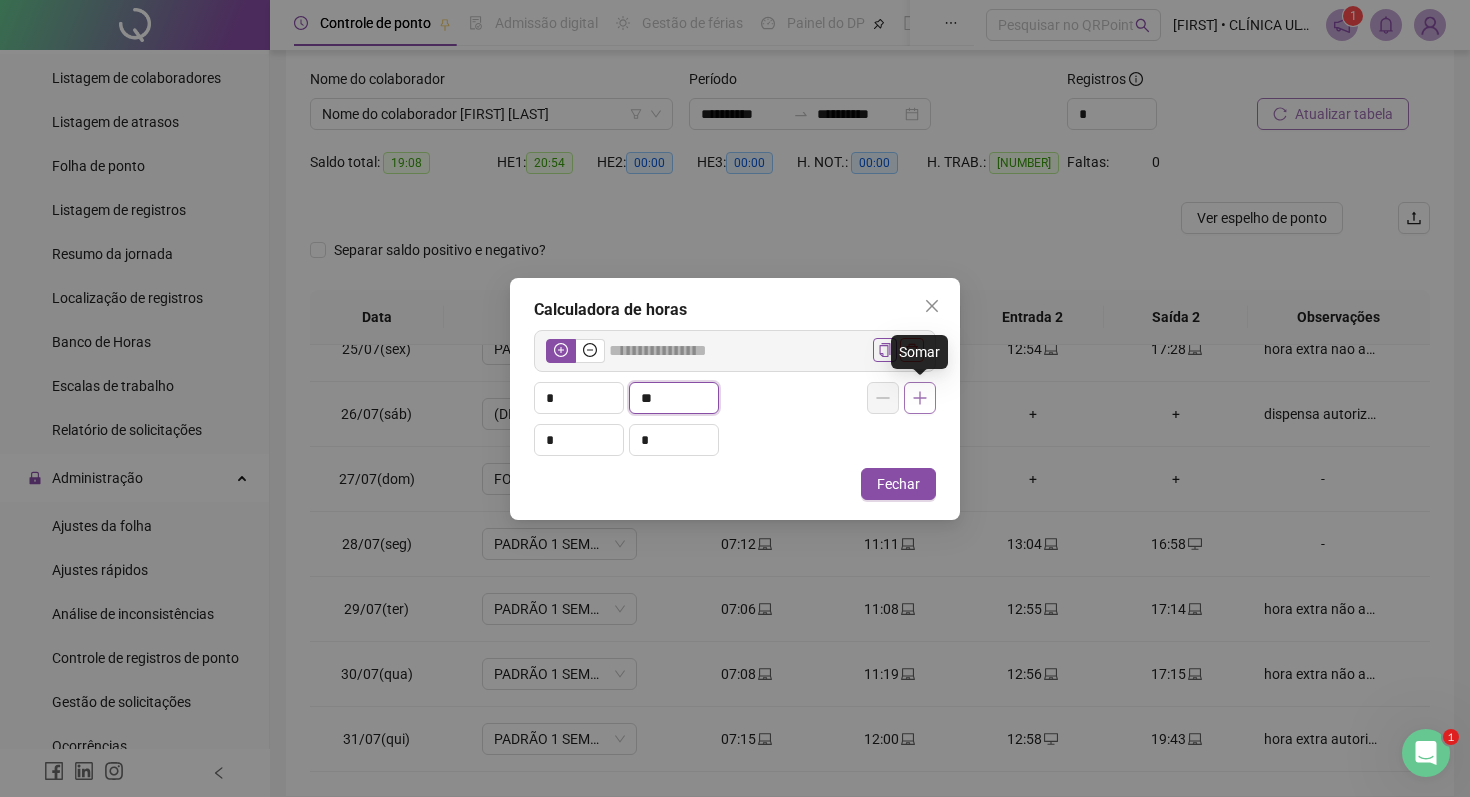 type on "**" 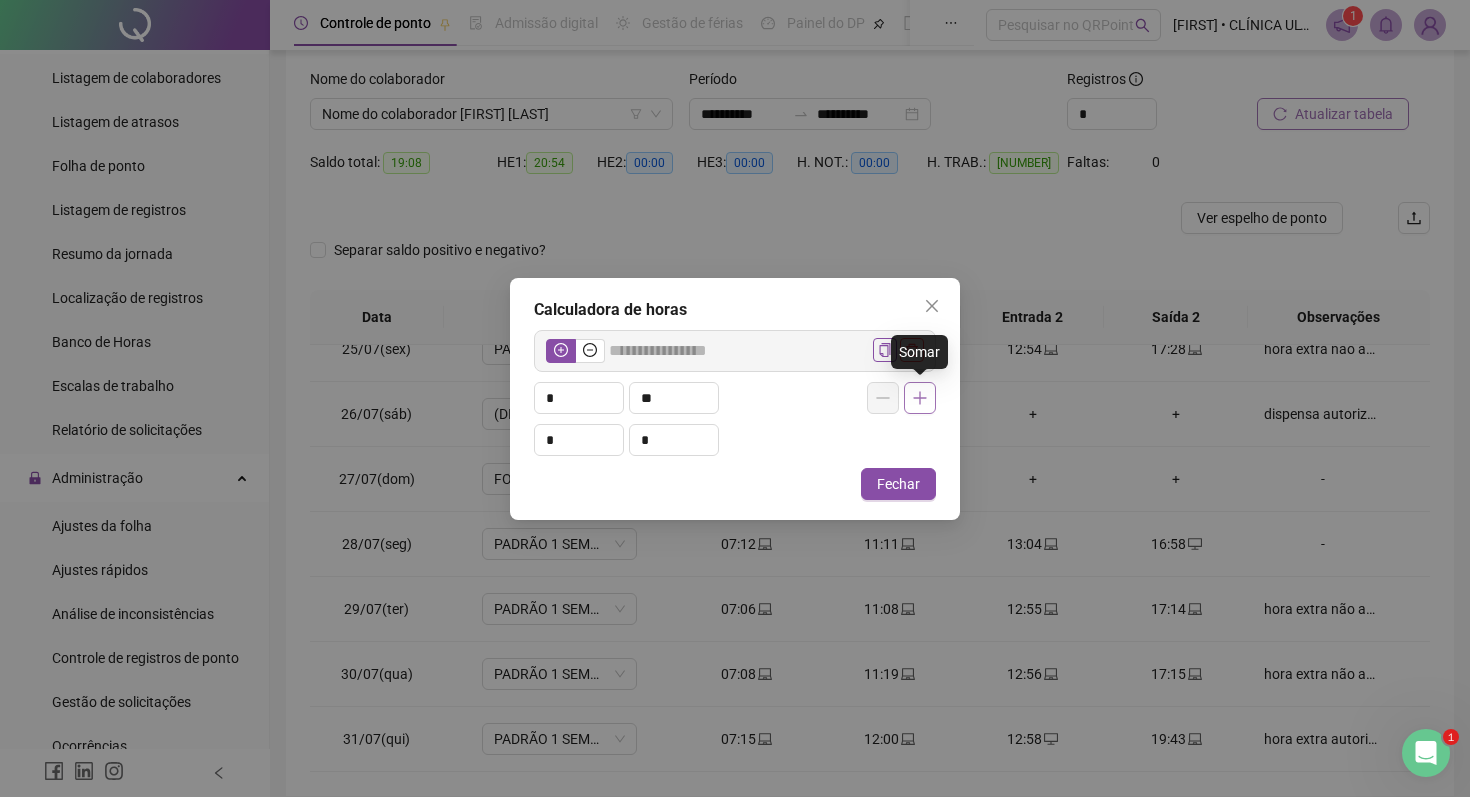 click at bounding box center [920, 398] 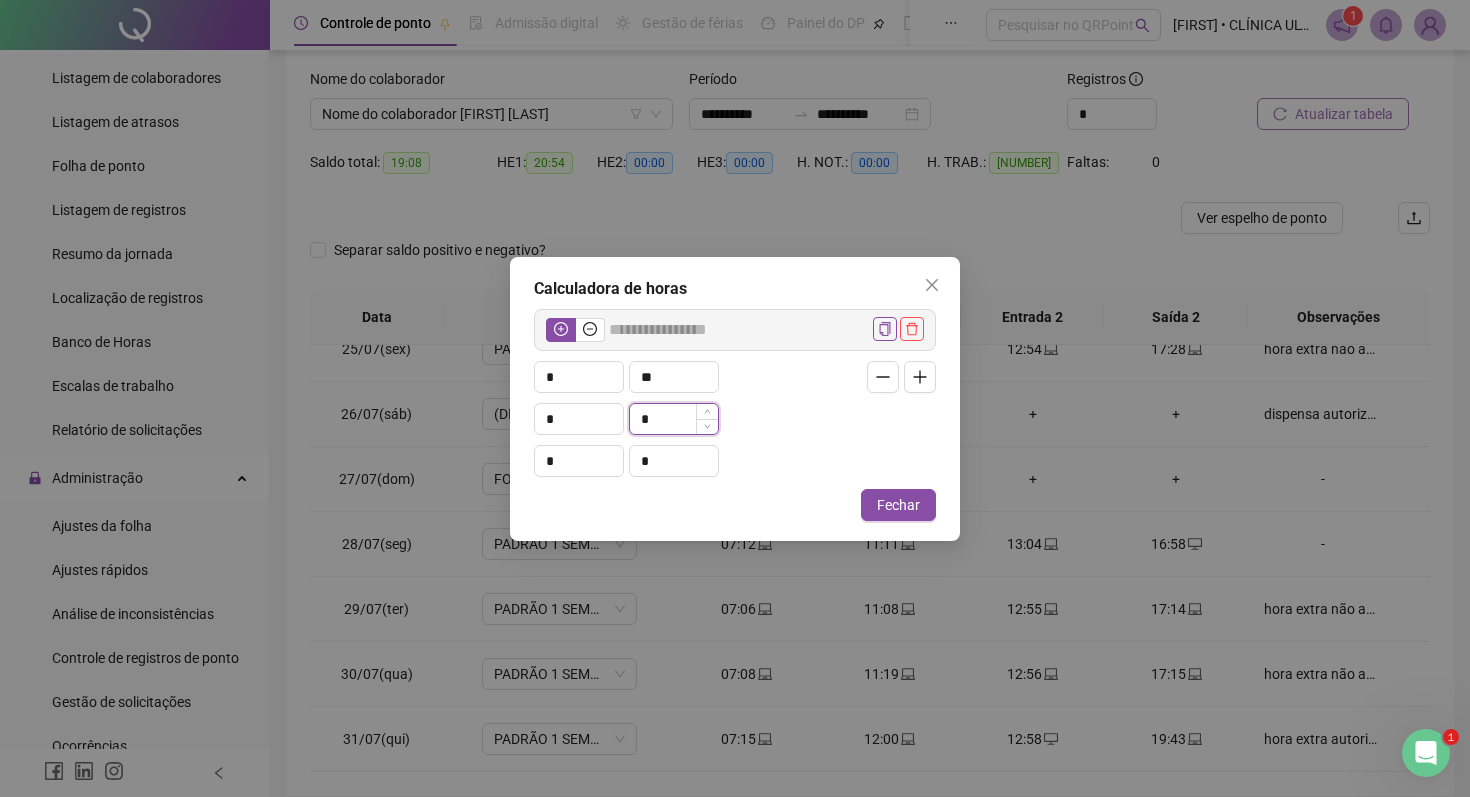 click on "*" at bounding box center [674, 419] 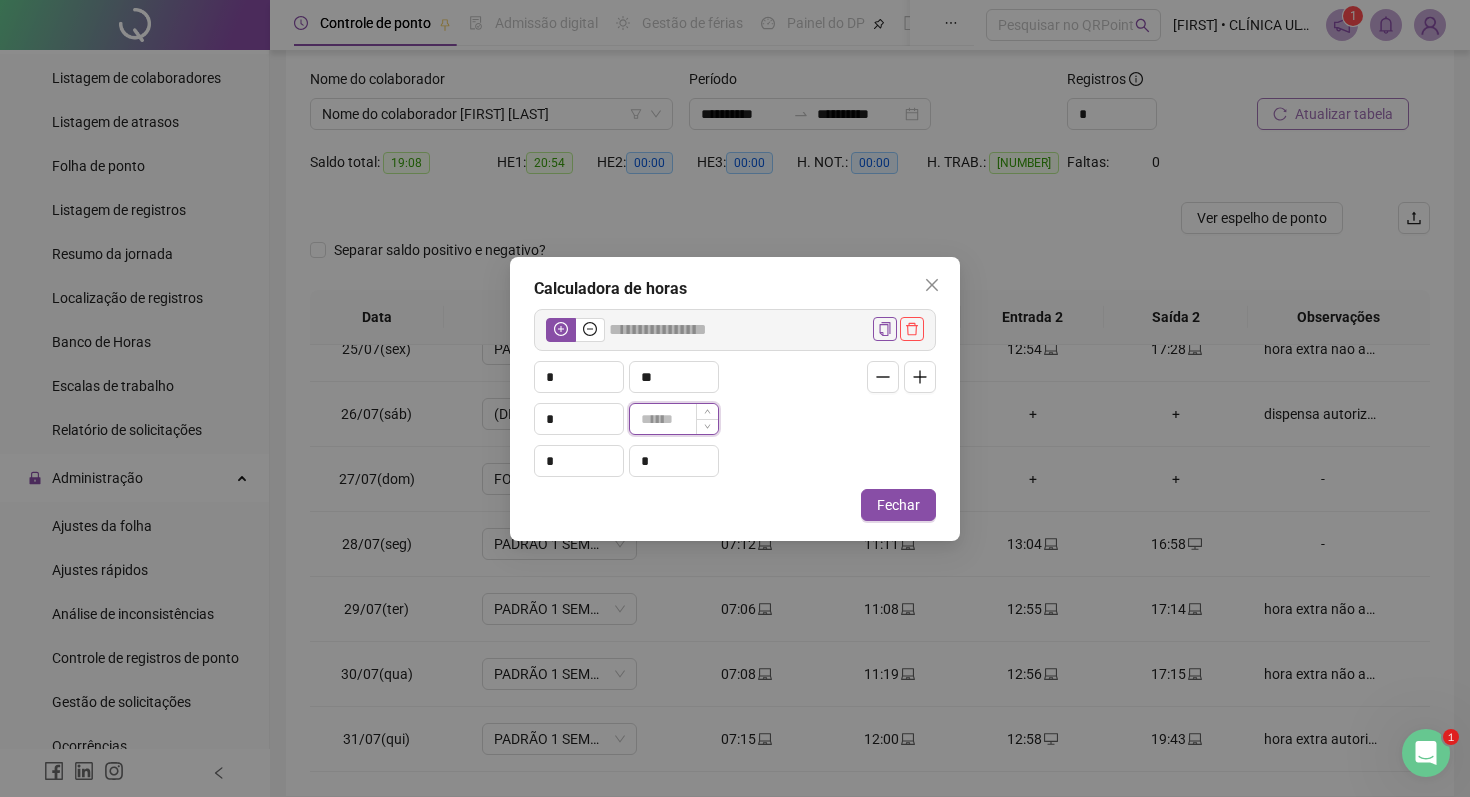 type on "*****" 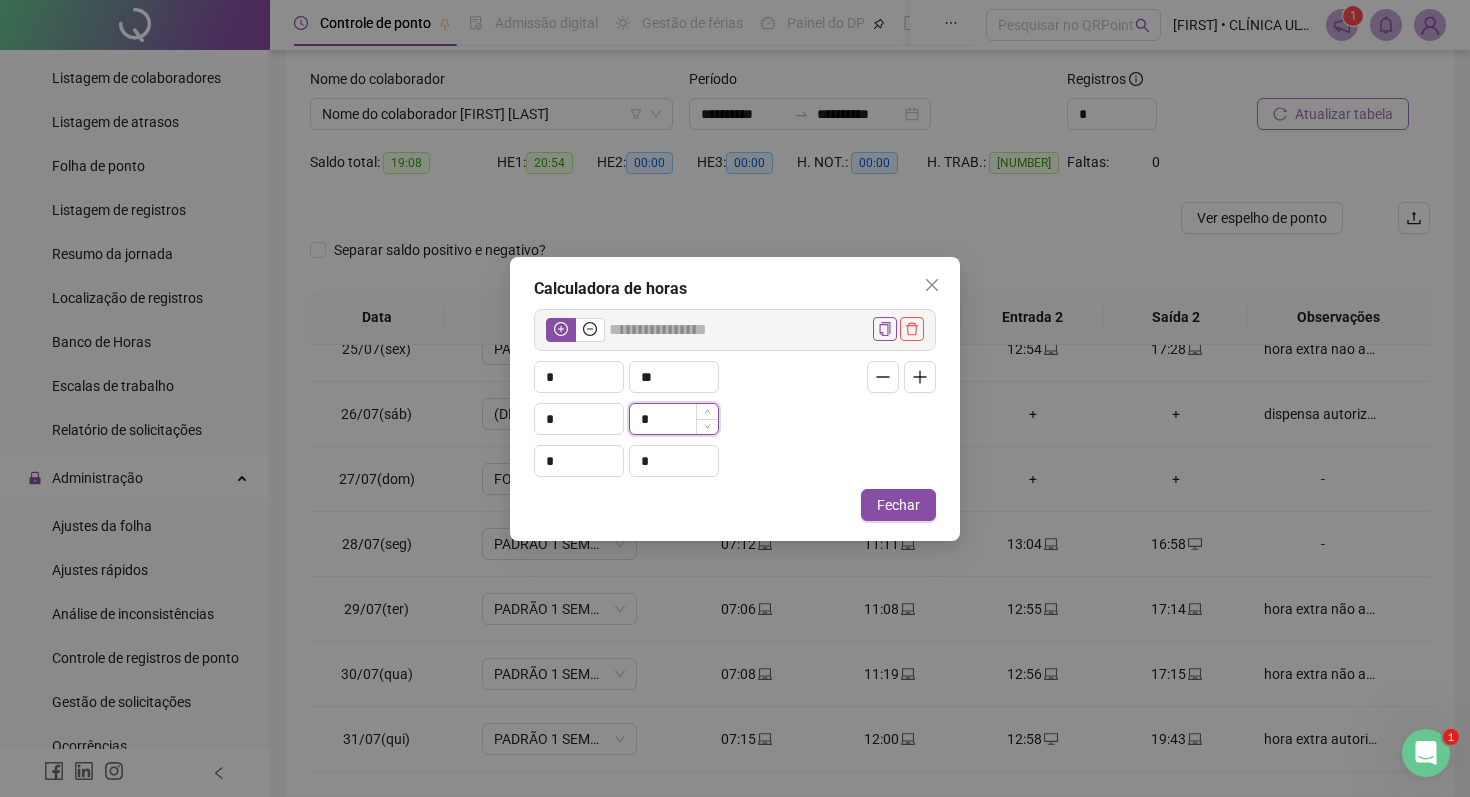 type on "*****" 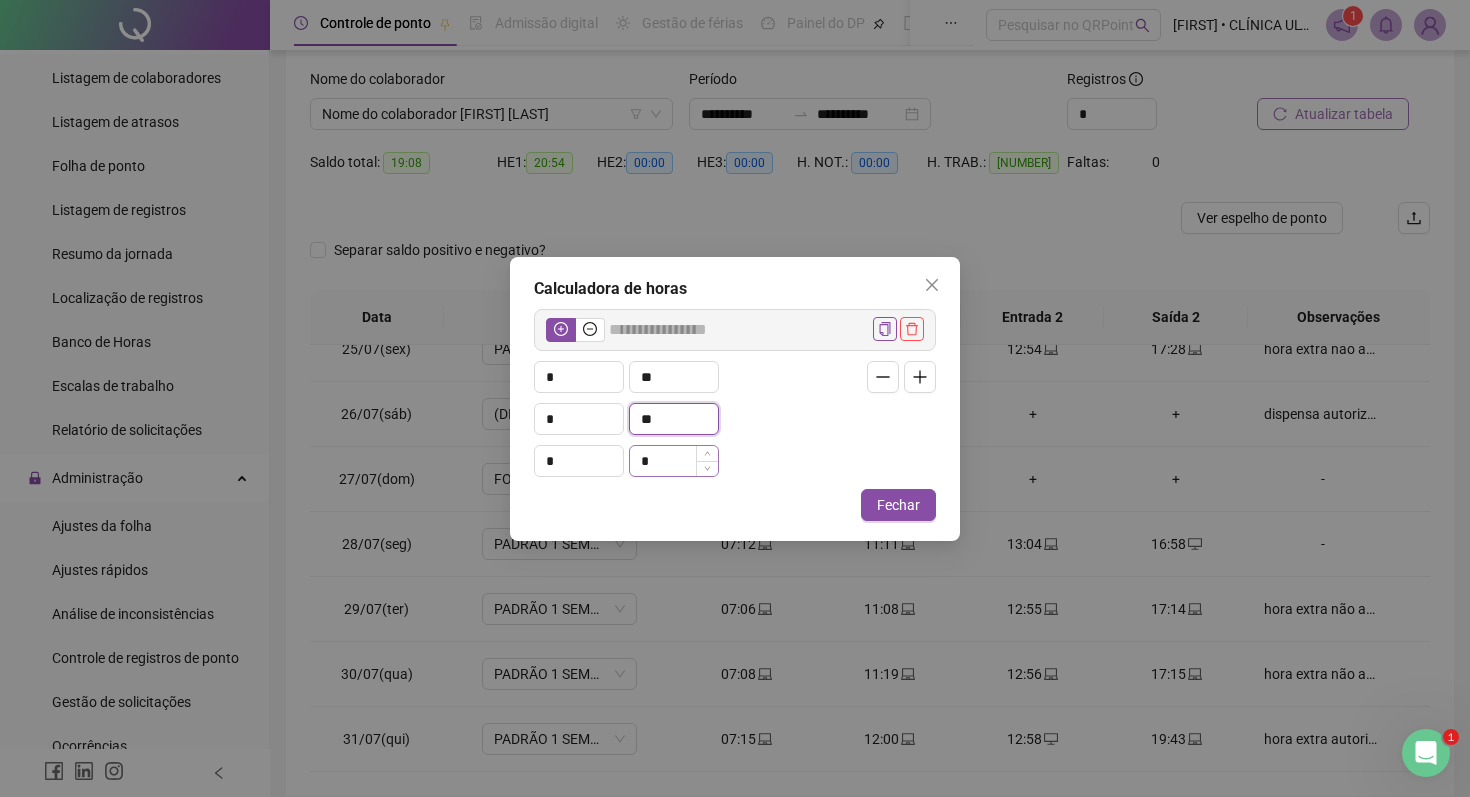 type on "**" 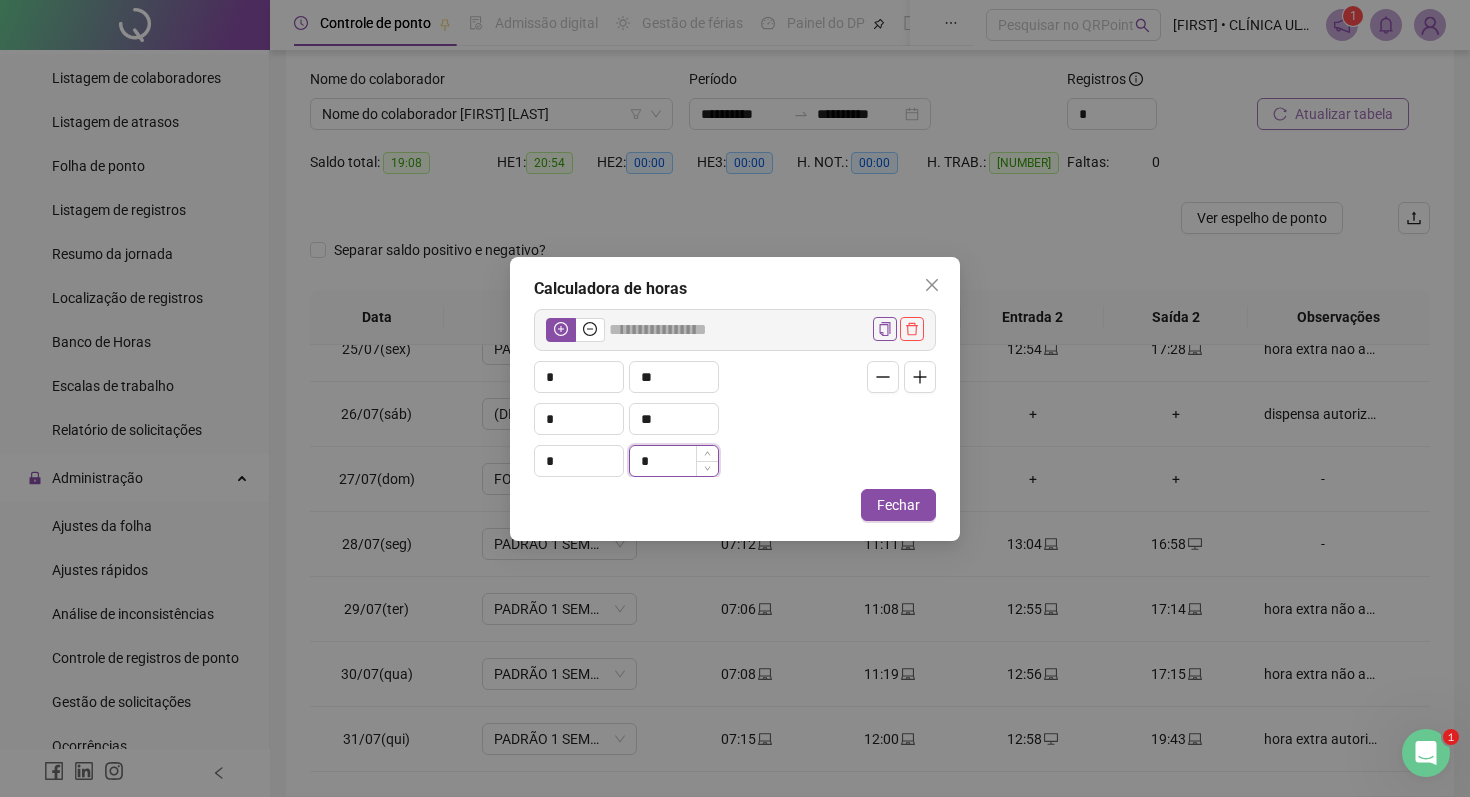 click on "*" at bounding box center [674, 461] 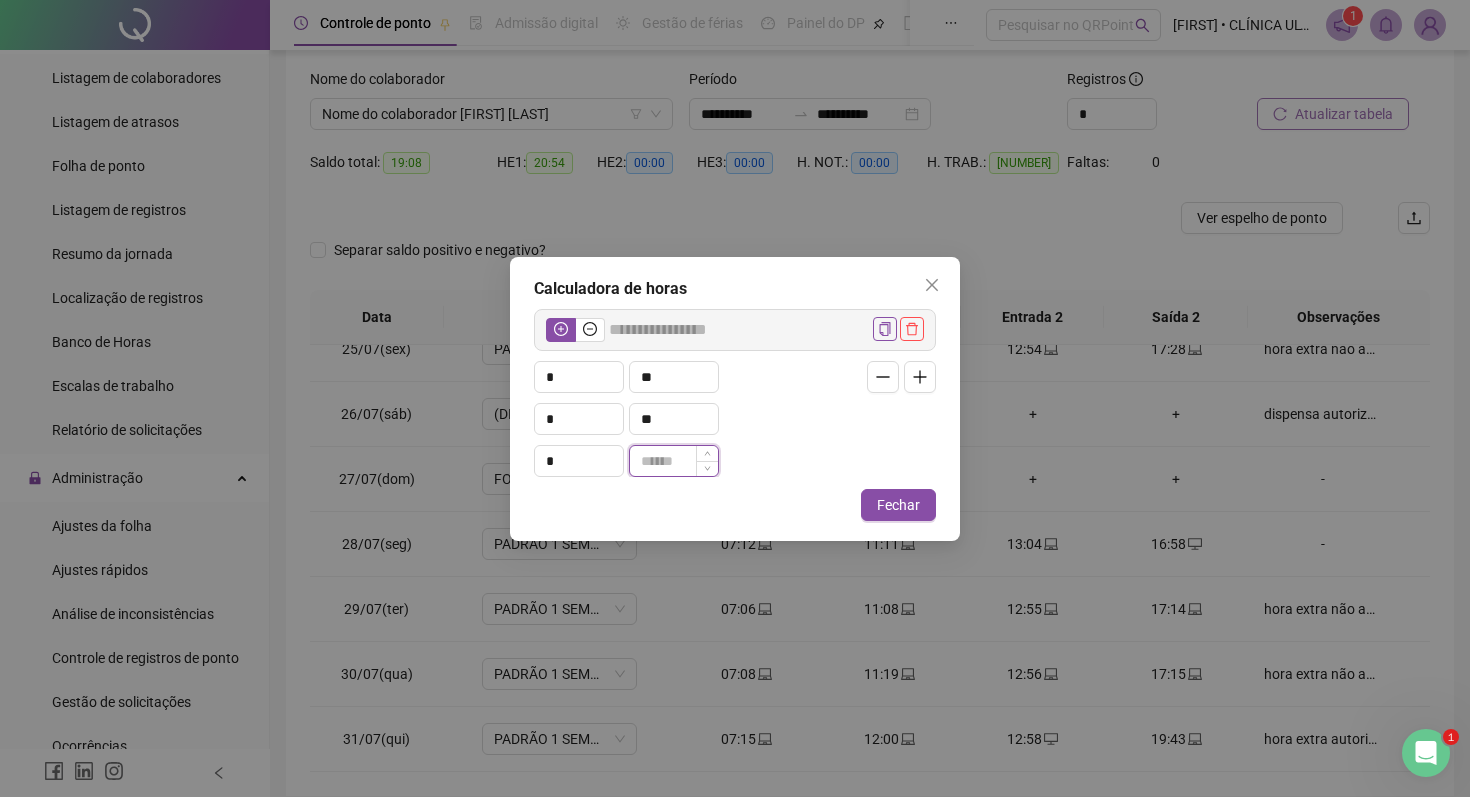 type on "*****" 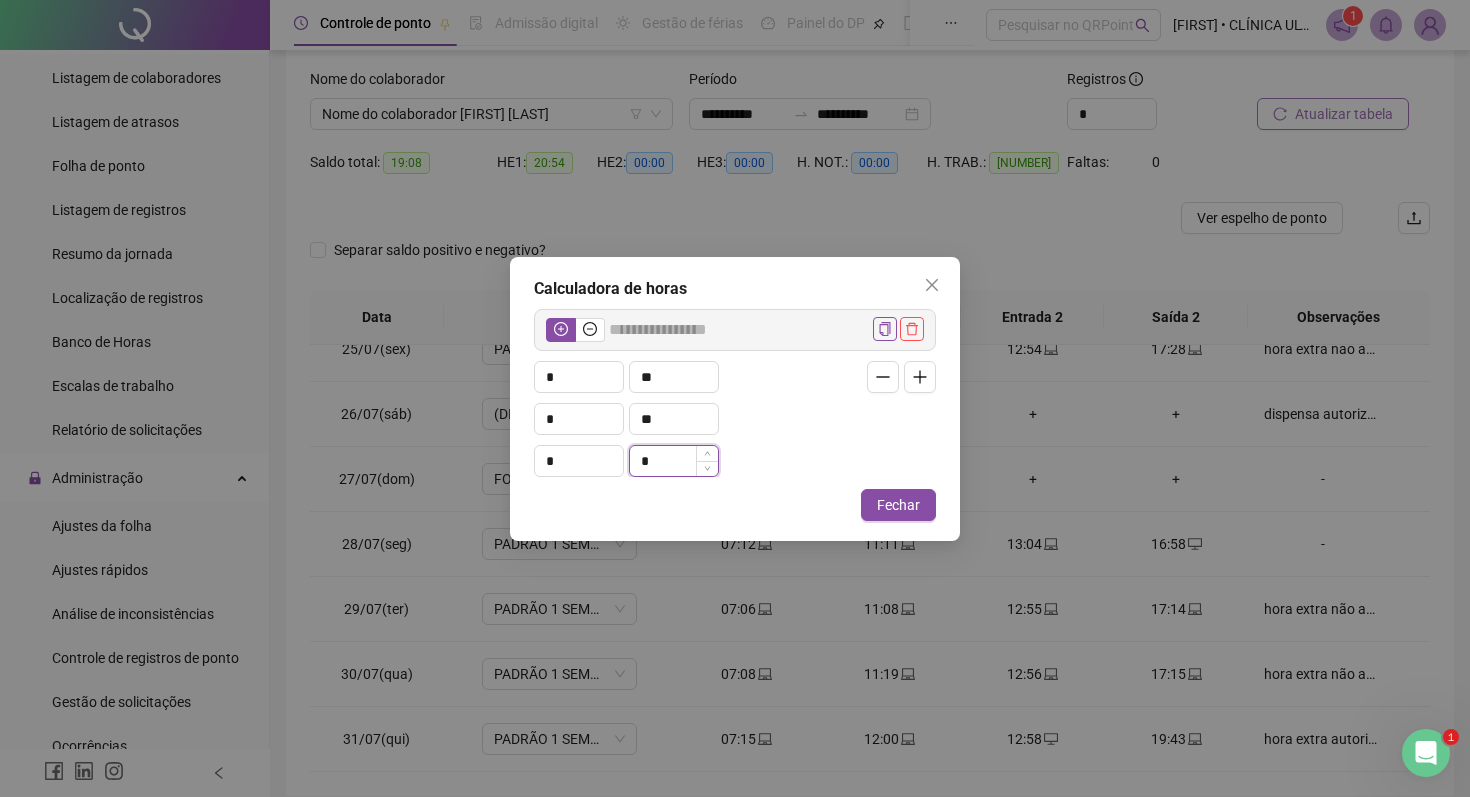 type on "*****" 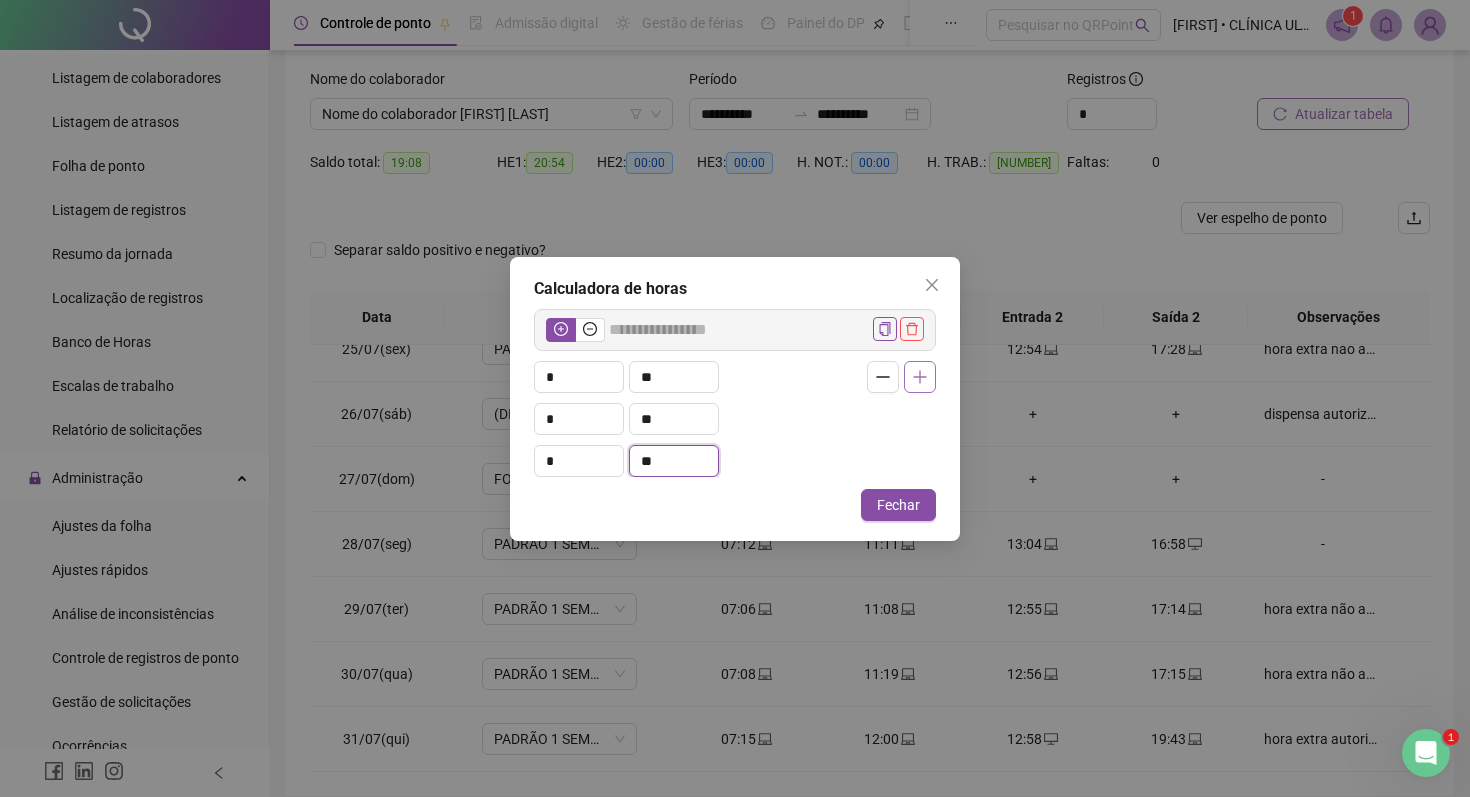 type on "**" 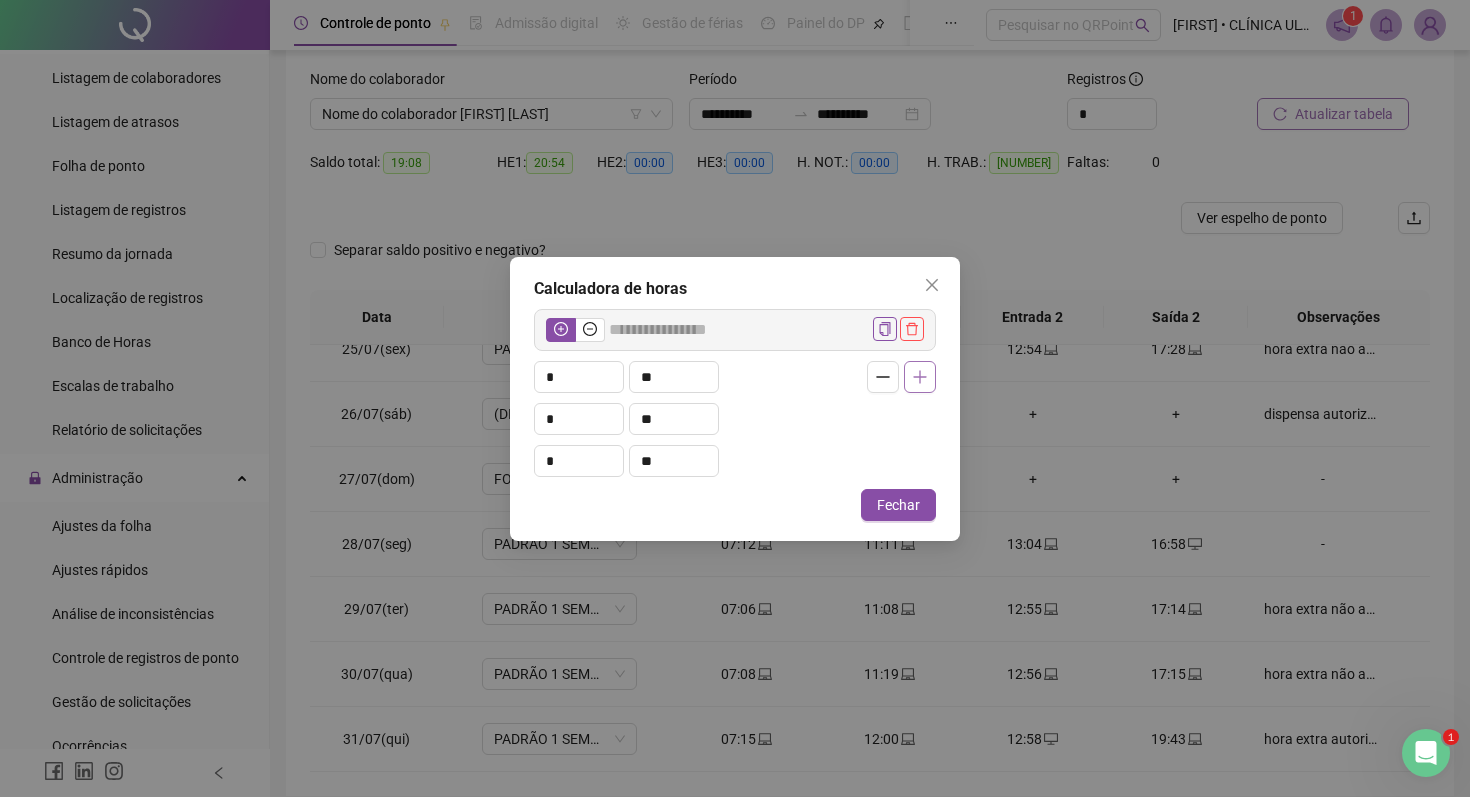 click 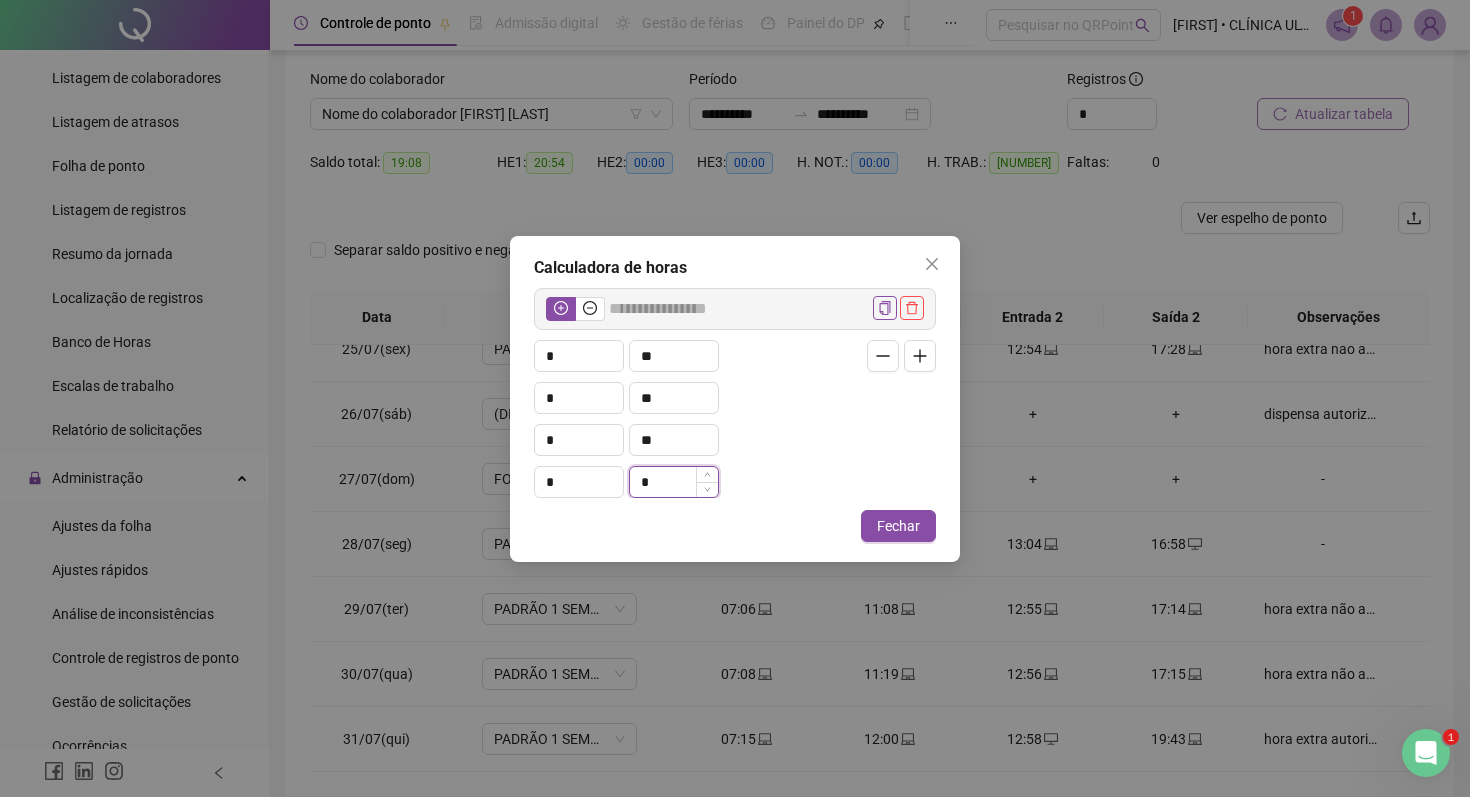 click on "*" at bounding box center [674, 482] 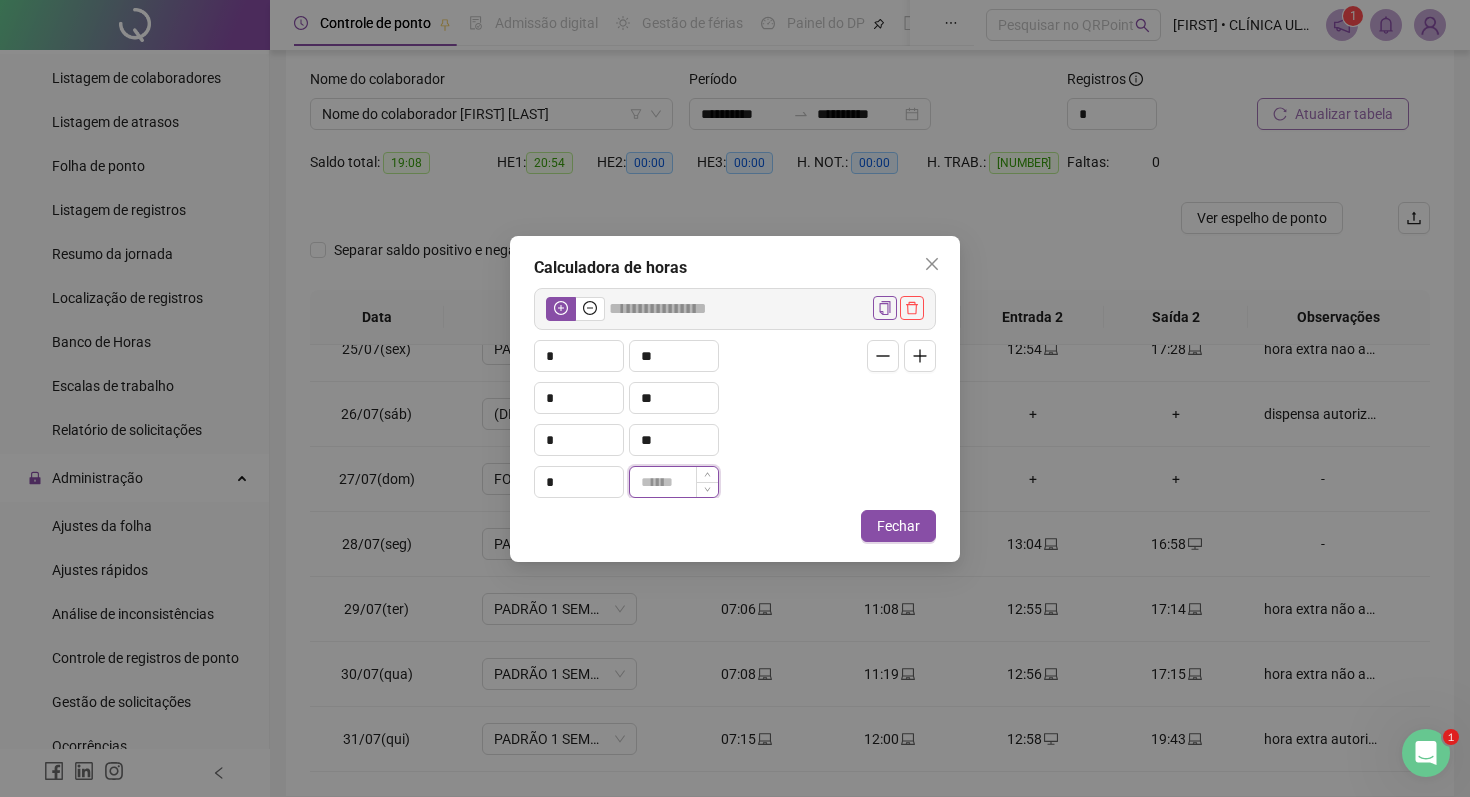 type on "*****" 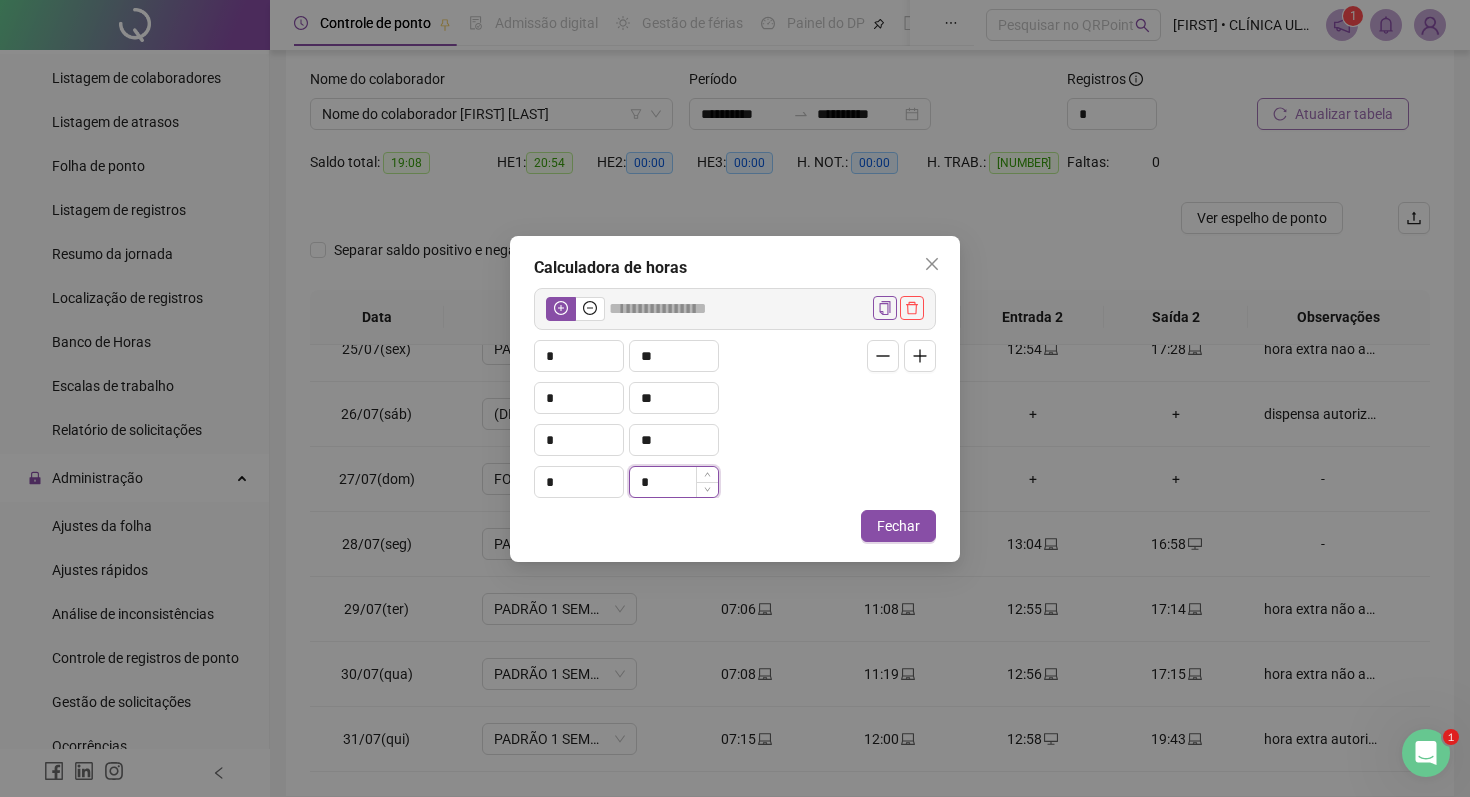 type on "*****" 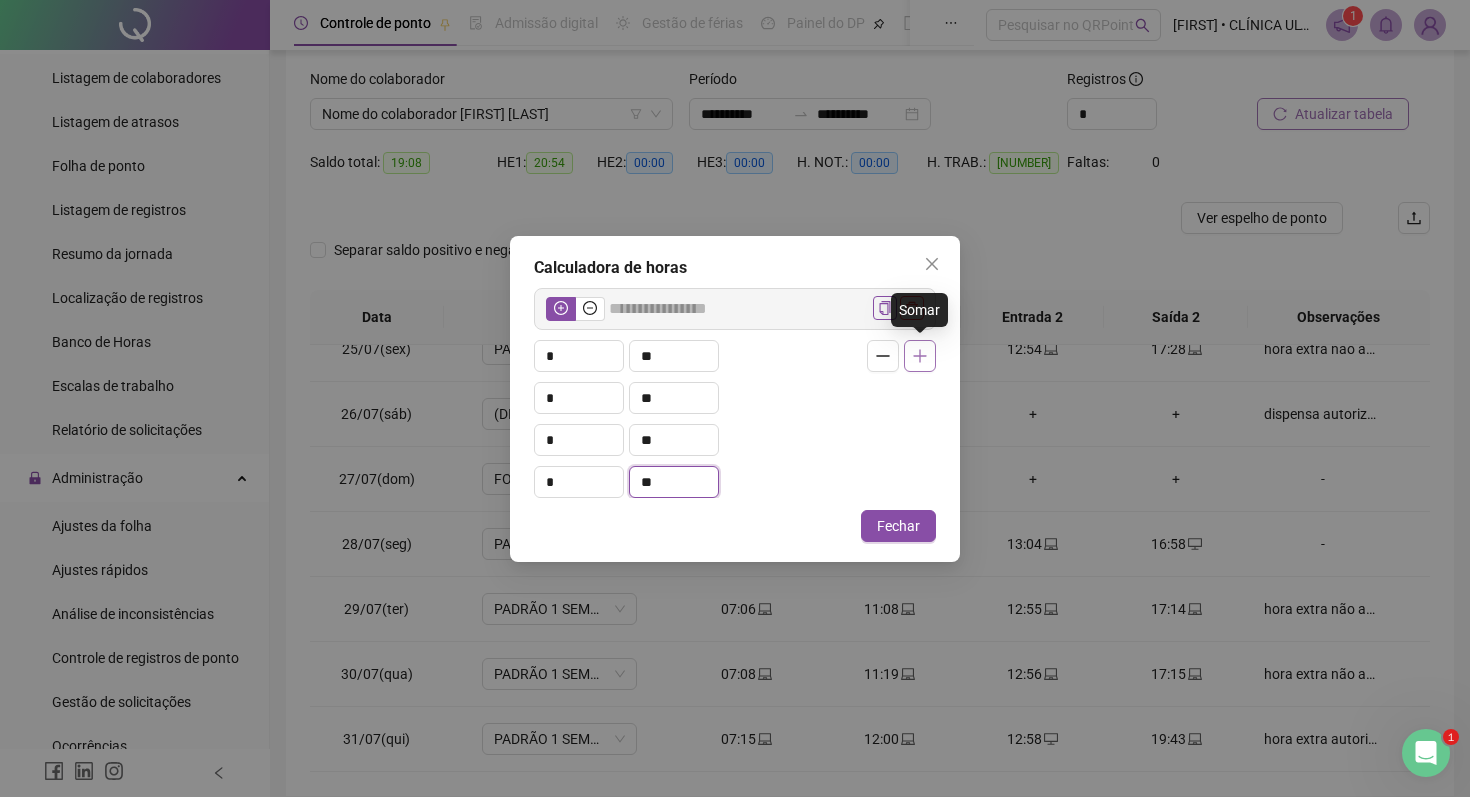 type on "**" 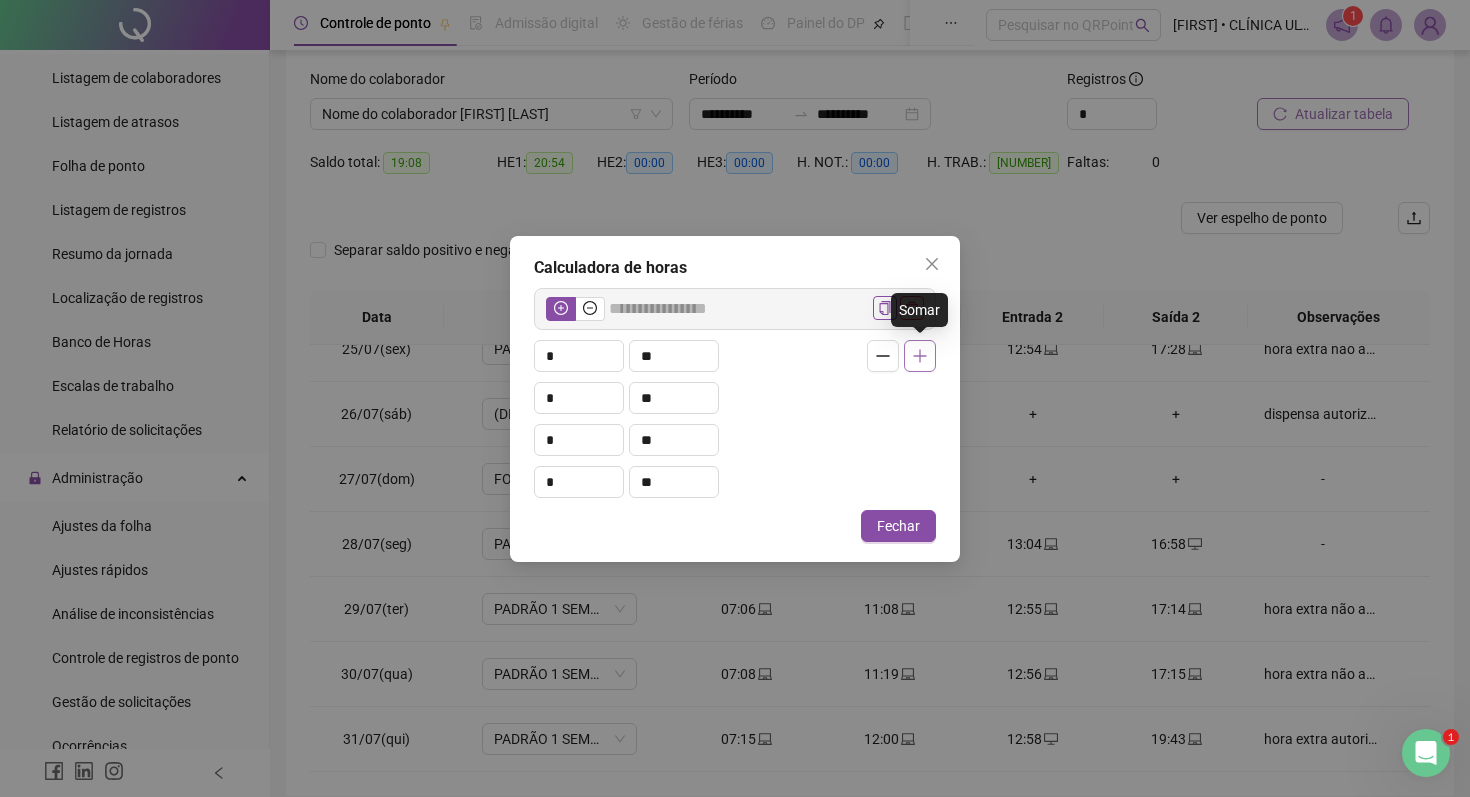 click at bounding box center (920, 356) 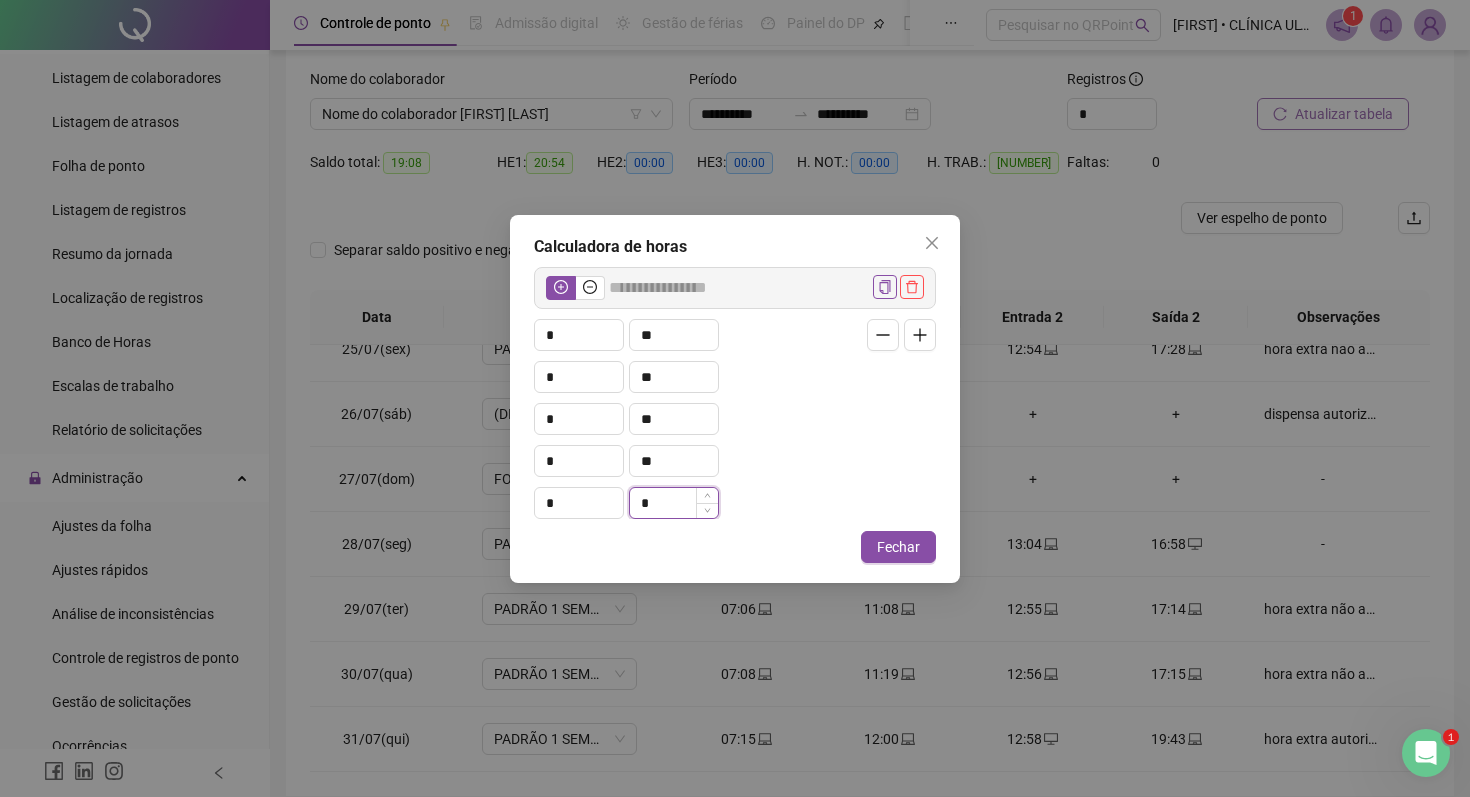 click on "*" at bounding box center (674, 503) 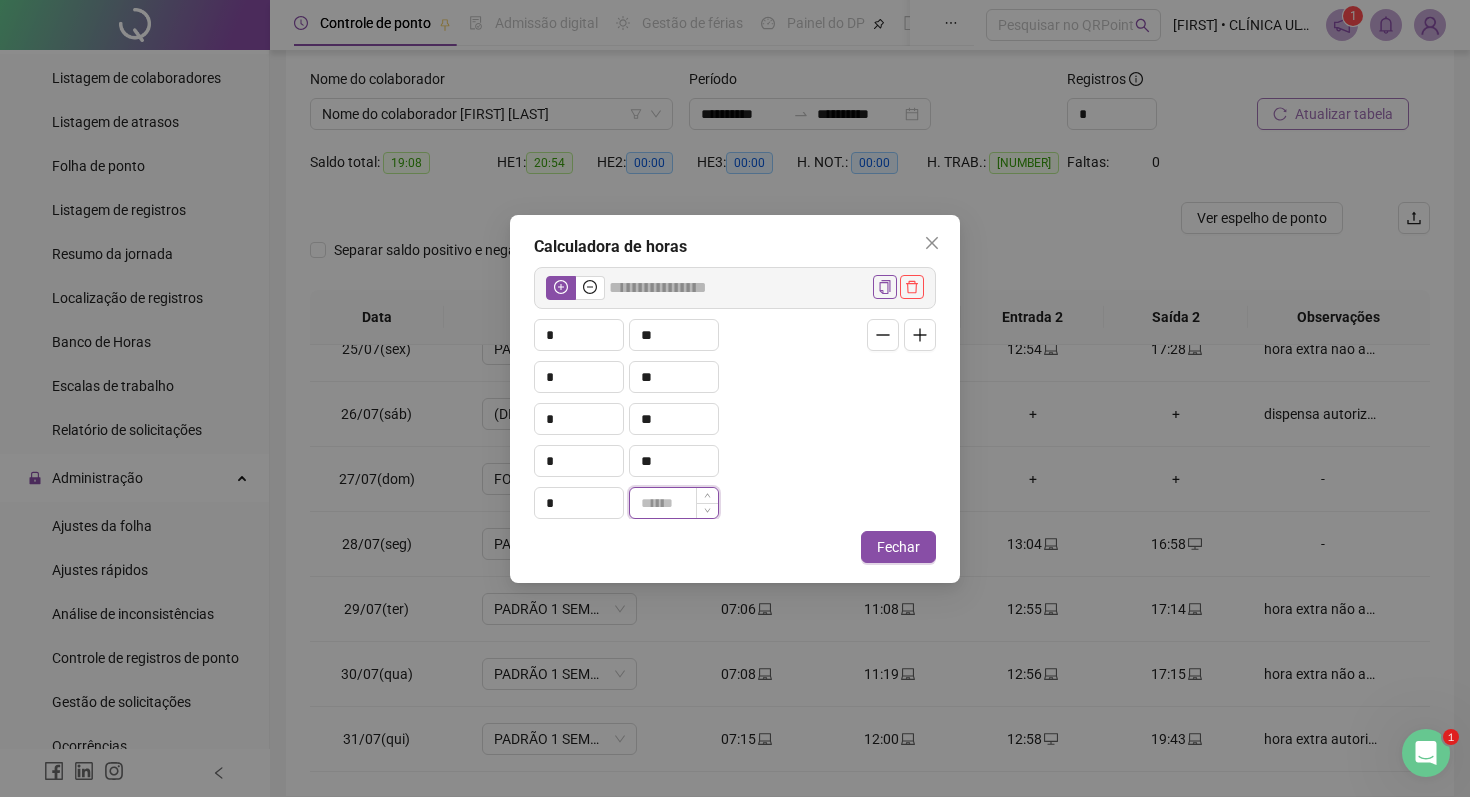 type on "*****" 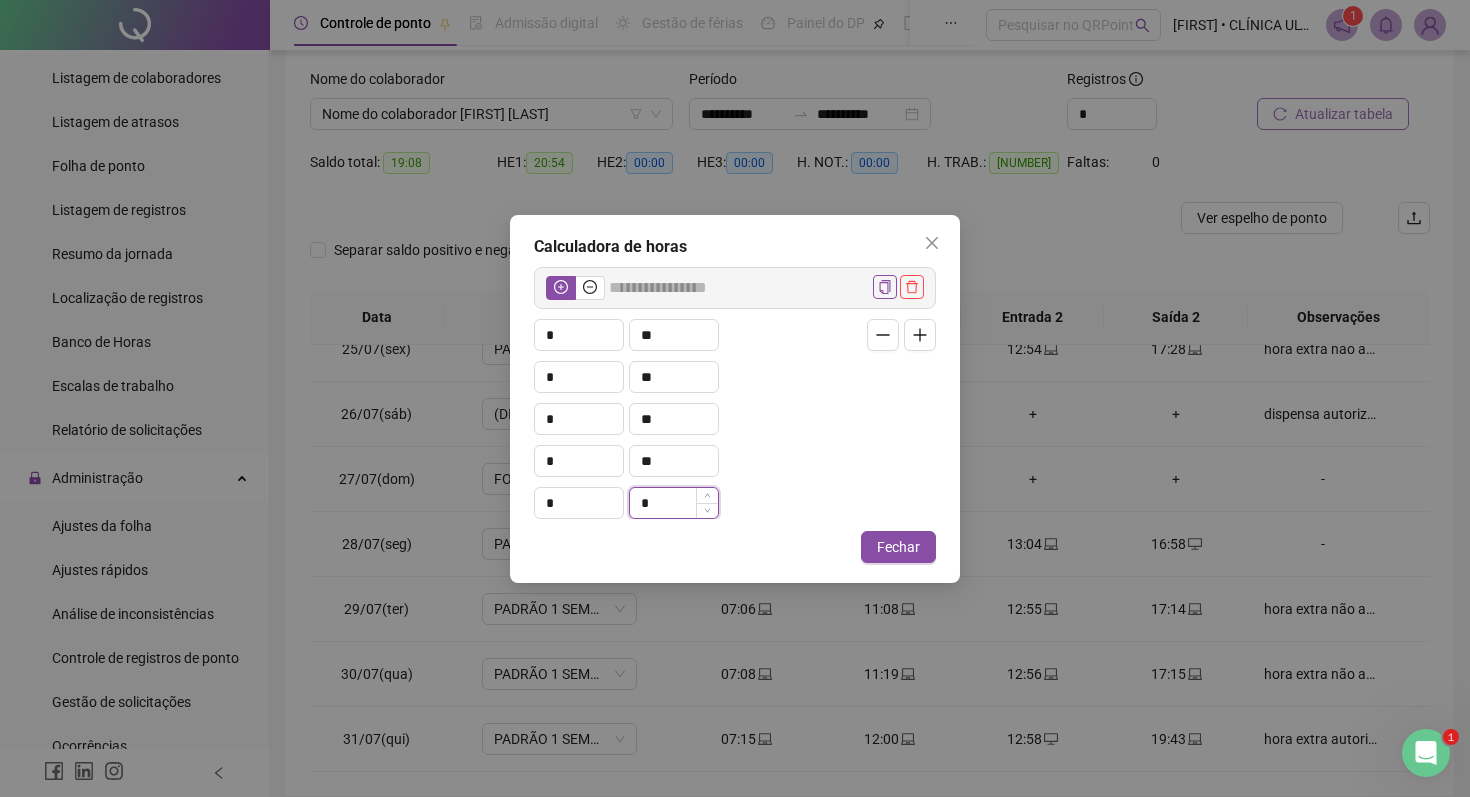 type on "*****" 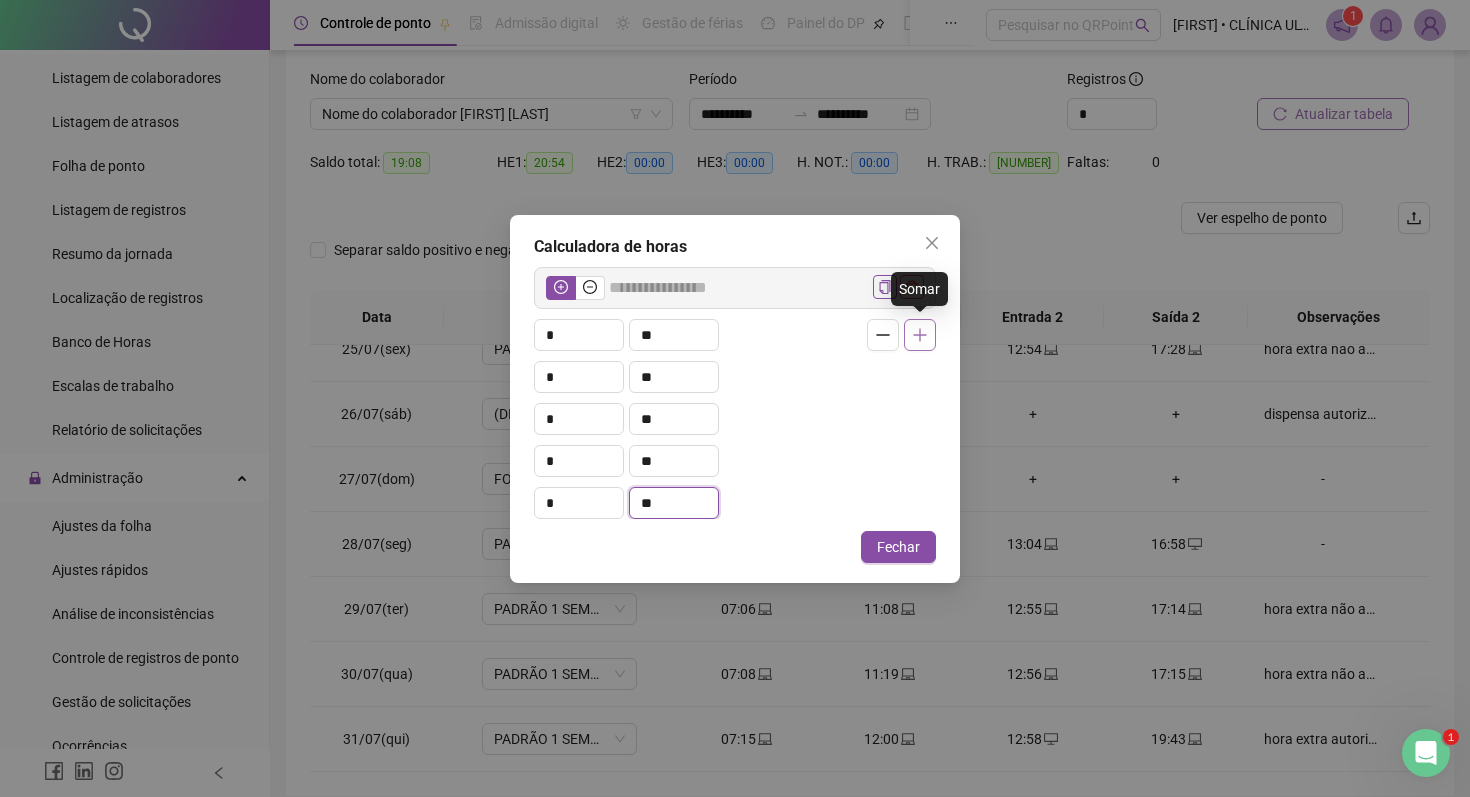 type on "**" 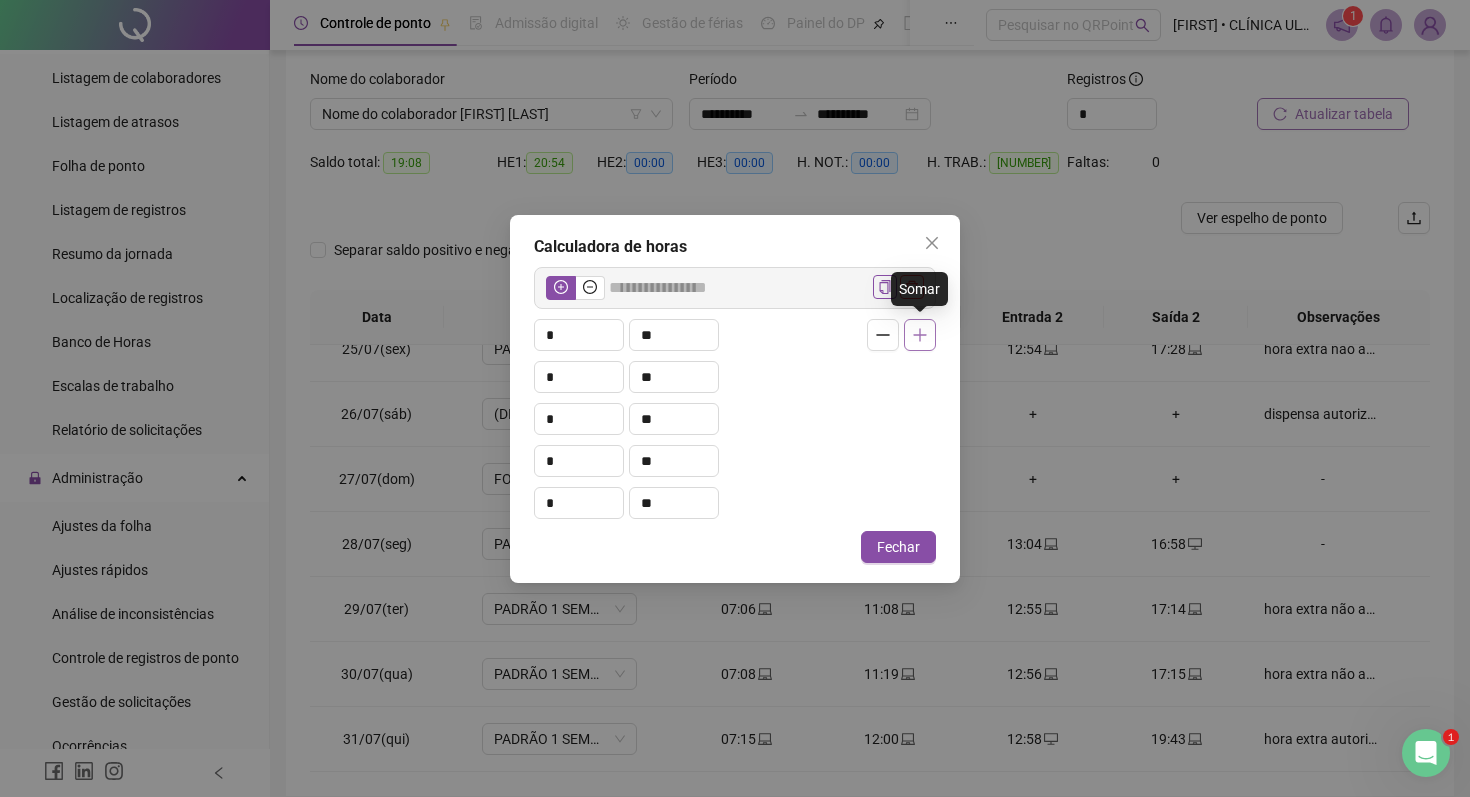 click 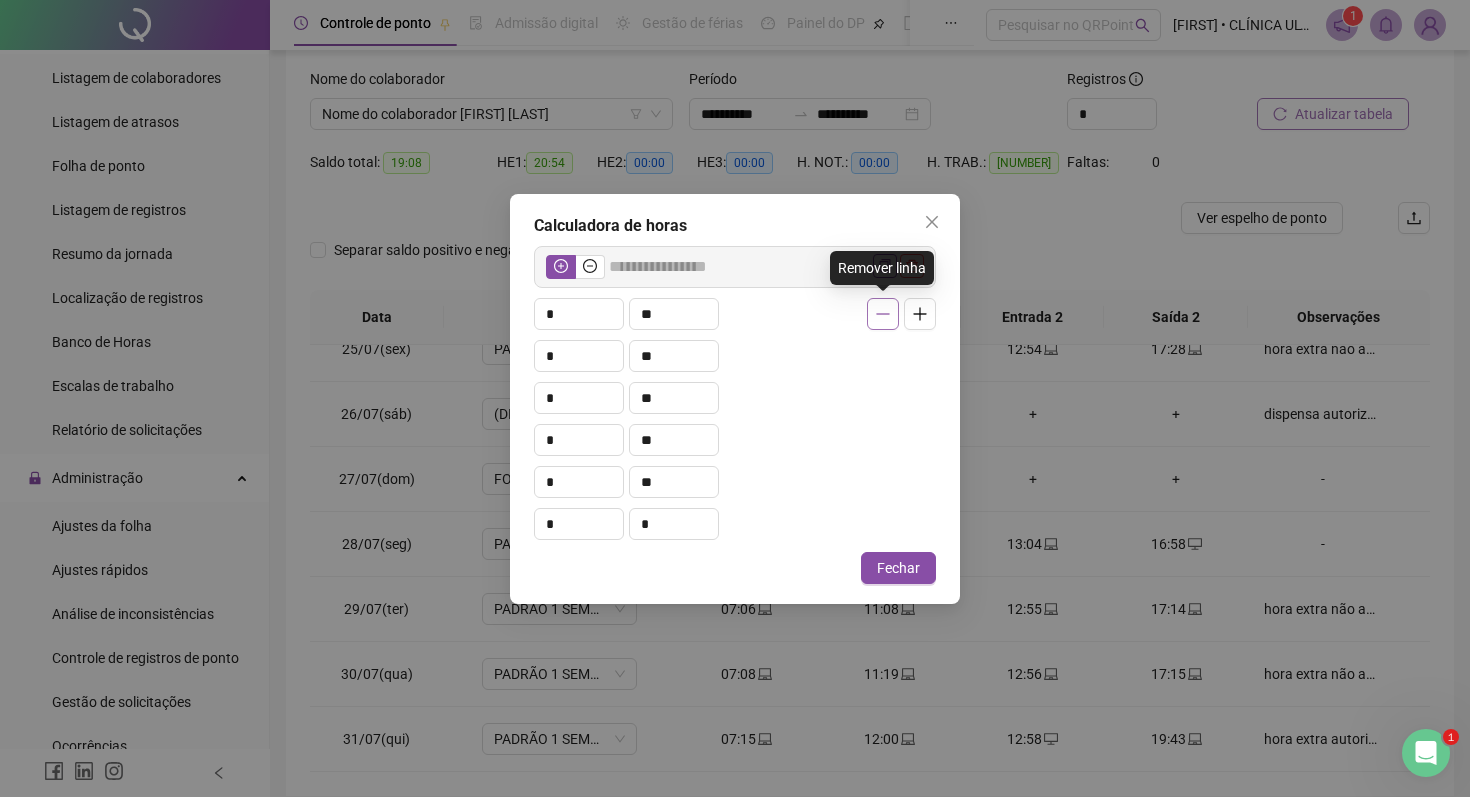 click 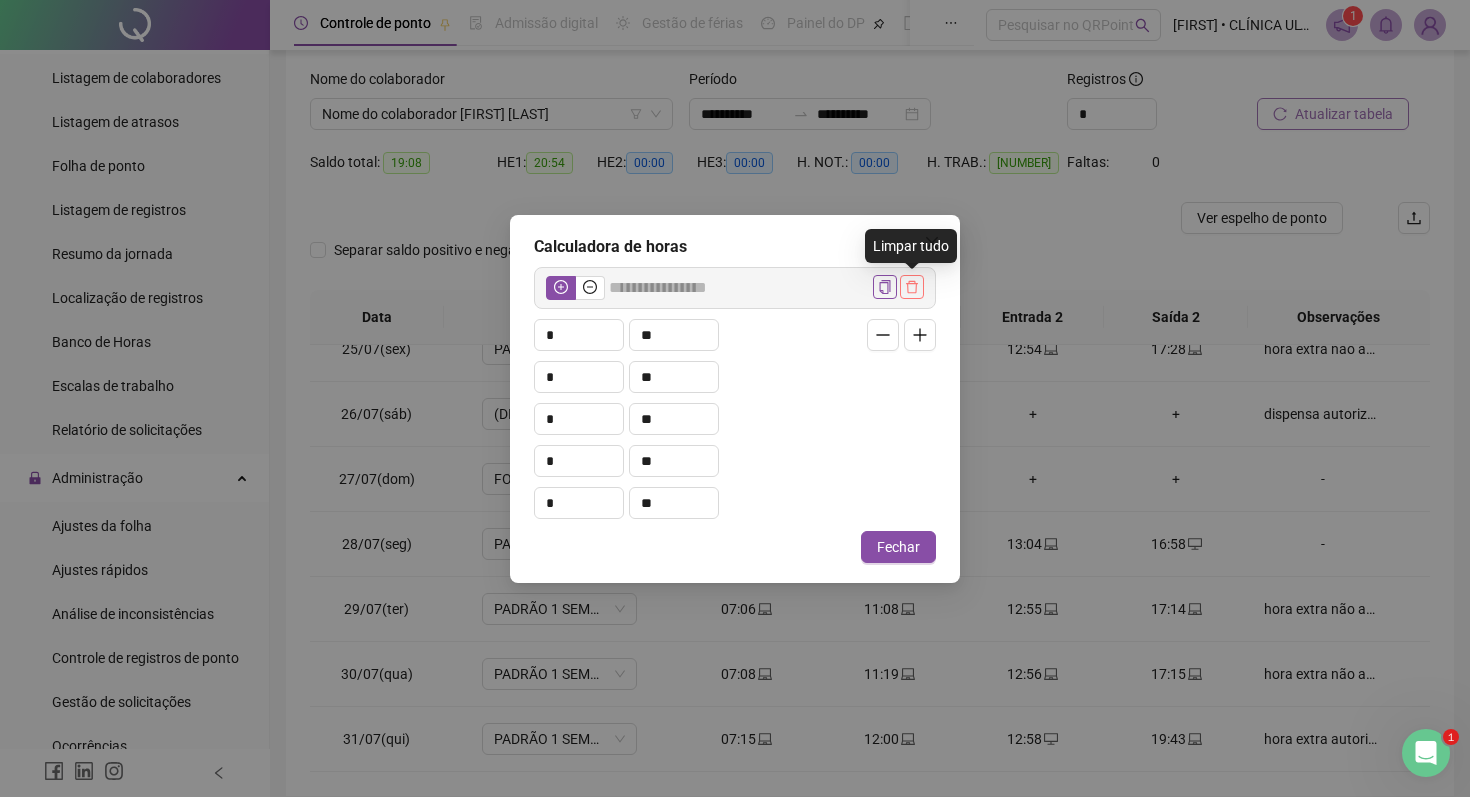 click 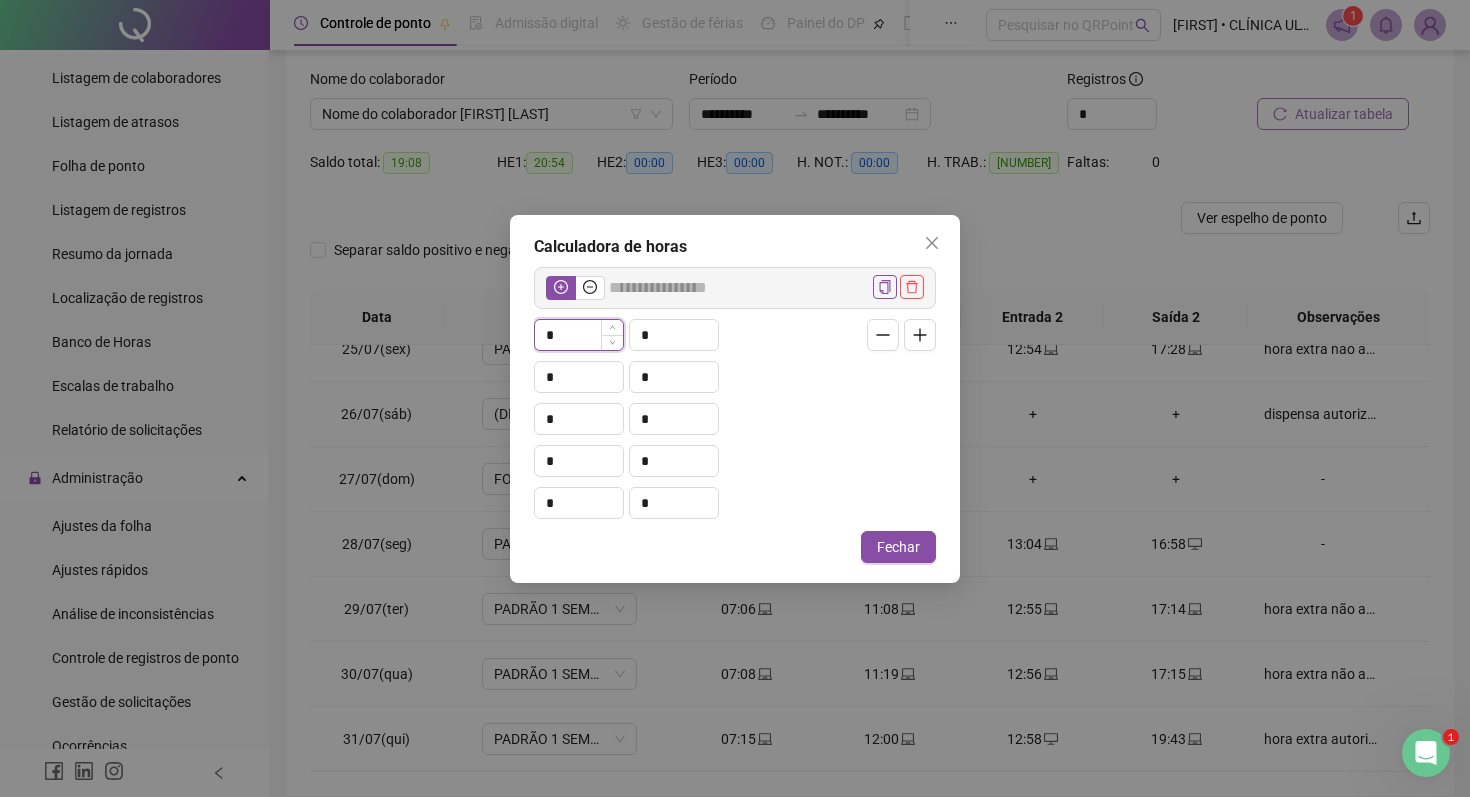 click on "*" at bounding box center [579, 335] 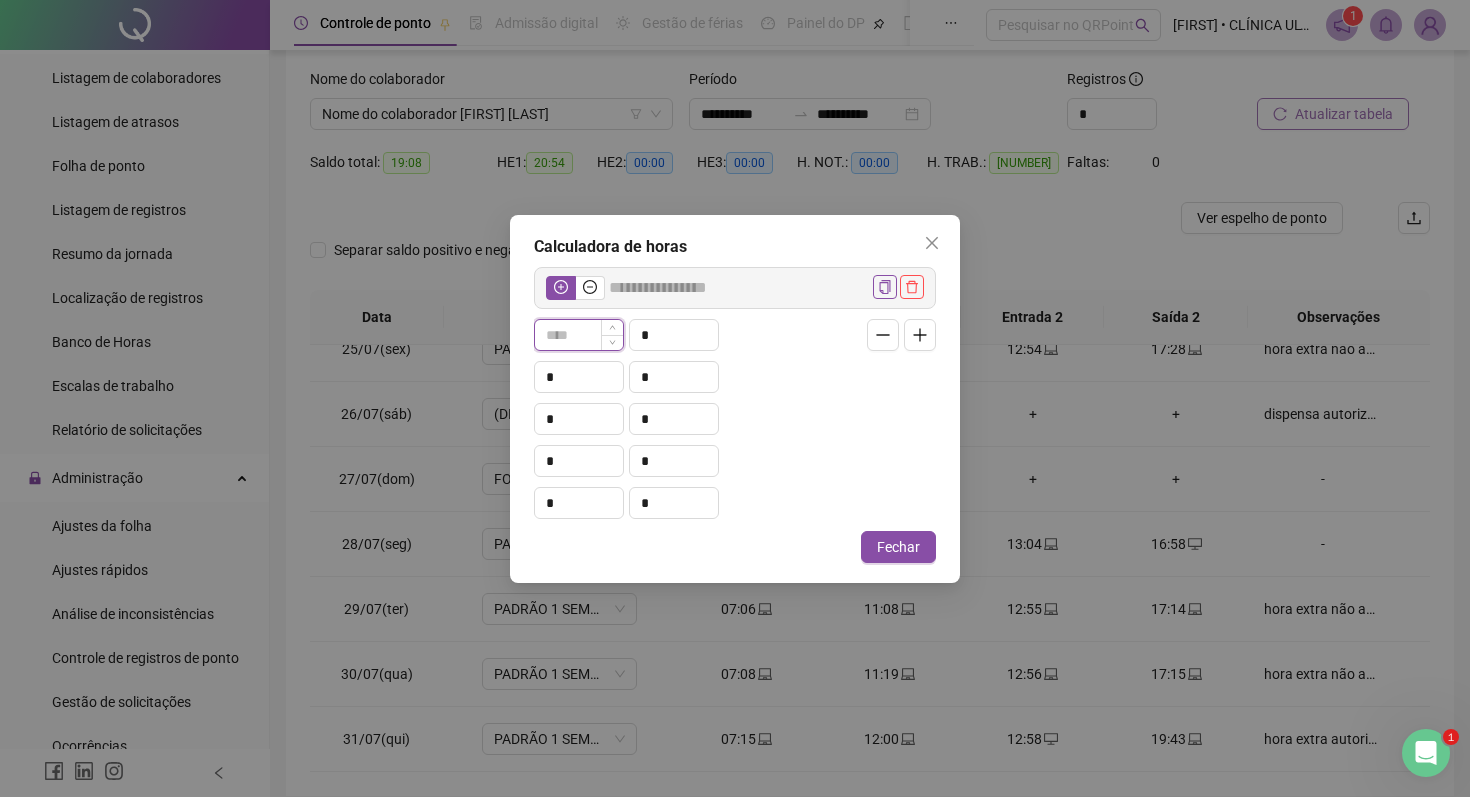 type on "*****" 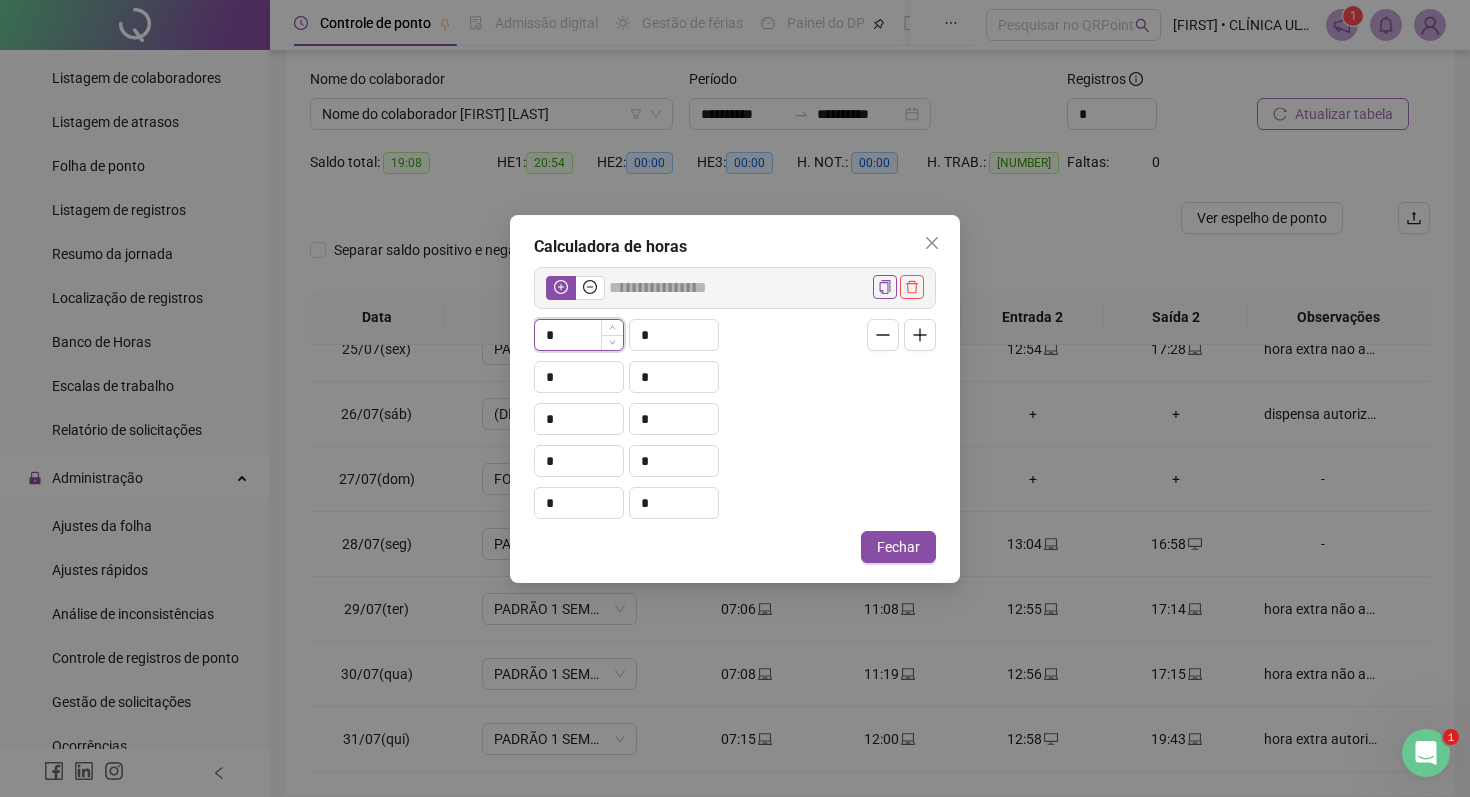 type on "*****" 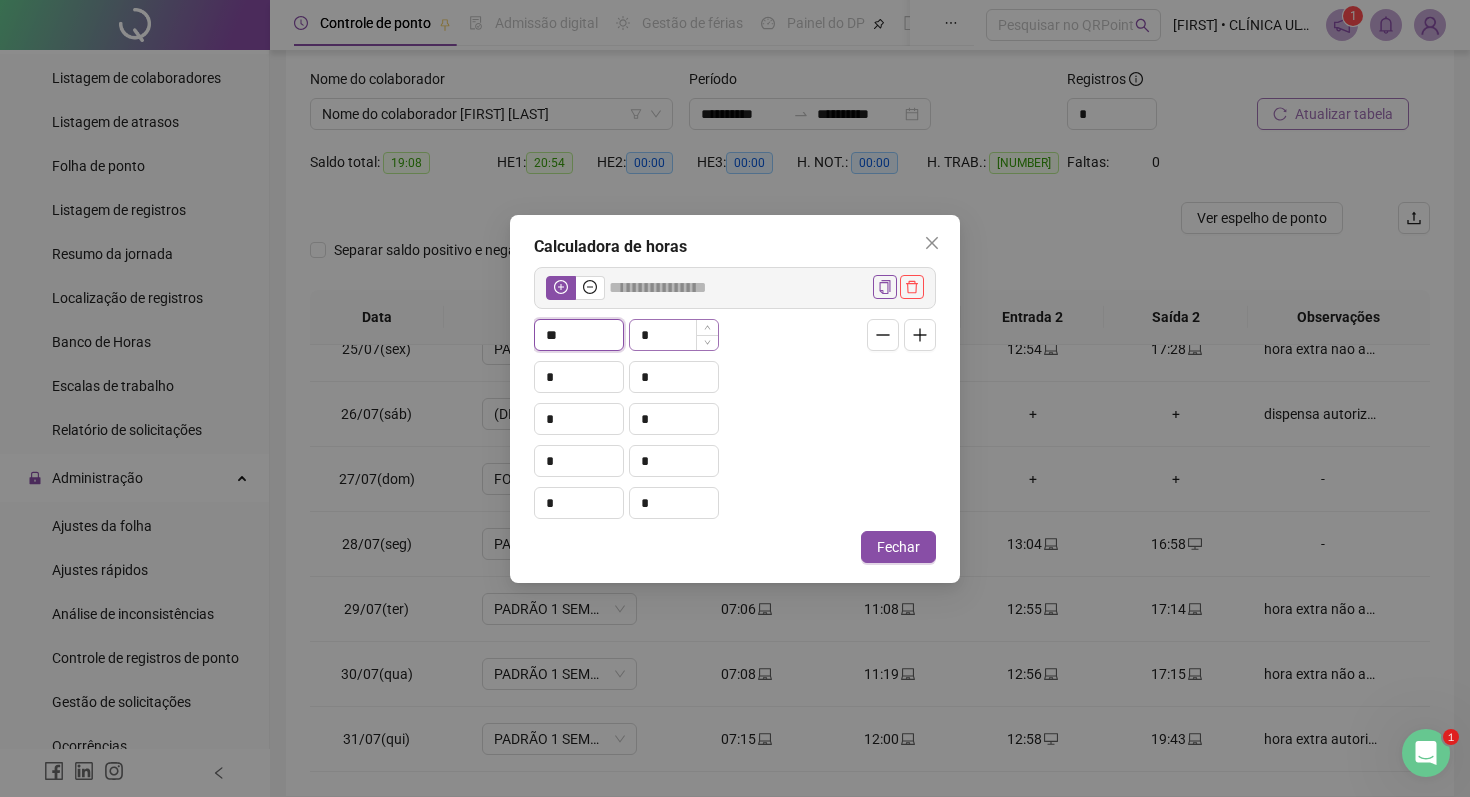 type on "**" 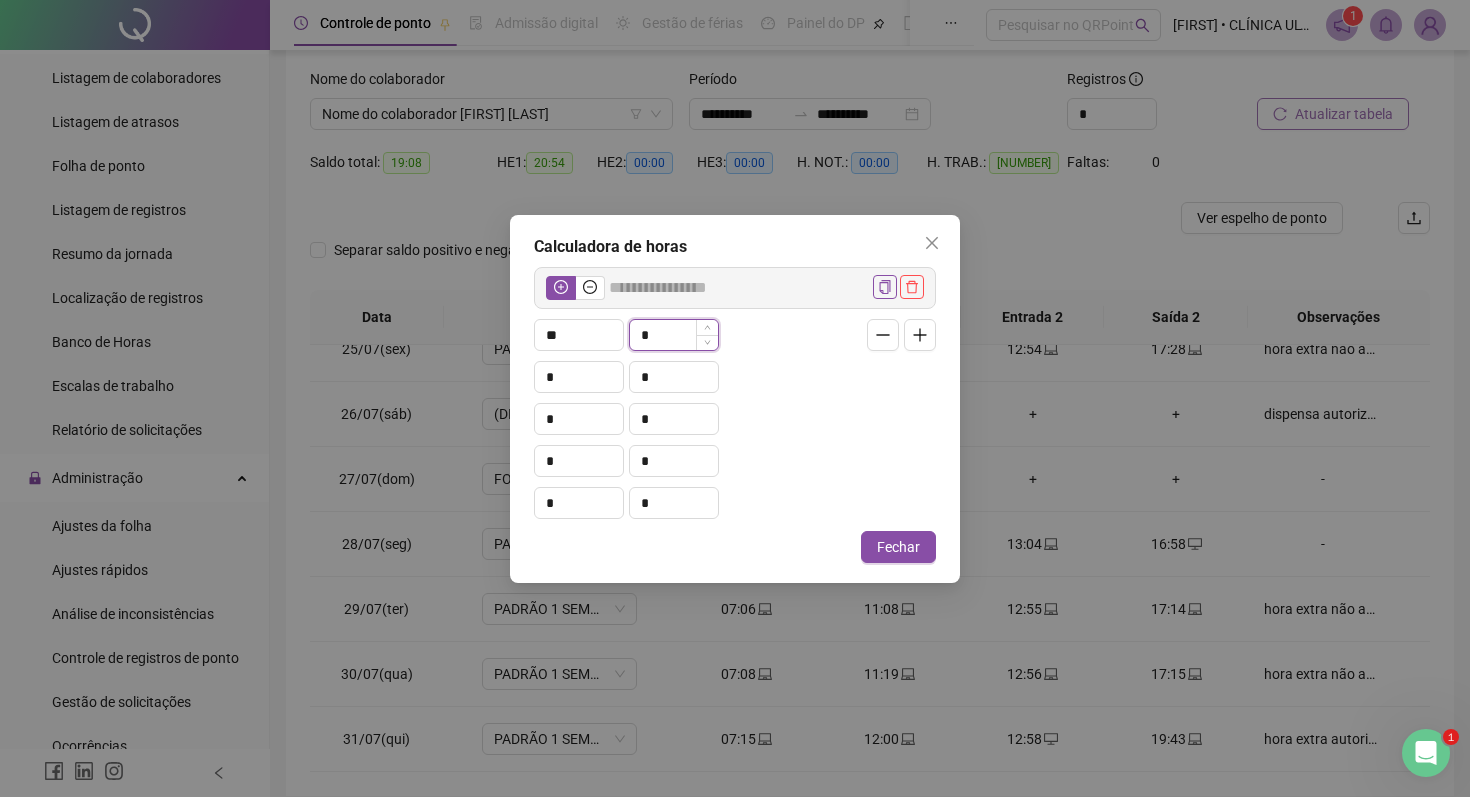 click on "*" at bounding box center [674, 335] 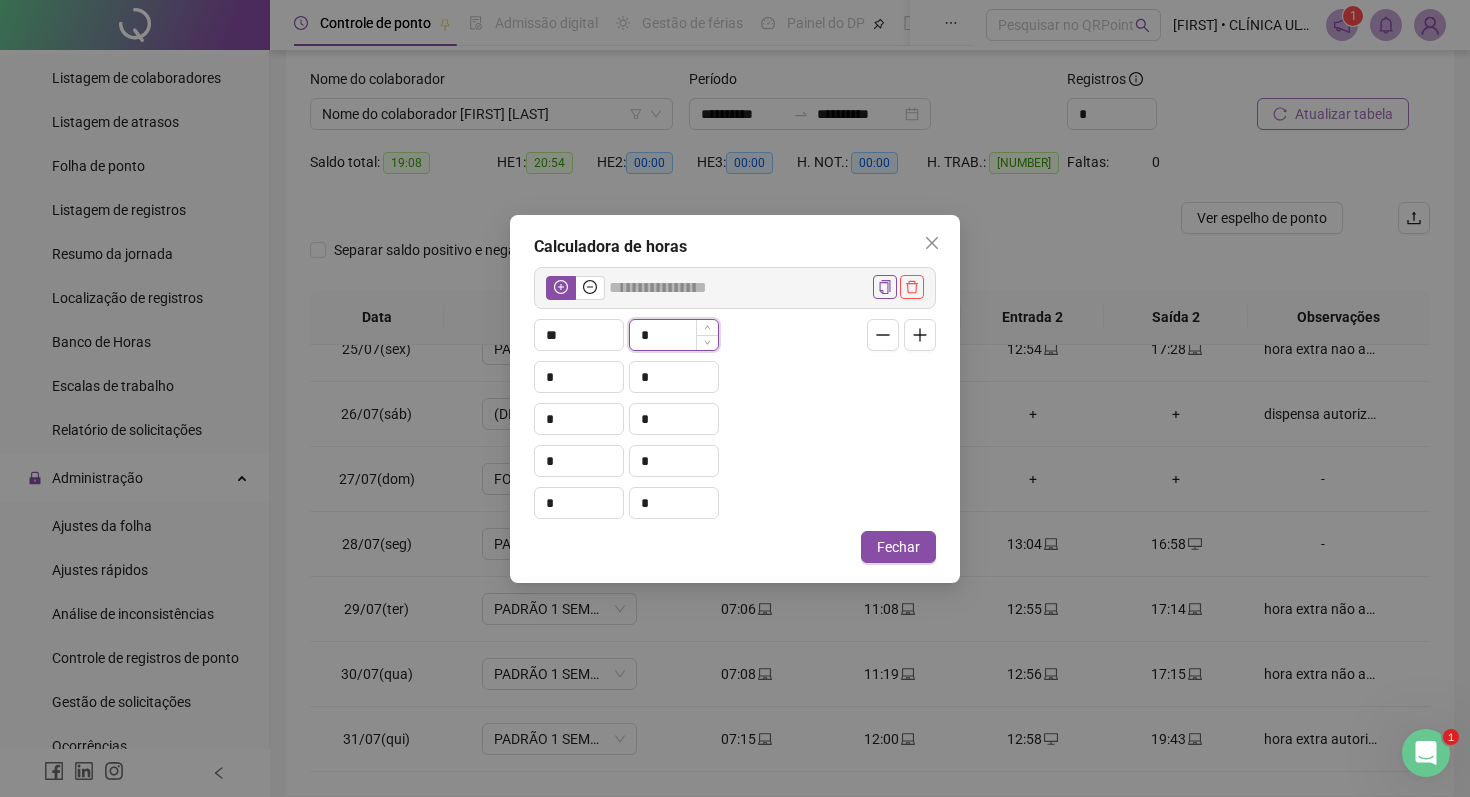 type on "*****" 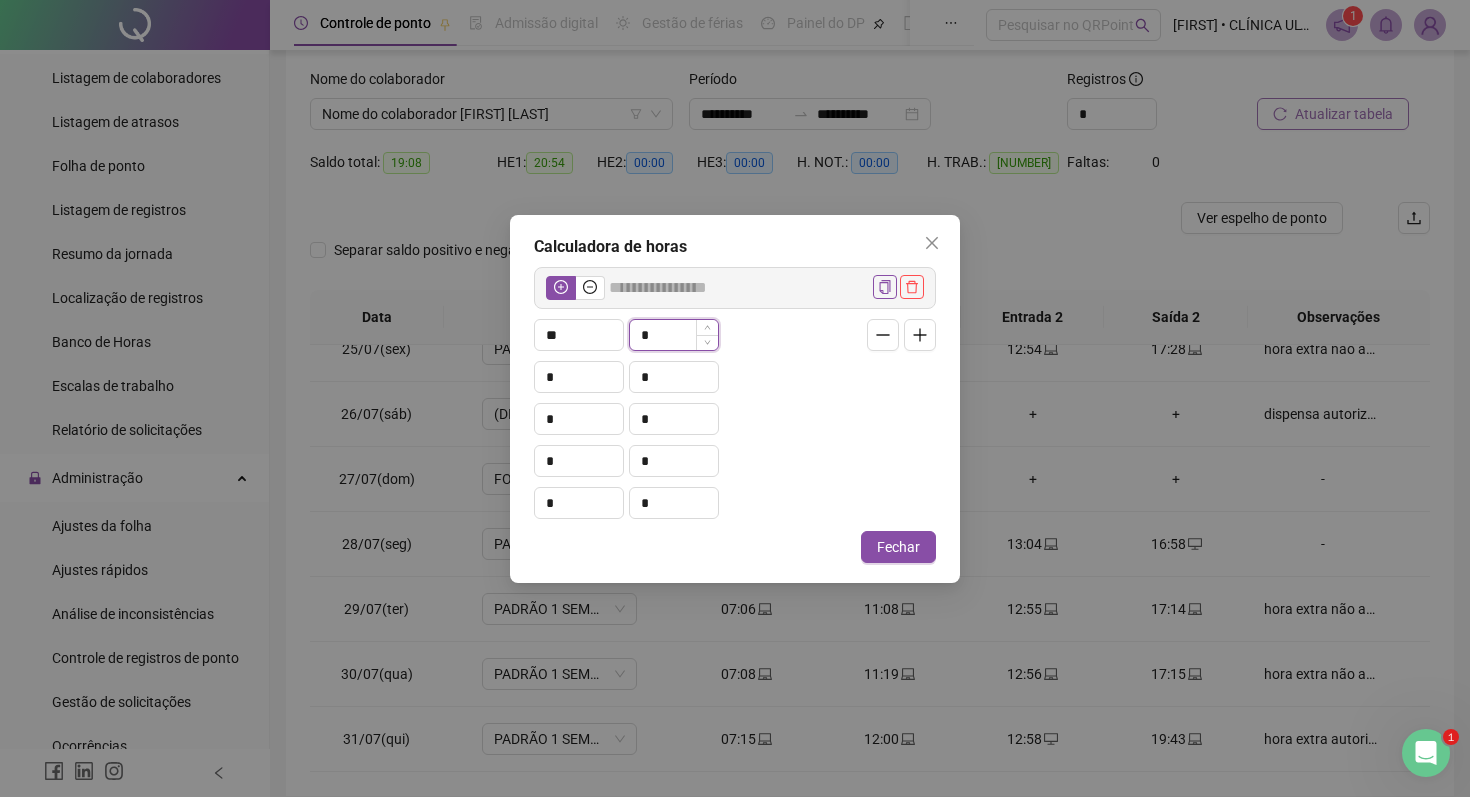 type on "**" 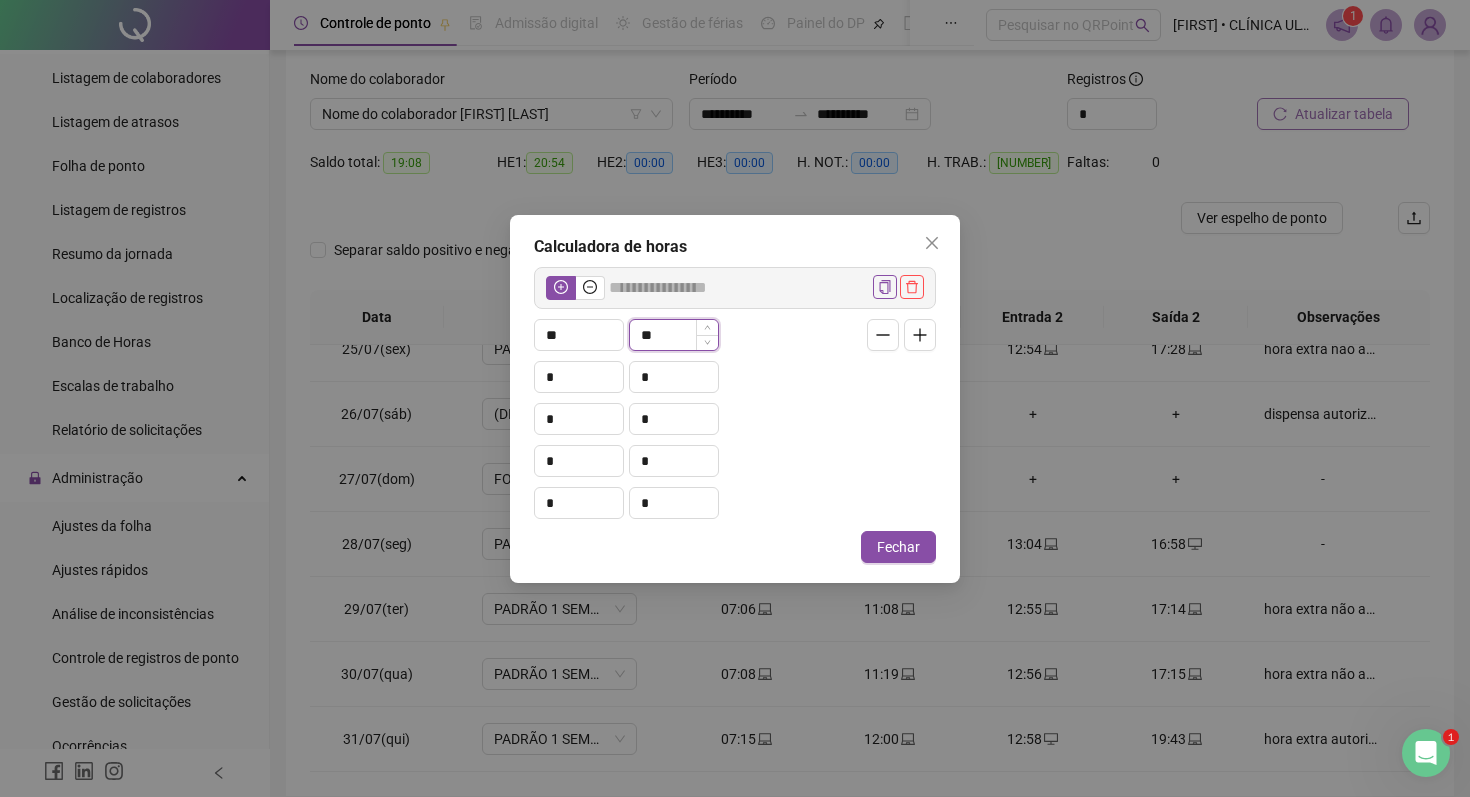 type on "*****" 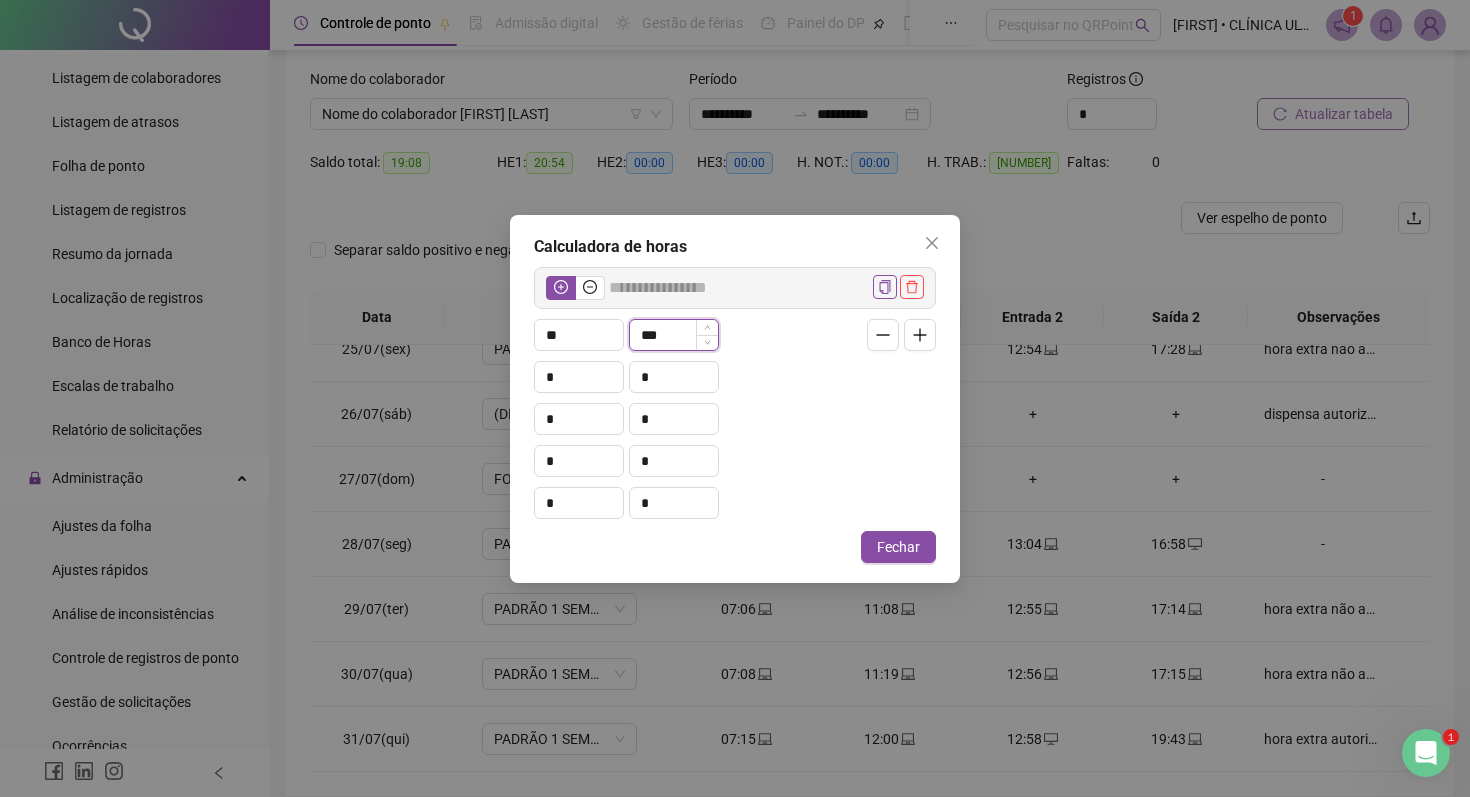 type on "*****" 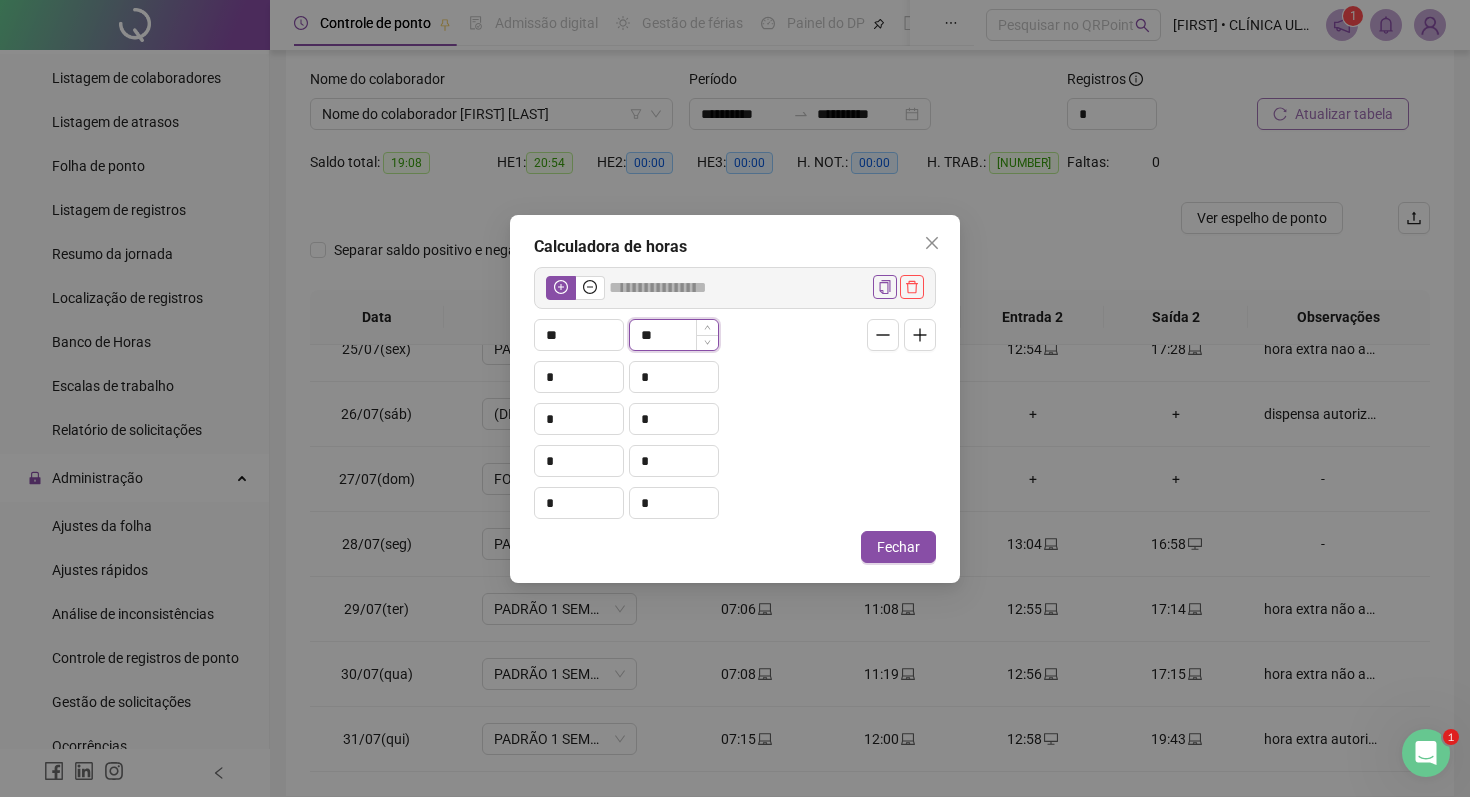 type on "*****" 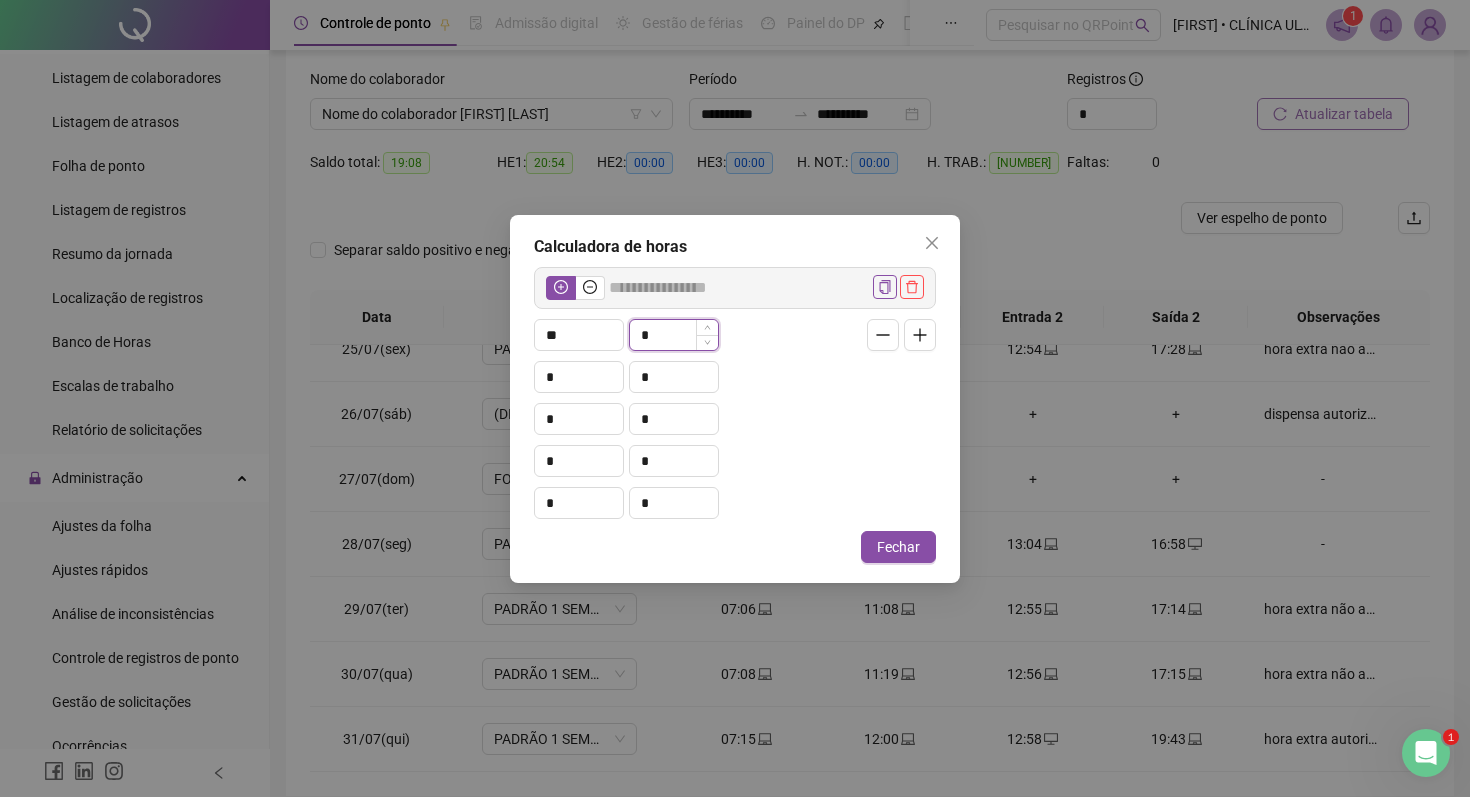 type 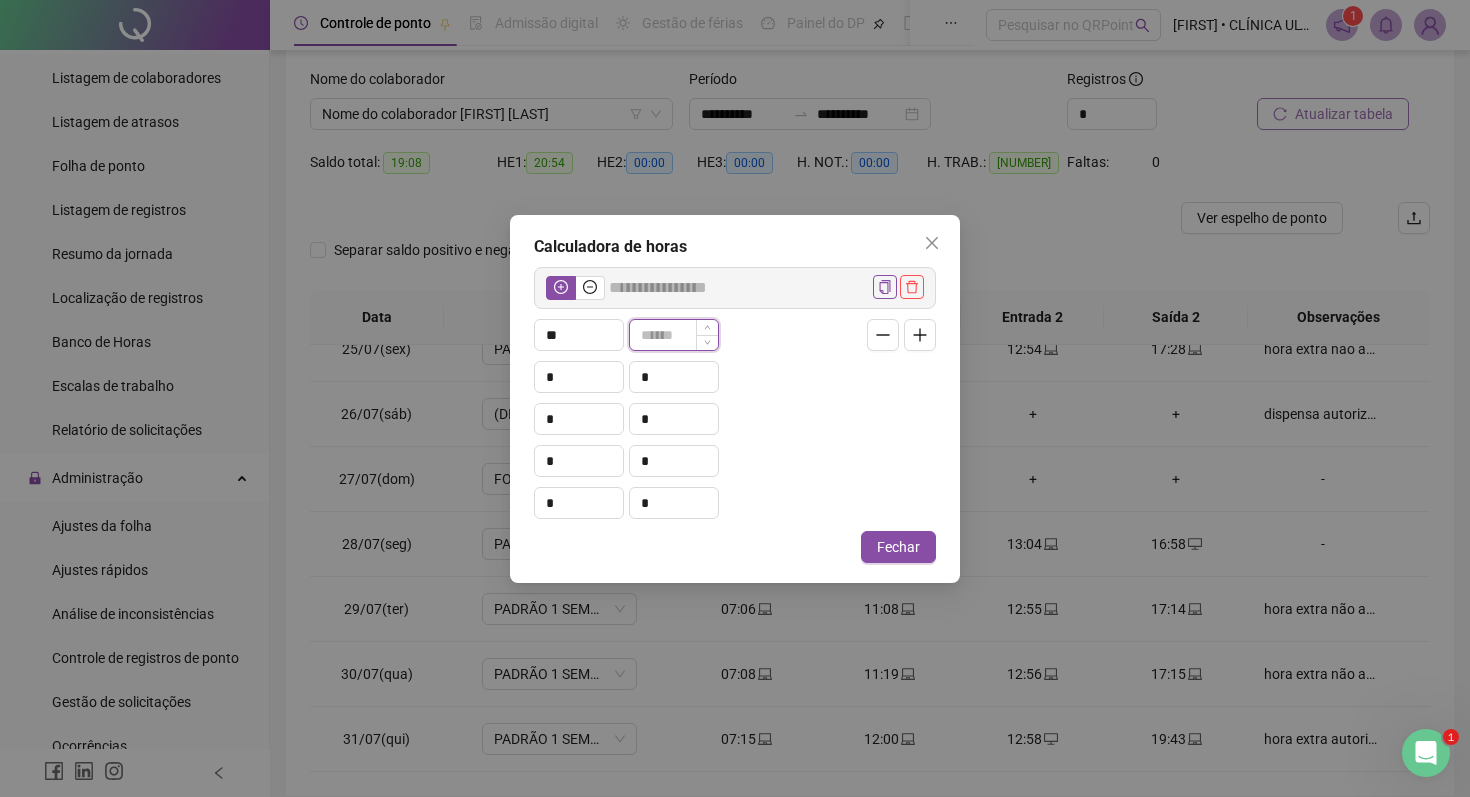 type on "*****" 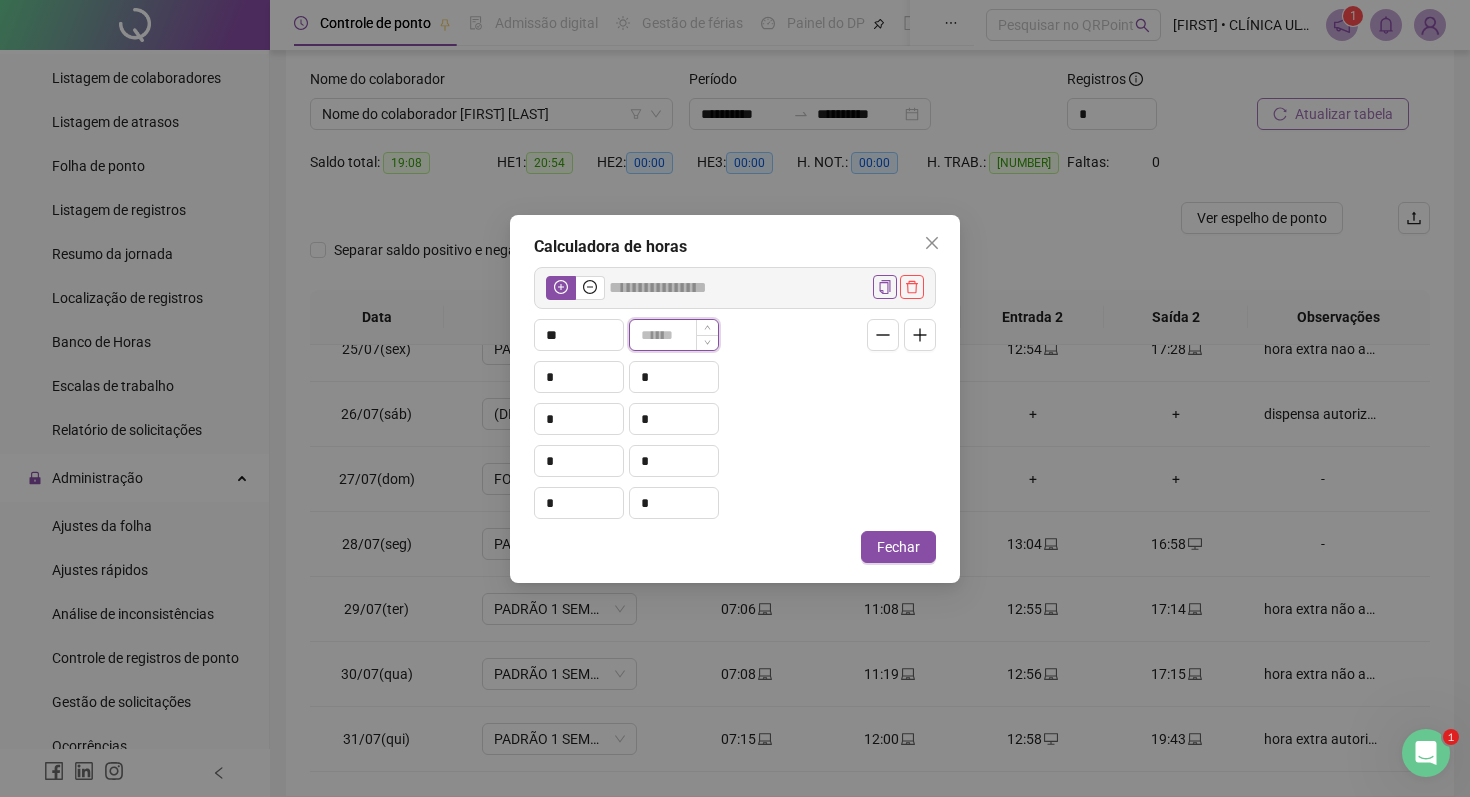 type on "*" 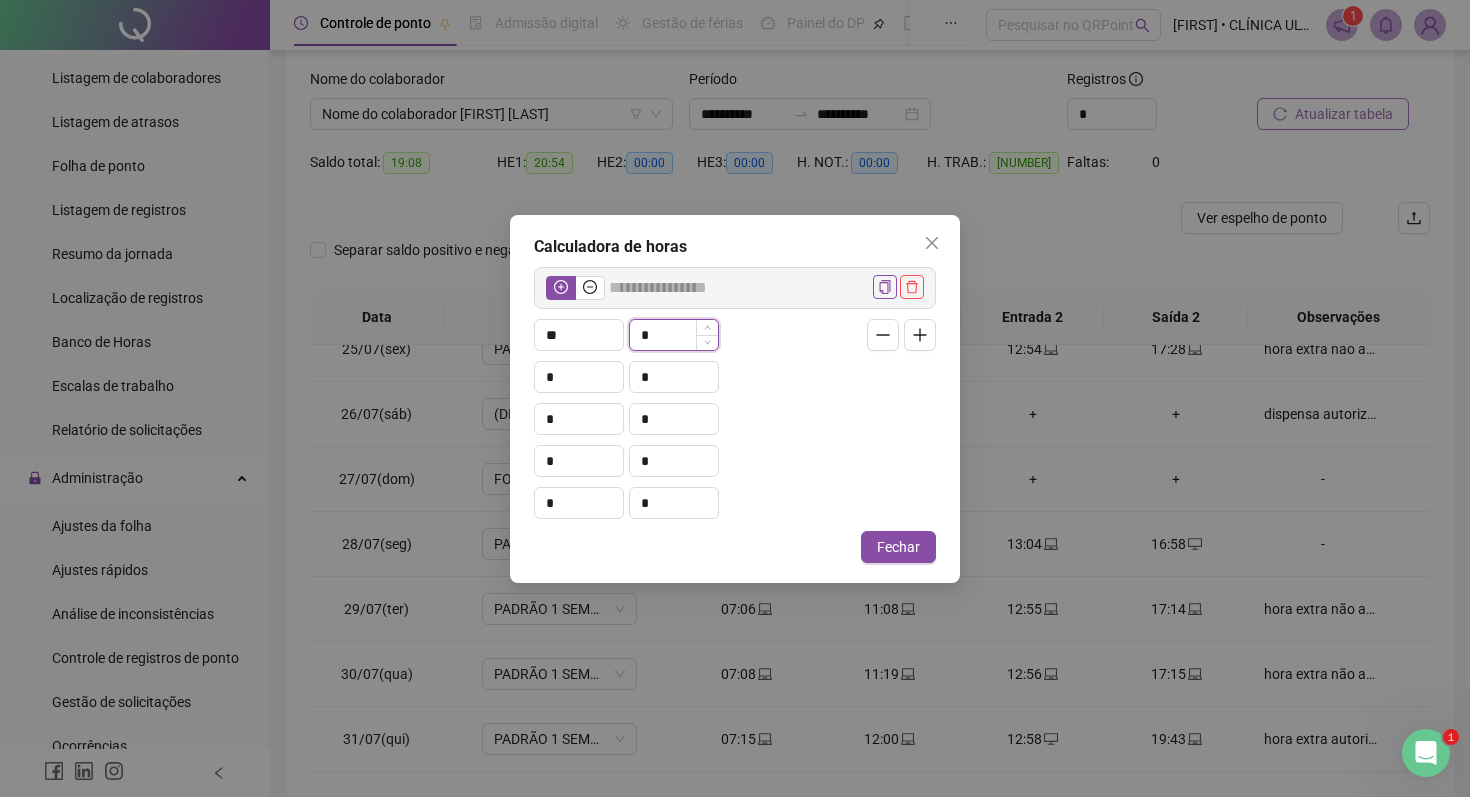 type on "*****" 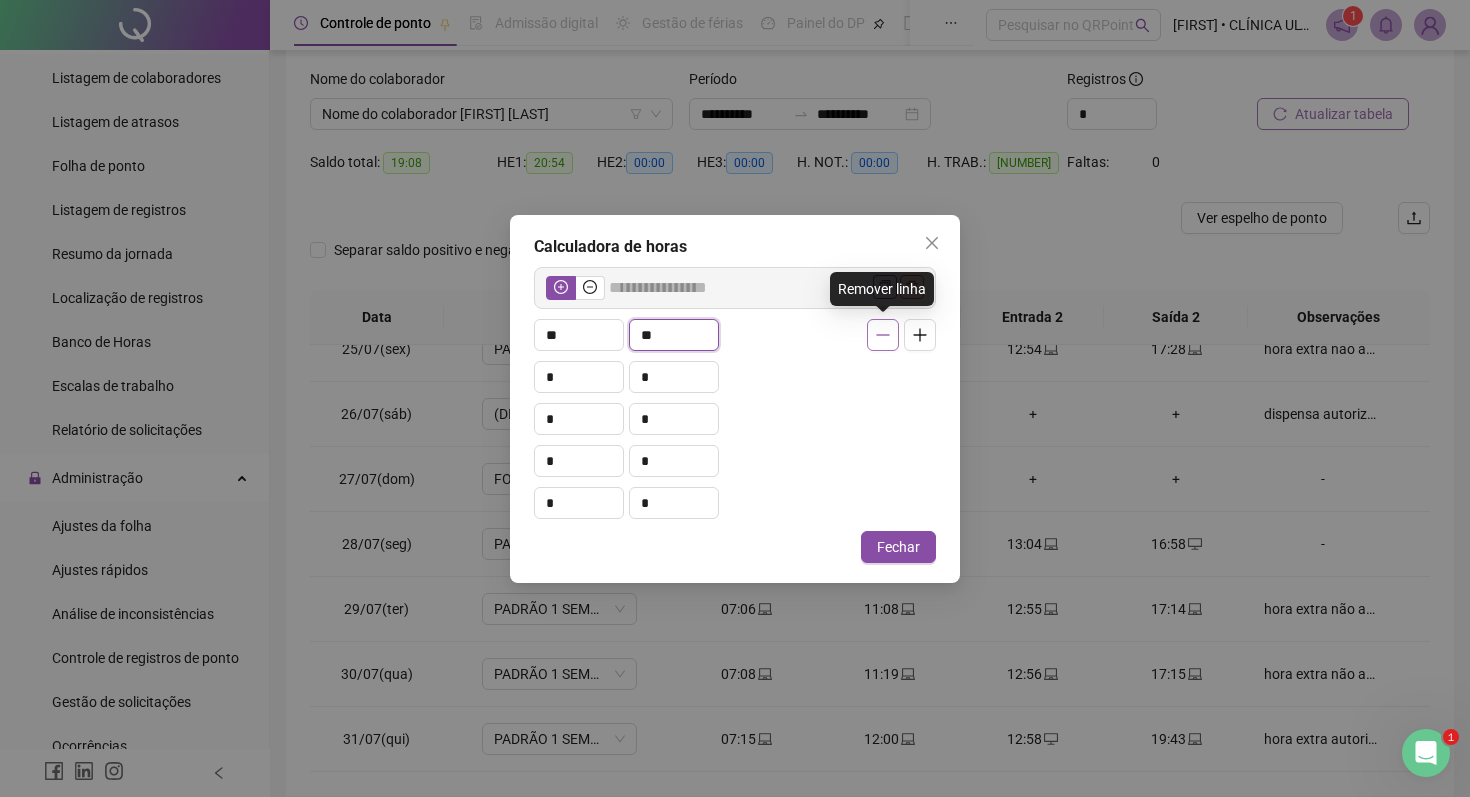 type on "**" 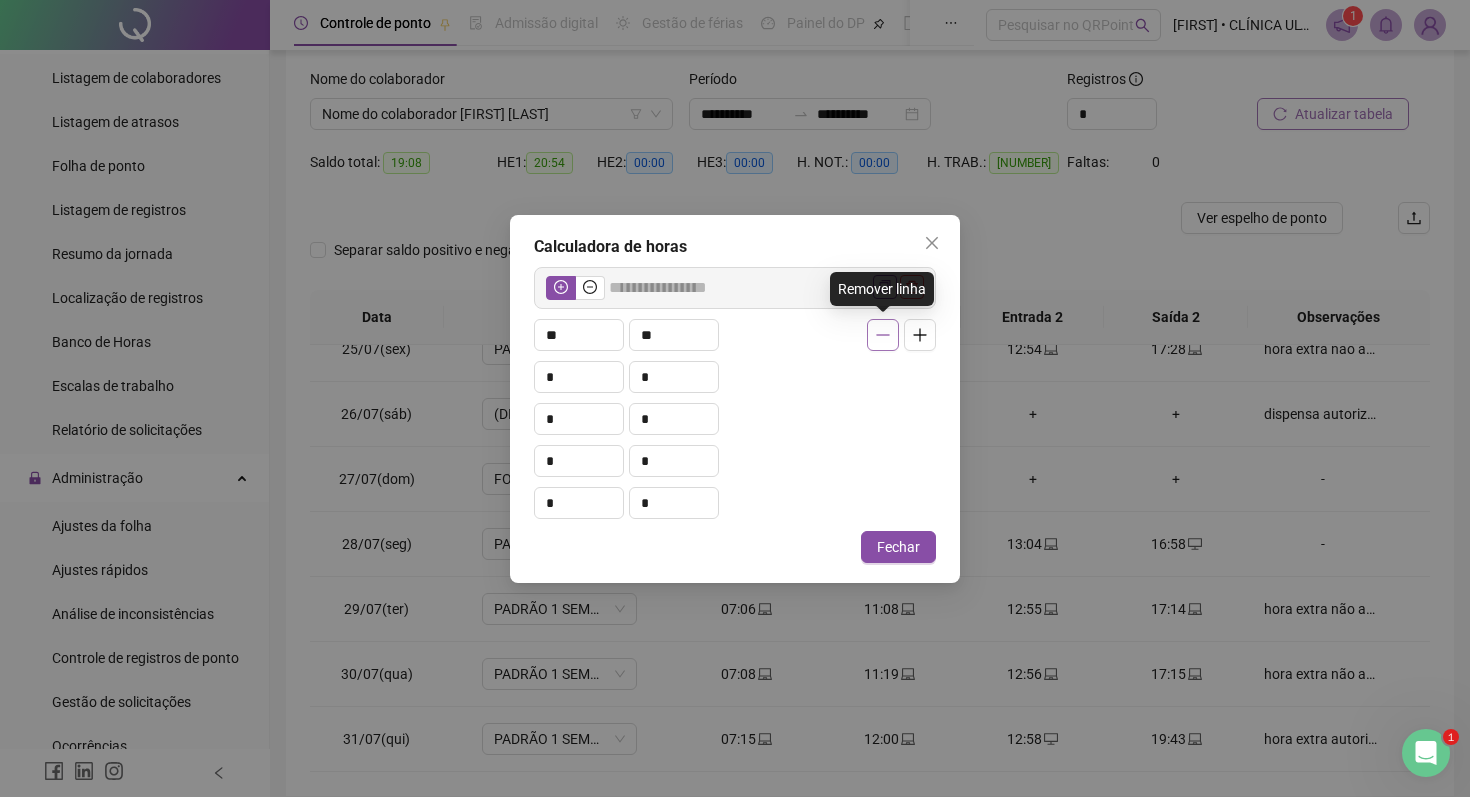 click 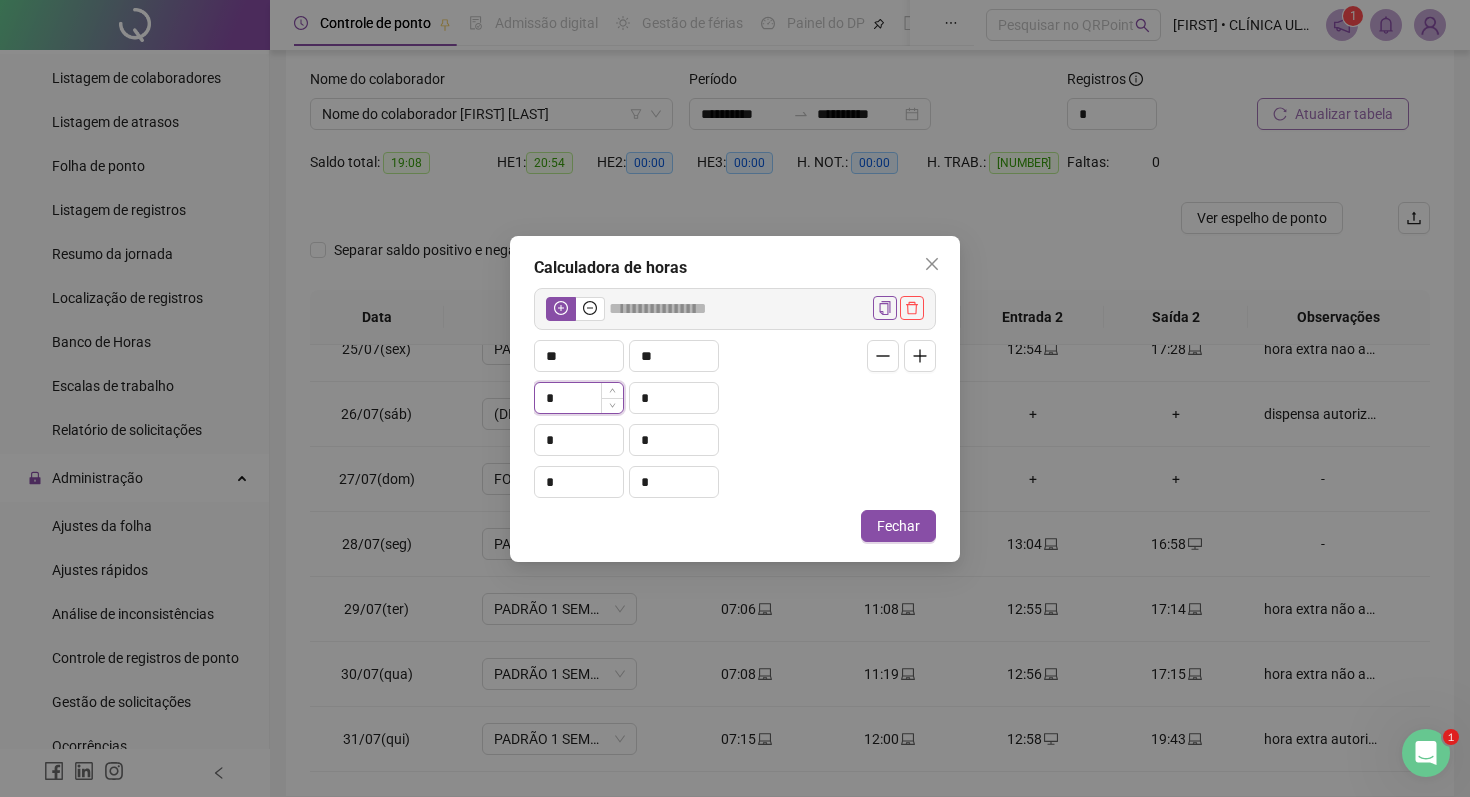 click on "*" at bounding box center [579, 398] 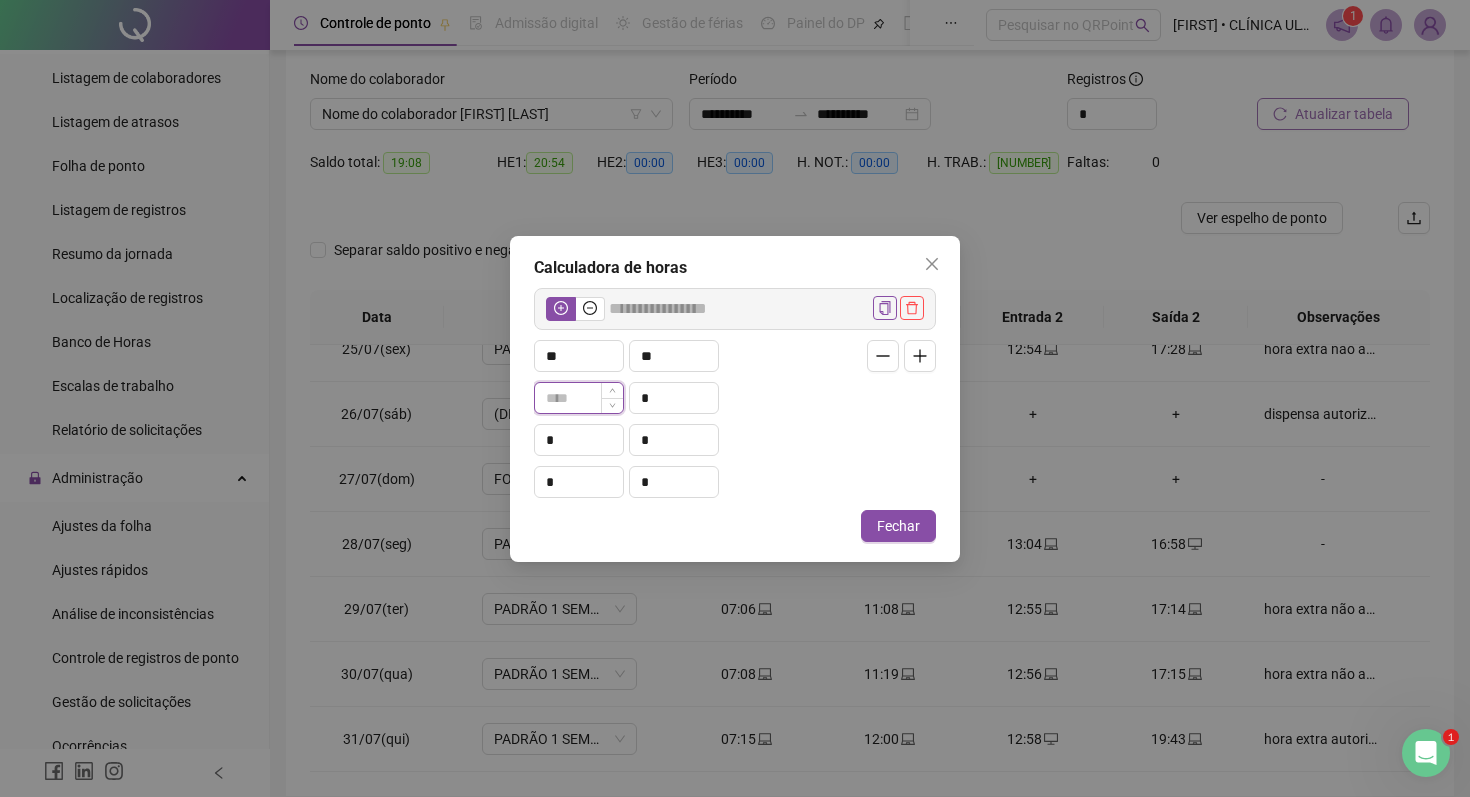type on "*****" 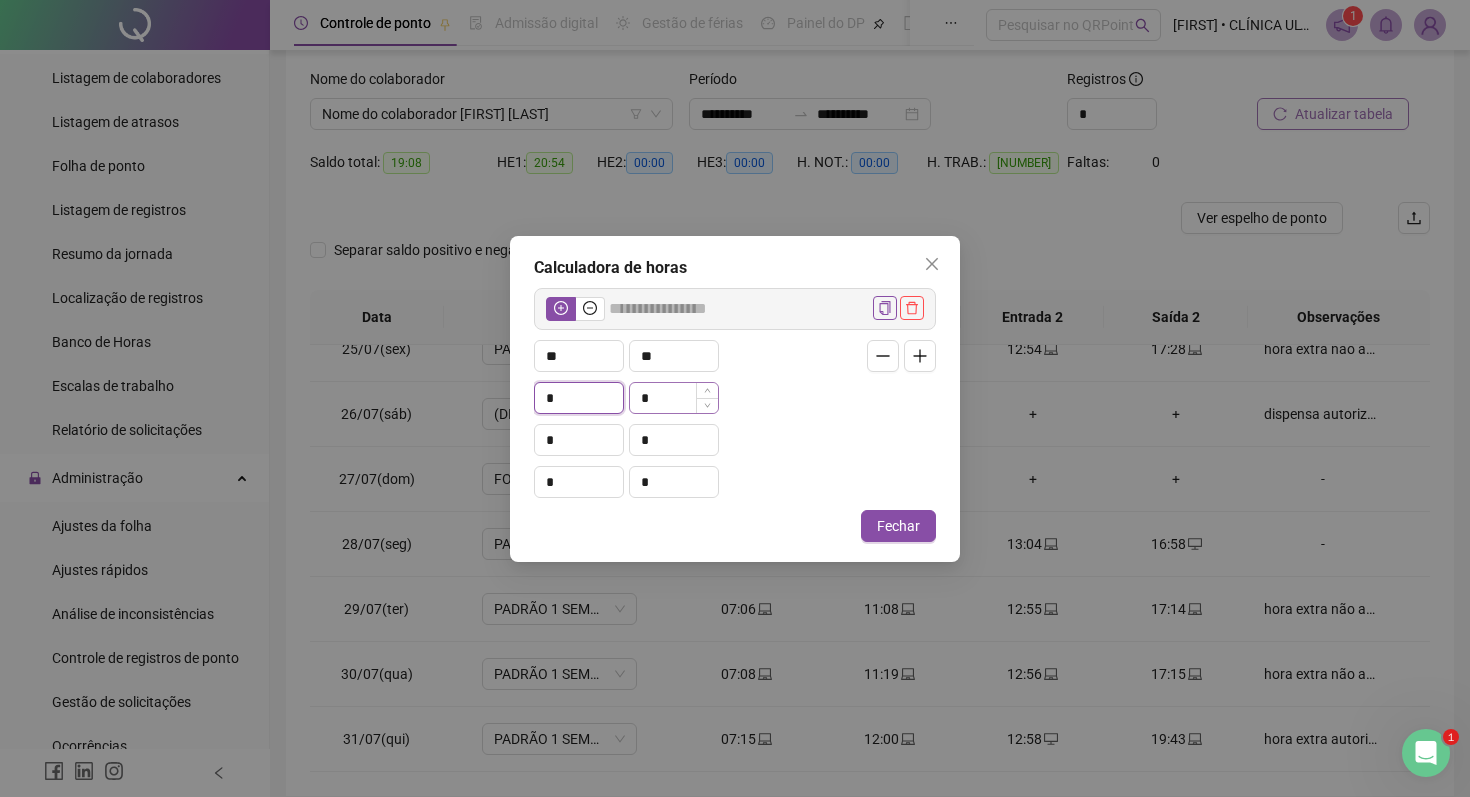 type on "*" 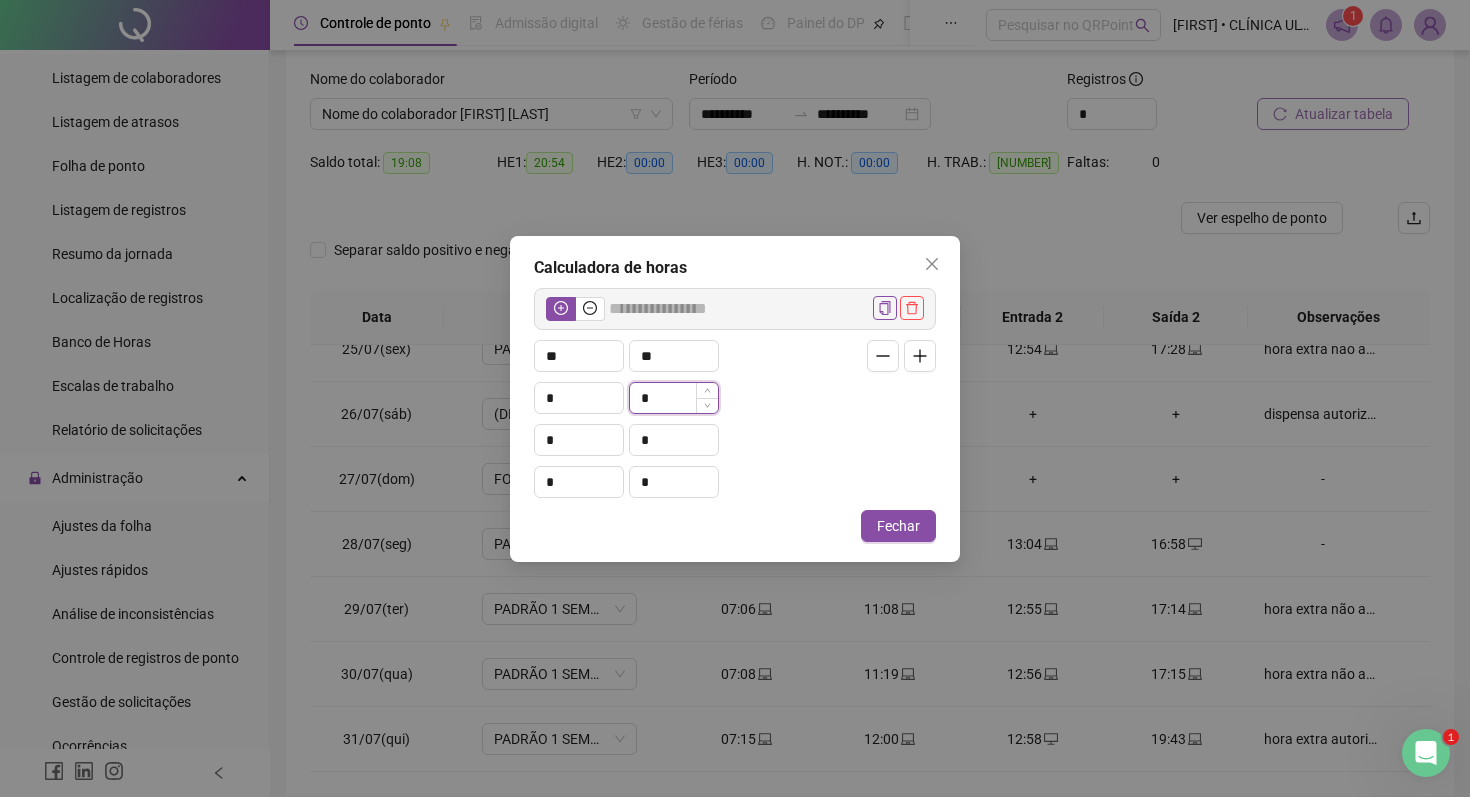 click on "*" at bounding box center [674, 398] 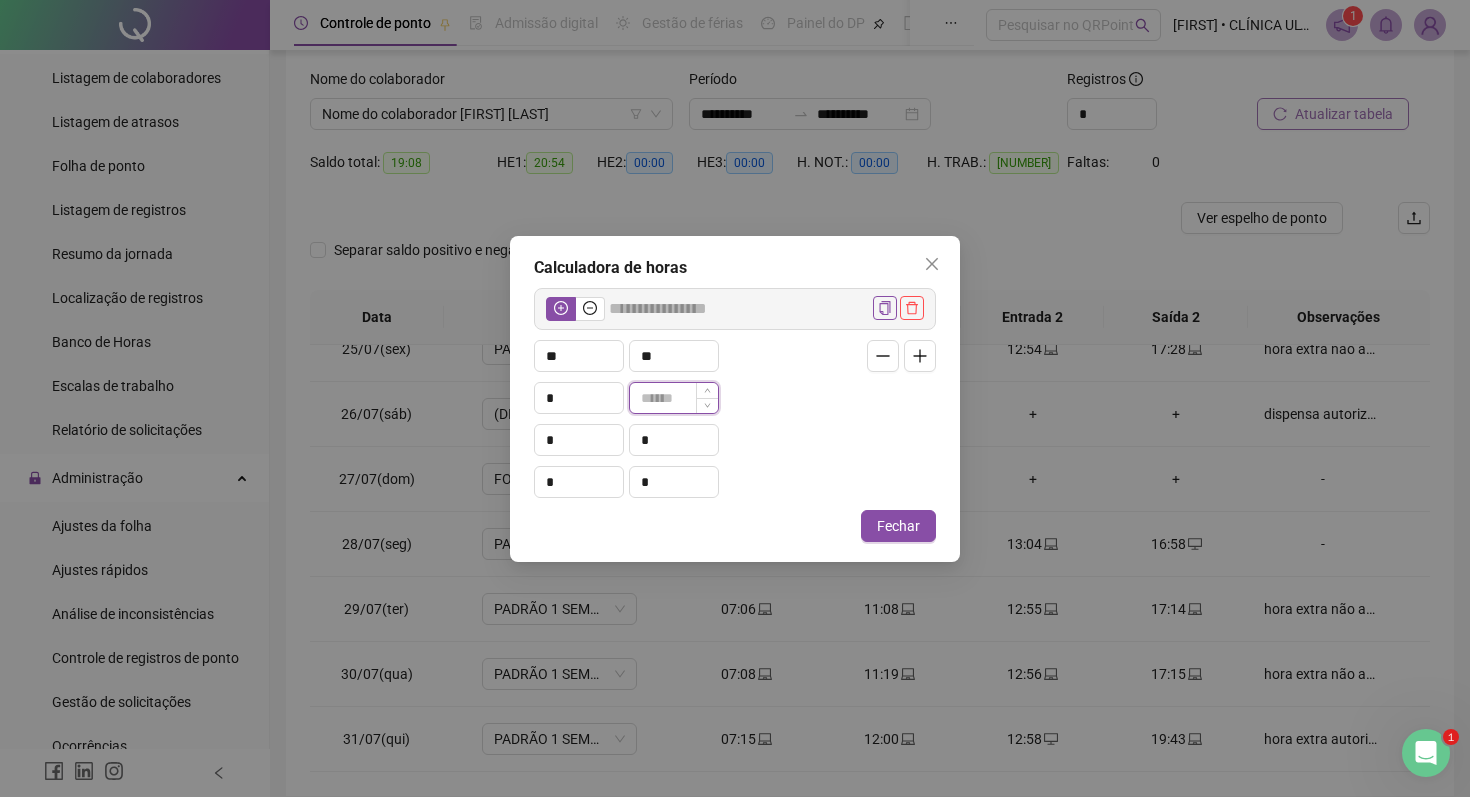 type on "*****" 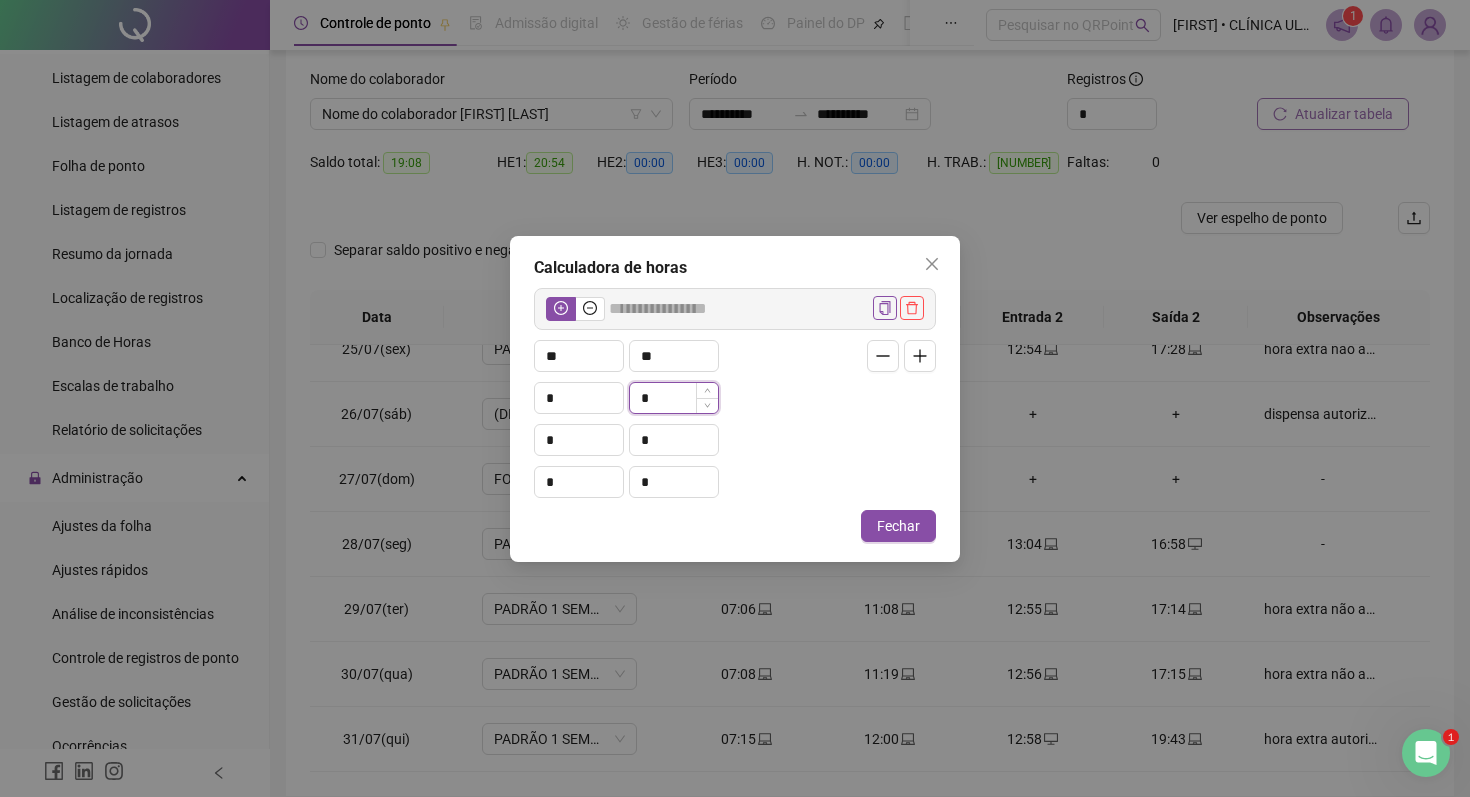 type on "*****" 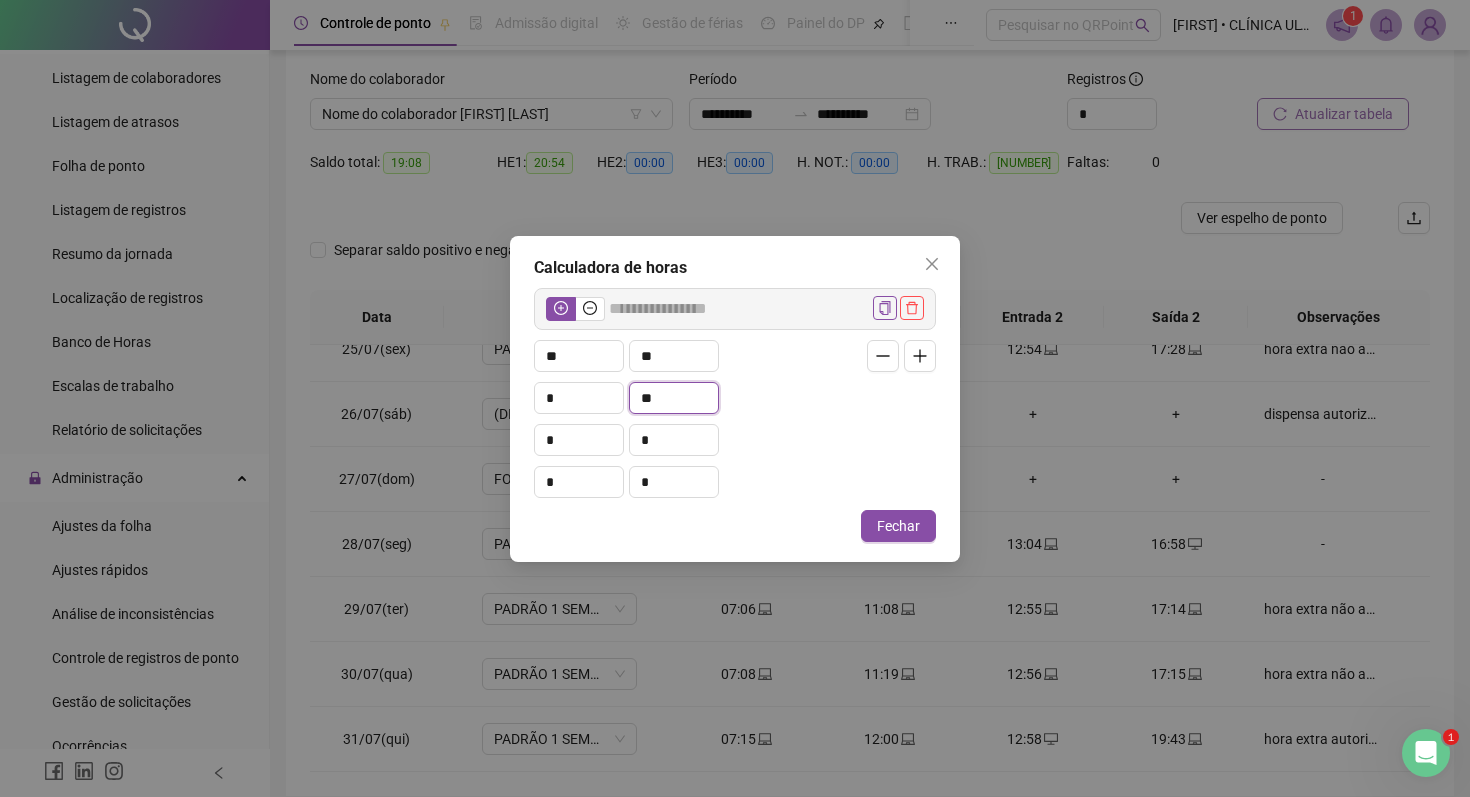 type on "**" 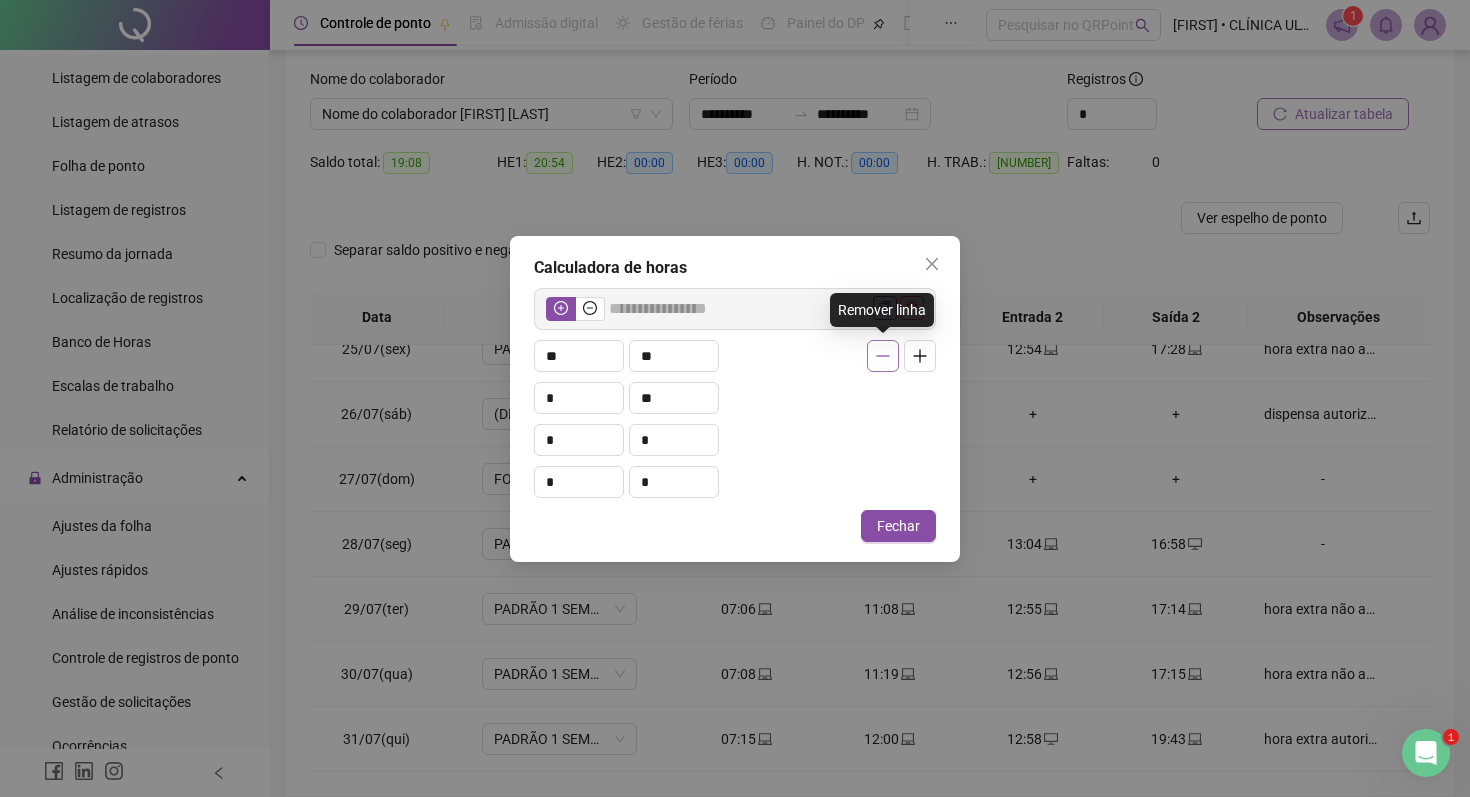 click 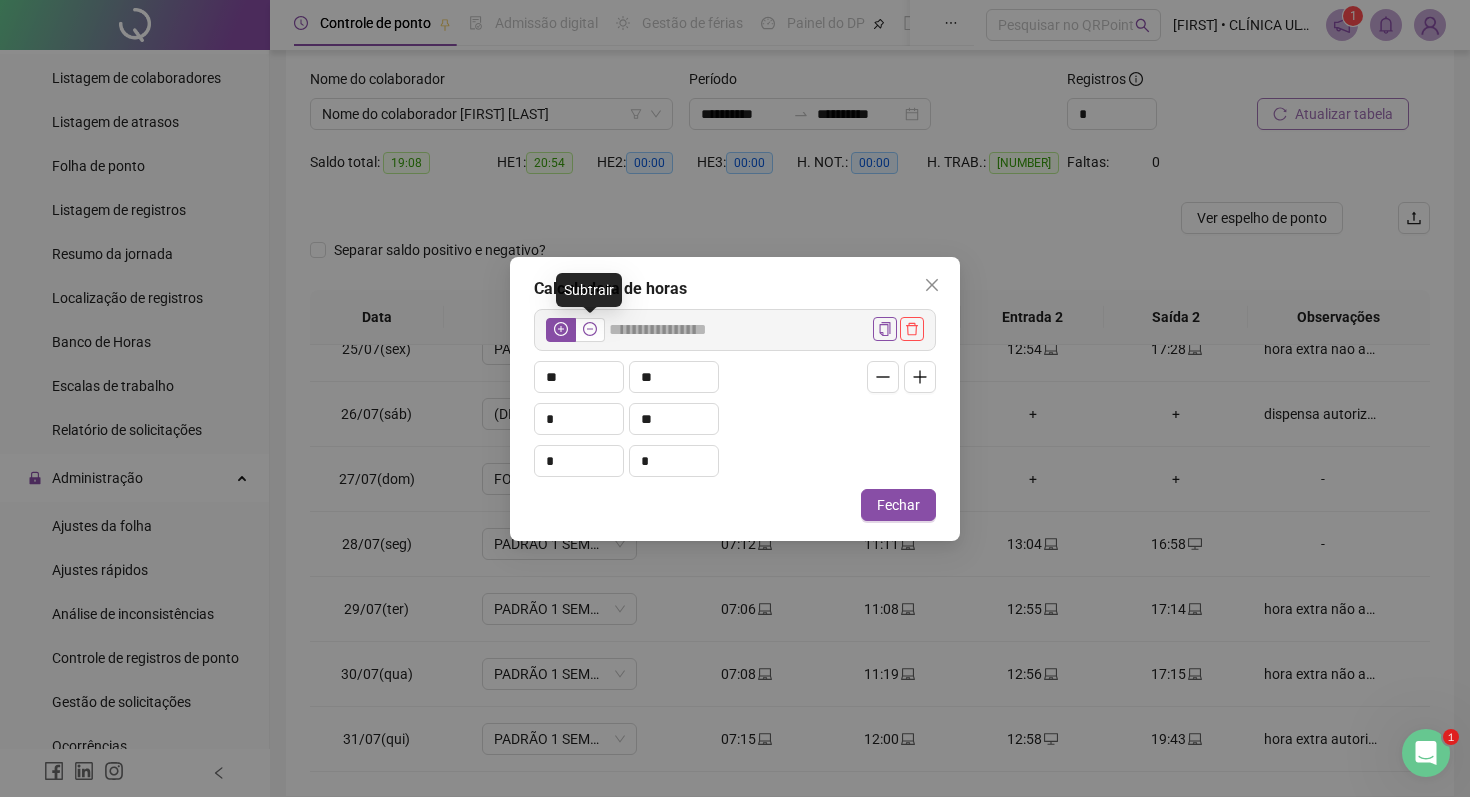 click at bounding box center (590, 330) 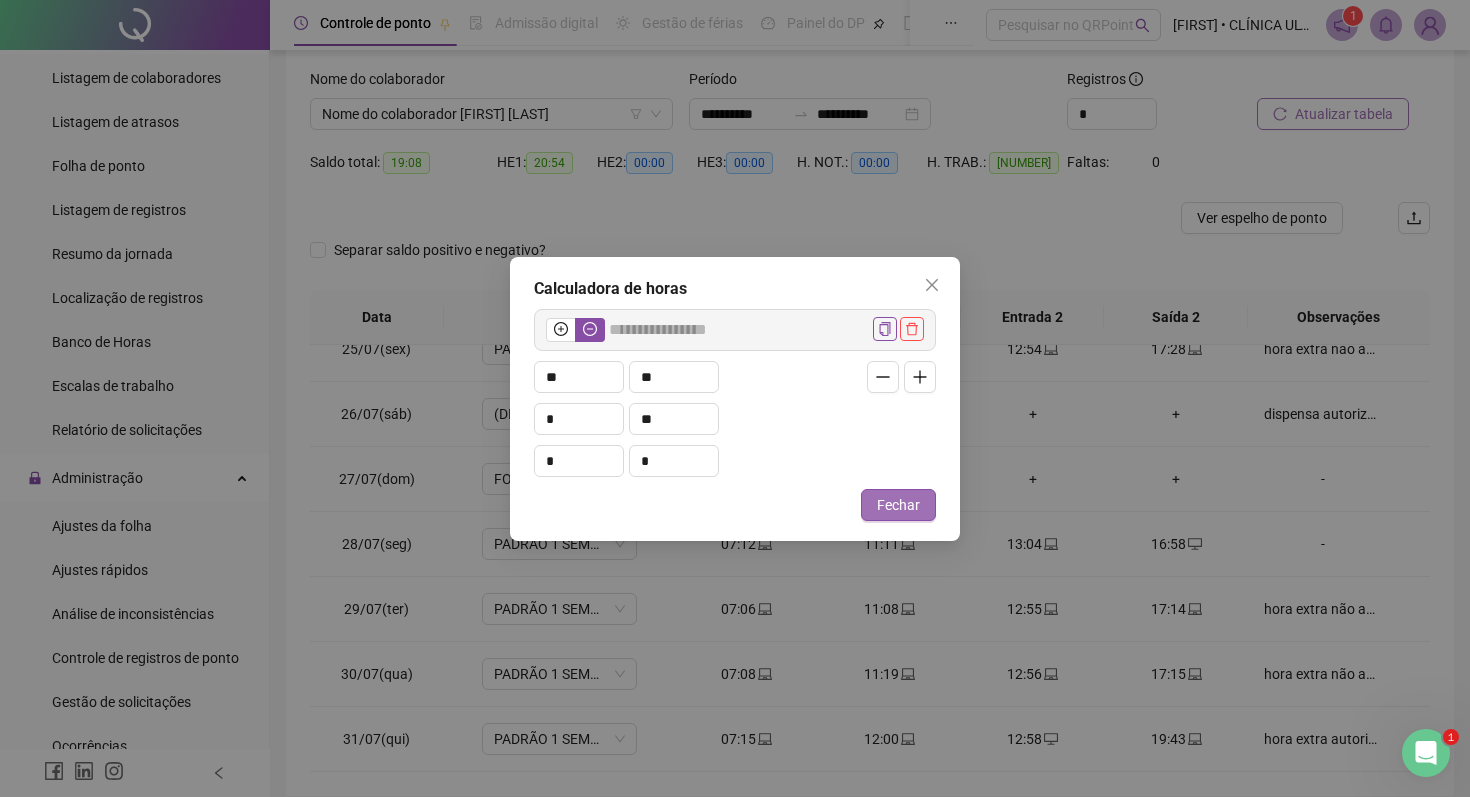 click on "Fechar" at bounding box center [898, 505] 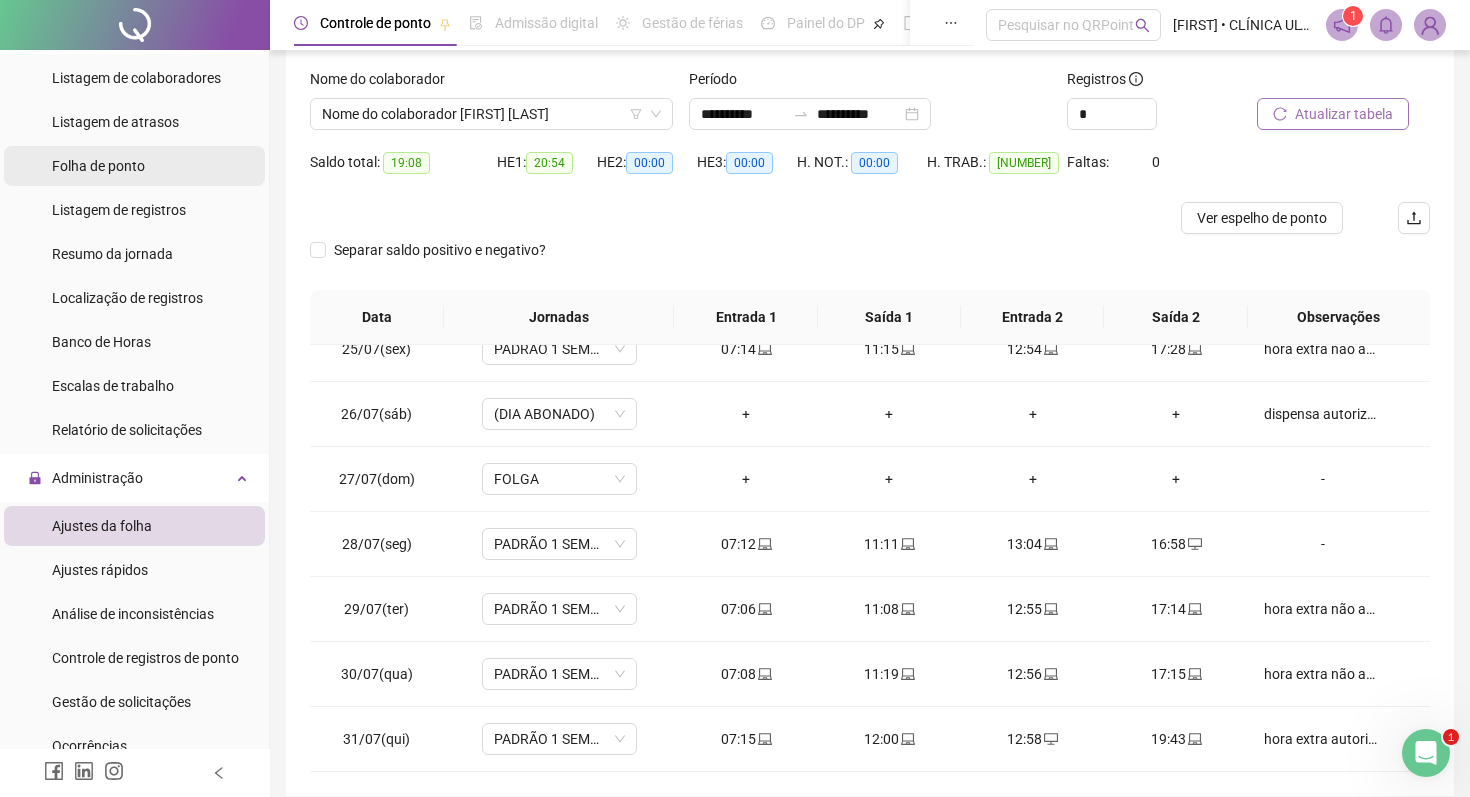 click on "Folha de ponto" at bounding box center [98, 166] 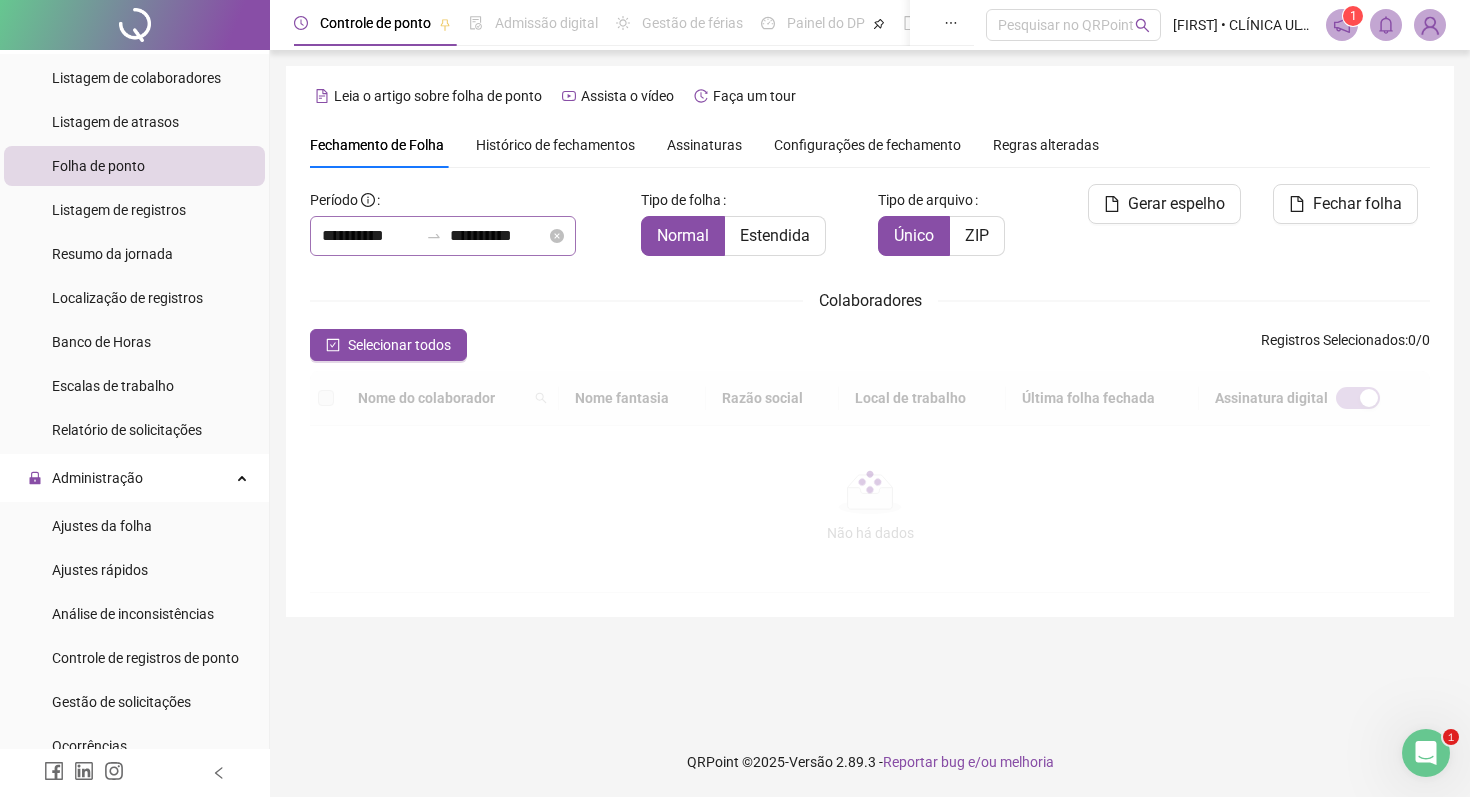 scroll, scrollTop: 11, scrollLeft: 0, axis: vertical 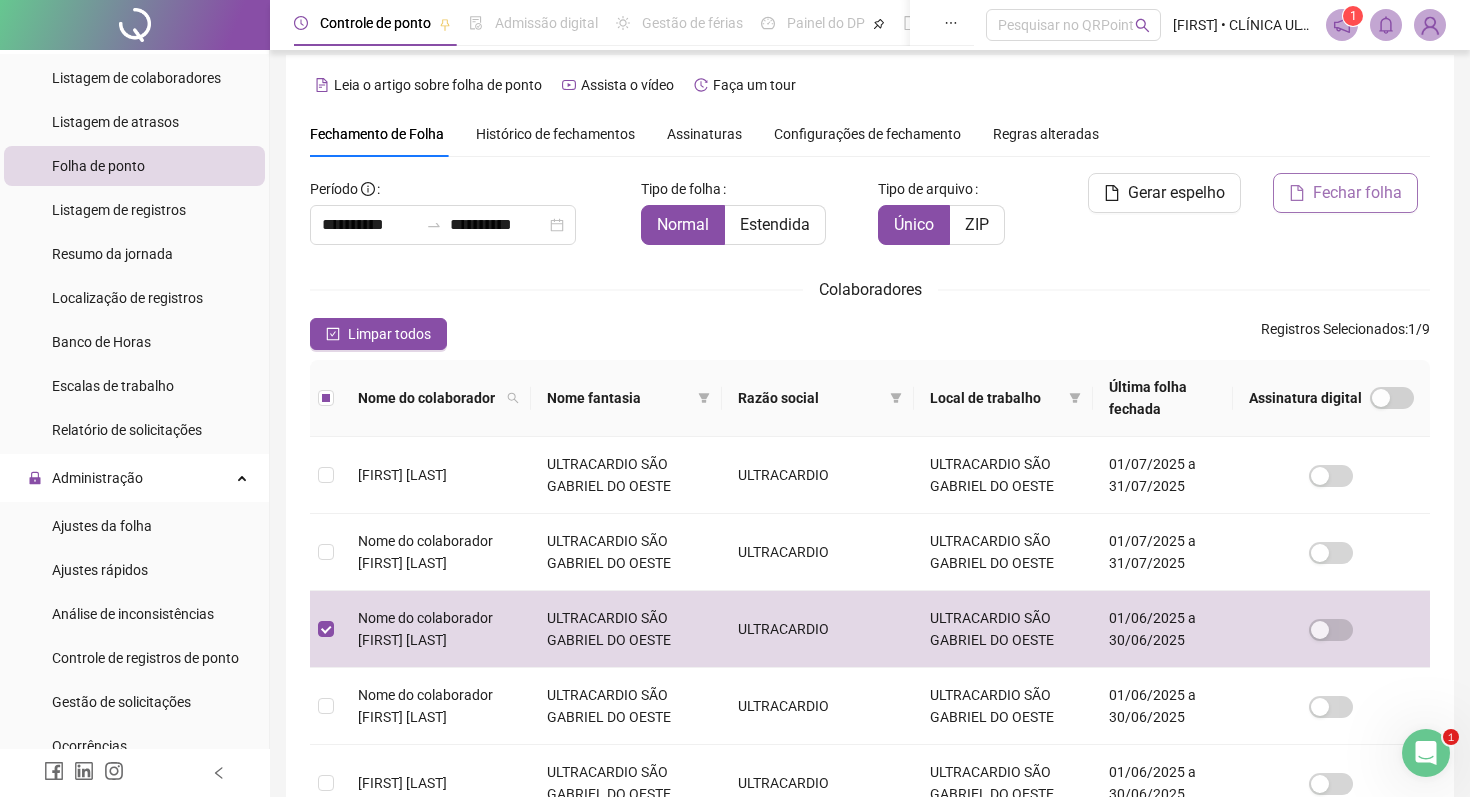 click on "Fechar folha" at bounding box center [1357, 193] 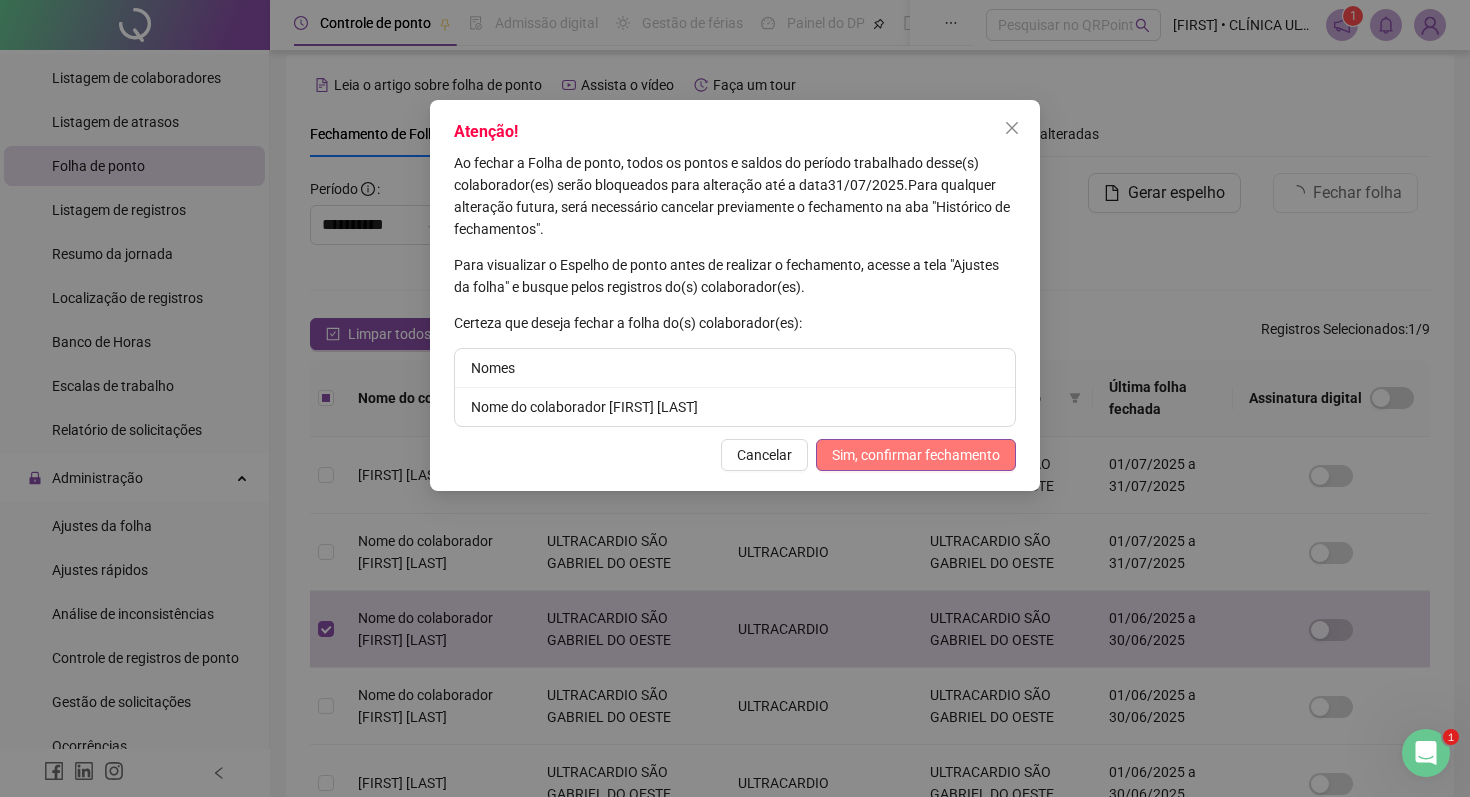 click on "Sim, confirmar fechamento" at bounding box center [916, 455] 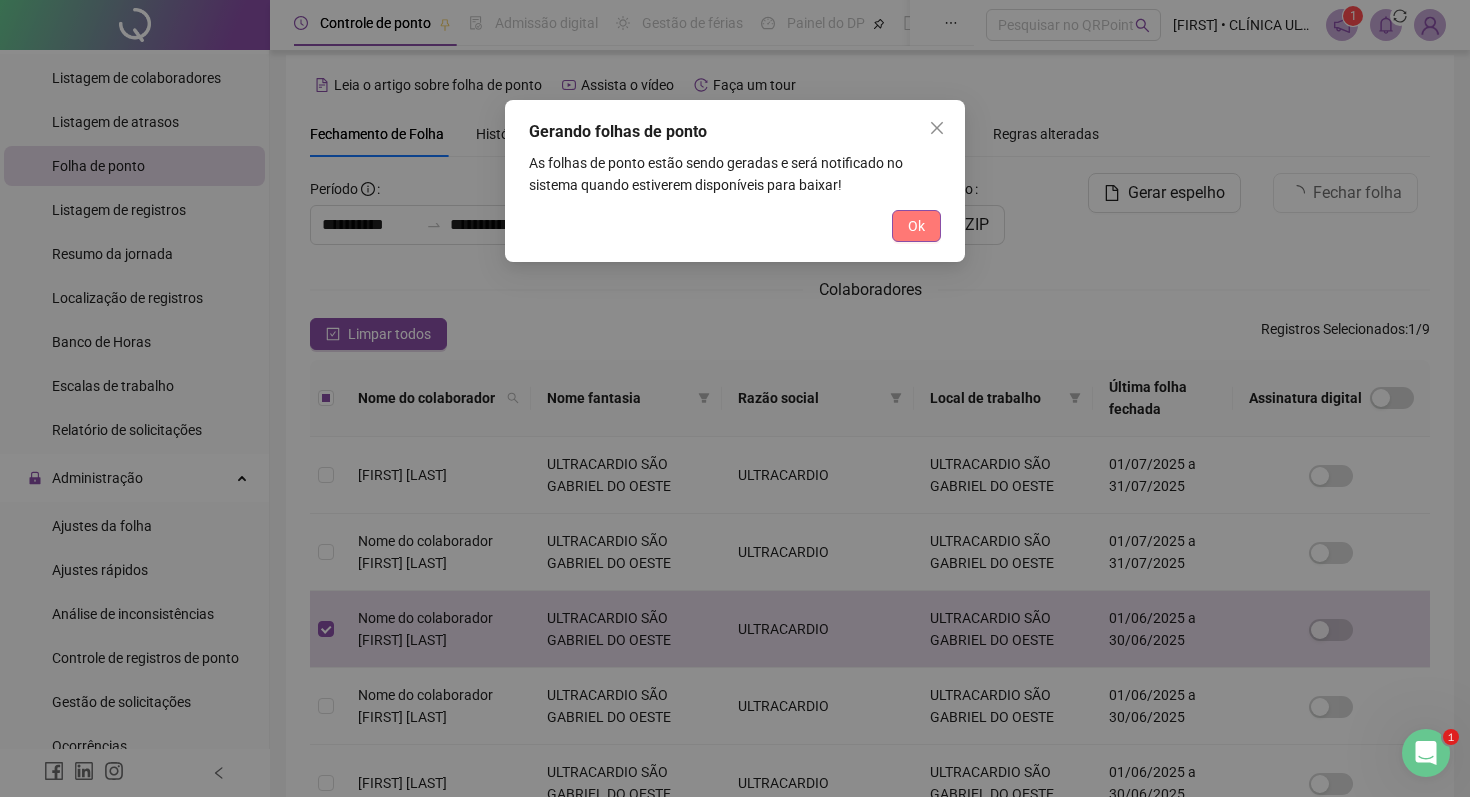 click on "Ok" at bounding box center [916, 226] 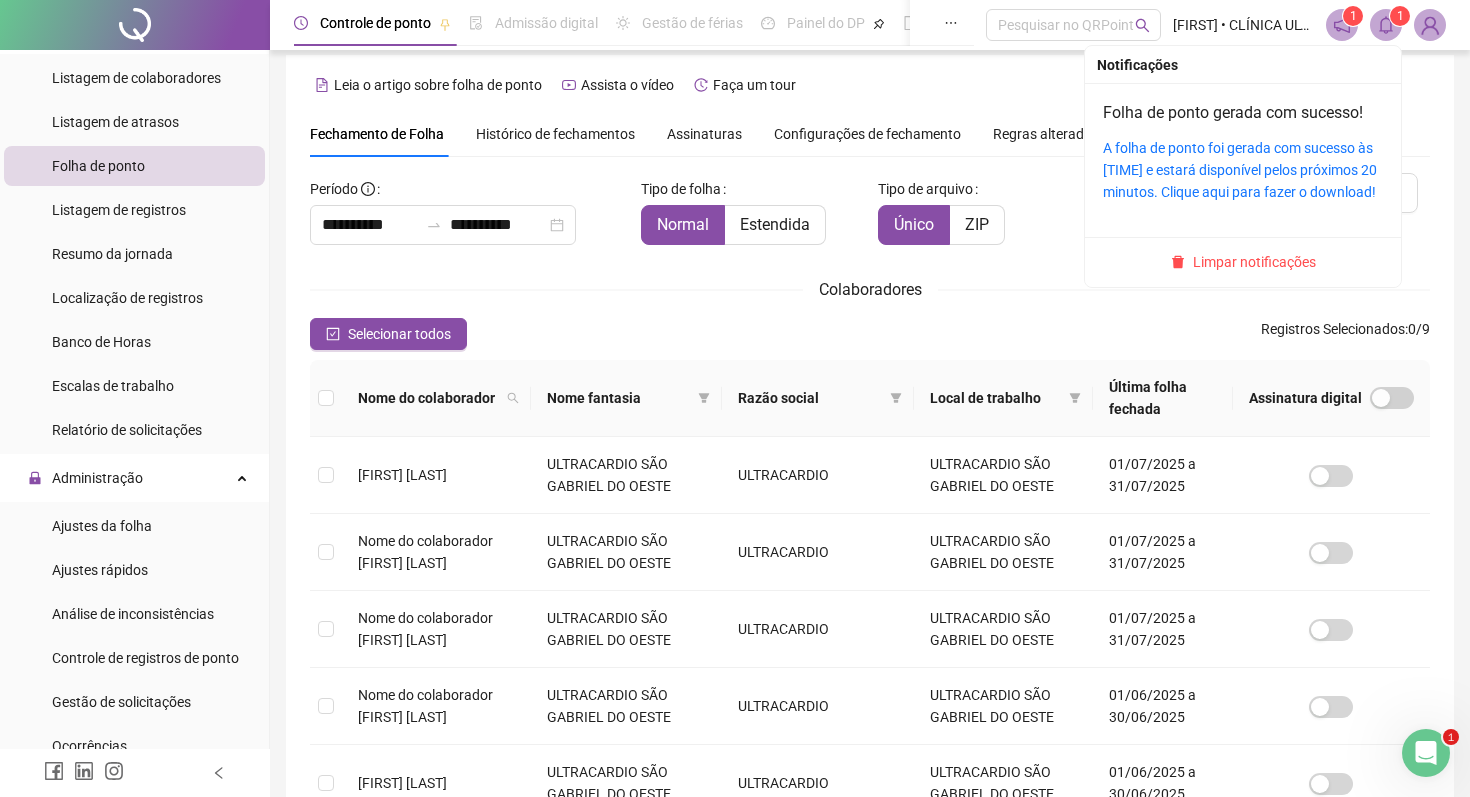 click at bounding box center [1386, 25] 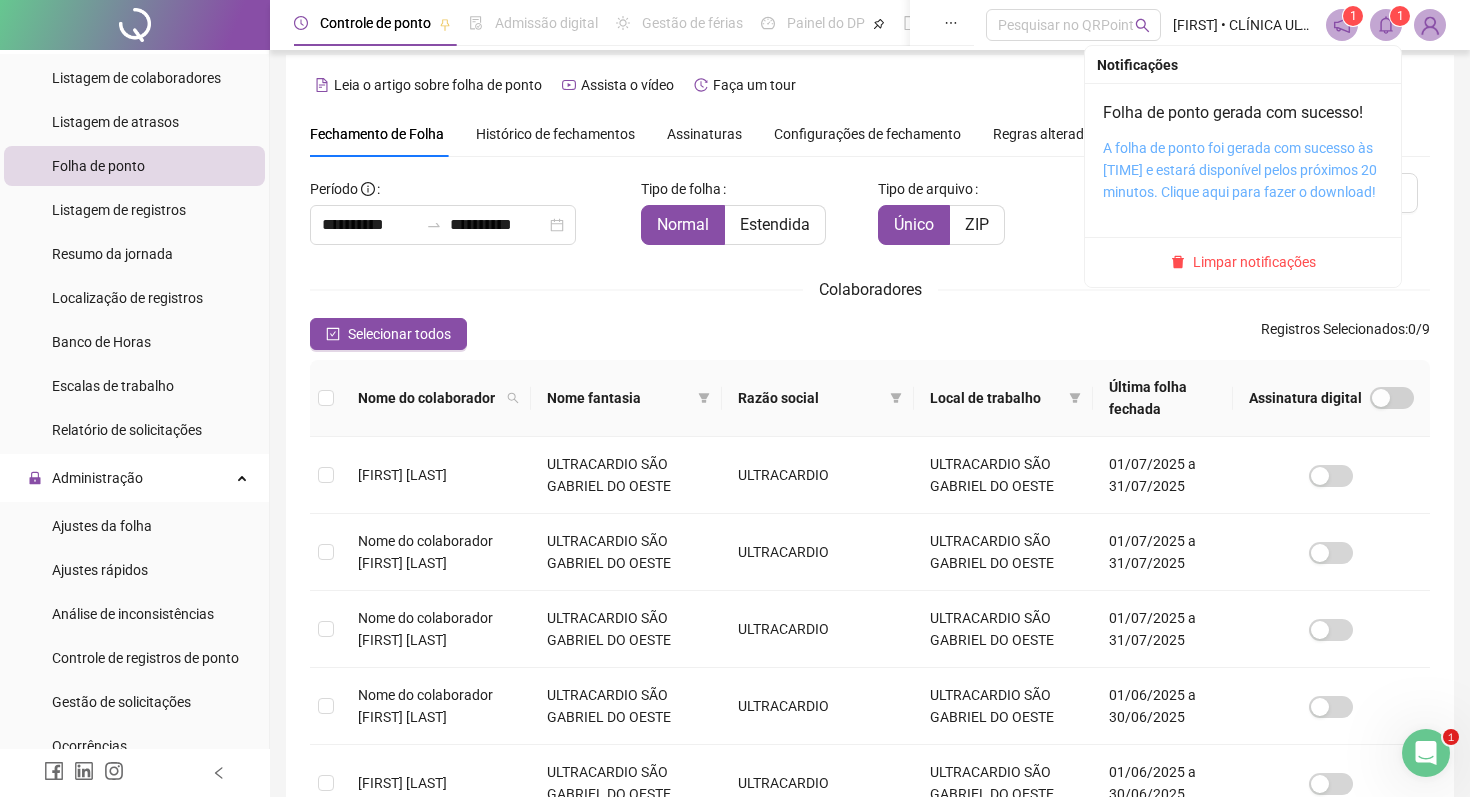 click on "A folha de ponto foi gerada com sucesso às [TIME] e estará disponível pelos próximos 20 minutos.
Clique aqui para fazer o download!" at bounding box center [1240, 170] 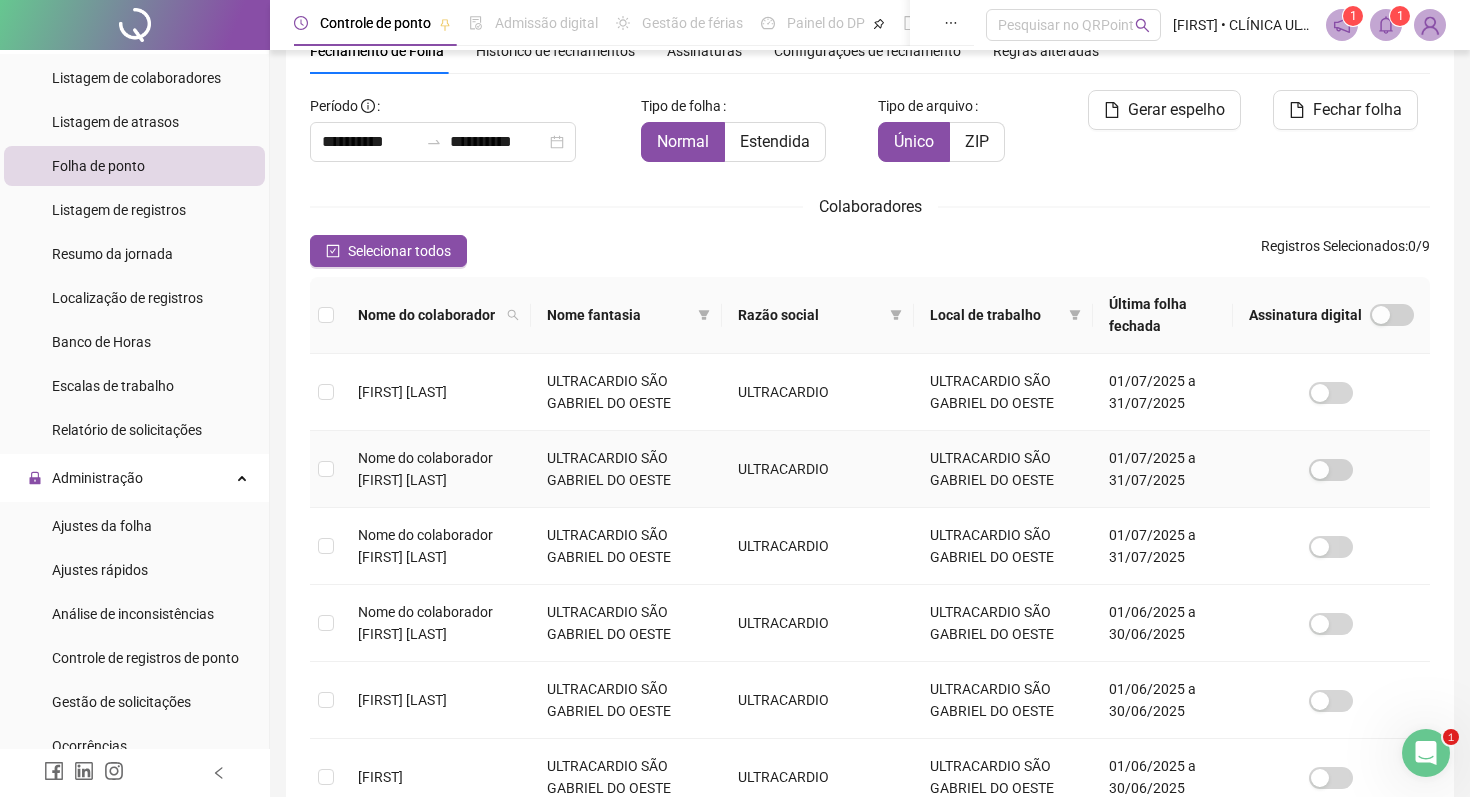 scroll, scrollTop: 96, scrollLeft: 0, axis: vertical 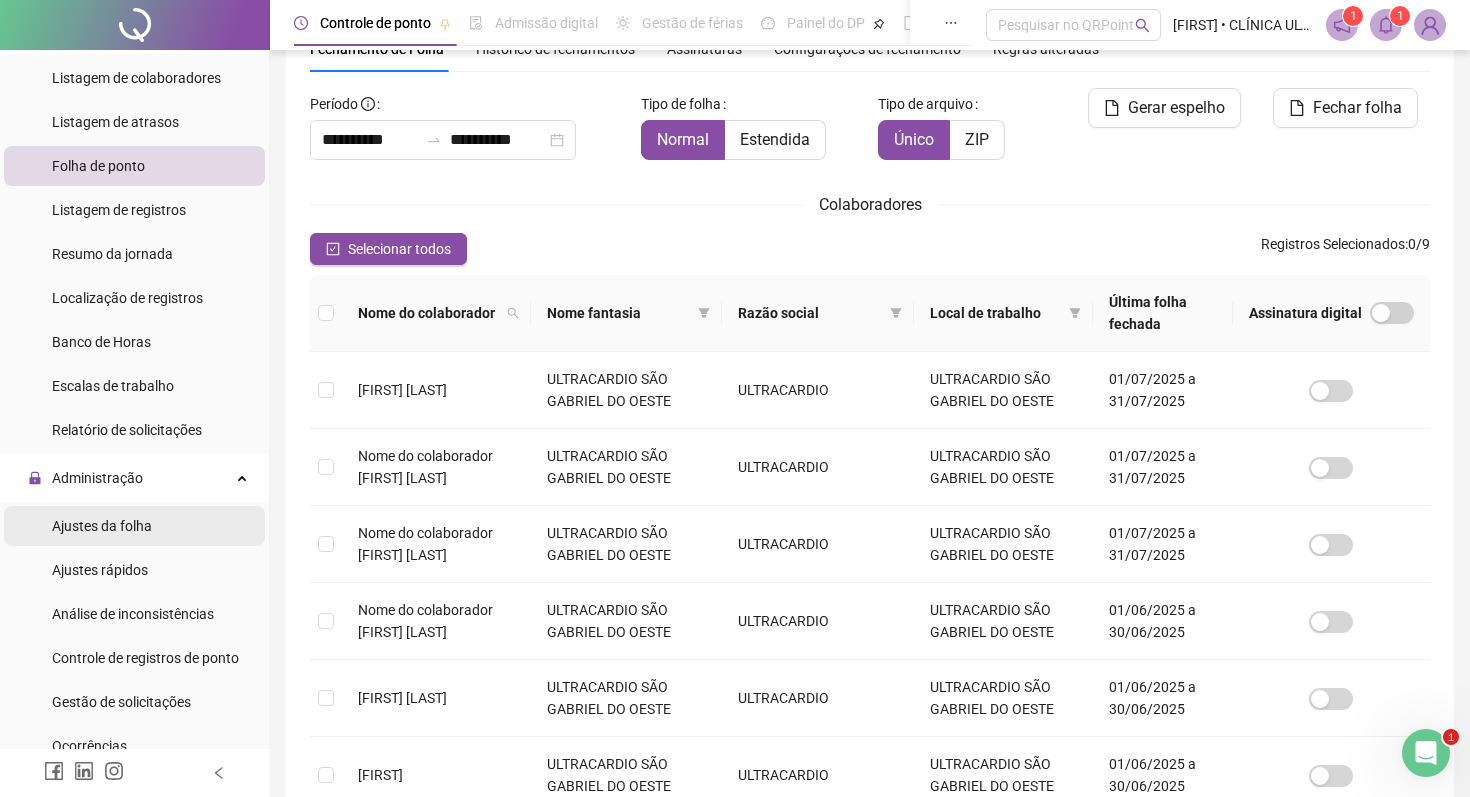 click on "Ajustes da folha" at bounding box center (102, 526) 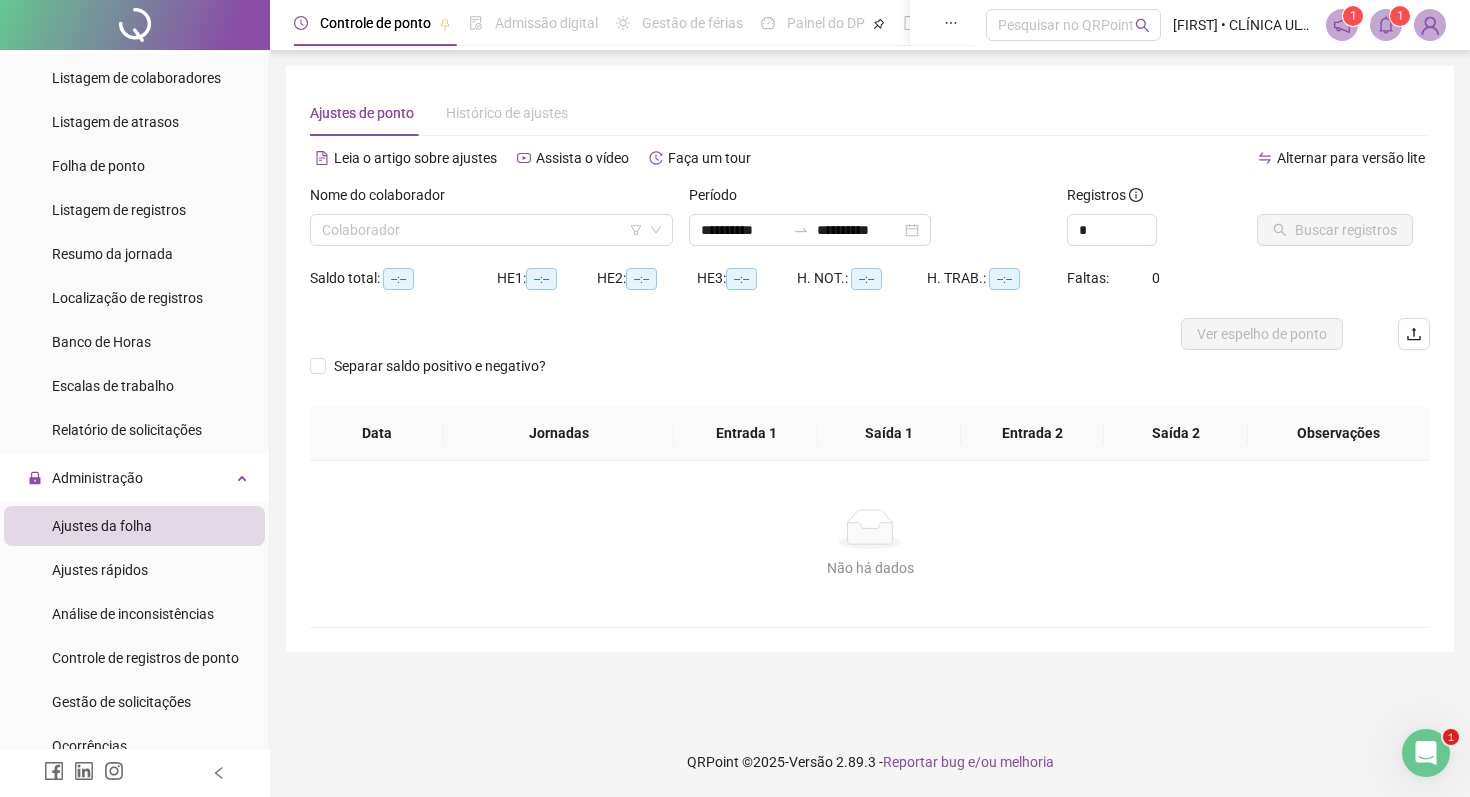 scroll, scrollTop: 0, scrollLeft: 0, axis: both 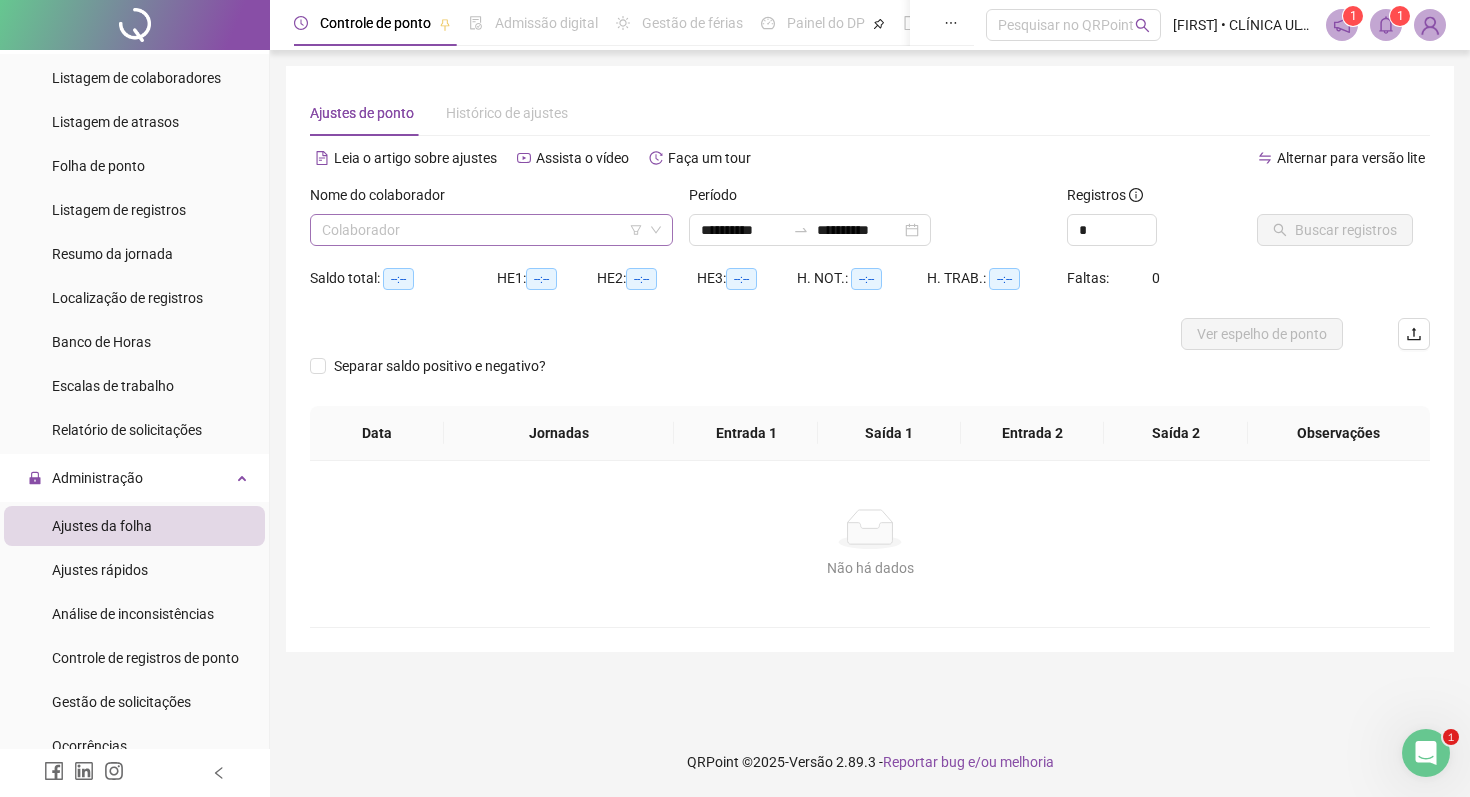 click at bounding box center [482, 230] 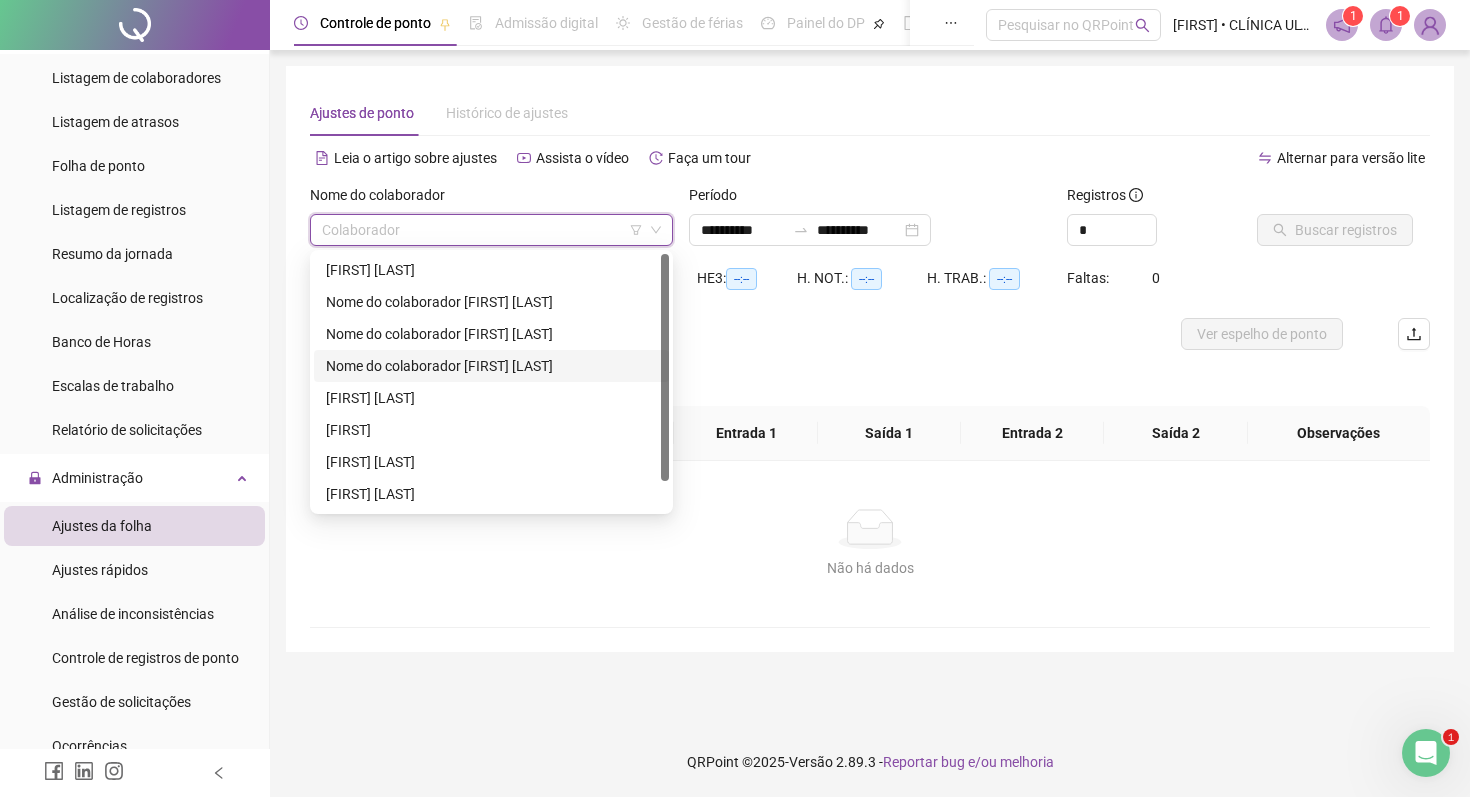 click on "Nome do colaborador [FIRST] [LAST]" at bounding box center (491, 366) 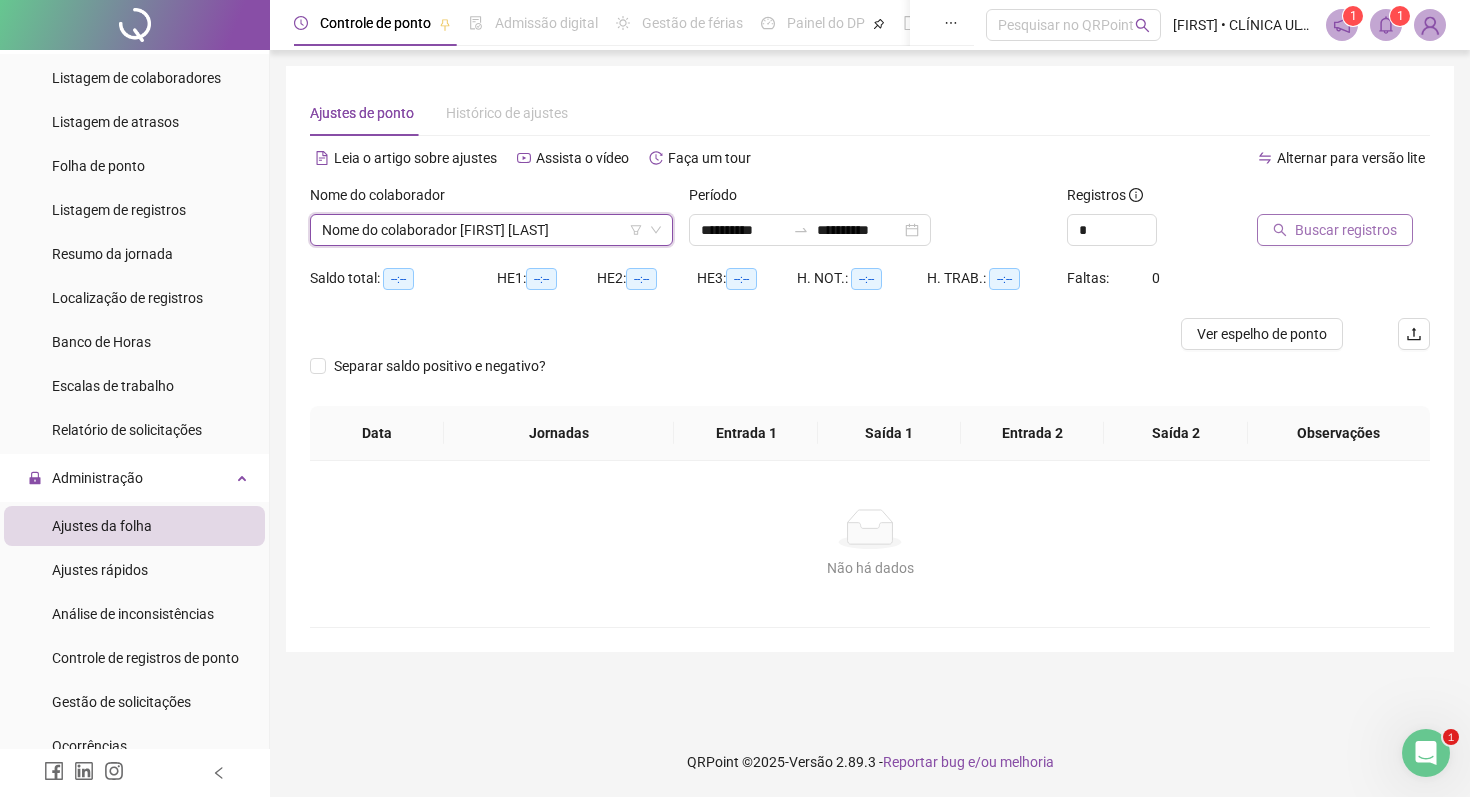 click on "Buscar registros" at bounding box center (1346, 230) 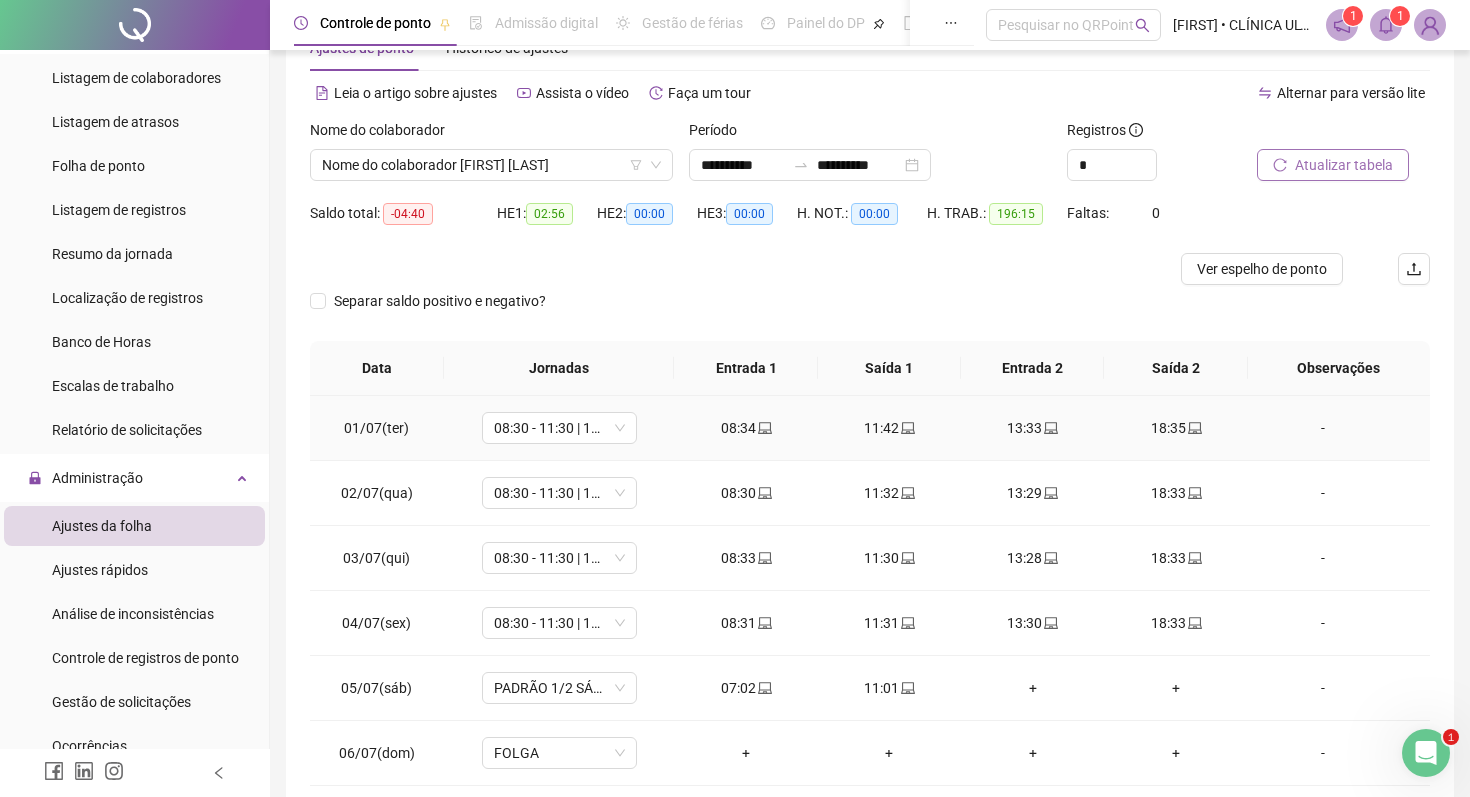 scroll, scrollTop: 83, scrollLeft: 0, axis: vertical 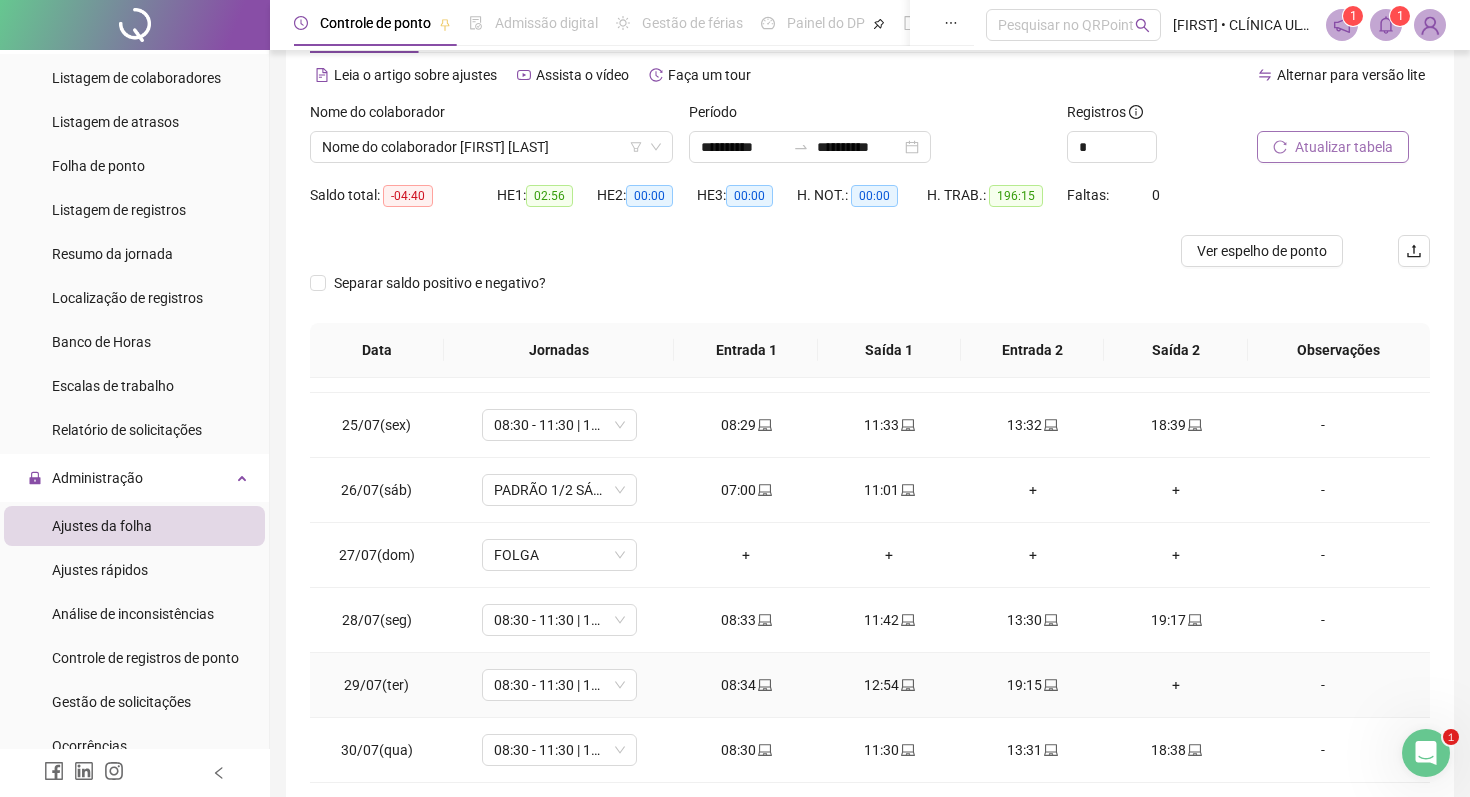 click on "+" at bounding box center (1175, 685) 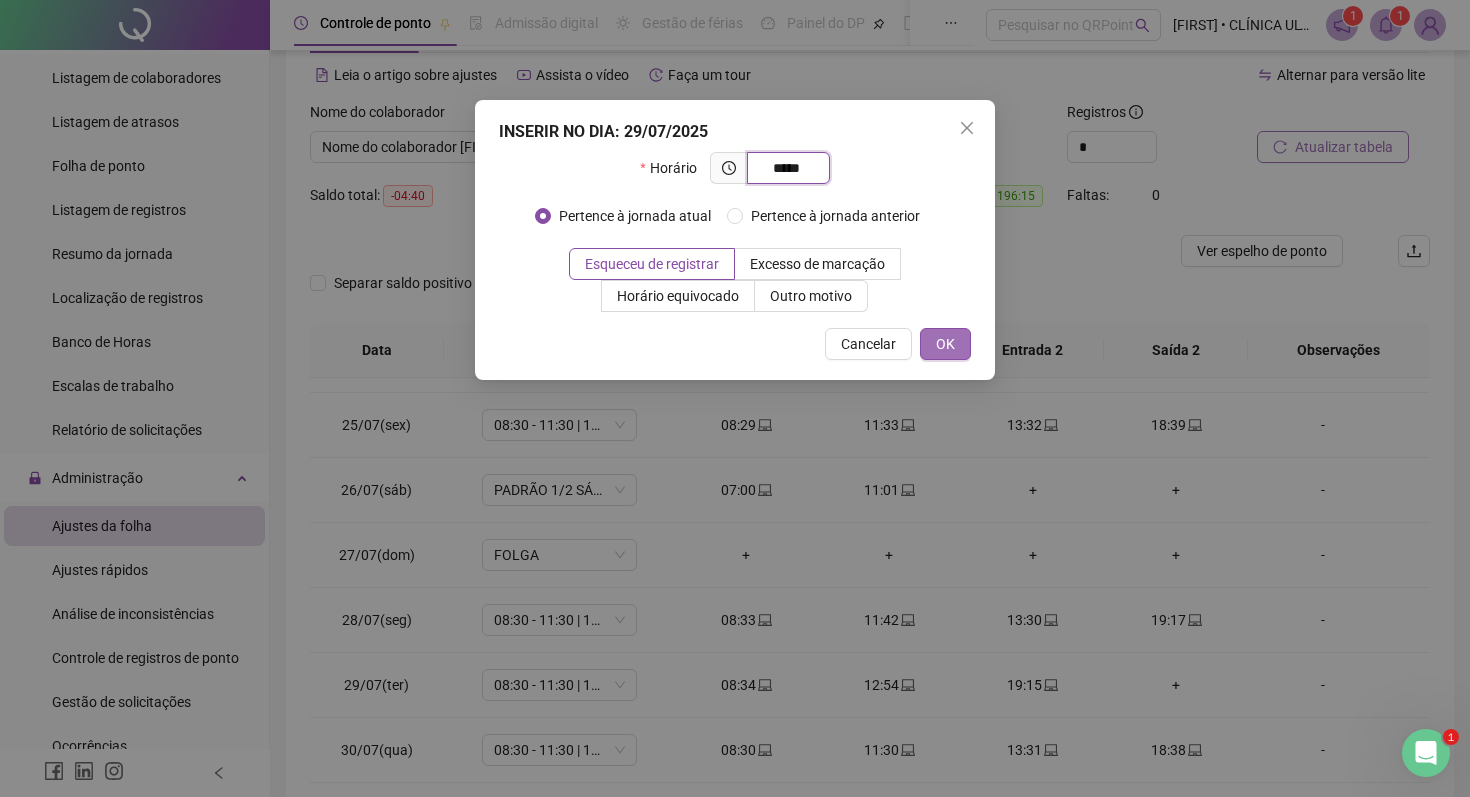 type on "*****" 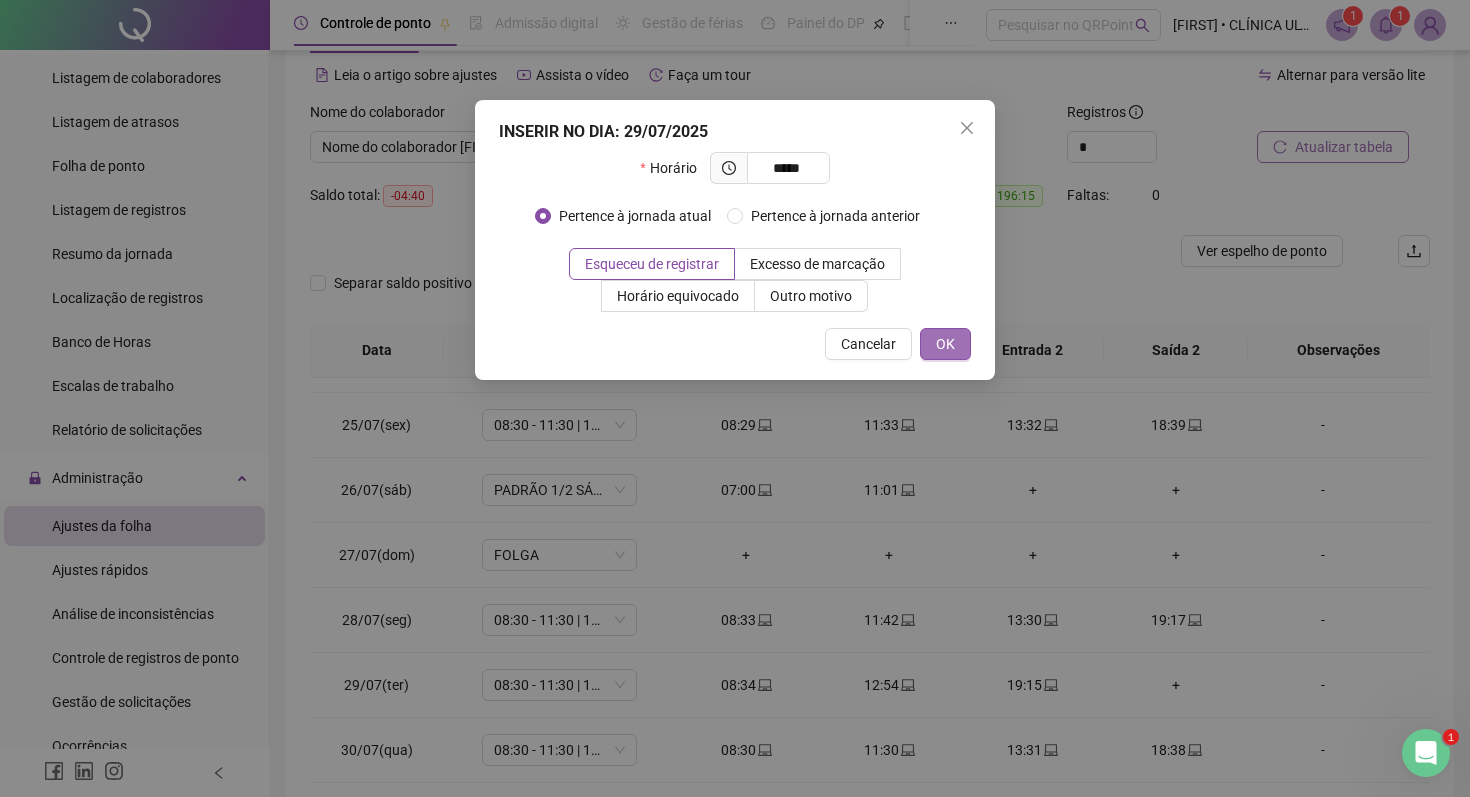 click on "OK" at bounding box center (945, 344) 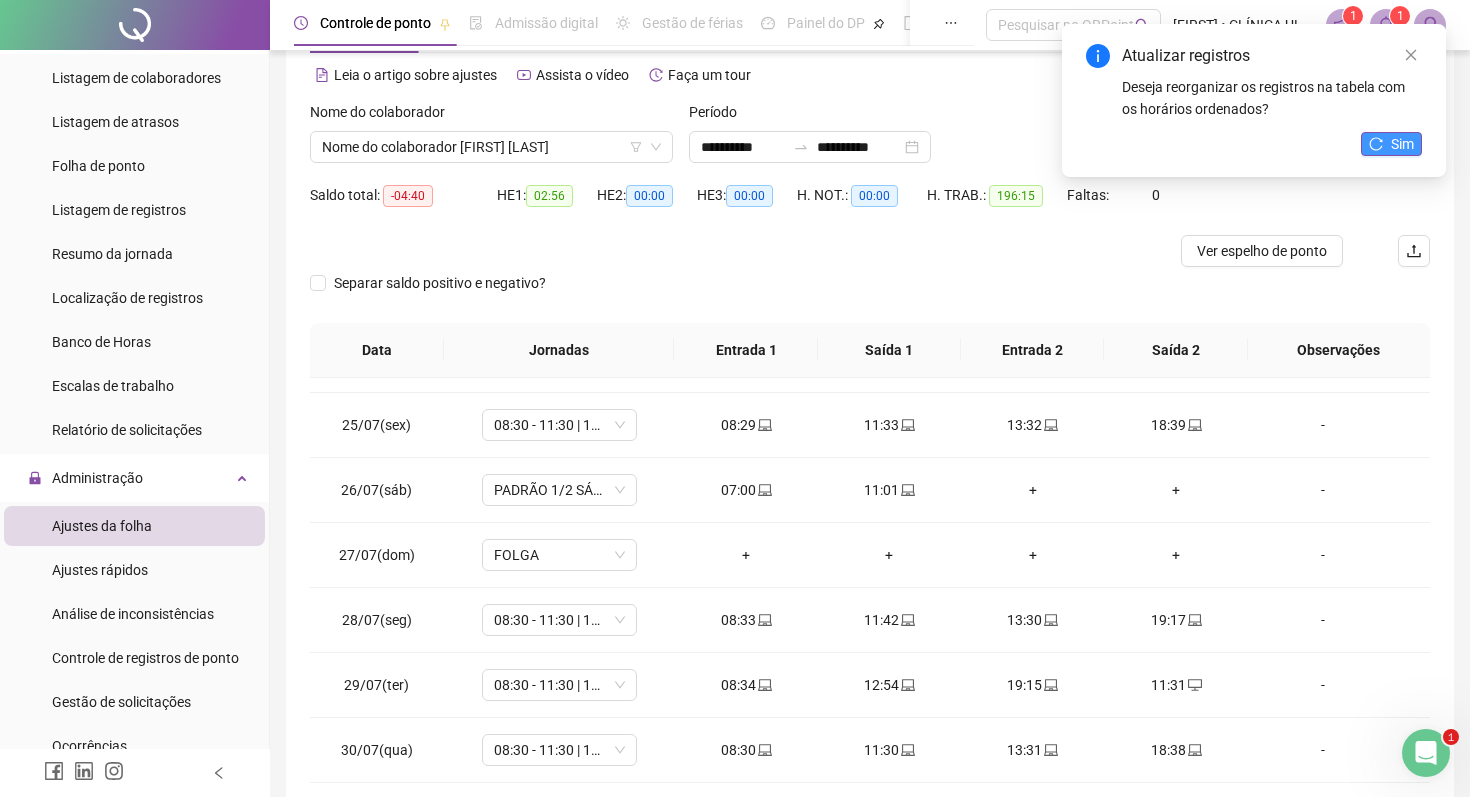 click on "Sim" at bounding box center [1391, 144] 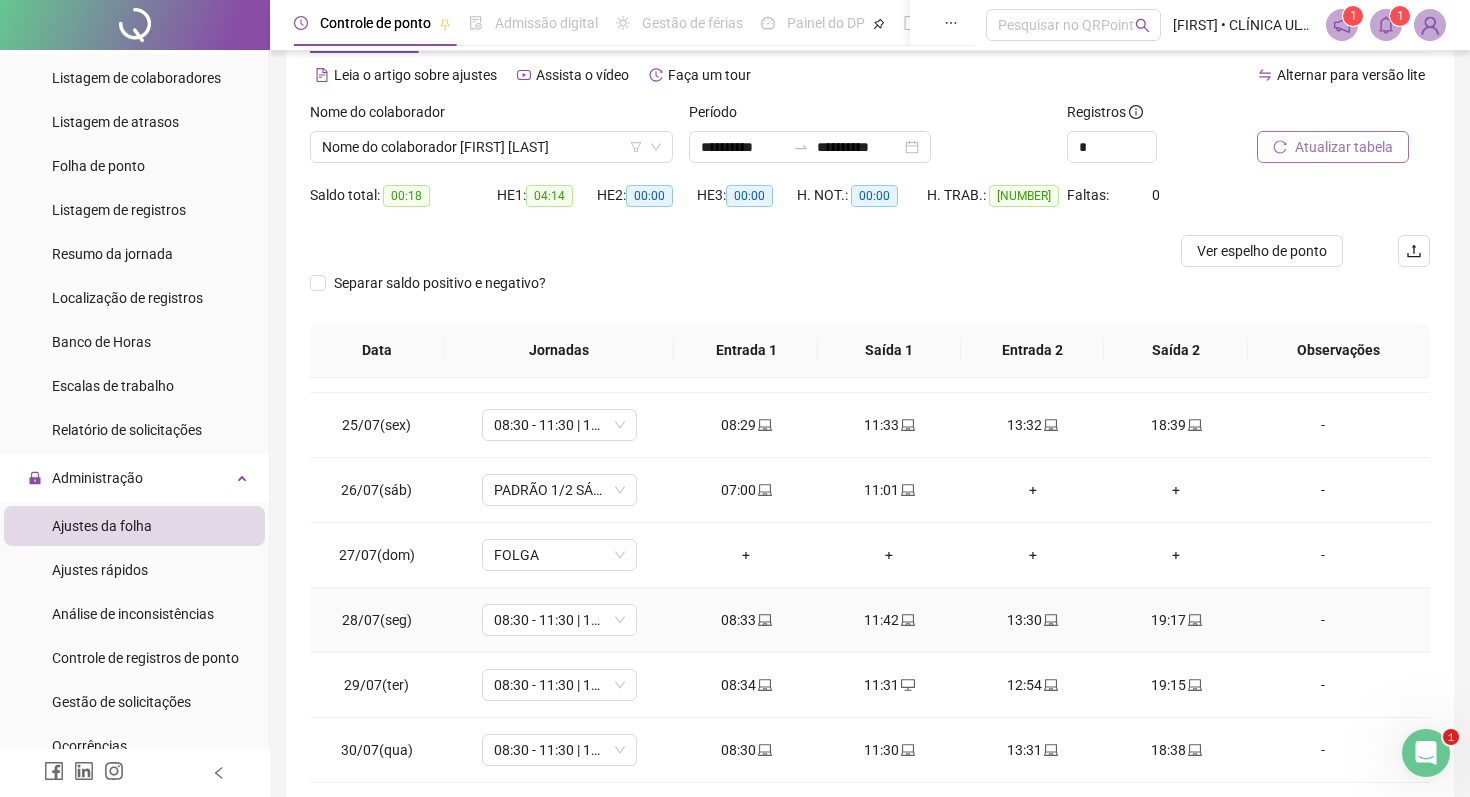 click on "-" at bounding box center (1323, 620) 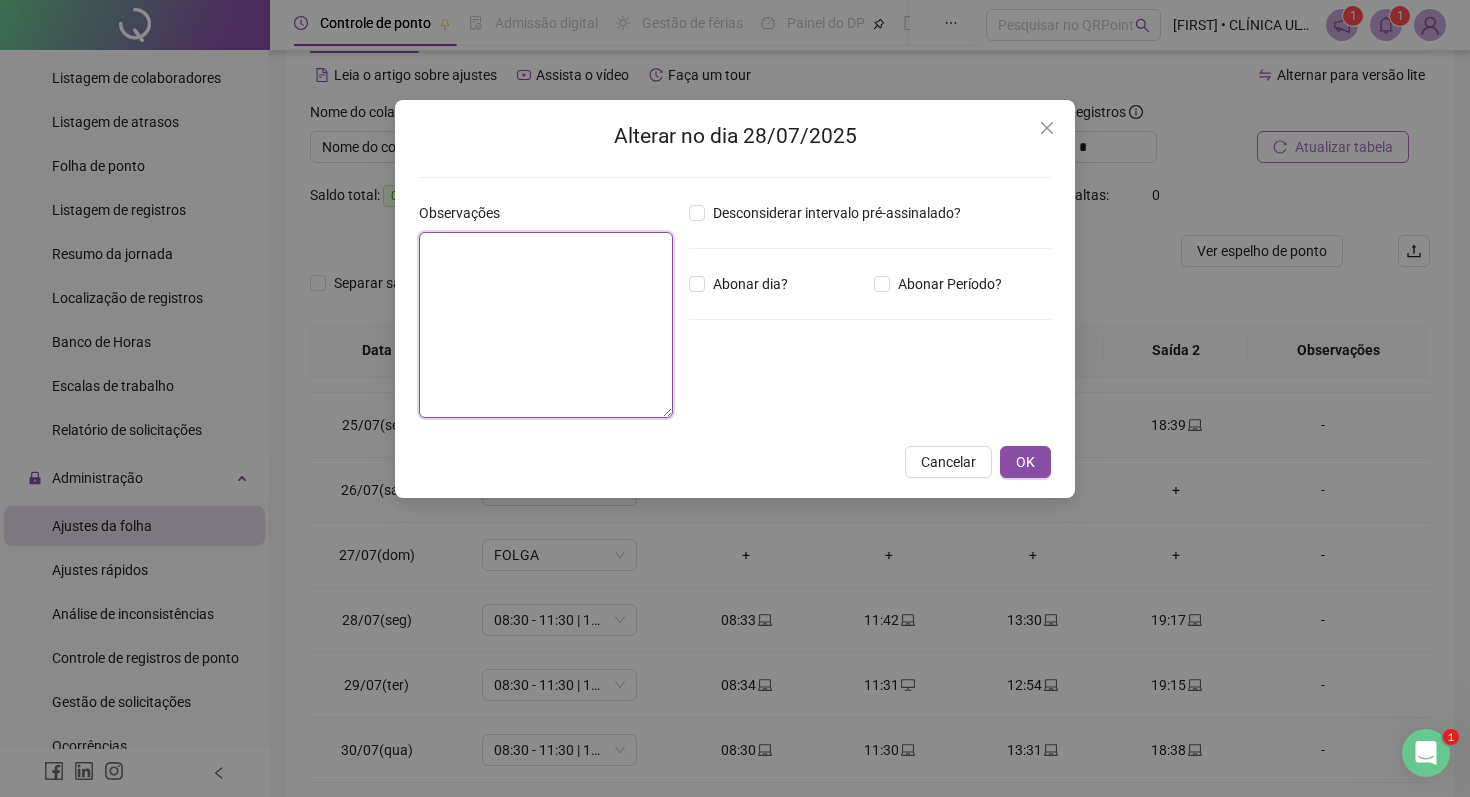 click at bounding box center [546, 325] 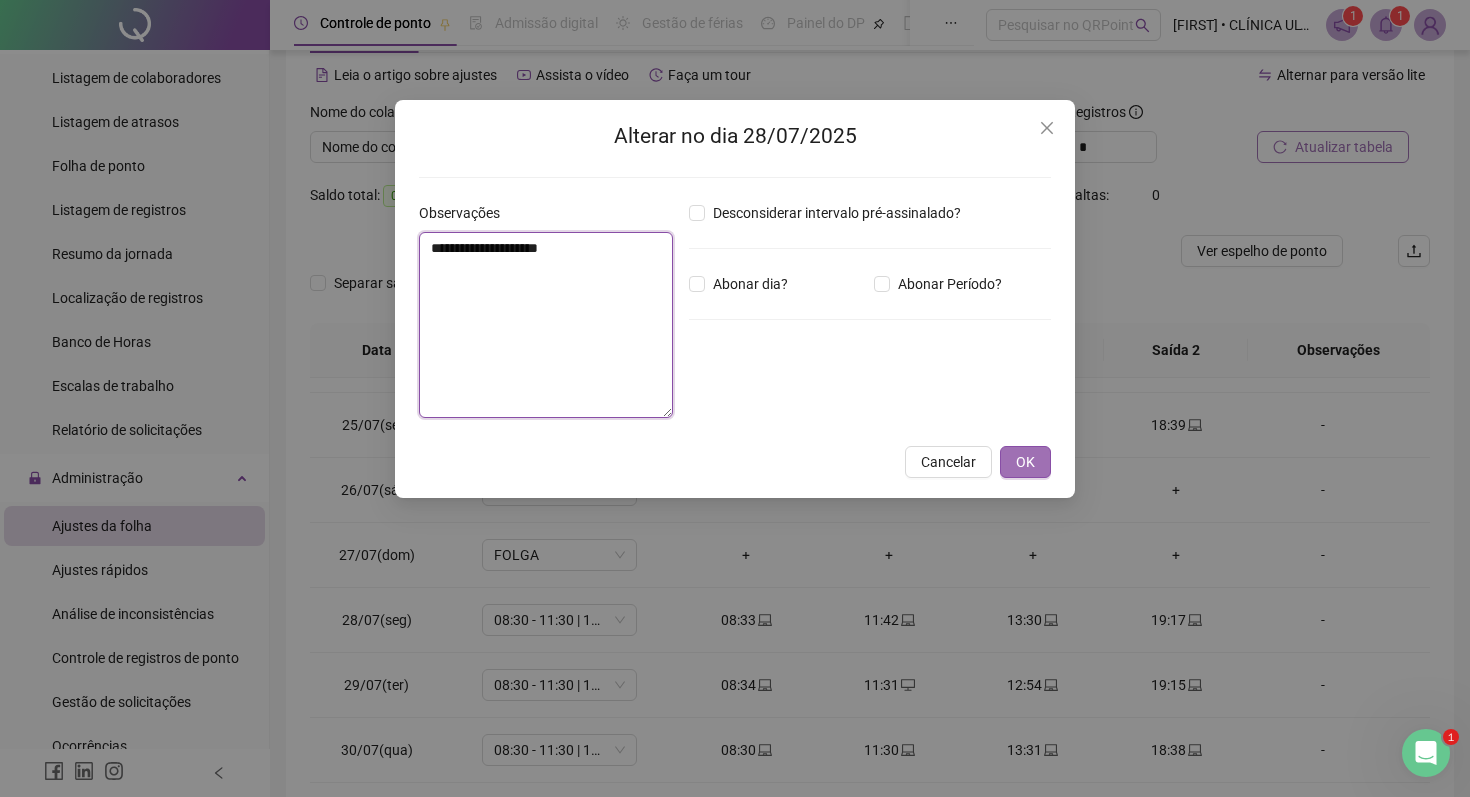 type on "**********" 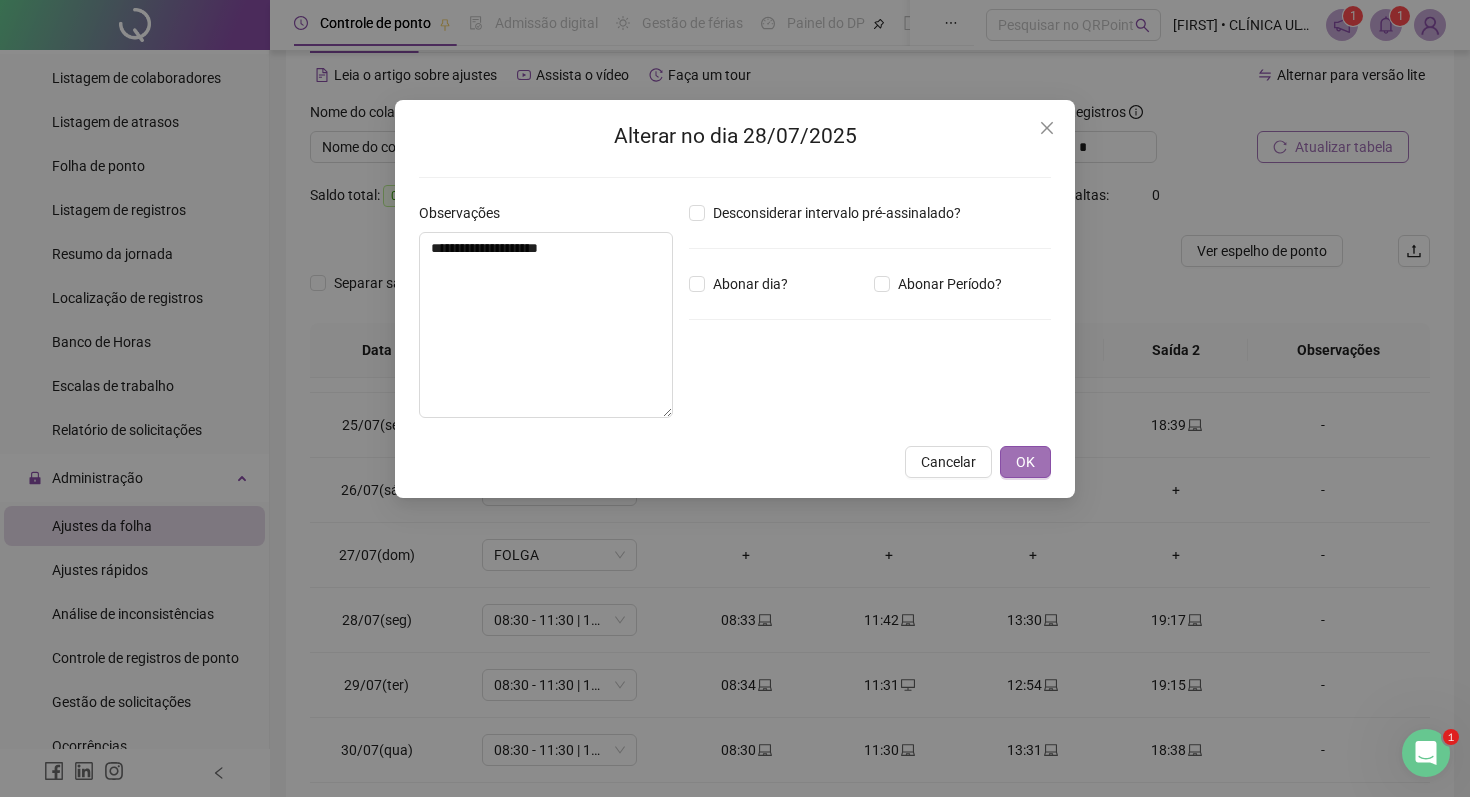 click on "OK" at bounding box center (1025, 462) 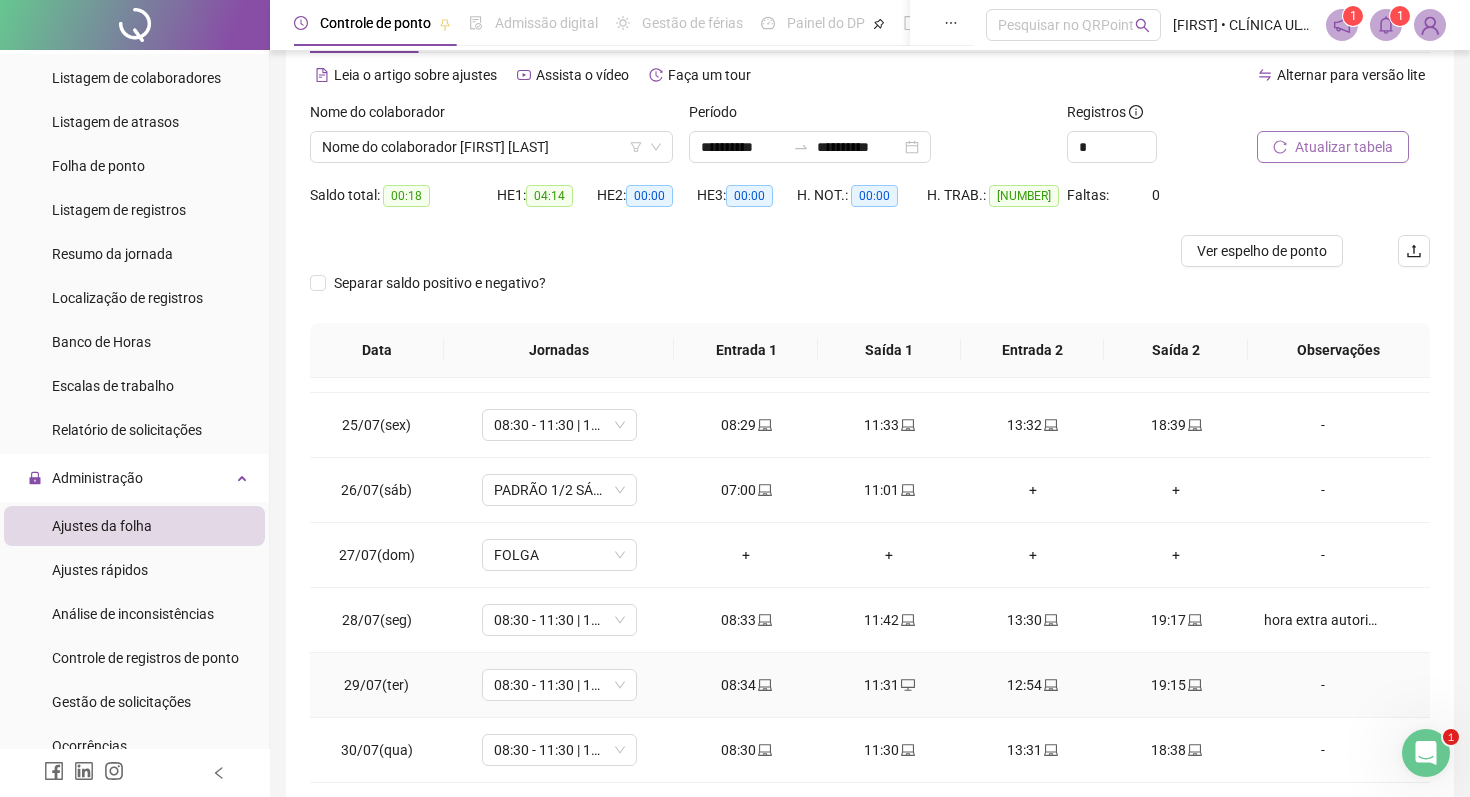 click on "-" at bounding box center (1323, 685) 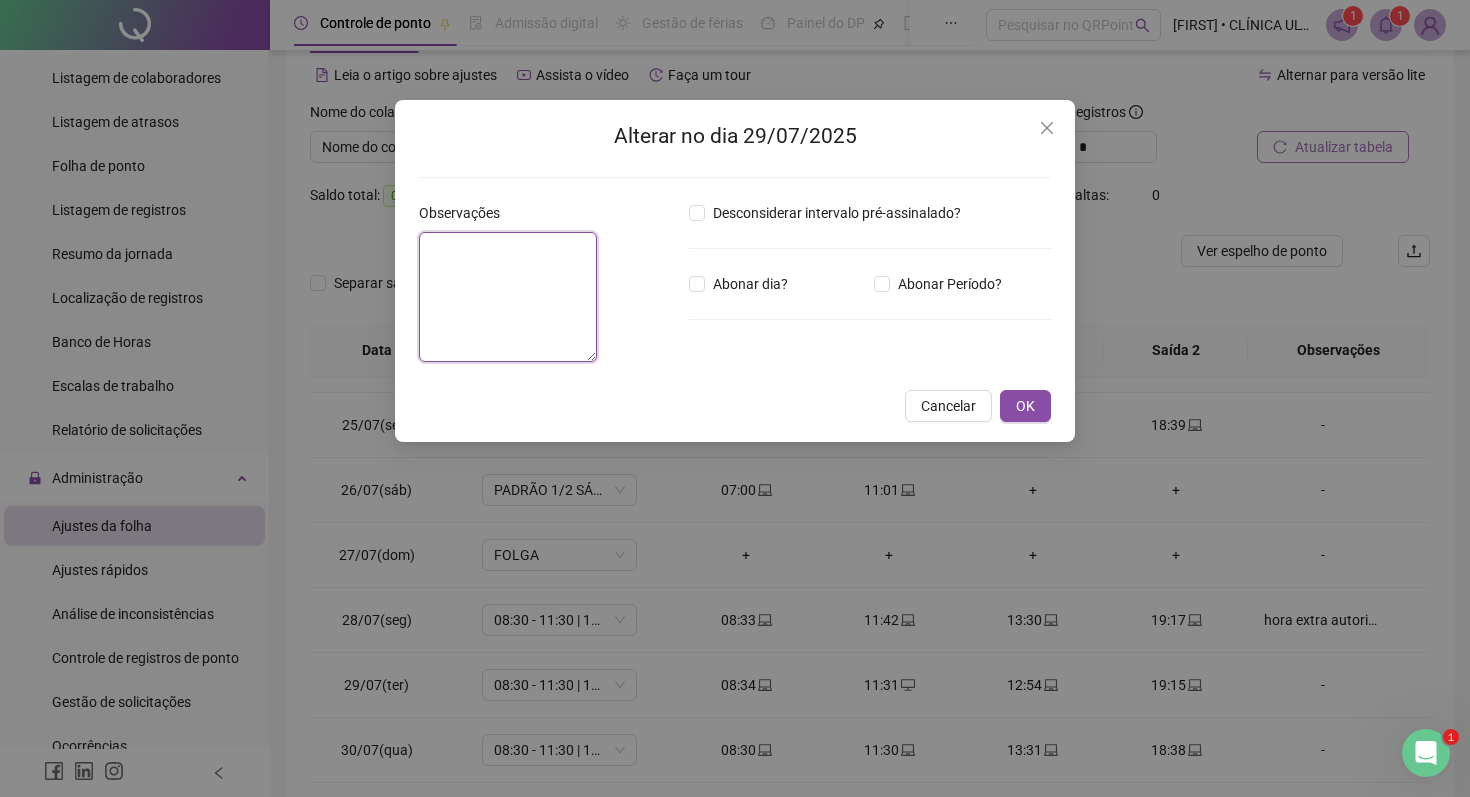 click at bounding box center (508, 297) 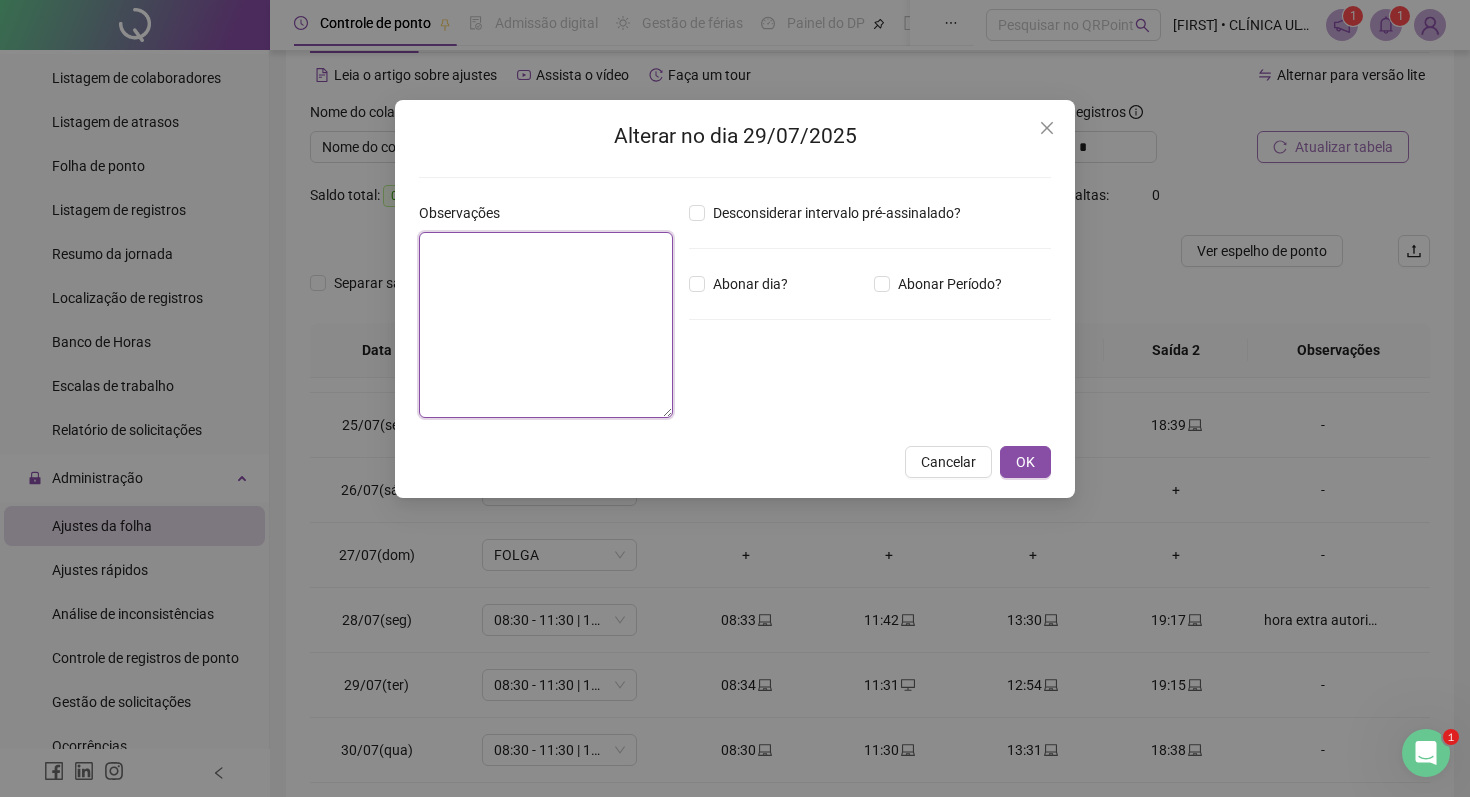 paste on "**********" 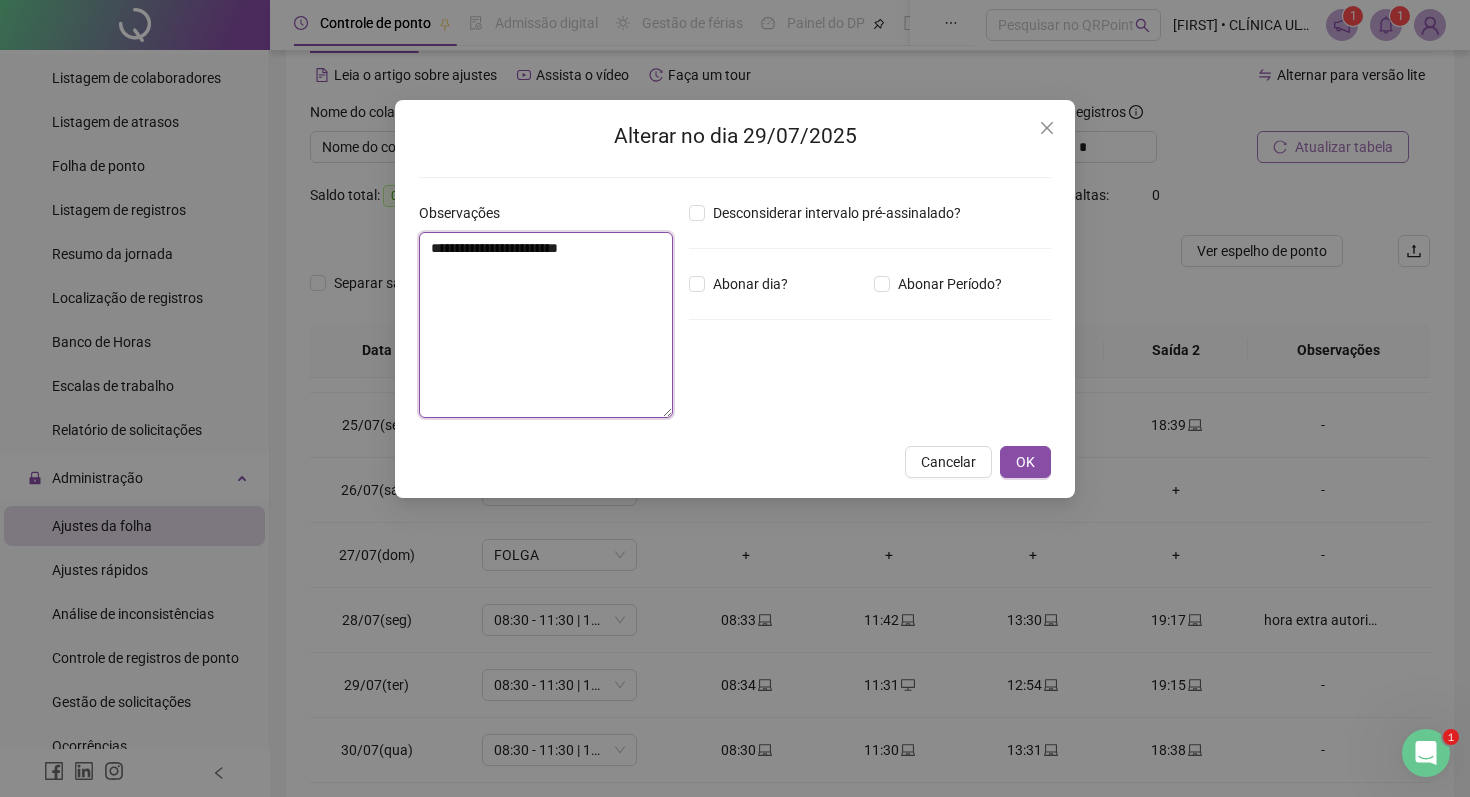 click on "**********" at bounding box center [546, 325] 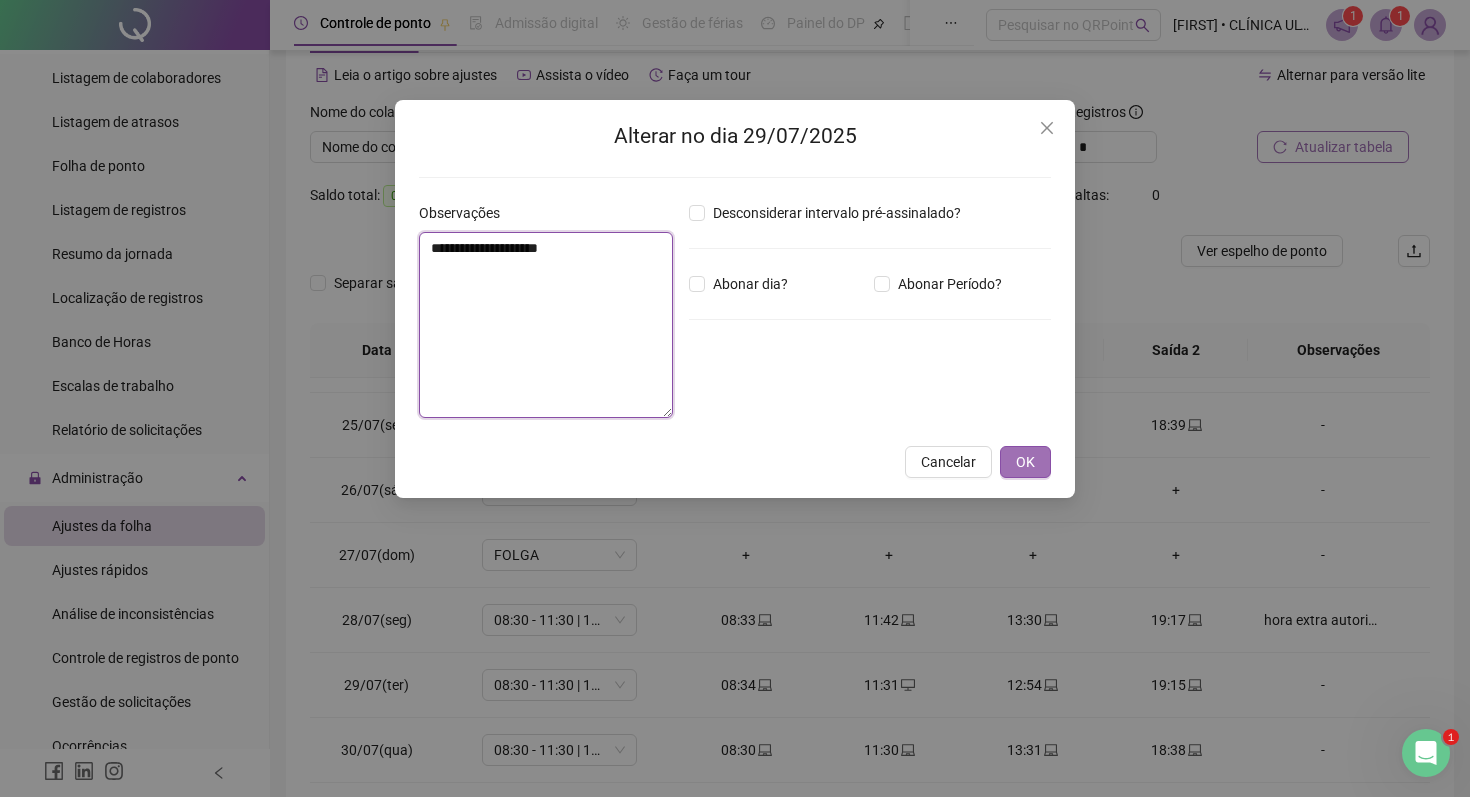 type on "**********" 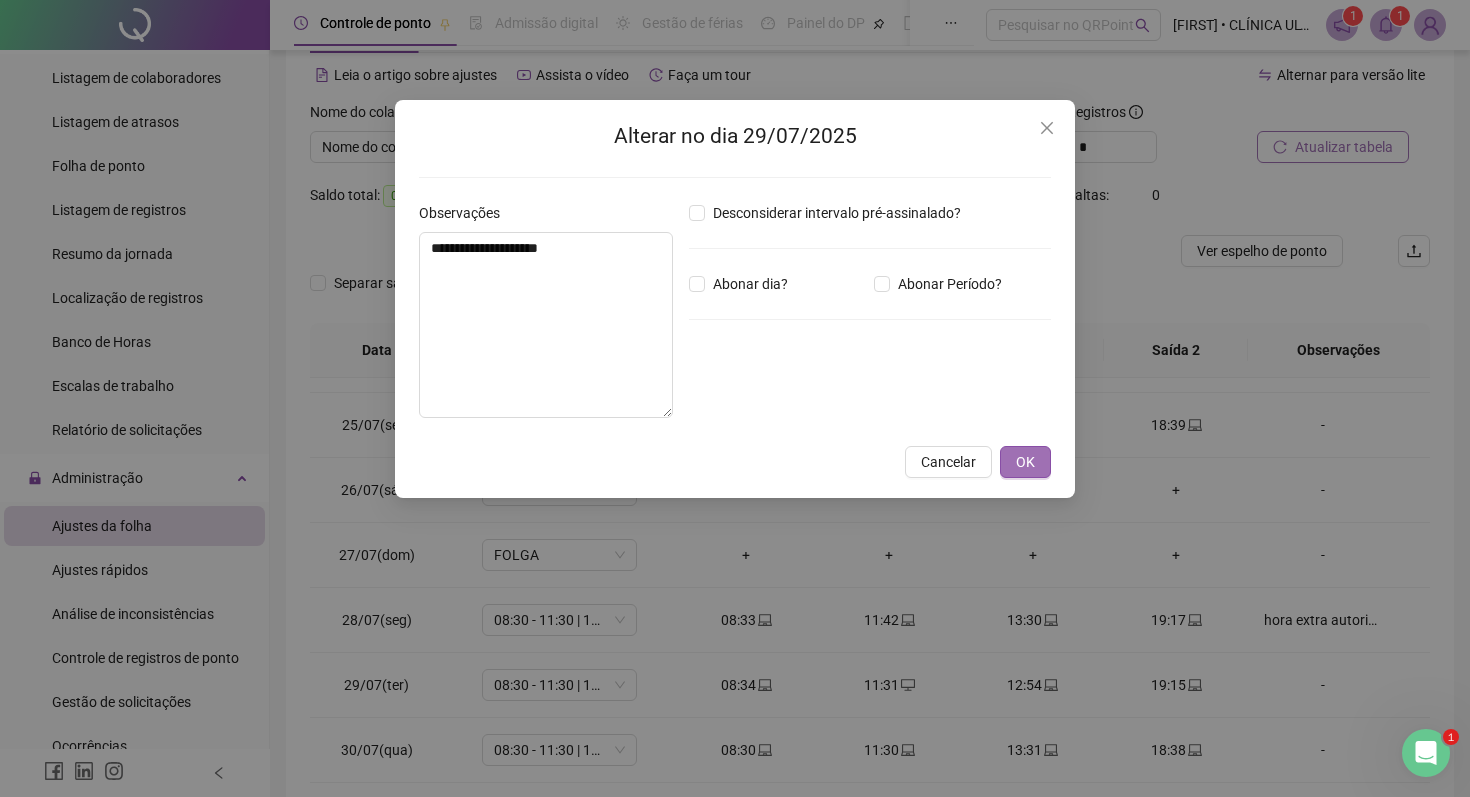 click on "OK" at bounding box center [1025, 462] 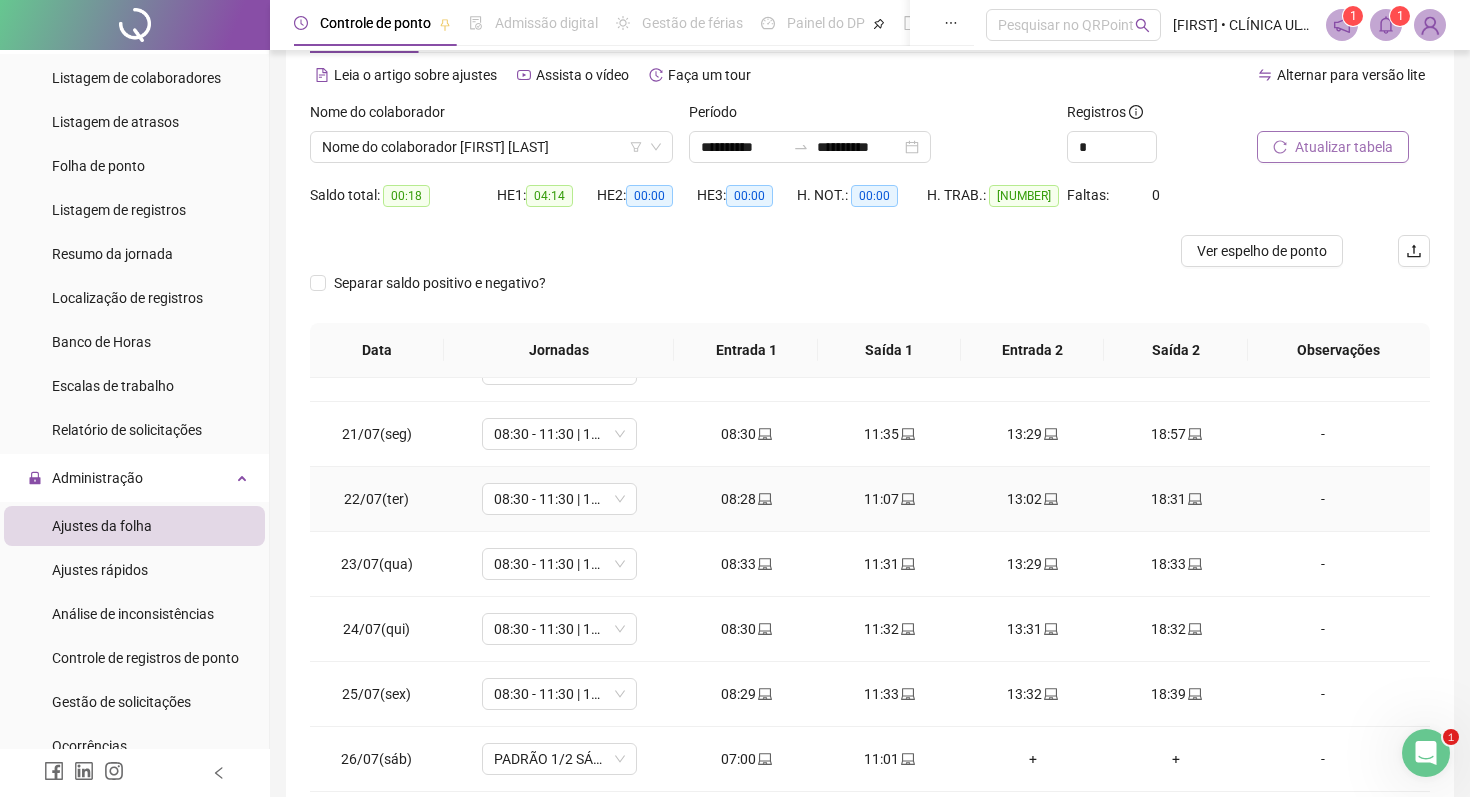 scroll, scrollTop: 1239, scrollLeft: 0, axis: vertical 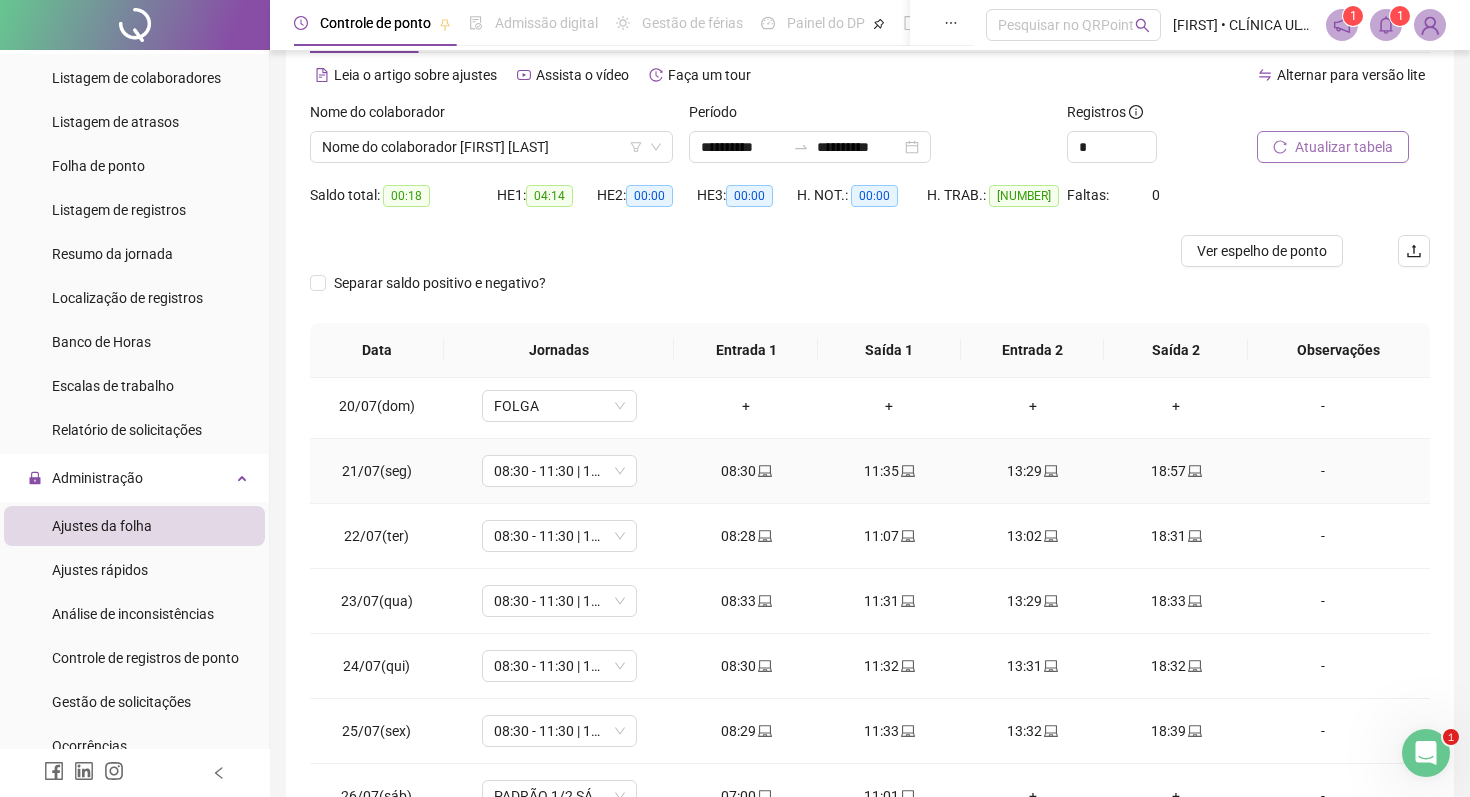 click on "-" at bounding box center (1323, 471) 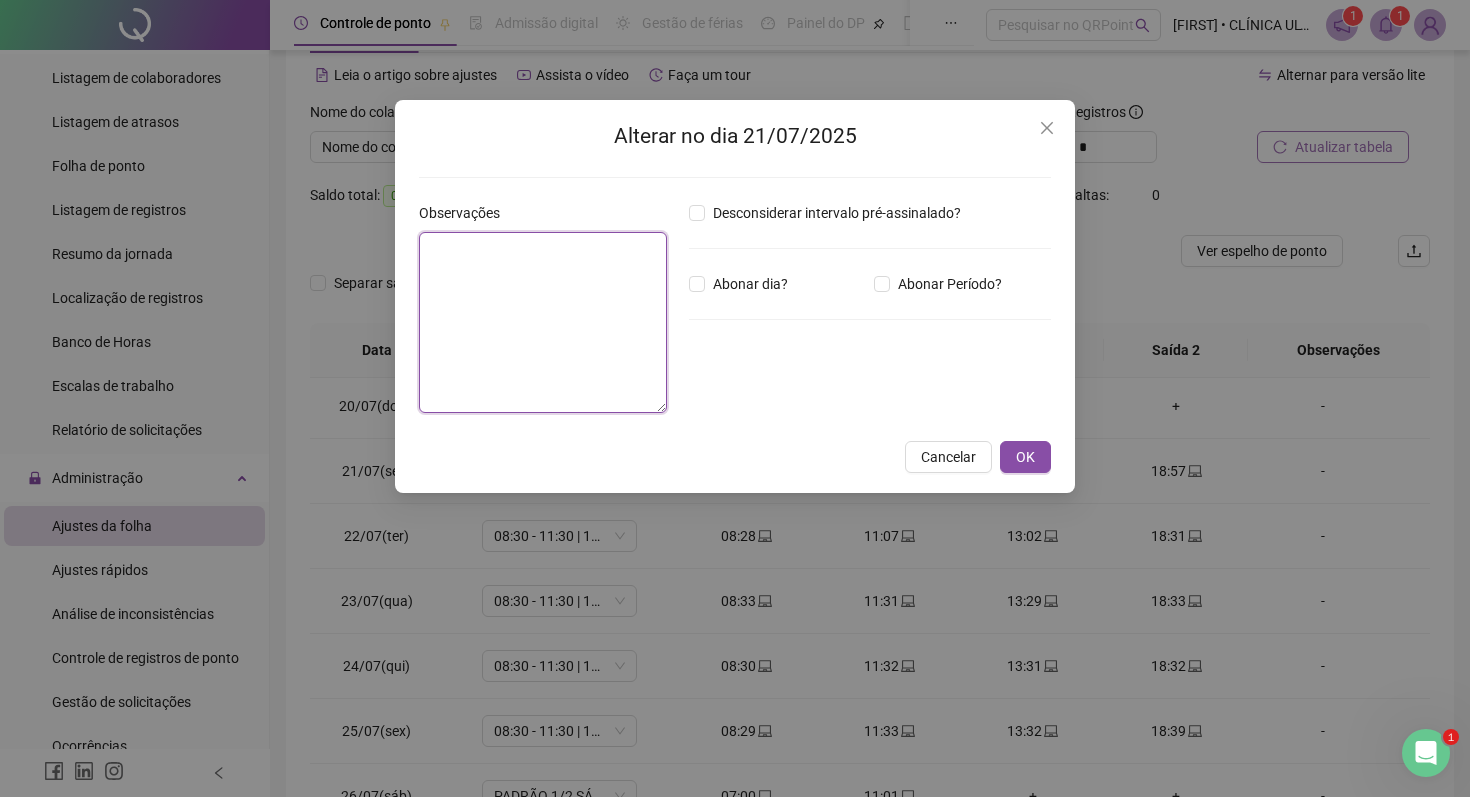 click at bounding box center (543, 322) 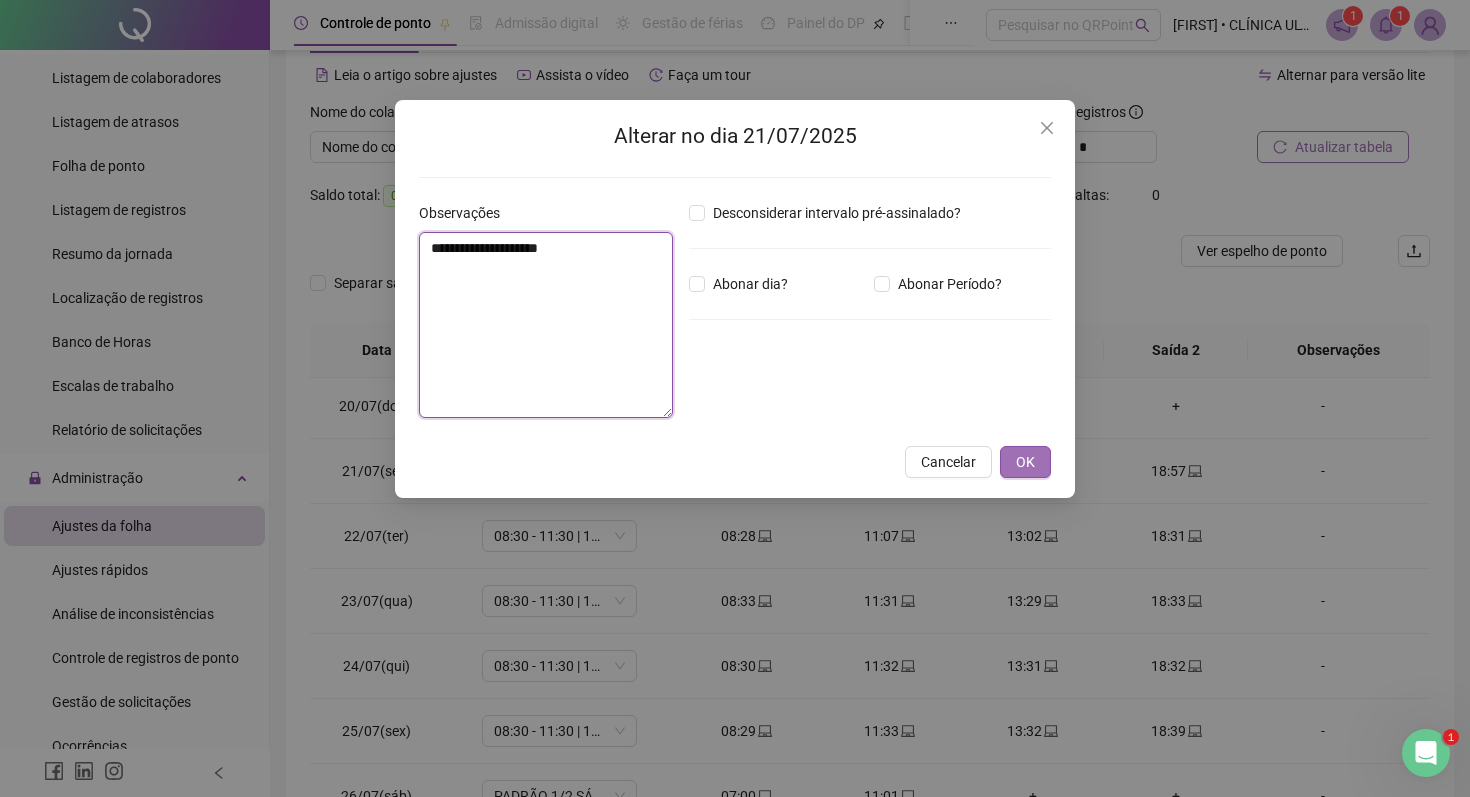 type on "**********" 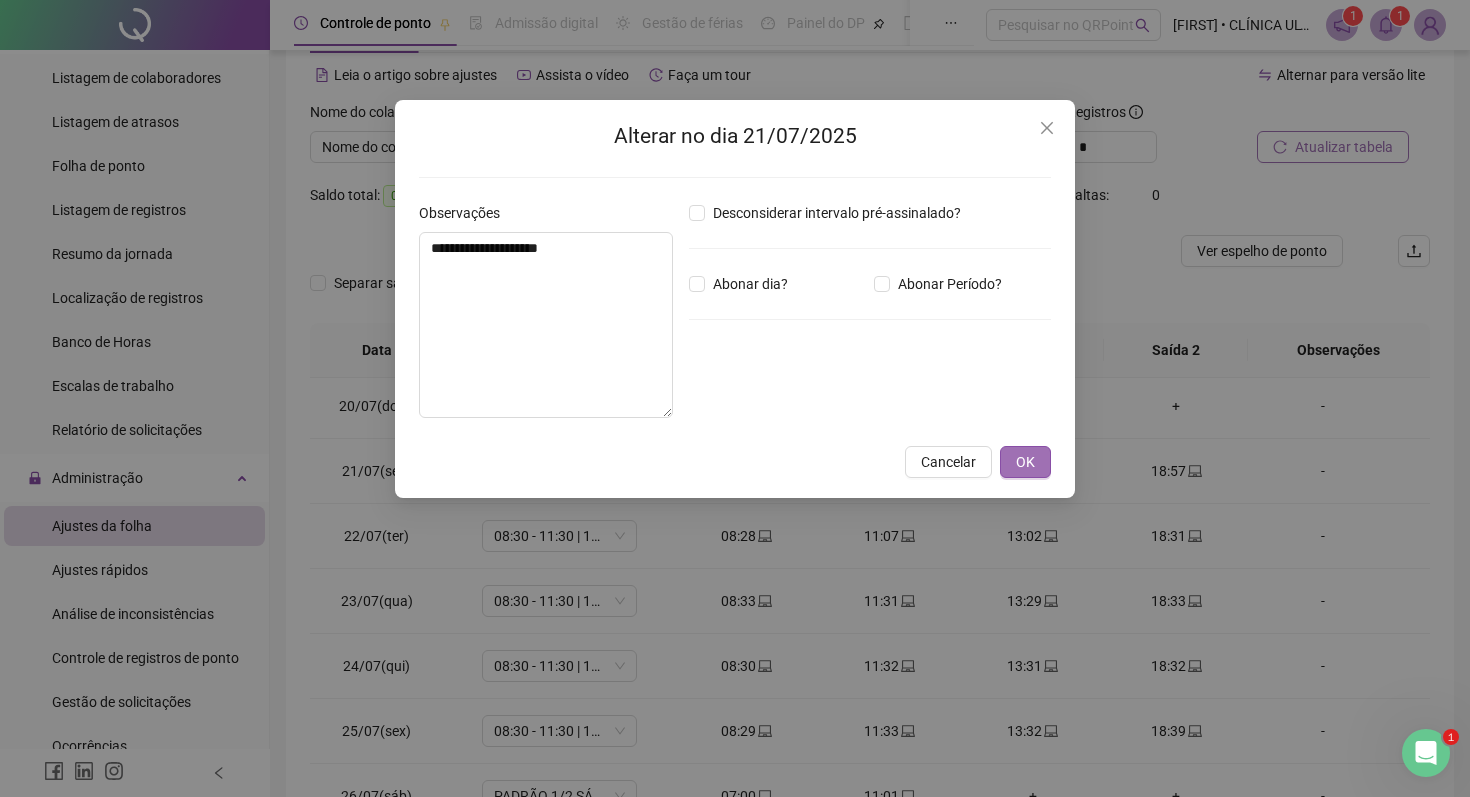 click on "OK" at bounding box center (1025, 462) 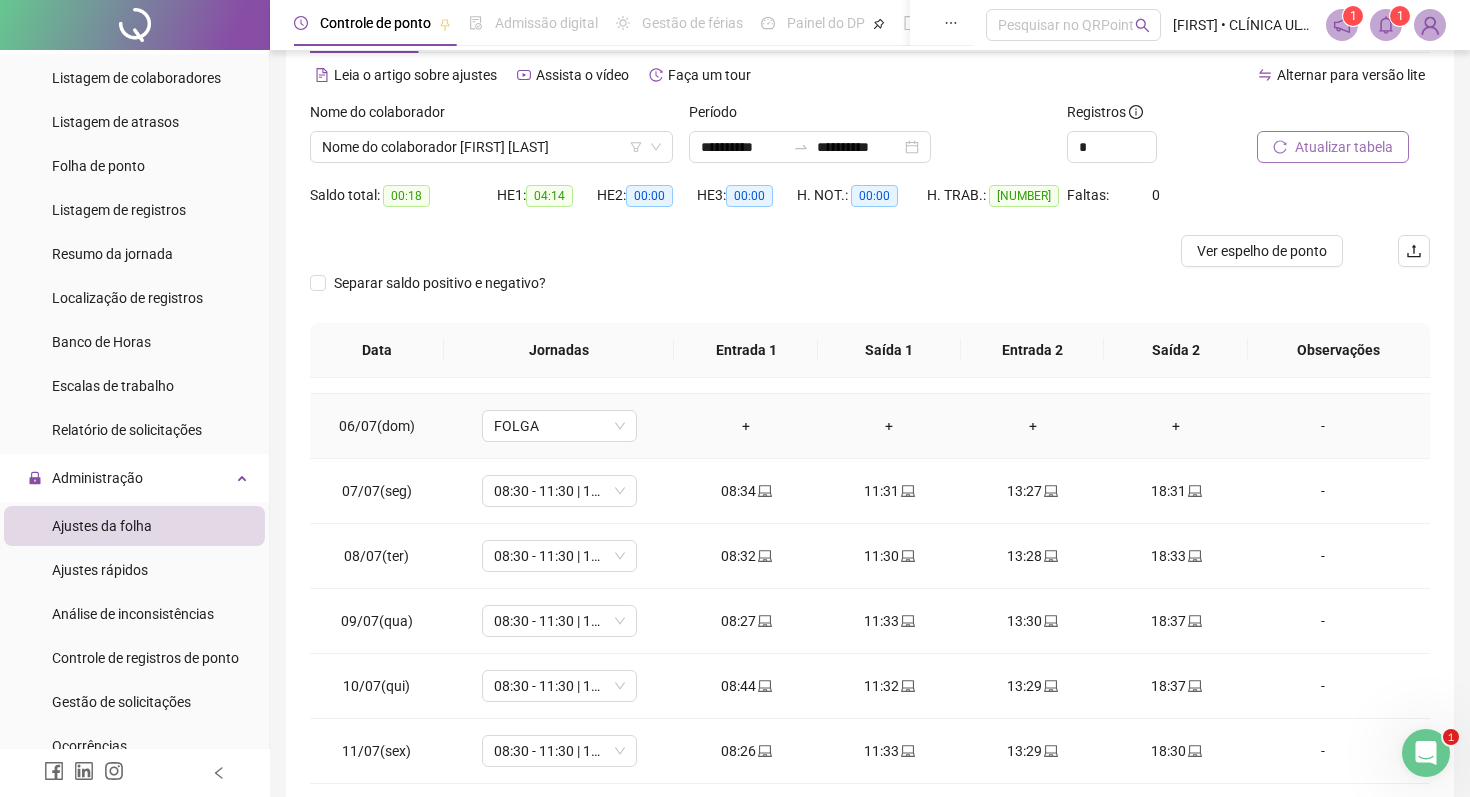 scroll, scrollTop: 318, scrollLeft: 0, axis: vertical 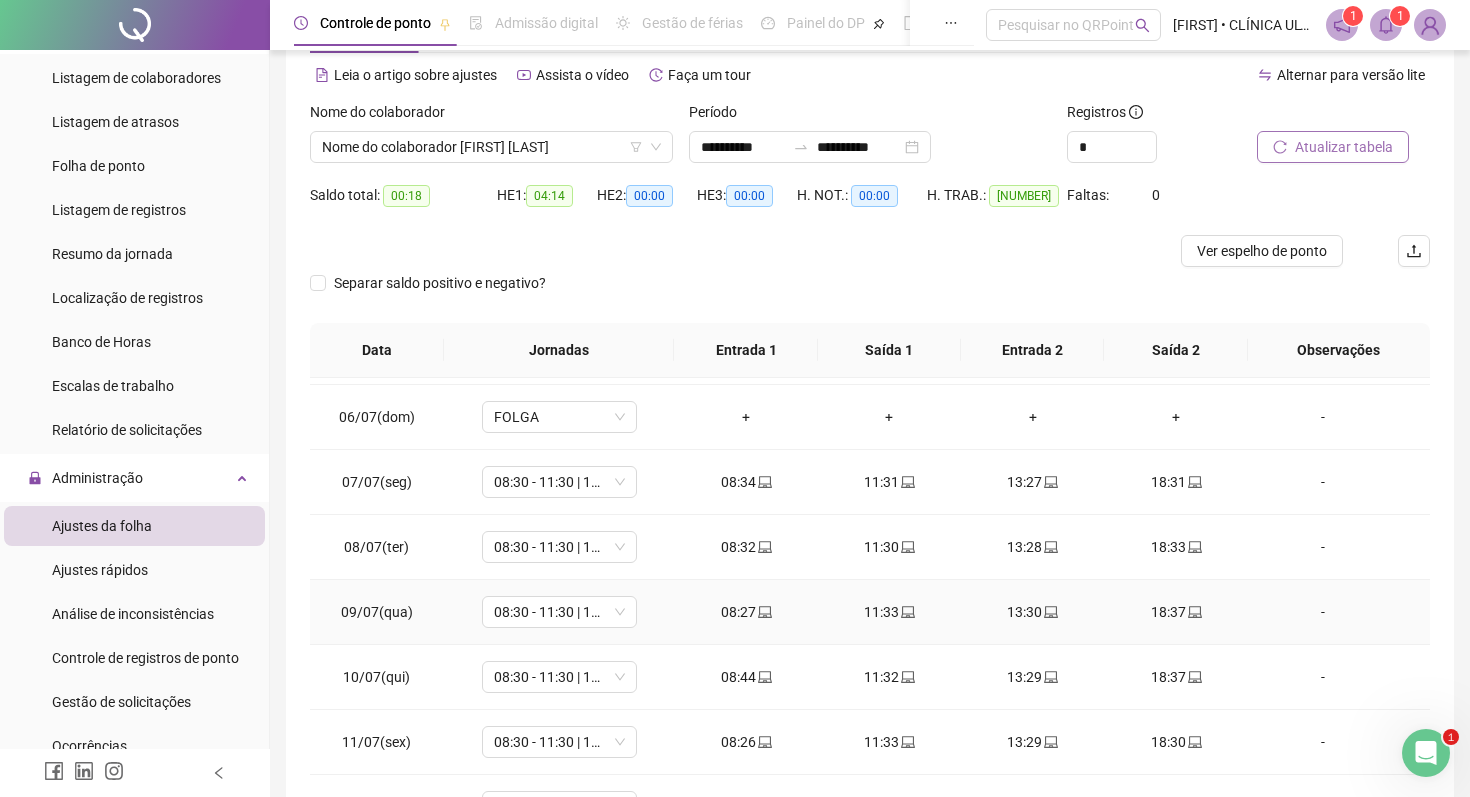 click on "-" at bounding box center (1323, 612) 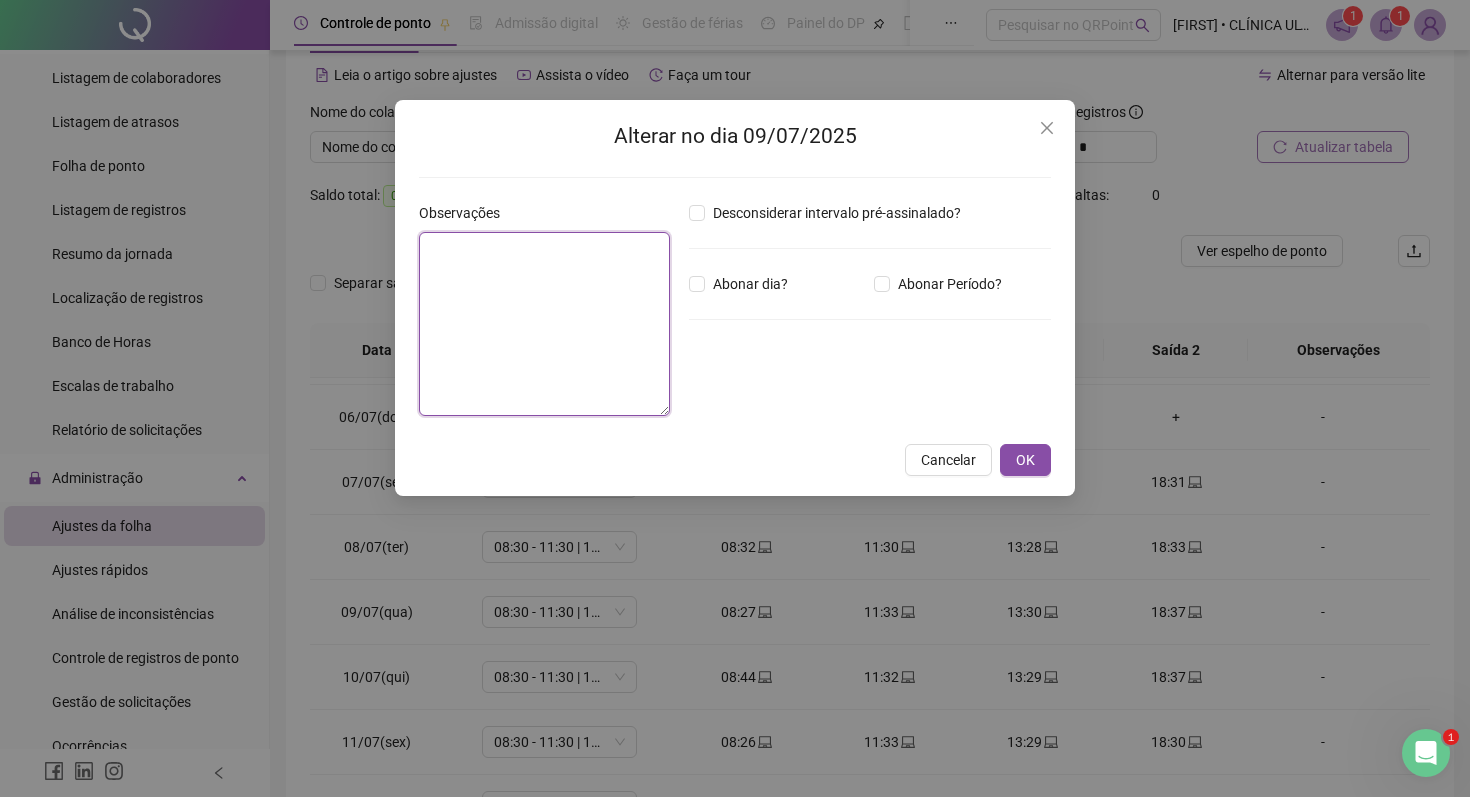 click at bounding box center (544, 324) 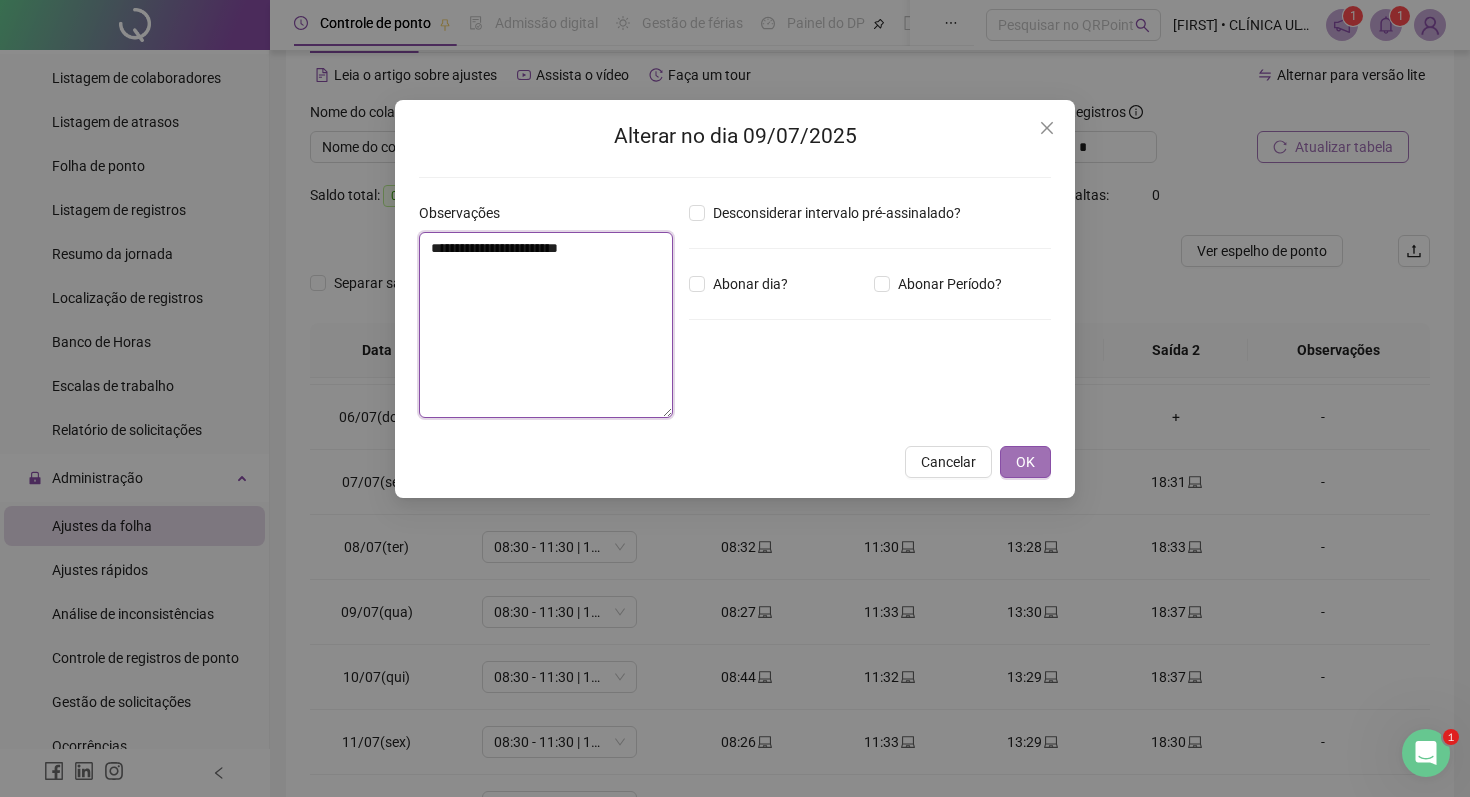type on "**********" 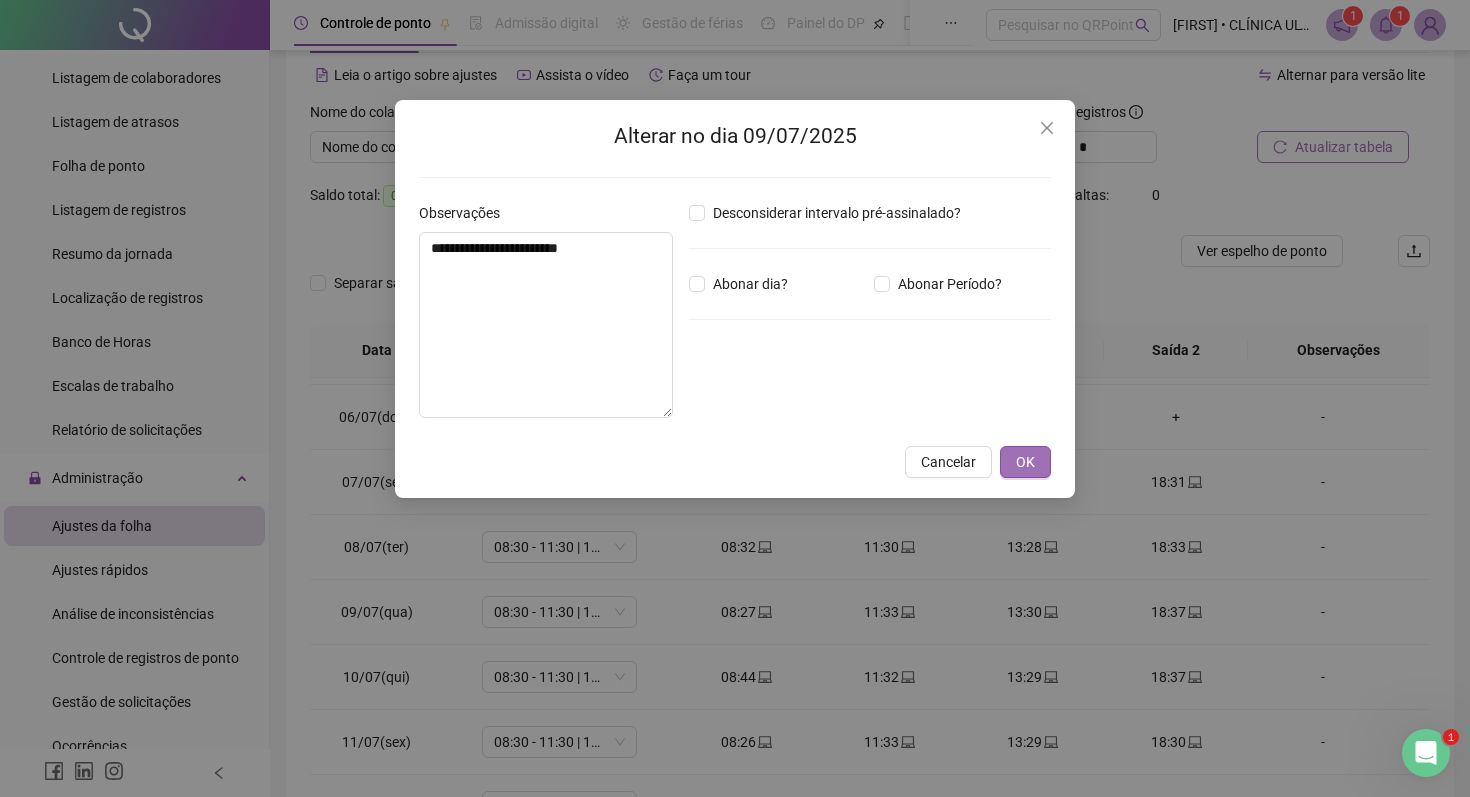 click on "OK" at bounding box center [1025, 462] 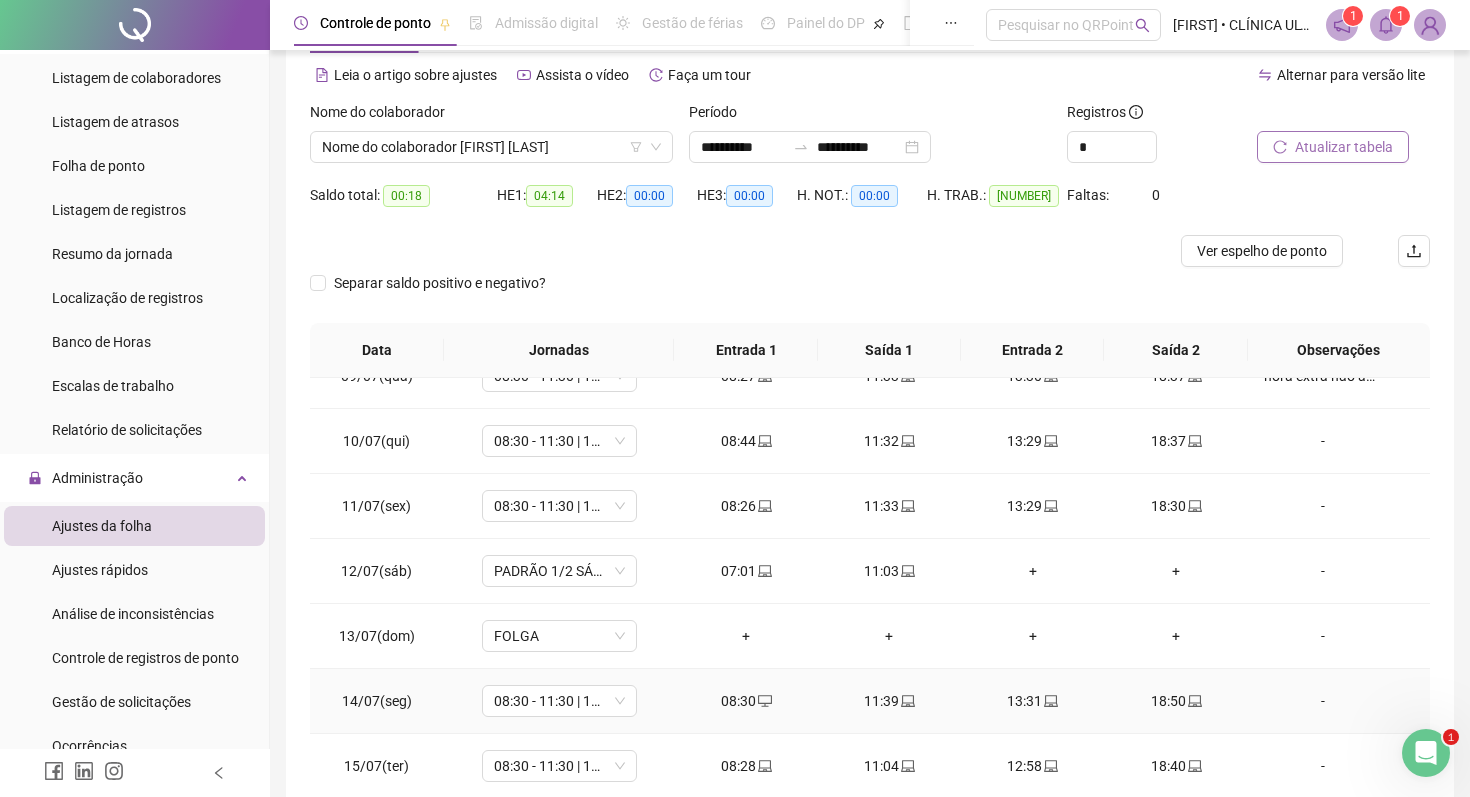 scroll, scrollTop: 637, scrollLeft: 0, axis: vertical 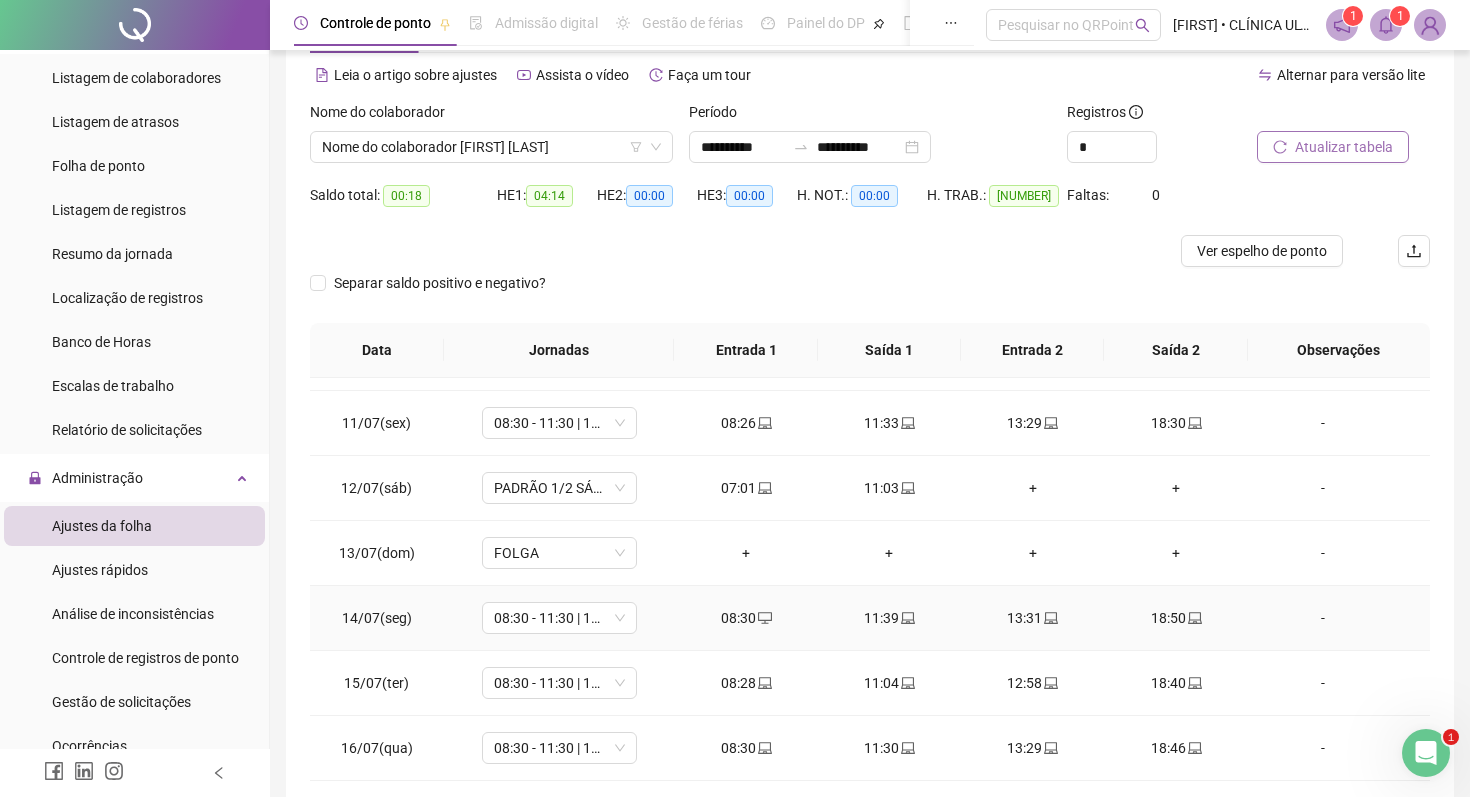 click on "-" at bounding box center [1323, 618] 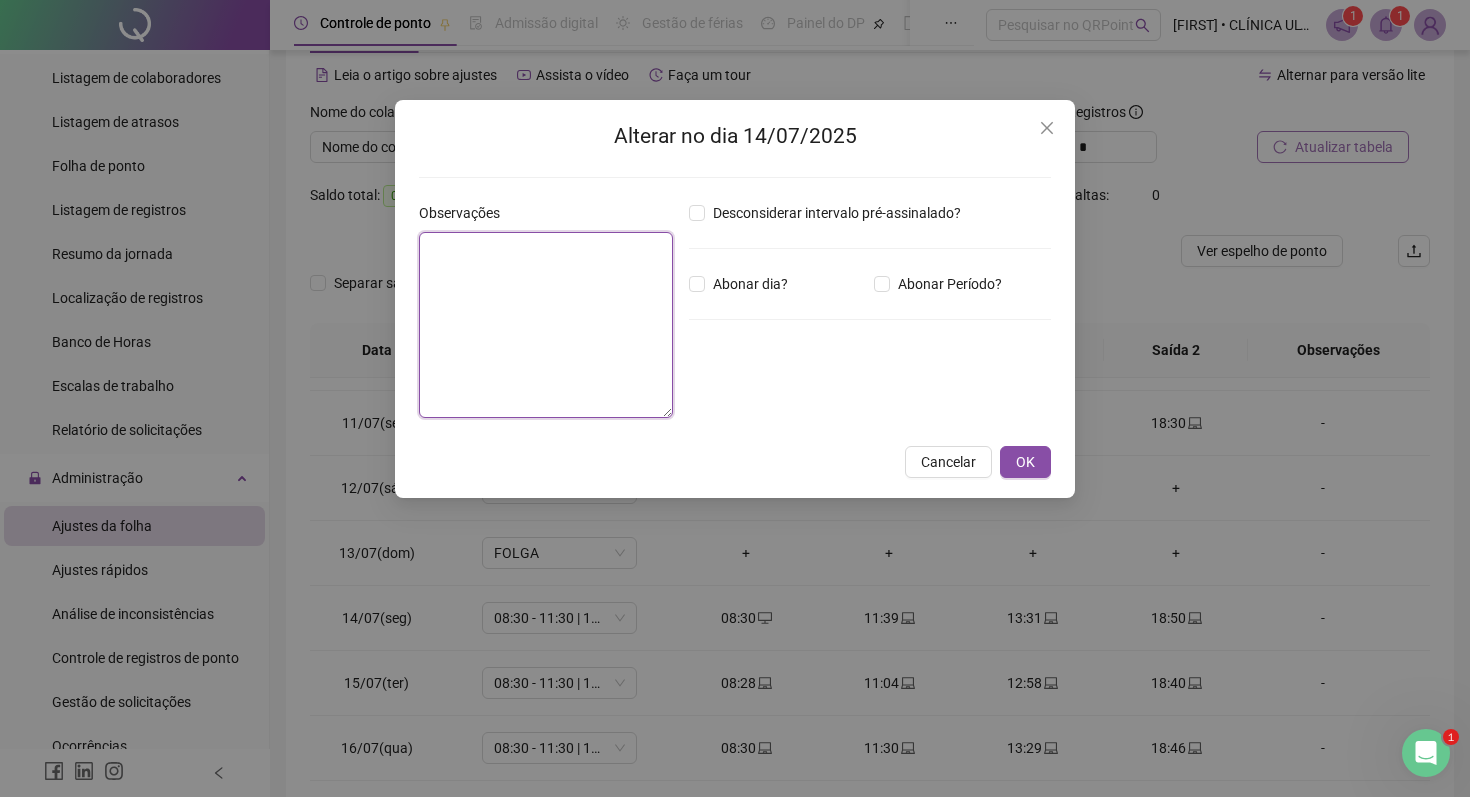 click at bounding box center [546, 325] 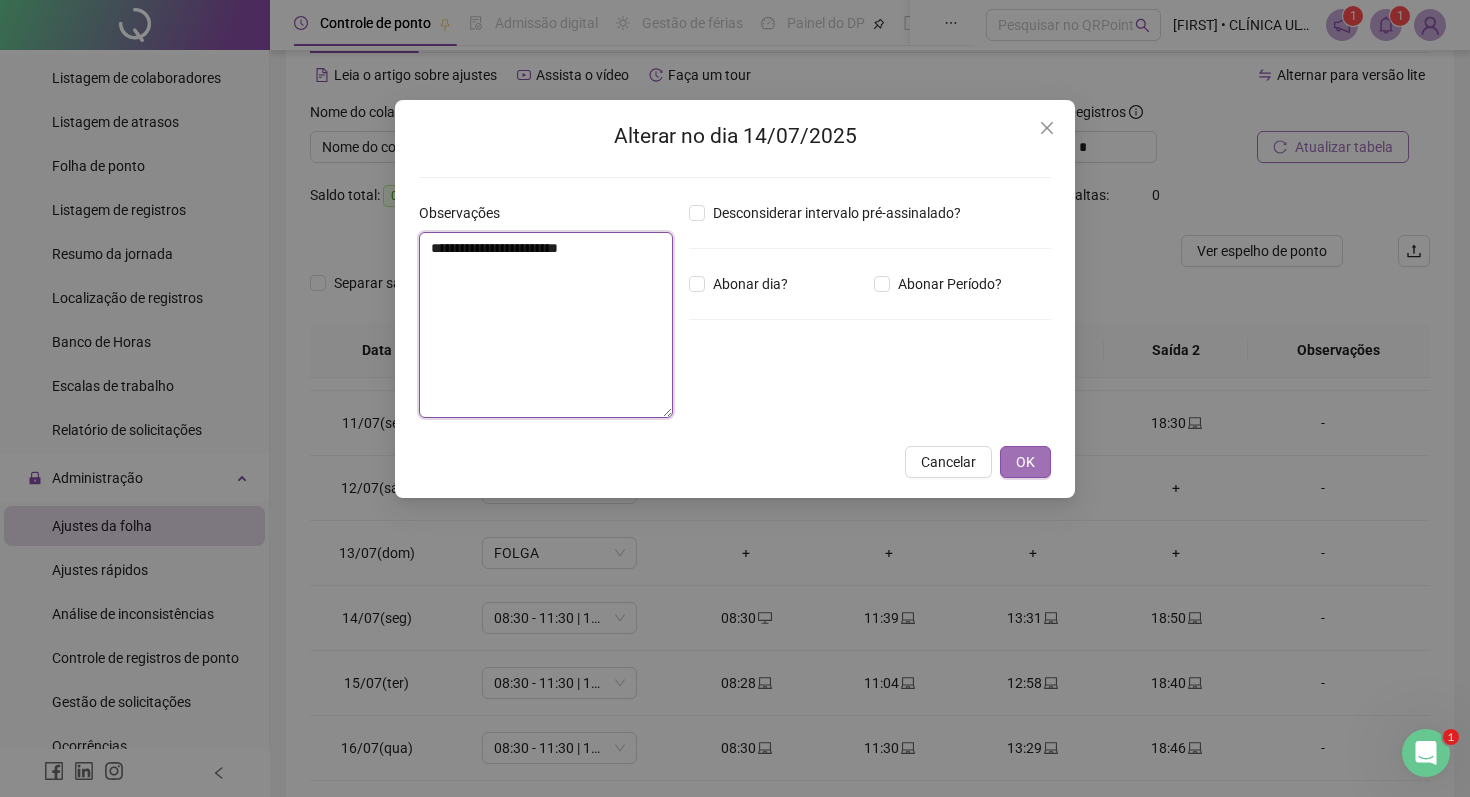 type on "**********" 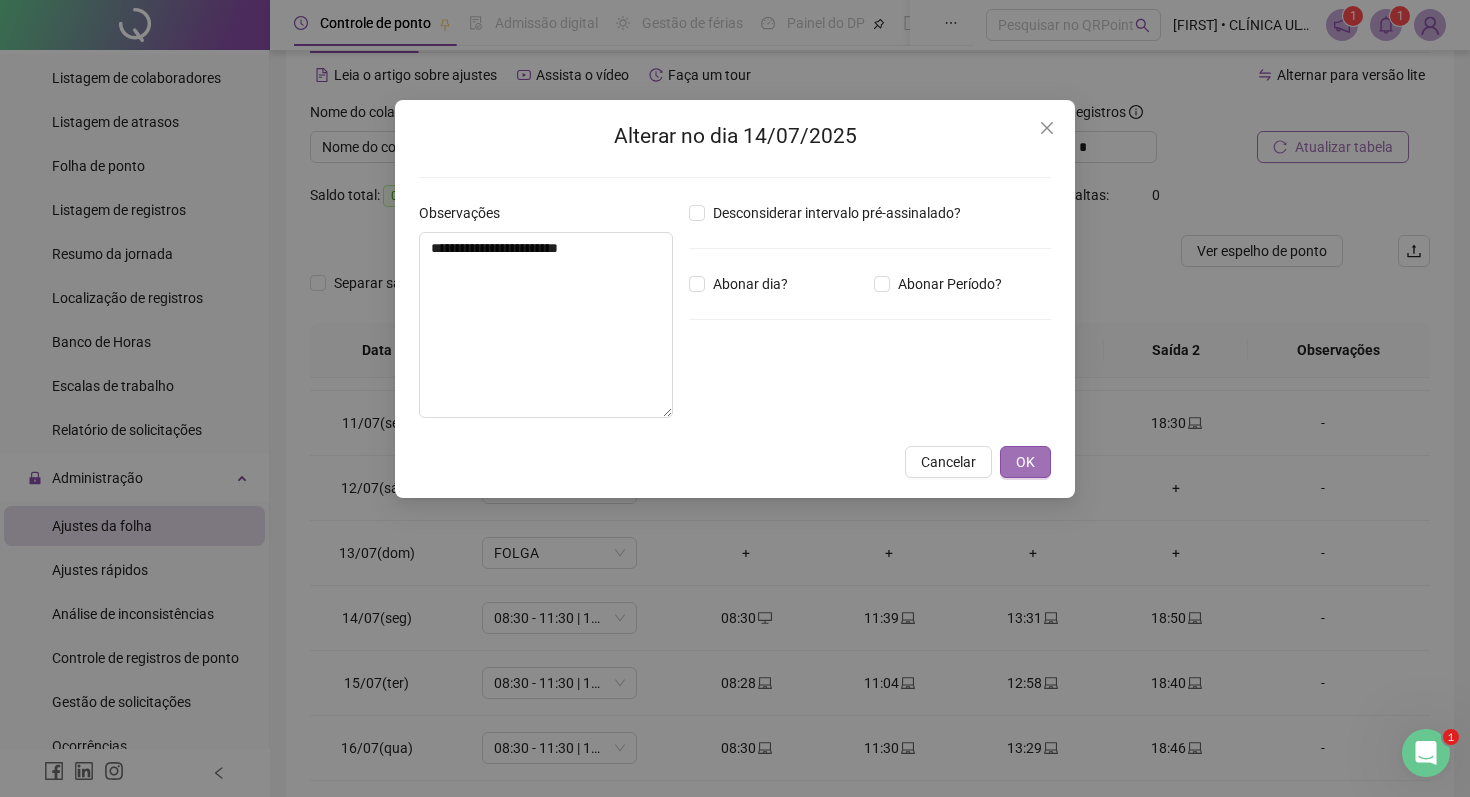 click on "OK" at bounding box center (1025, 462) 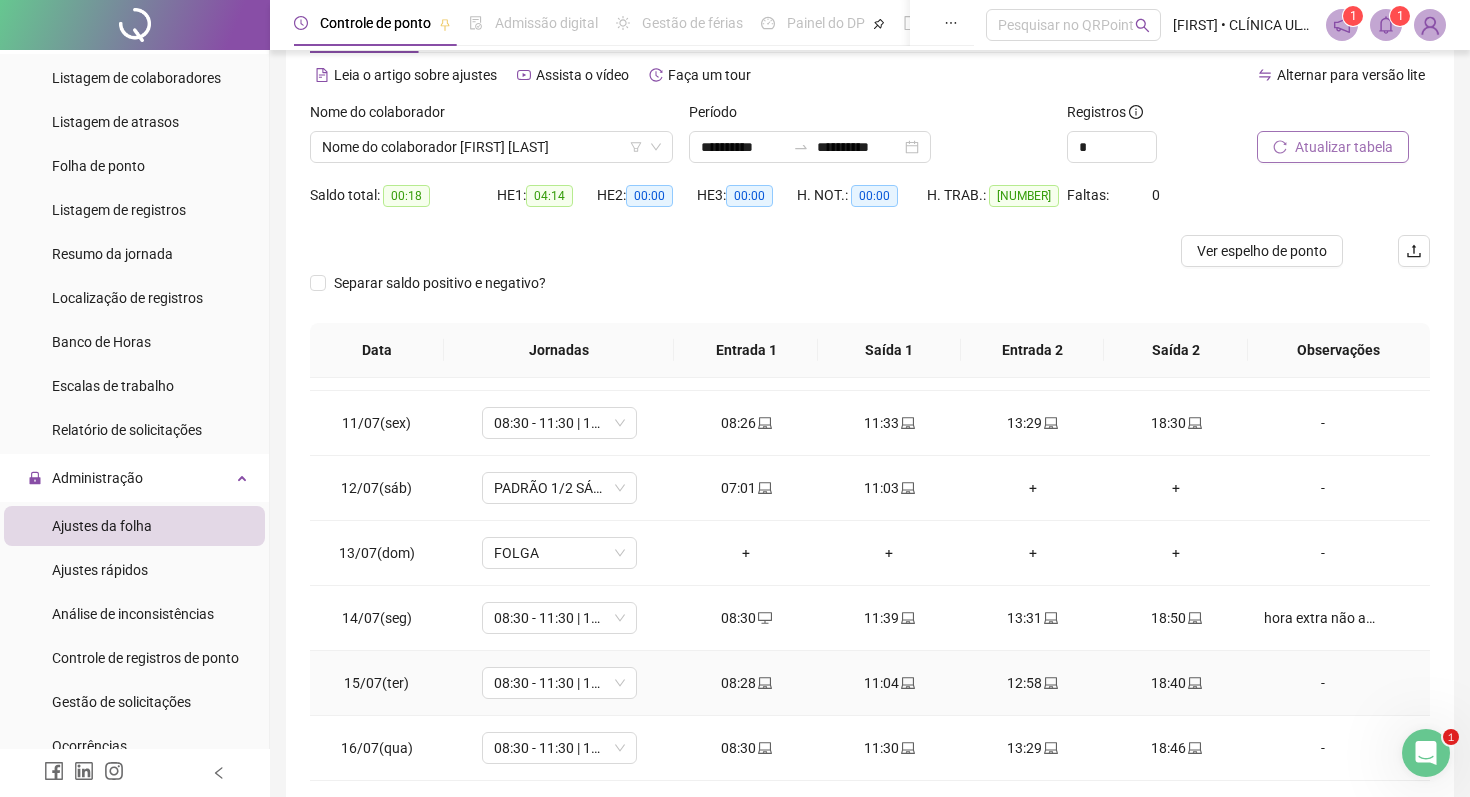 click on "-" at bounding box center [1323, 683] 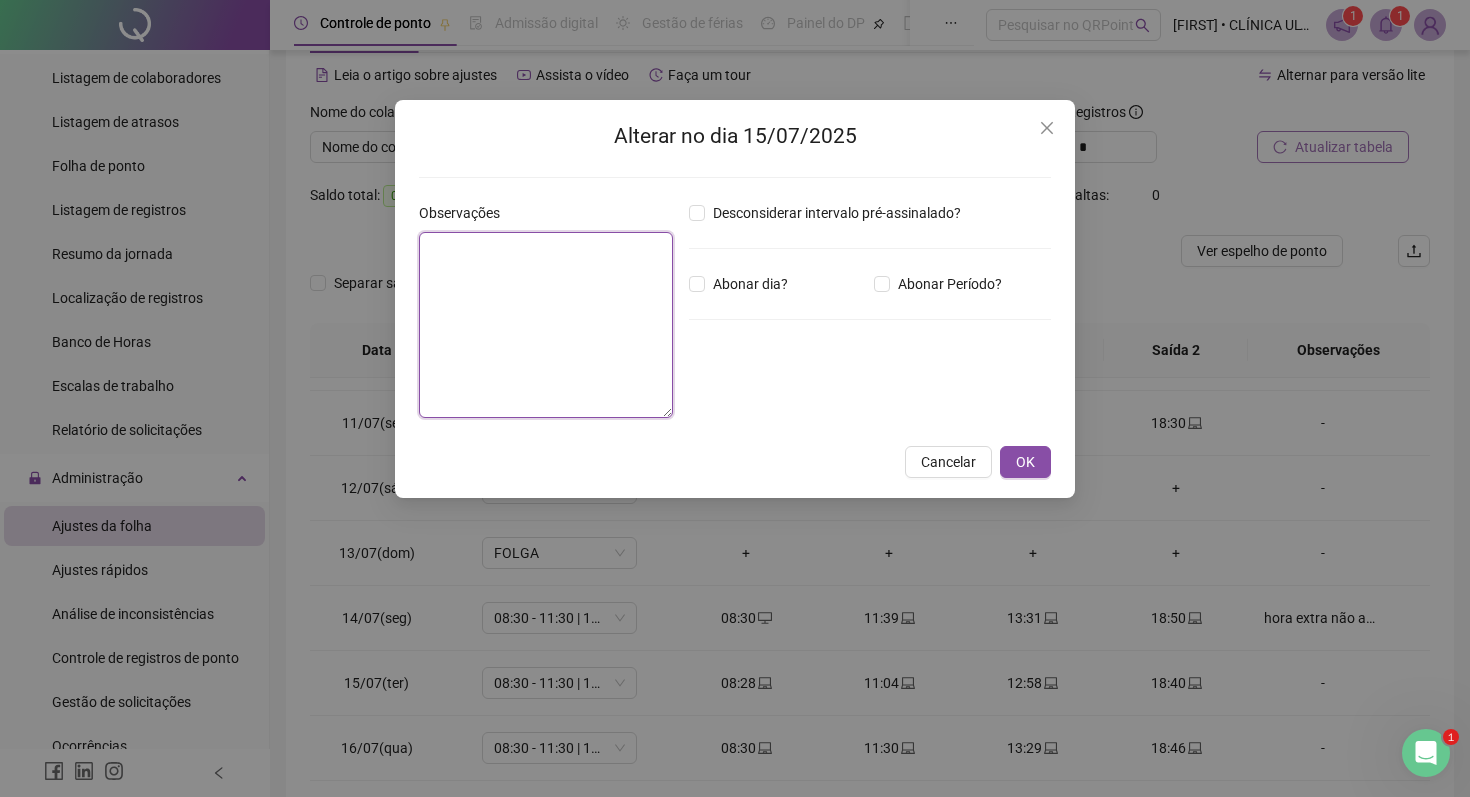 click at bounding box center (546, 325) 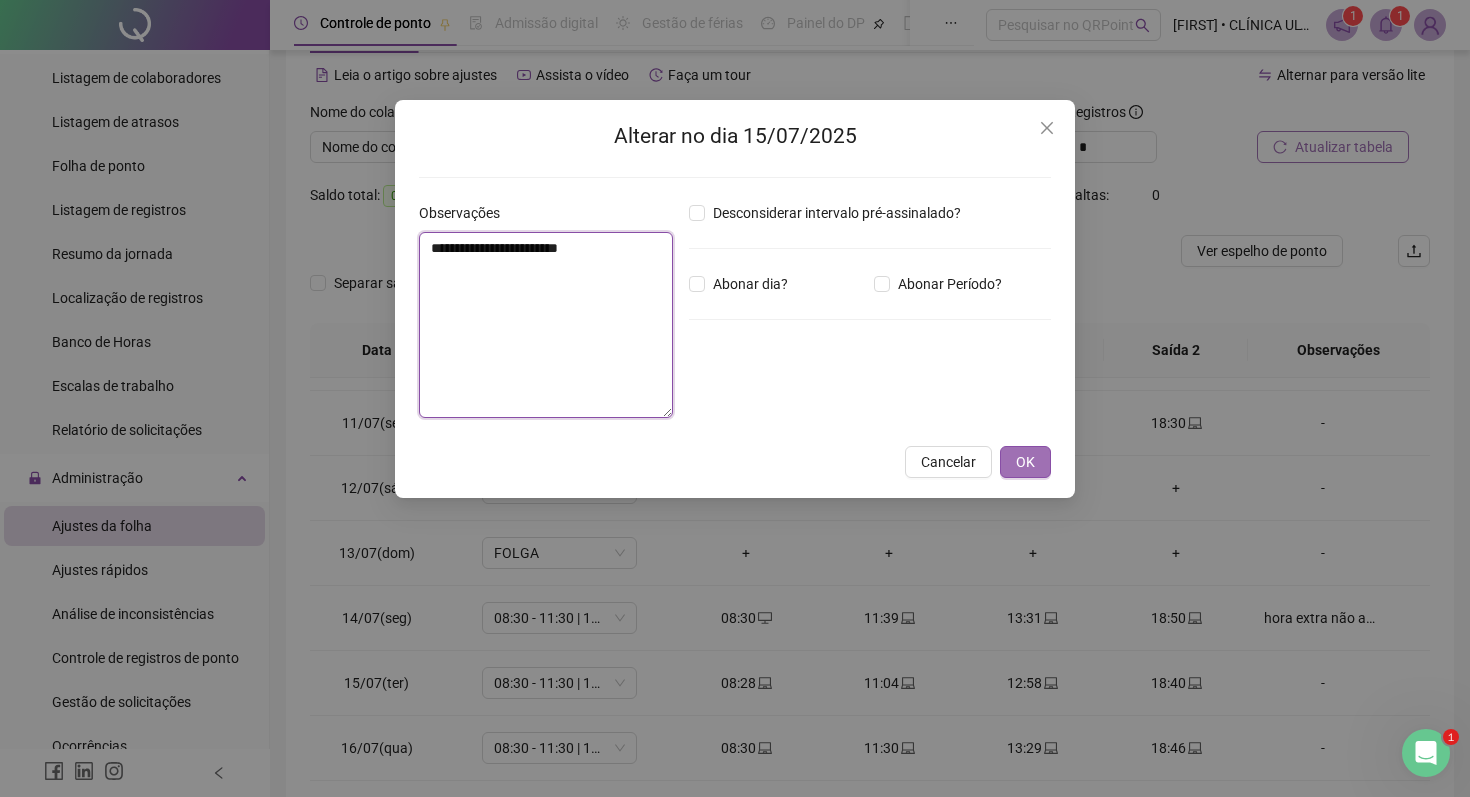 type on "**********" 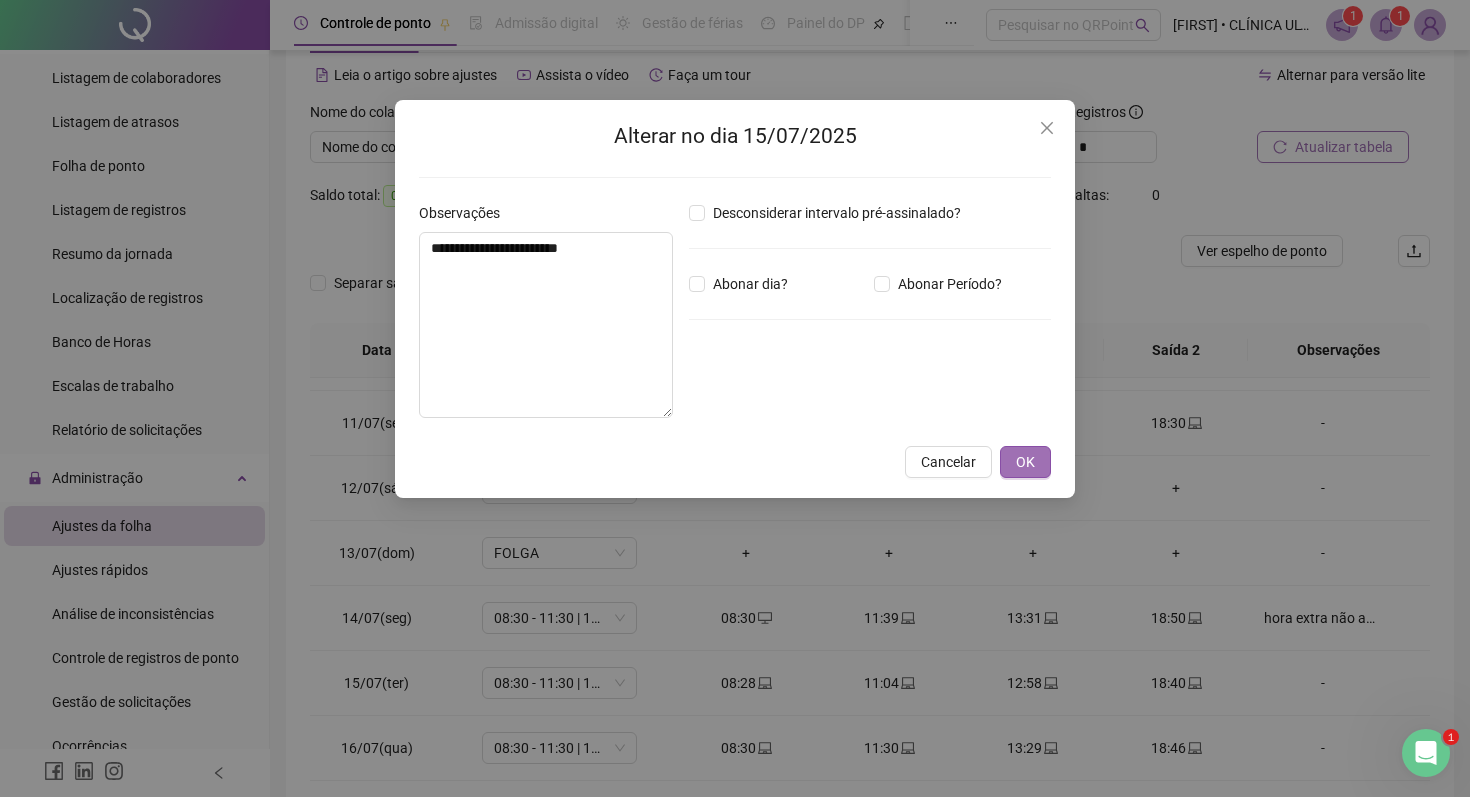 click on "OK" at bounding box center (1025, 462) 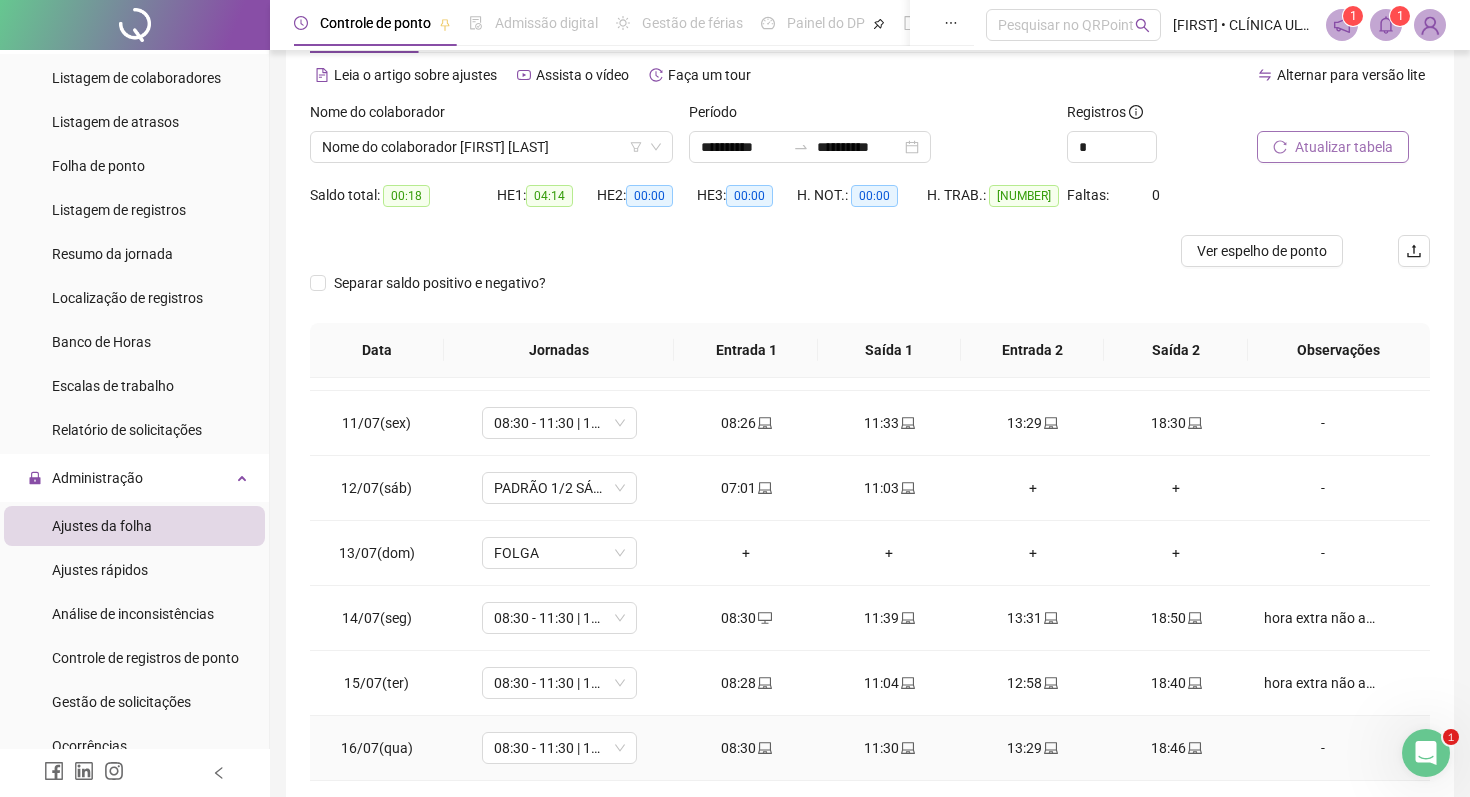 click on "-" at bounding box center [1323, 748] 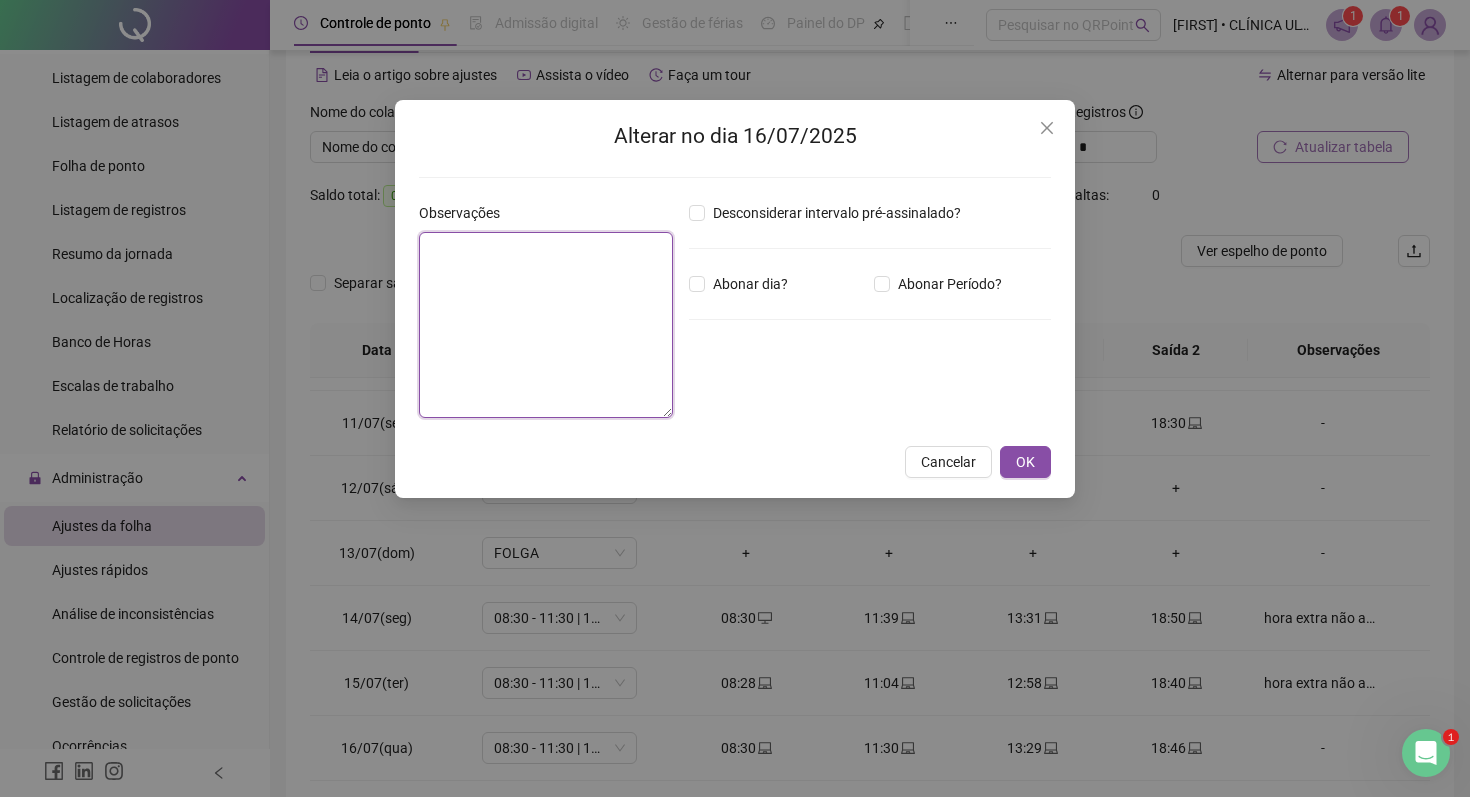 click at bounding box center (546, 325) 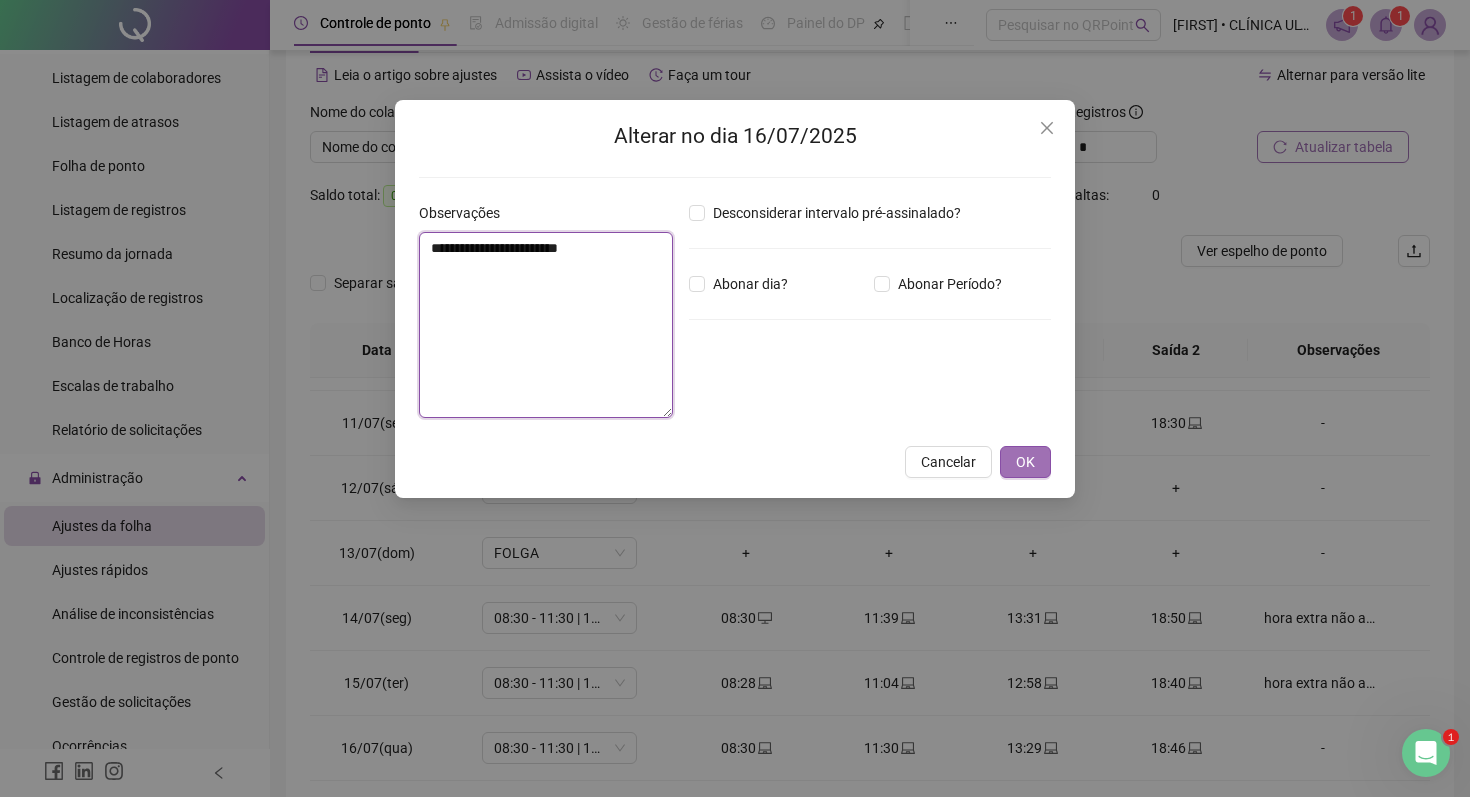 type on "**********" 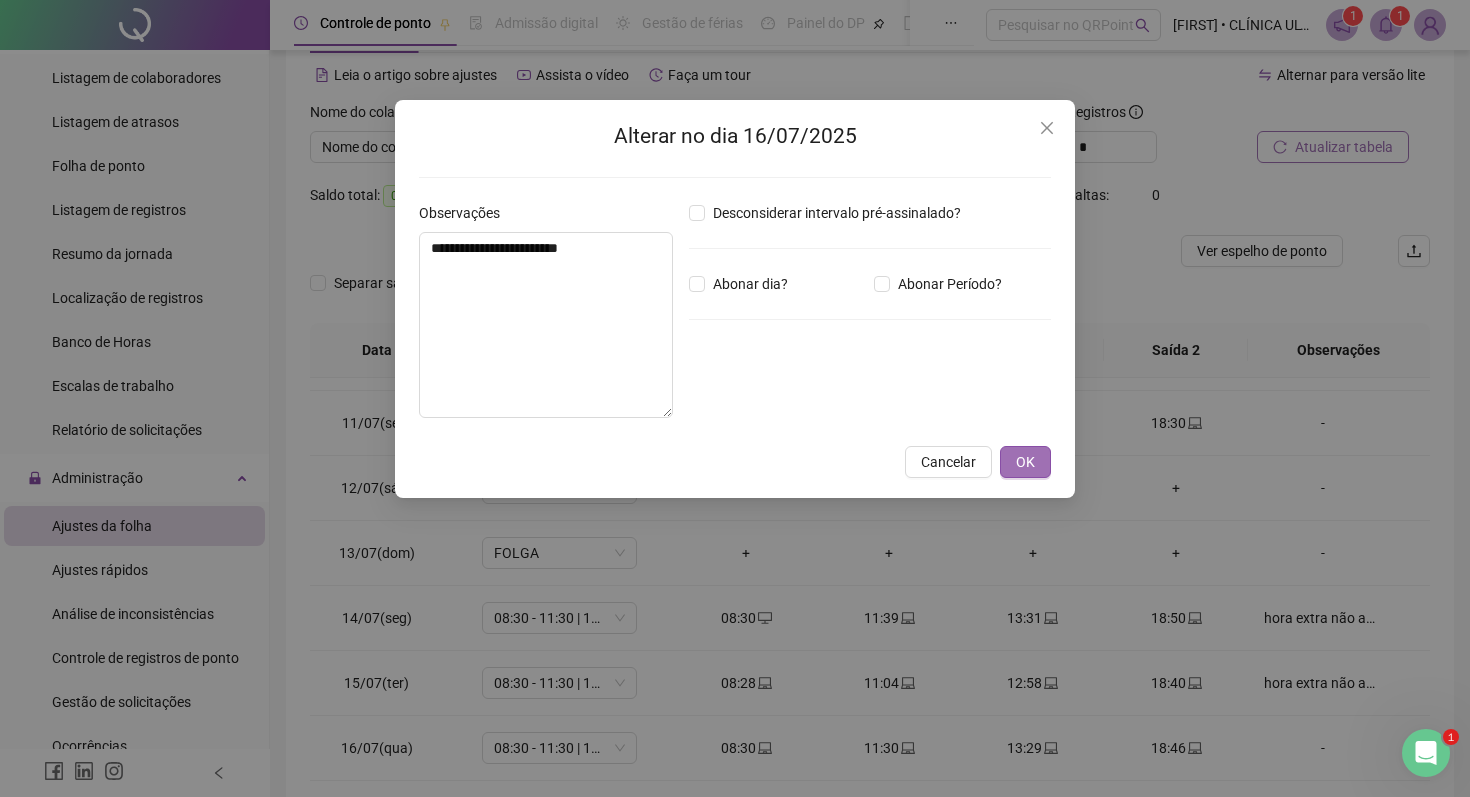 click on "OK" at bounding box center (1025, 462) 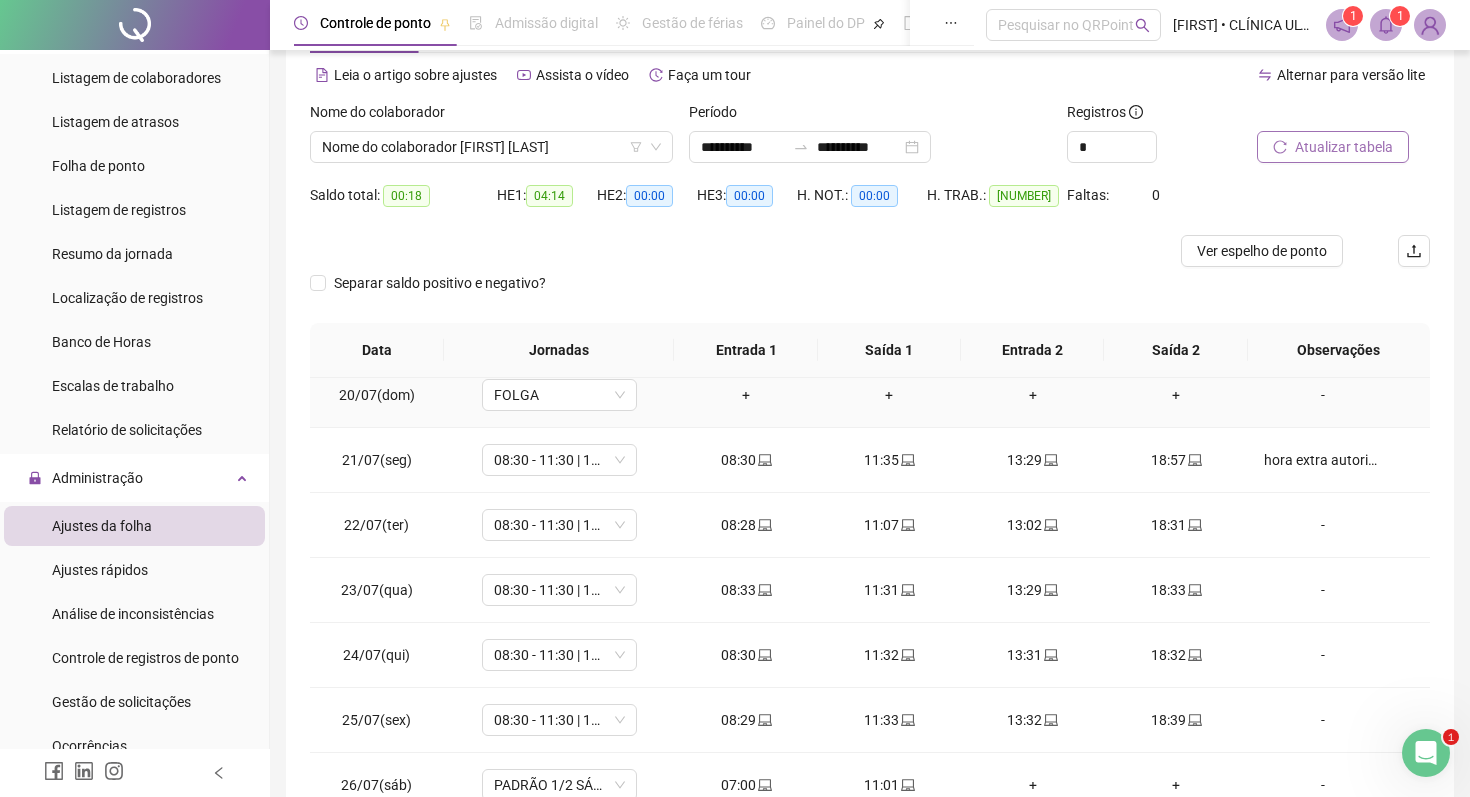 scroll, scrollTop: 1277, scrollLeft: 0, axis: vertical 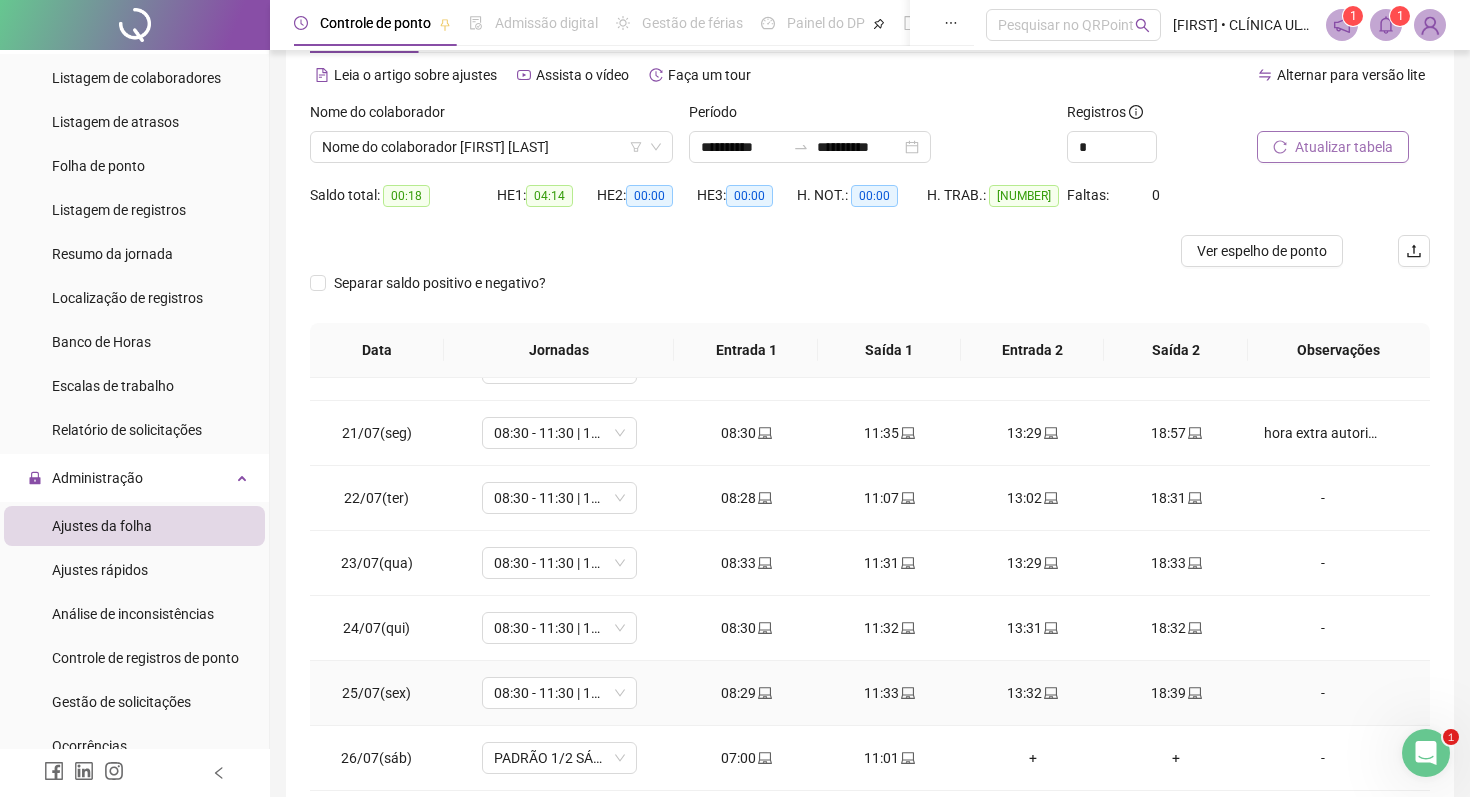 click on "-" at bounding box center [1323, 693] 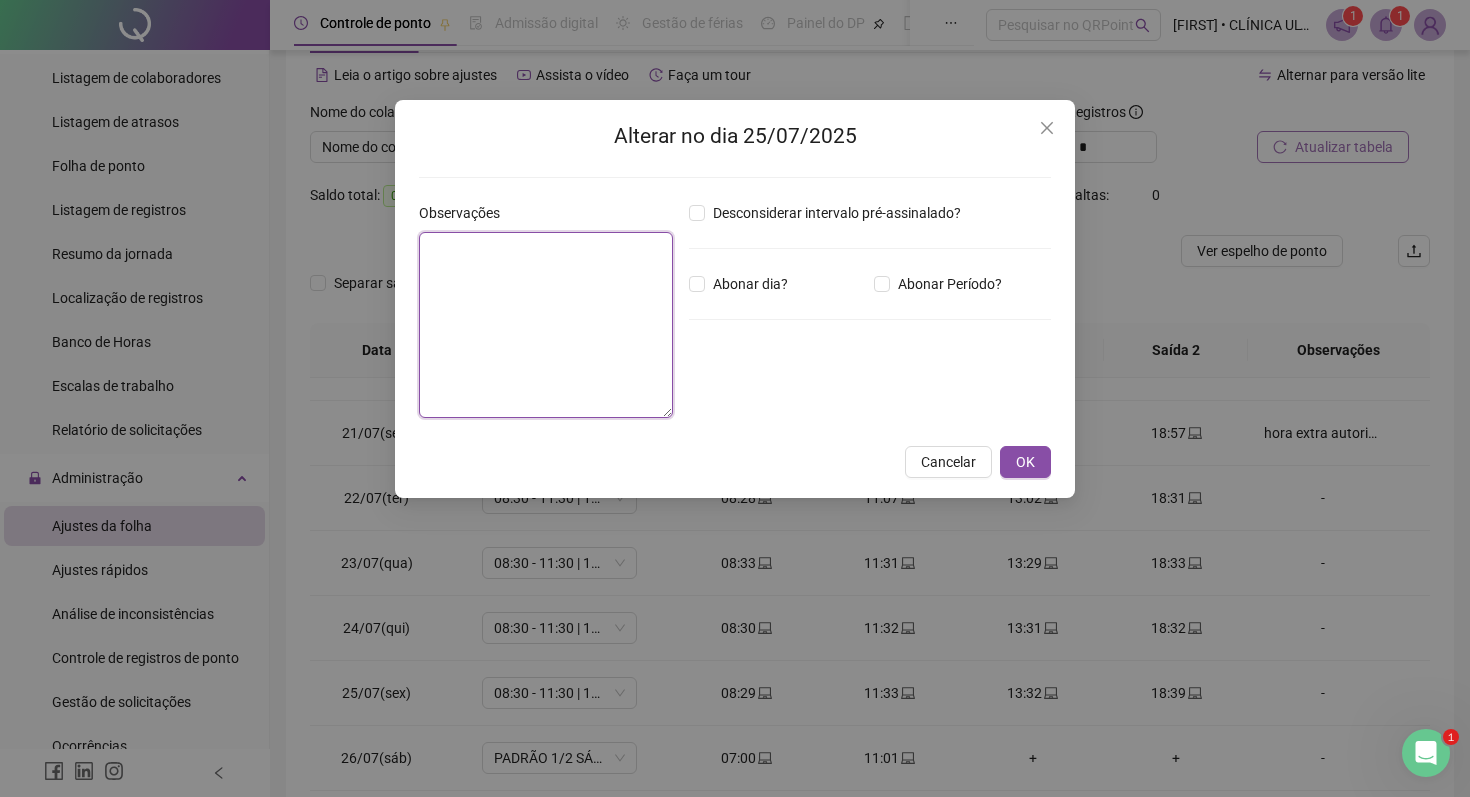 click at bounding box center (546, 325) 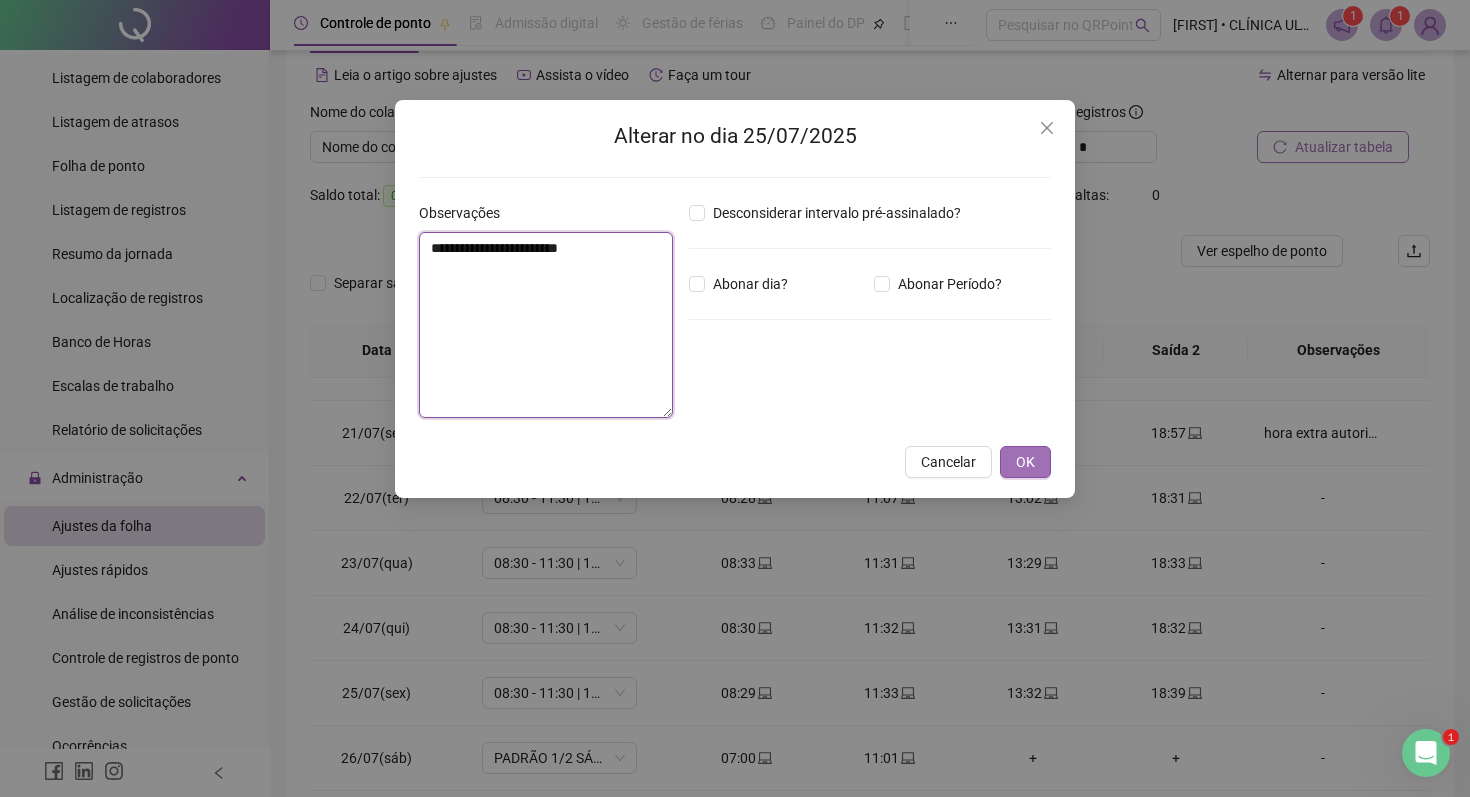 type on "**********" 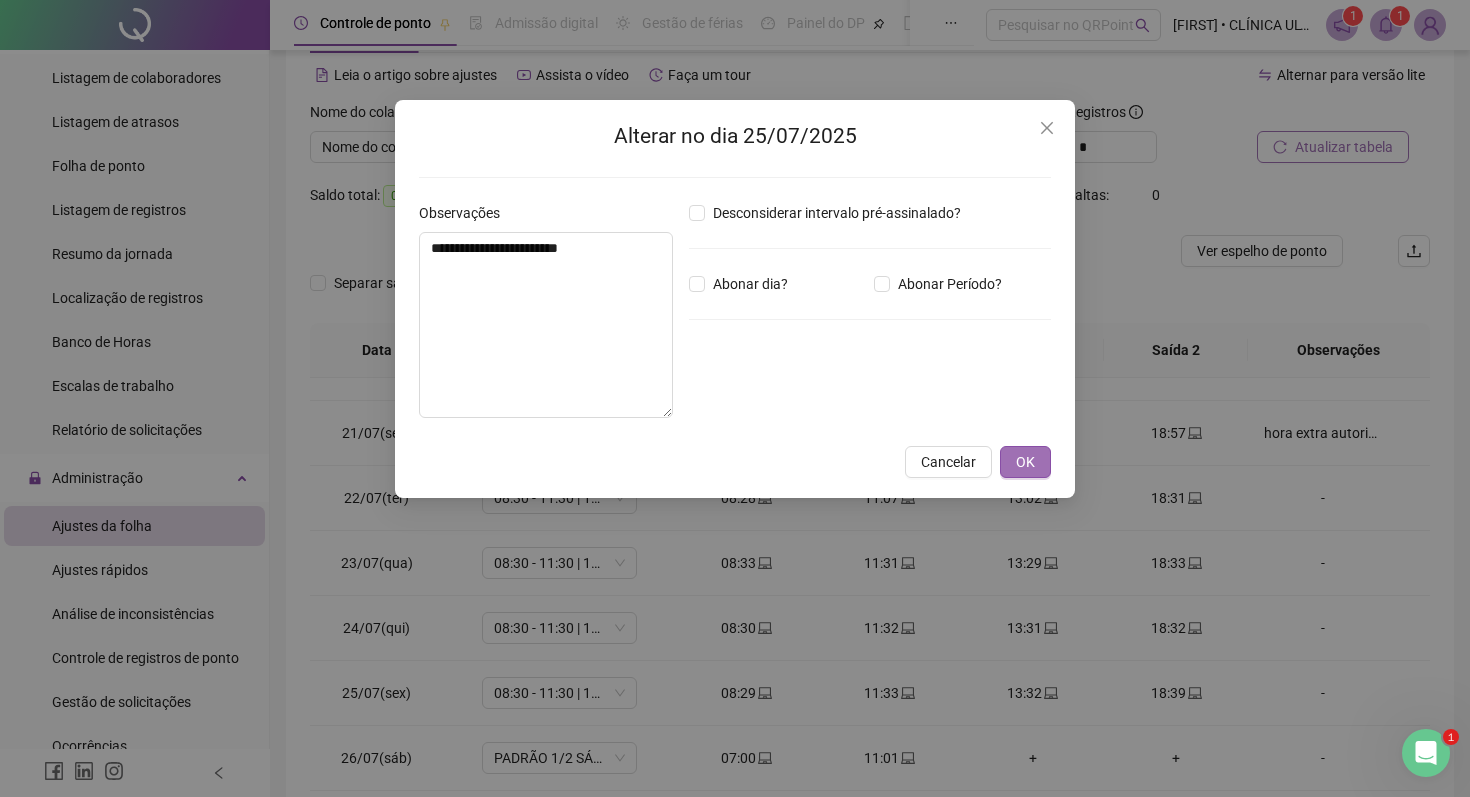 click on "OK" at bounding box center [1025, 462] 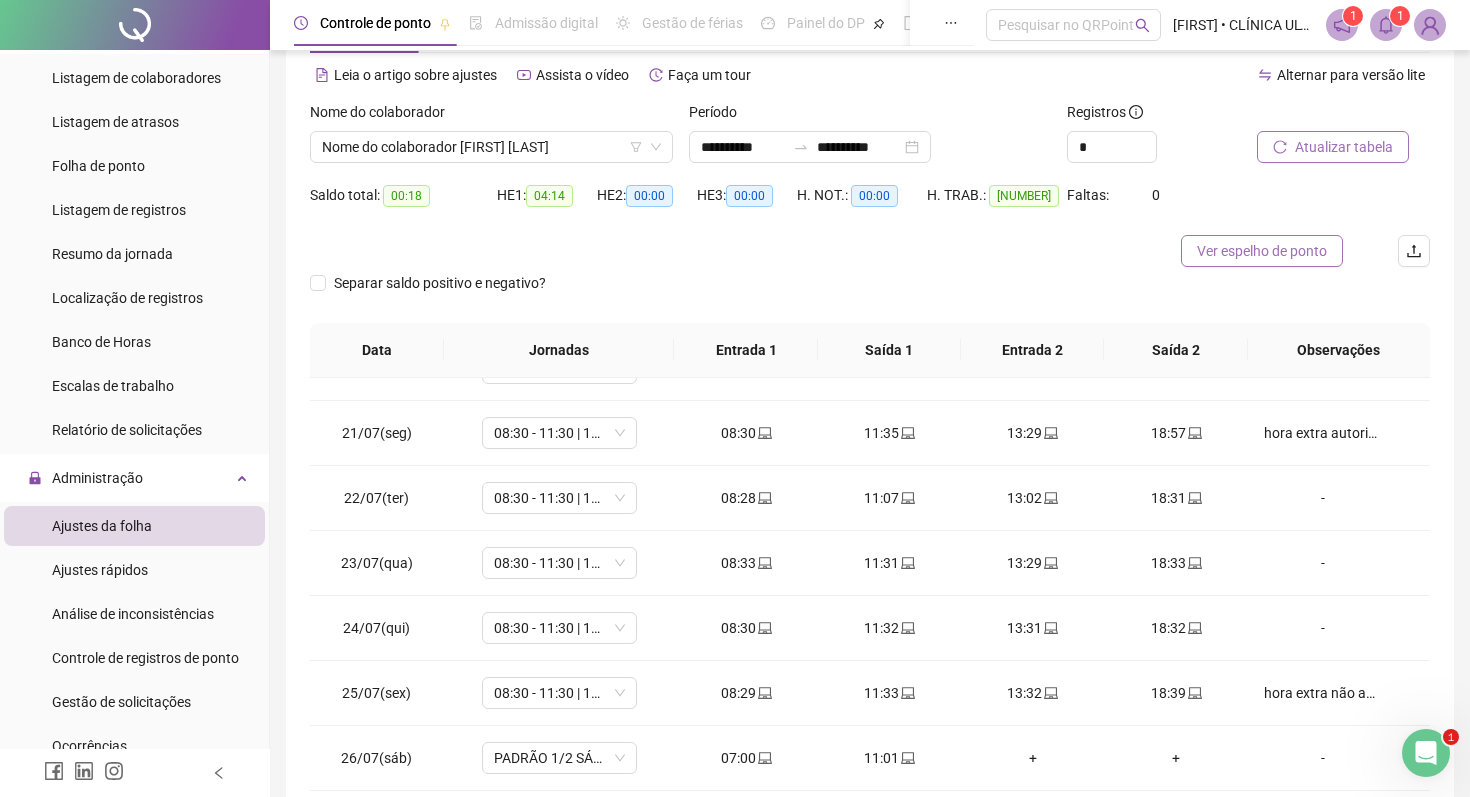click on "Ver espelho de ponto" at bounding box center (1262, 251) 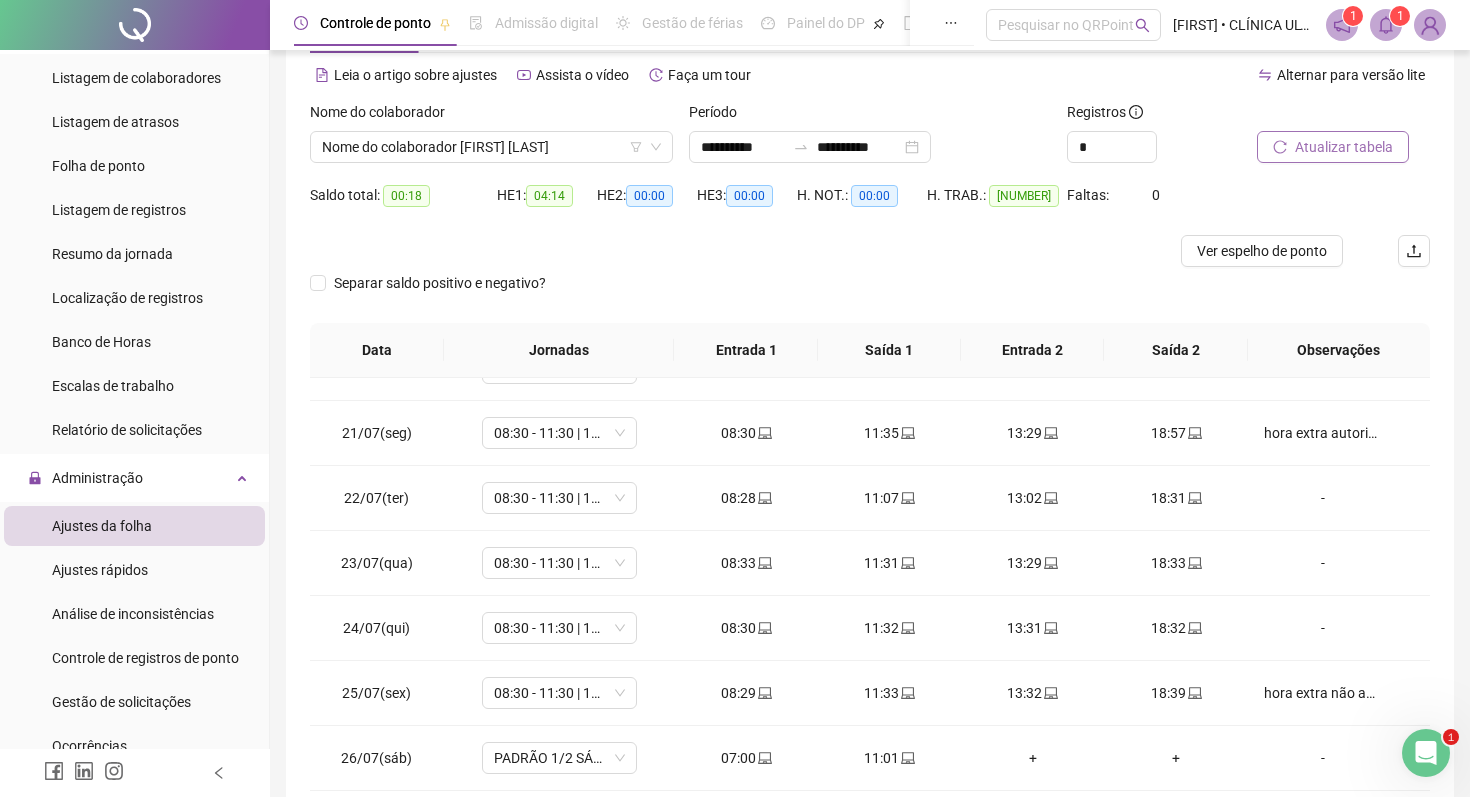 click at bounding box center (1430, 25) 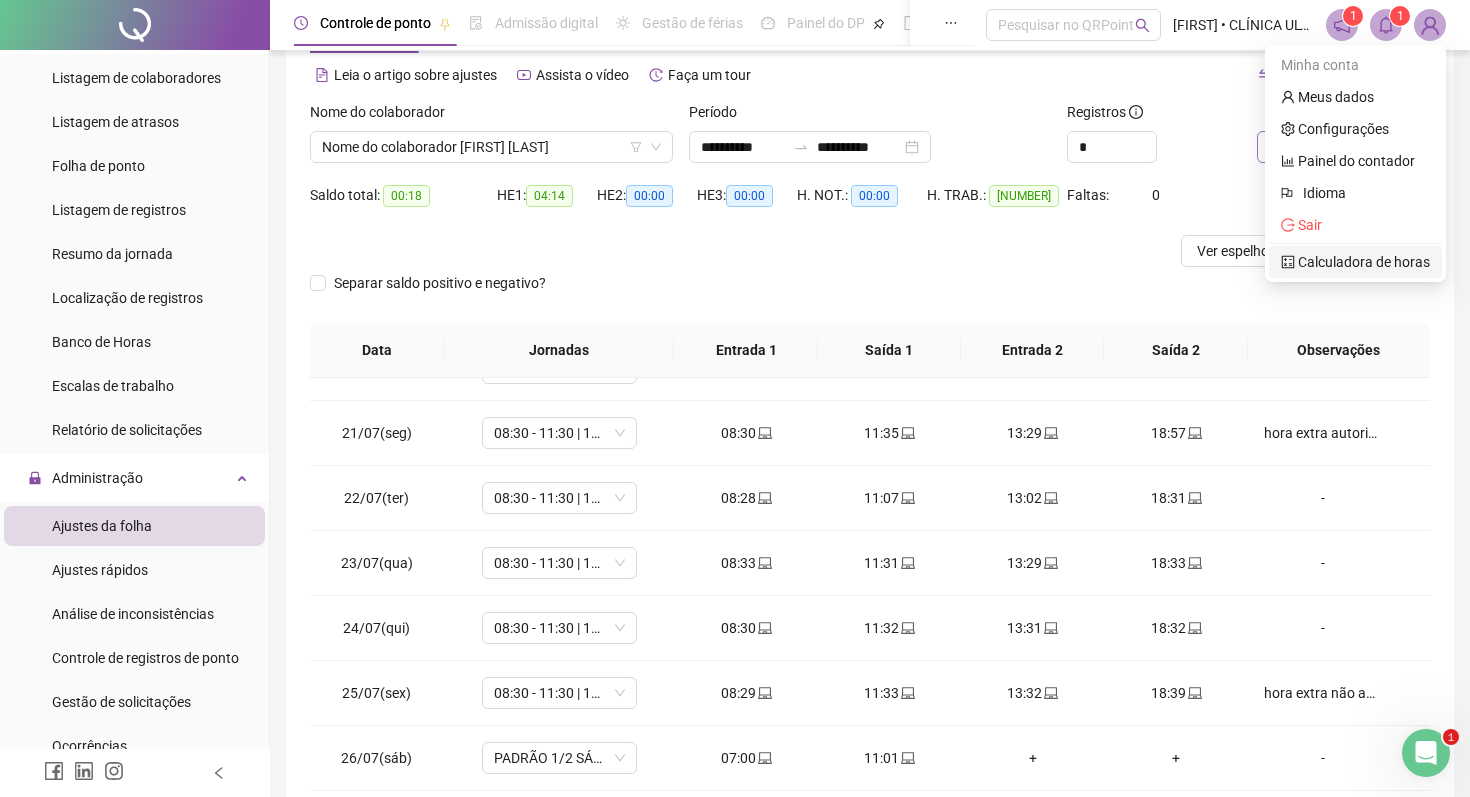 click on "Calculadora de horas" at bounding box center (1355, 262) 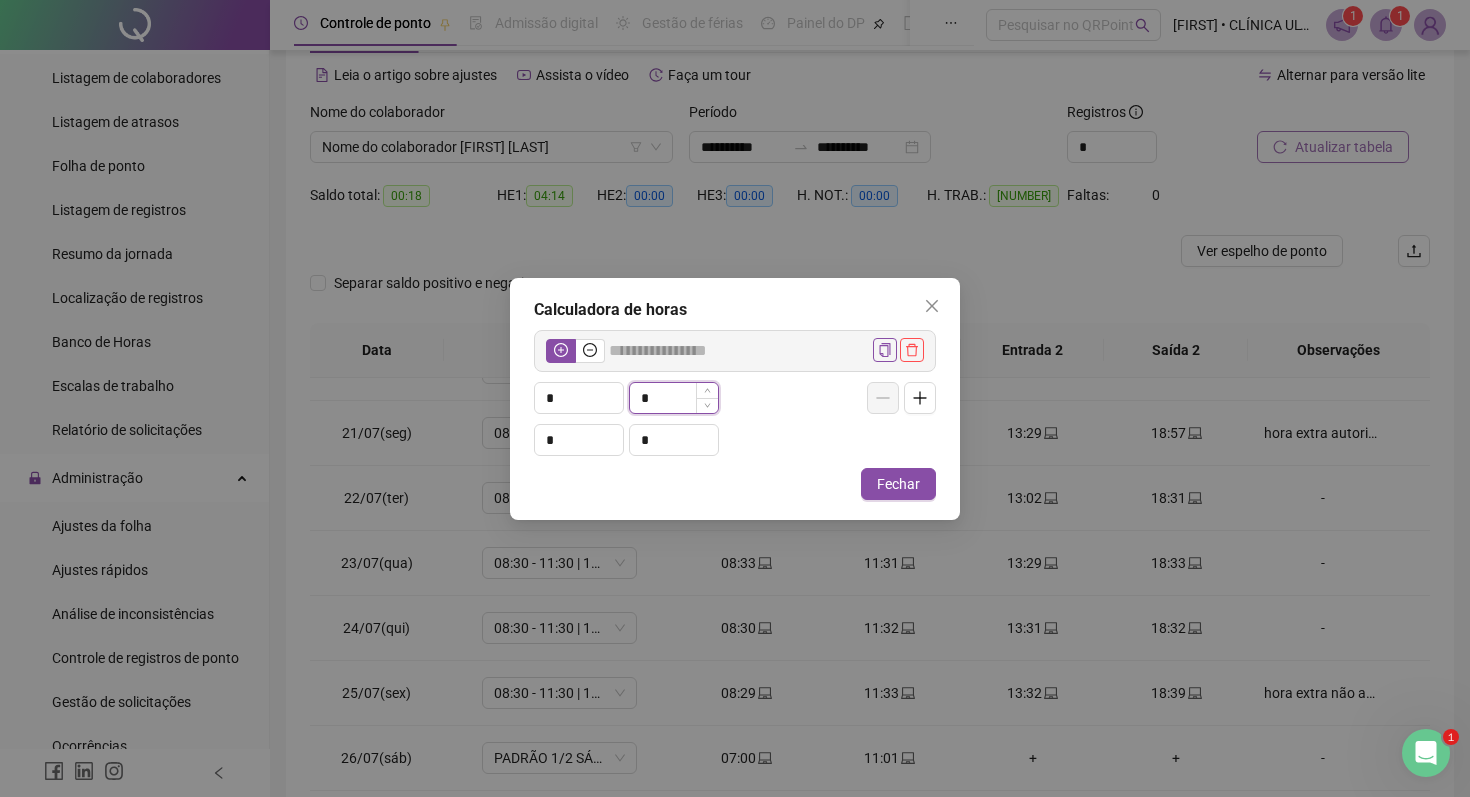 click on "*" at bounding box center (674, 398) 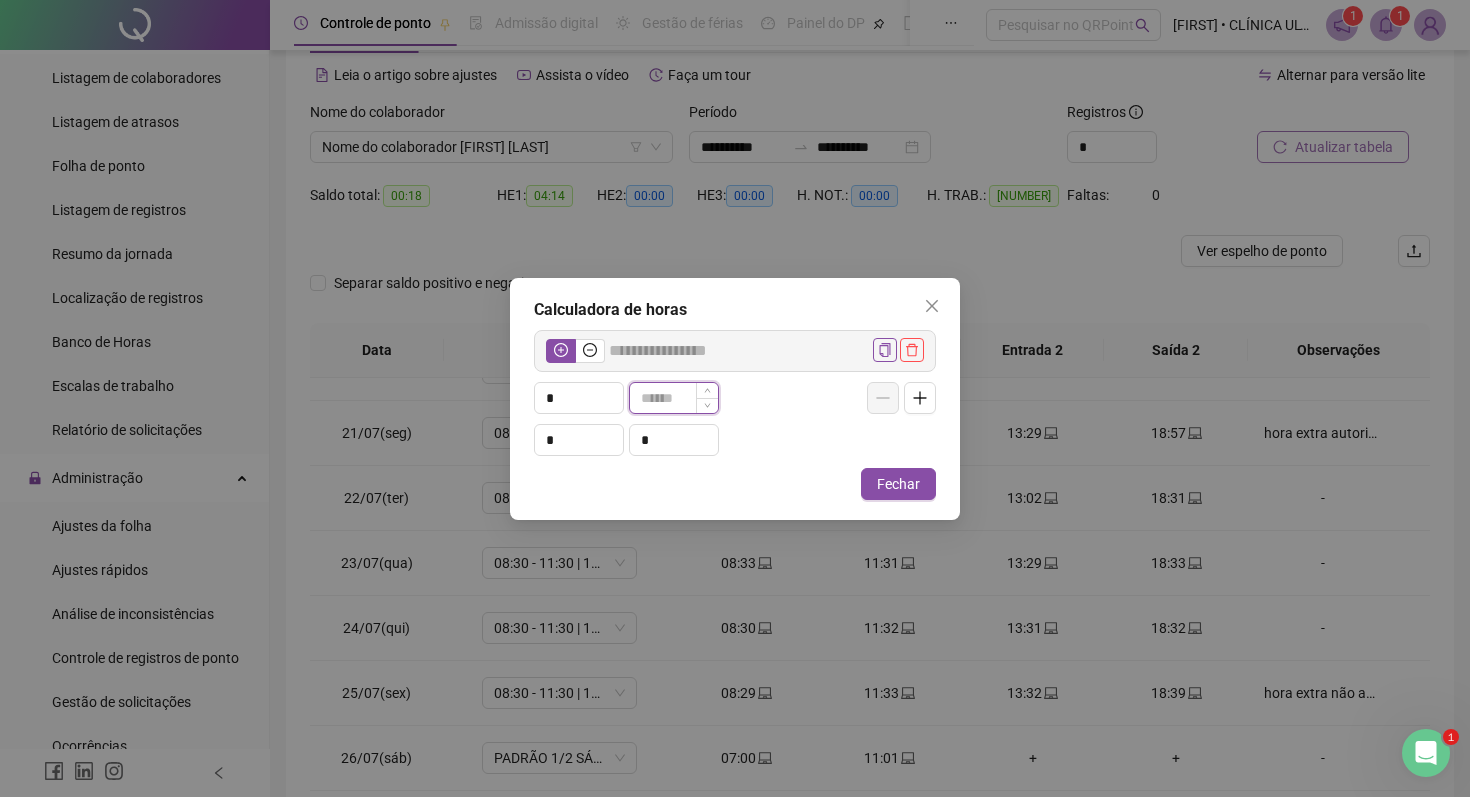 type on "*****" 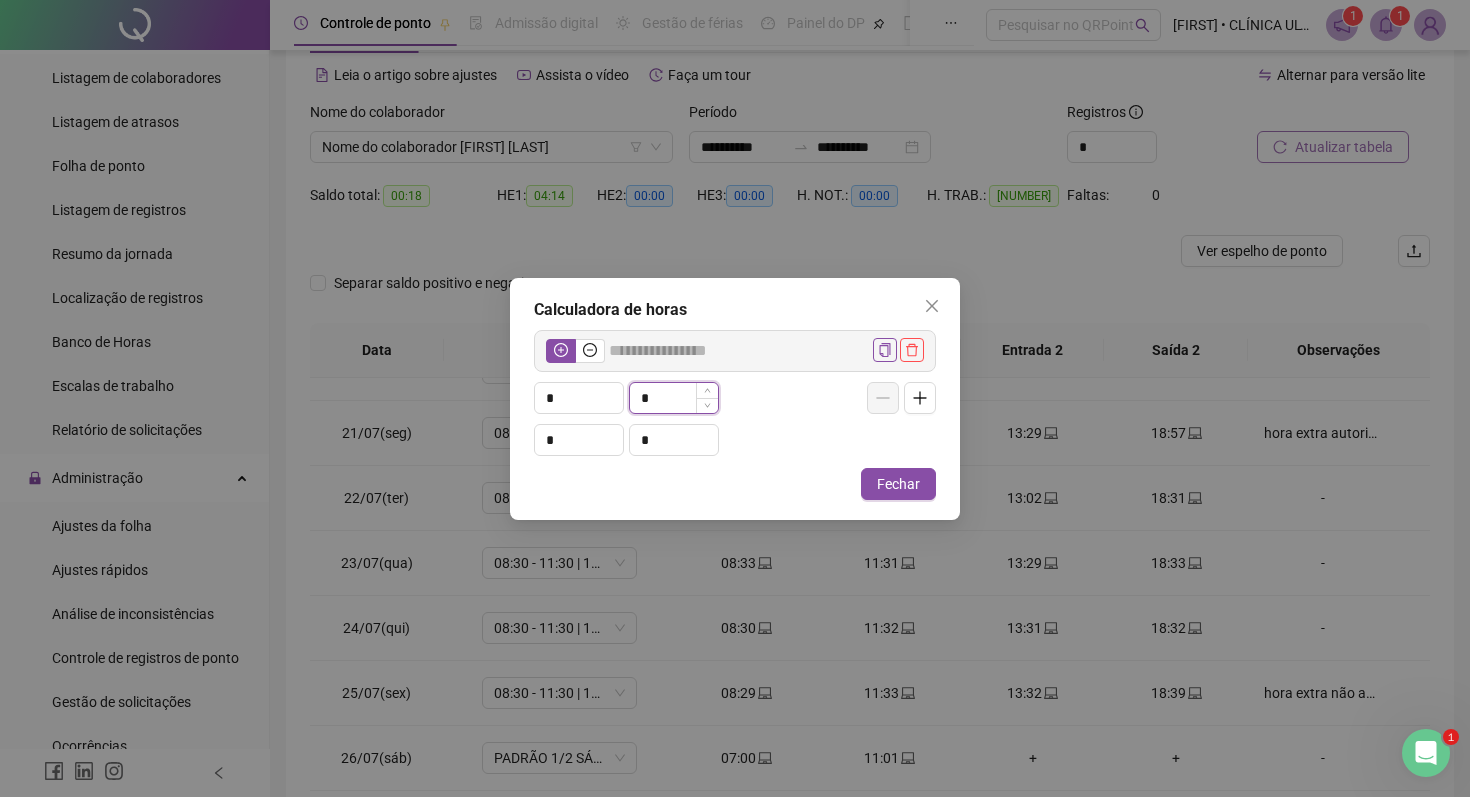 type on "*****" 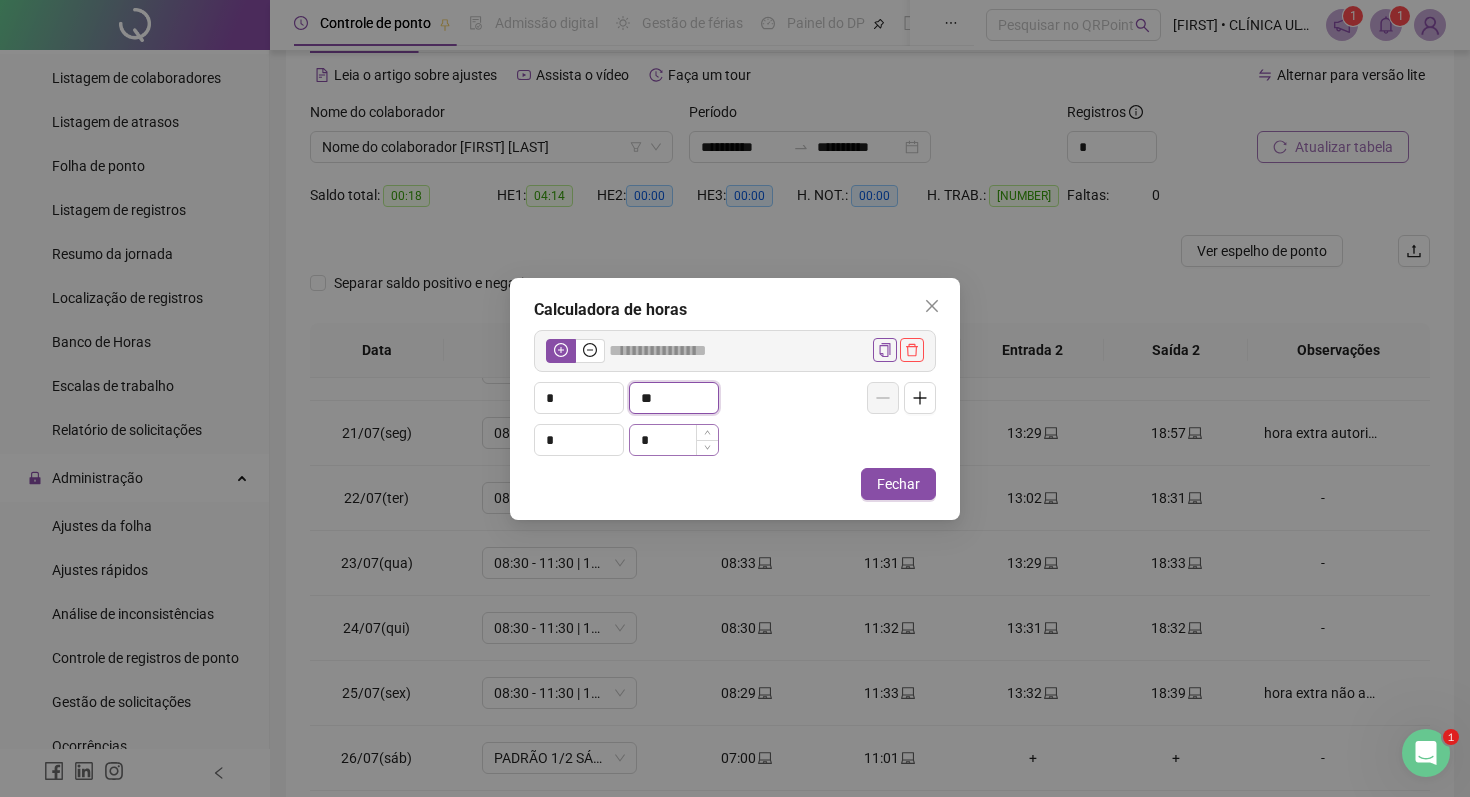 type on "**" 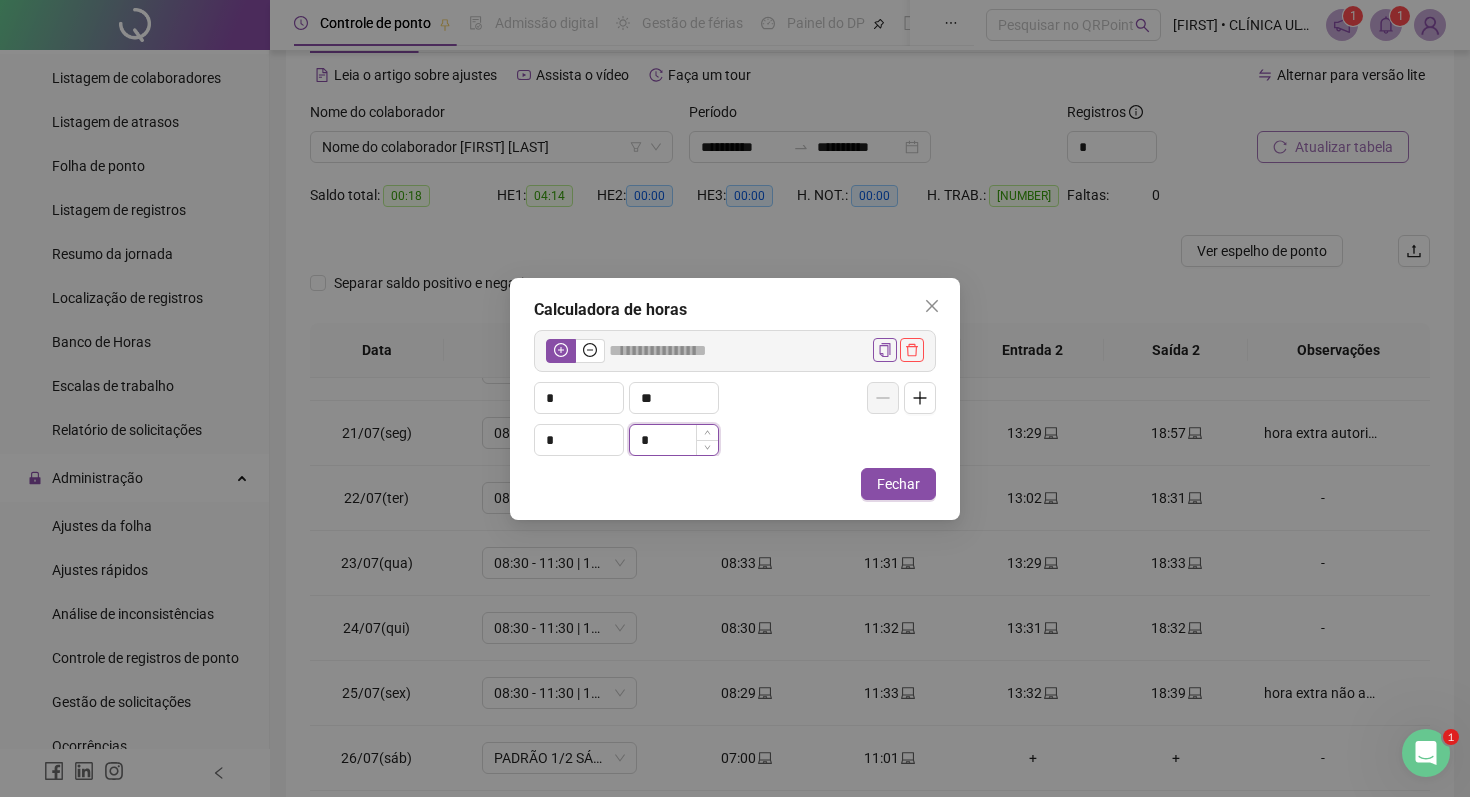 click on "*" at bounding box center (674, 440) 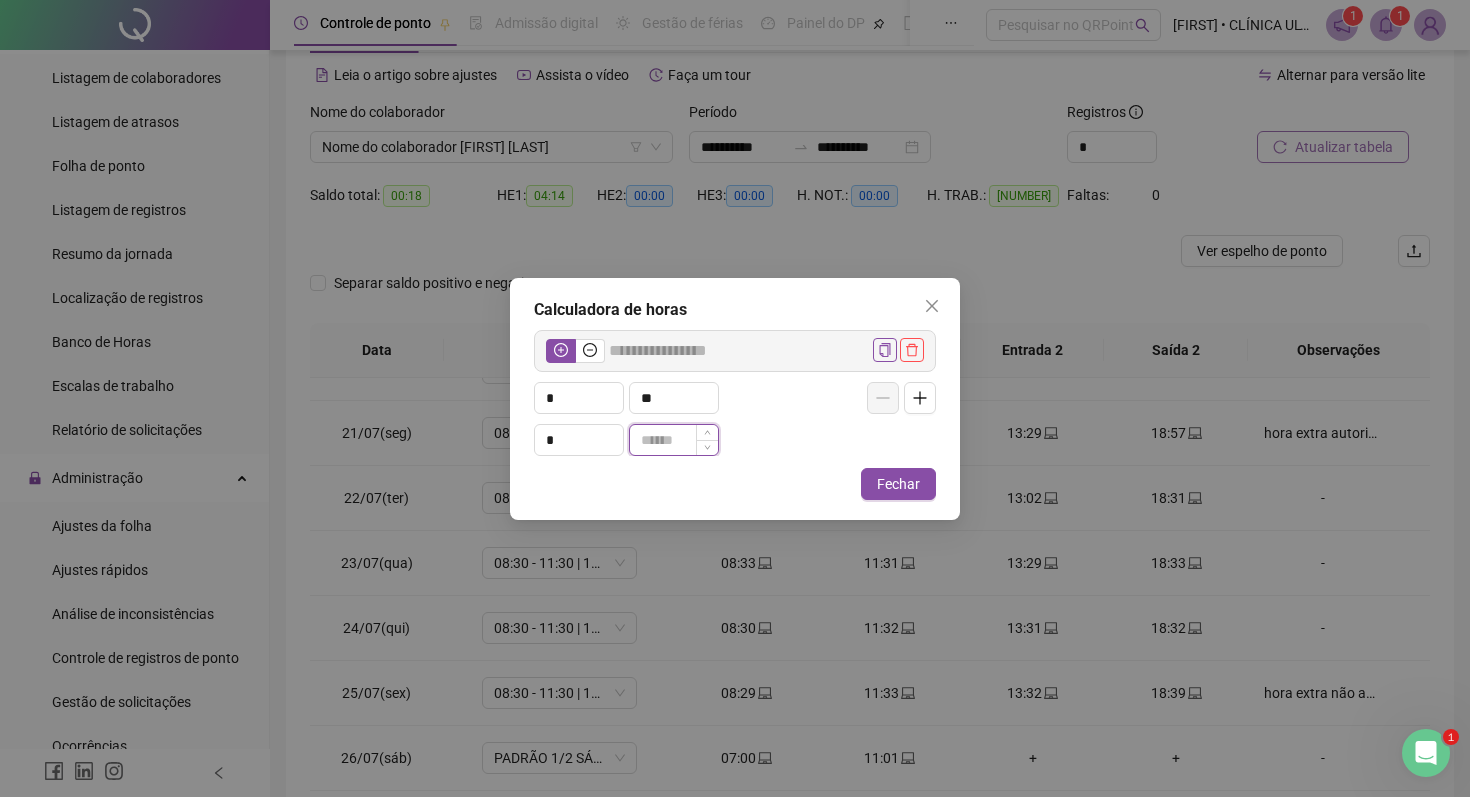 type on "*****" 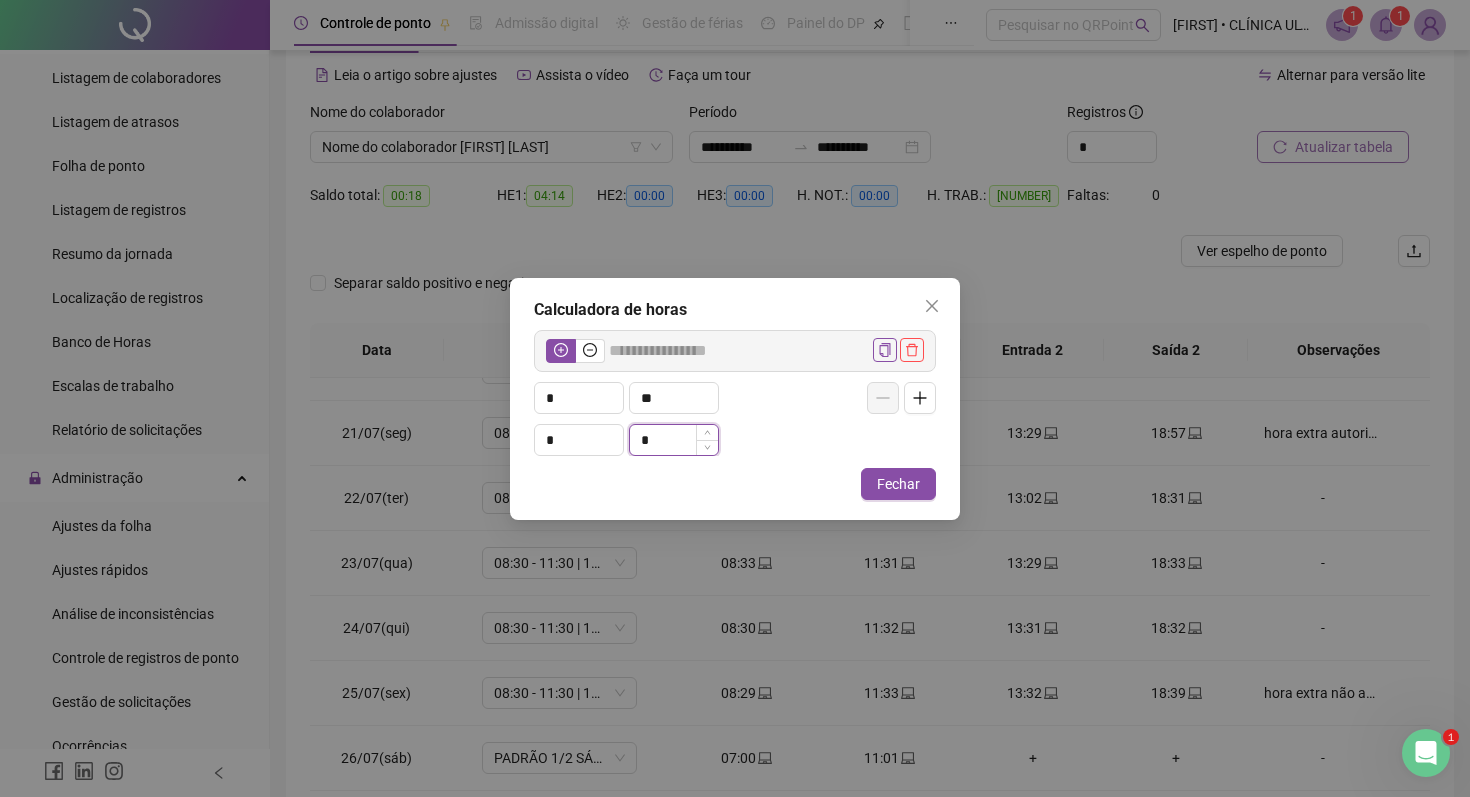 type on "*****" 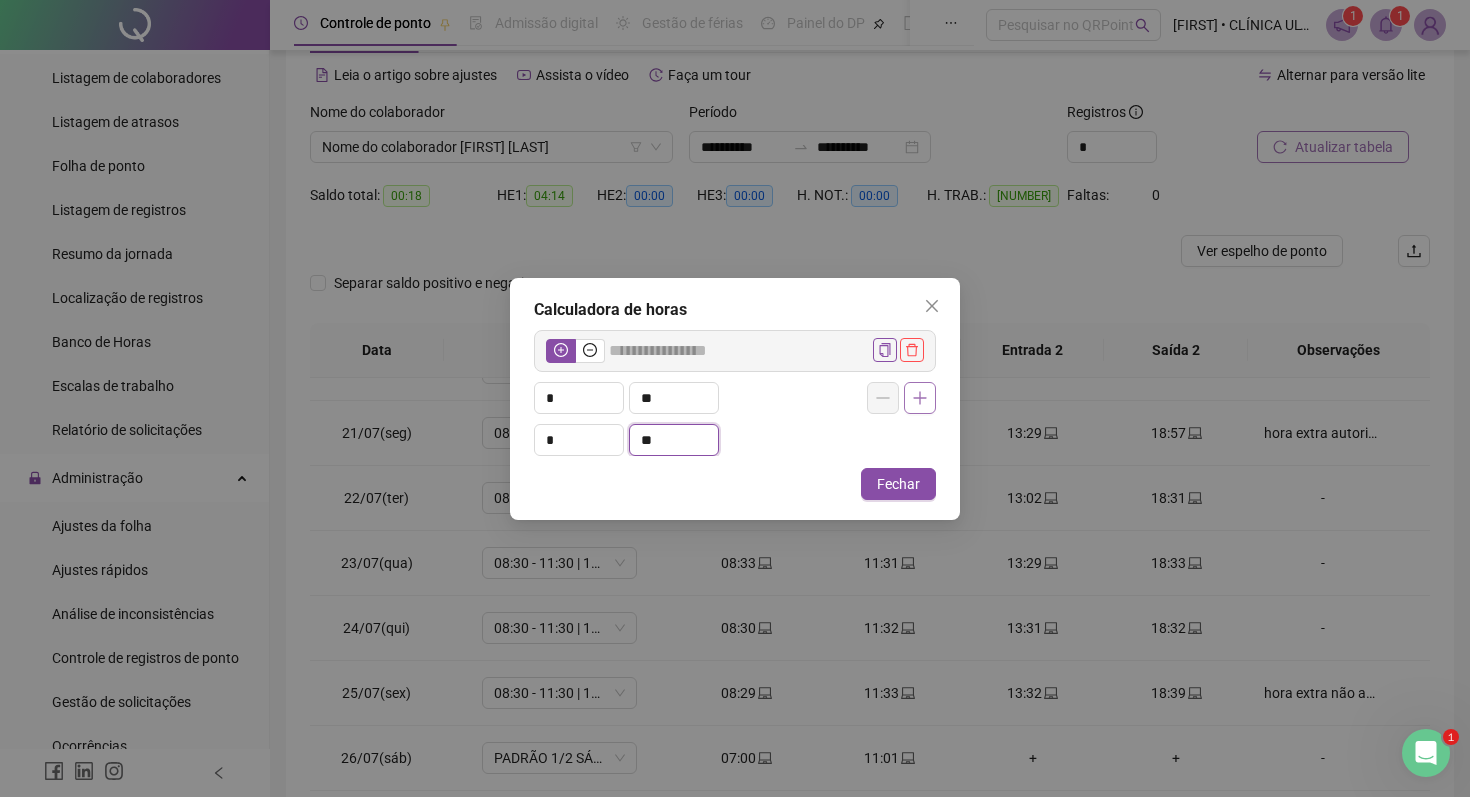 type on "**" 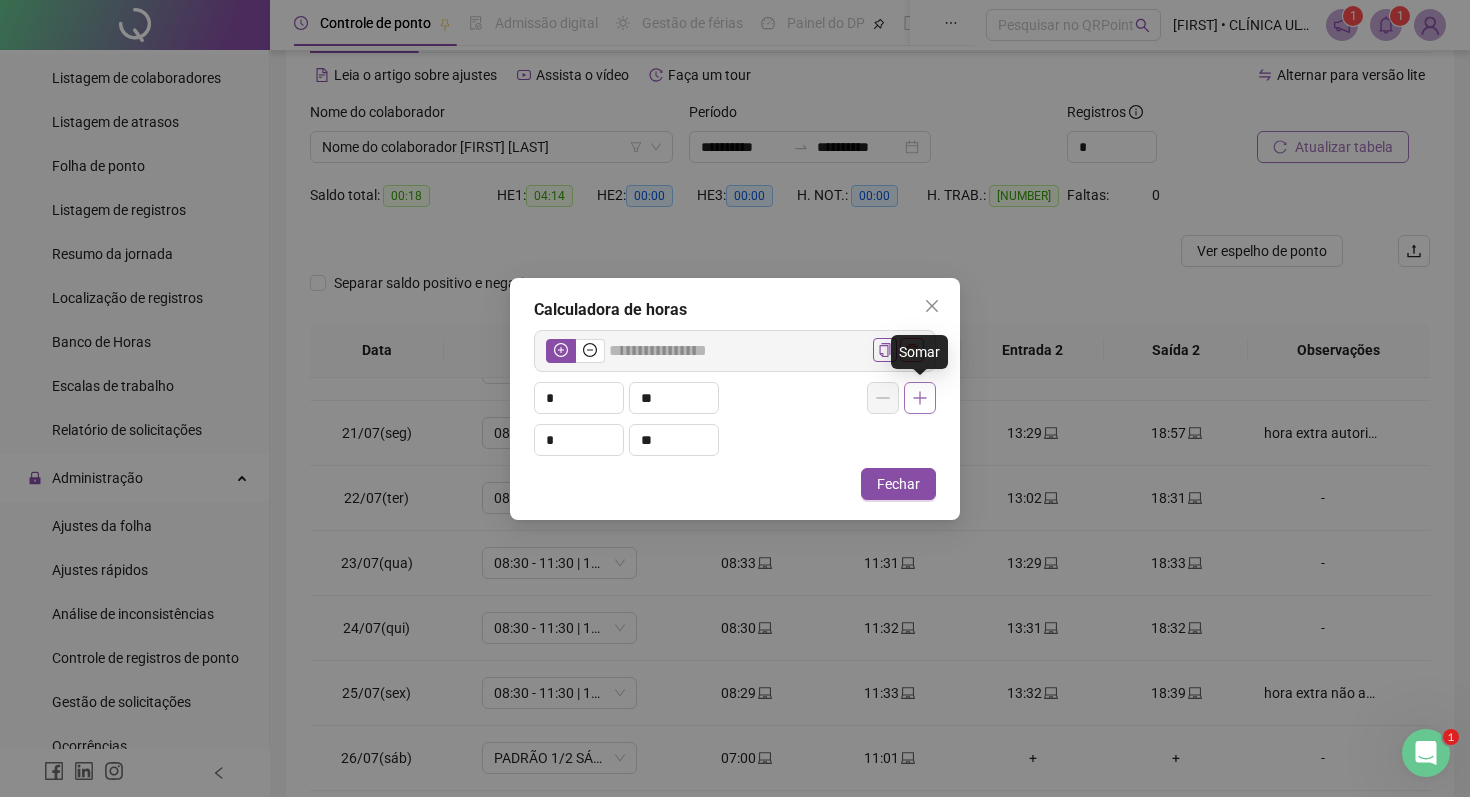 click 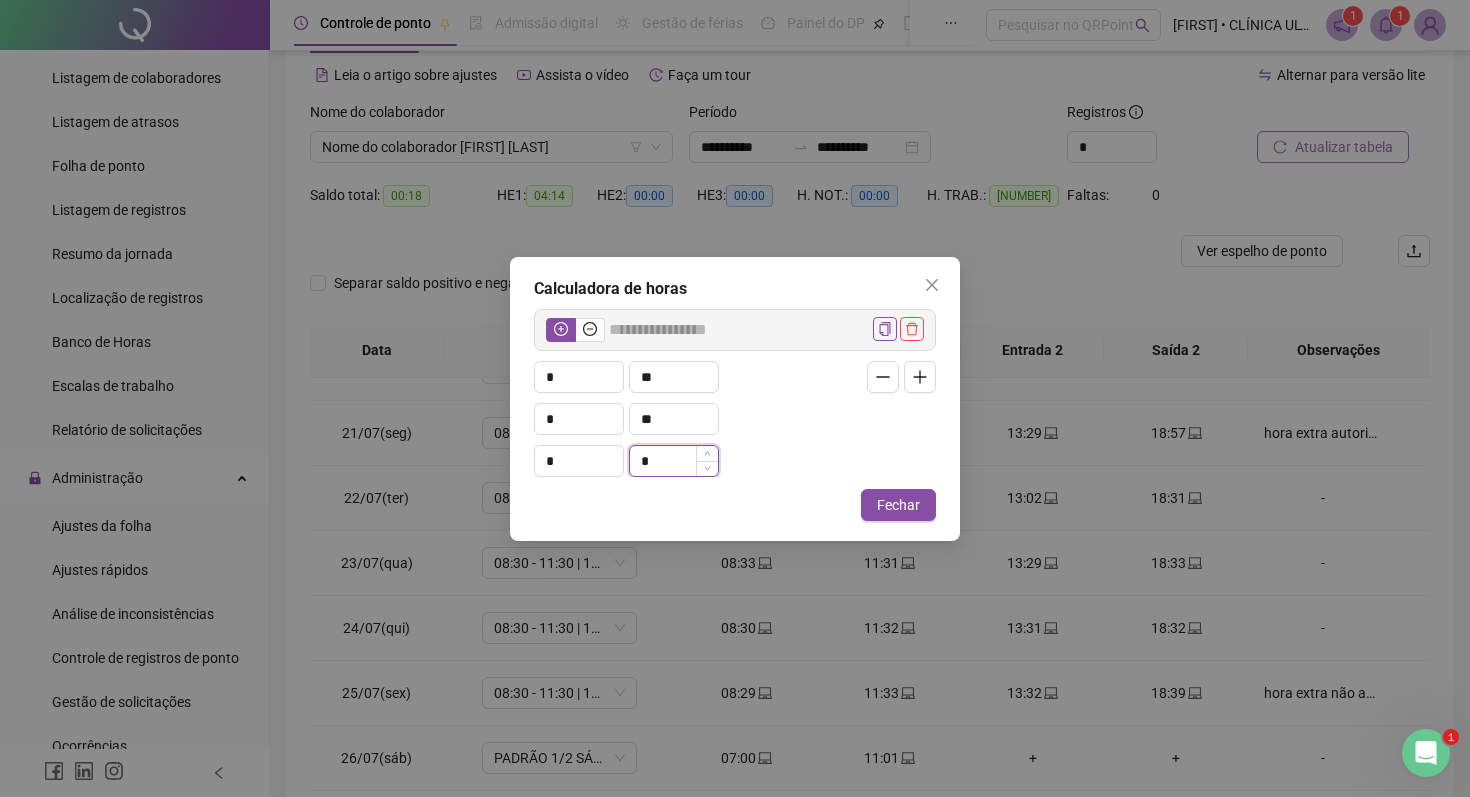 click on "*" at bounding box center [674, 461] 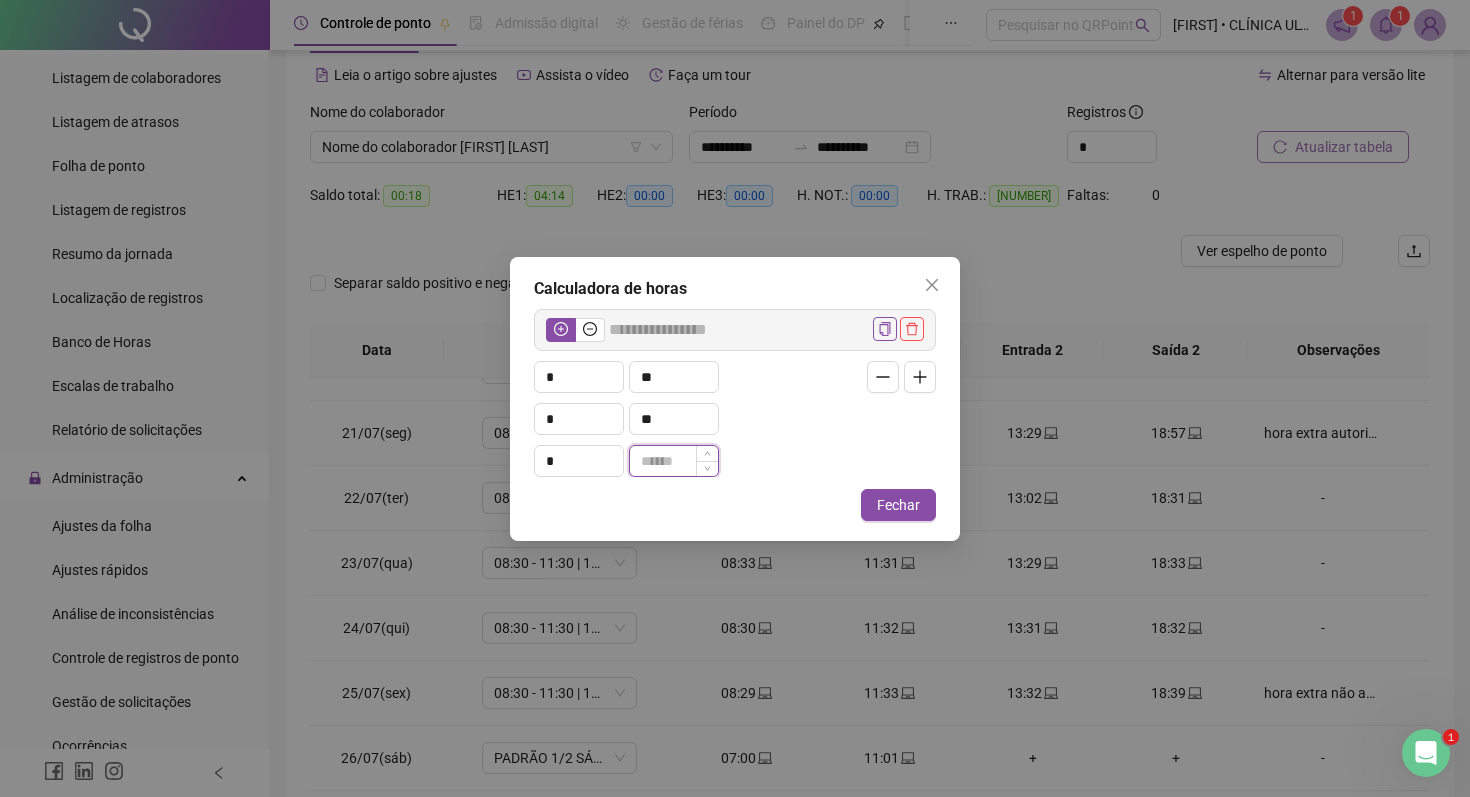 type on "*****" 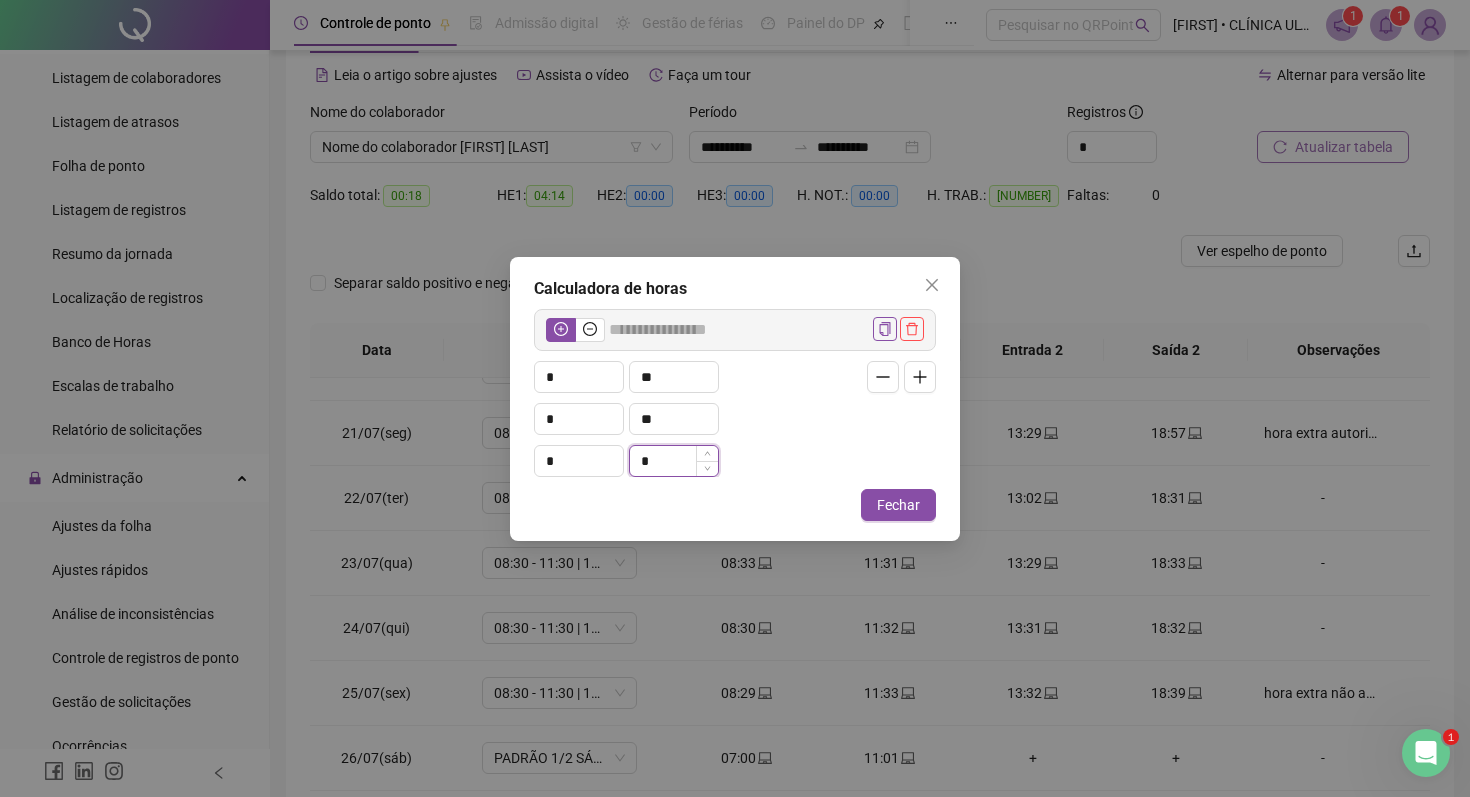type on "*****" 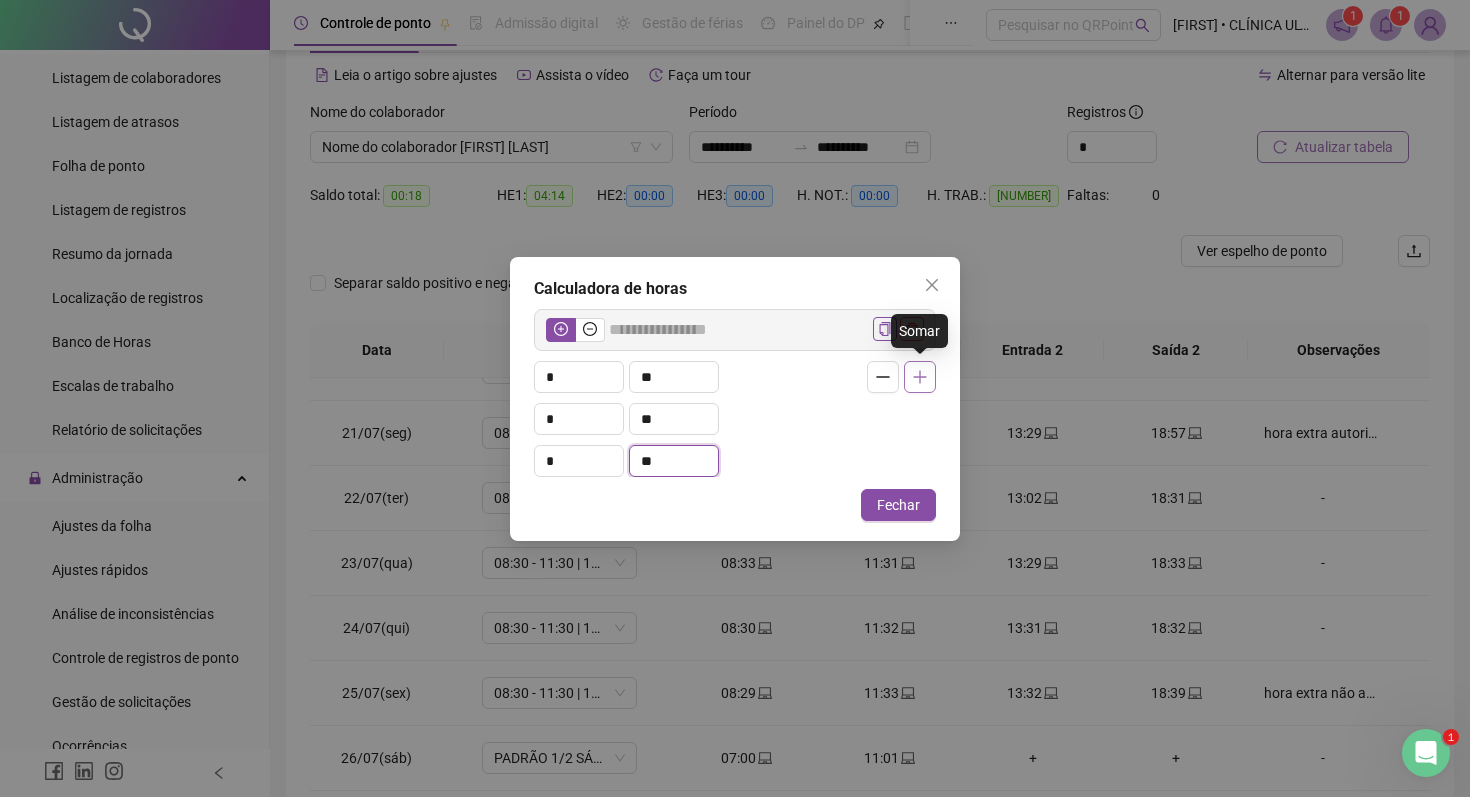 type on "**" 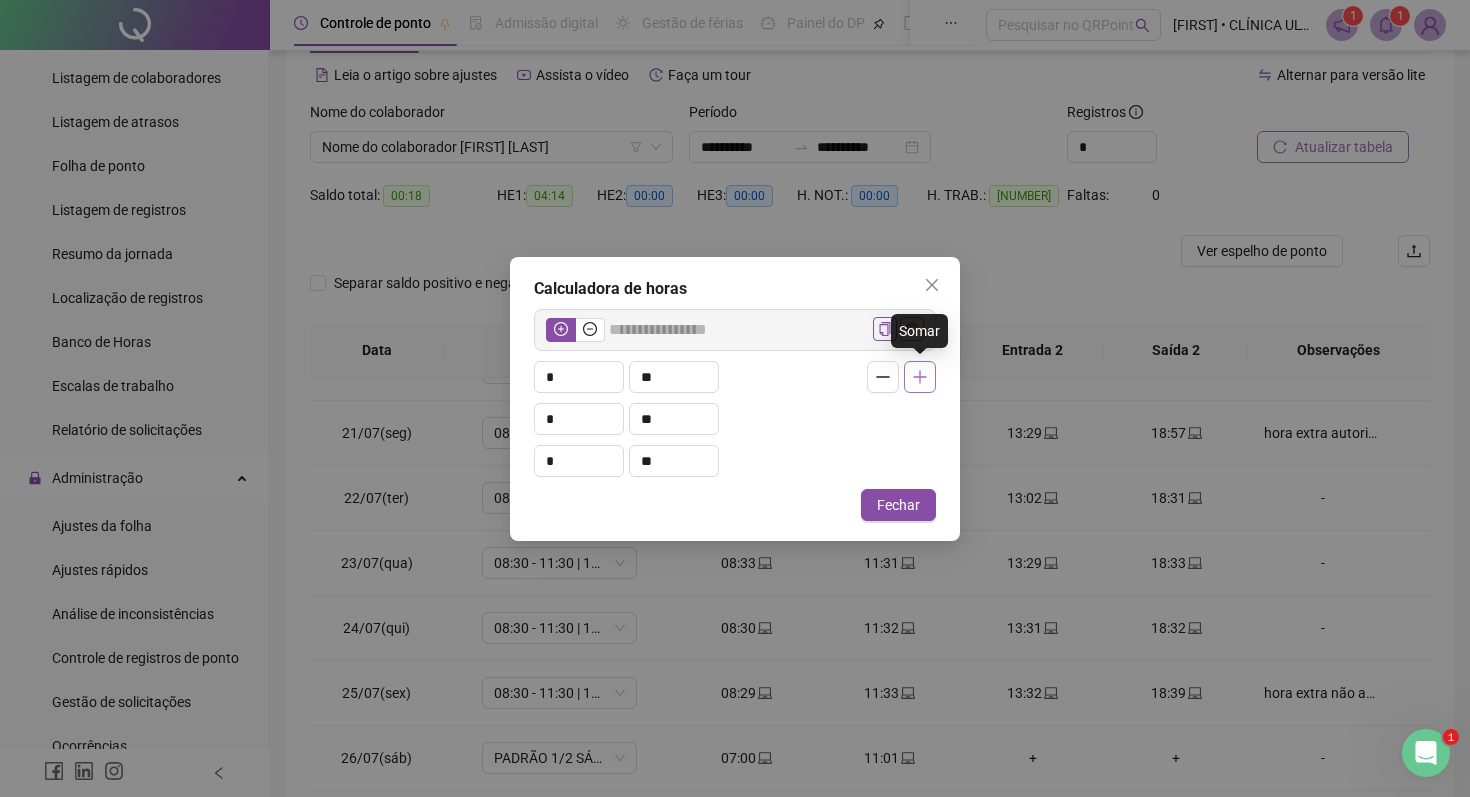 click 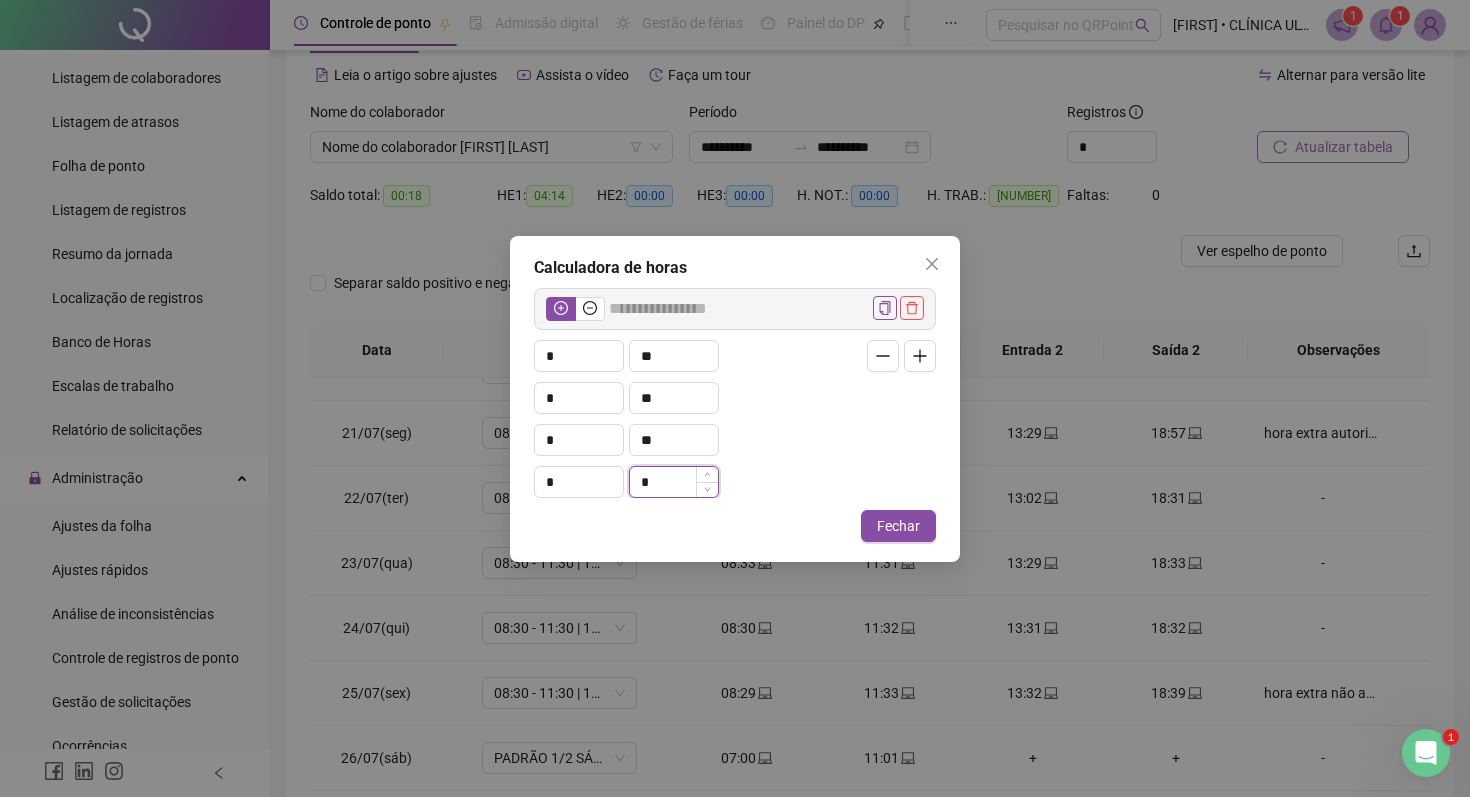 click on "*" at bounding box center (674, 482) 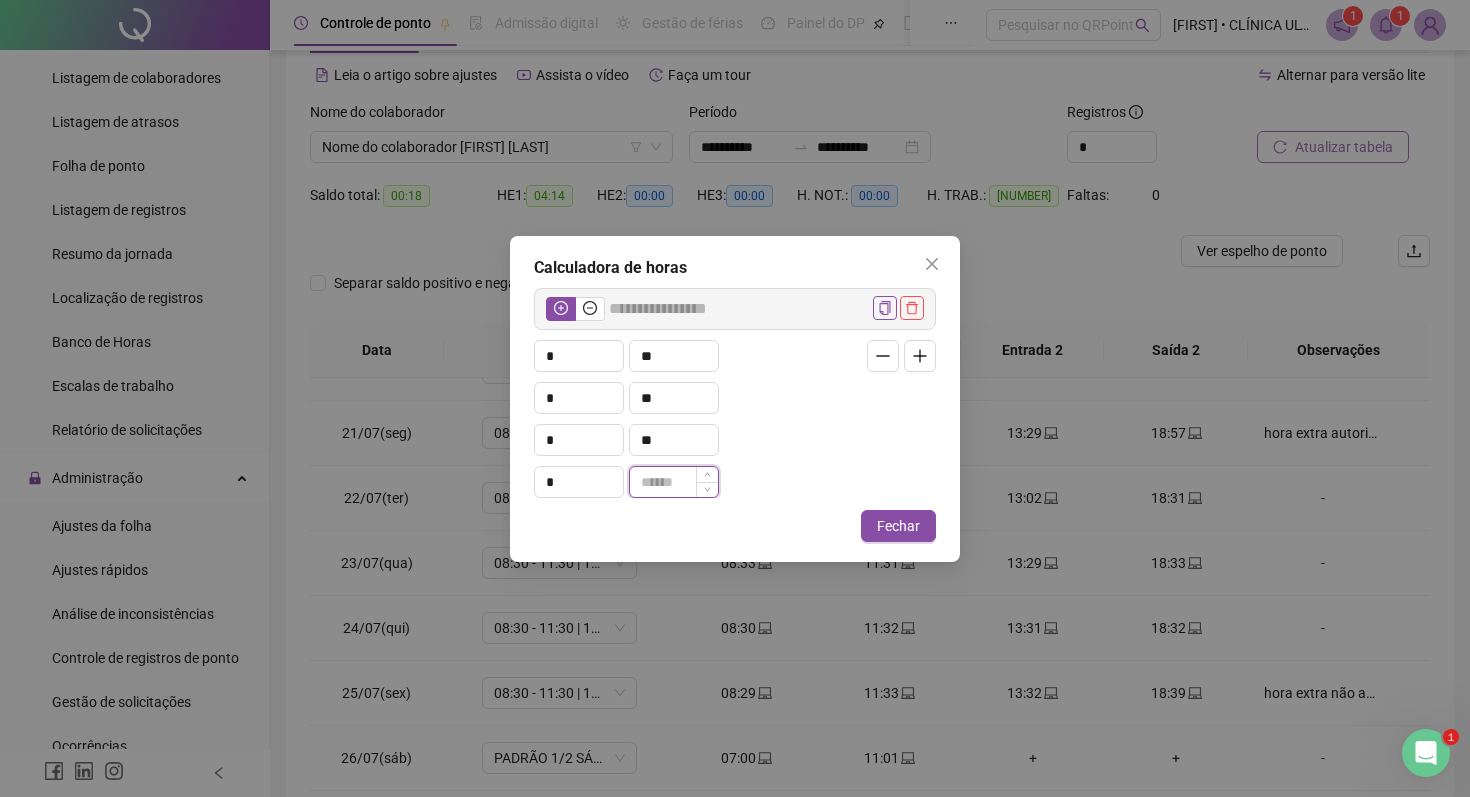 type on "*****" 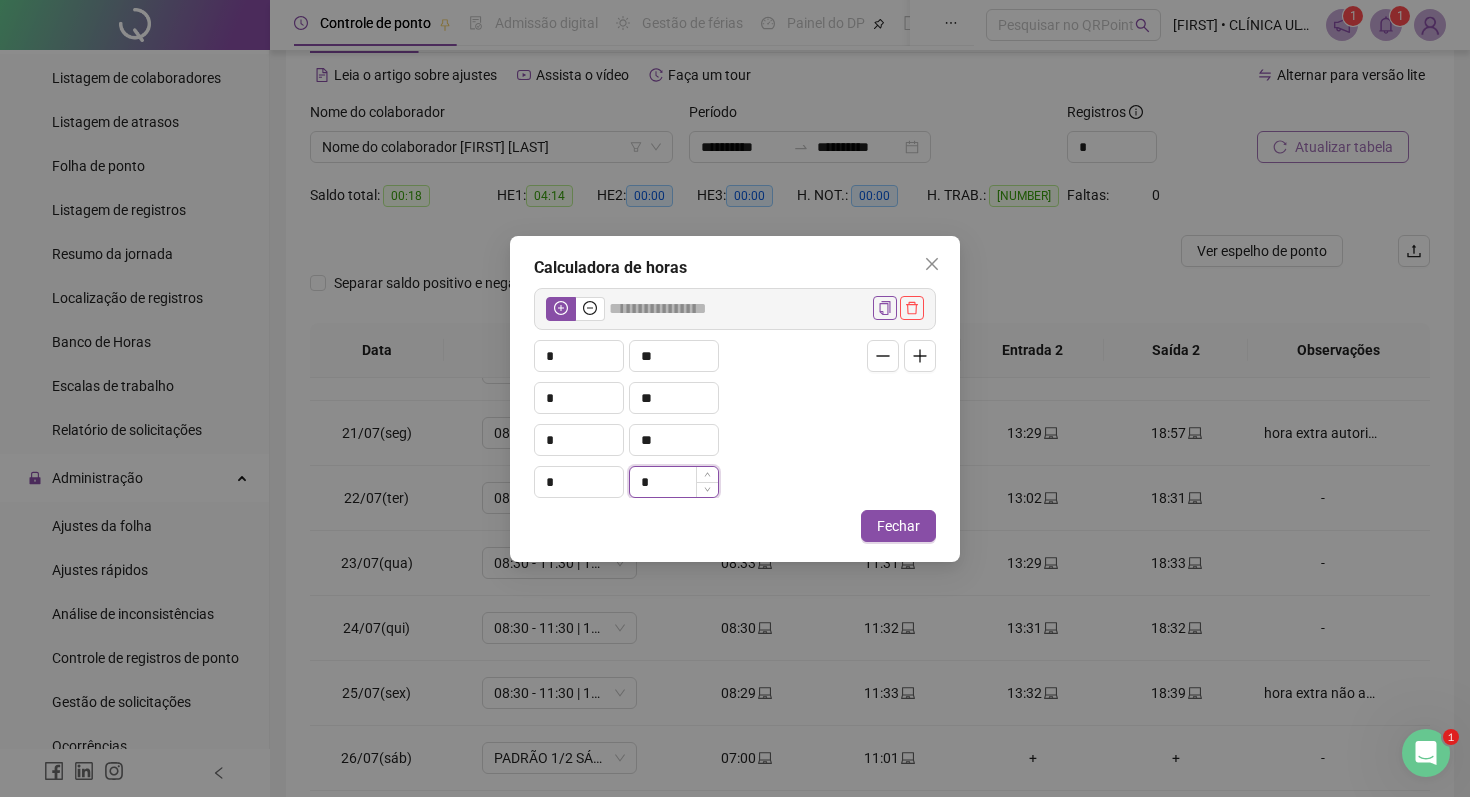 type on "*****" 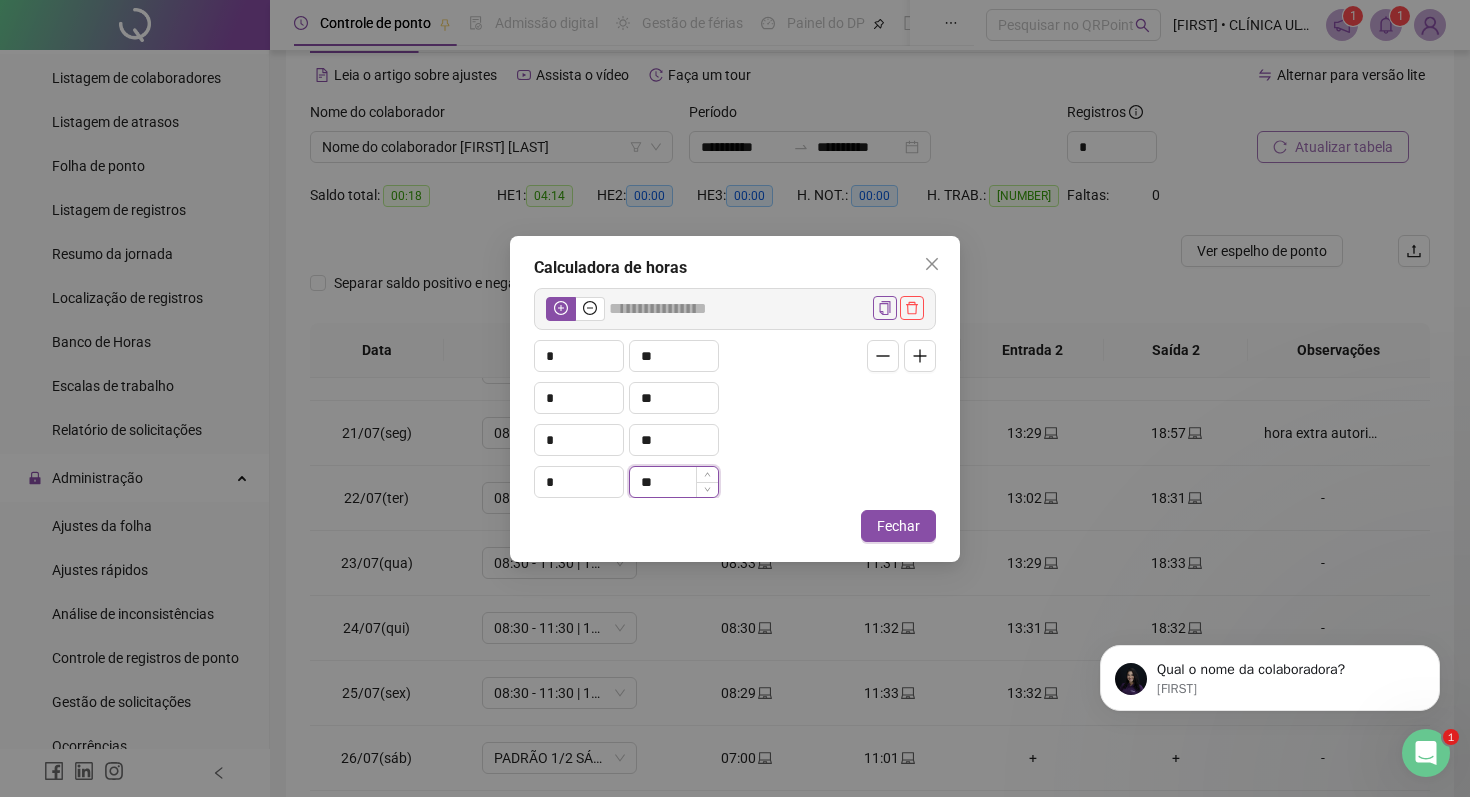 scroll, scrollTop: 0, scrollLeft: 0, axis: both 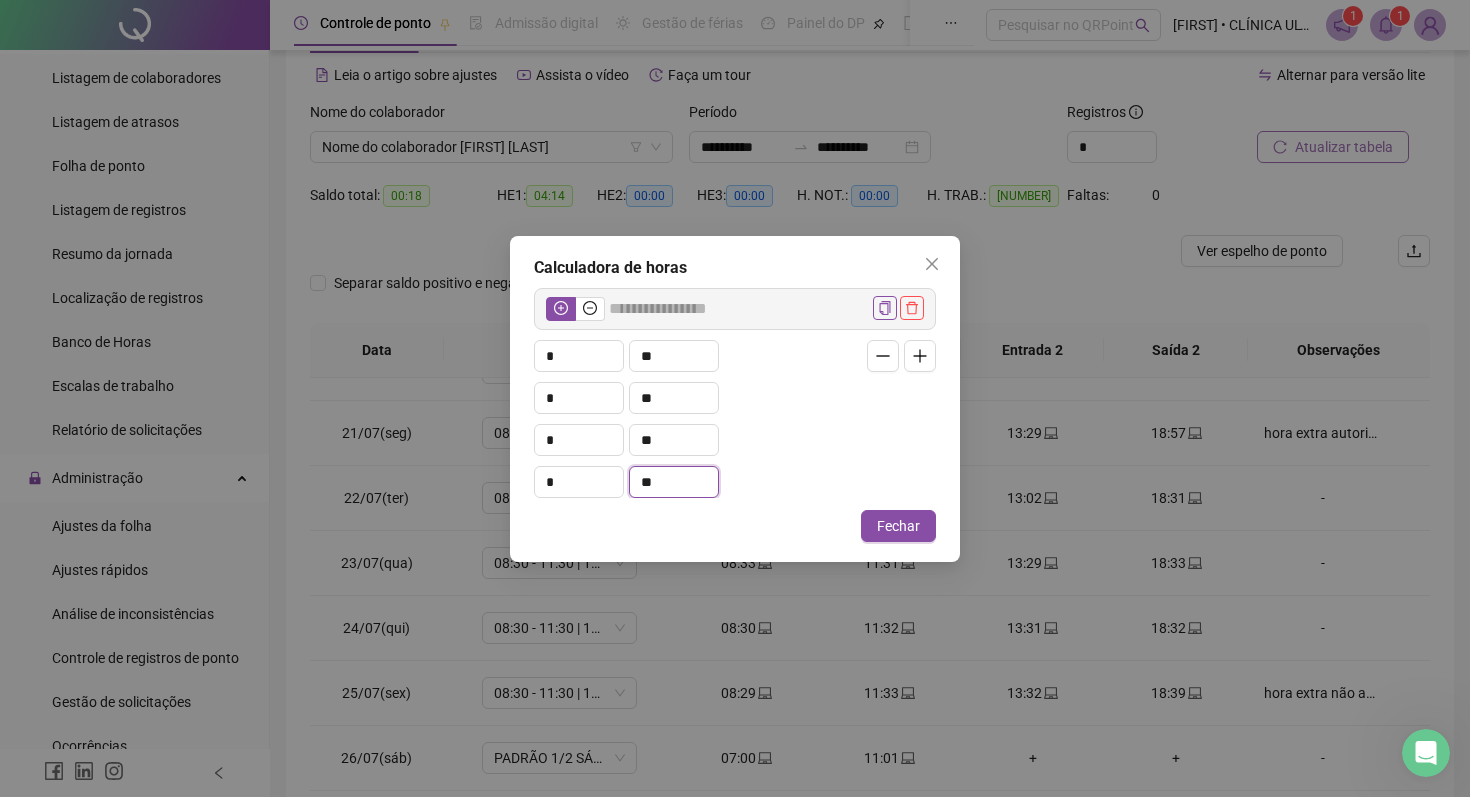 type on "**" 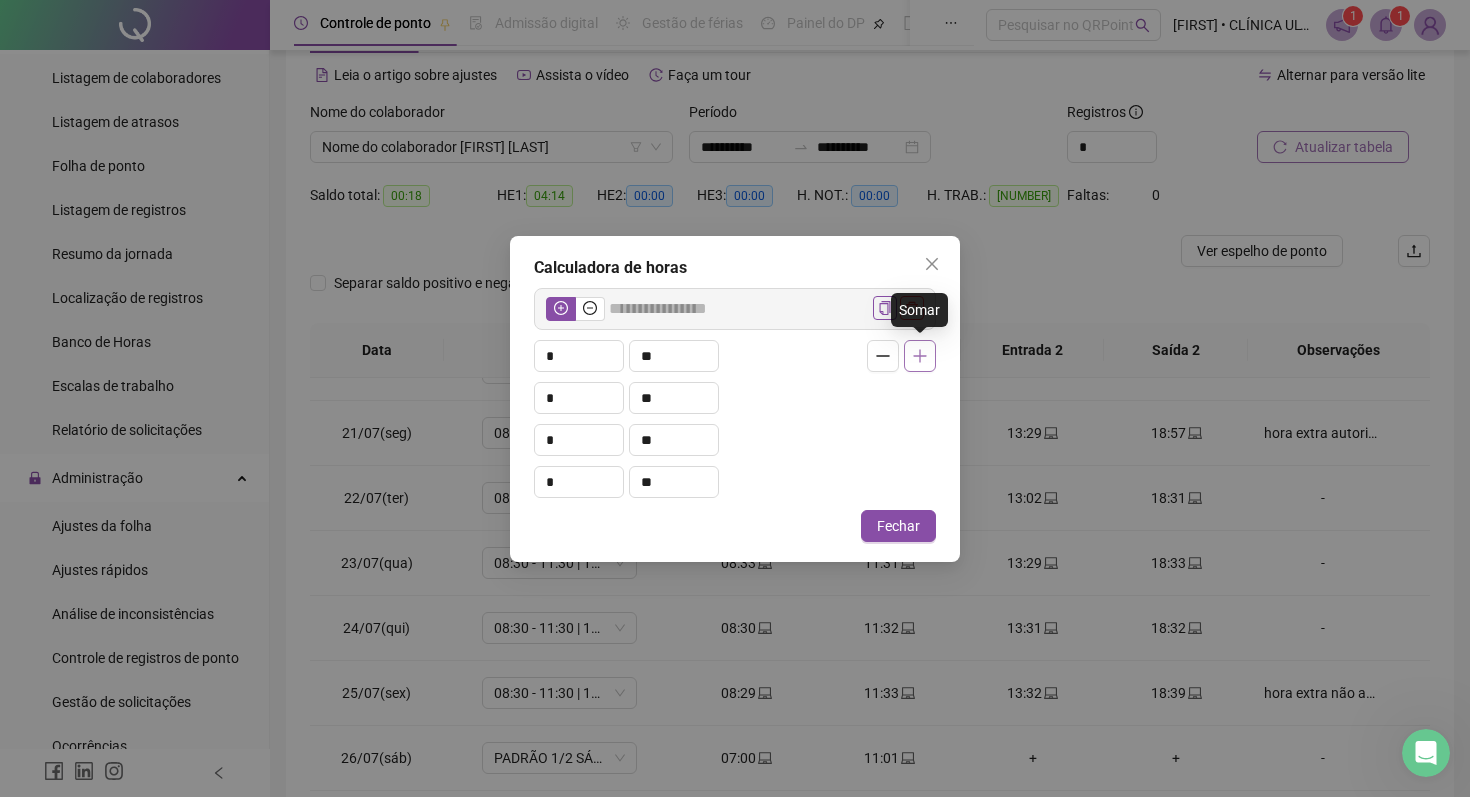 click at bounding box center (920, 356) 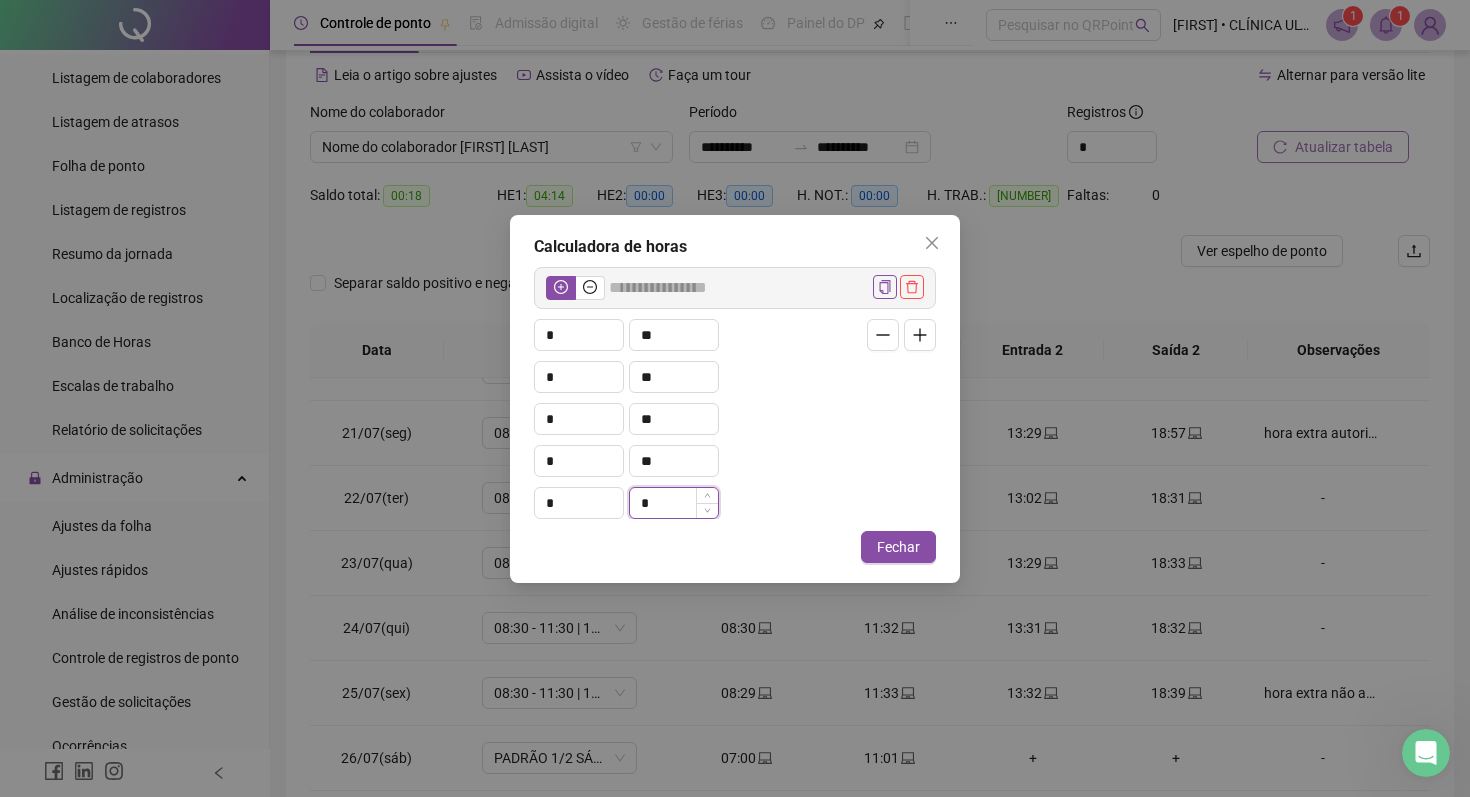 click on "*" at bounding box center (674, 503) 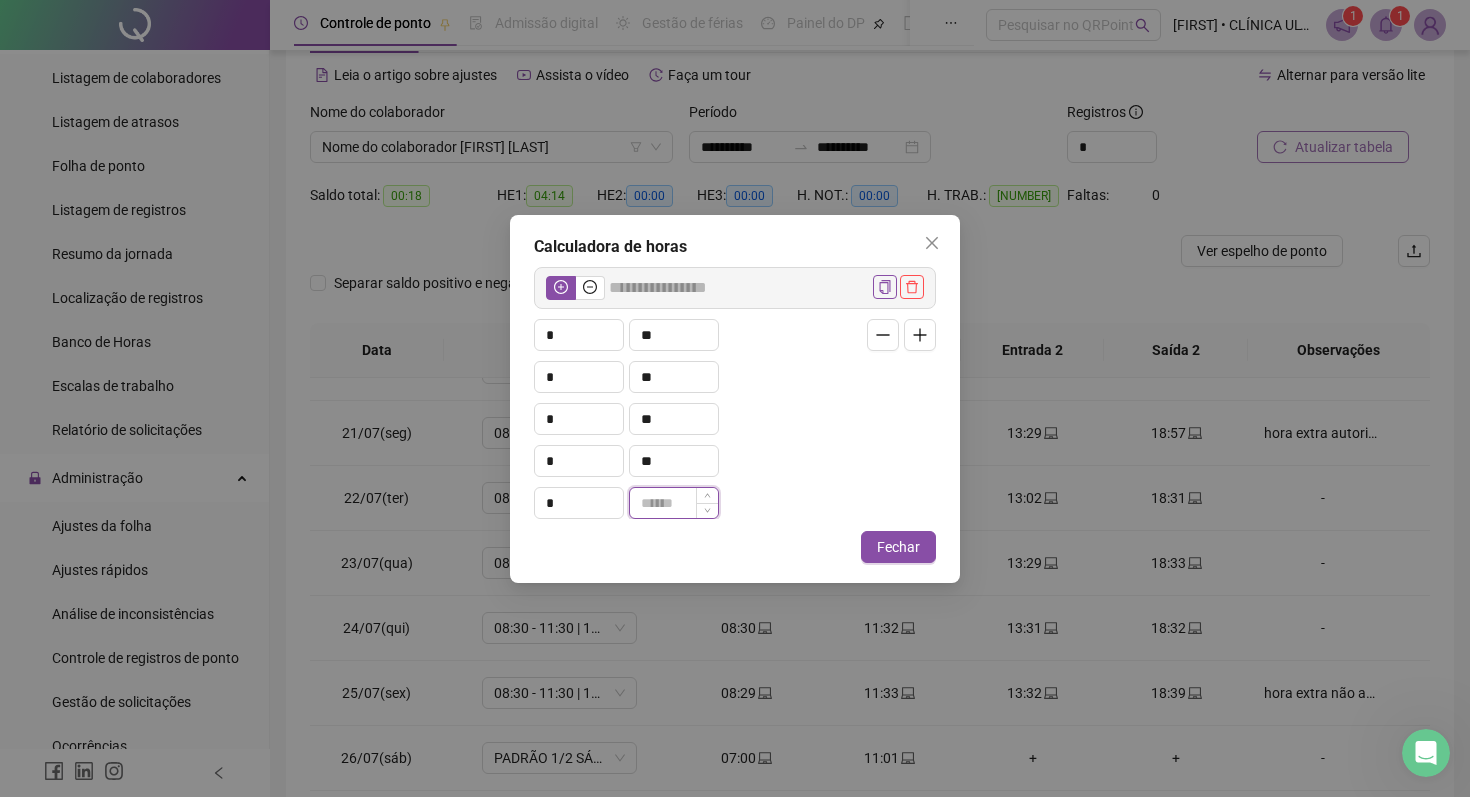 type on "*****" 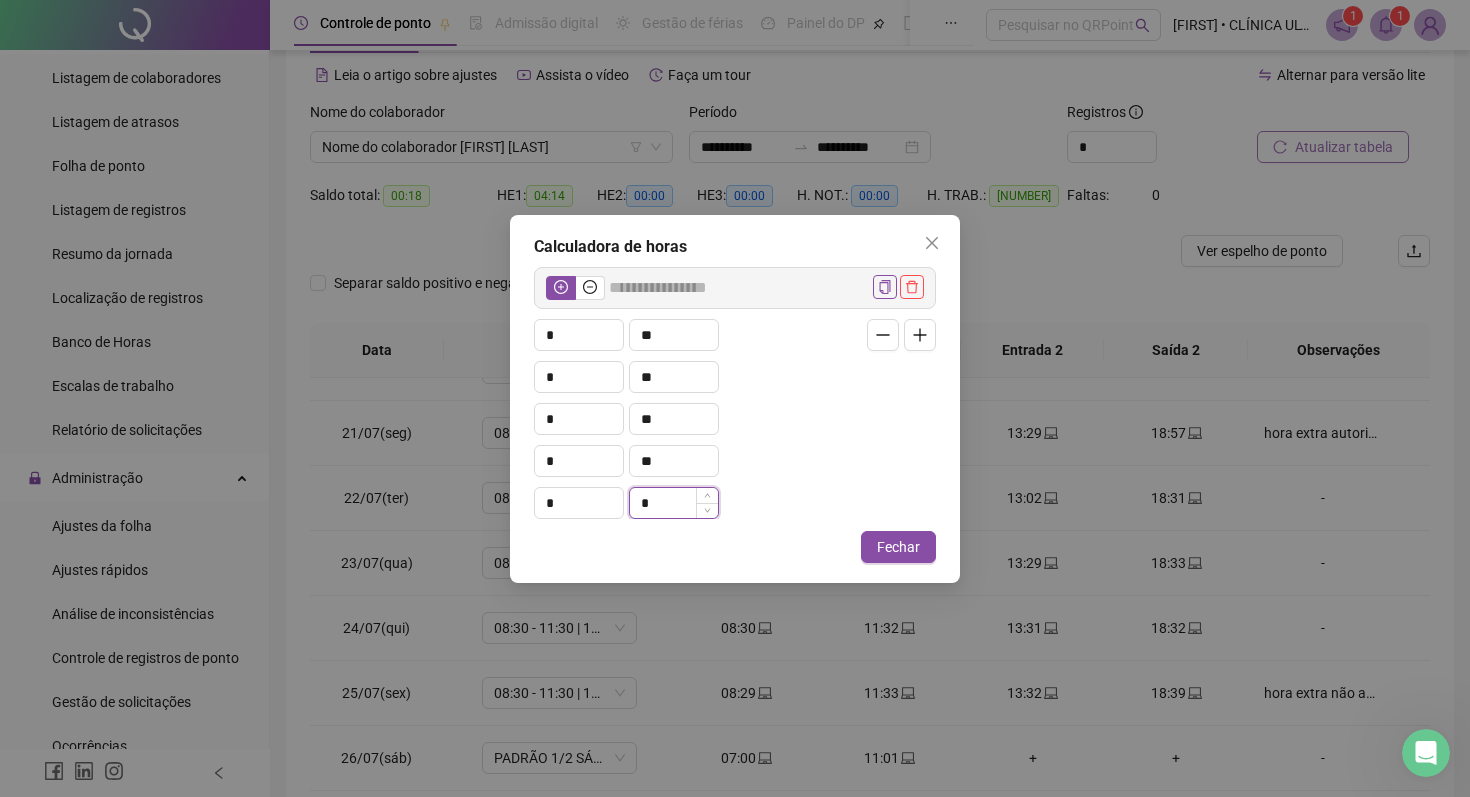 type on "*****" 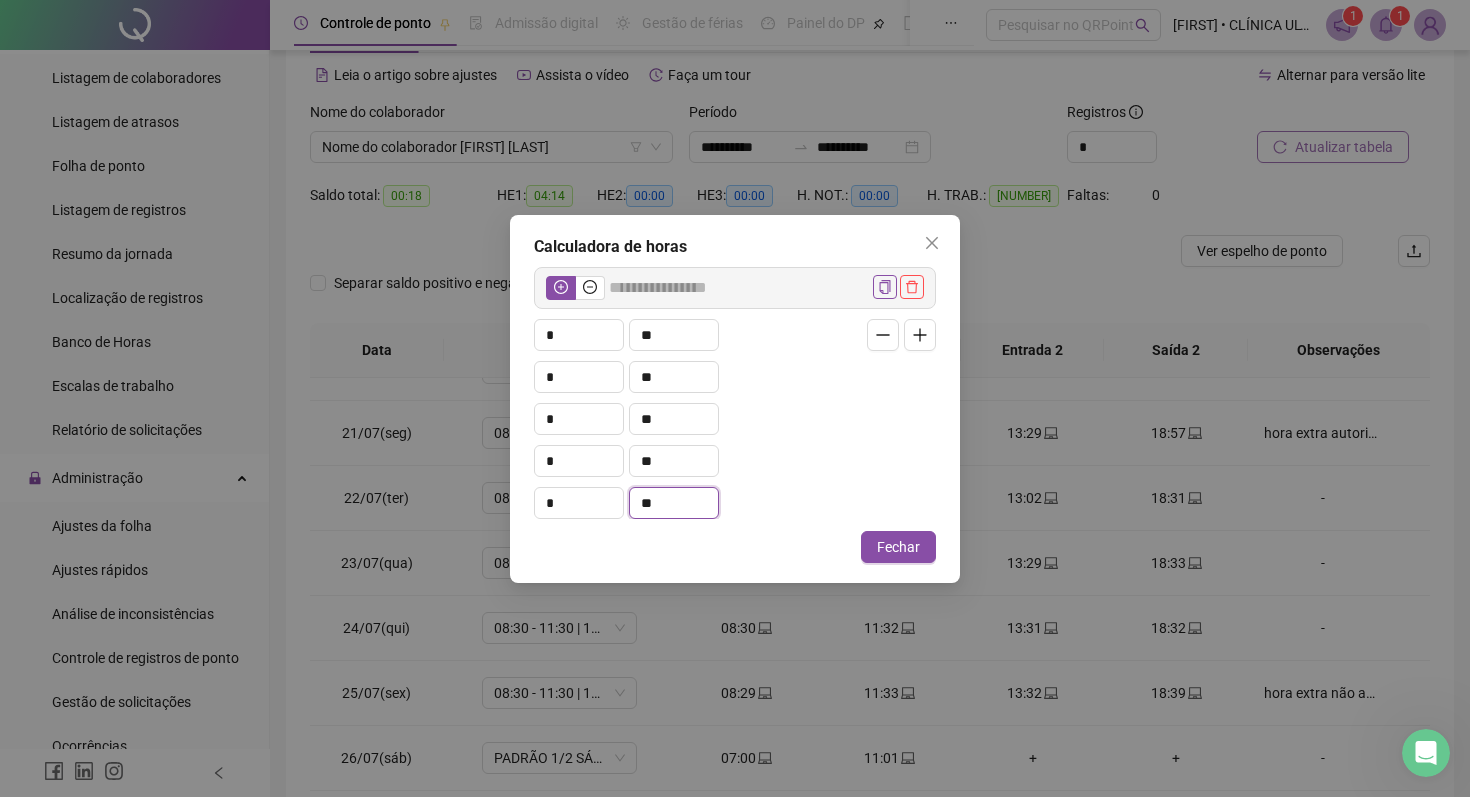 type on "**" 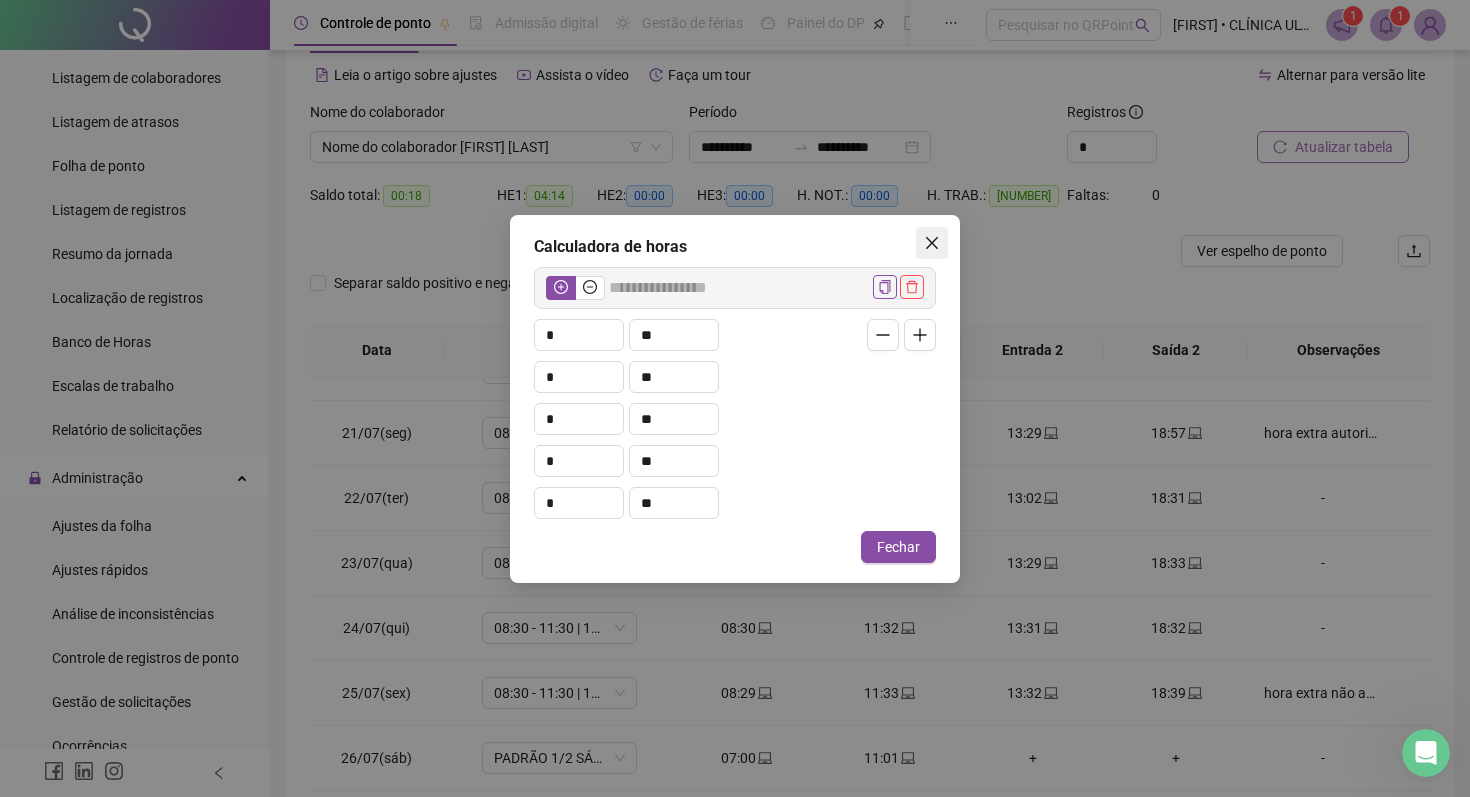 click 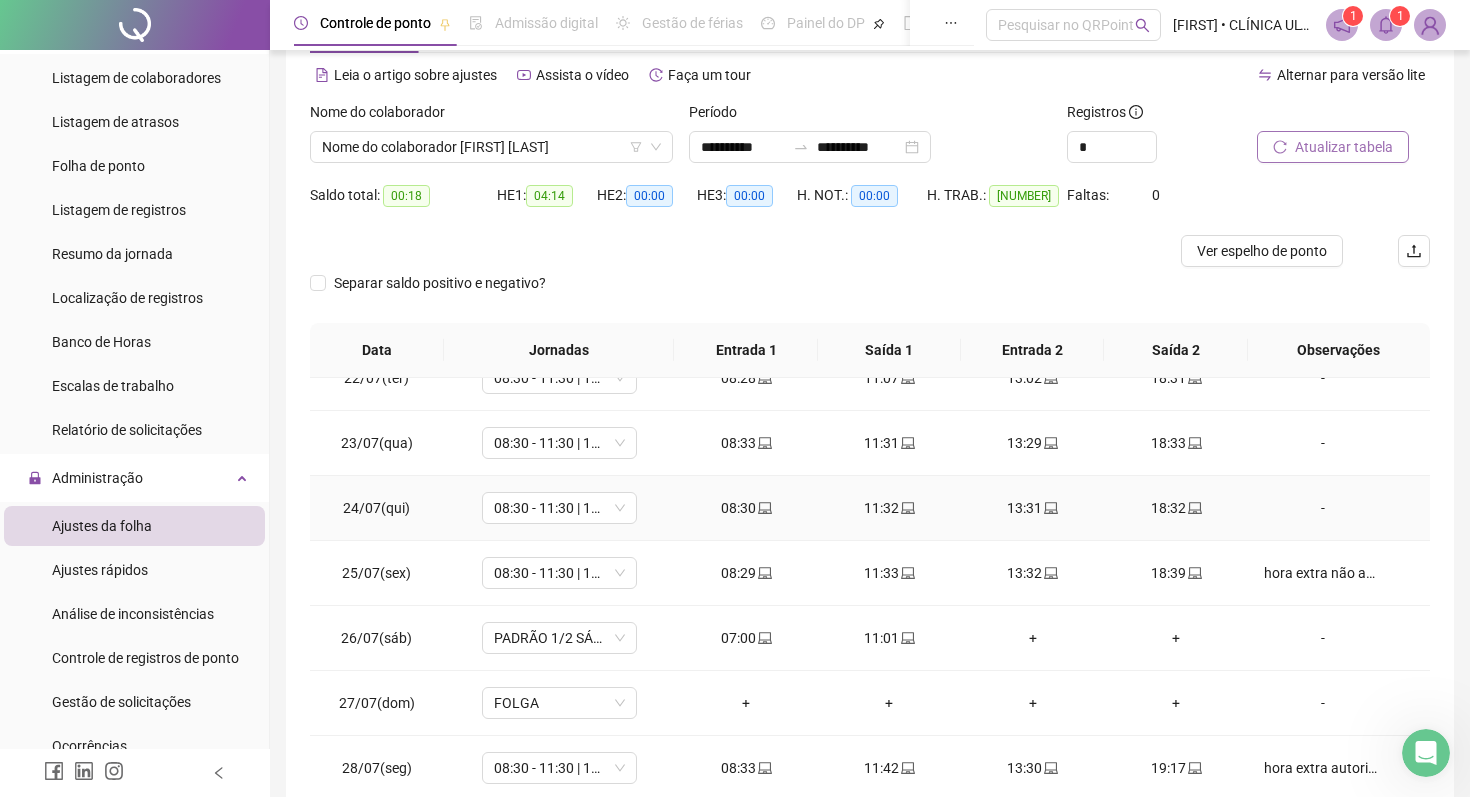 scroll, scrollTop: 1588, scrollLeft: 0, axis: vertical 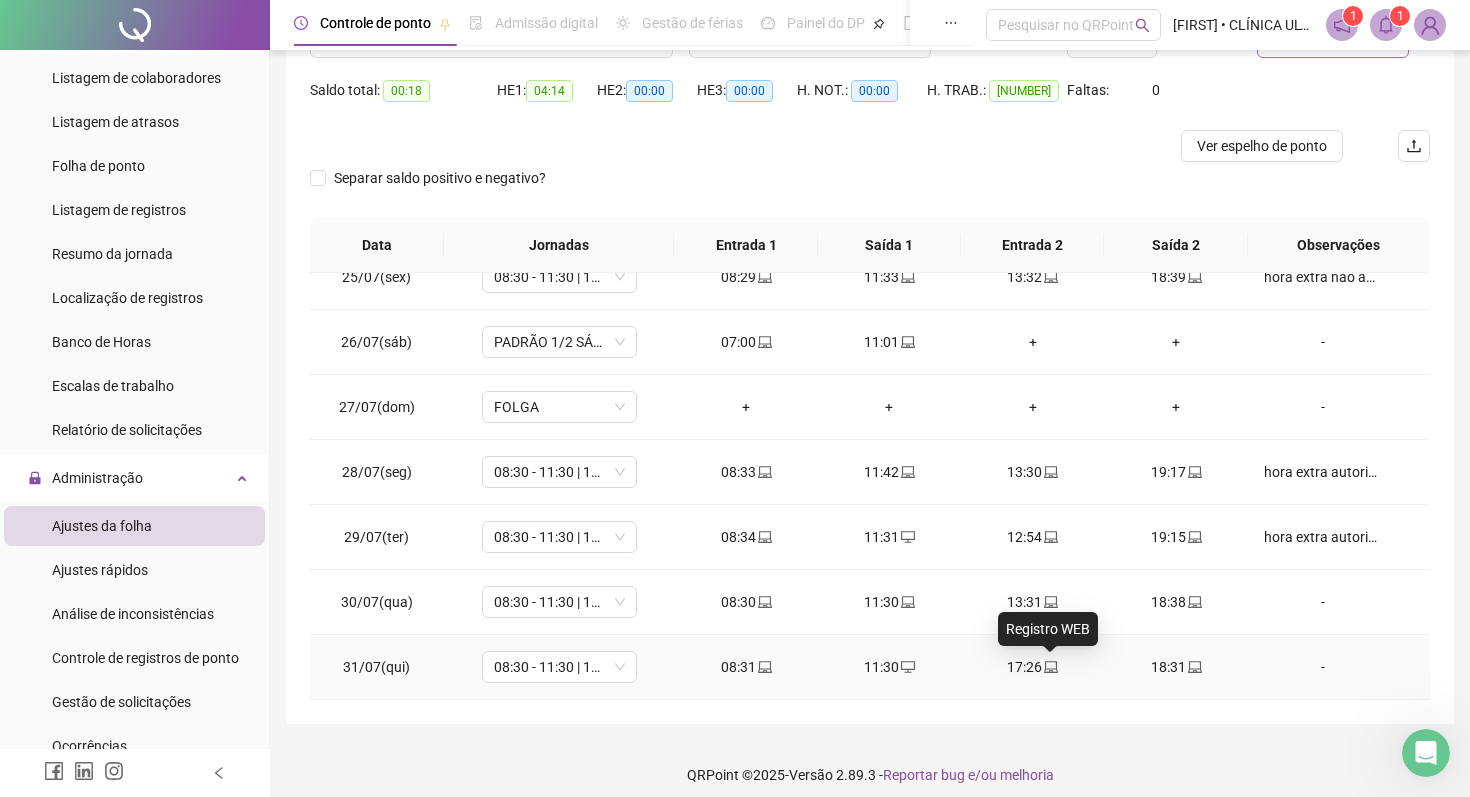 click 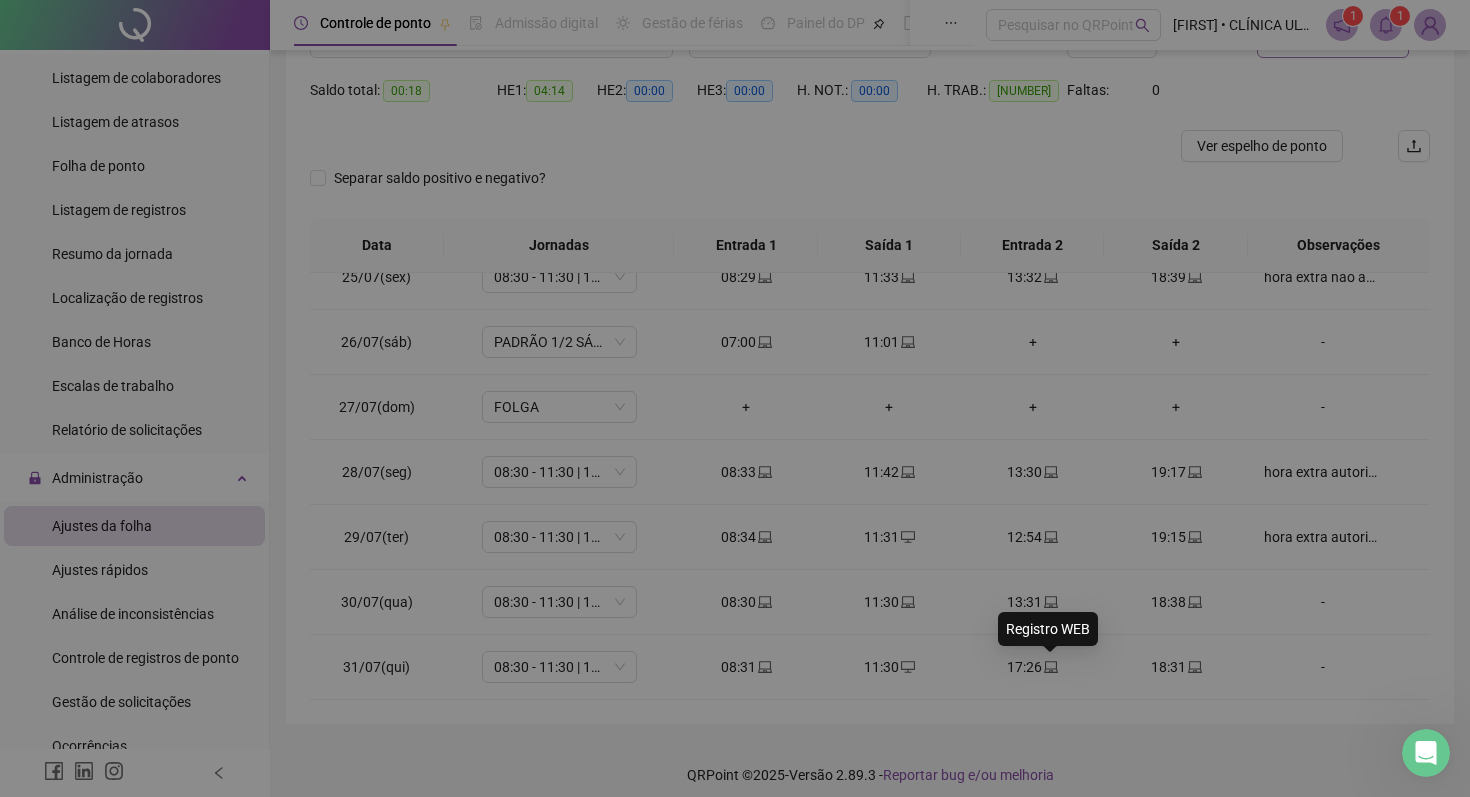 type on "**********" 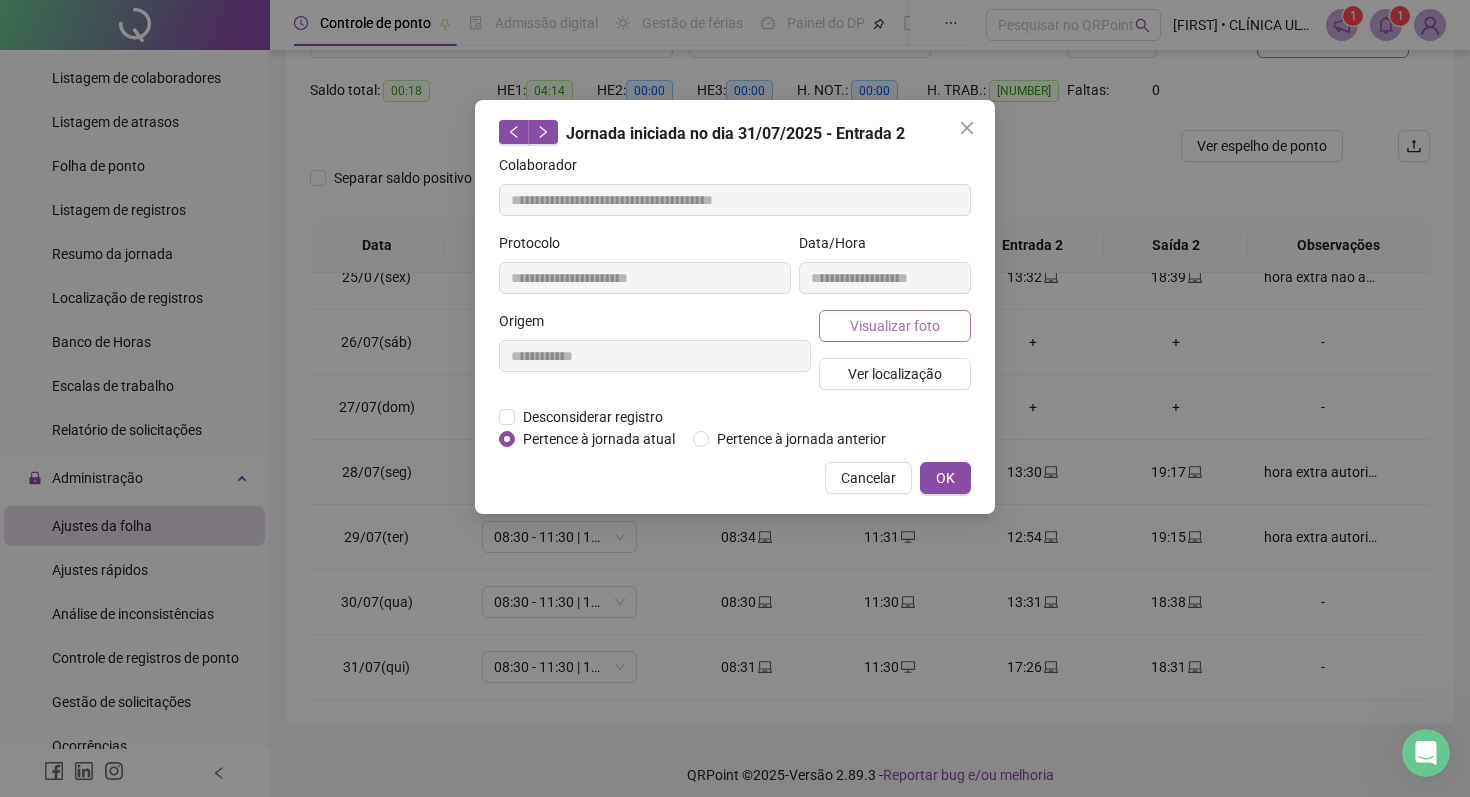 click on "Visualizar foto" at bounding box center [895, 326] 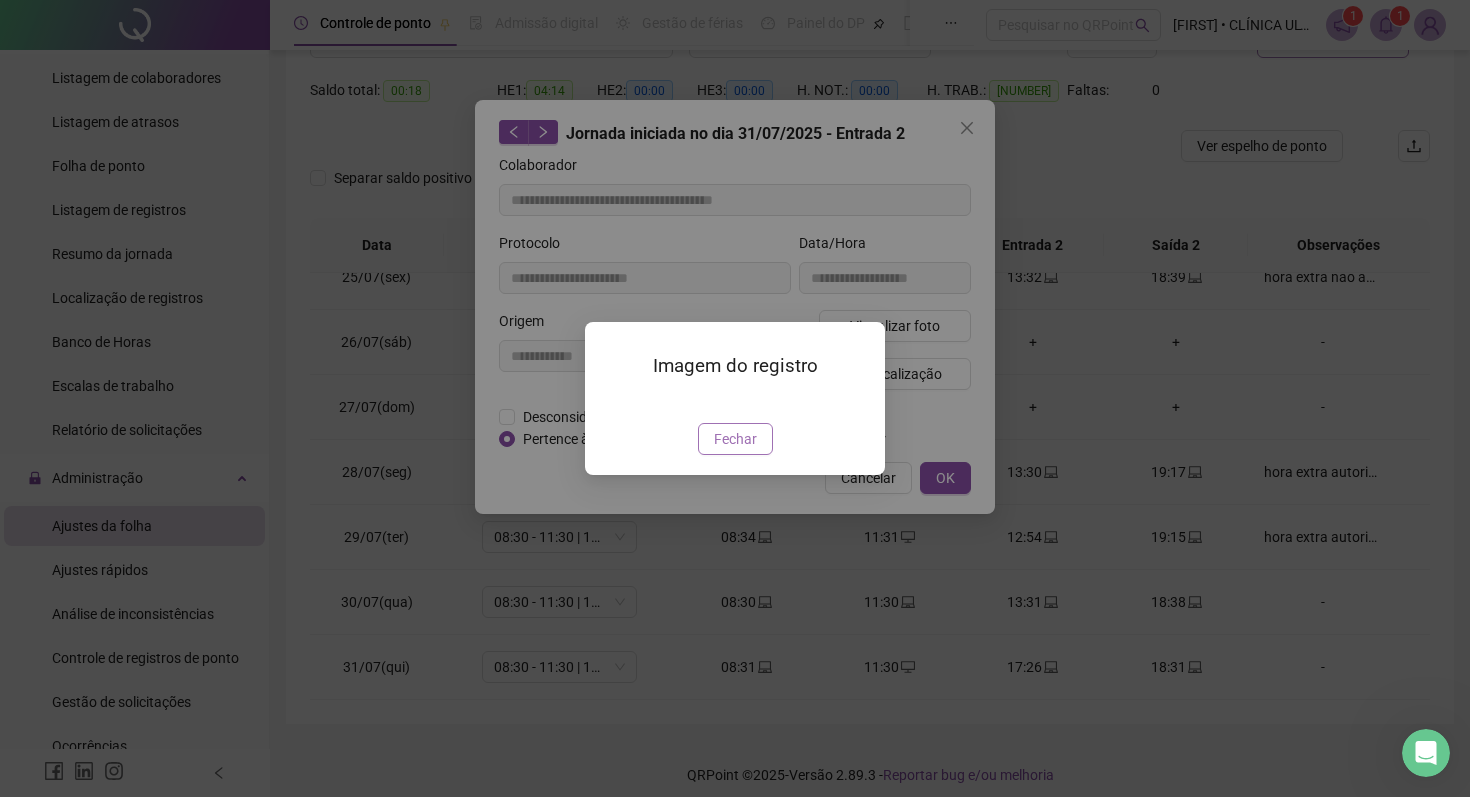 click on "Fechar" at bounding box center (735, 439) 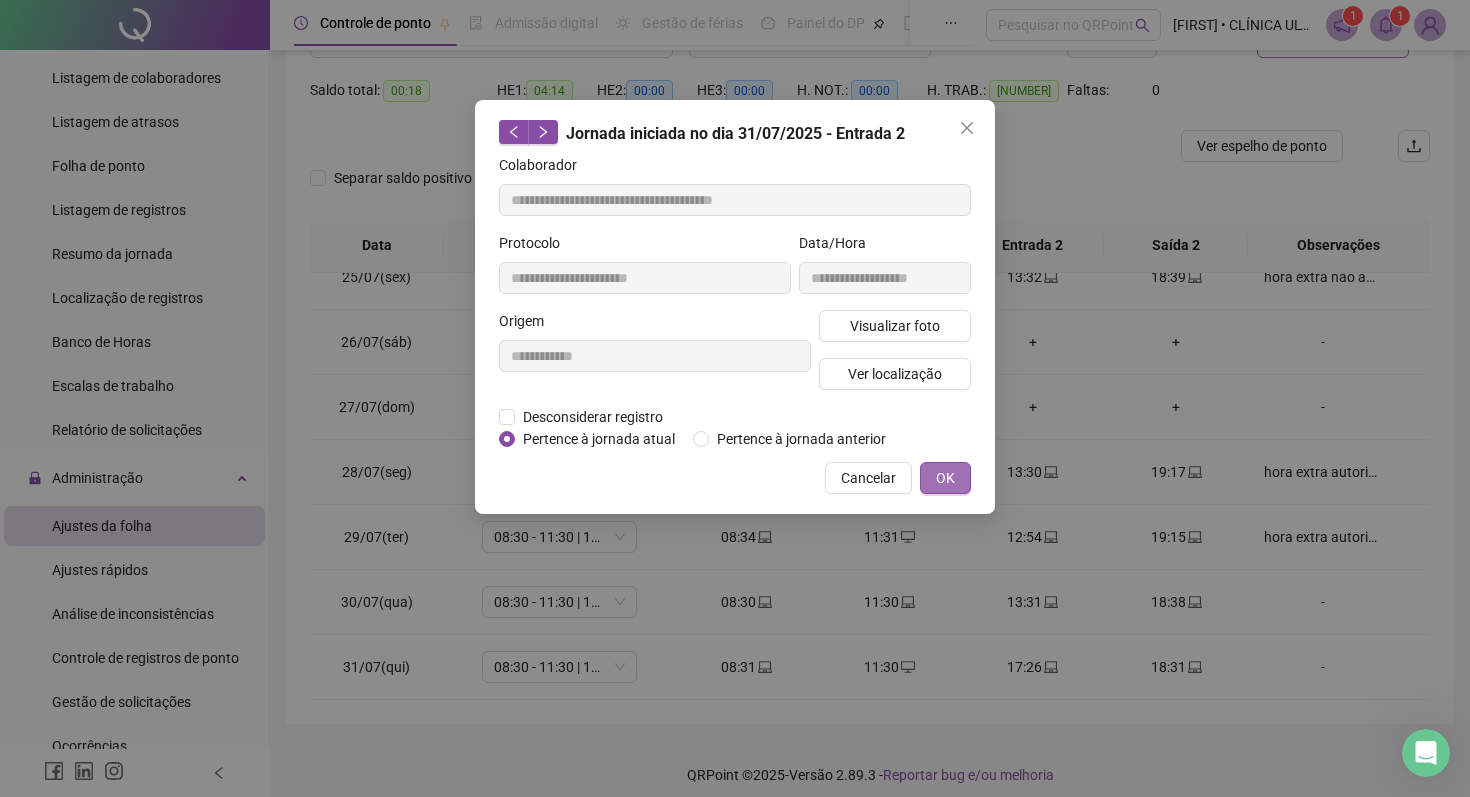 click on "OK" at bounding box center (945, 478) 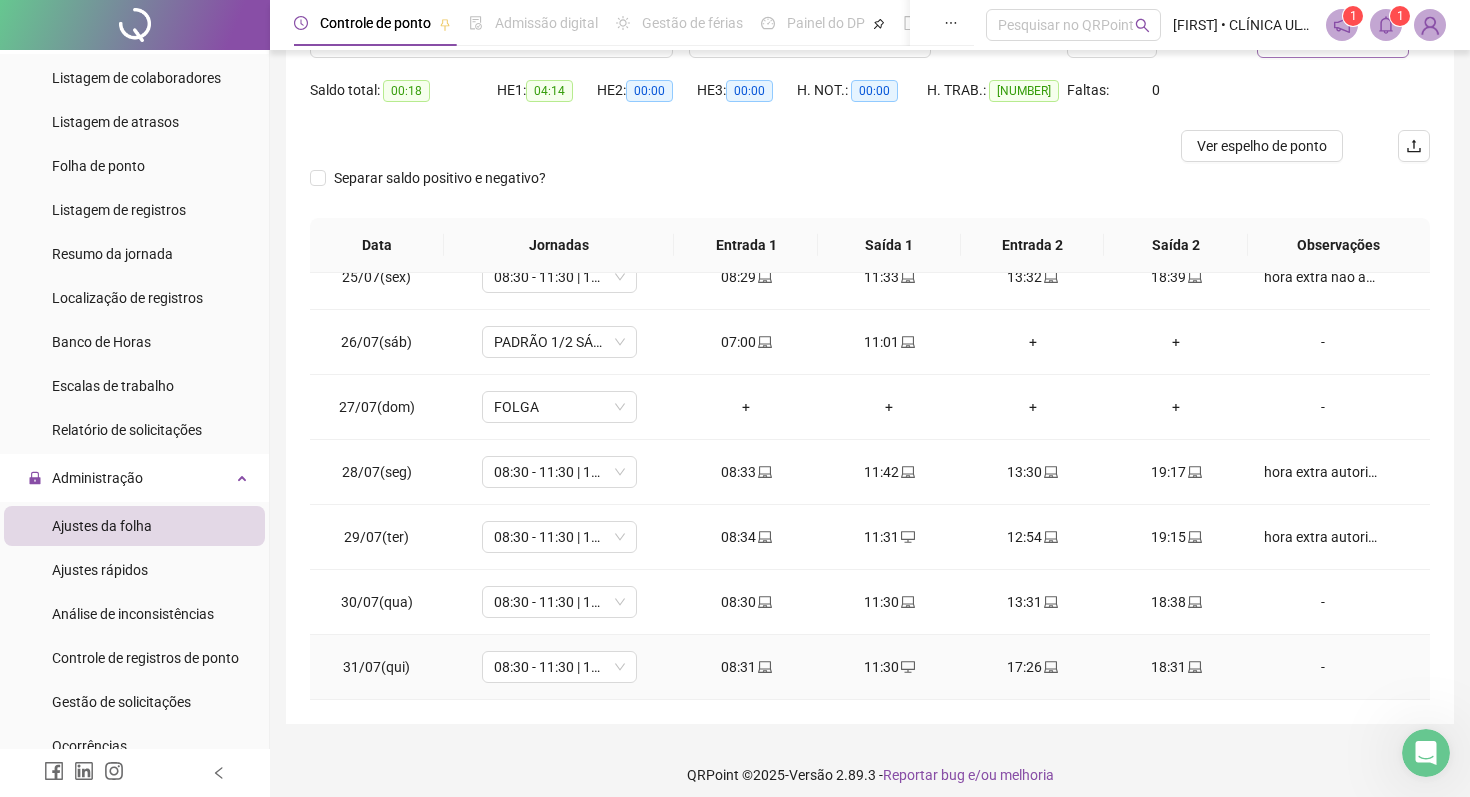 click at bounding box center [1194, 667] 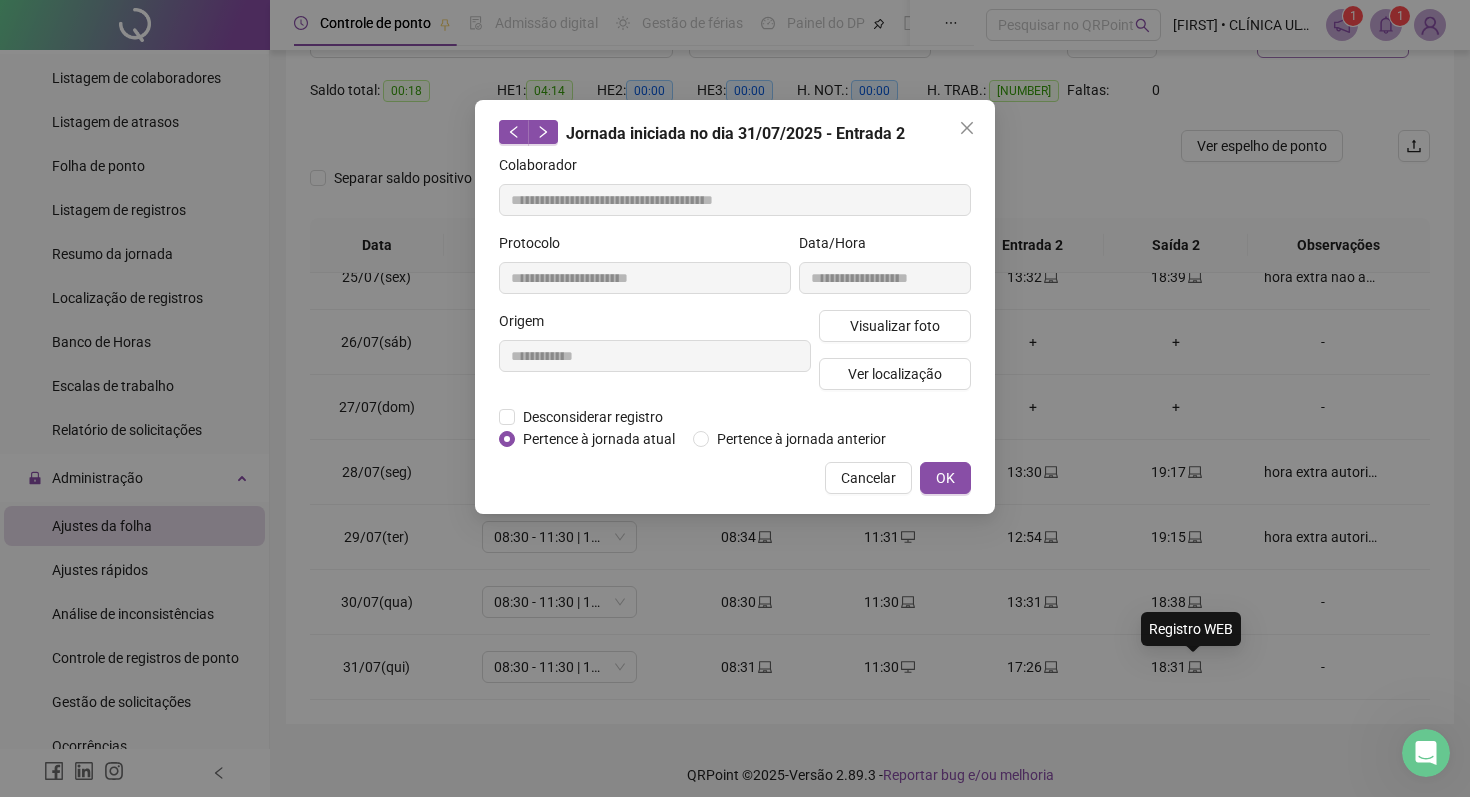 type on "**********" 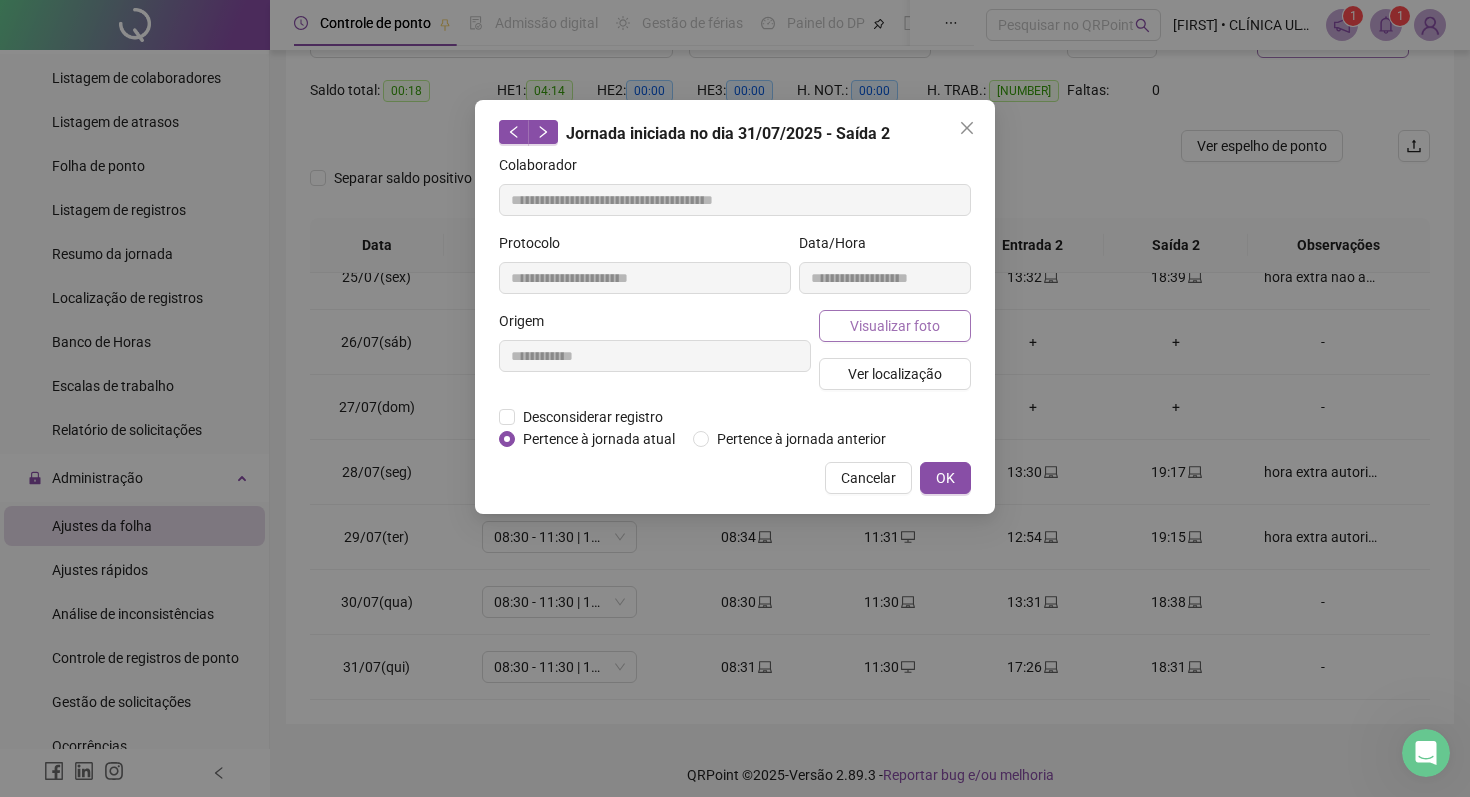 click on "Visualizar foto" at bounding box center (895, 326) 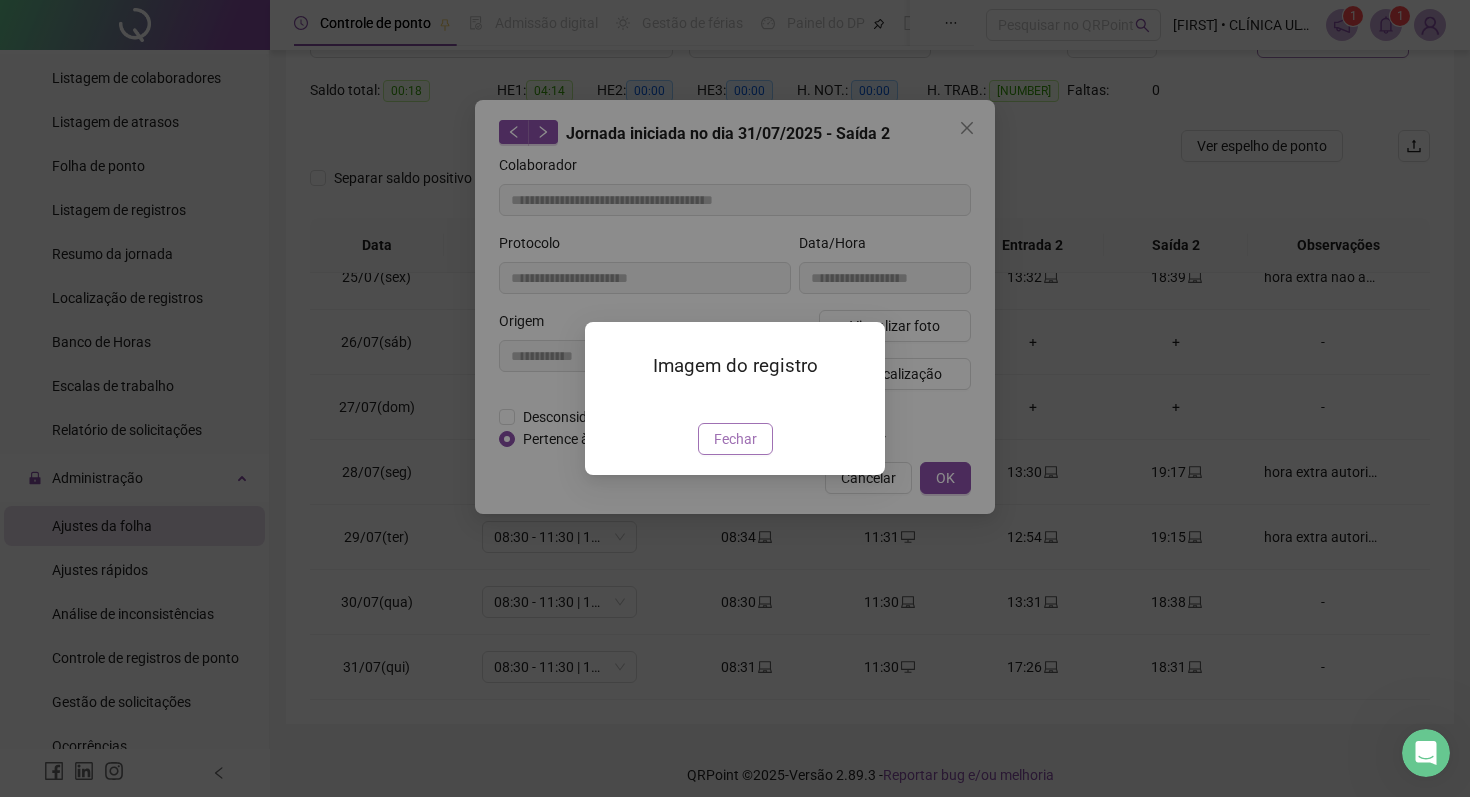 click on "Fechar" at bounding box center [735, 439] 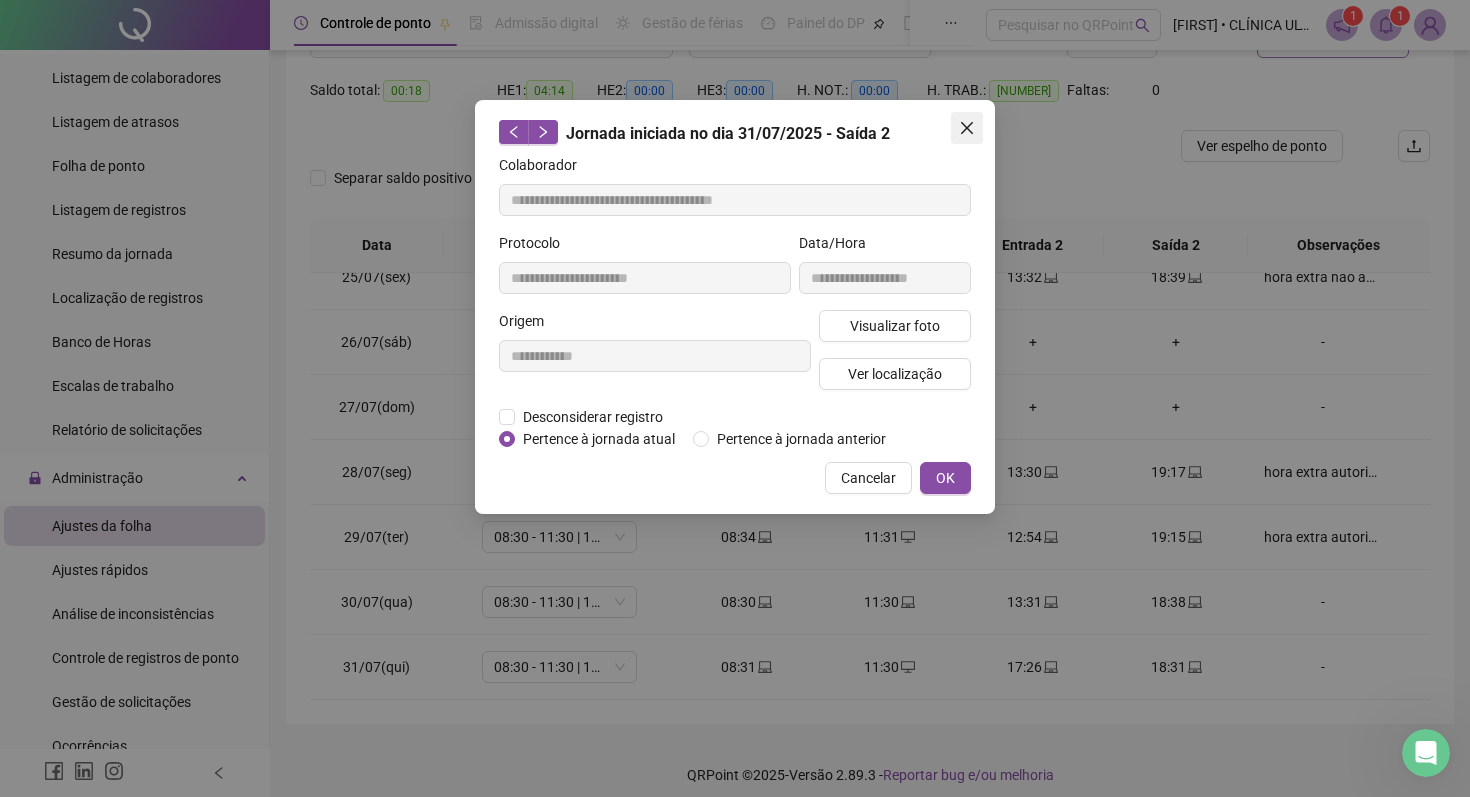 click 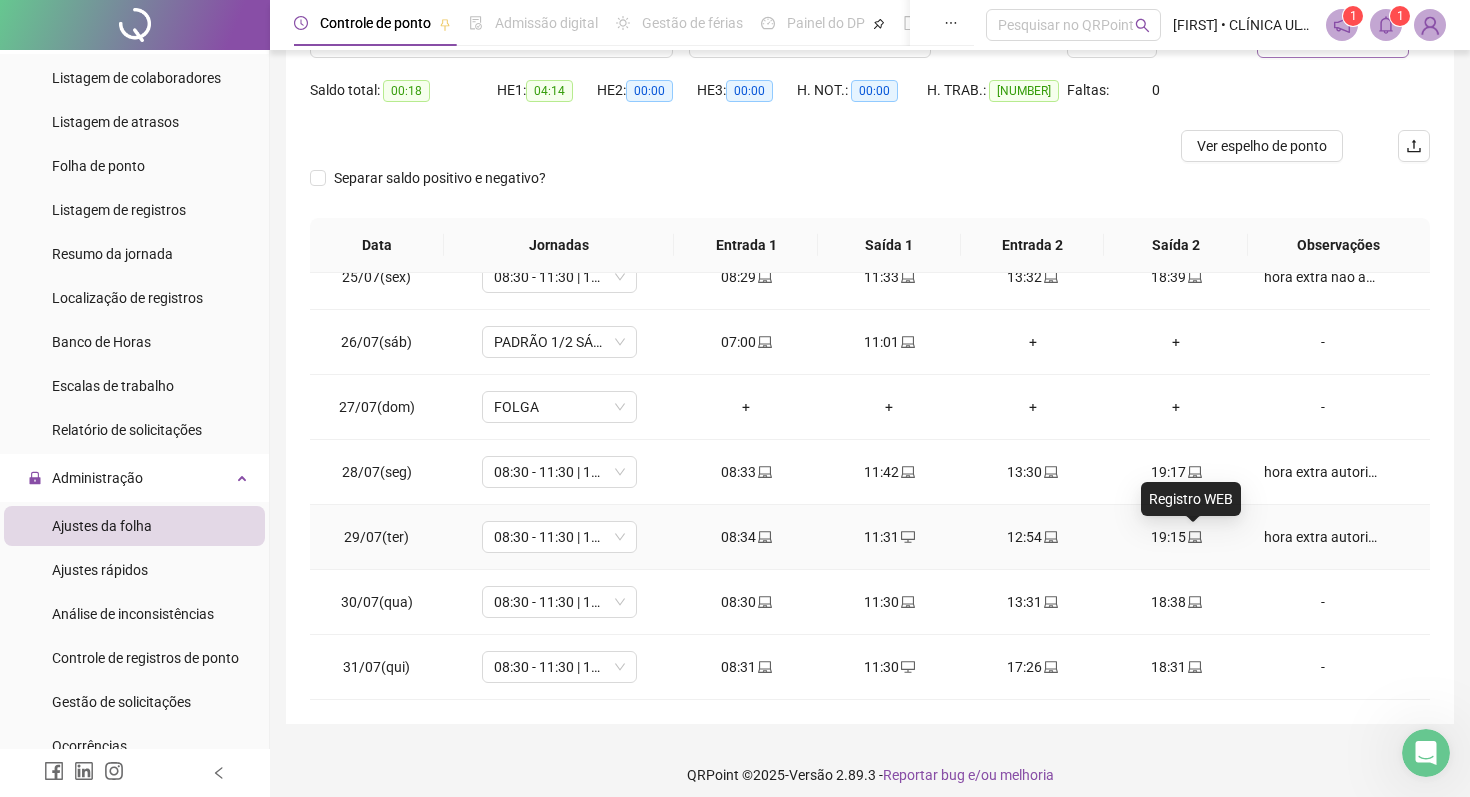 click 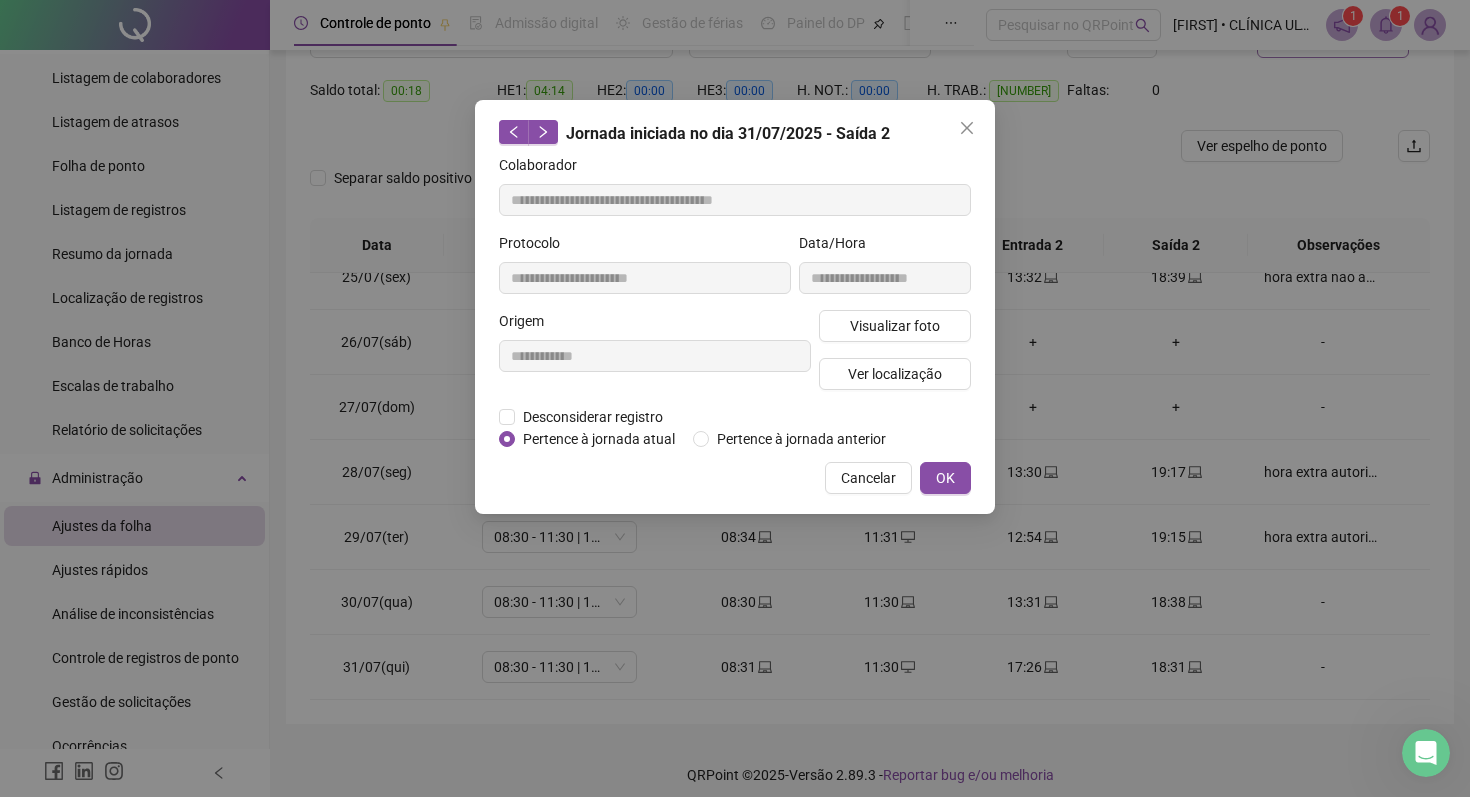 type on "**********" 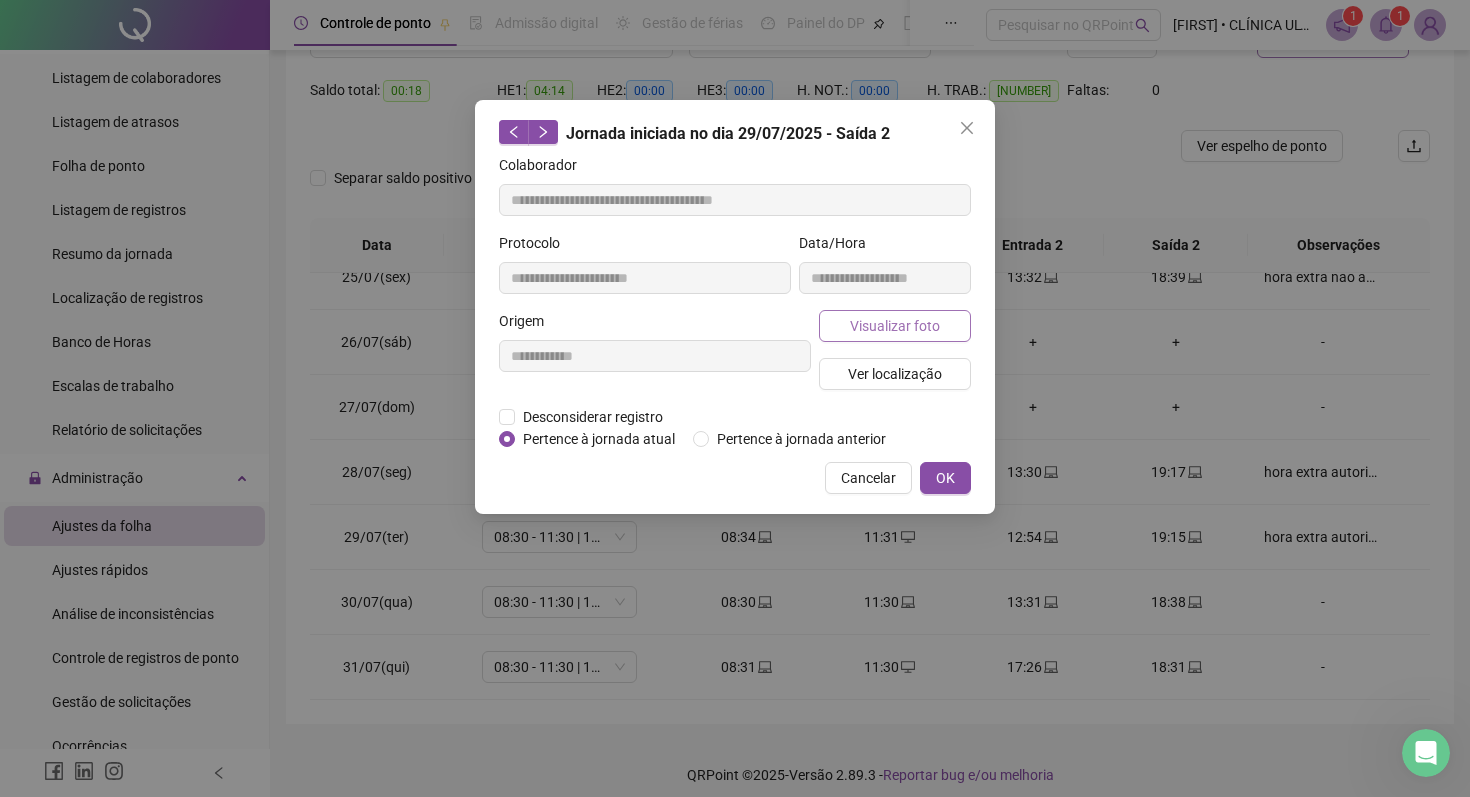 click on "Visualizar foto" at bounding box center (895, 326) 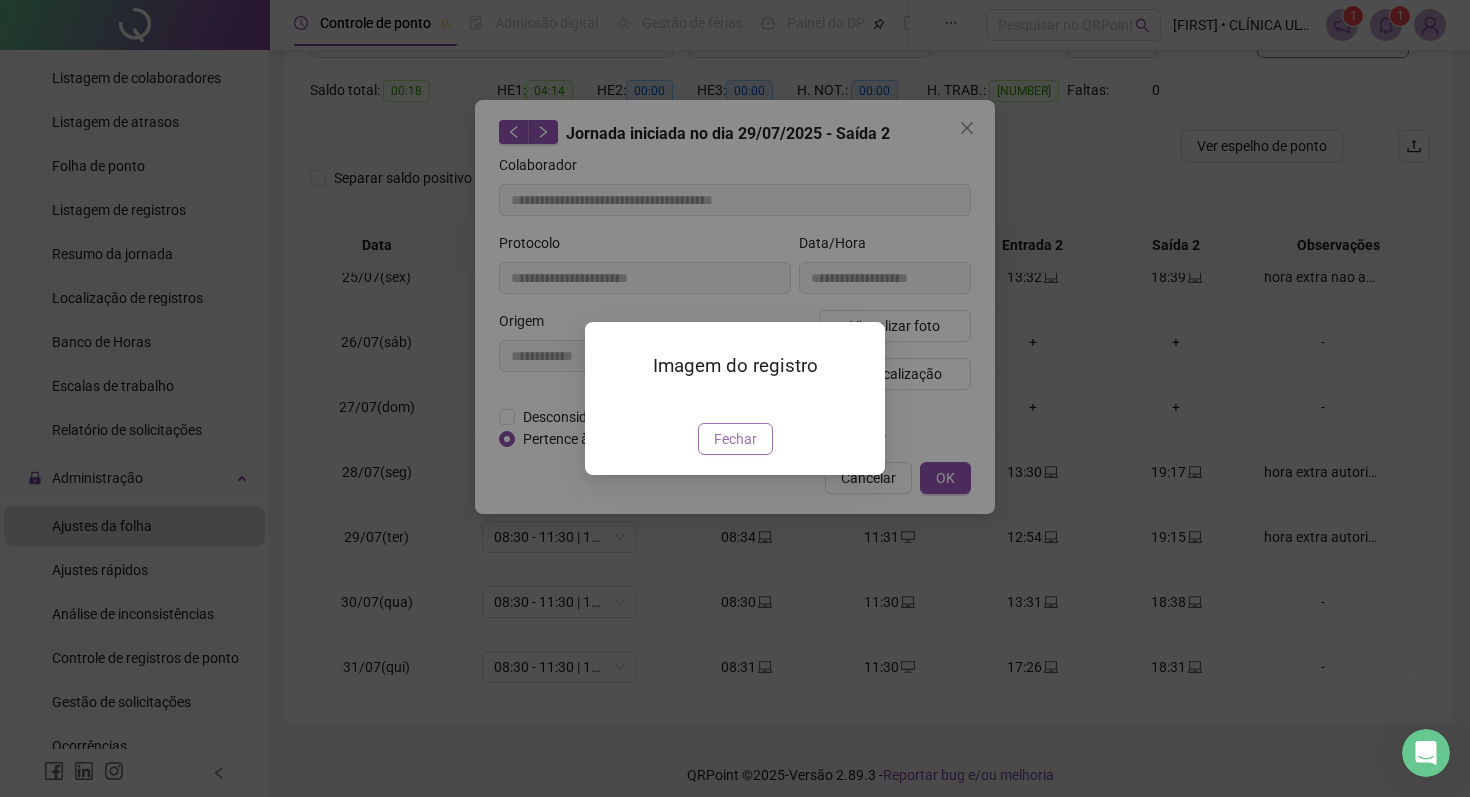 click on "Fechar" at bounding box center [735, 439] 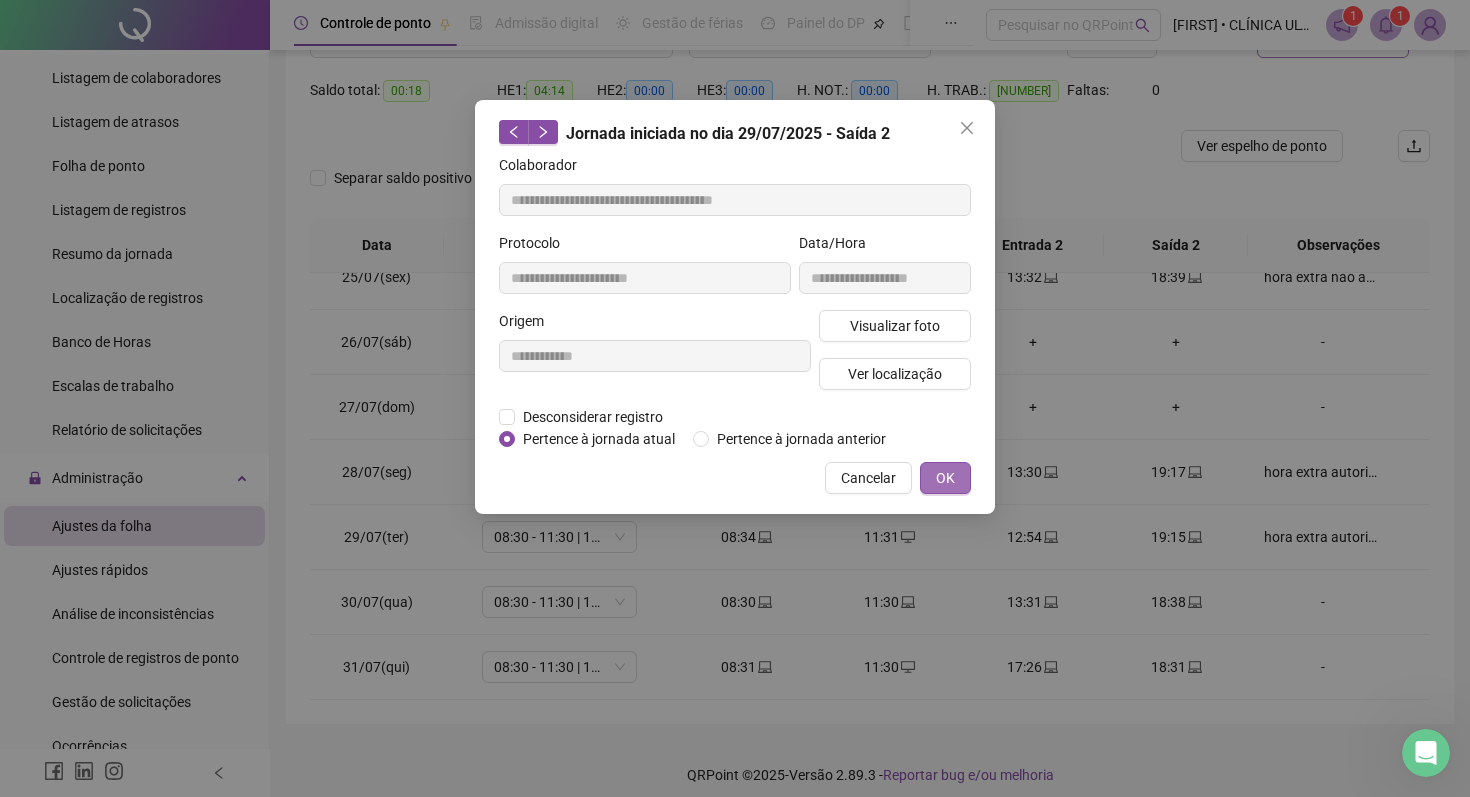 click on "OK" at bounding box center [945, 478] 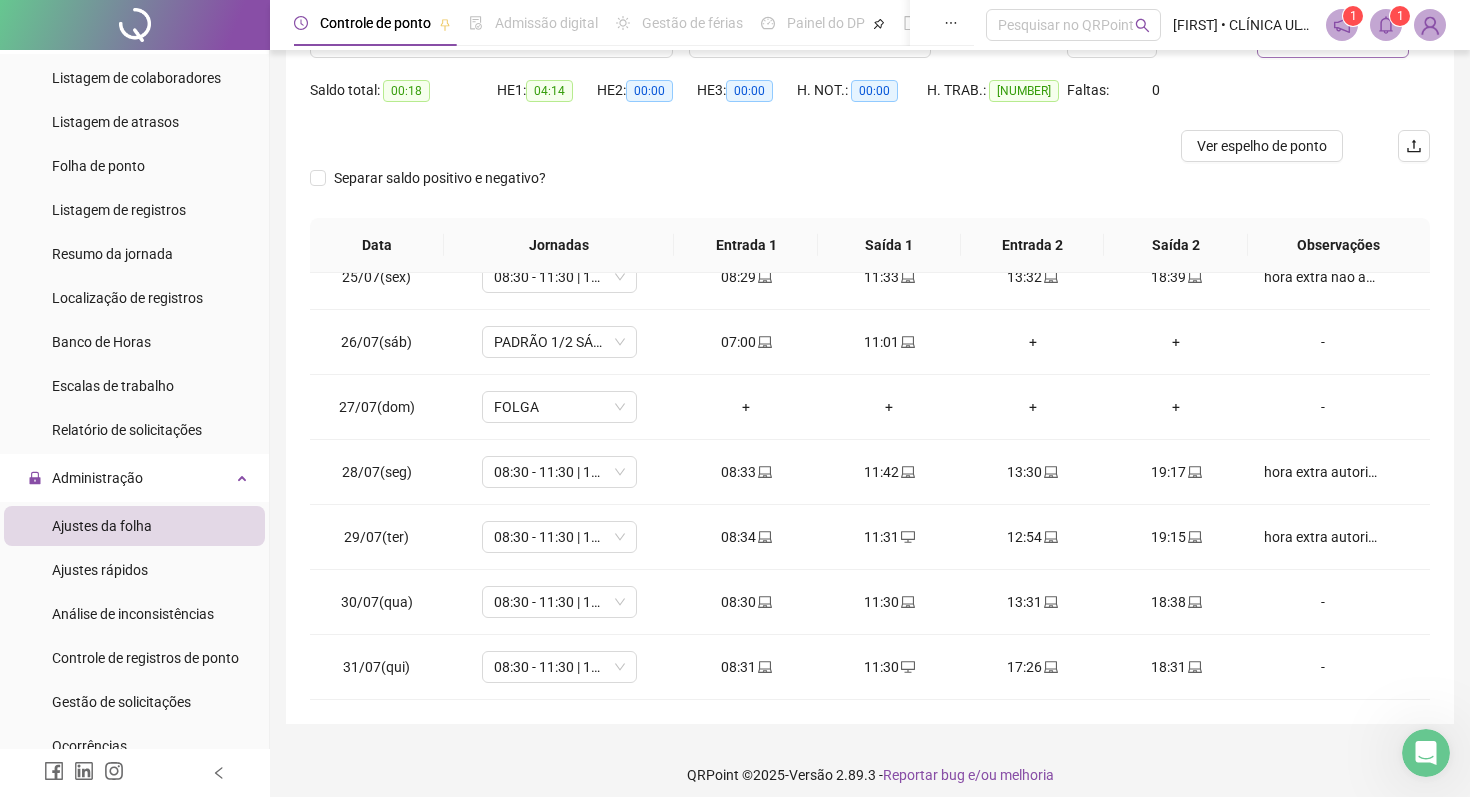 scroll, scrollTop: 201, scrollLeft: 0, axis: vertical 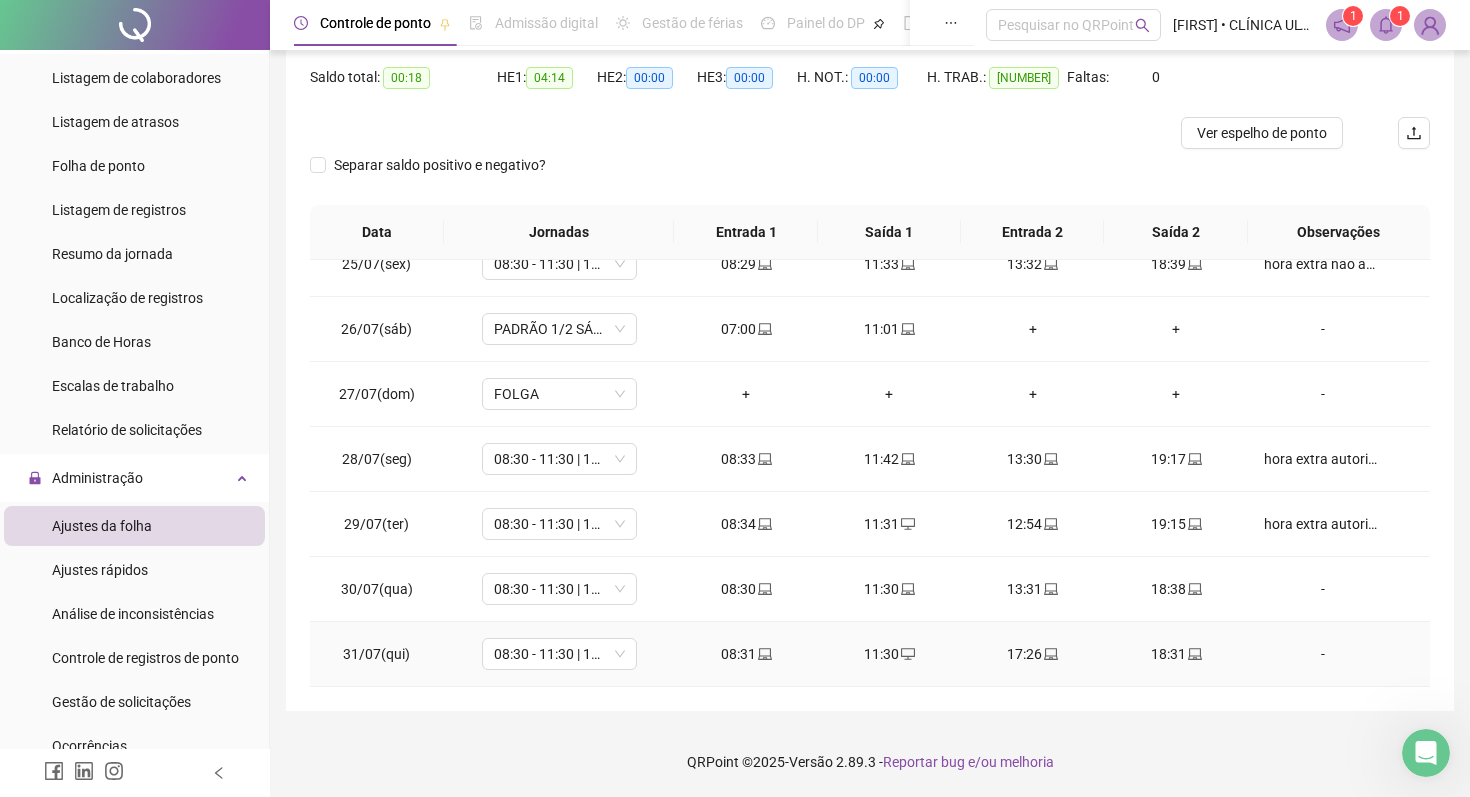 click on "11:30" at bounding box center (889, 654) 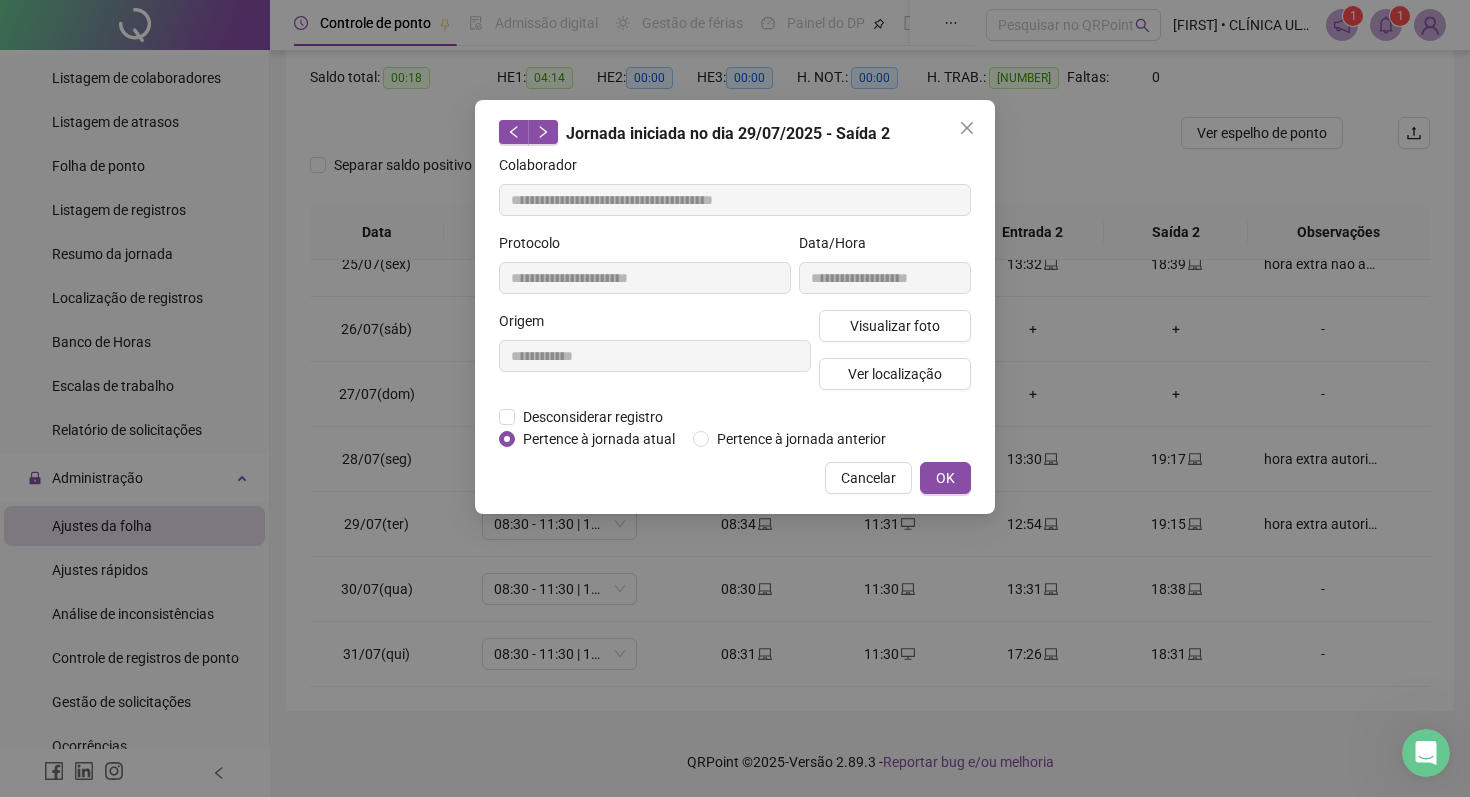 type on "**********" 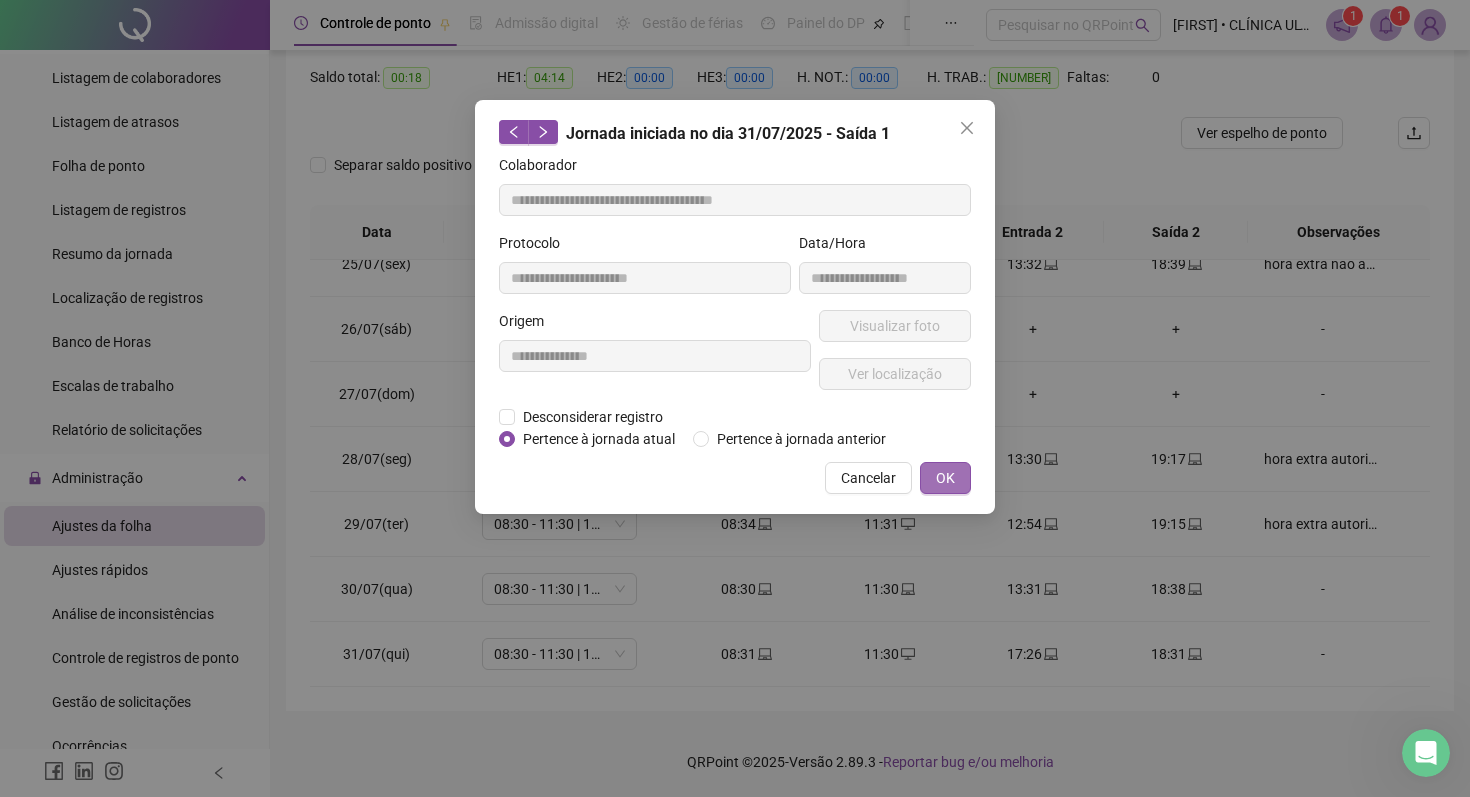 click on "OK" at bounding box center (945, 478) 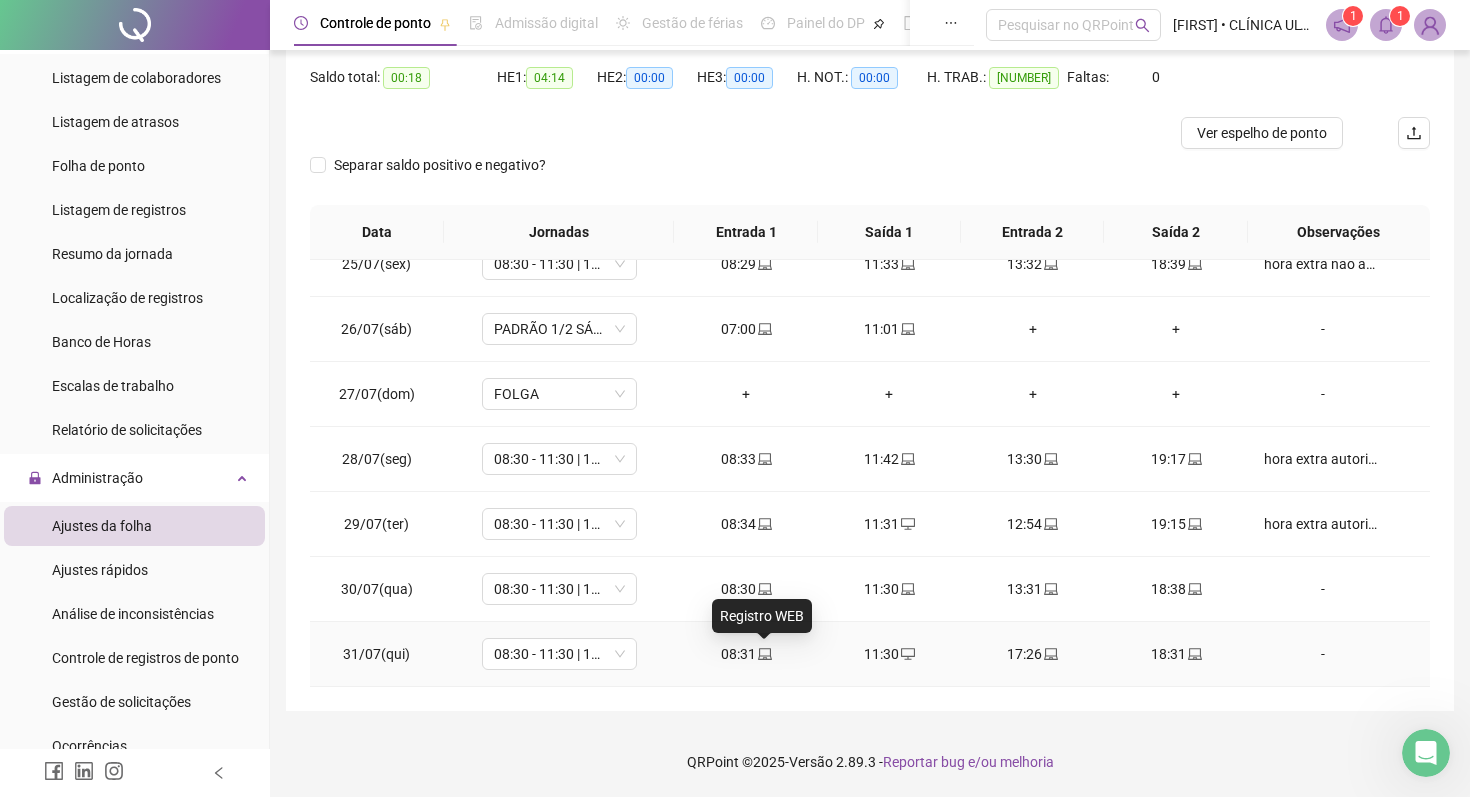 click 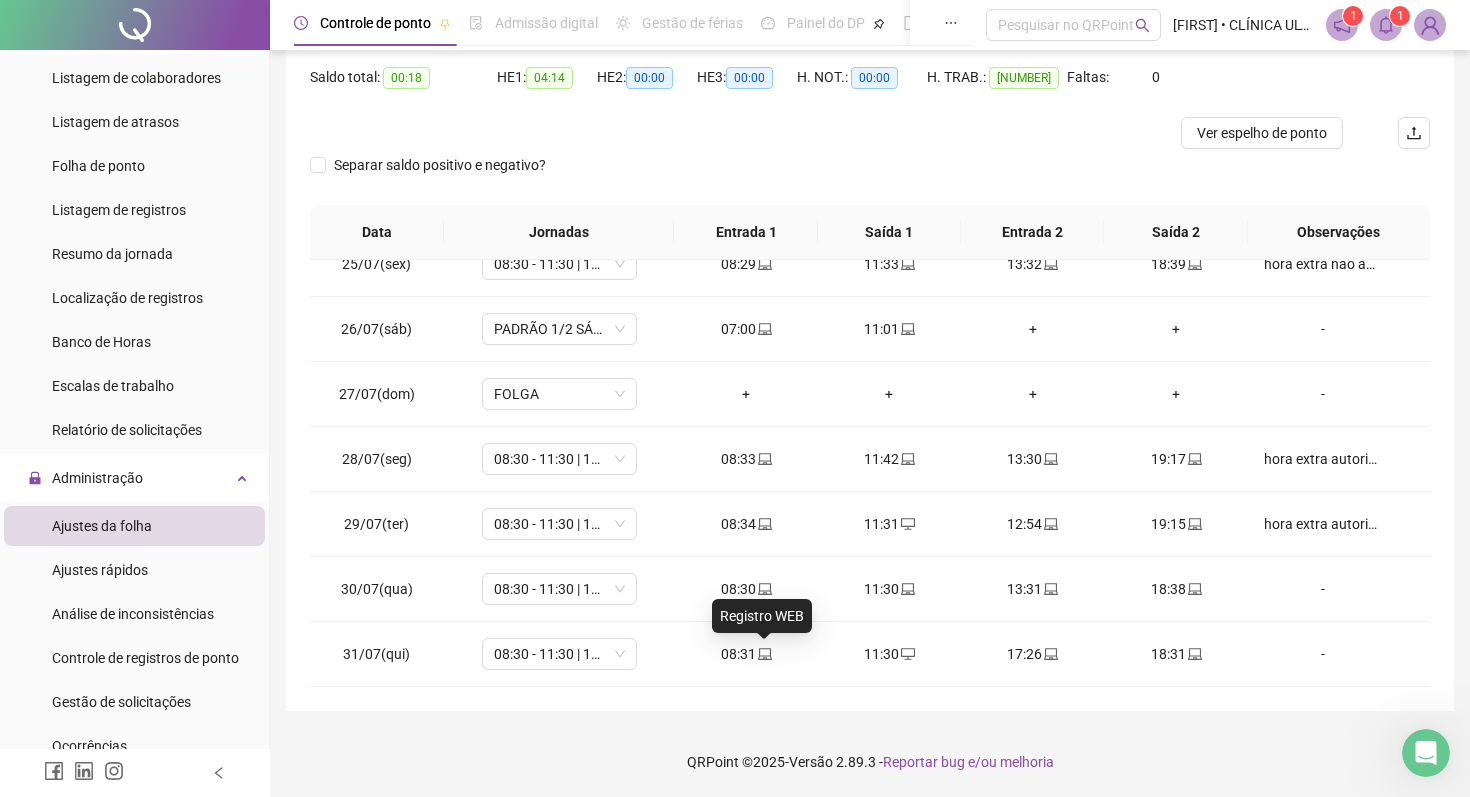 type on "**********" 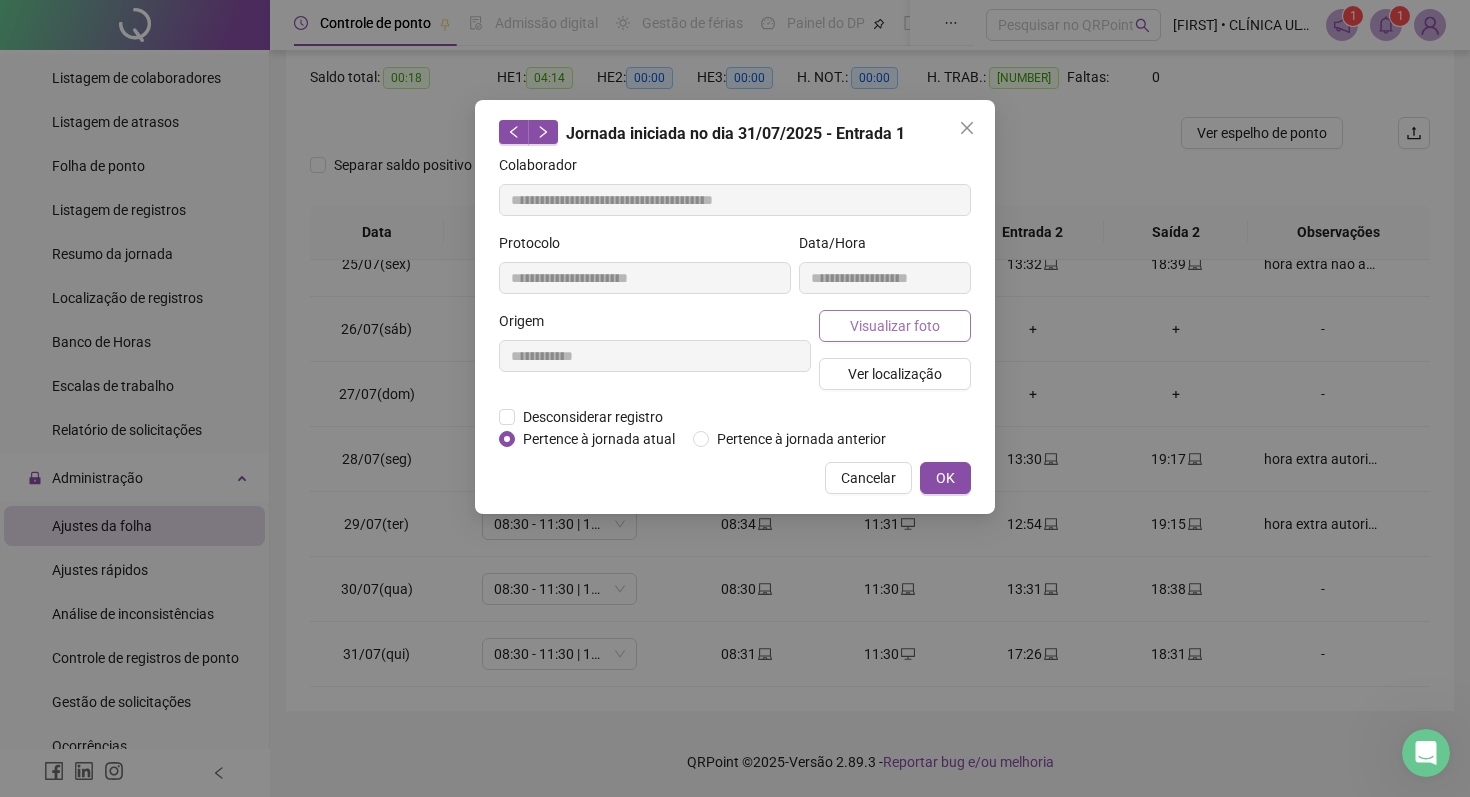 click on "Visualizar foto" at bounding box center [895, 326] 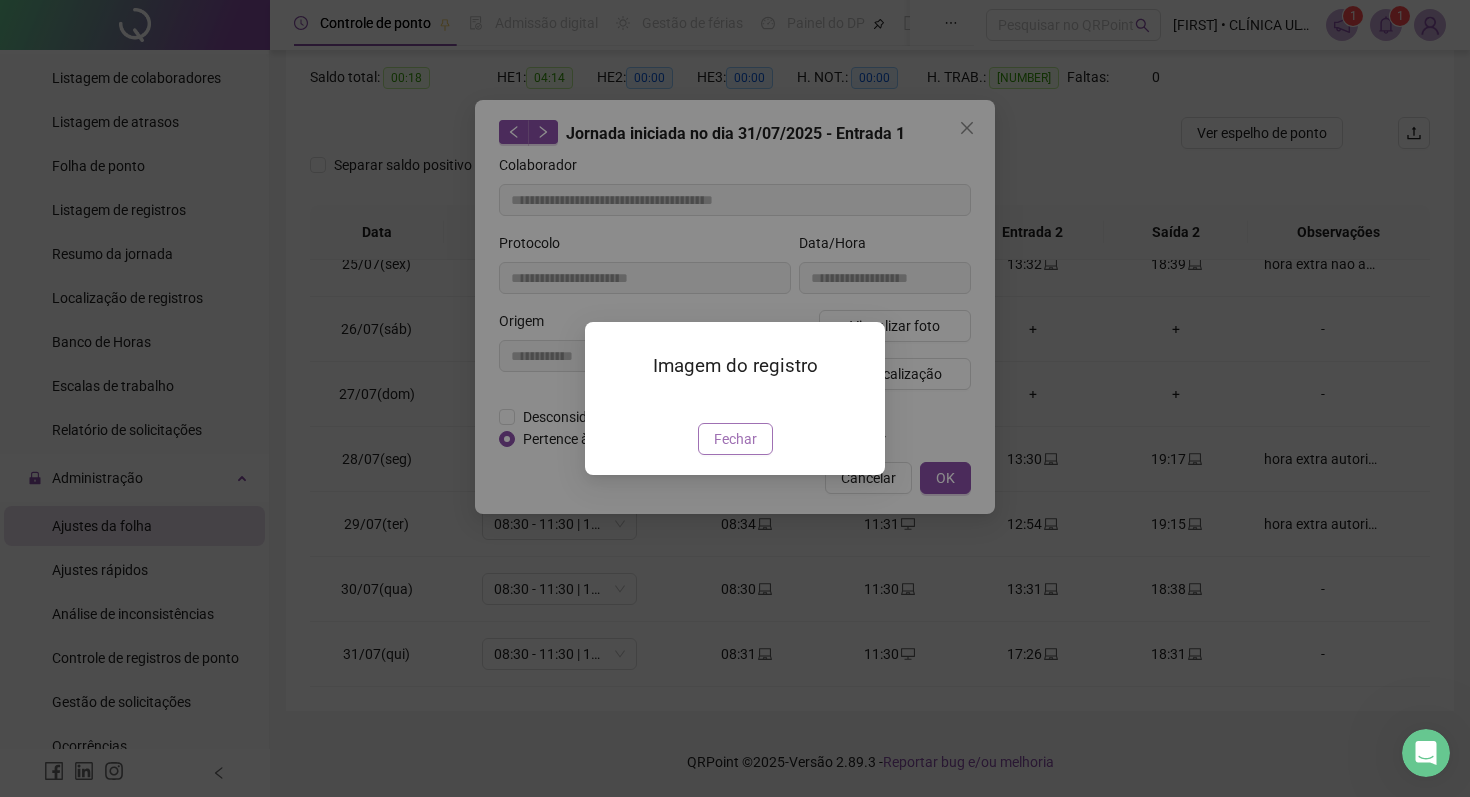 click on "Fechar" at bounding box center (735, 439) 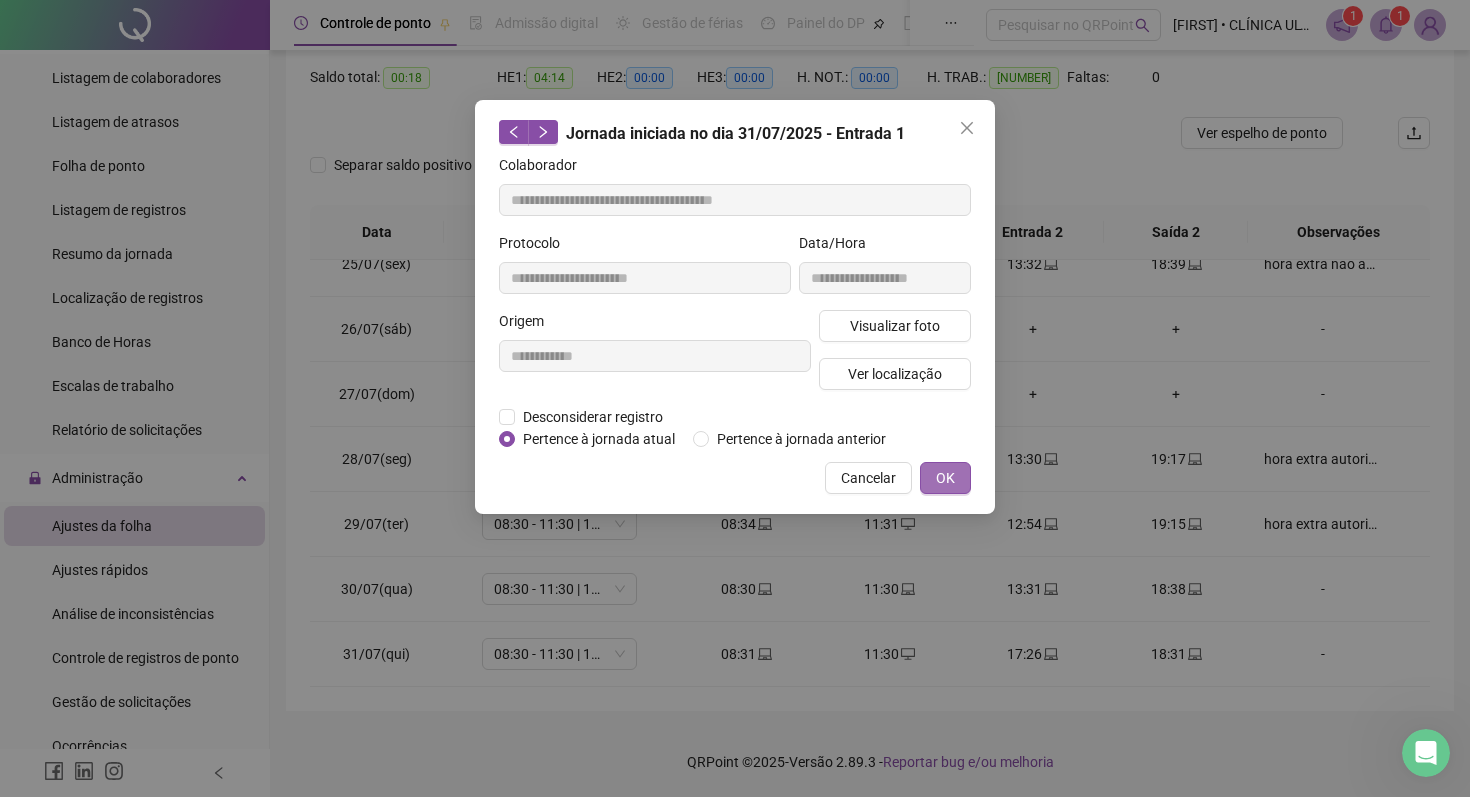 click on "OK" at bounding box center [945, 478] 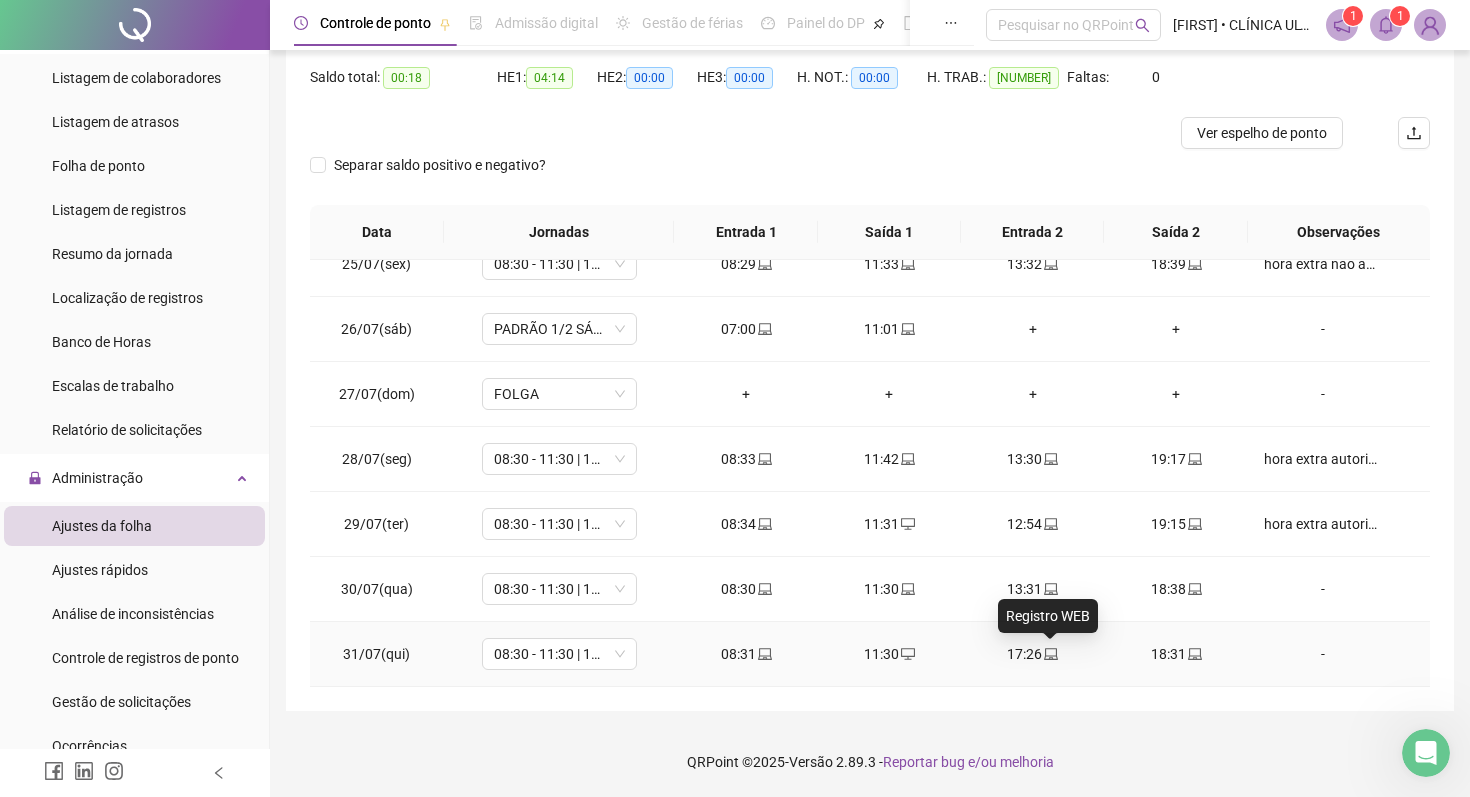 click 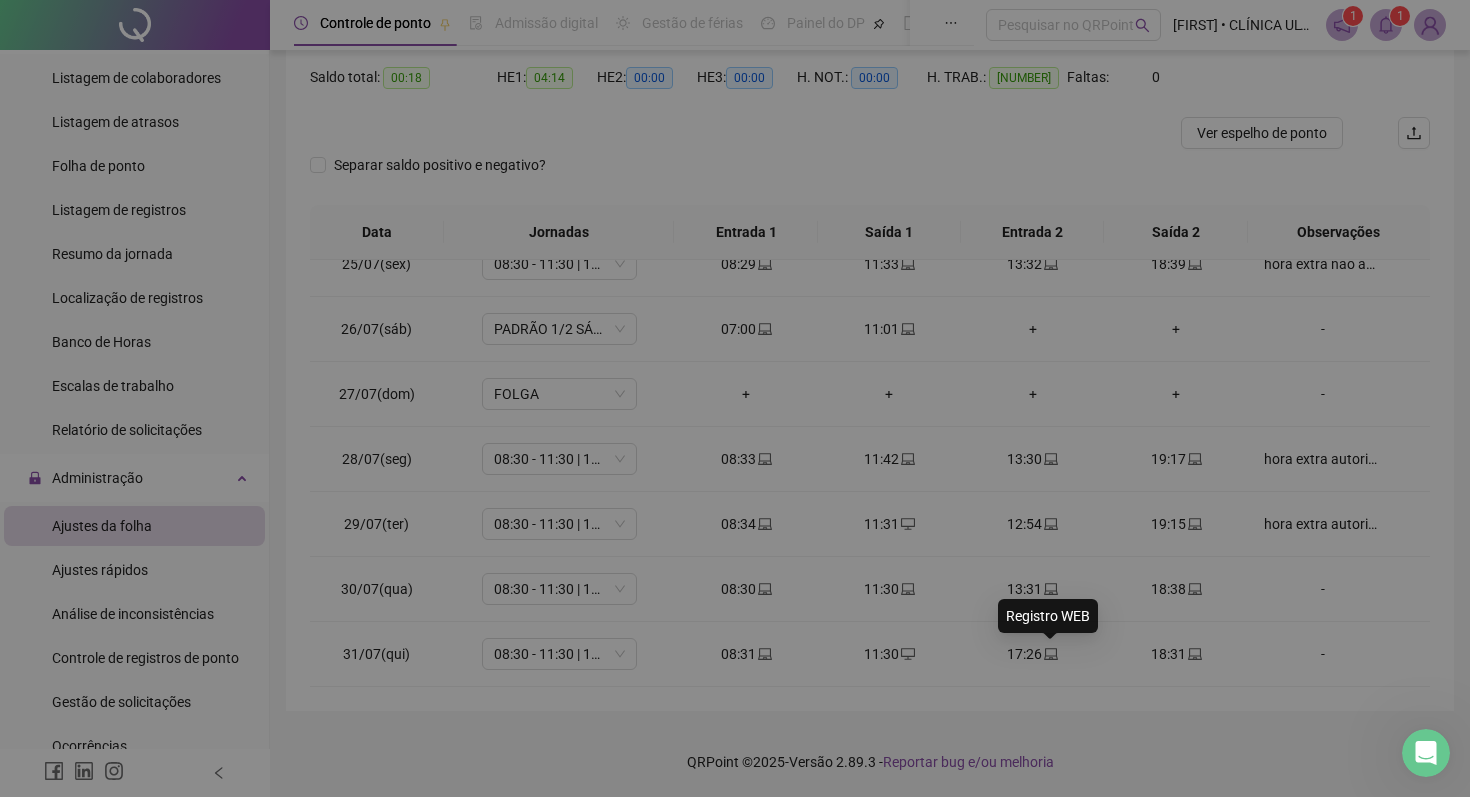 type on "**********" 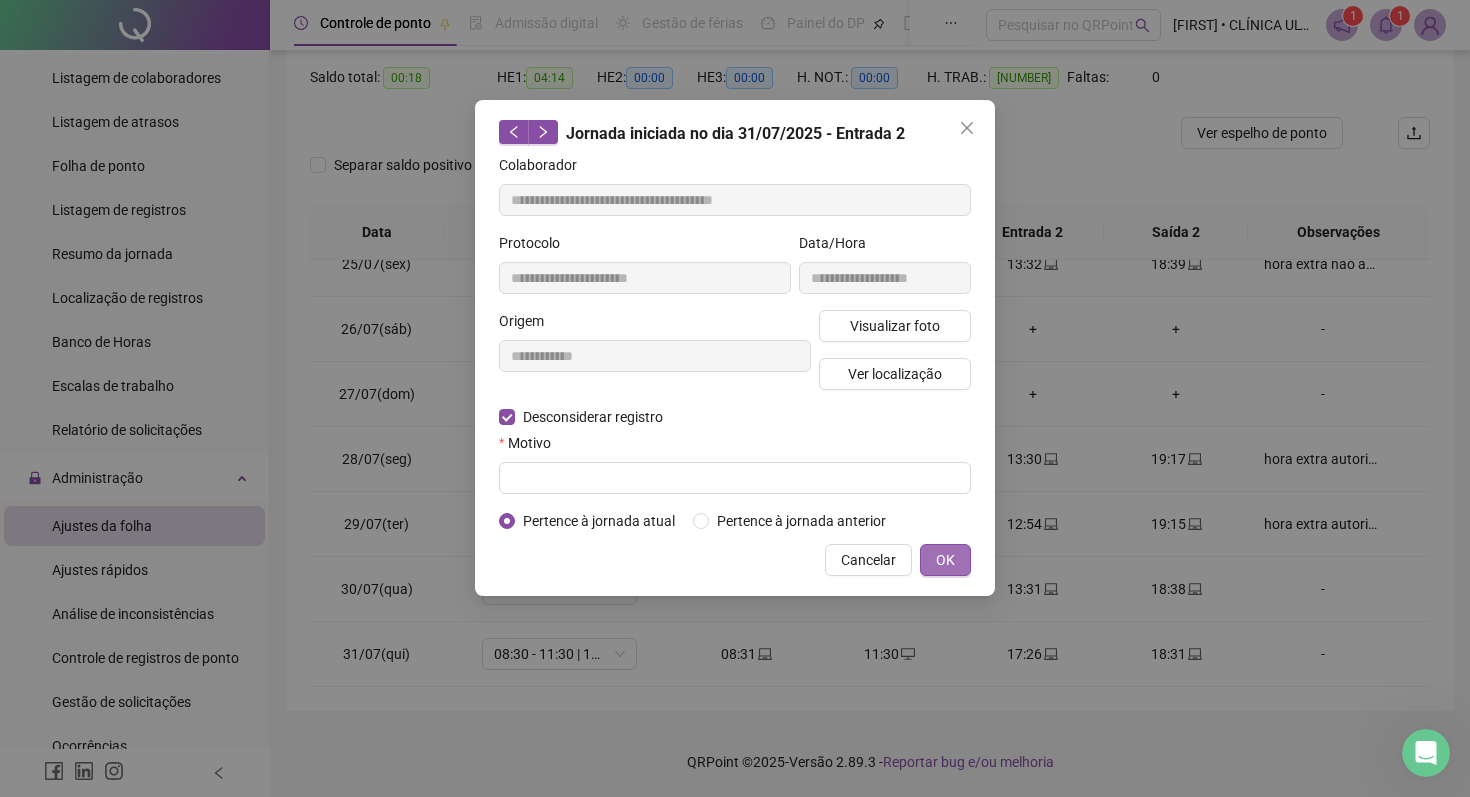 click on "OK" at bounding box center [945, 560] 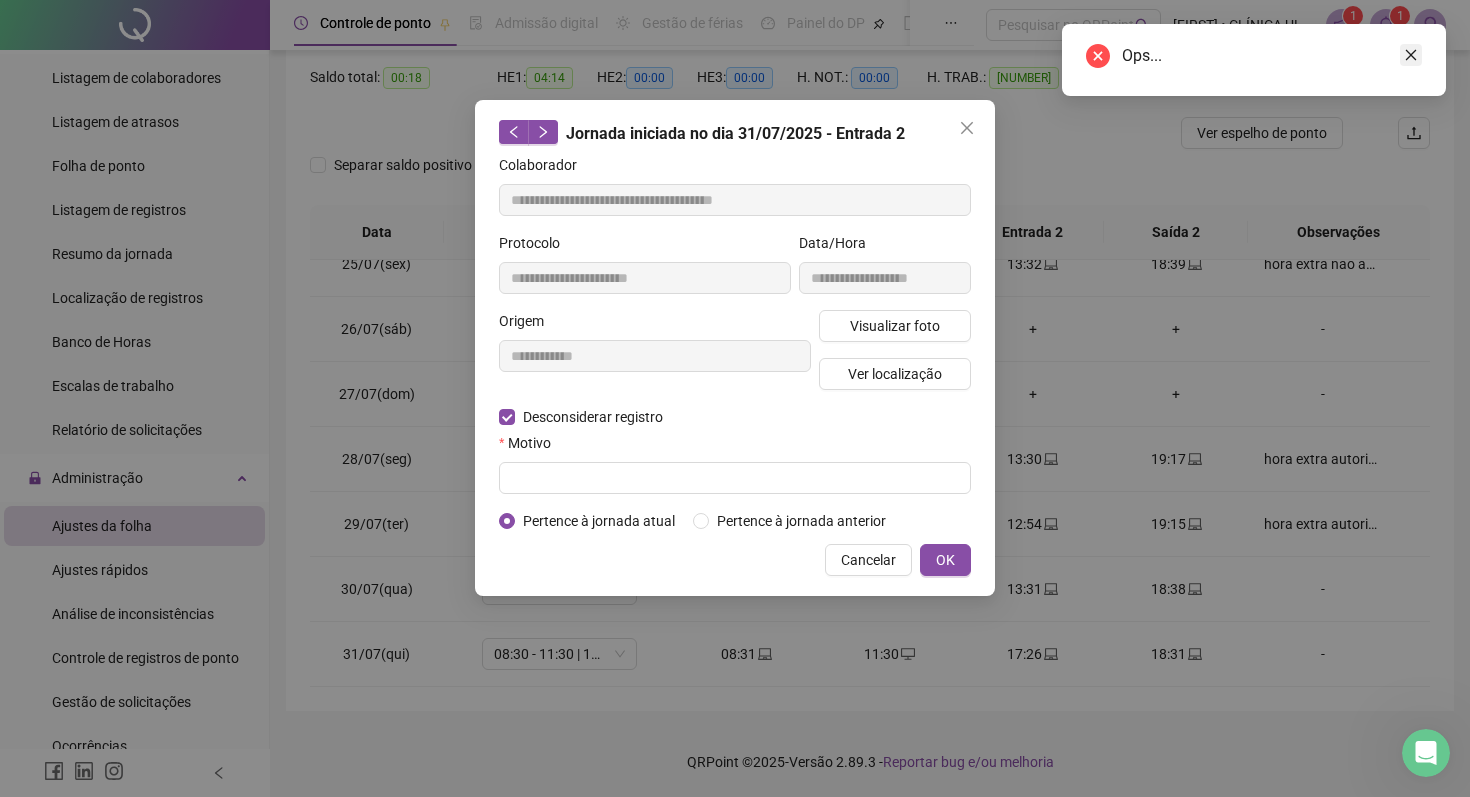 click 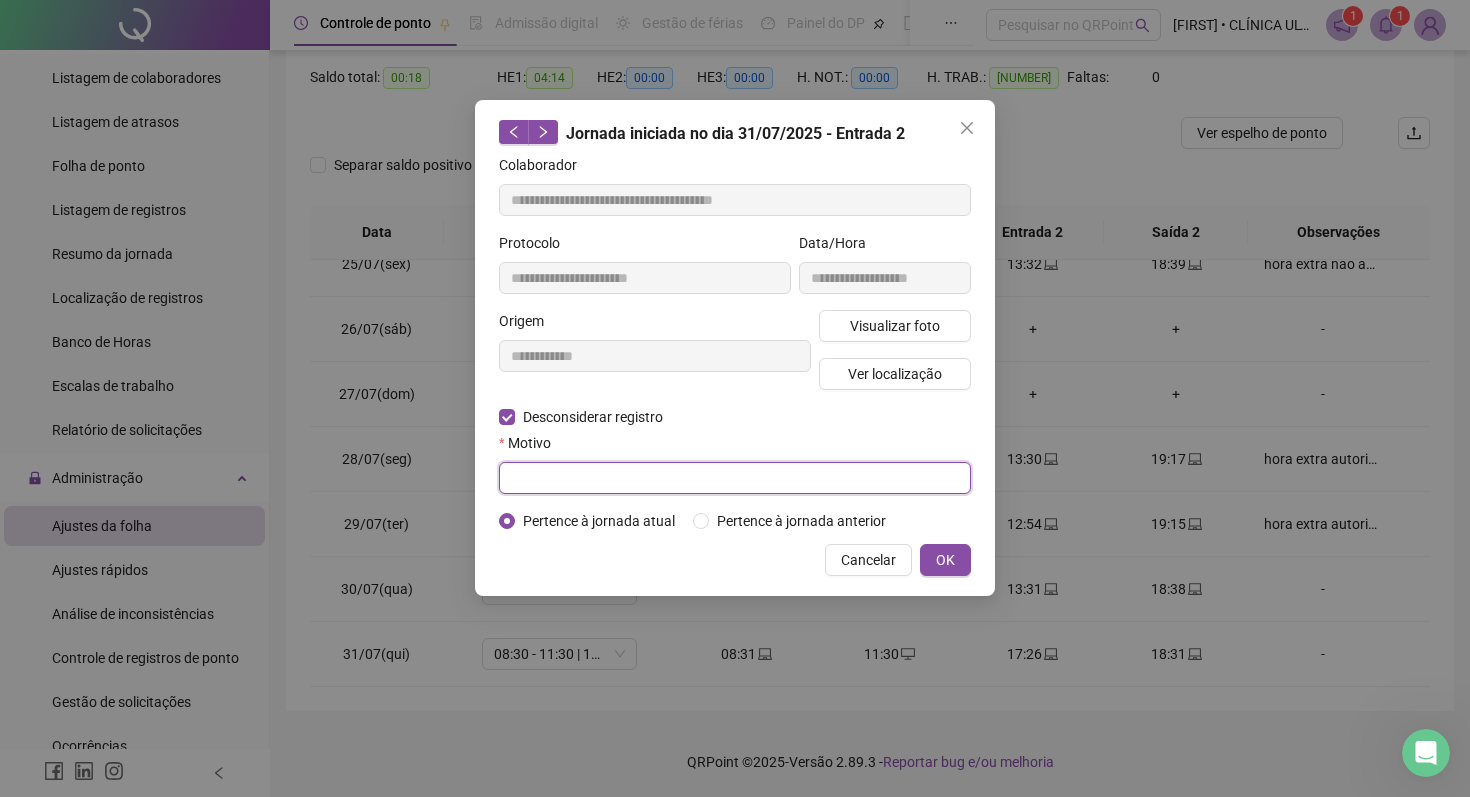 click at bounding box center [735, 478] 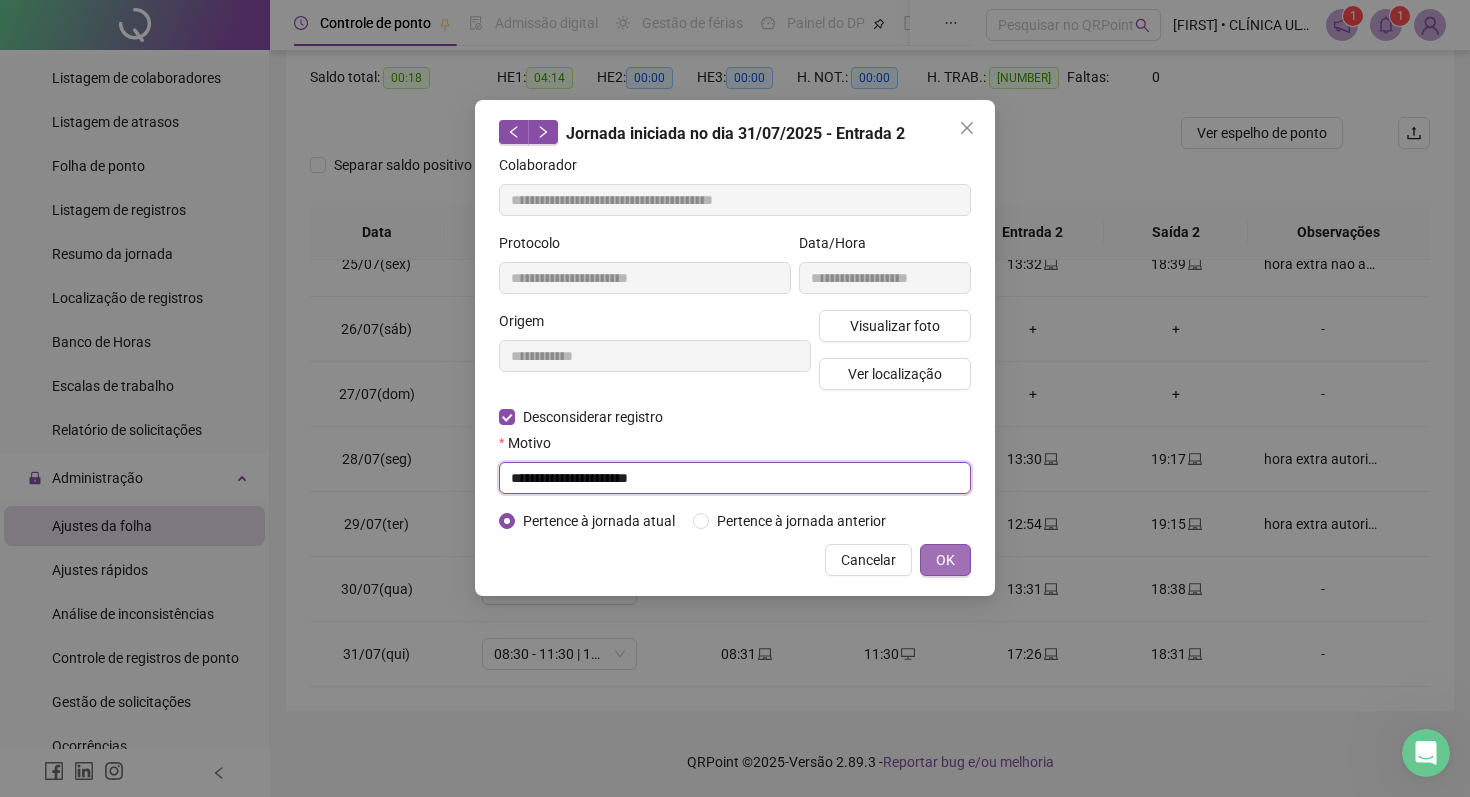 type on "**********" 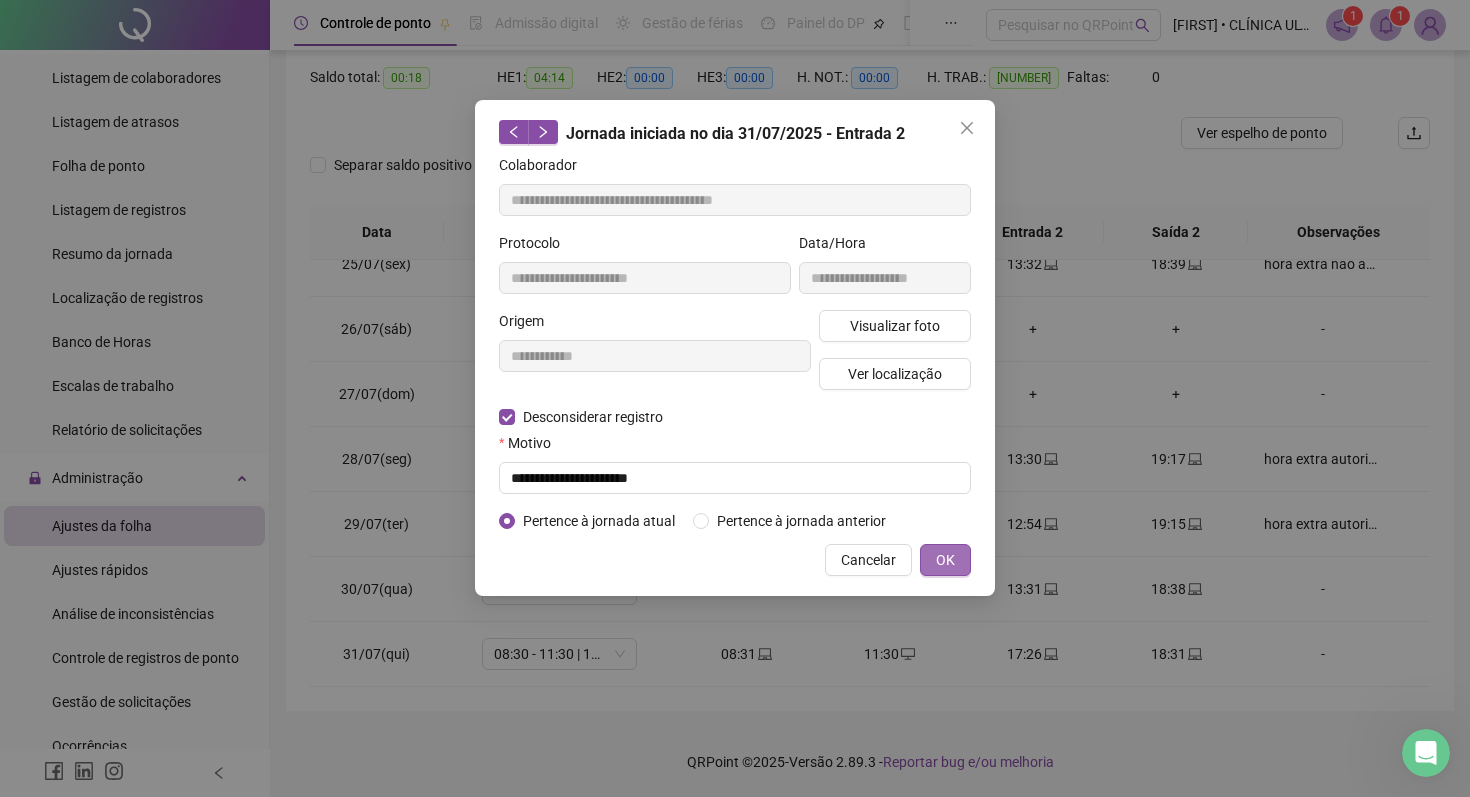 click on "OK" at bounding box center [945, 560] 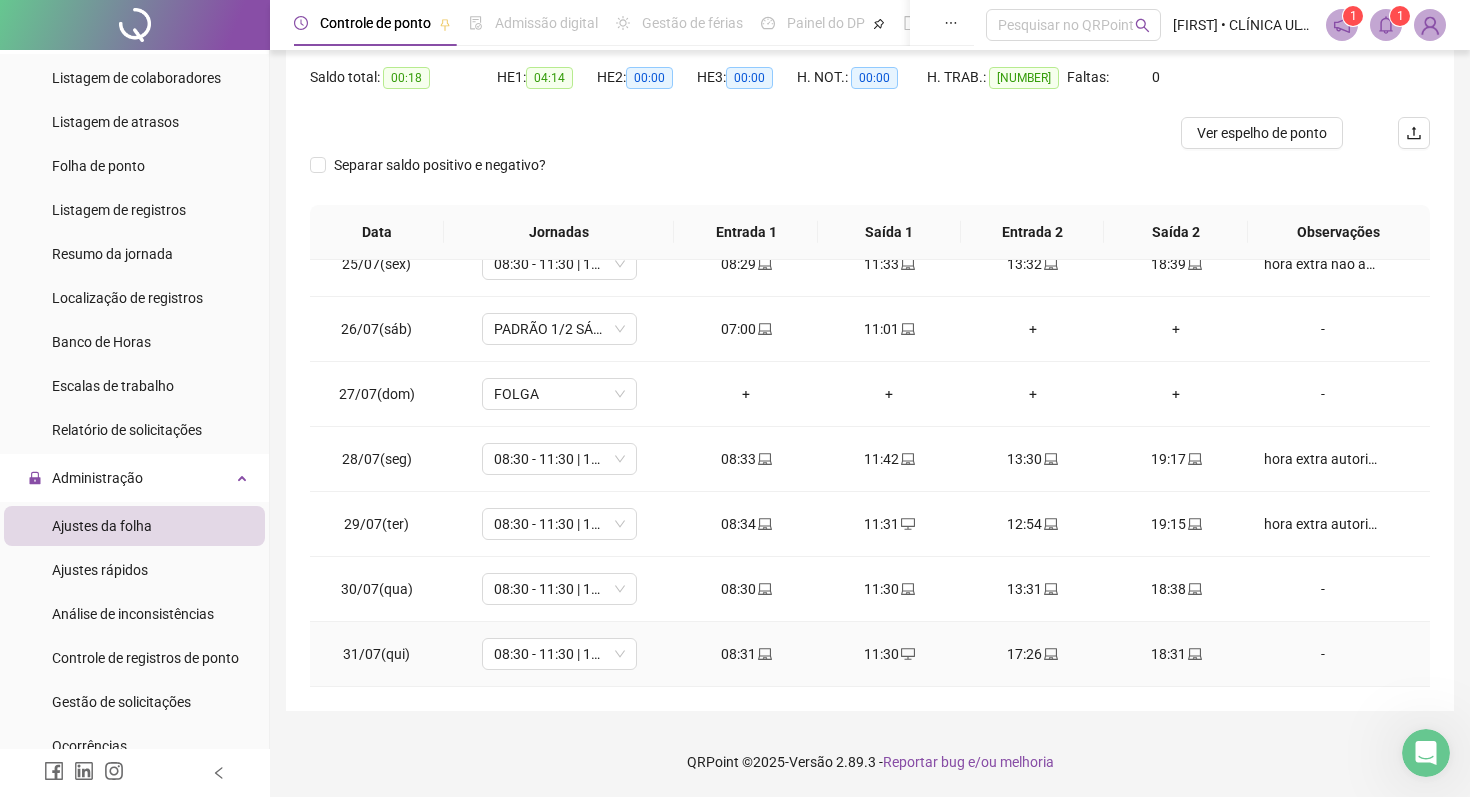 click on "17:26" at bounding box center (1032, 654) 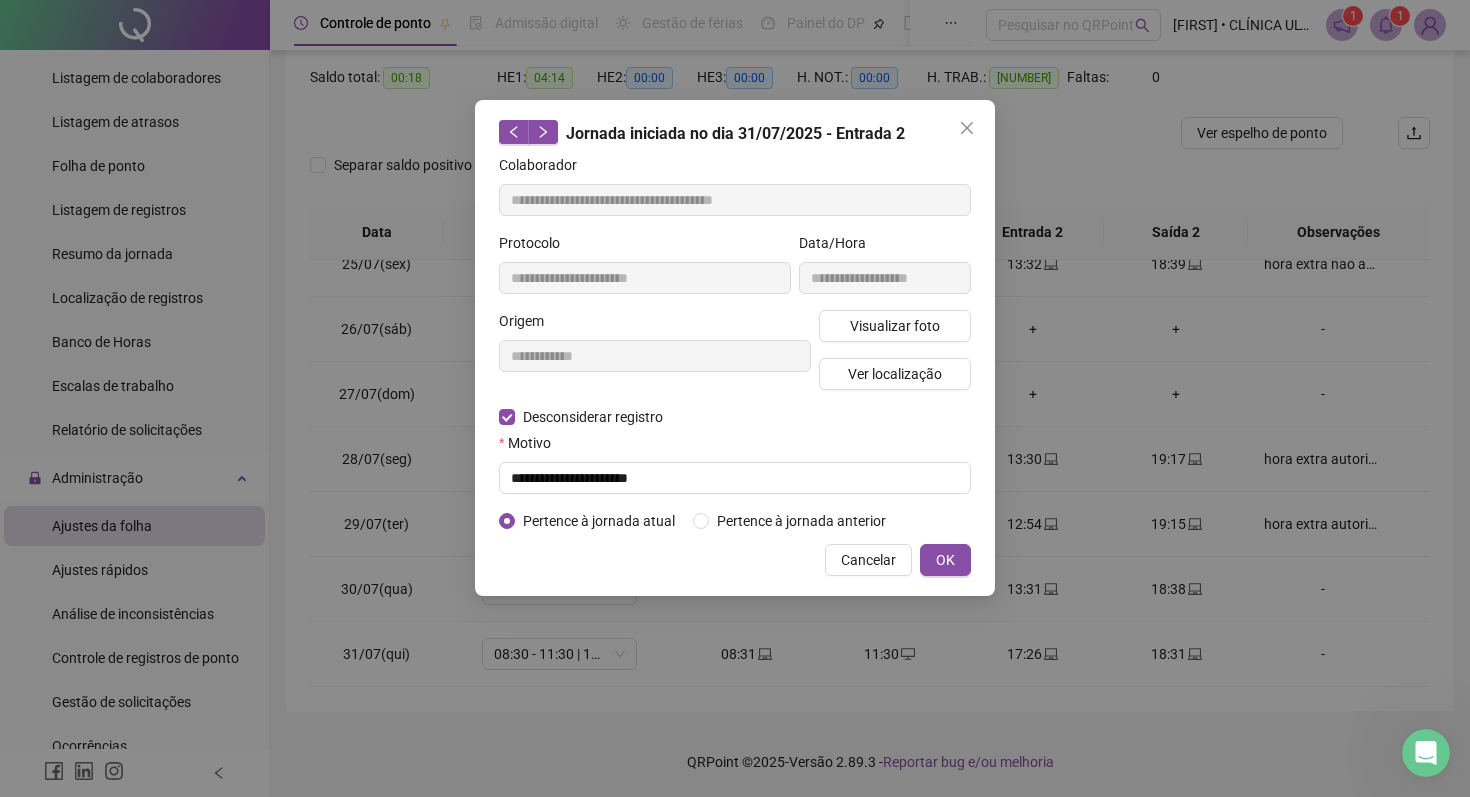 click on "OK" at bounding box center [945, 560] 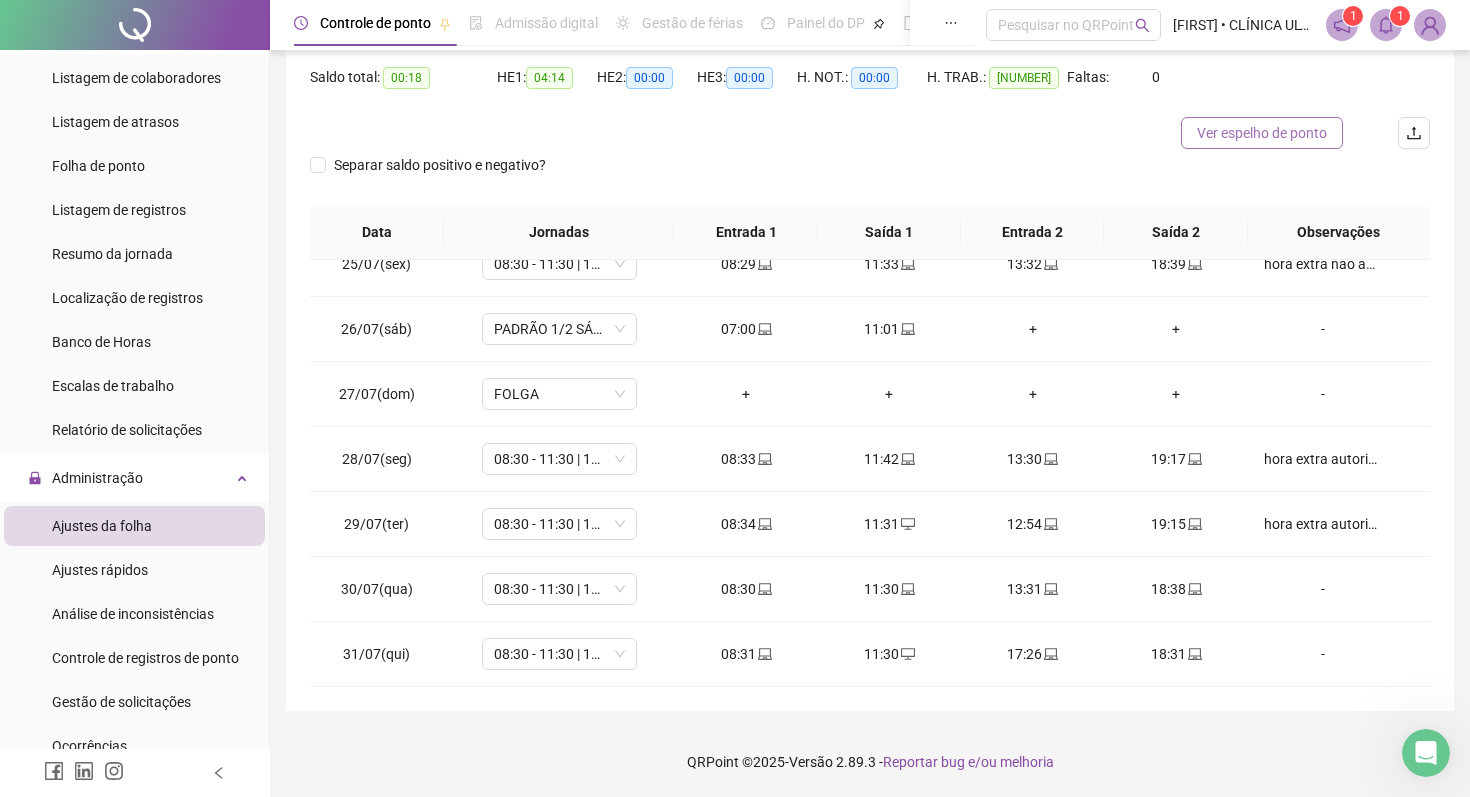 click on "Ver espelho de ponto" at bounding box center (1262, 133) 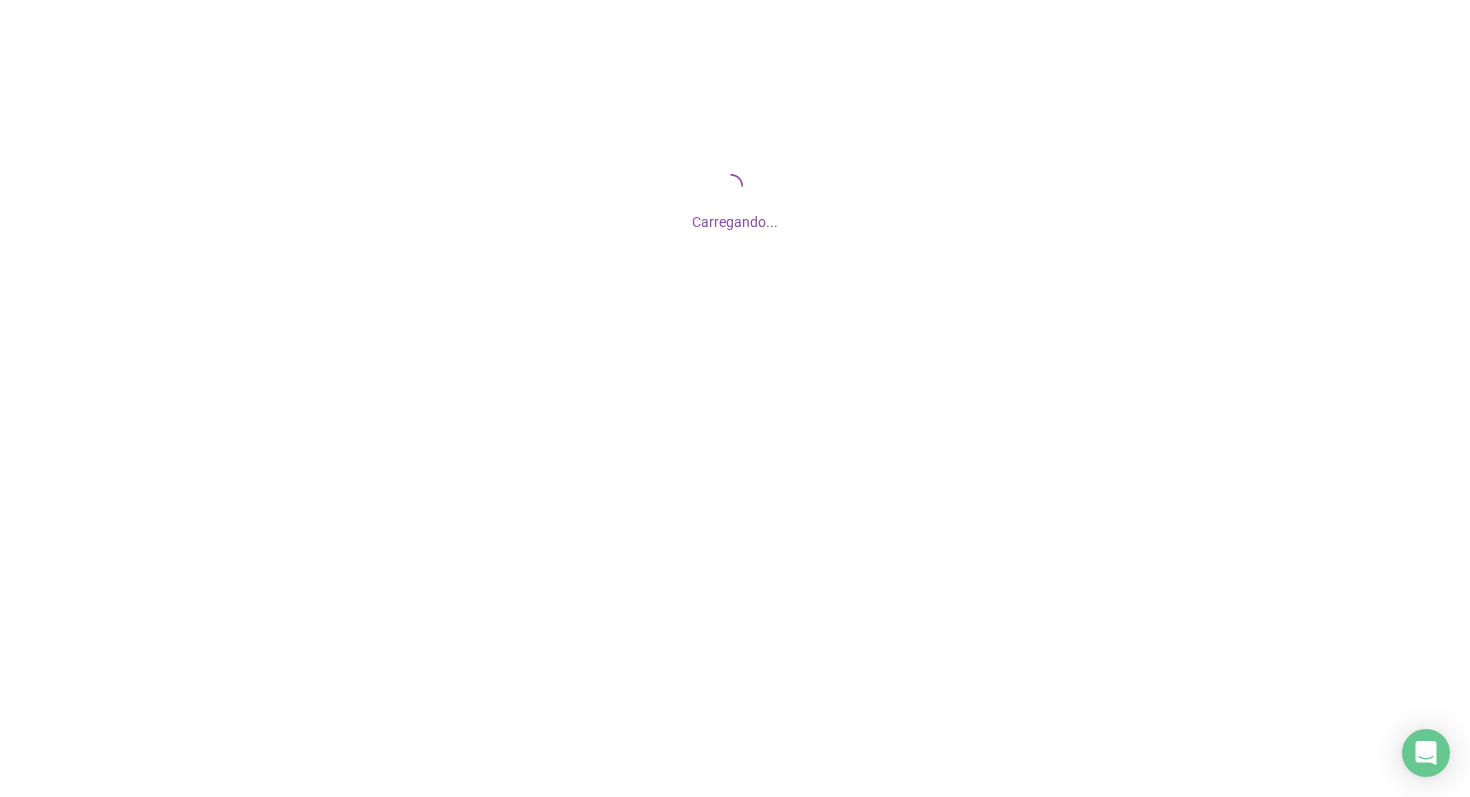 scroll, scrollTop: 0, scrollLeft: 0, axis: both 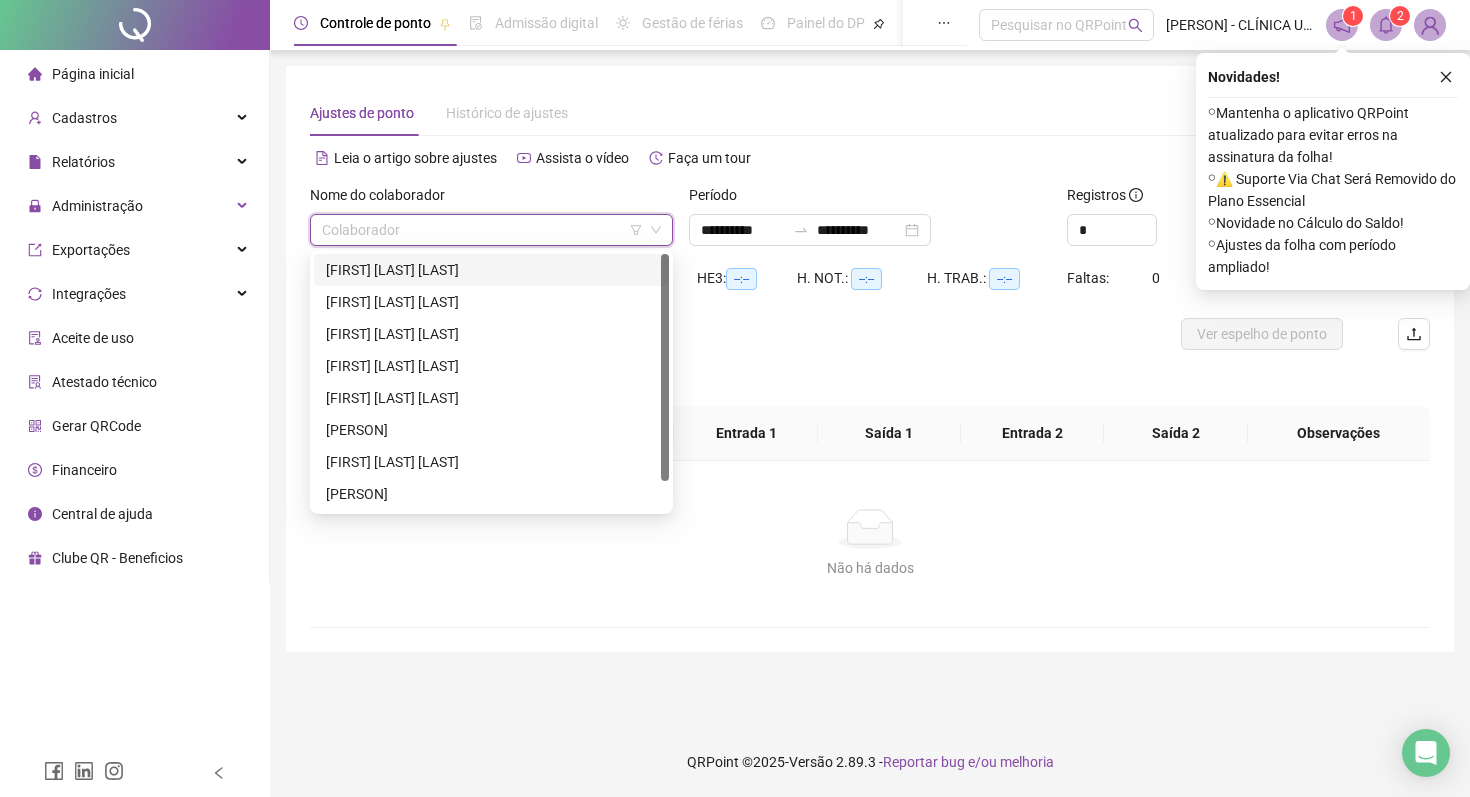 click at bounding box center [482, 230] 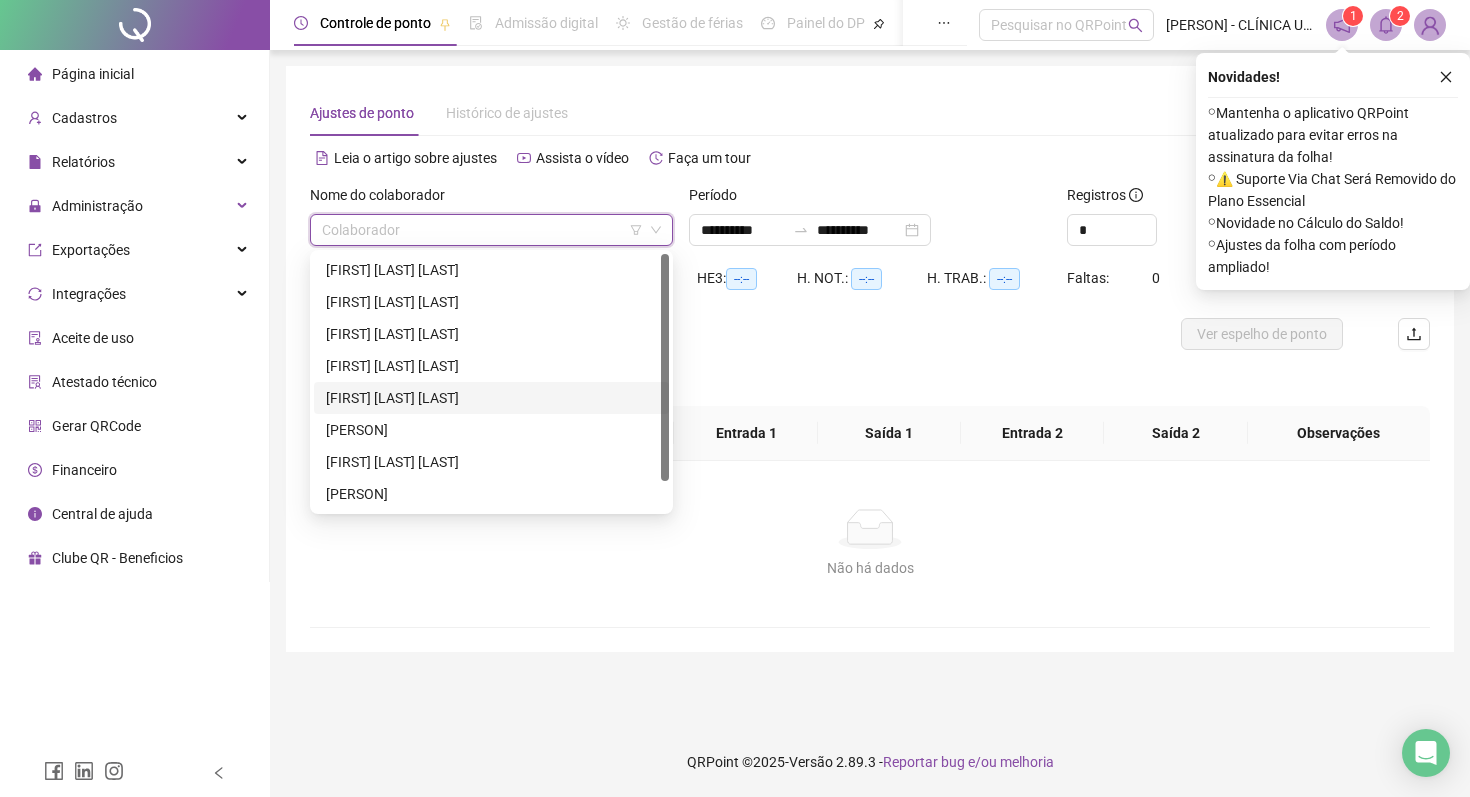 click on "[FIRST] [LAST] [LAST]" at bounding box center (491, 398) 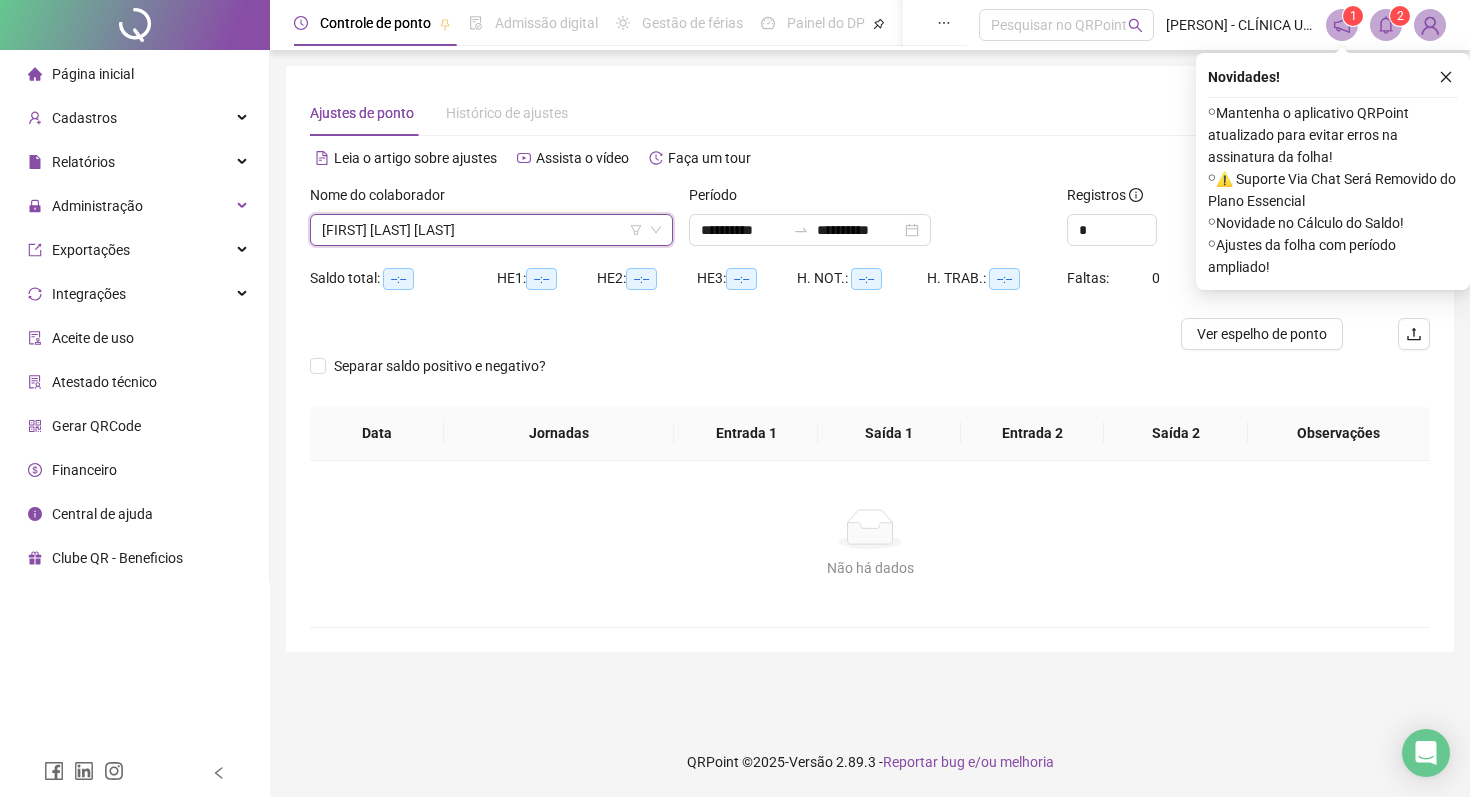 click on "[FIRST] [LAST] [LAST]" at bounding box center [491, 230] 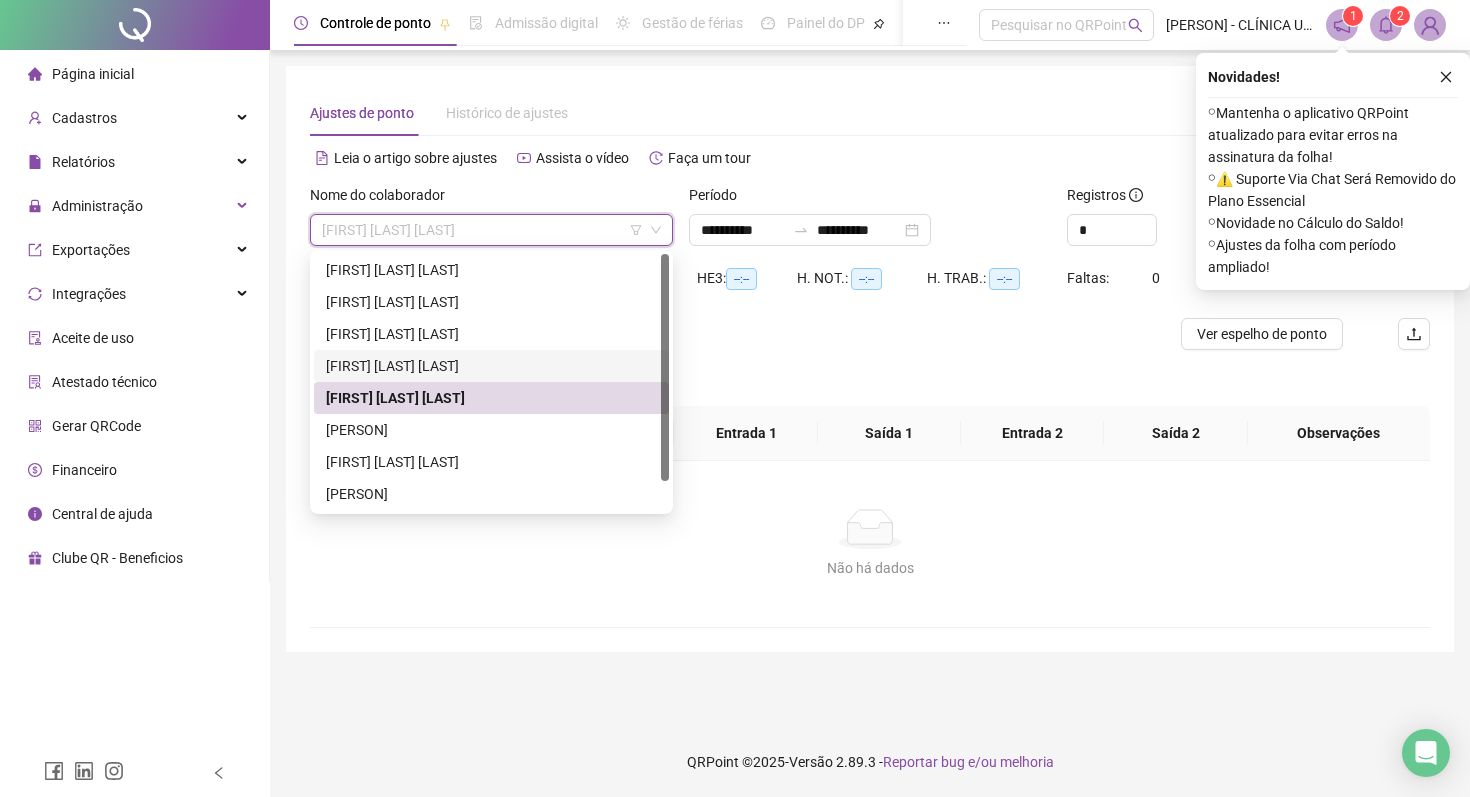 click on "[FIRST] [LAST] [LAST]" at bounding box center [491, 366] 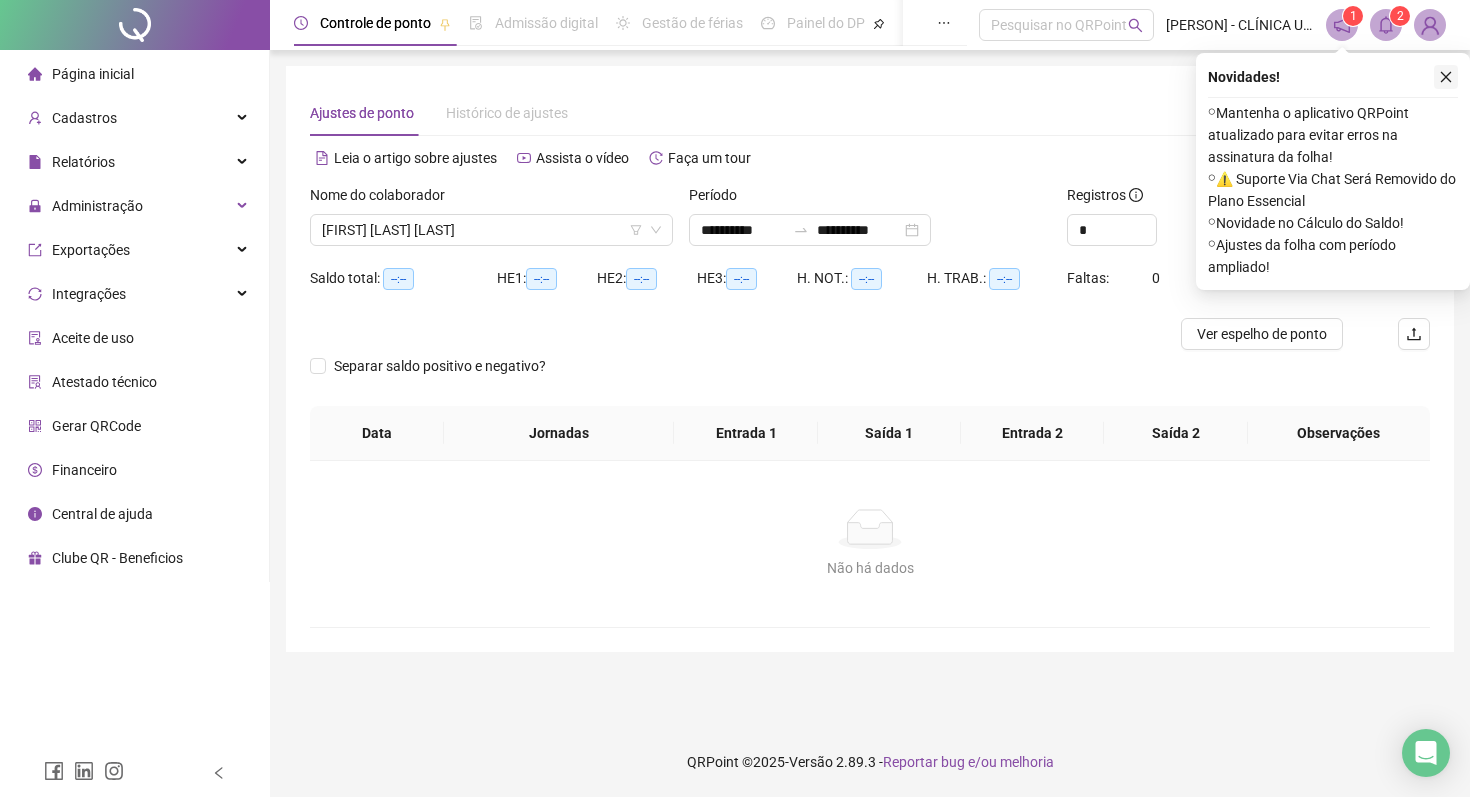 click 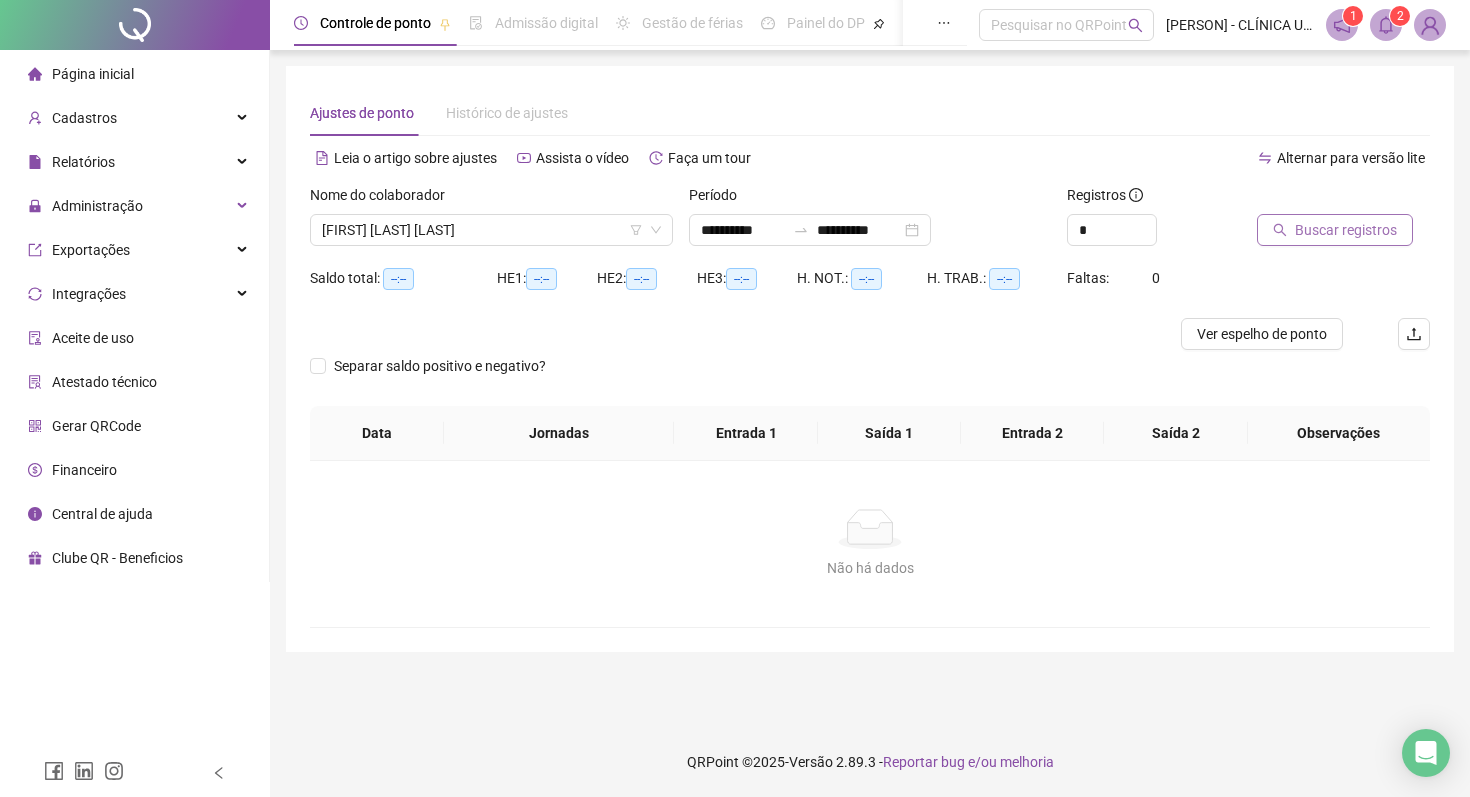 click on "Buscar registros" at bounding box center [1346, 230] 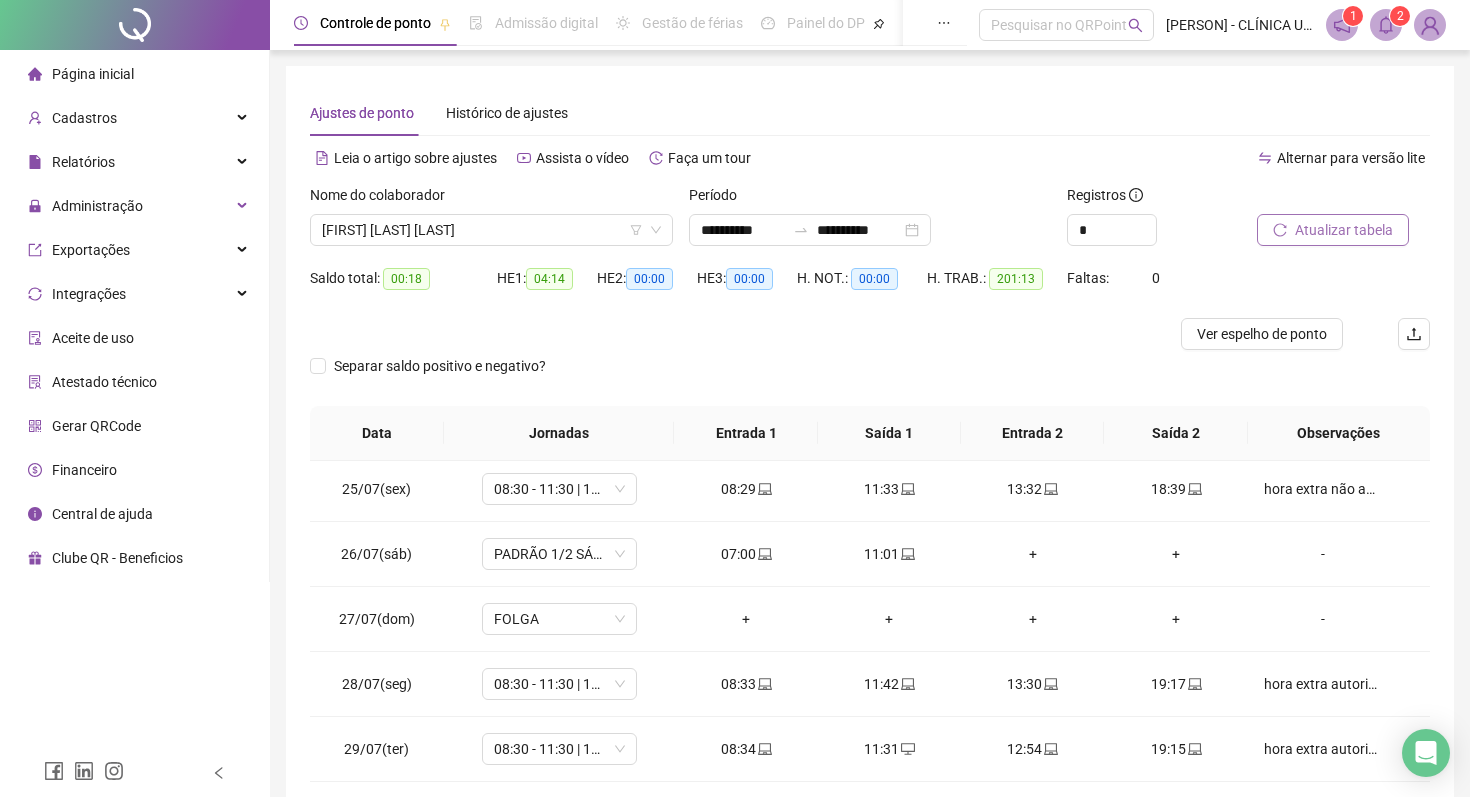 scroll, scrollTop: 1588, scrollLeft: 0, axis: vertical 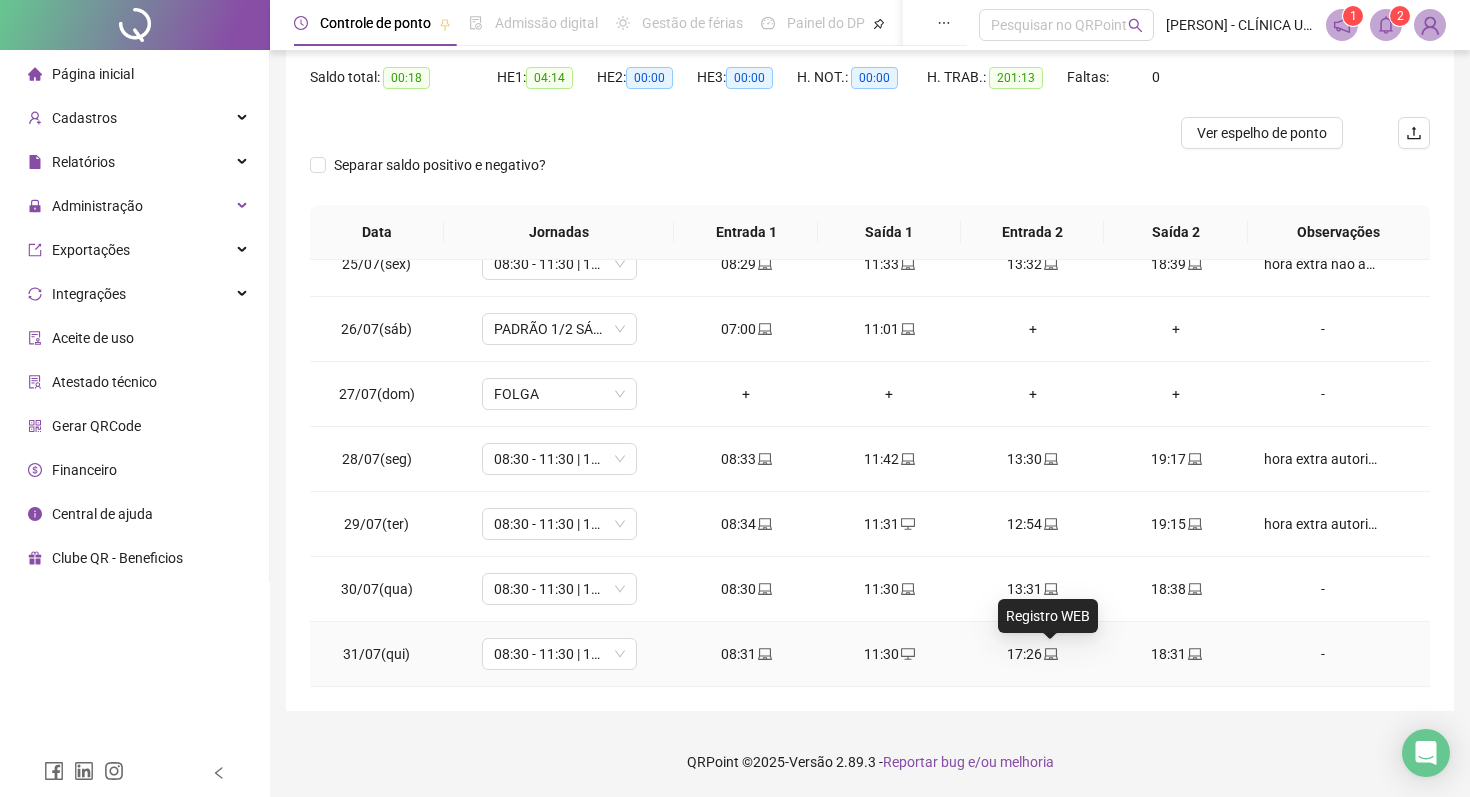 click 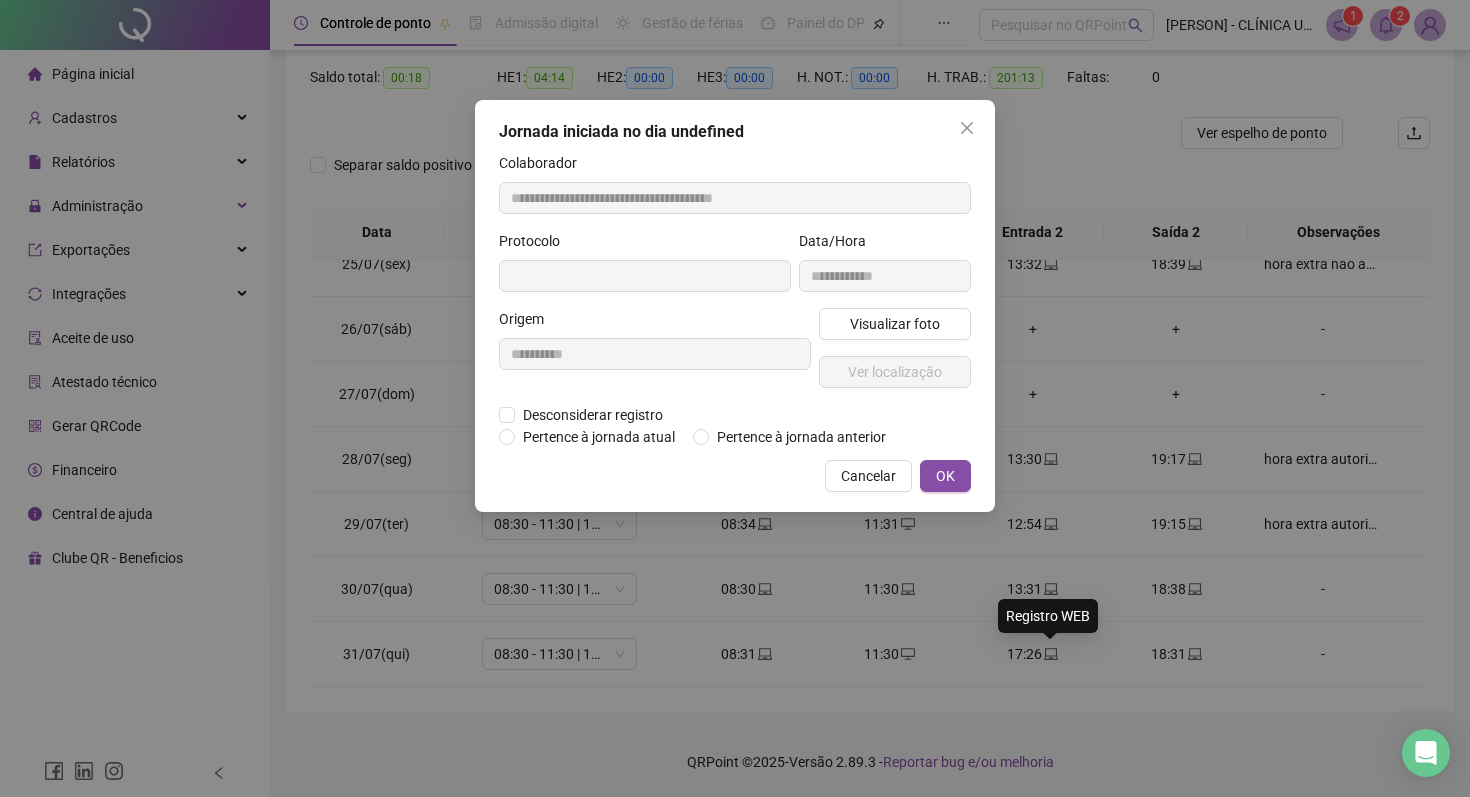 type on "**********" 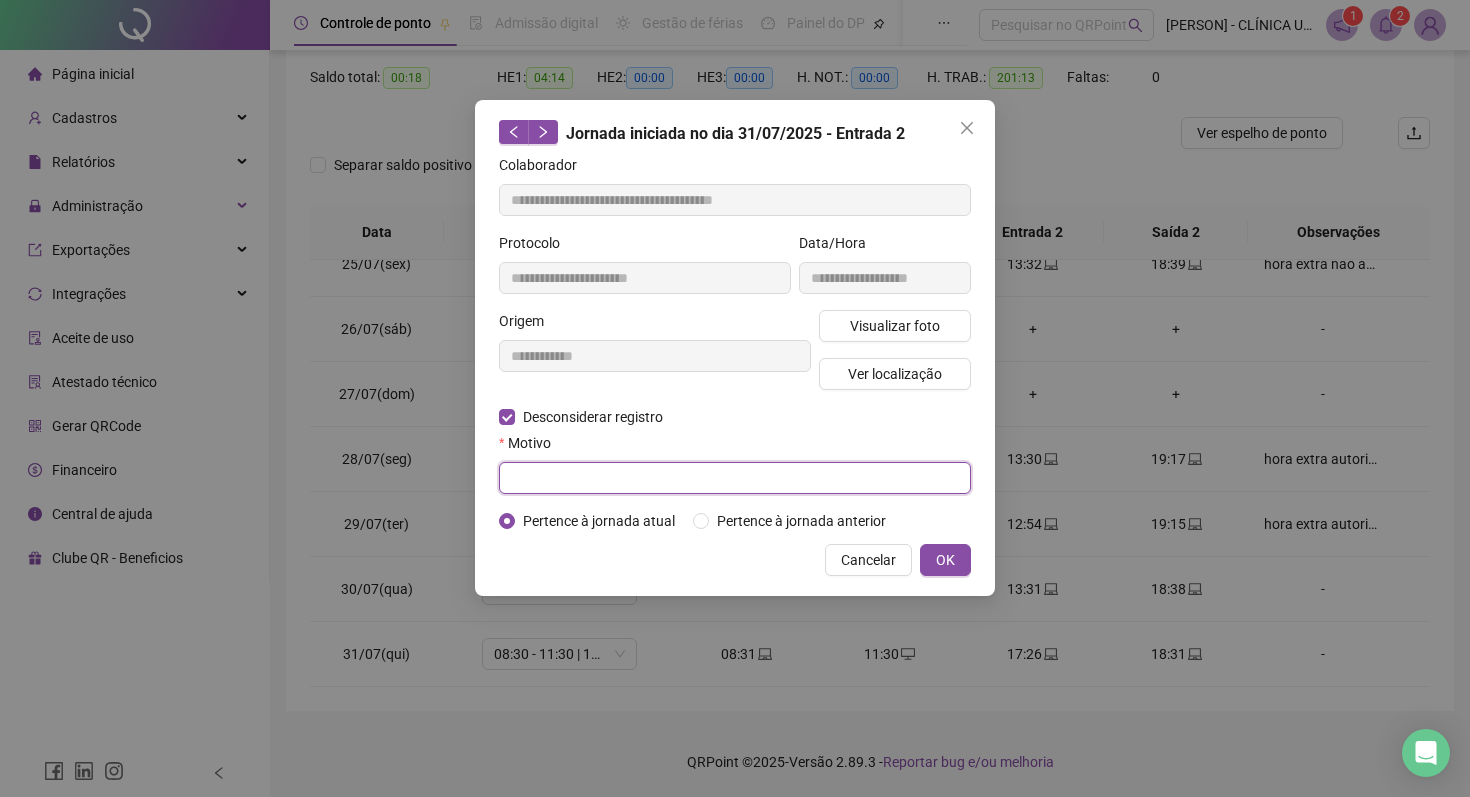 click at bounding box center [735, 478] 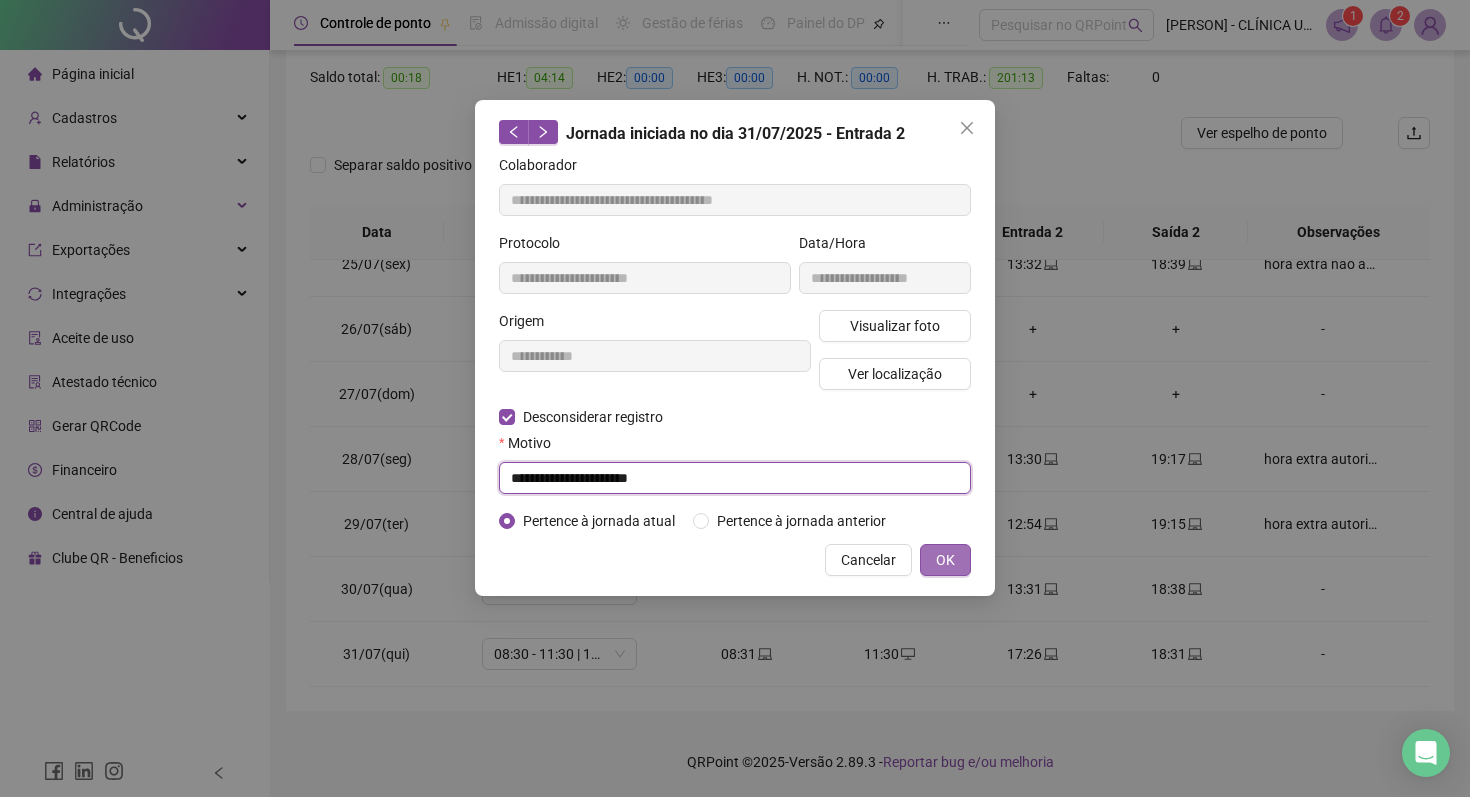 type on "**********" 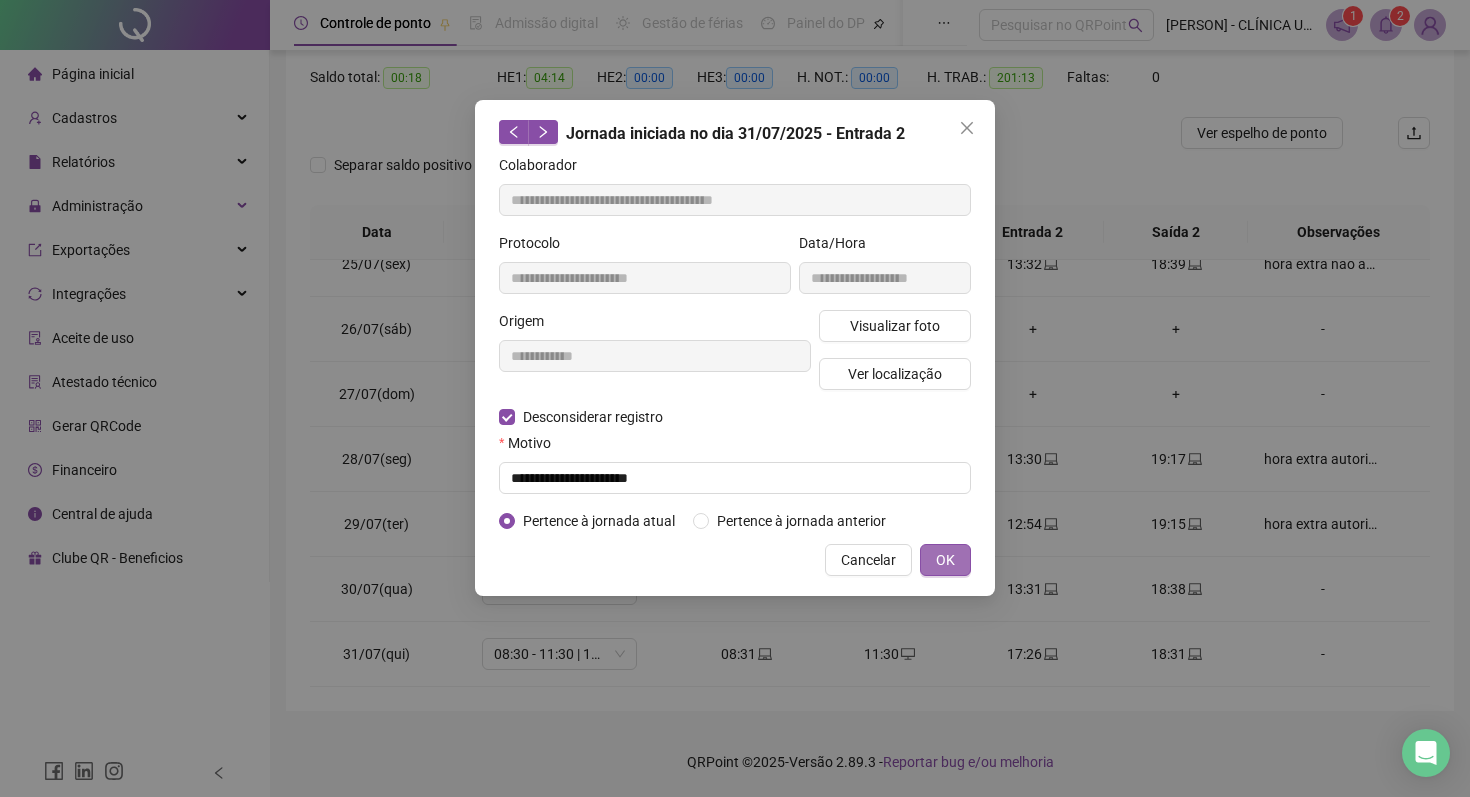 click on "OK" at bounding box center [945, 560] 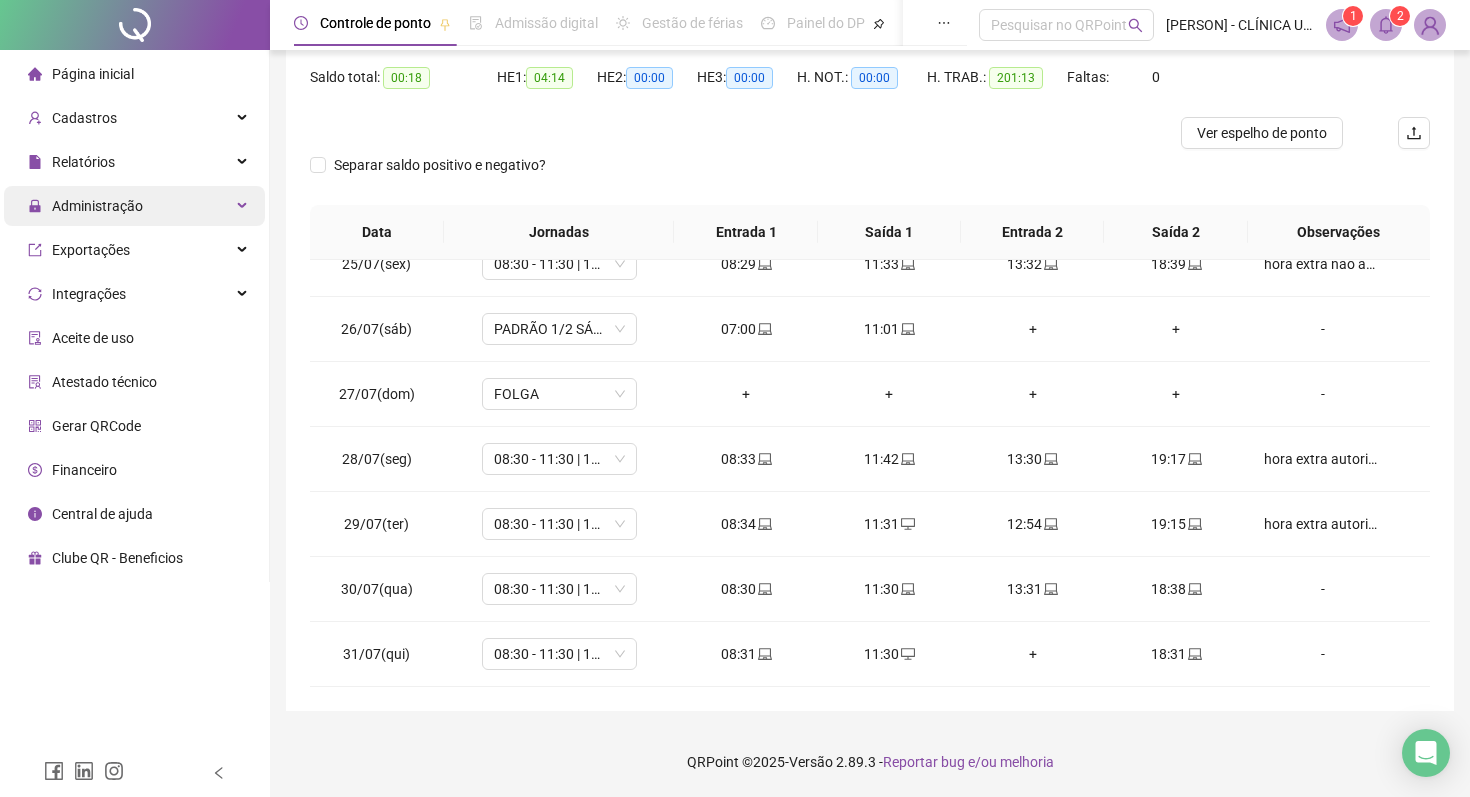 click on "Administração" at bounding box center (97, 206) 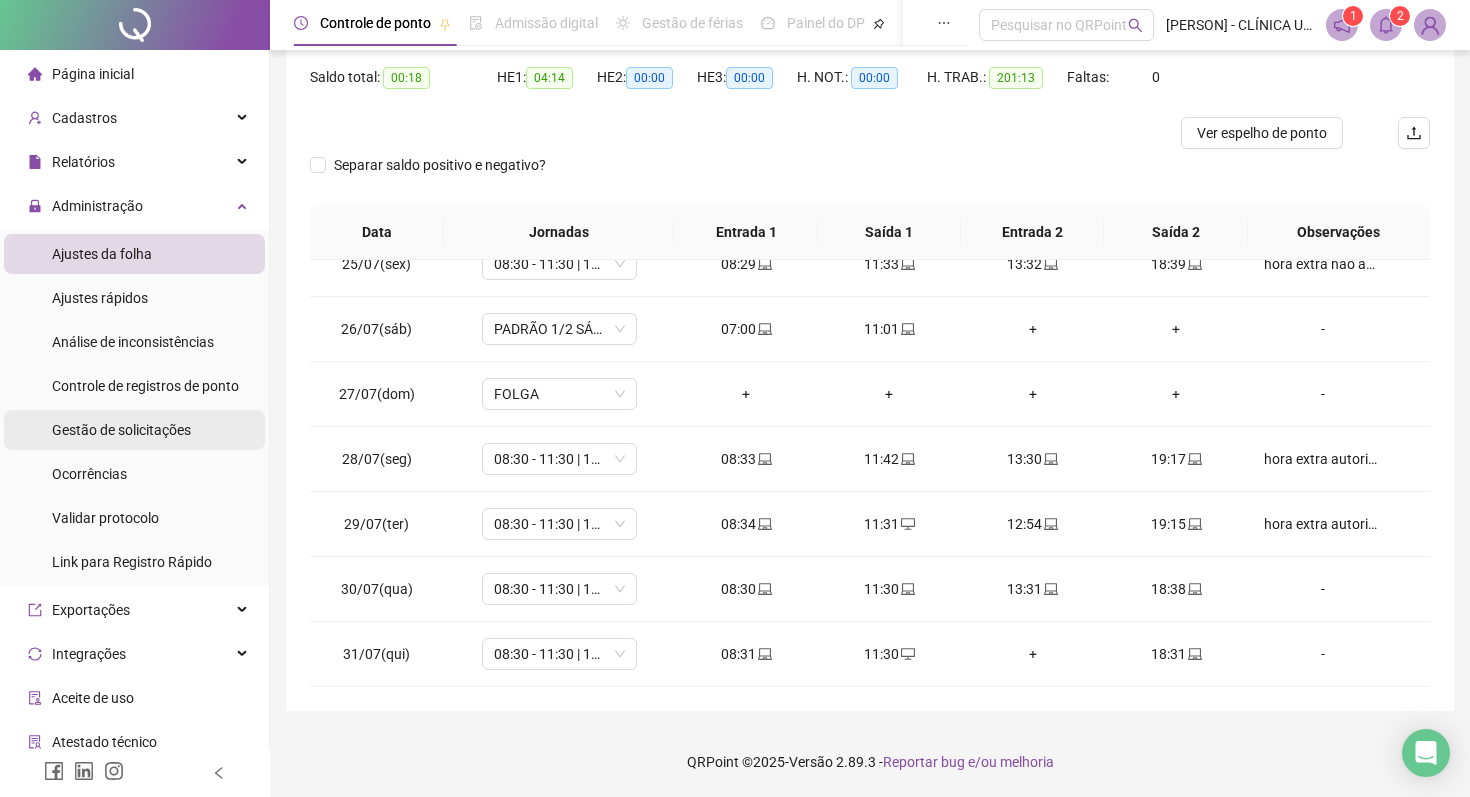 click on "Gestão de solicitações" at bounding box center (121, 430) 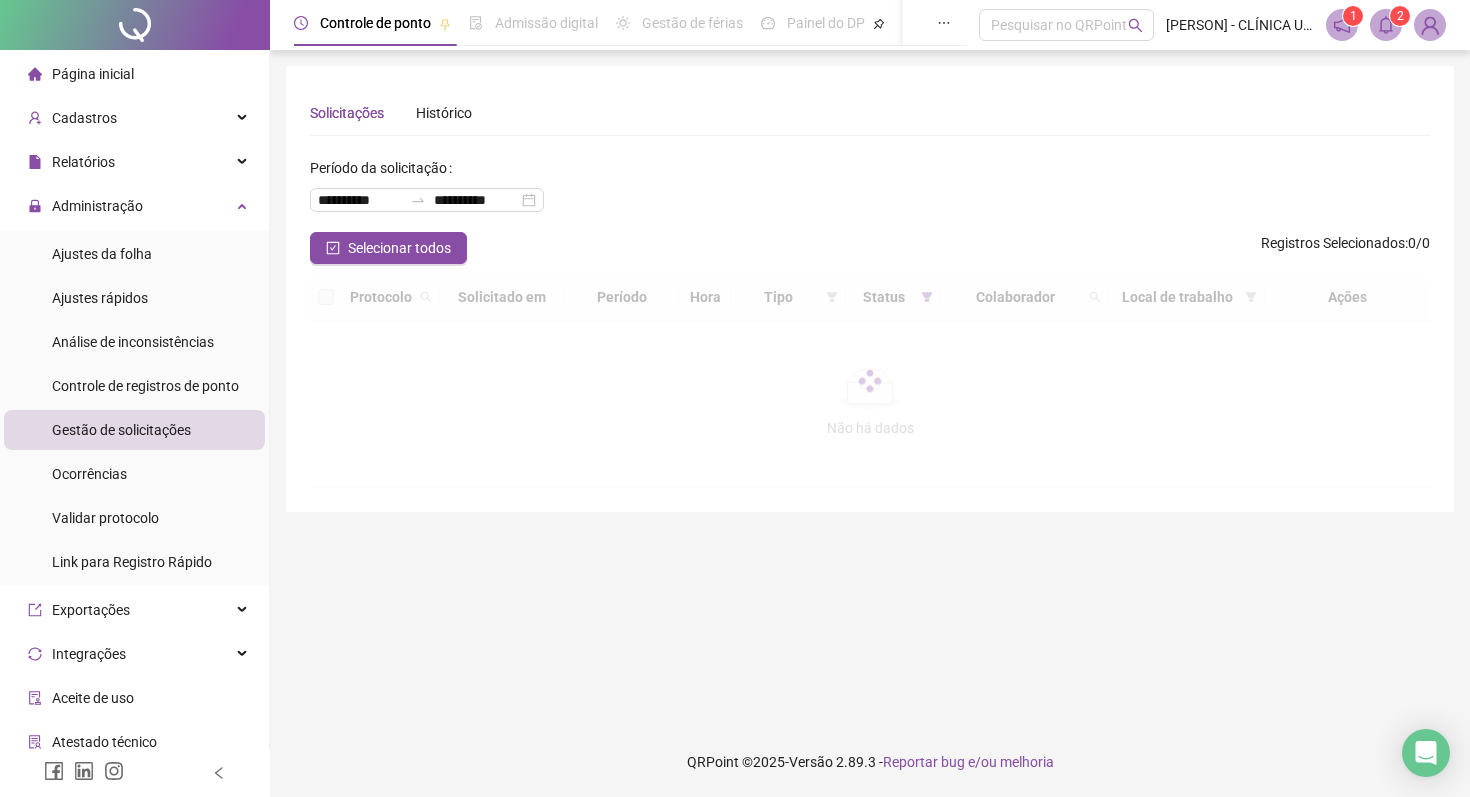 scroll, scrollTop: 0, scrollLeft: 0, axis: both 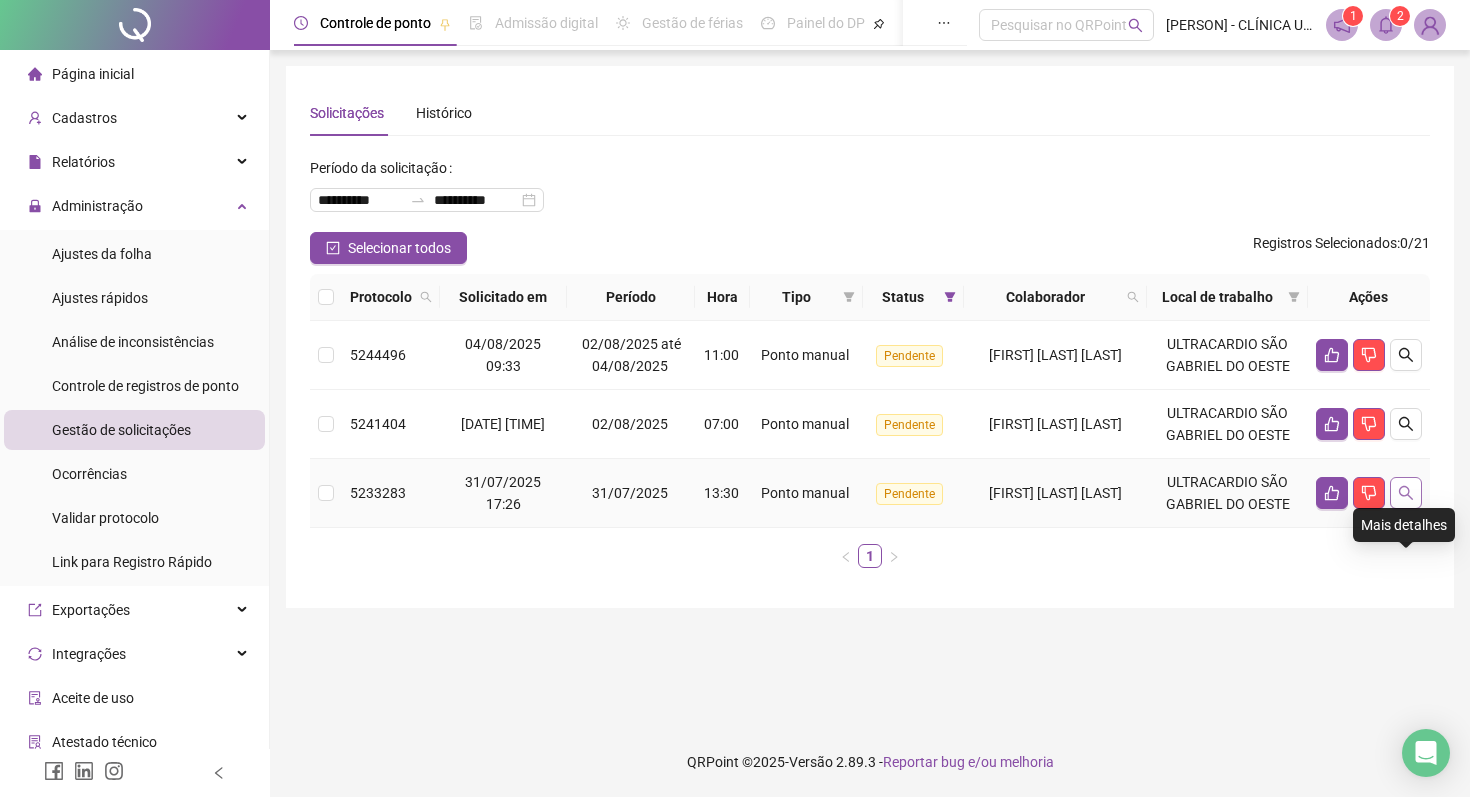click at bounding box center (1406, 493) 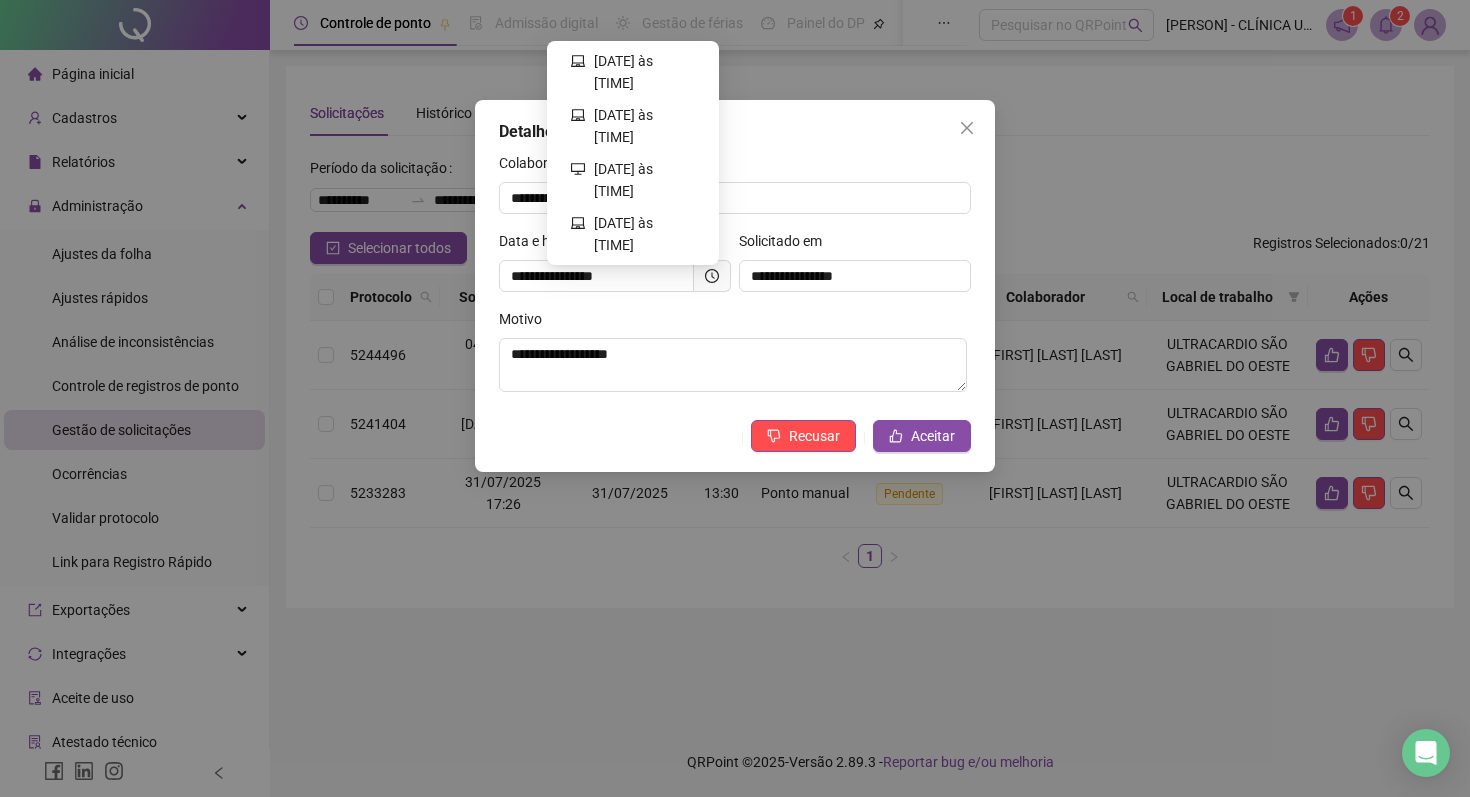 click 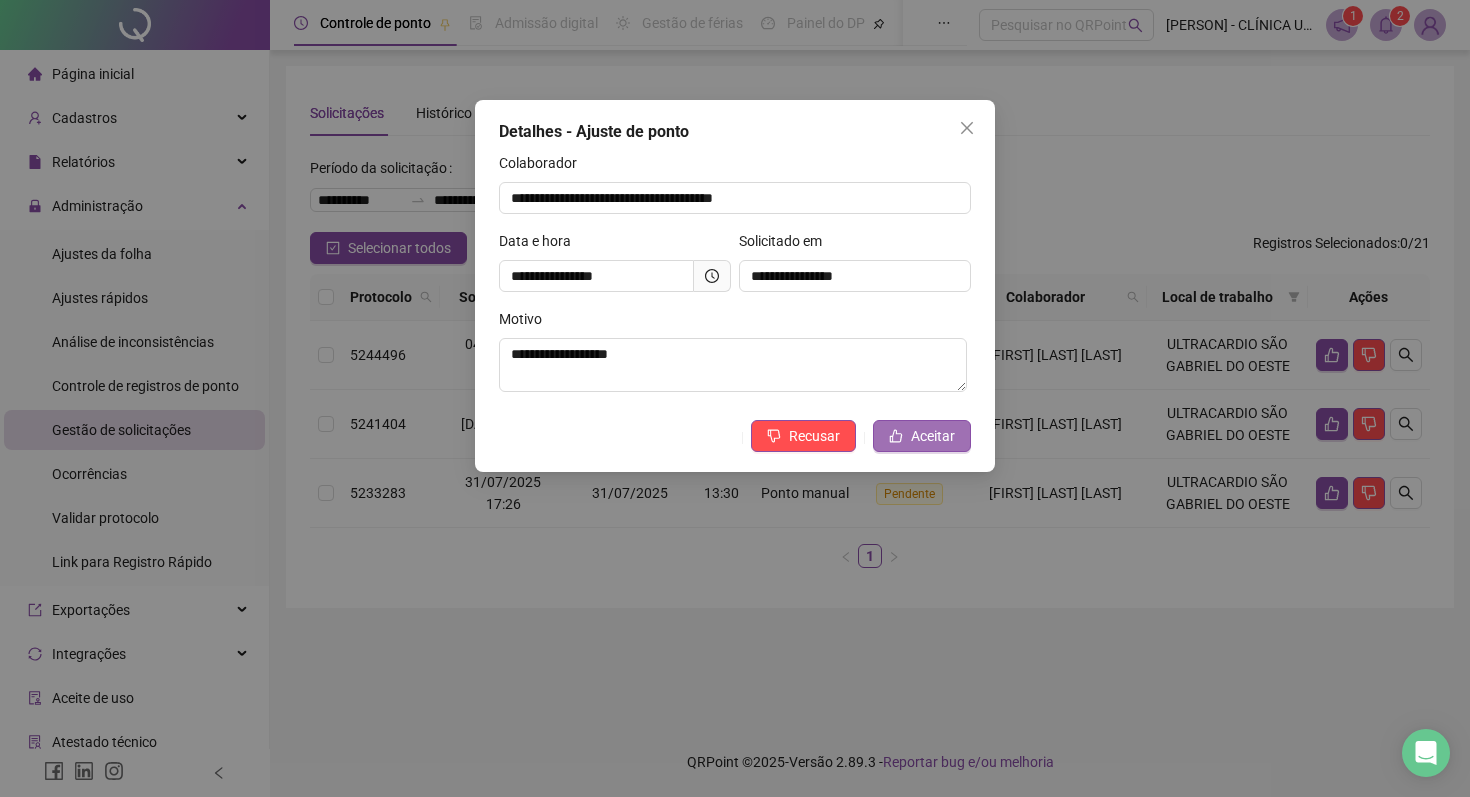 click on "Aceitar" at bounding box center (933, 436) 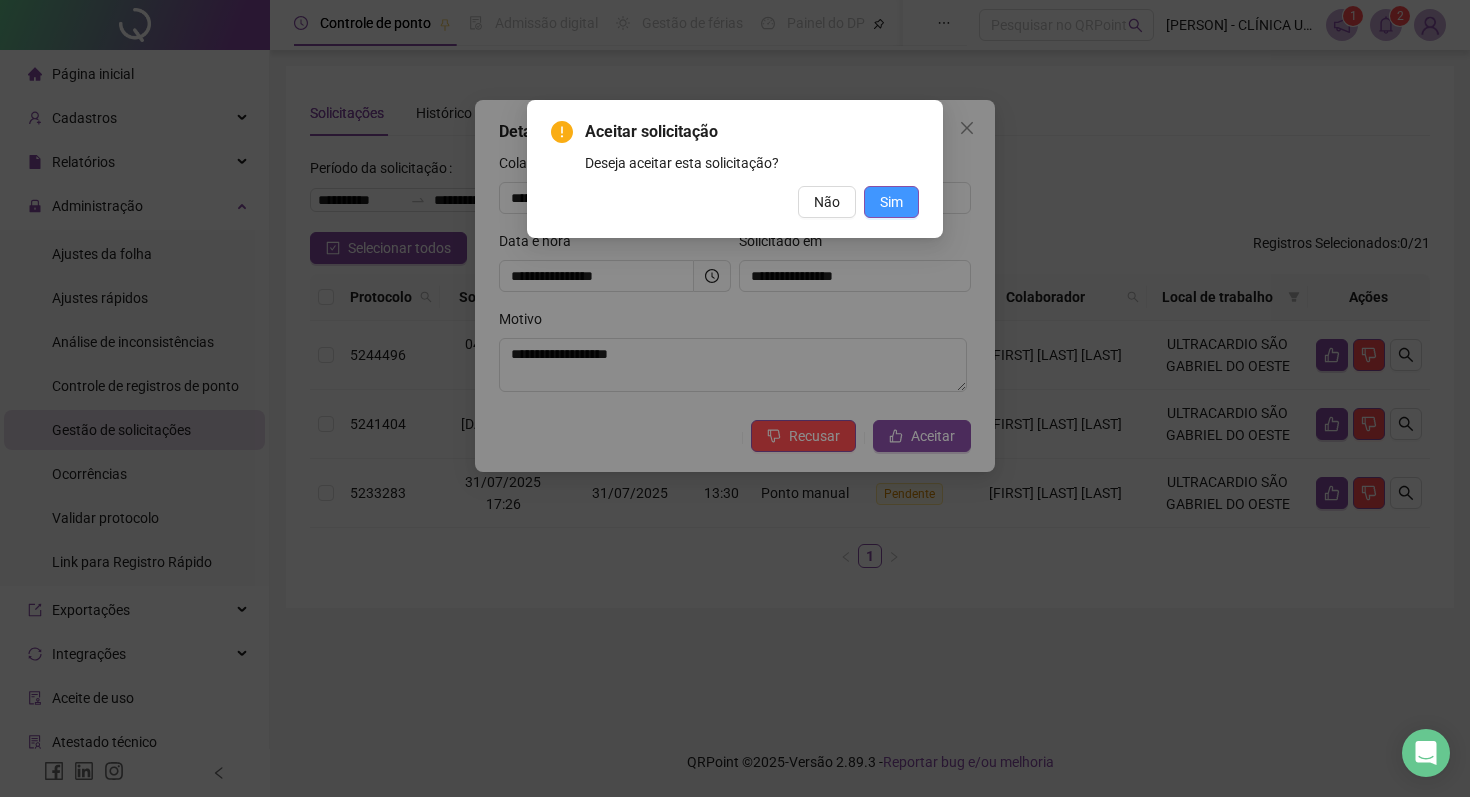 click on "Sim" at bounding box center [891, 202] 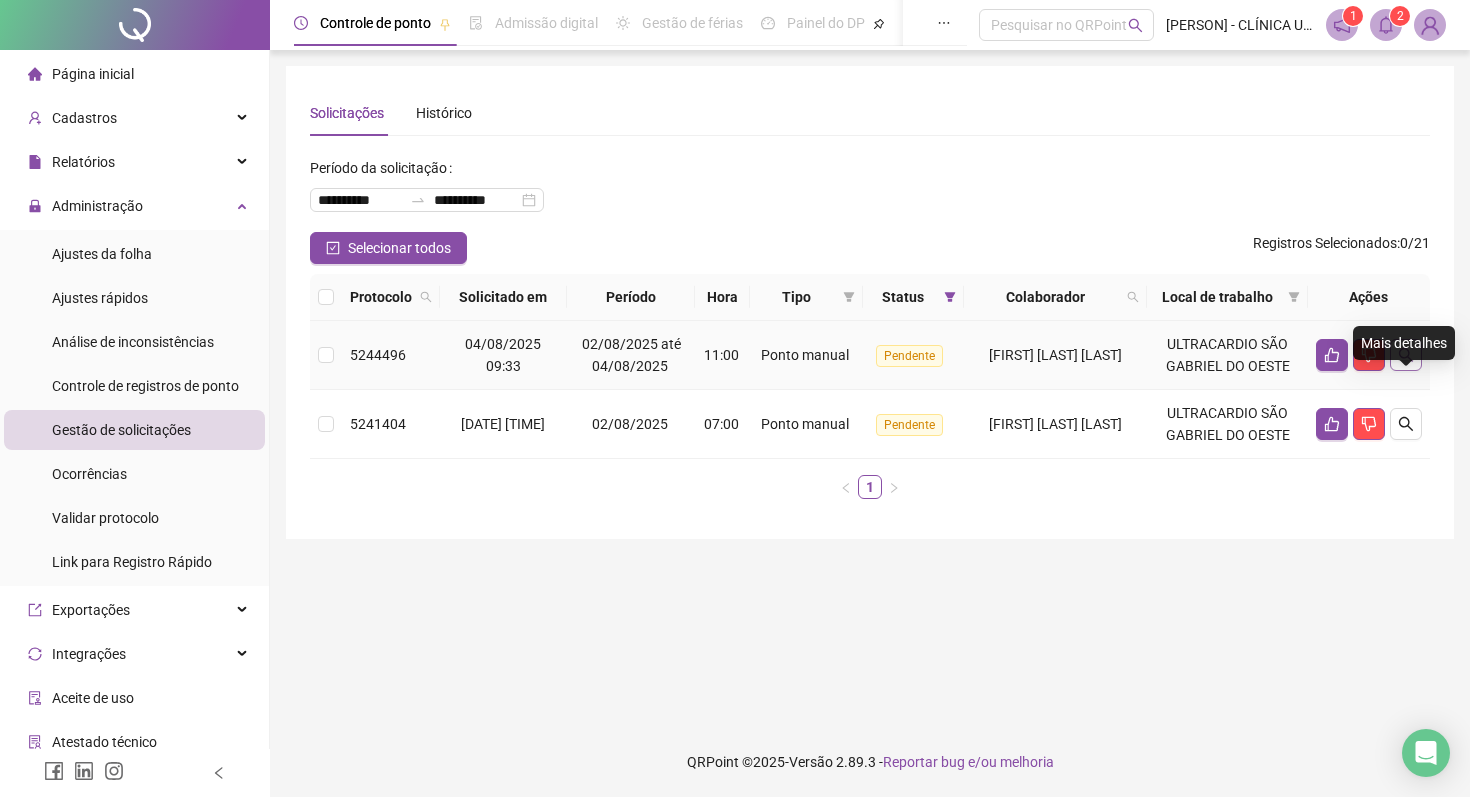 click 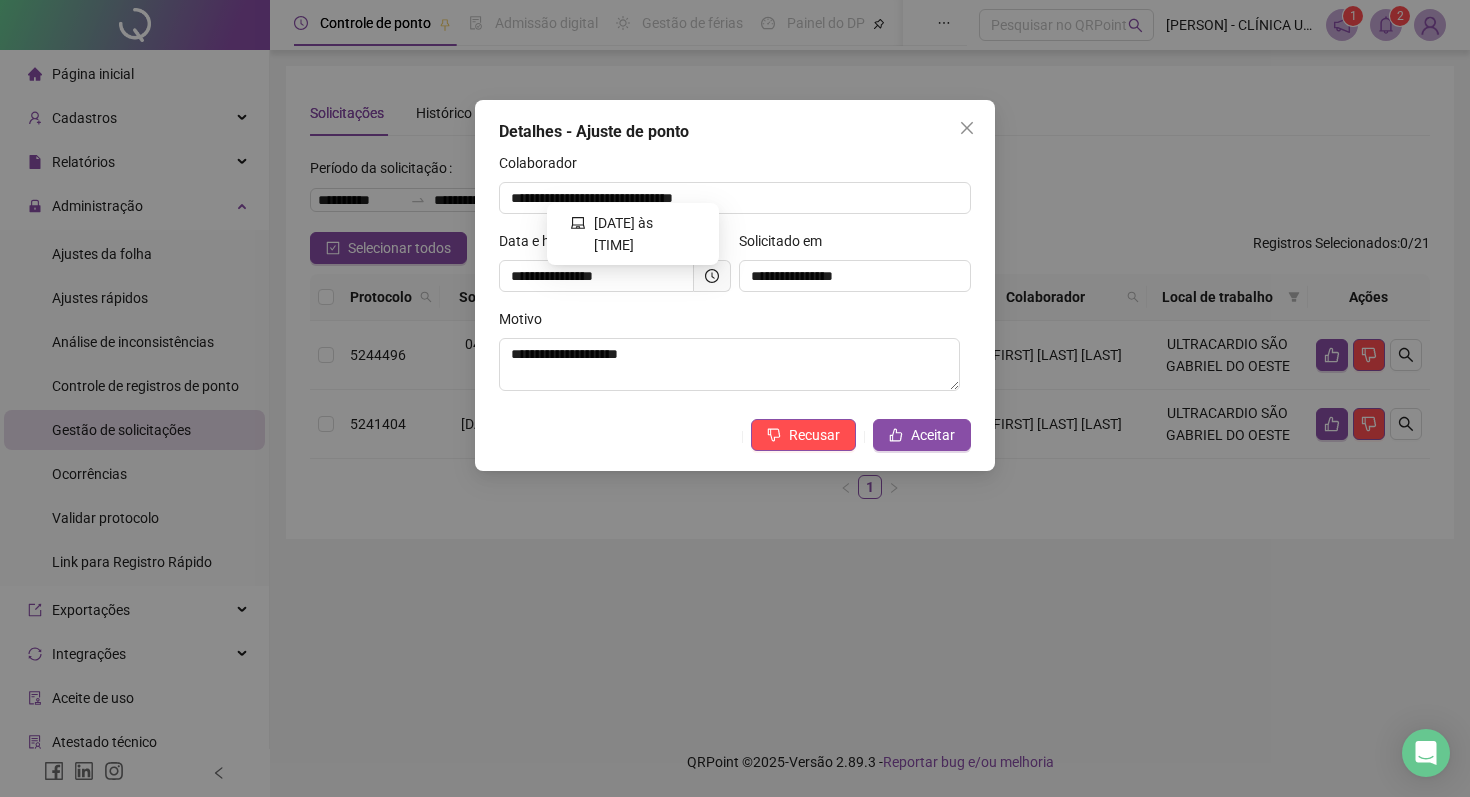 click 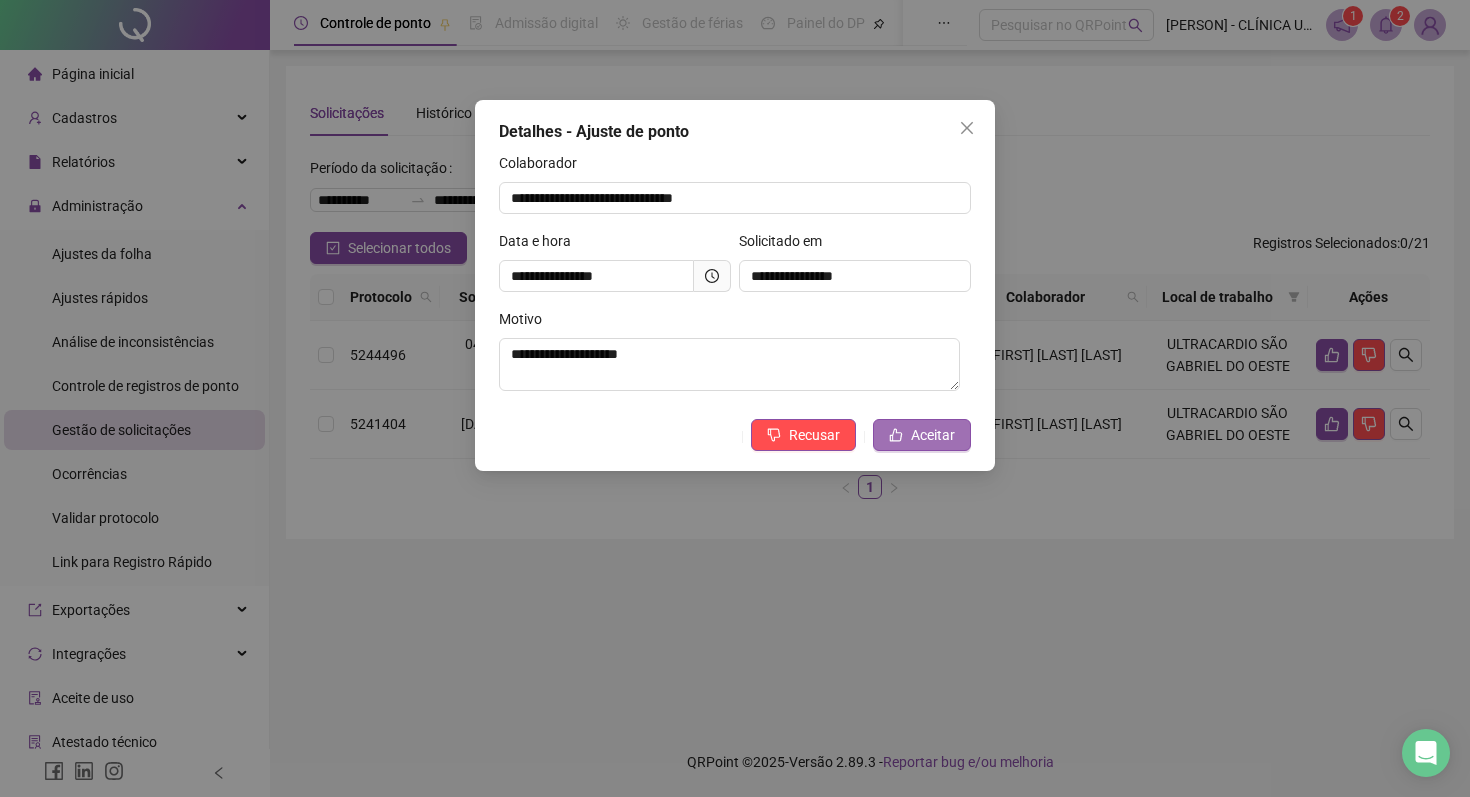 click on "Aceitar" at bounding box center [933, 435] 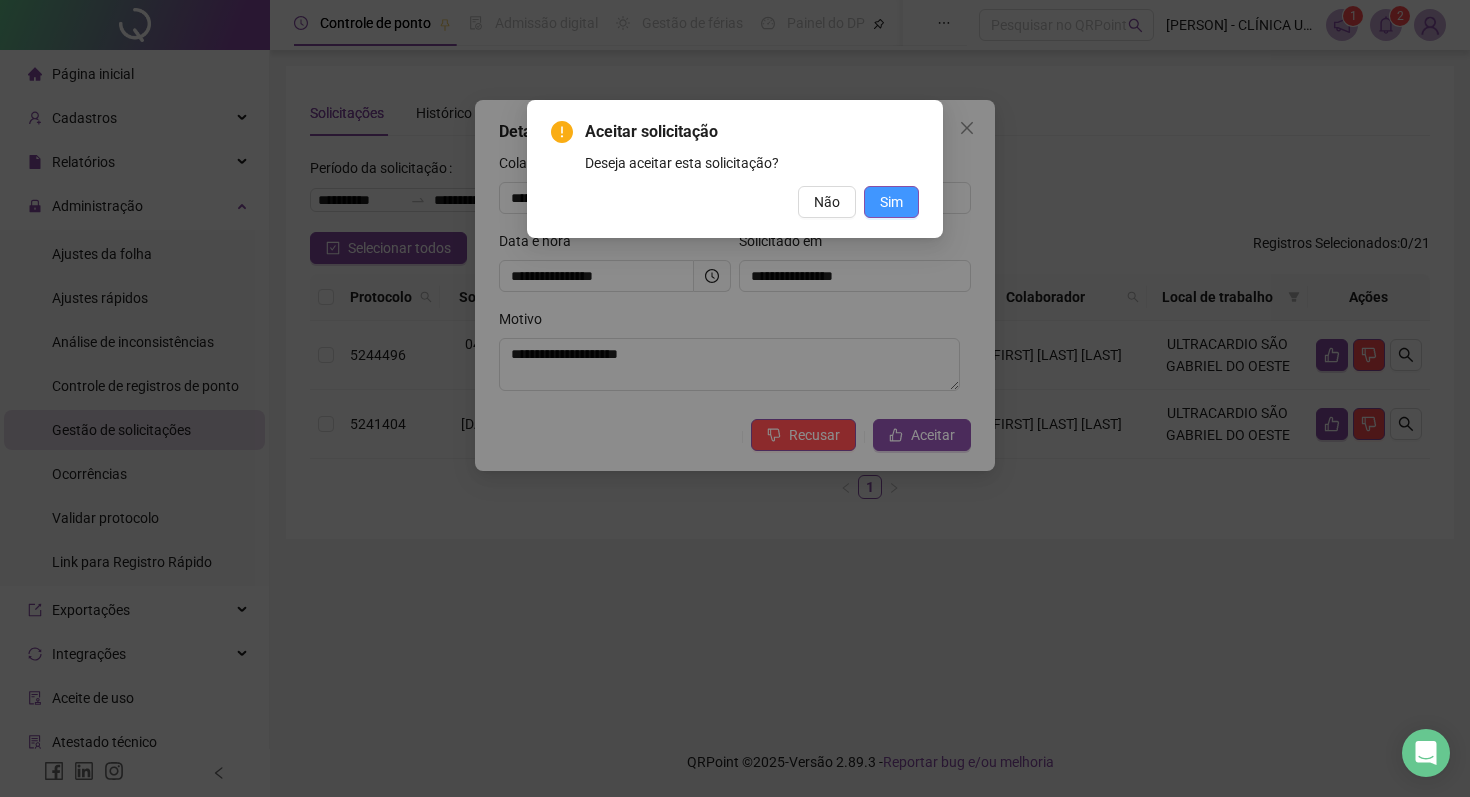 click on "Sim" at bounding box center [891, 202] 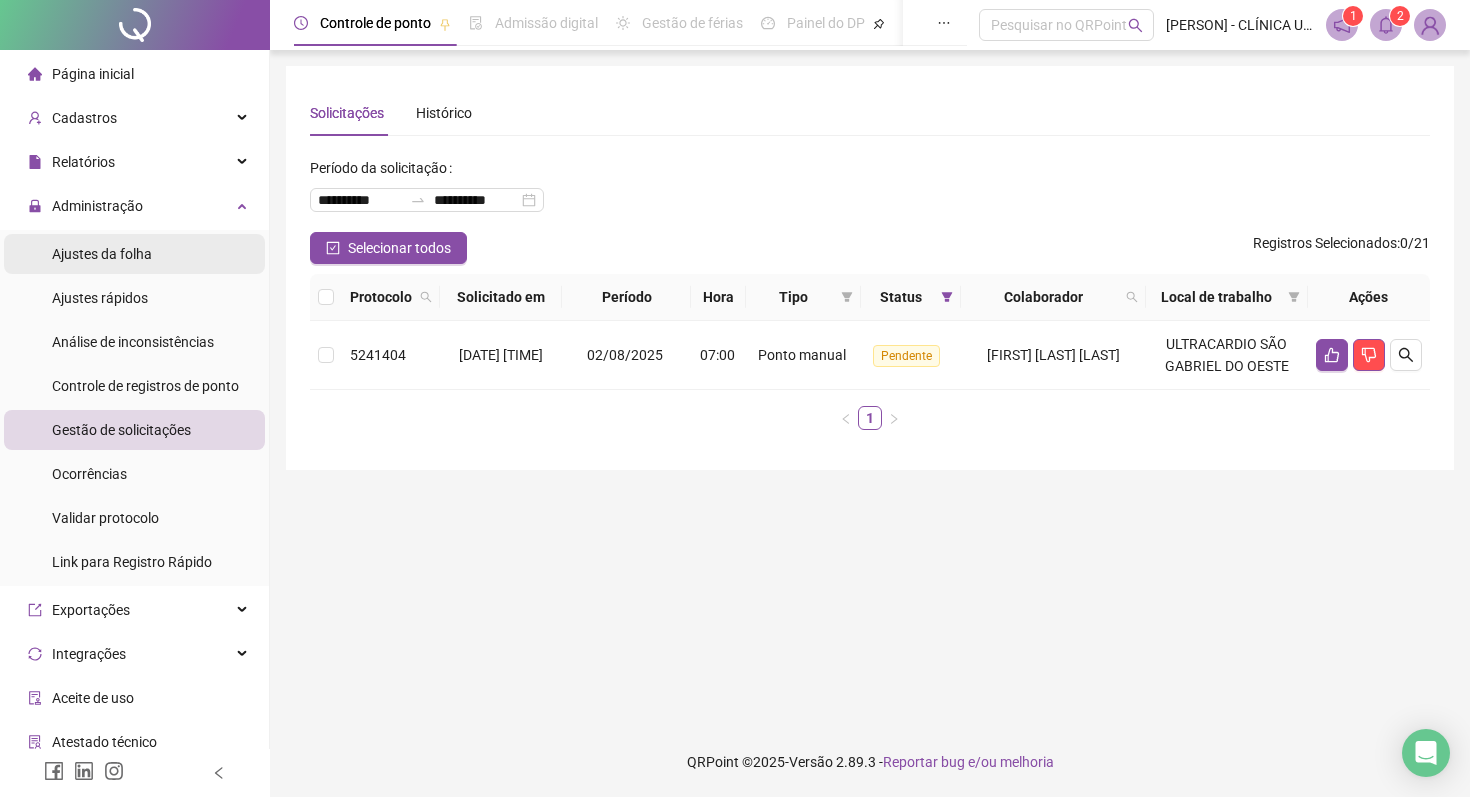 click on "Ajustes da folha" at bounding box center (102, 254) 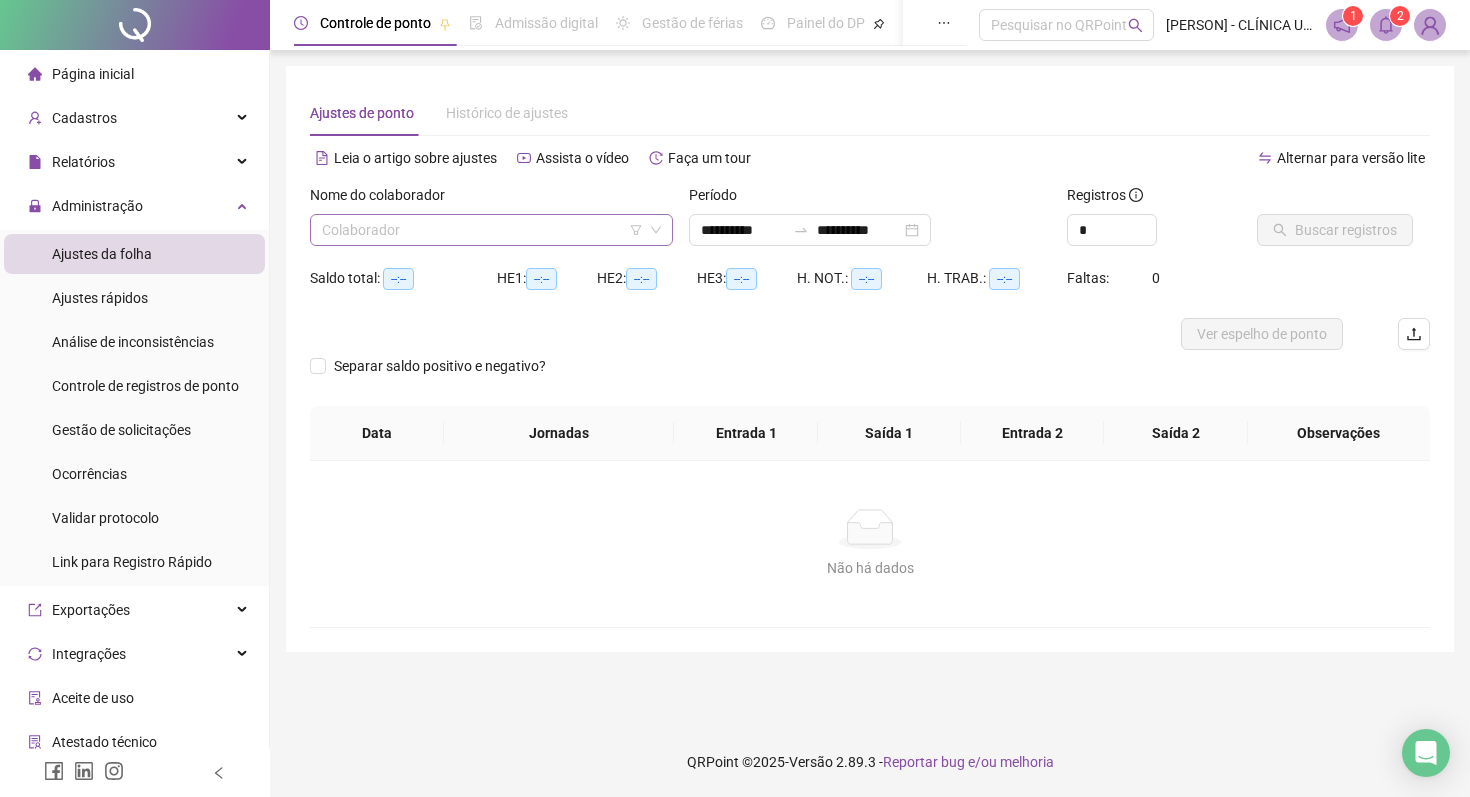 click at bounding box center (482, 230) 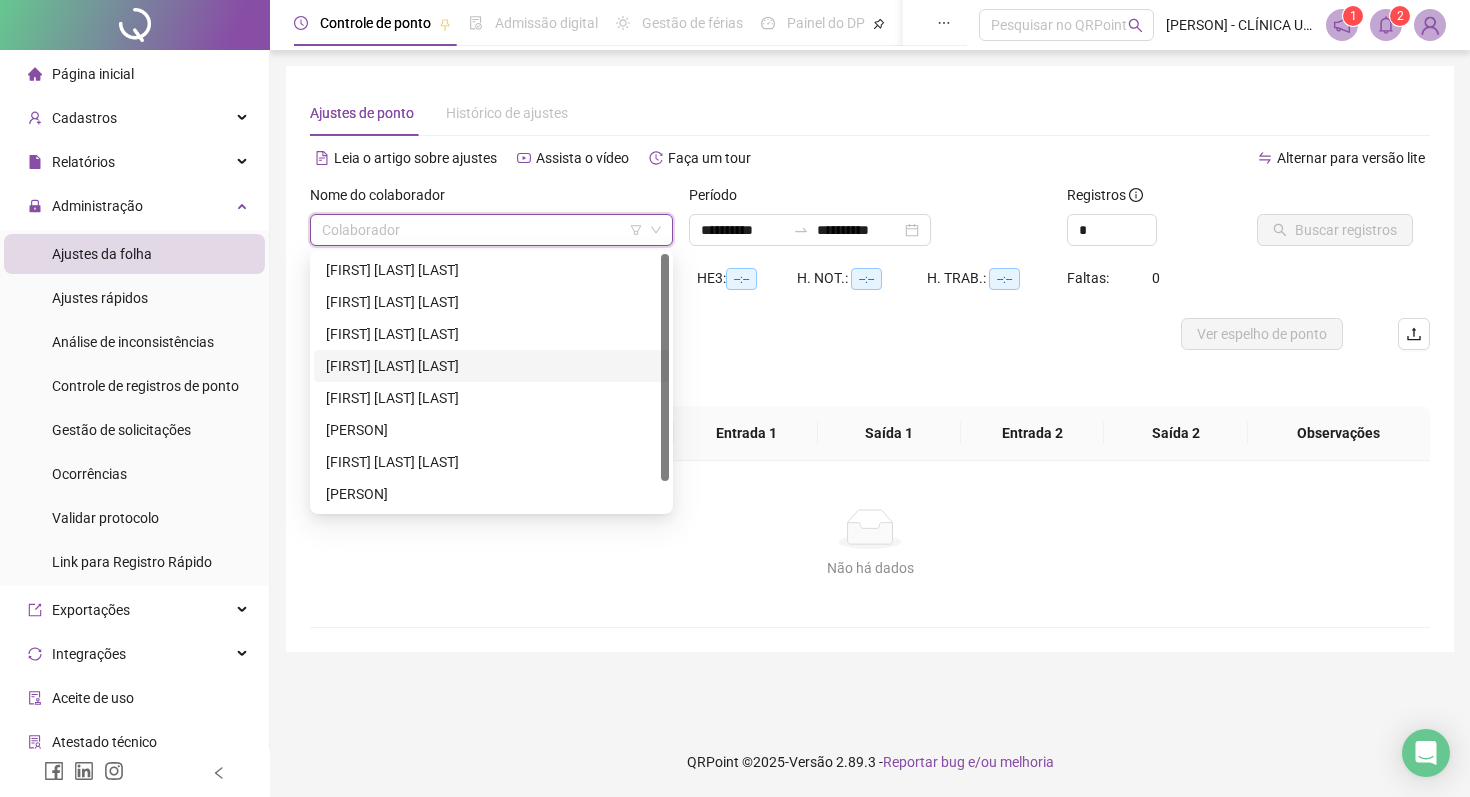 click on "Nome do colaborador [FIRST] [LAST]" at bounding box center [491, 366] 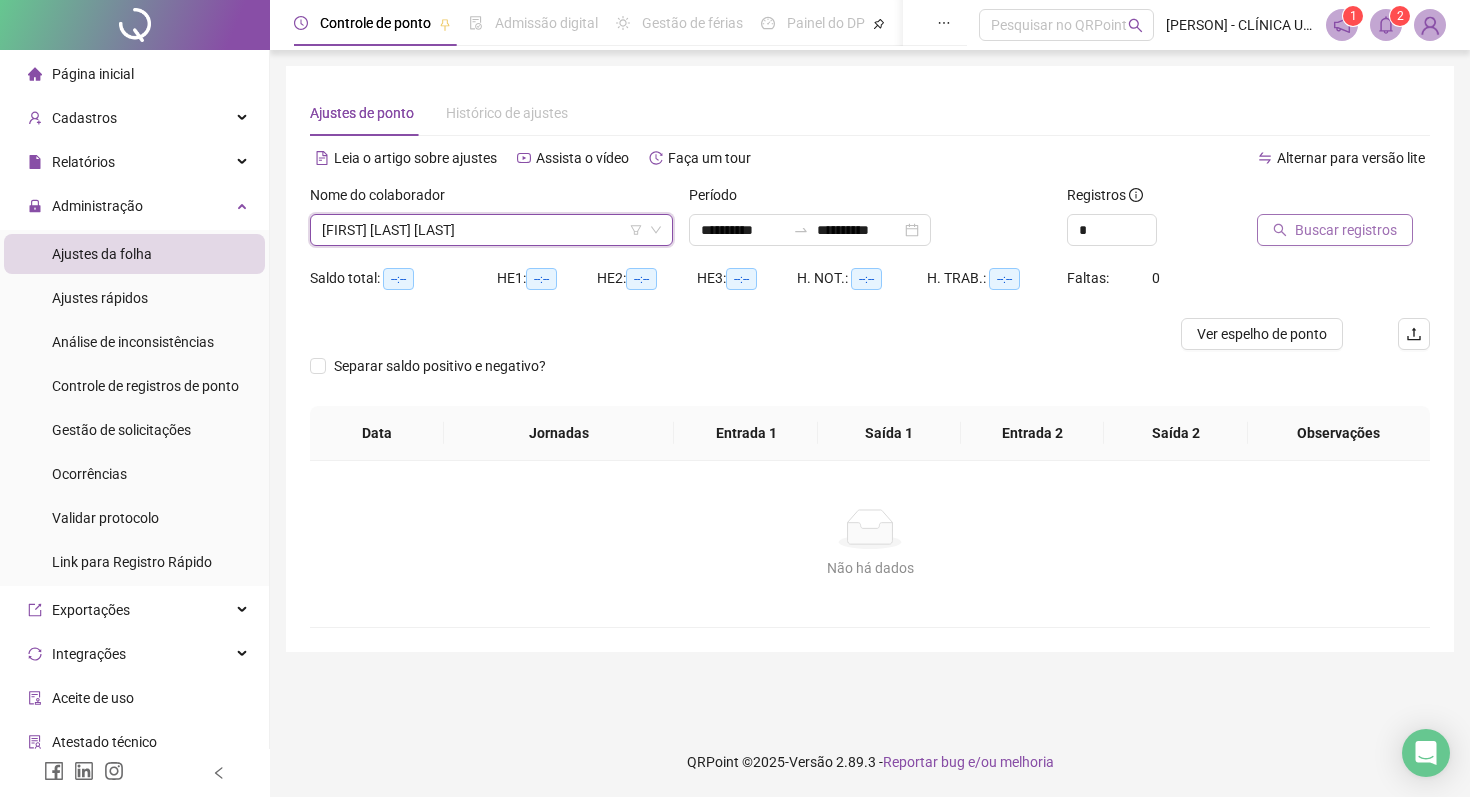 click on "Buscar registros" at bounding box center (1346, 230) 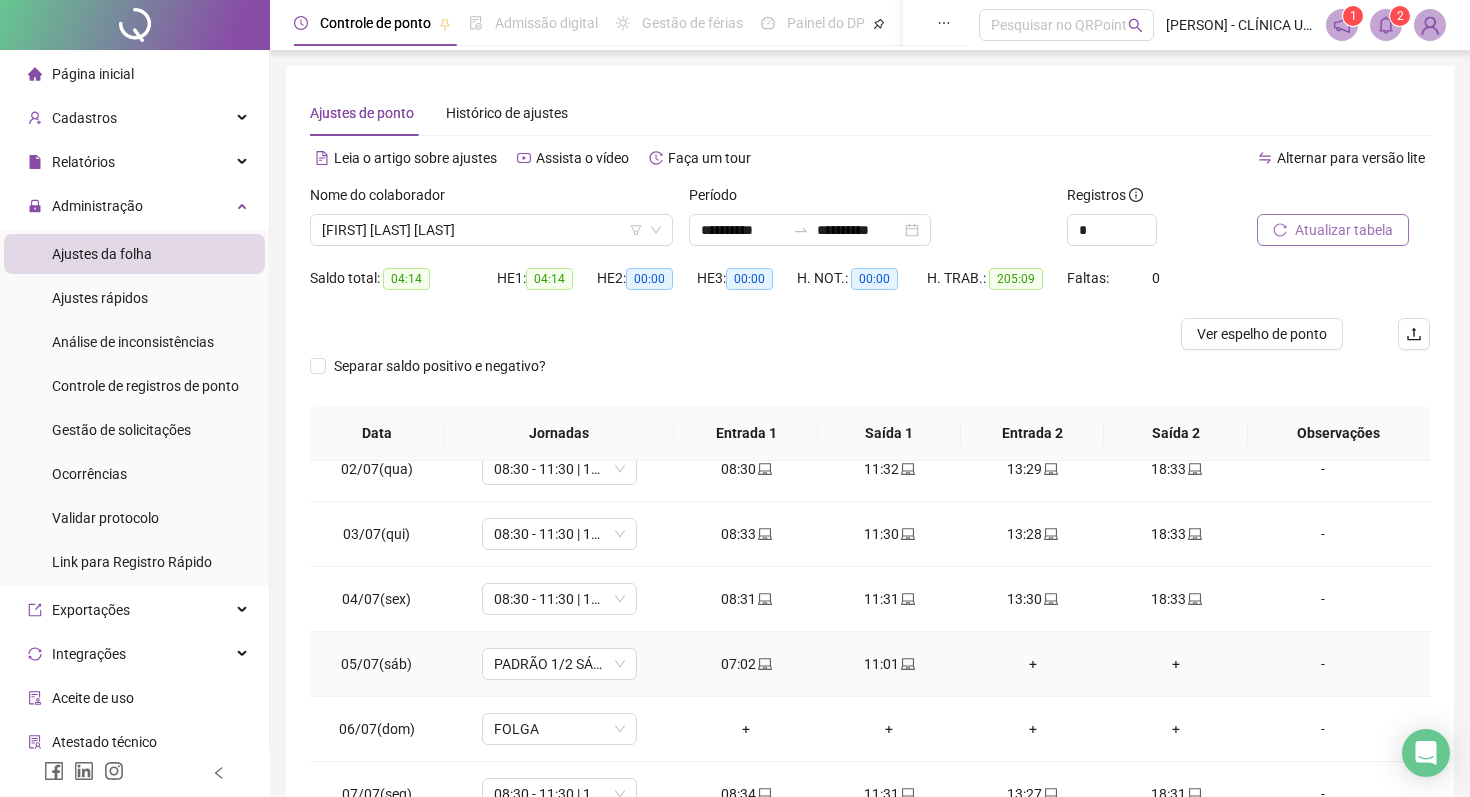 scroll, scrollTop: 0, scrollLeft: 0, axis: both 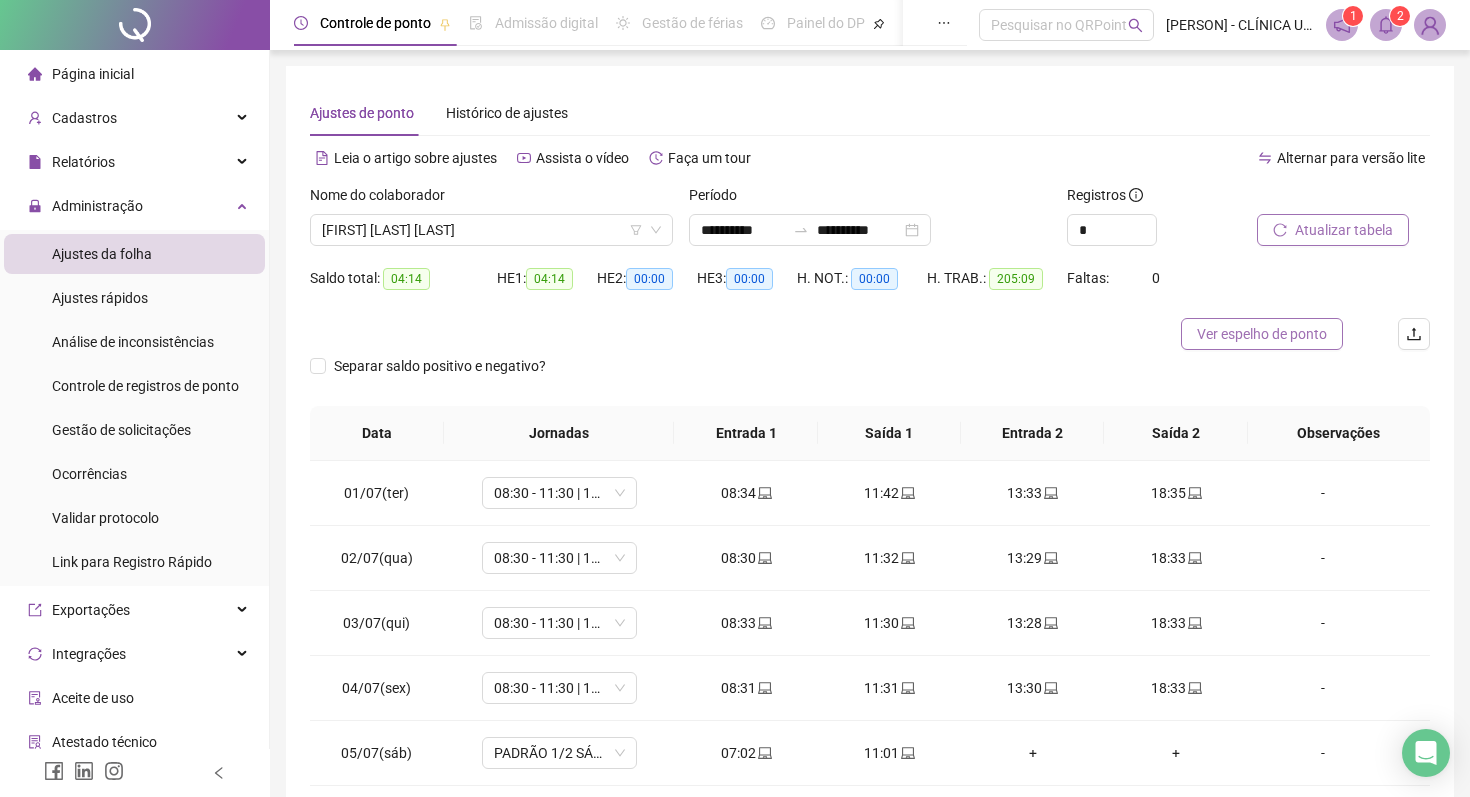 click on "Ver espelho de ponto" at bounding box center (1262, 334) 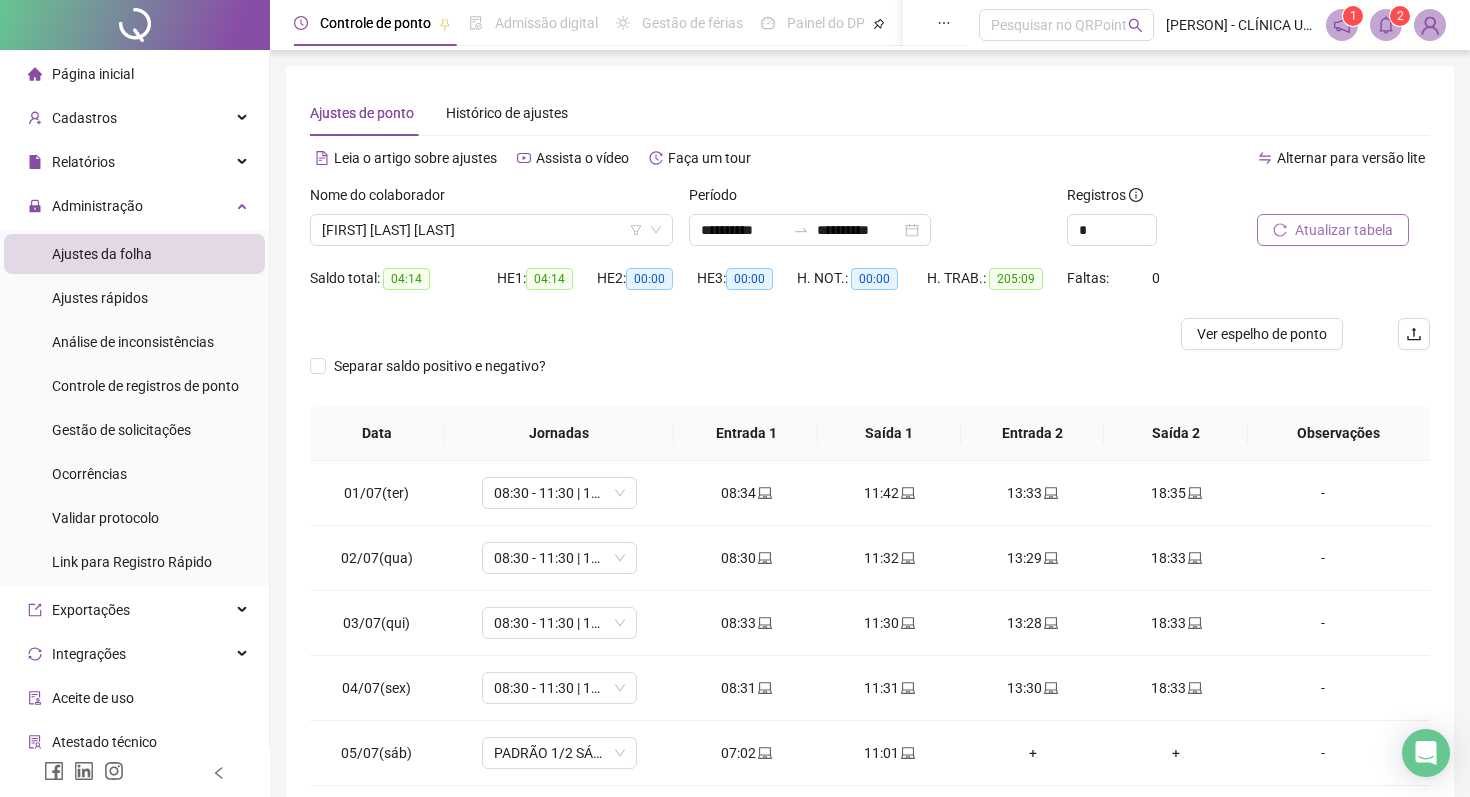 click at bounding box center (1430, 25) 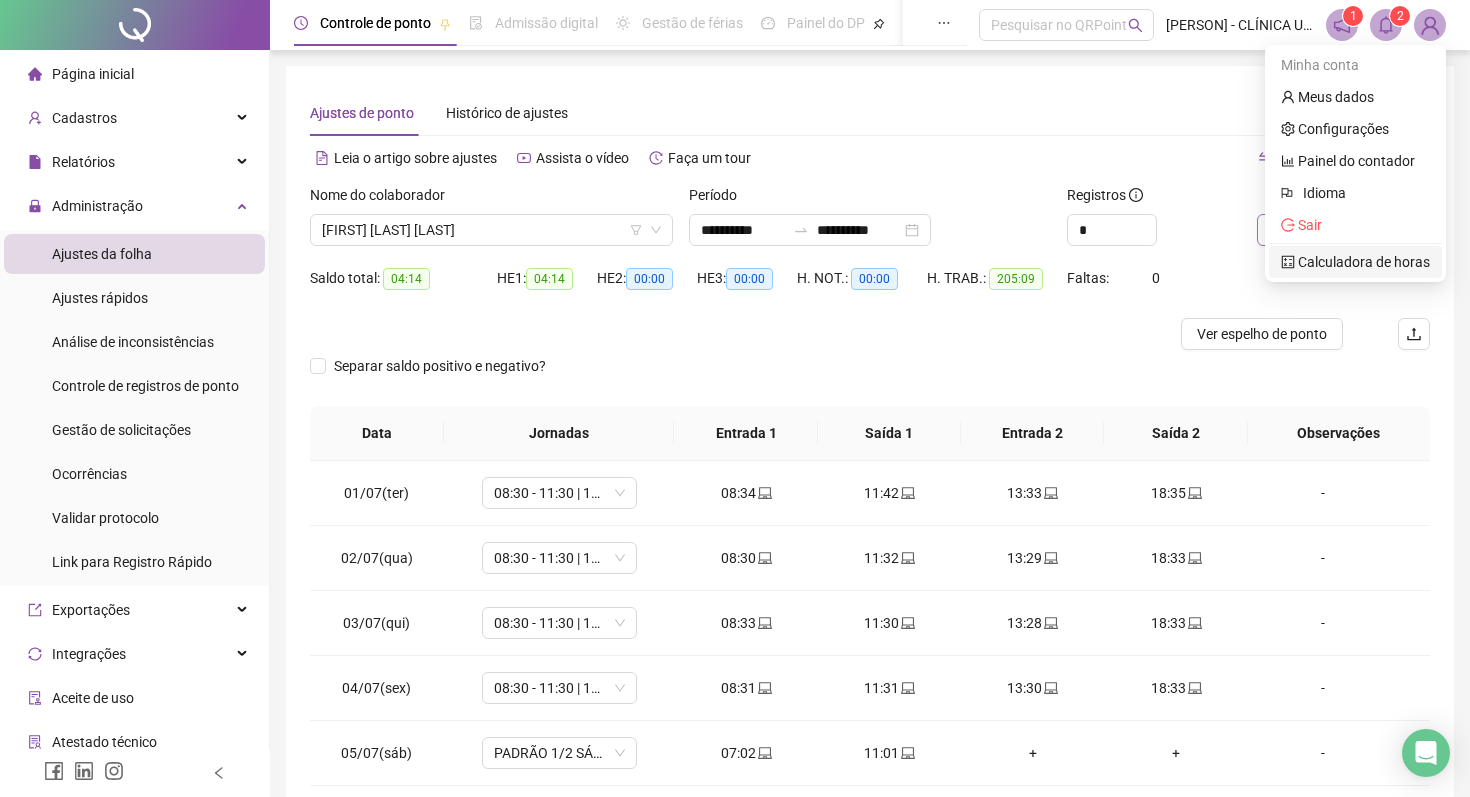 click on "Calculadora de horas" at bounding box center [1355, 262] 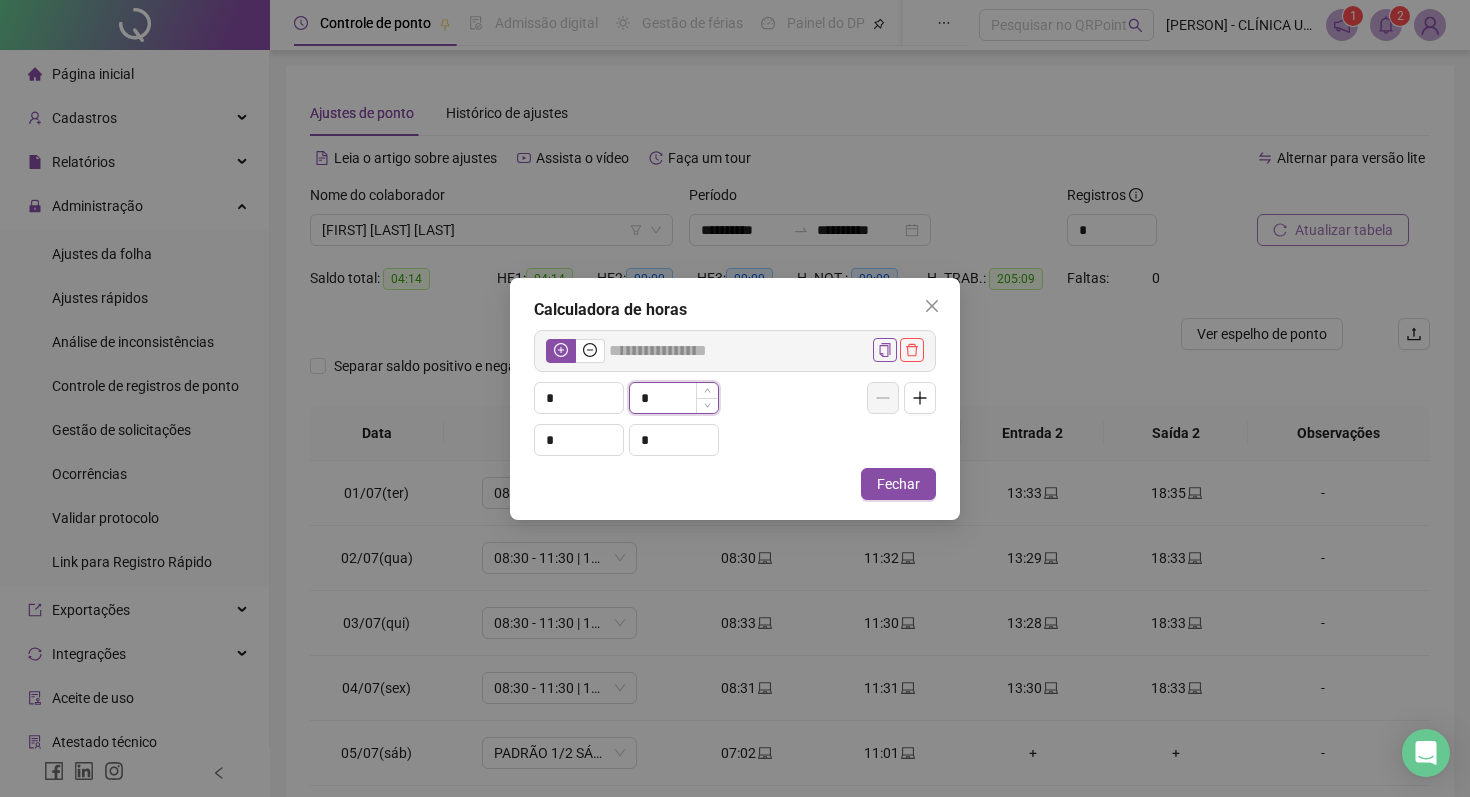 click on "*" at bounding box center (674, 398) 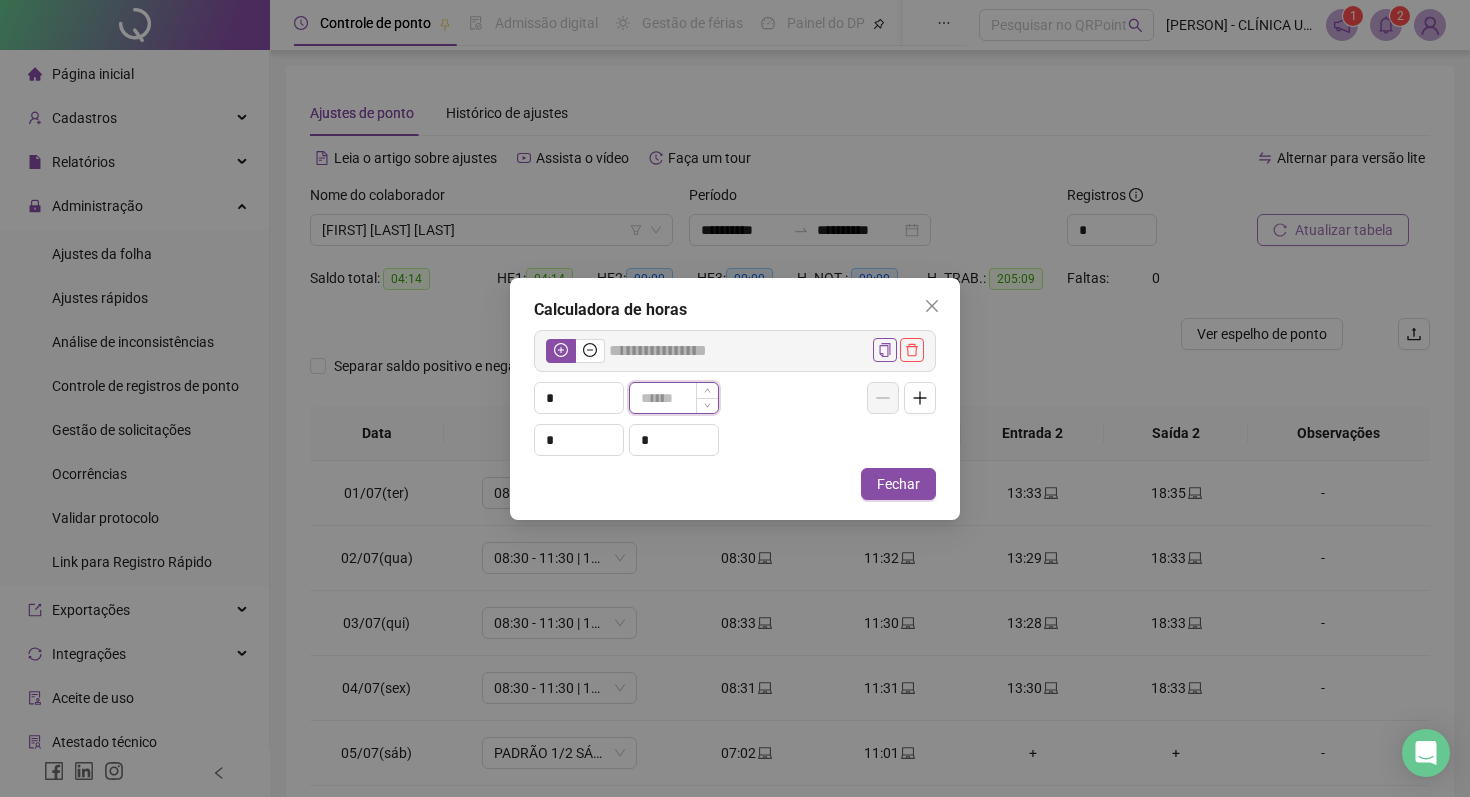 type on "*****" 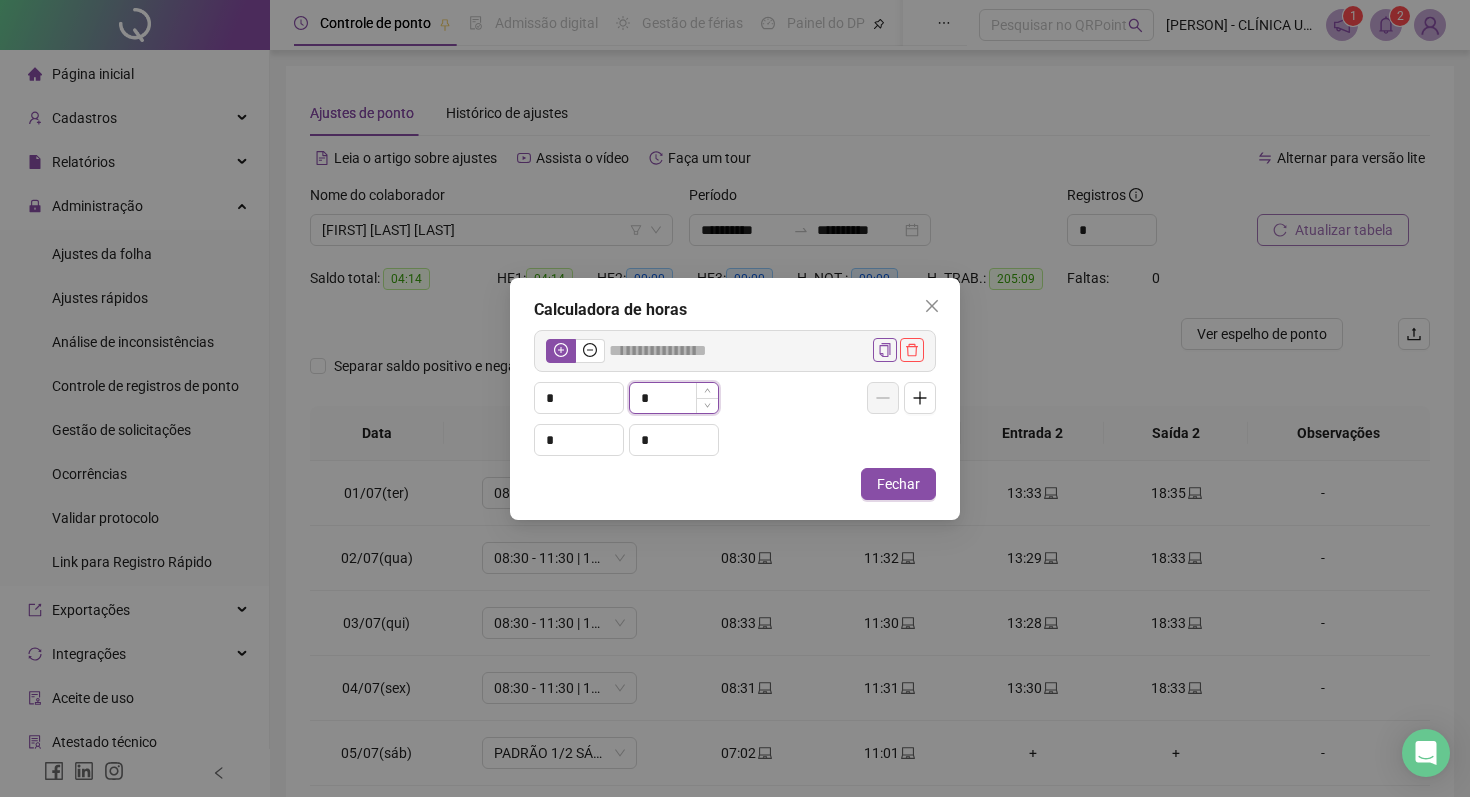 type on "*****" 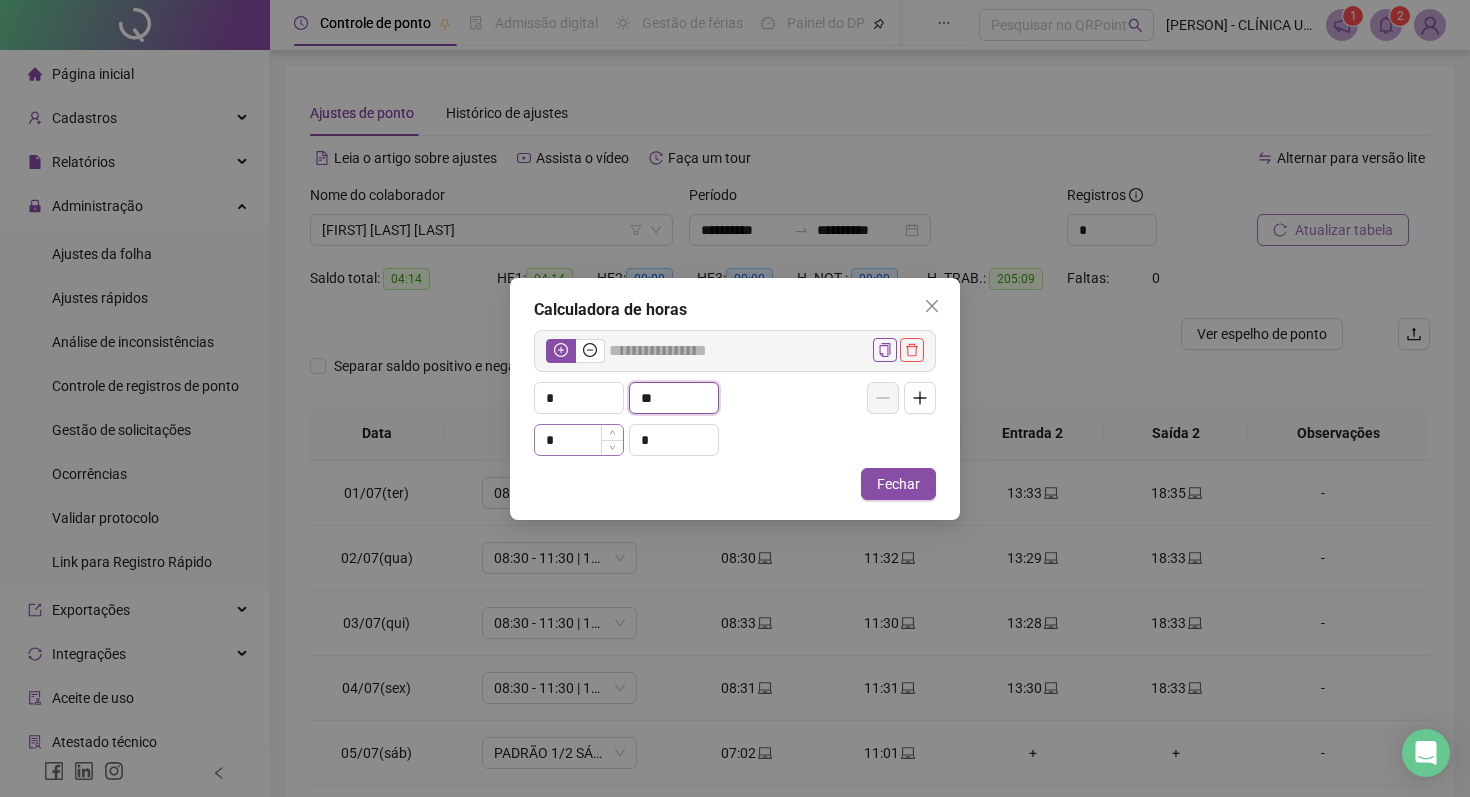 type on "**" 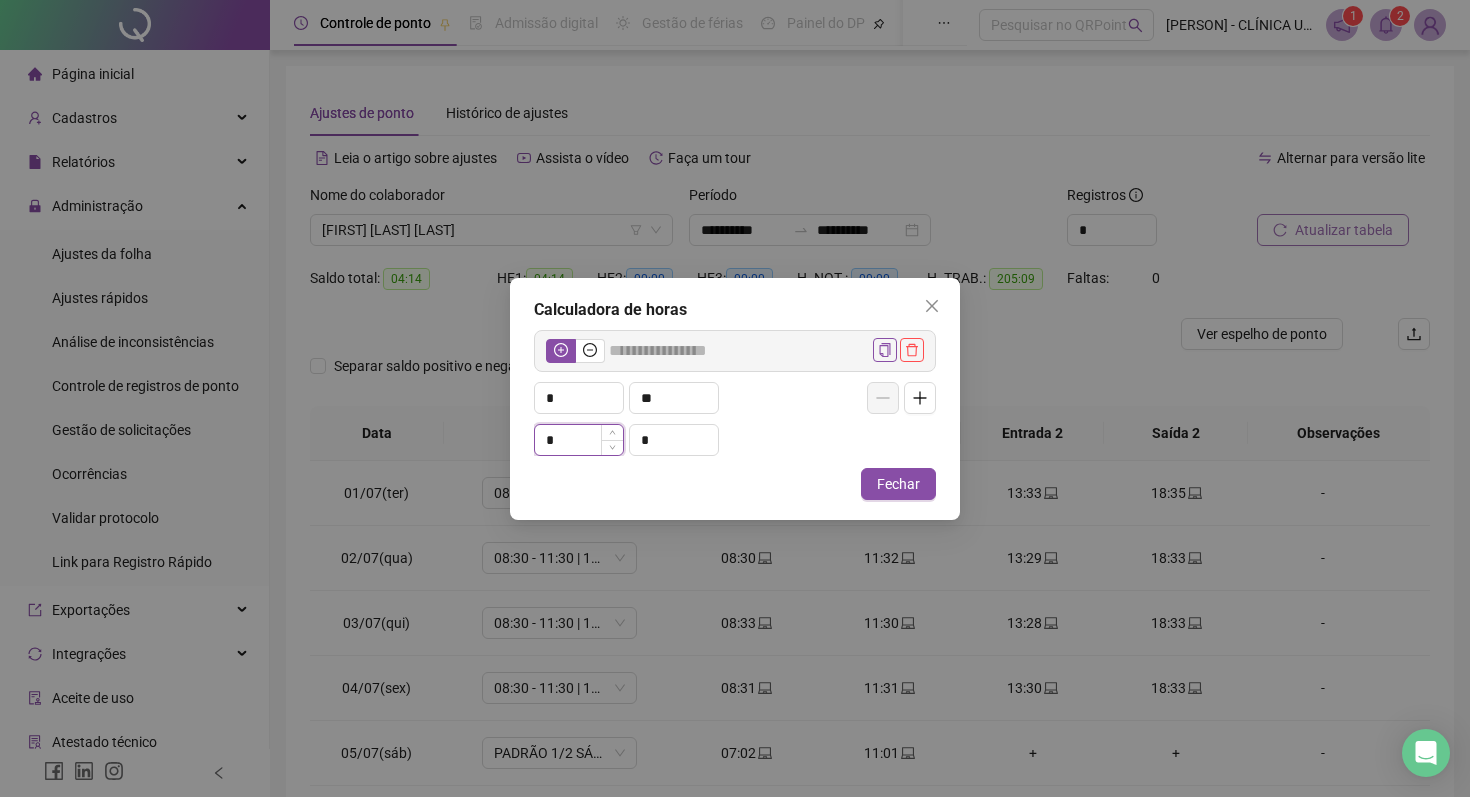 click on "*" at bounding box center [579, 440] 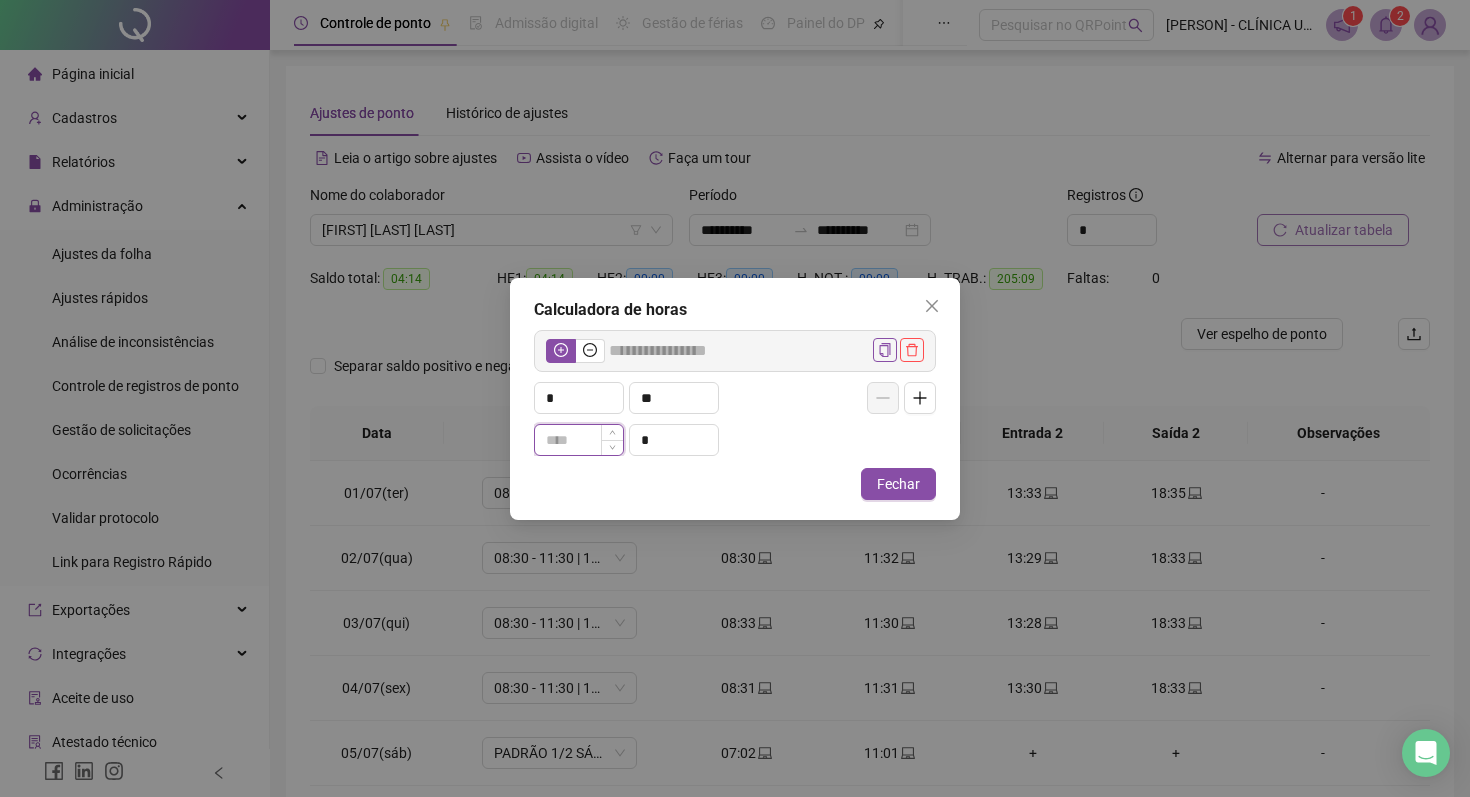 type on "*****" 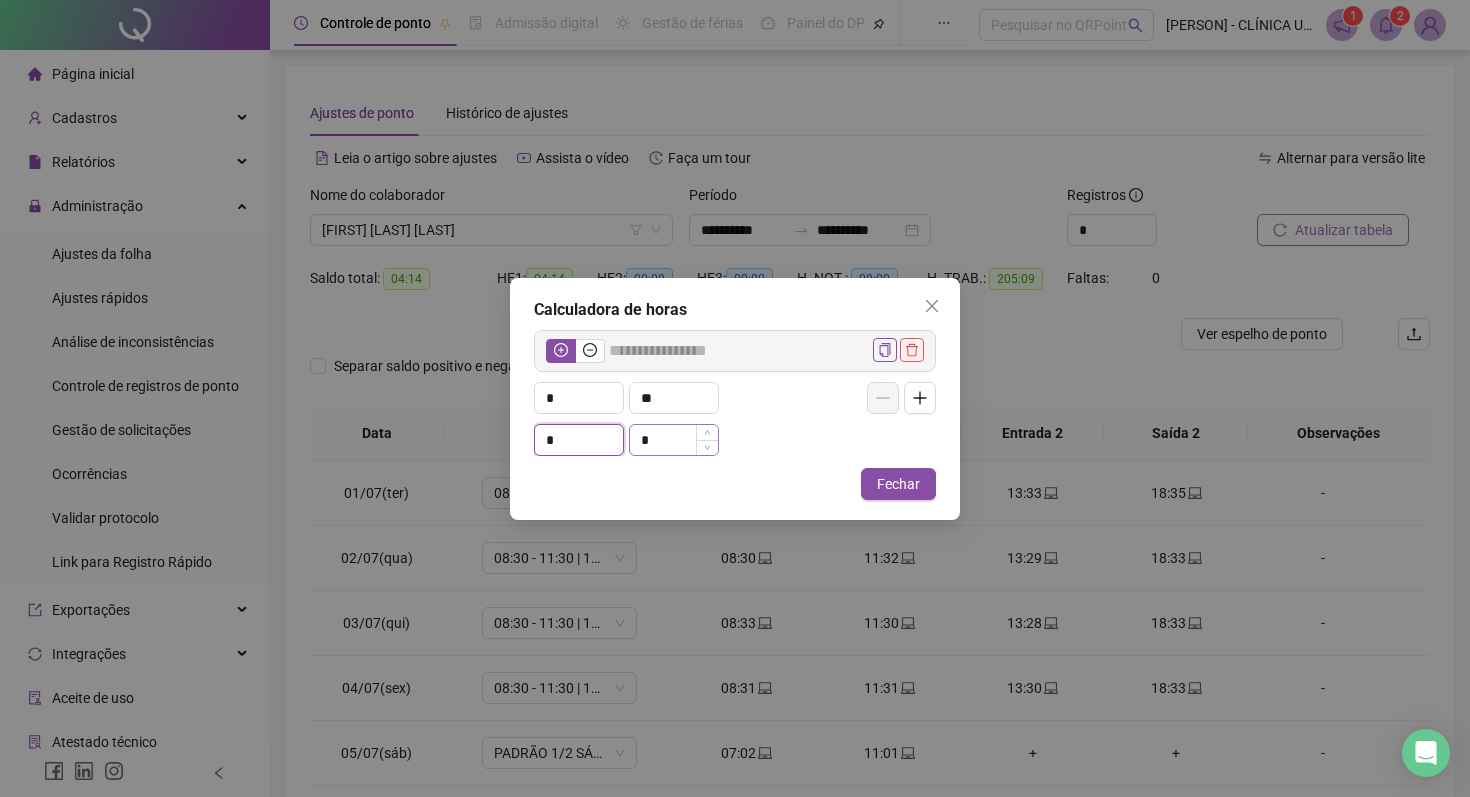 type on "*" 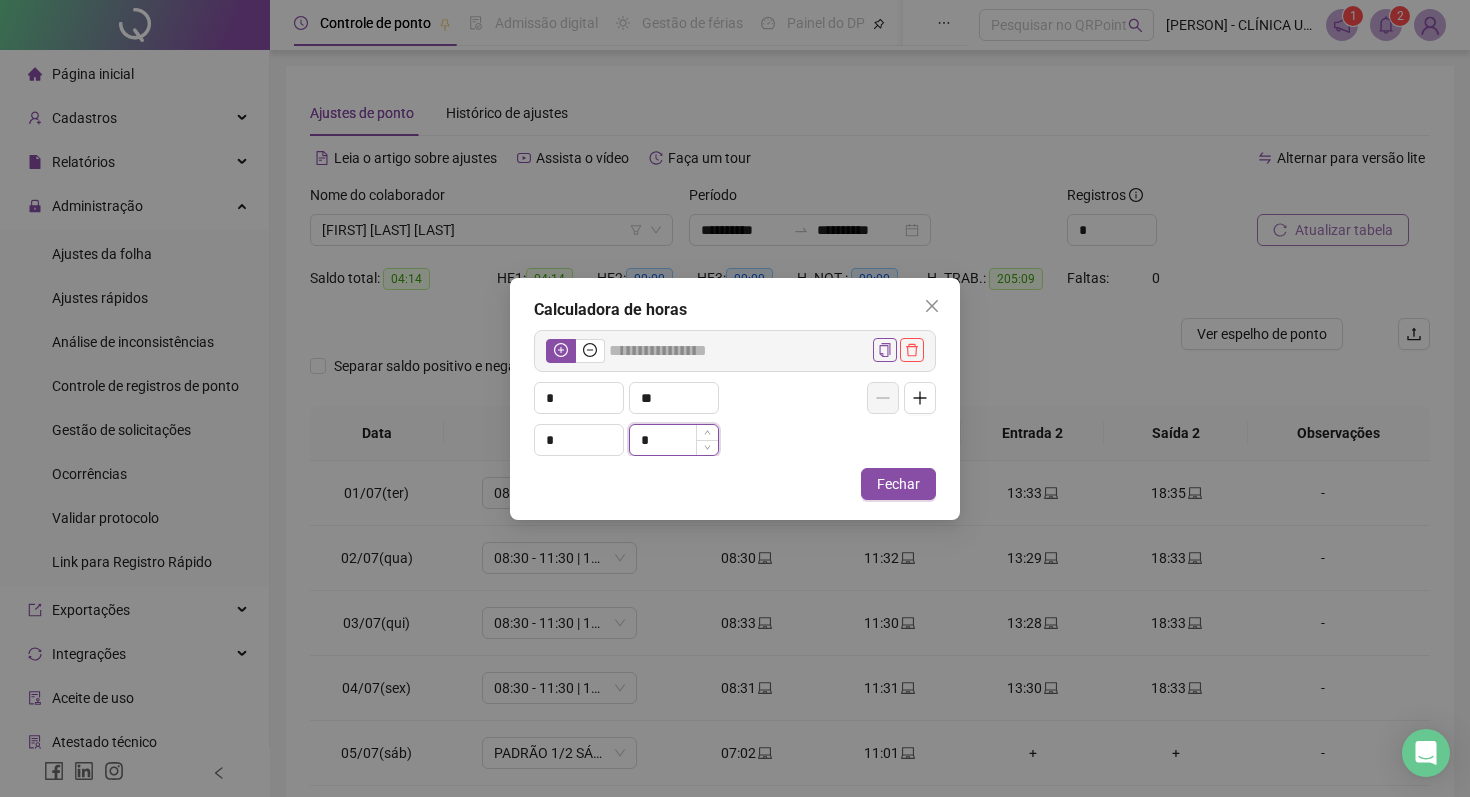 click on "*" at bounding box center [674, 440] 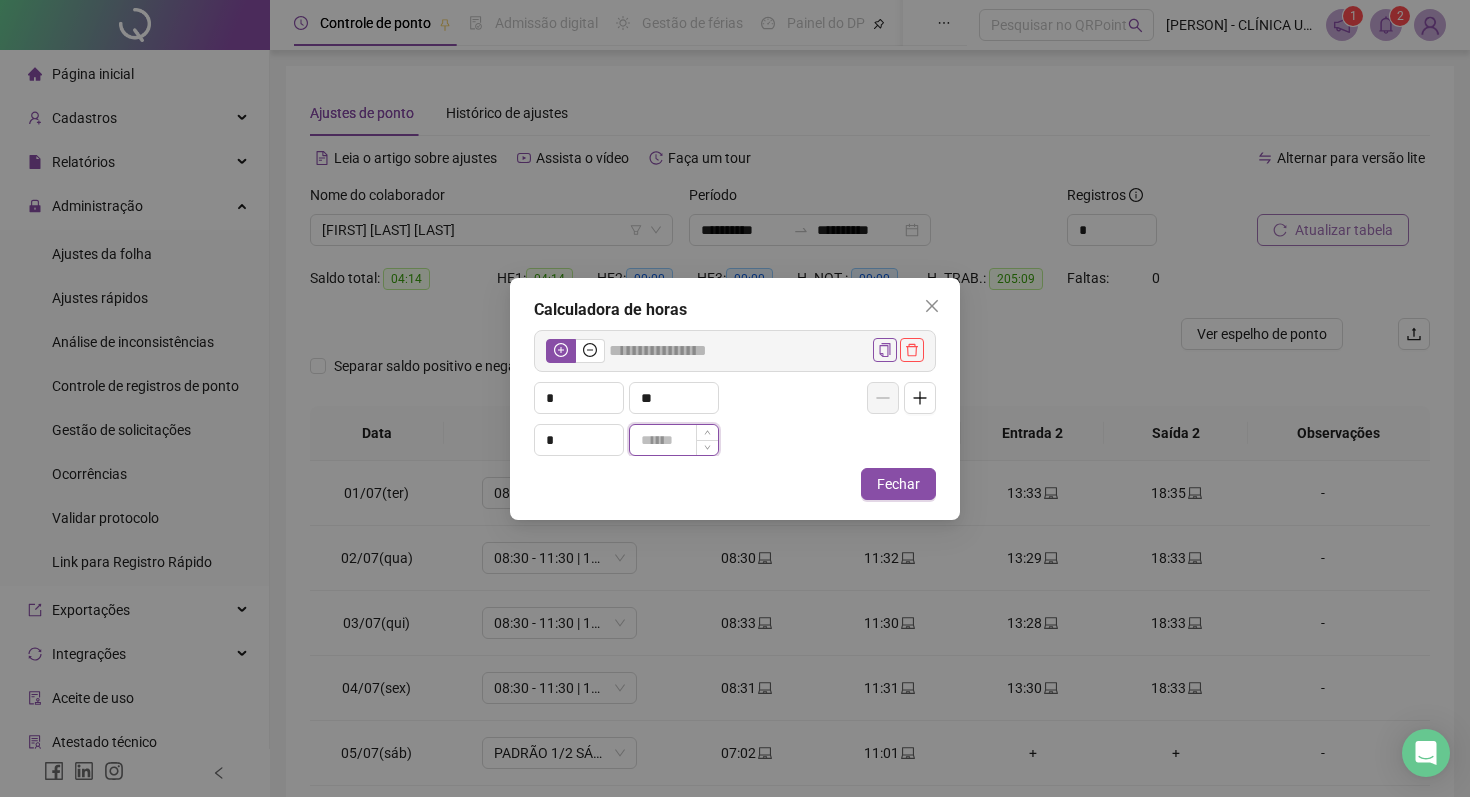type on "*****" 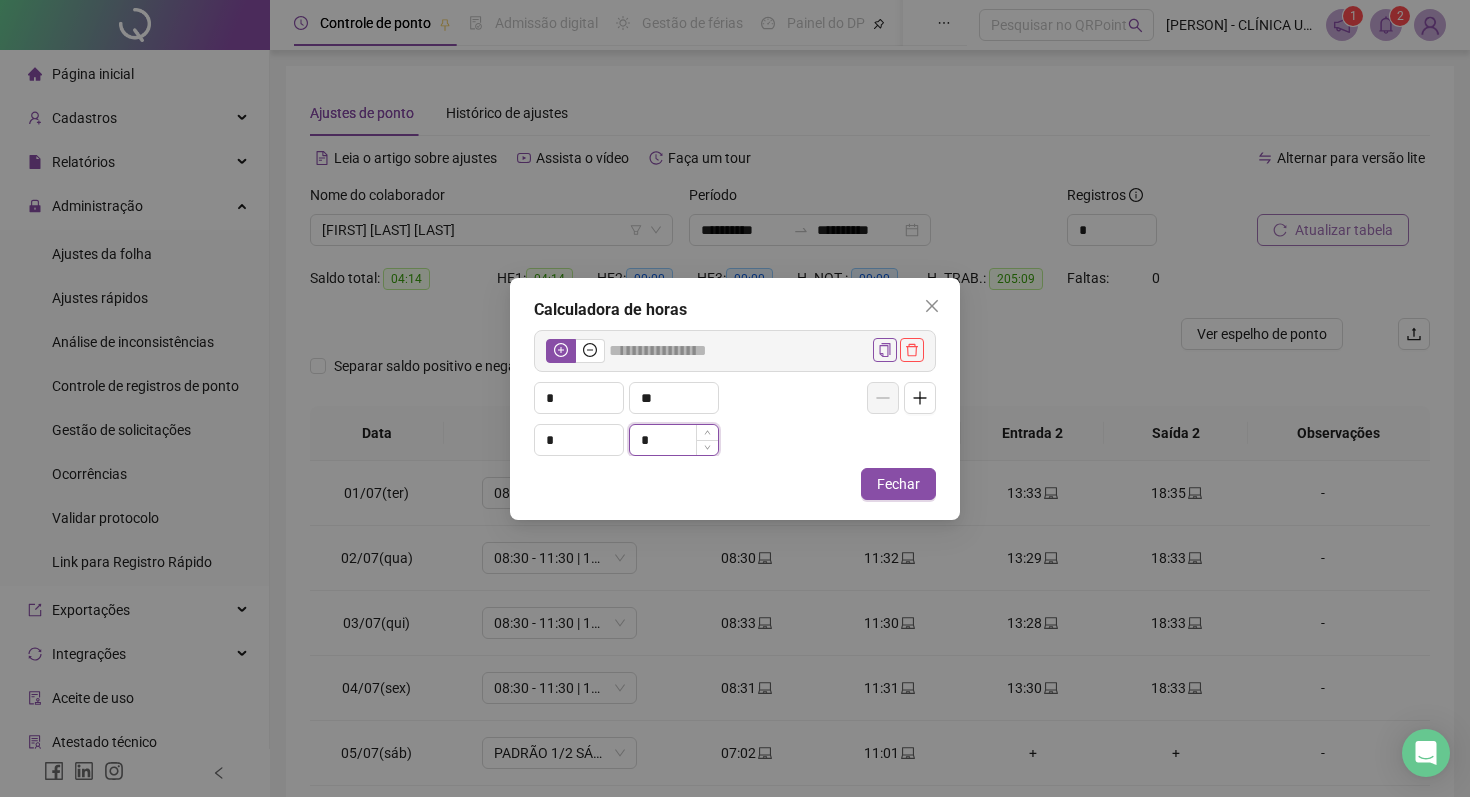 type on "*****" 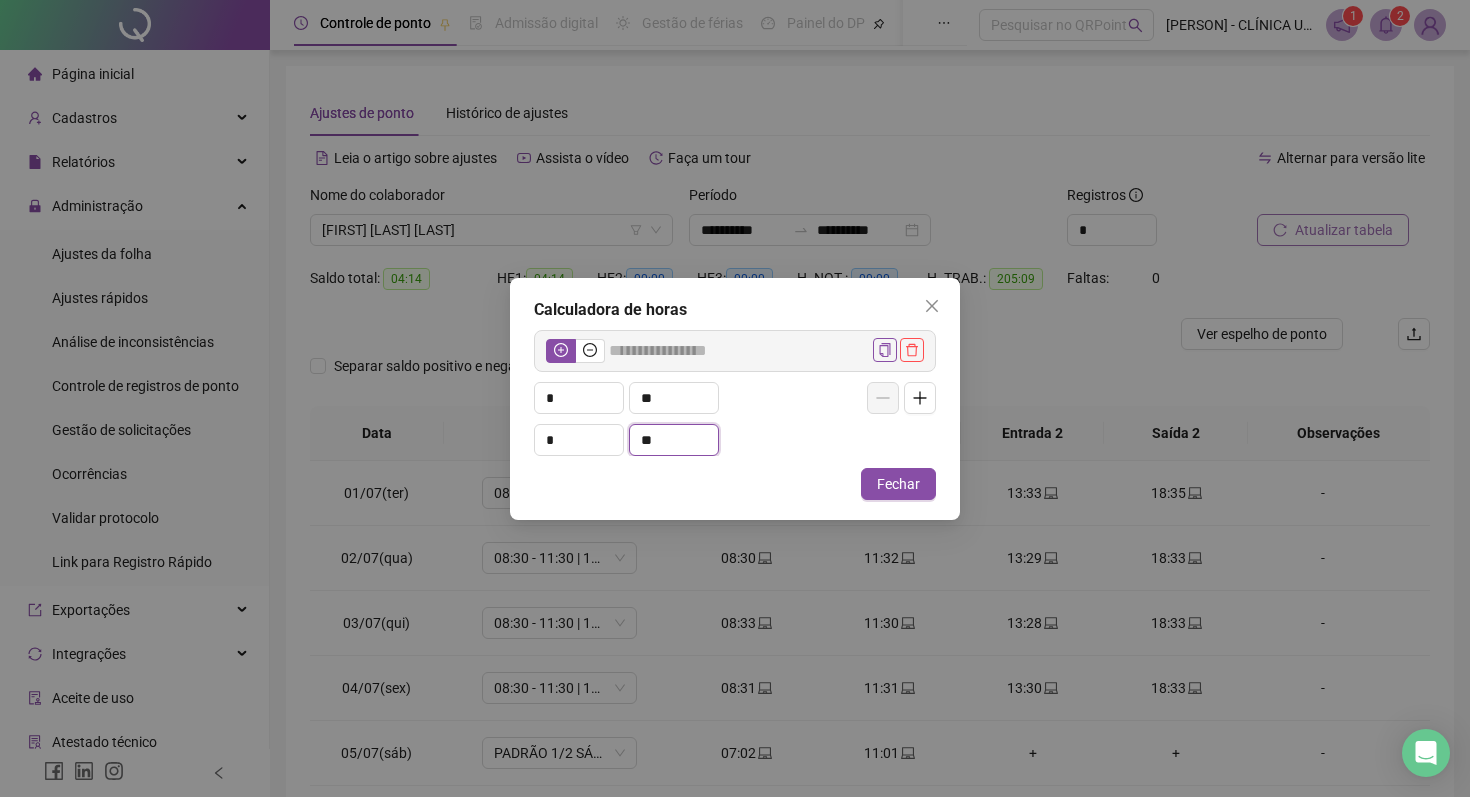 type on "**" 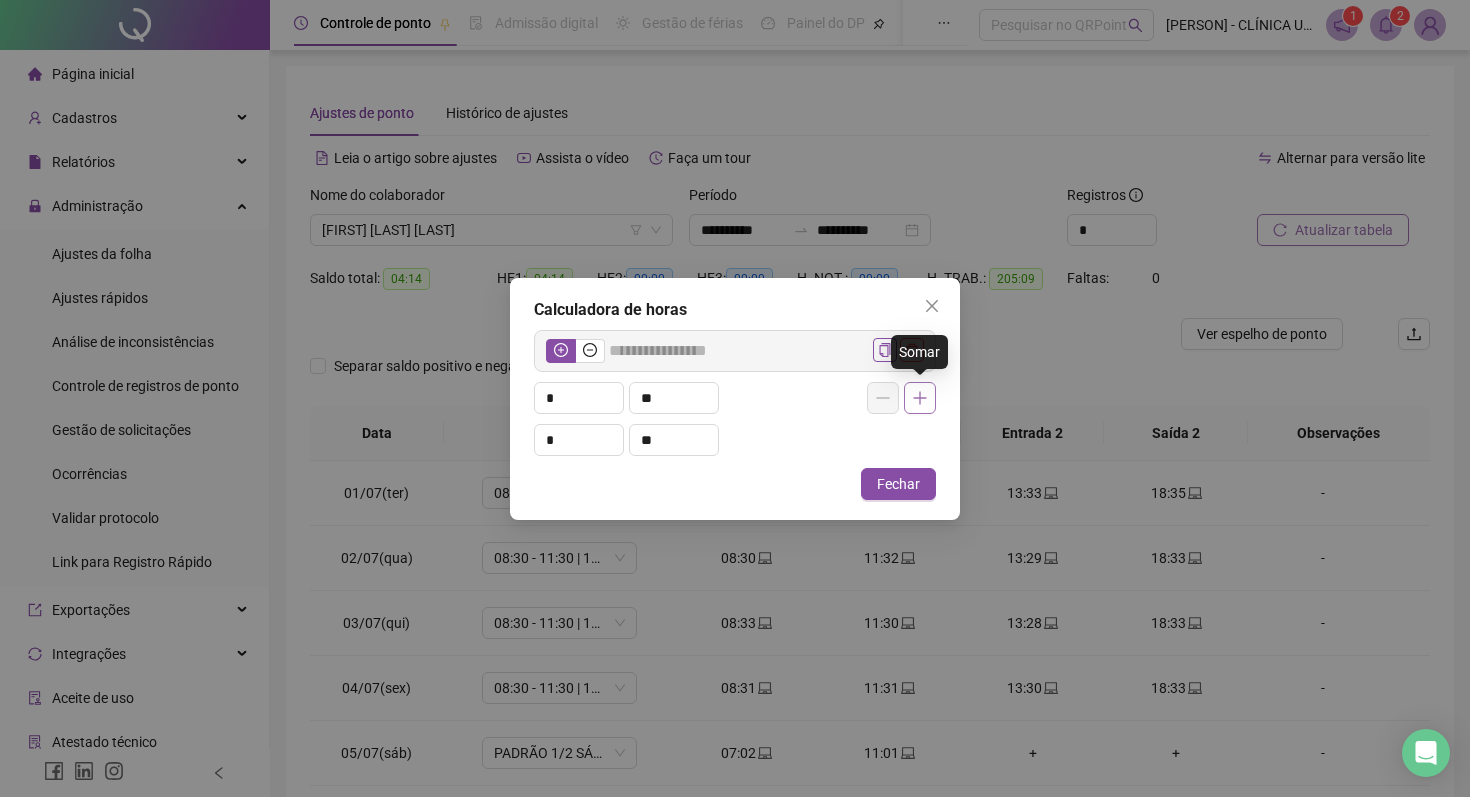 click 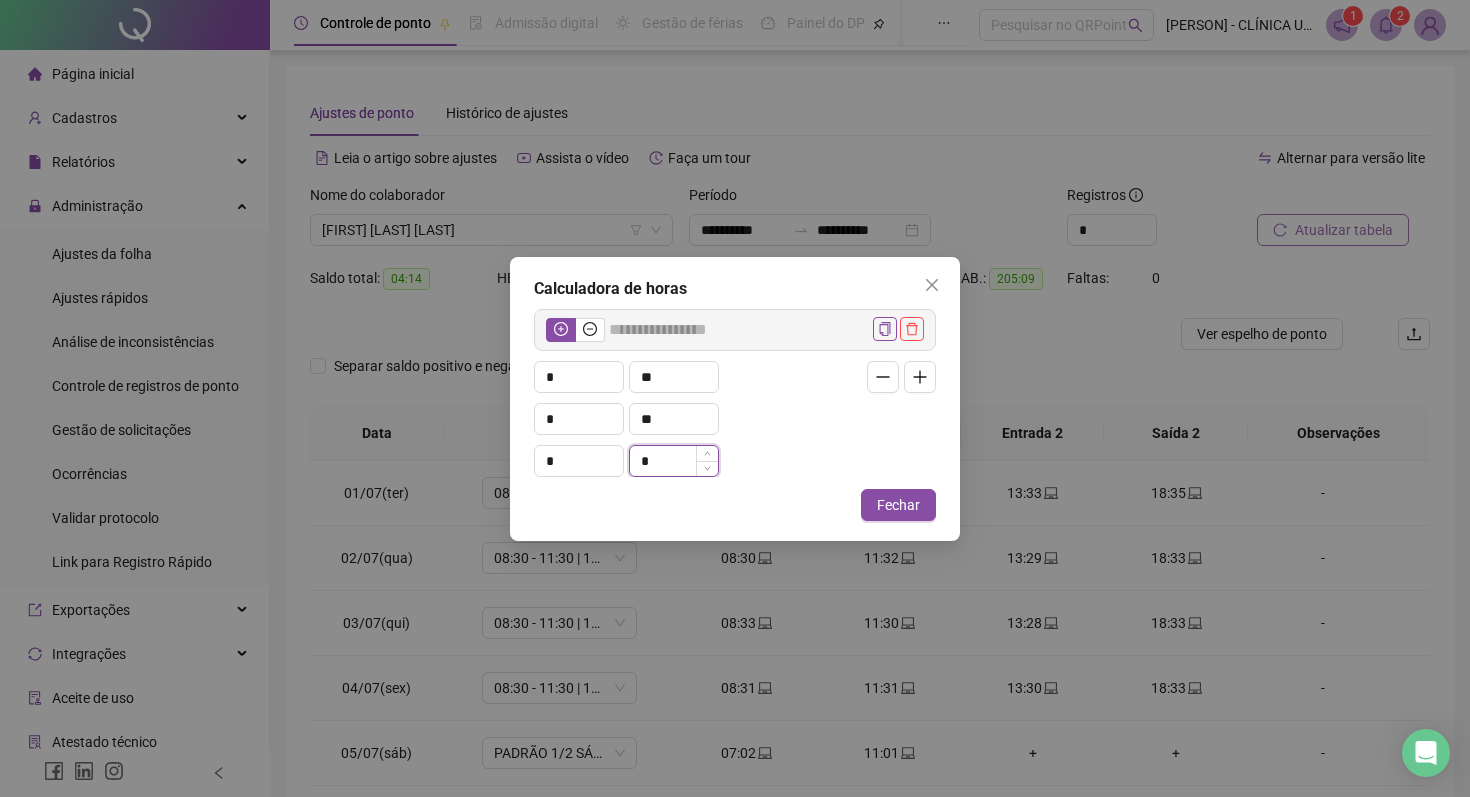 click on "*" at bounding box center (674, 461) 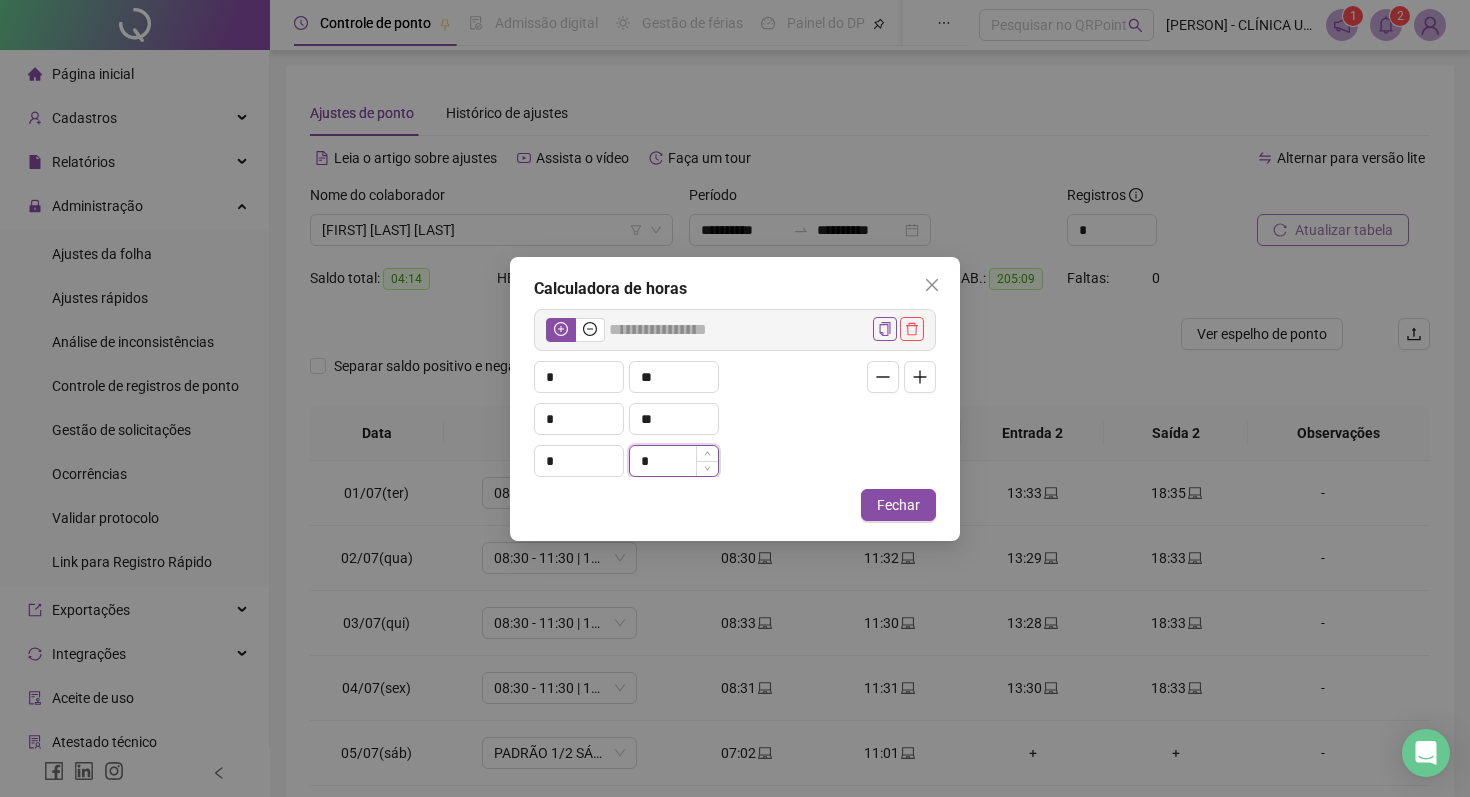 type 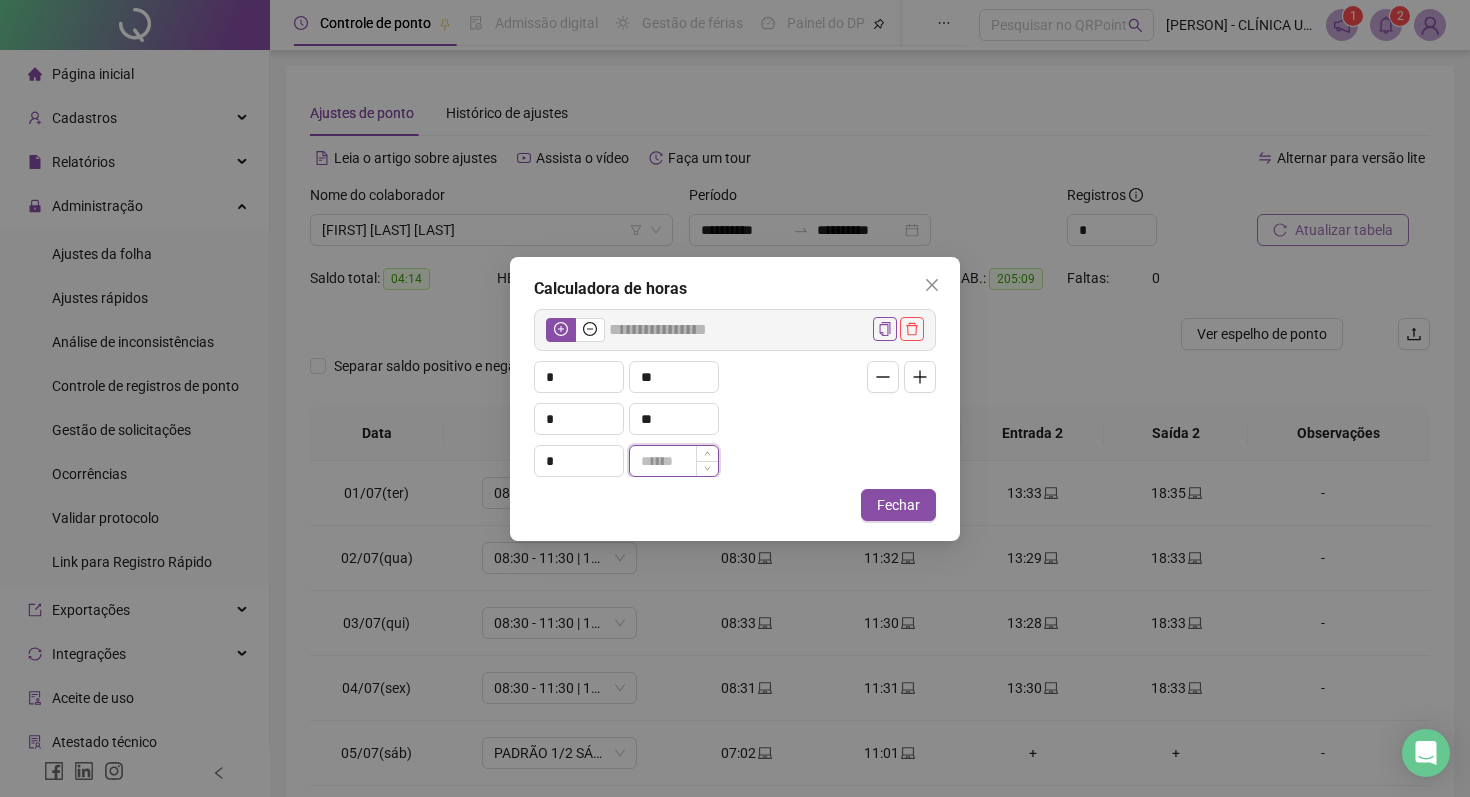 type on "*****" 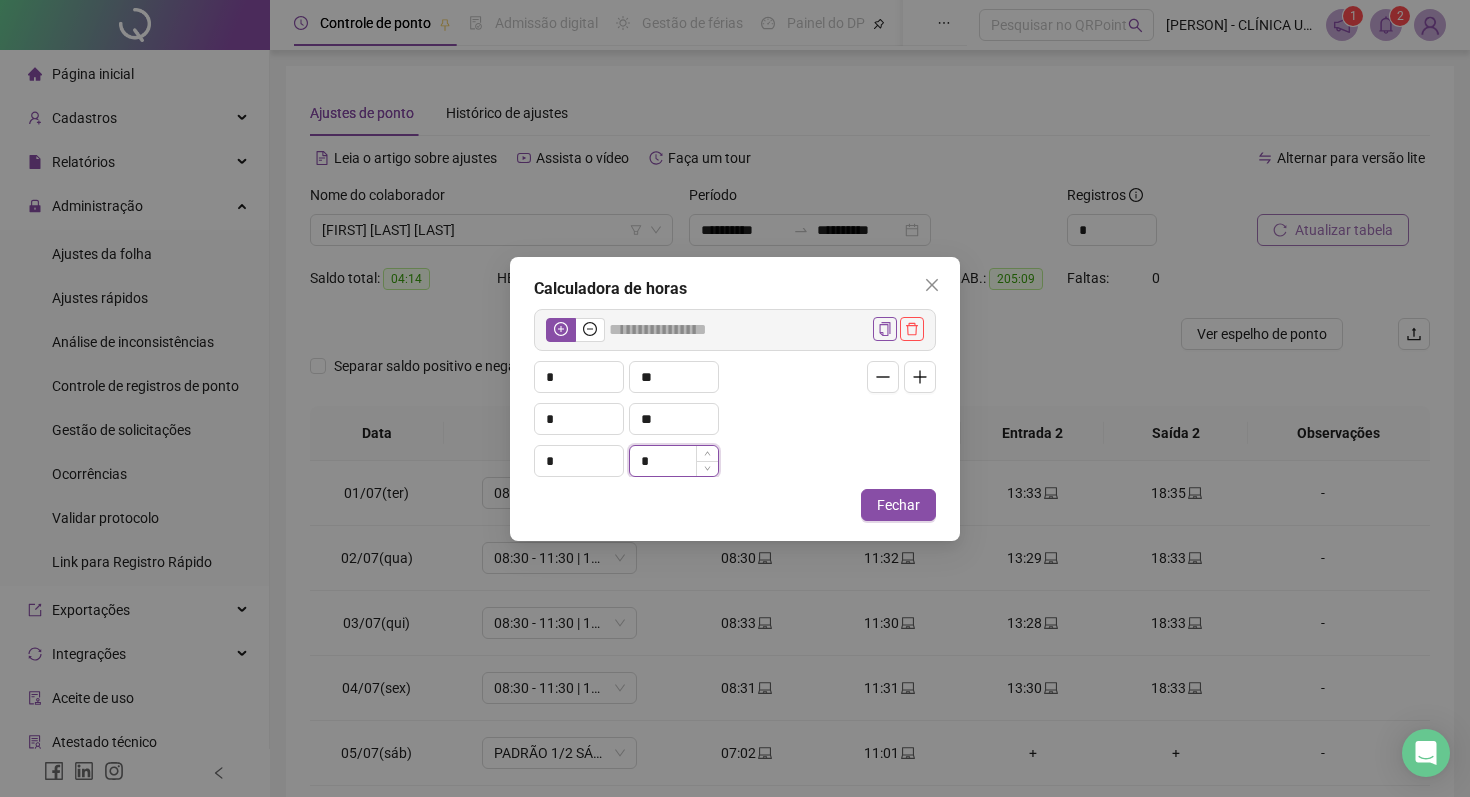 type on "*****" 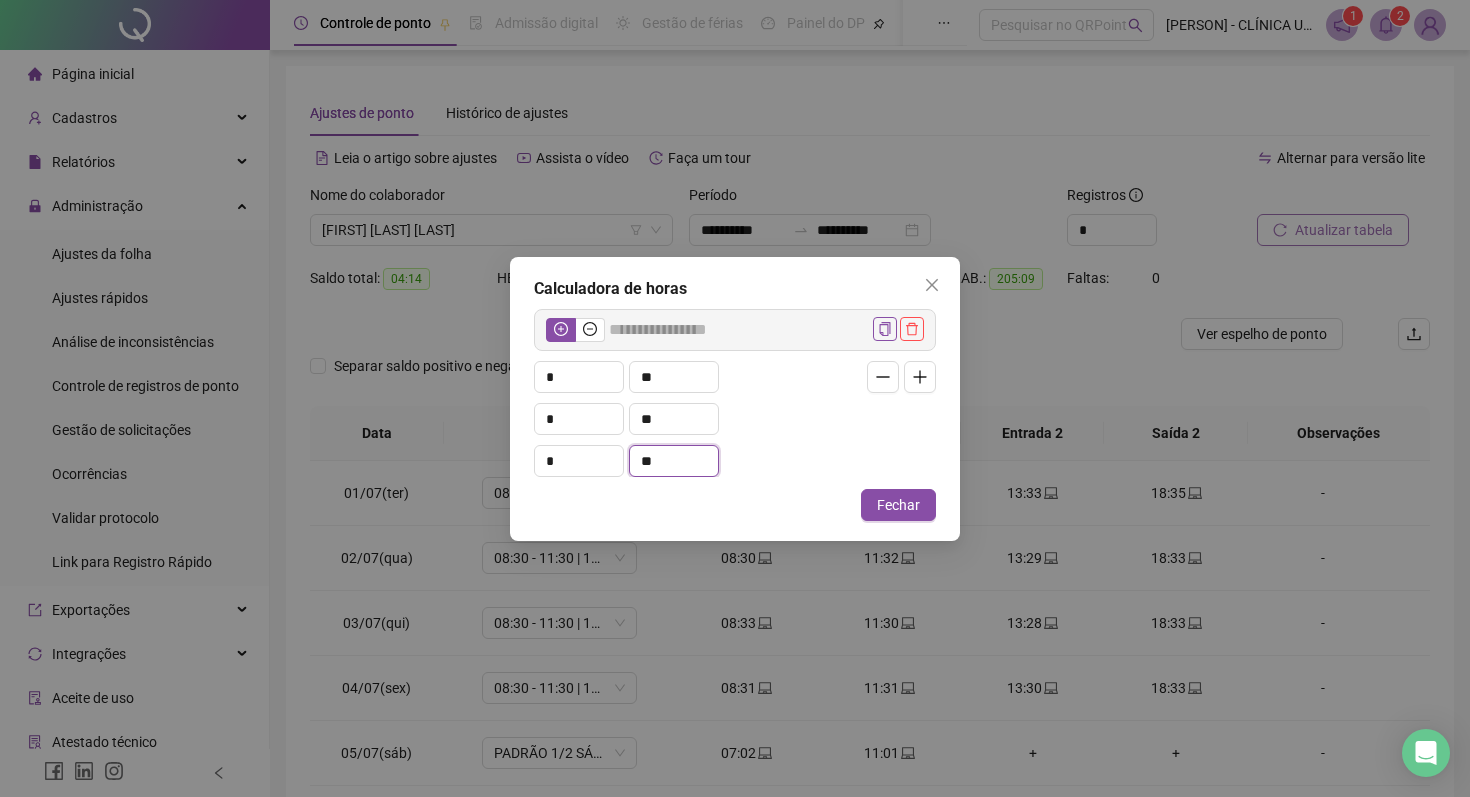 type on "**" 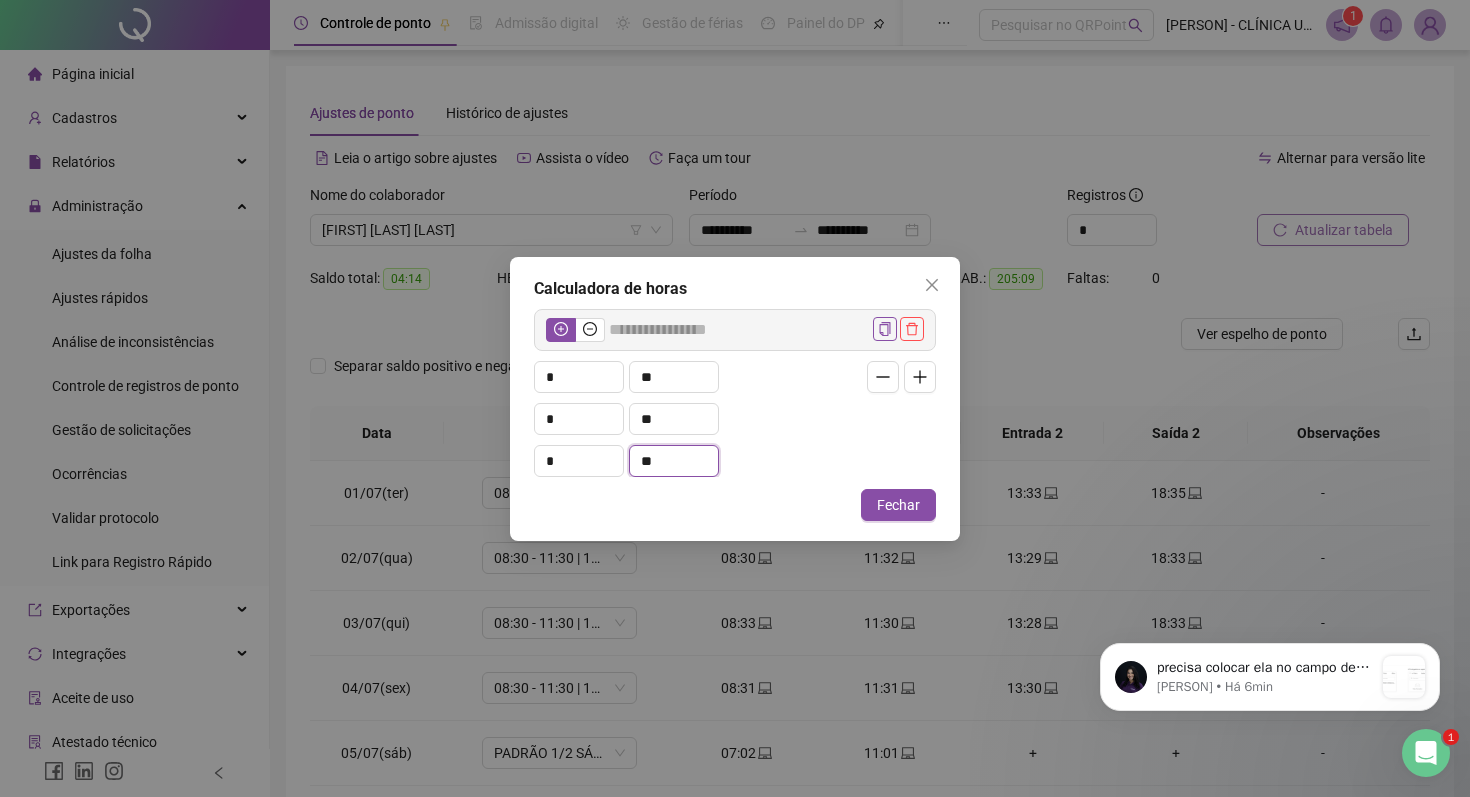 scroll, scrollTop: 0, scrollLeft: 0, axis: both 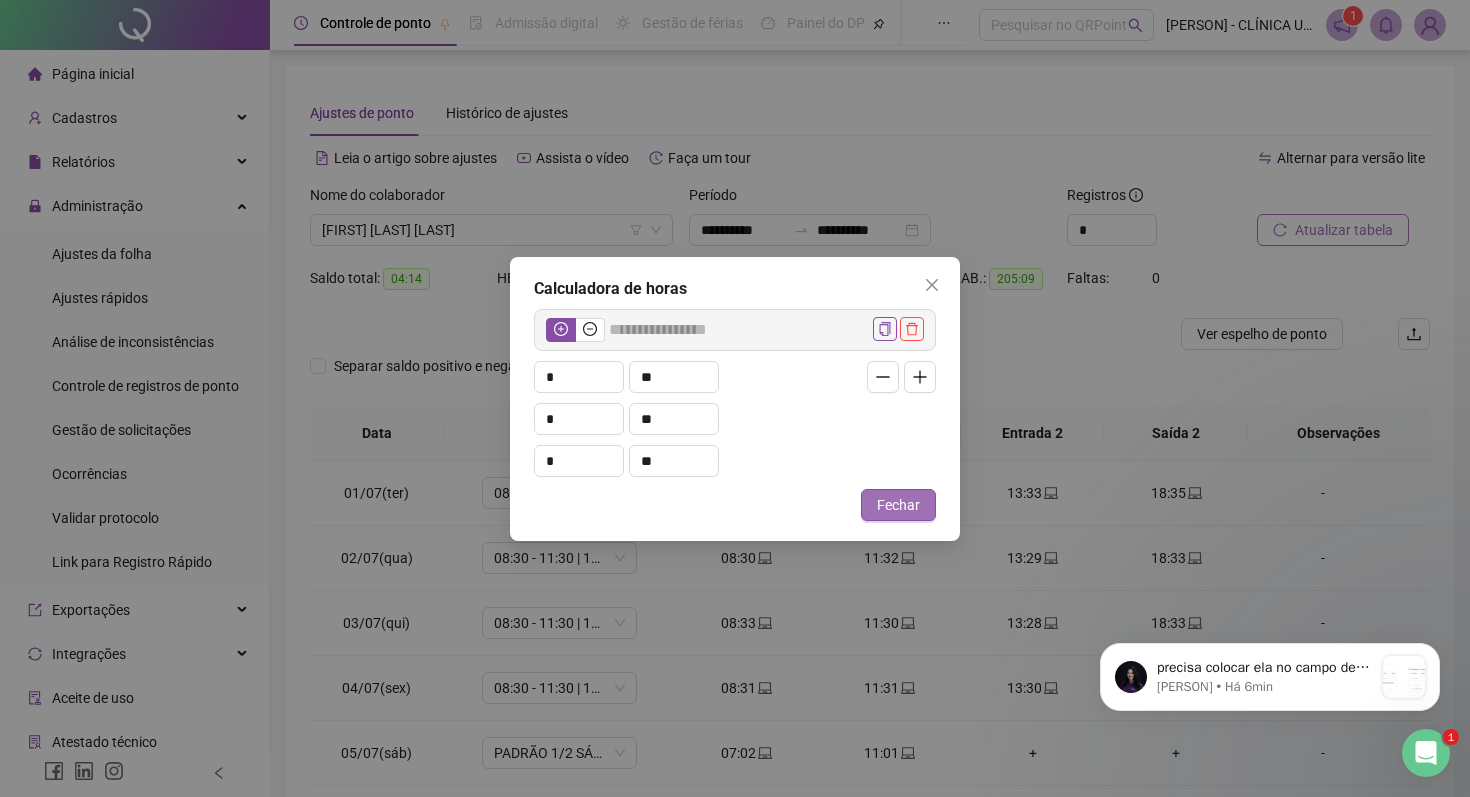 click on "Fechar" at bounding box center [898, 505] 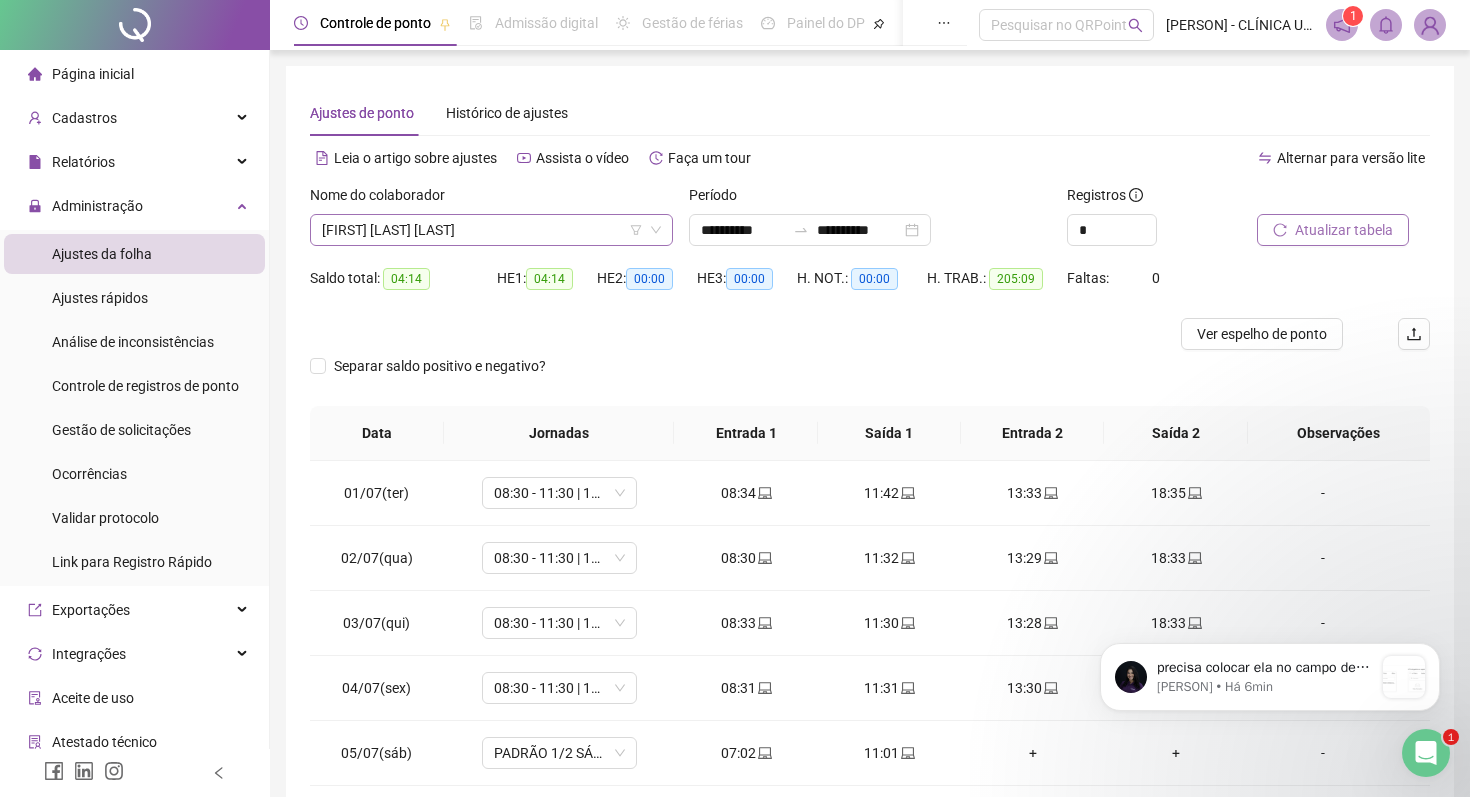 click on "Nome do colaborador [FIRST] [LAST]" at bounding box center [491, 230] 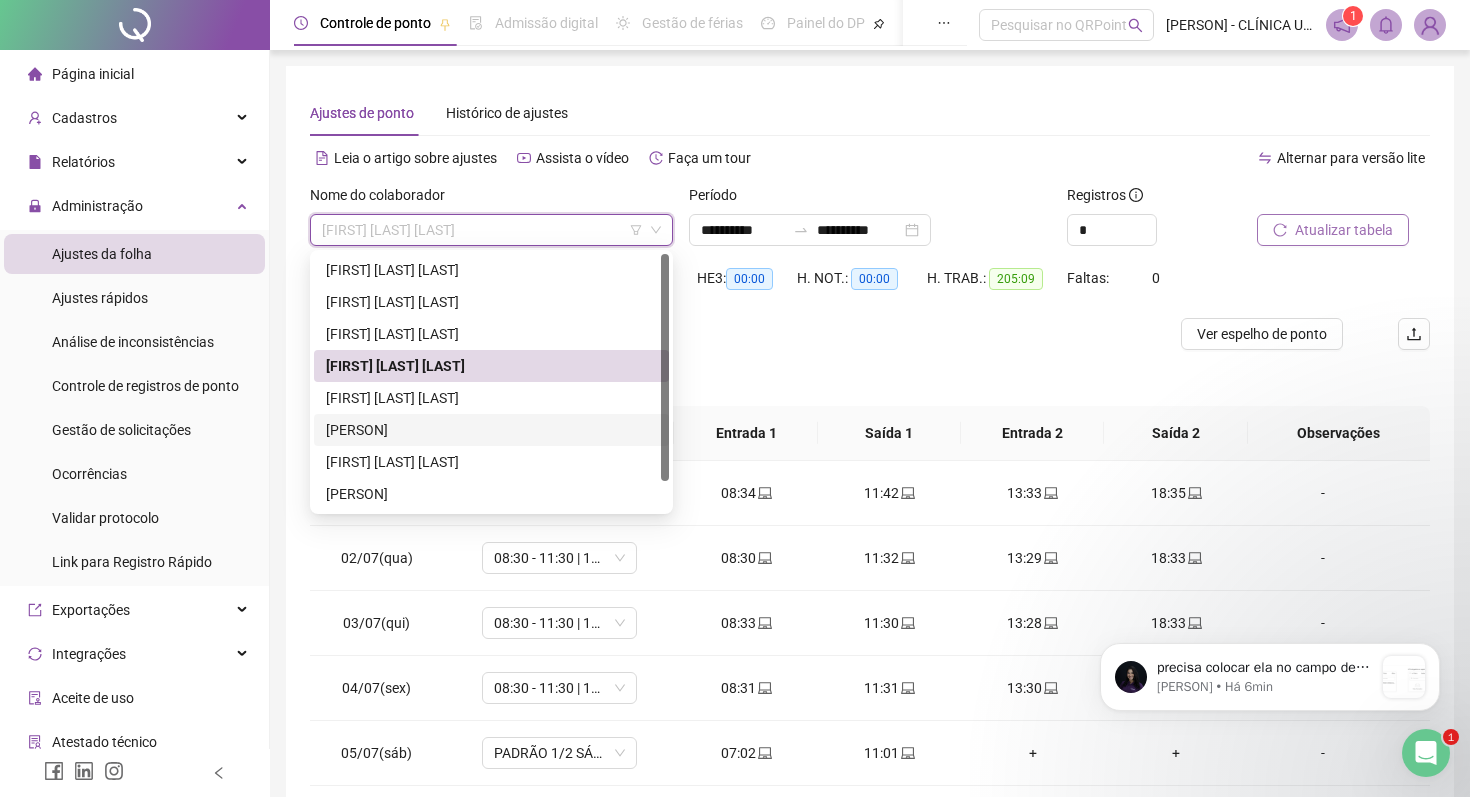 click on "[FIRST]" at bounding box center (491, 430) 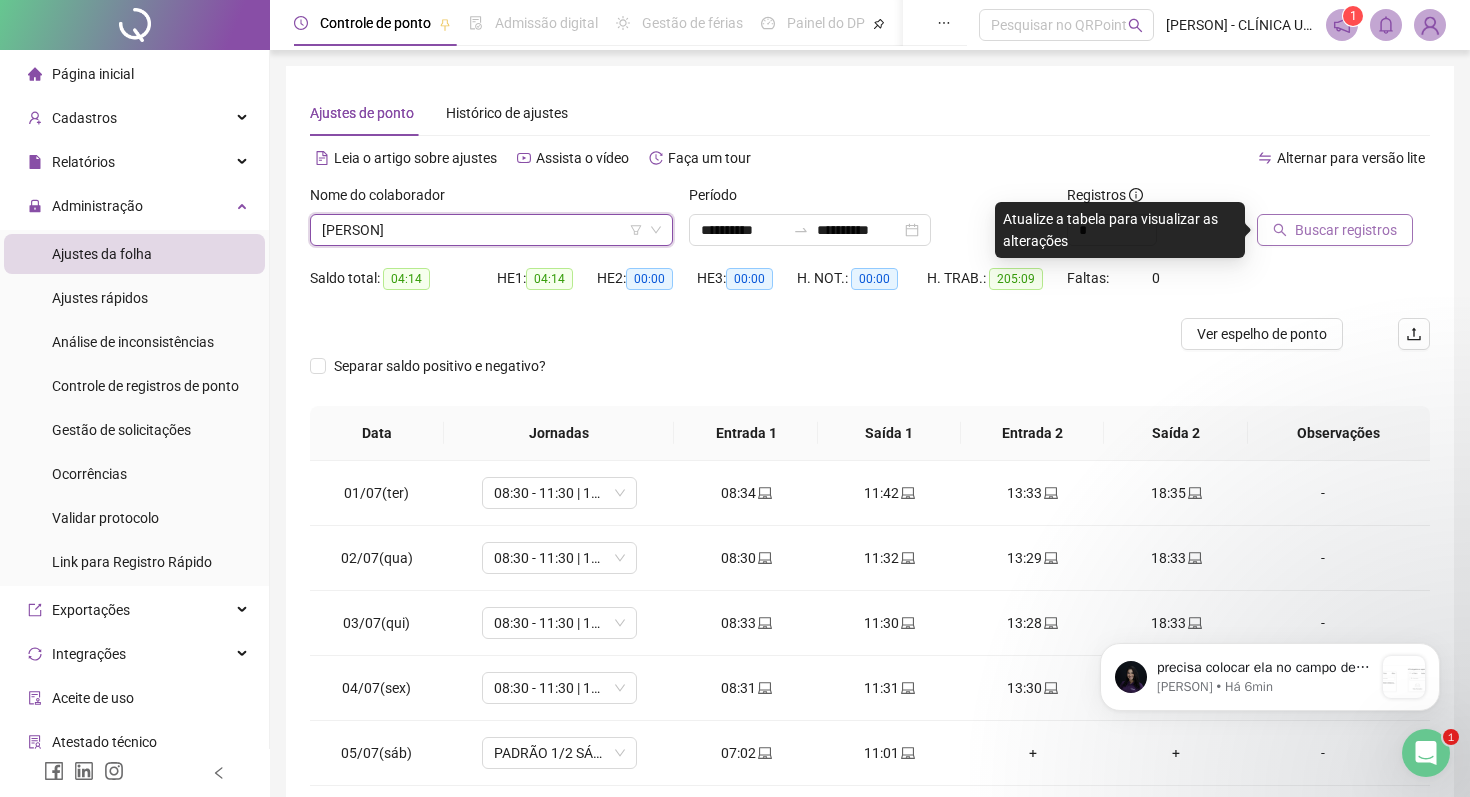 click on "Buscar registros" at bounding box center [1346, 230] 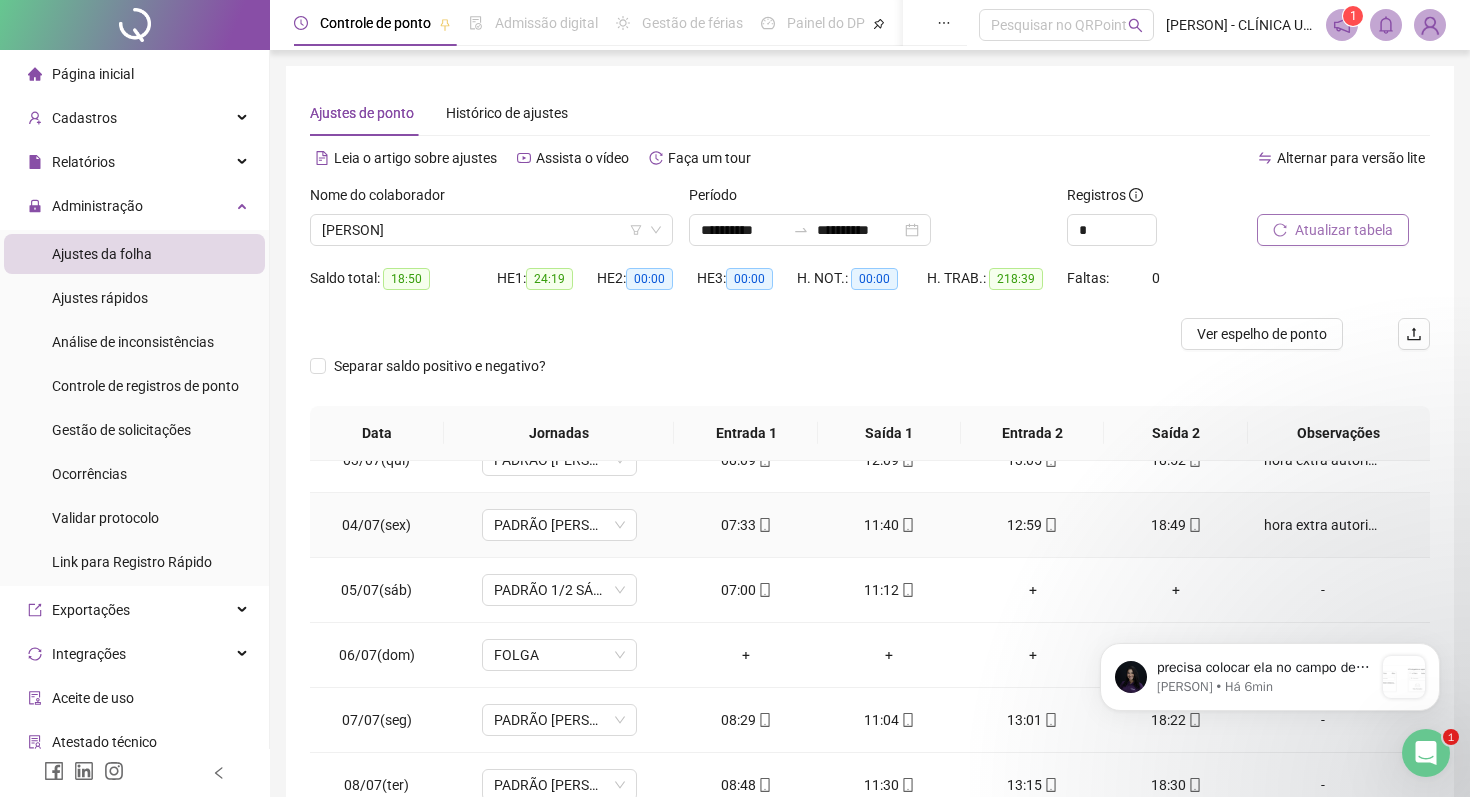 scroll, scrollTop: 180, scrollLeft: 0, axis: vertical 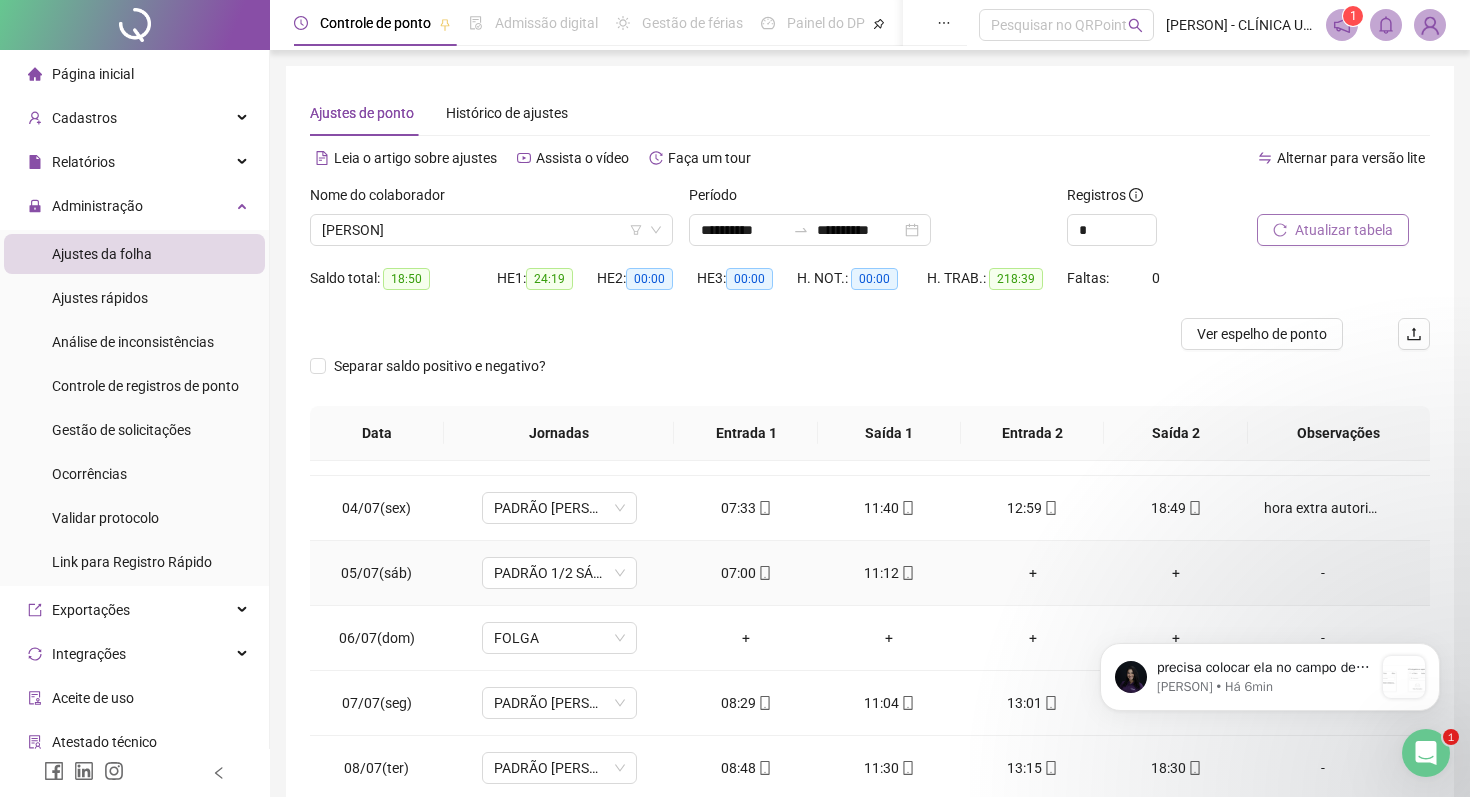 click on "-" at bounding box center (1323, 573) 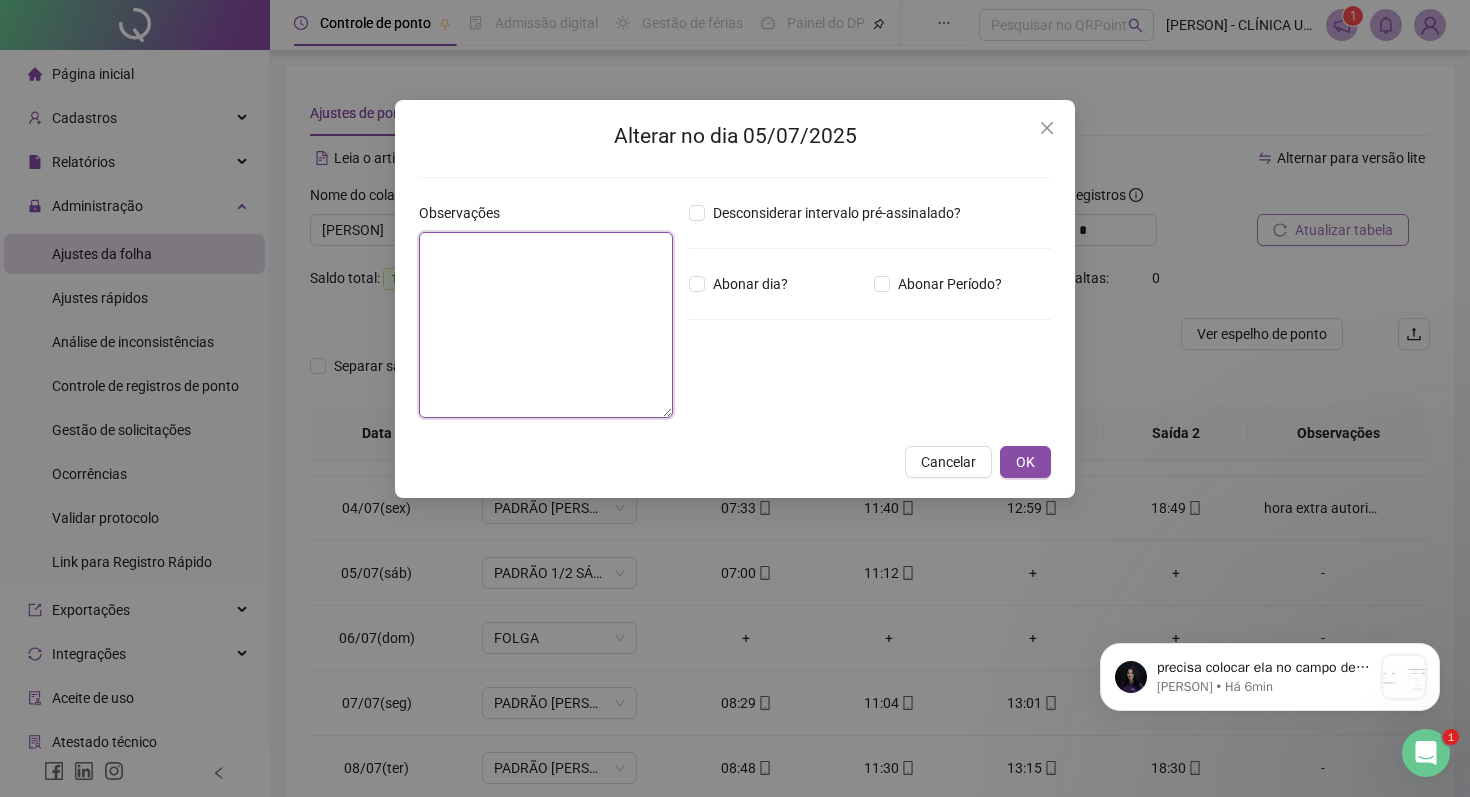 click at bounding box center [546, 325] 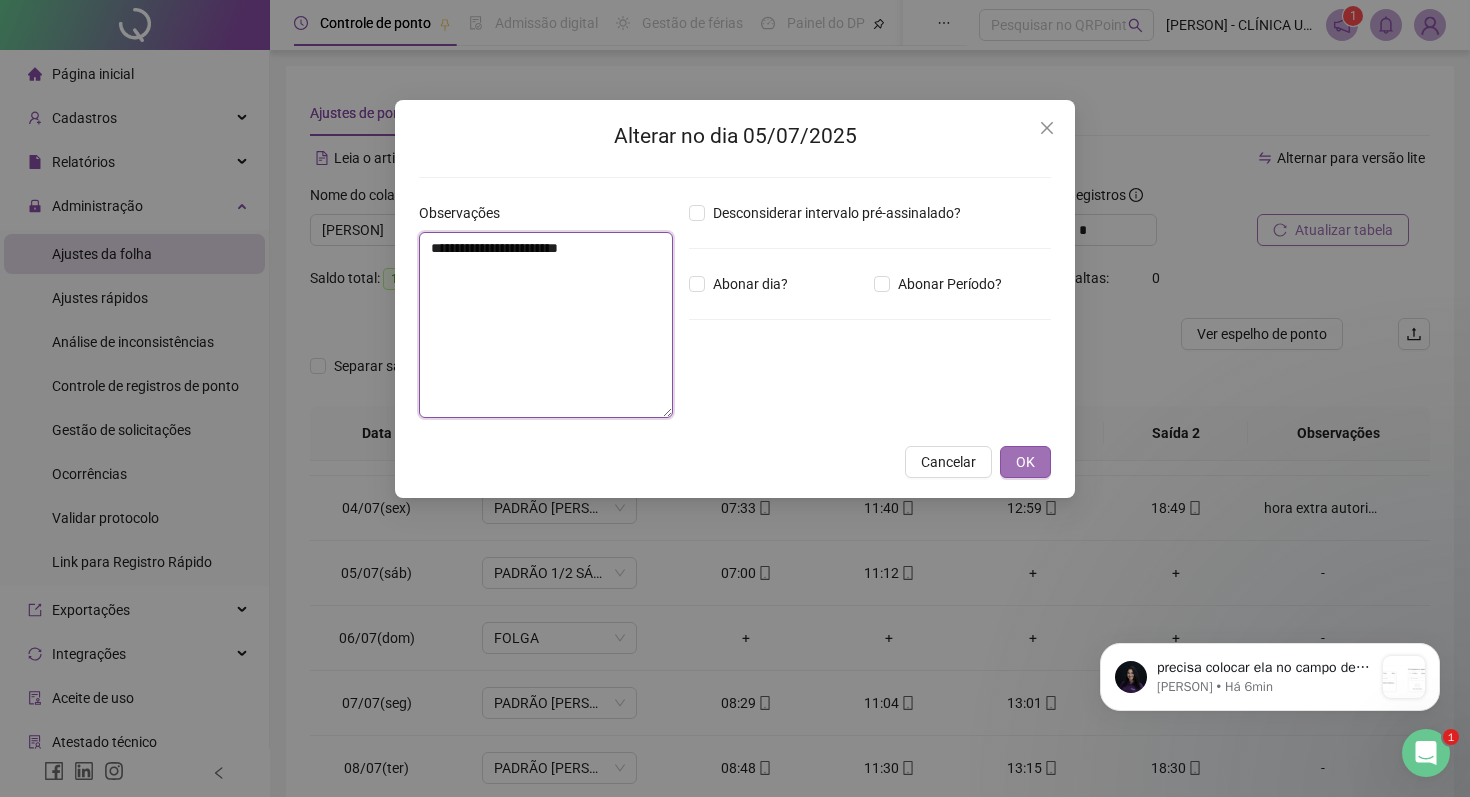 type on "**********" 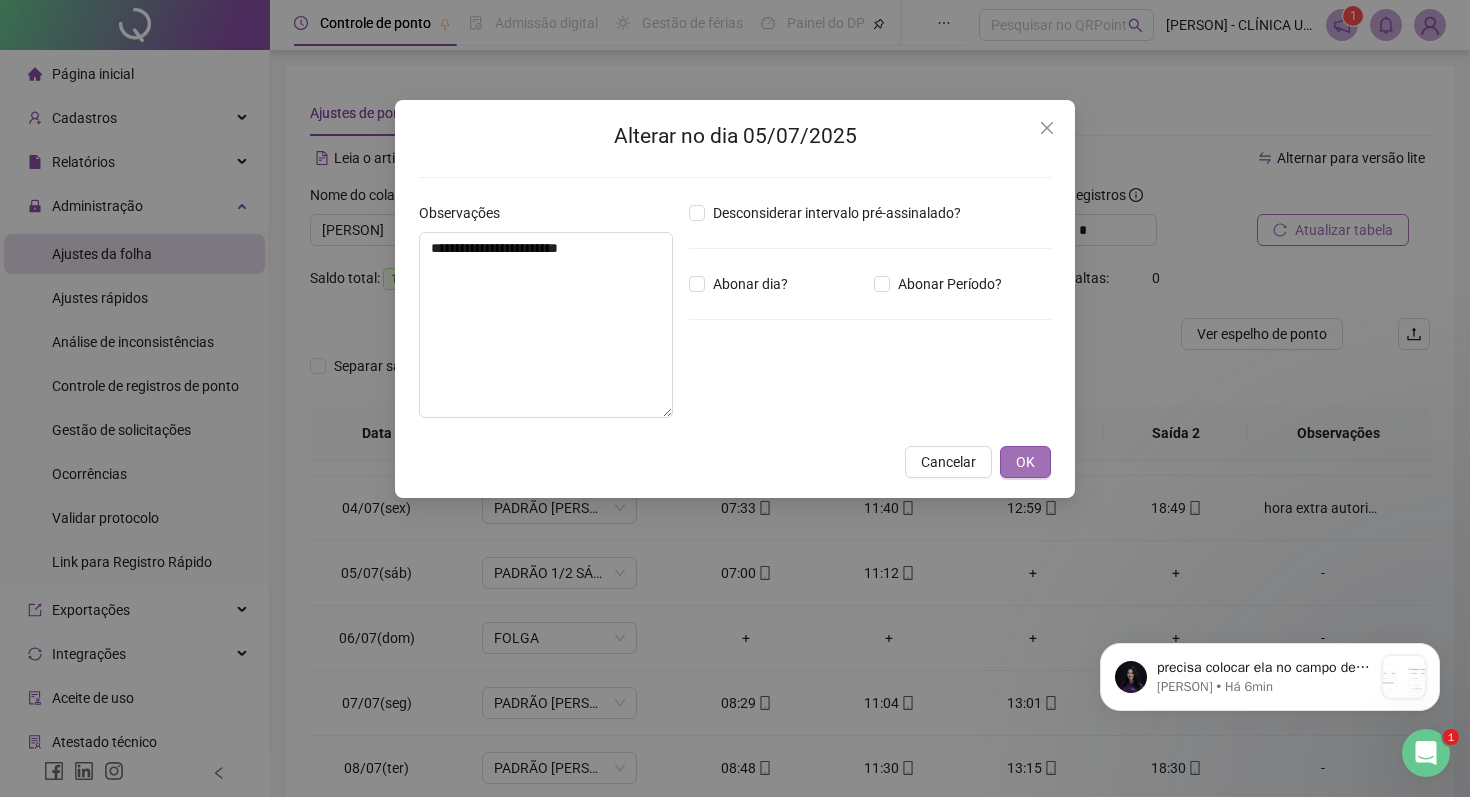 click on "OK" at bounding box center [1025, 462] 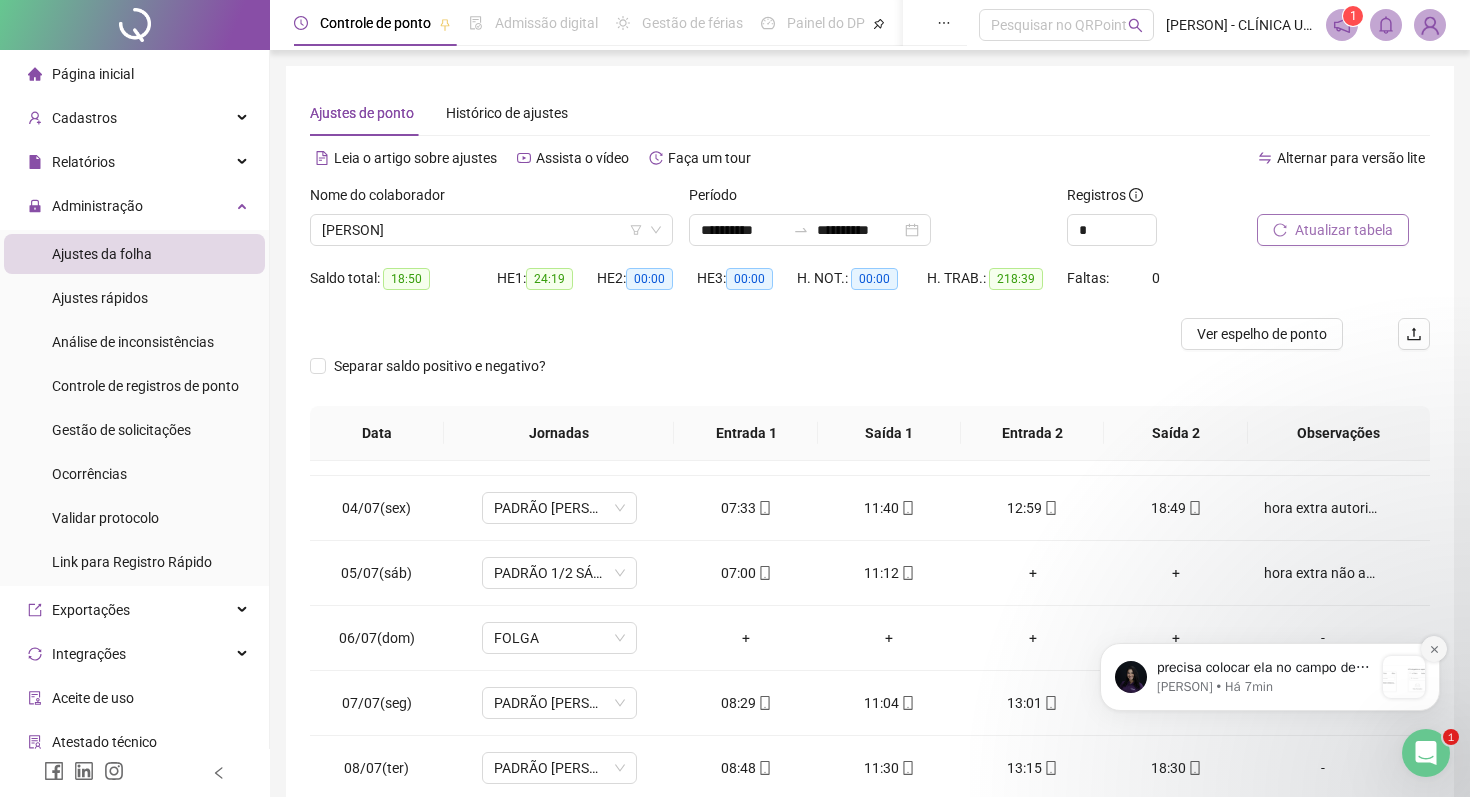 click at bounding box center (1434, 649) 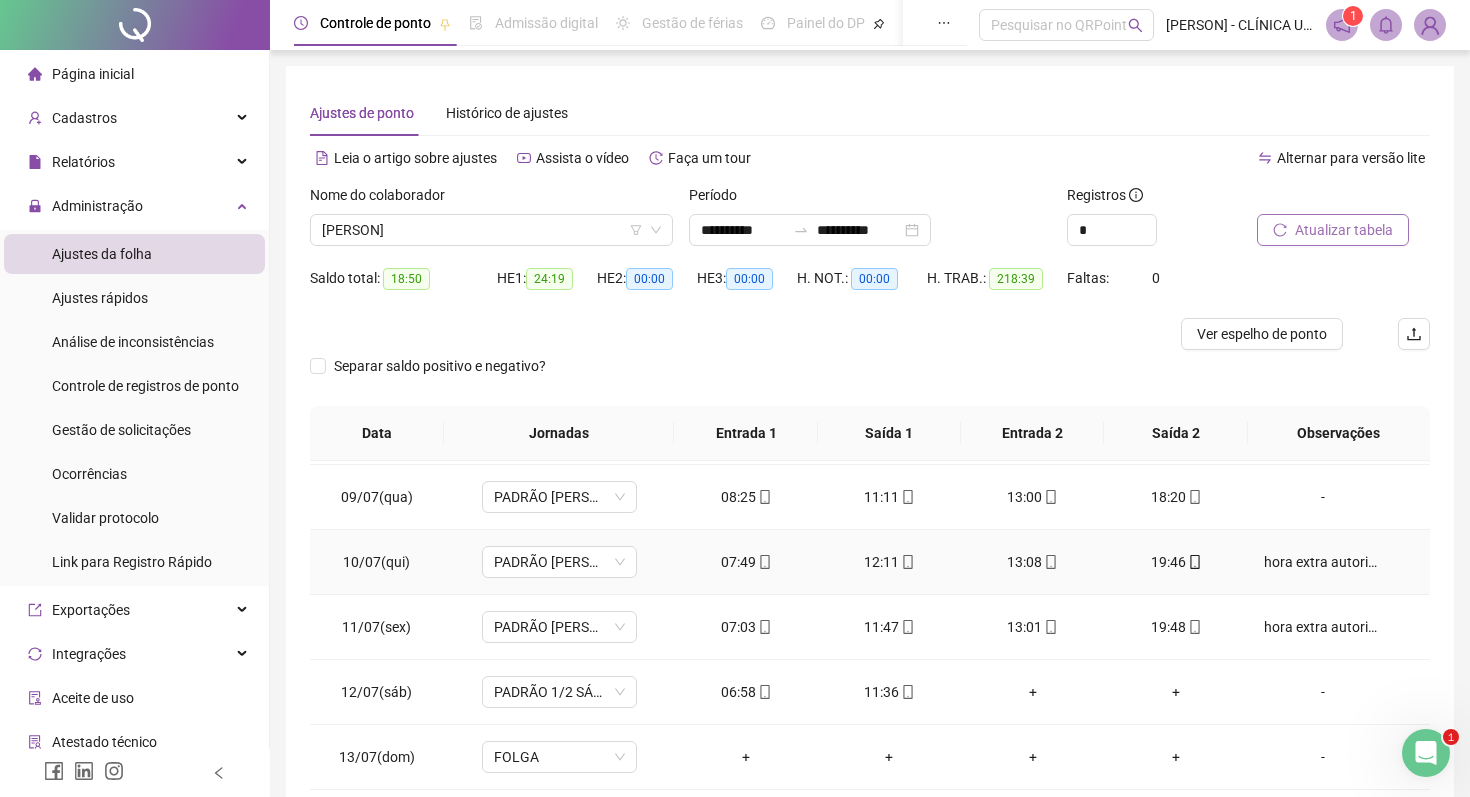 scroll, scrollTop: 521, scrollLeft: 0, axis: vertical 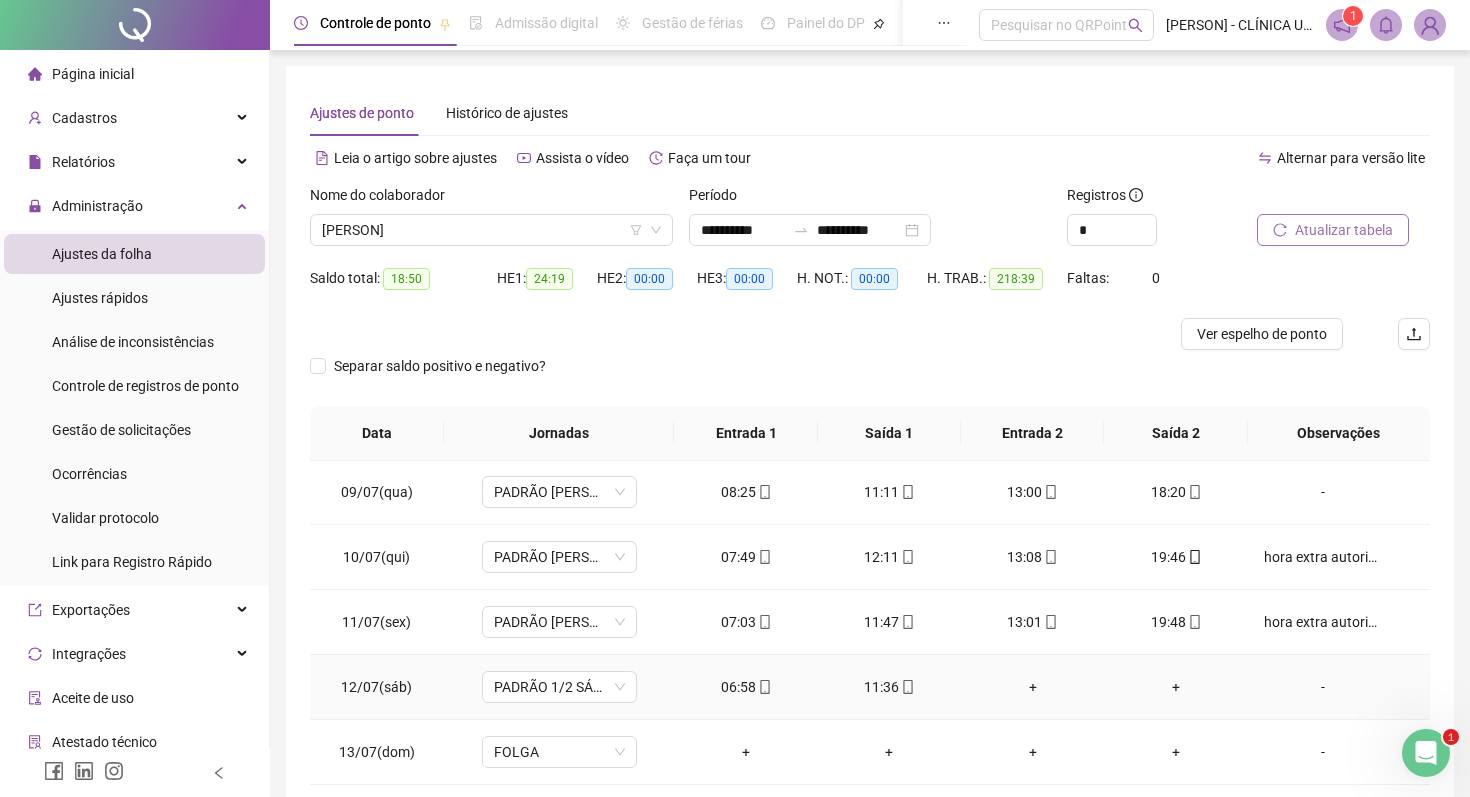 click on "-" at bounding box center (1323, 687) 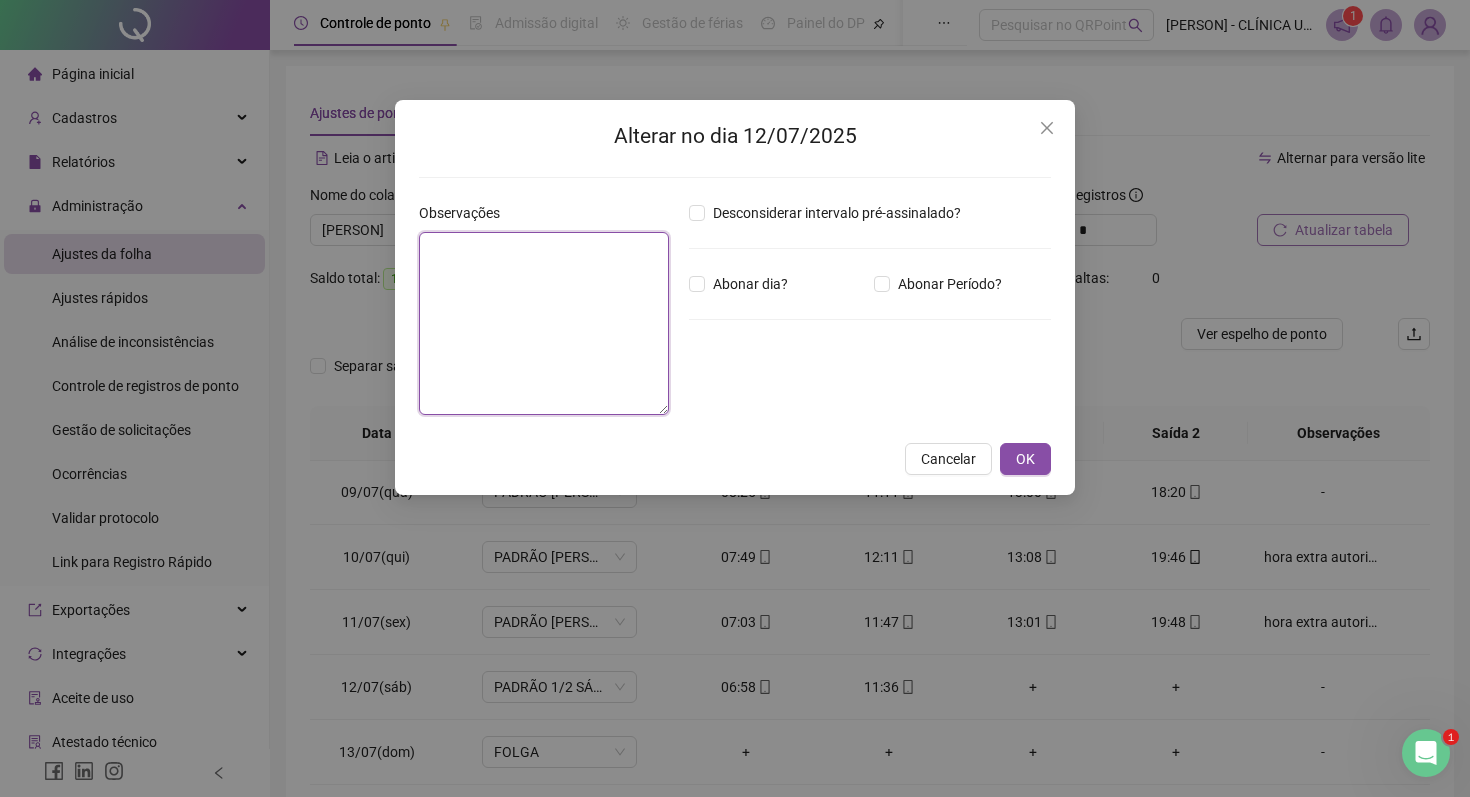 click at bounding box center [544, 323] 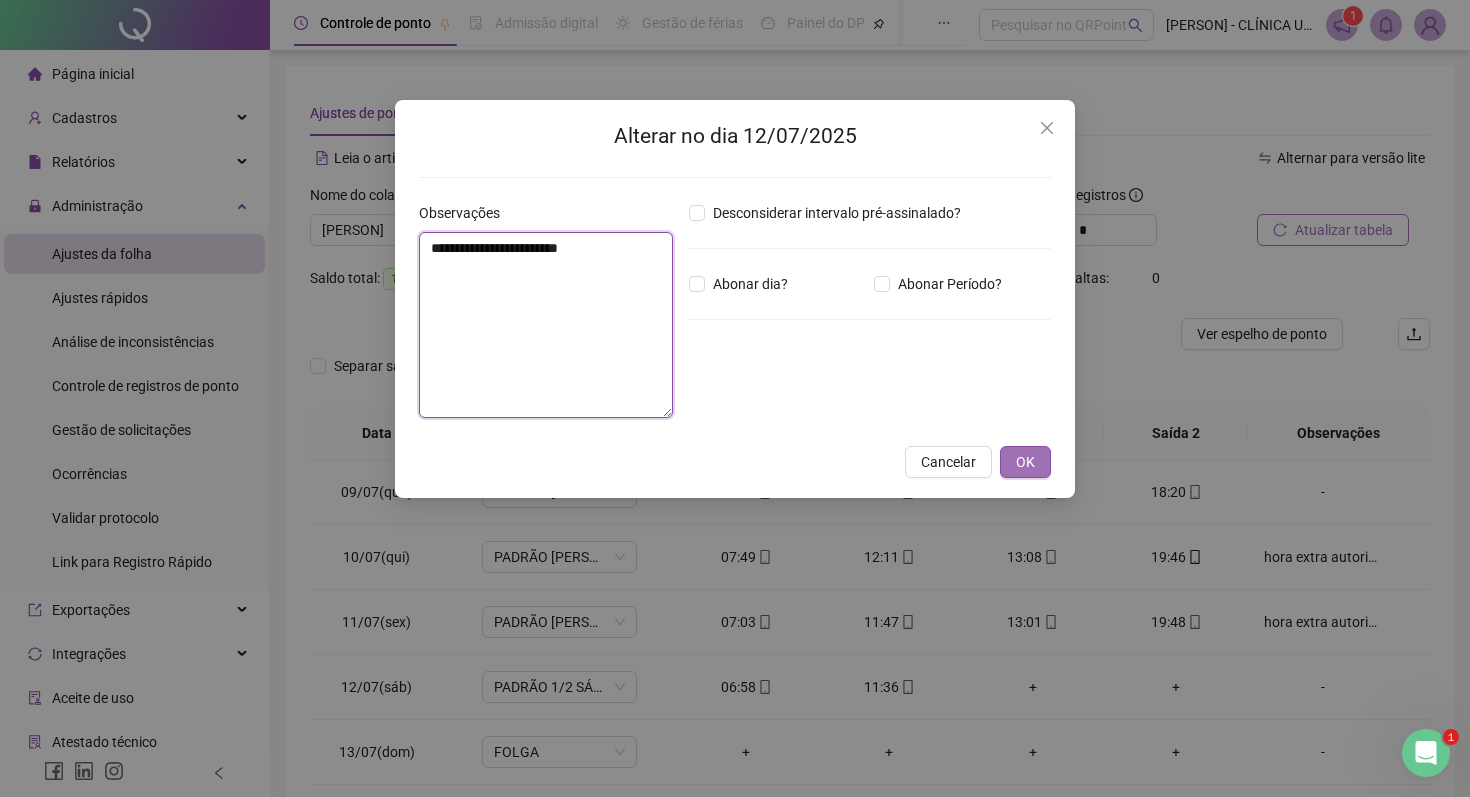 type on "**********" 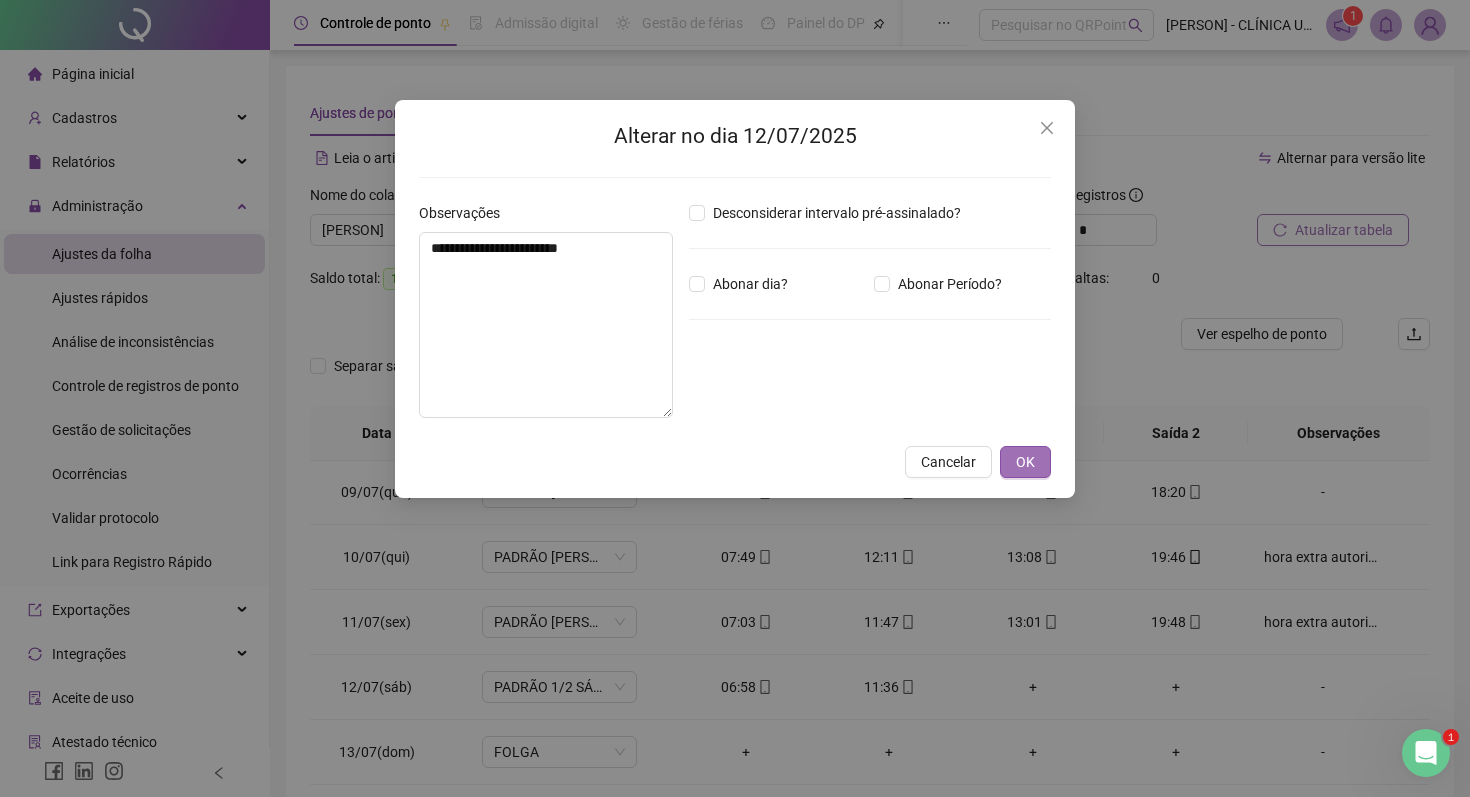 click on "OK" at bounding box center [1025, 462] 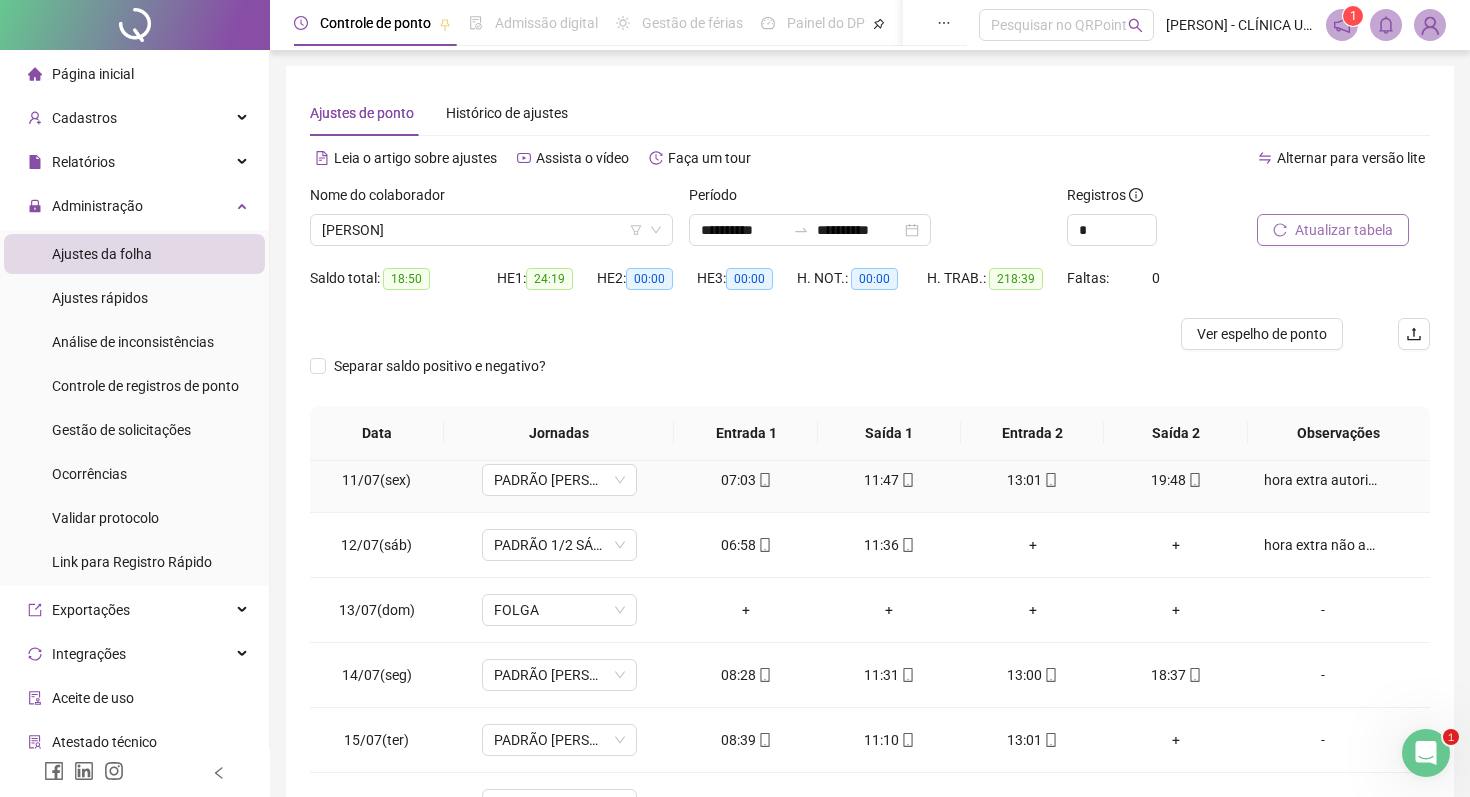 scroll, scrollTop: 667, scrollLeft: 0, axis: vertical 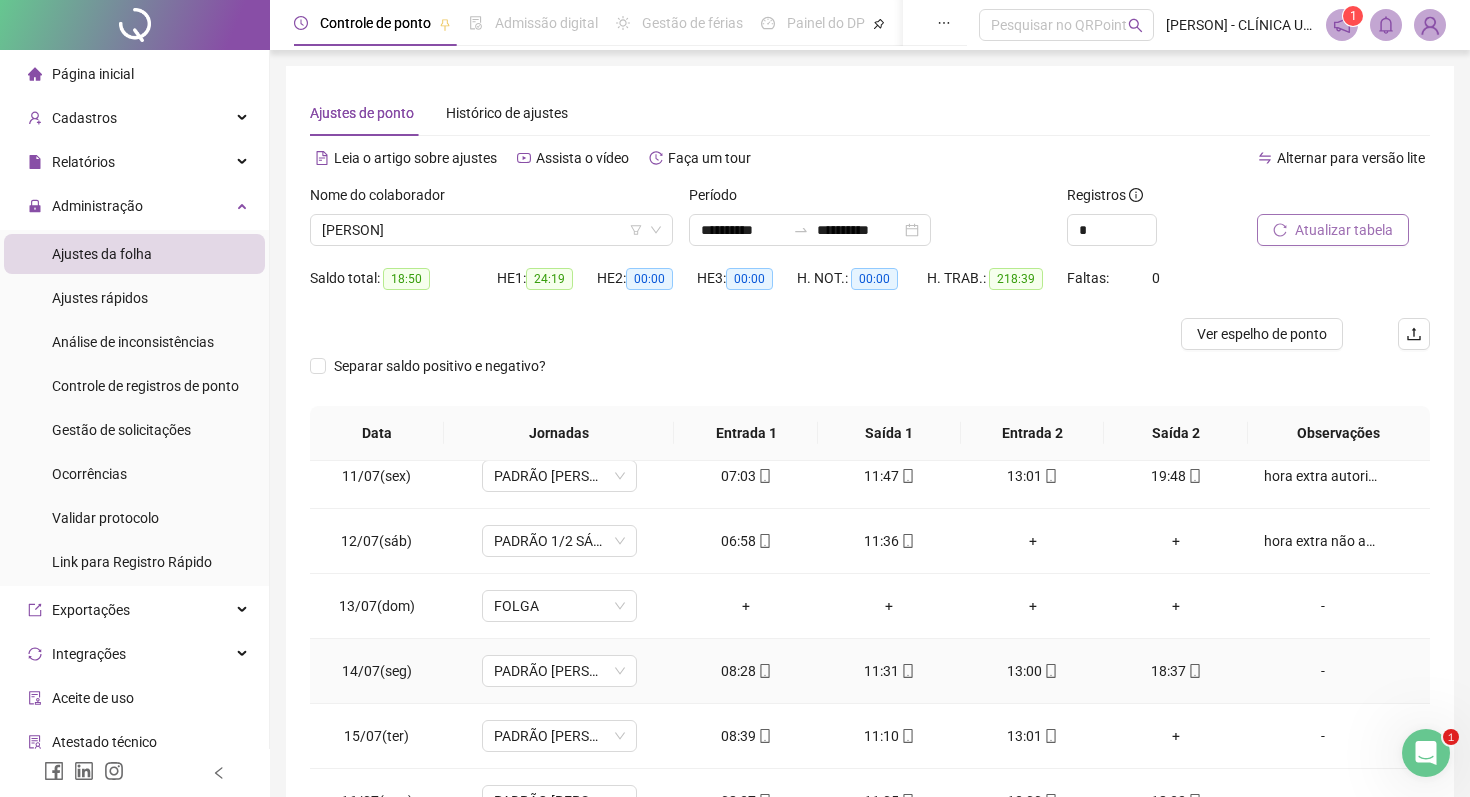 click on "-" at bounding box center [1323, 671] 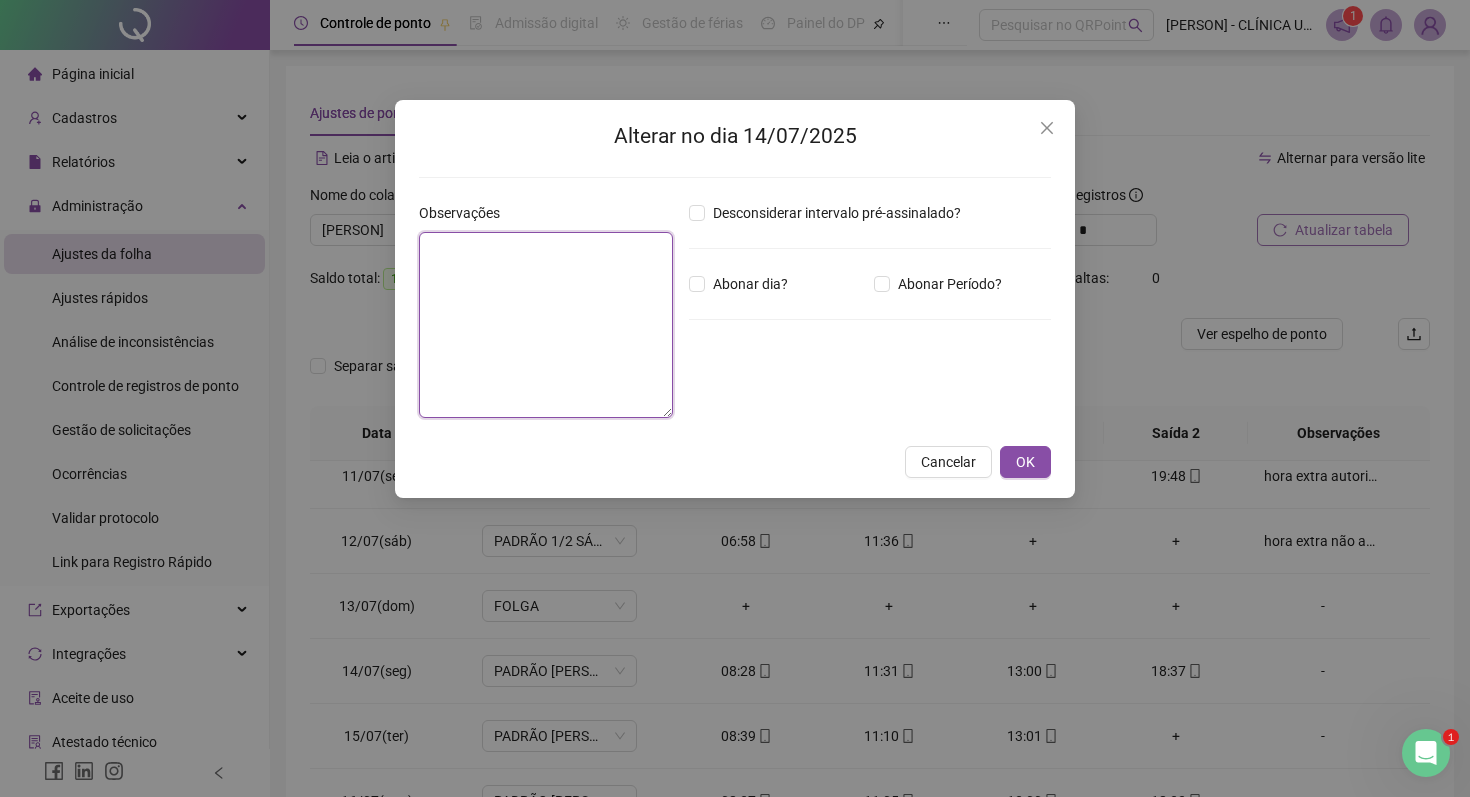 click at bounding box center [546, 325] 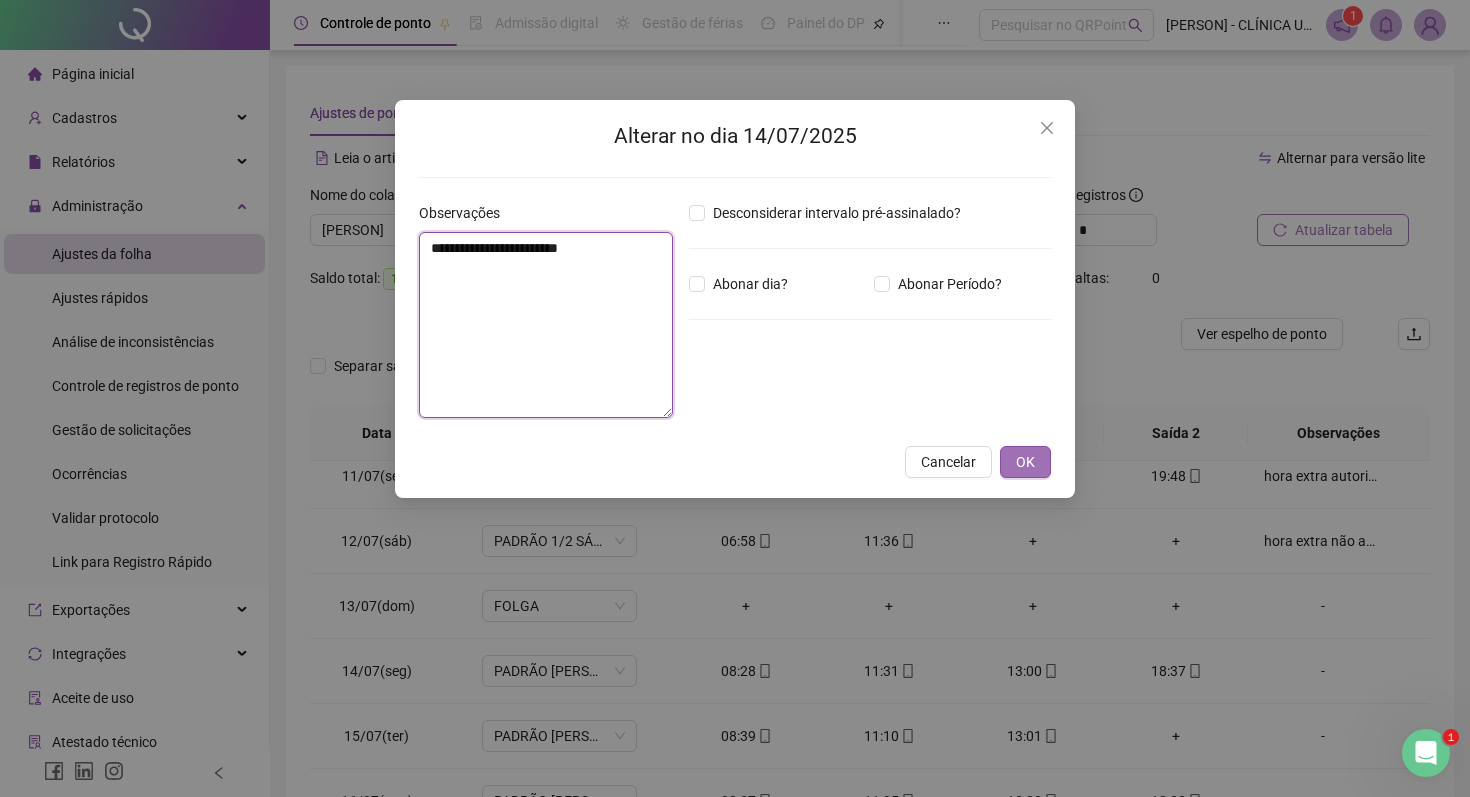 type on "**********" 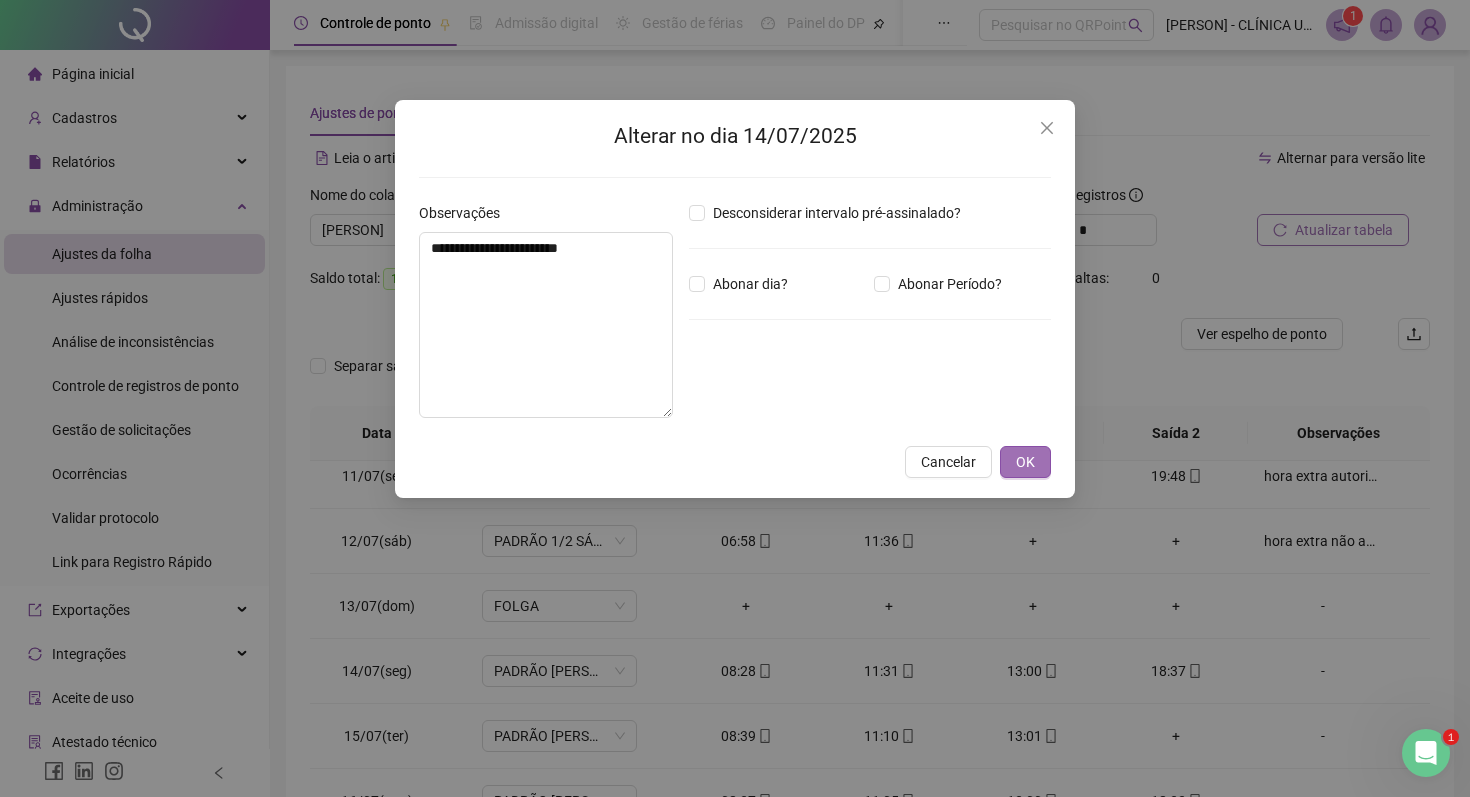 click on "OK" at bounding box center [1025, 462] 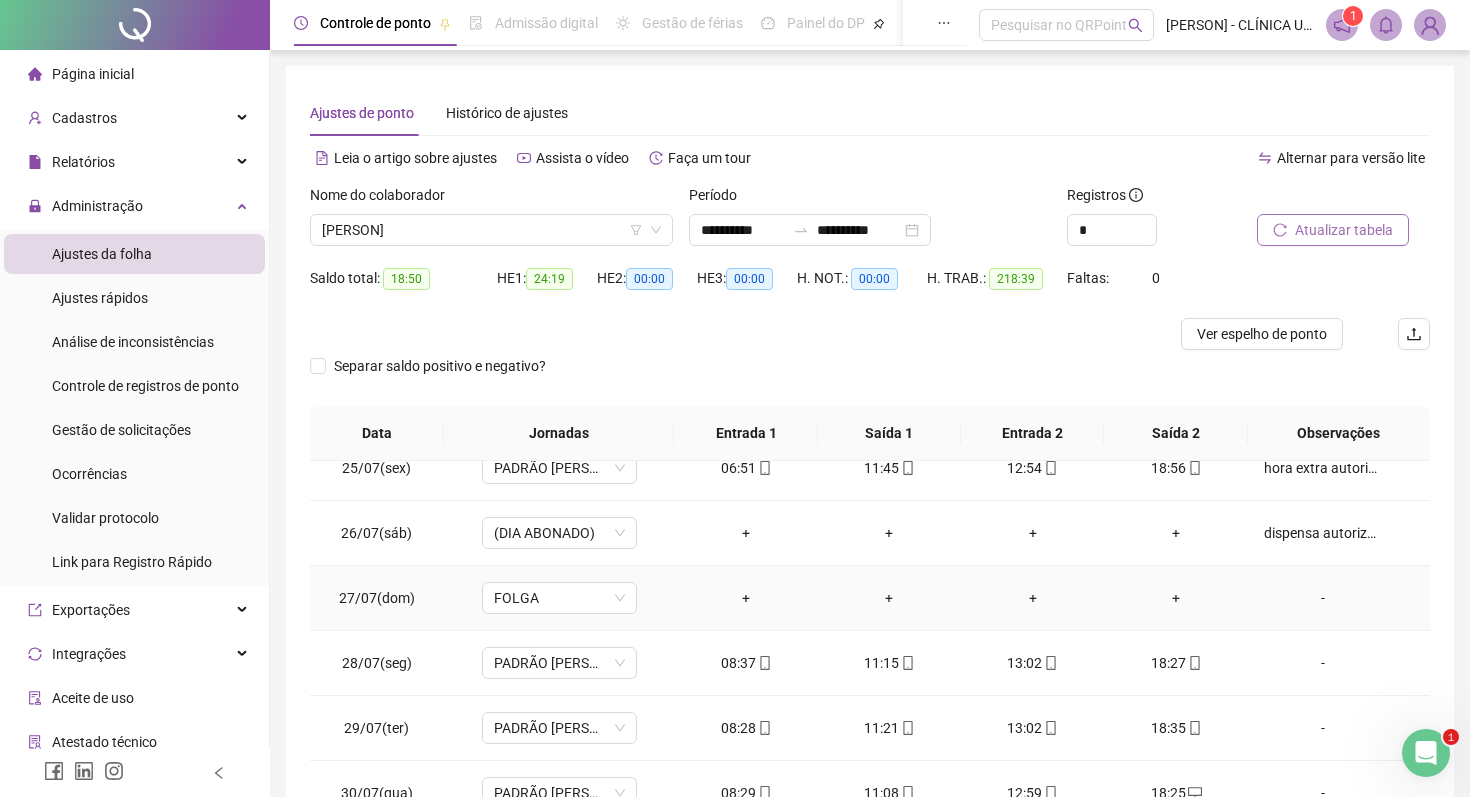 scroll, scrollTop: 1588, scrollLeft: 0, axis: vertical 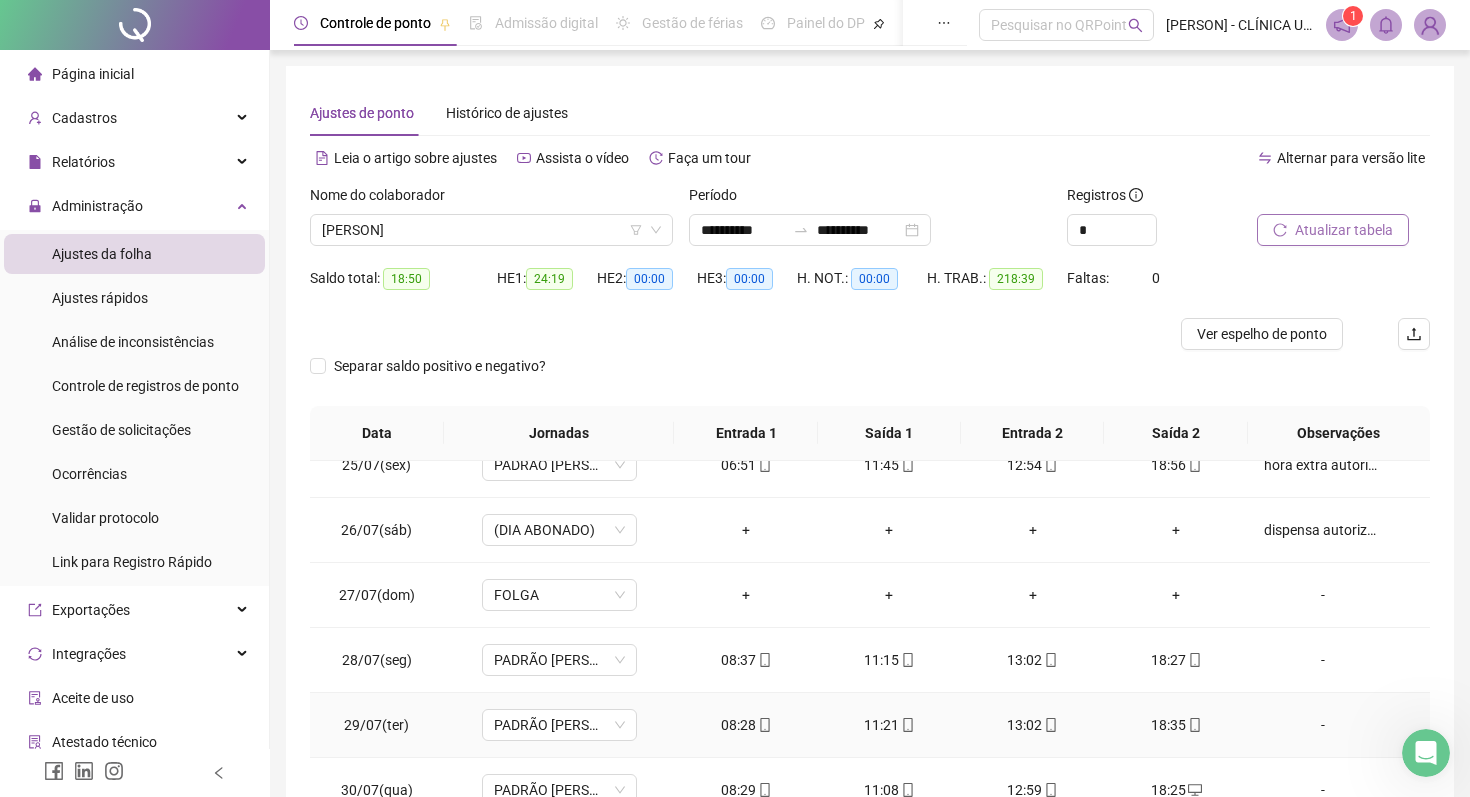 click on "-" at bounding box center (1323, 725) 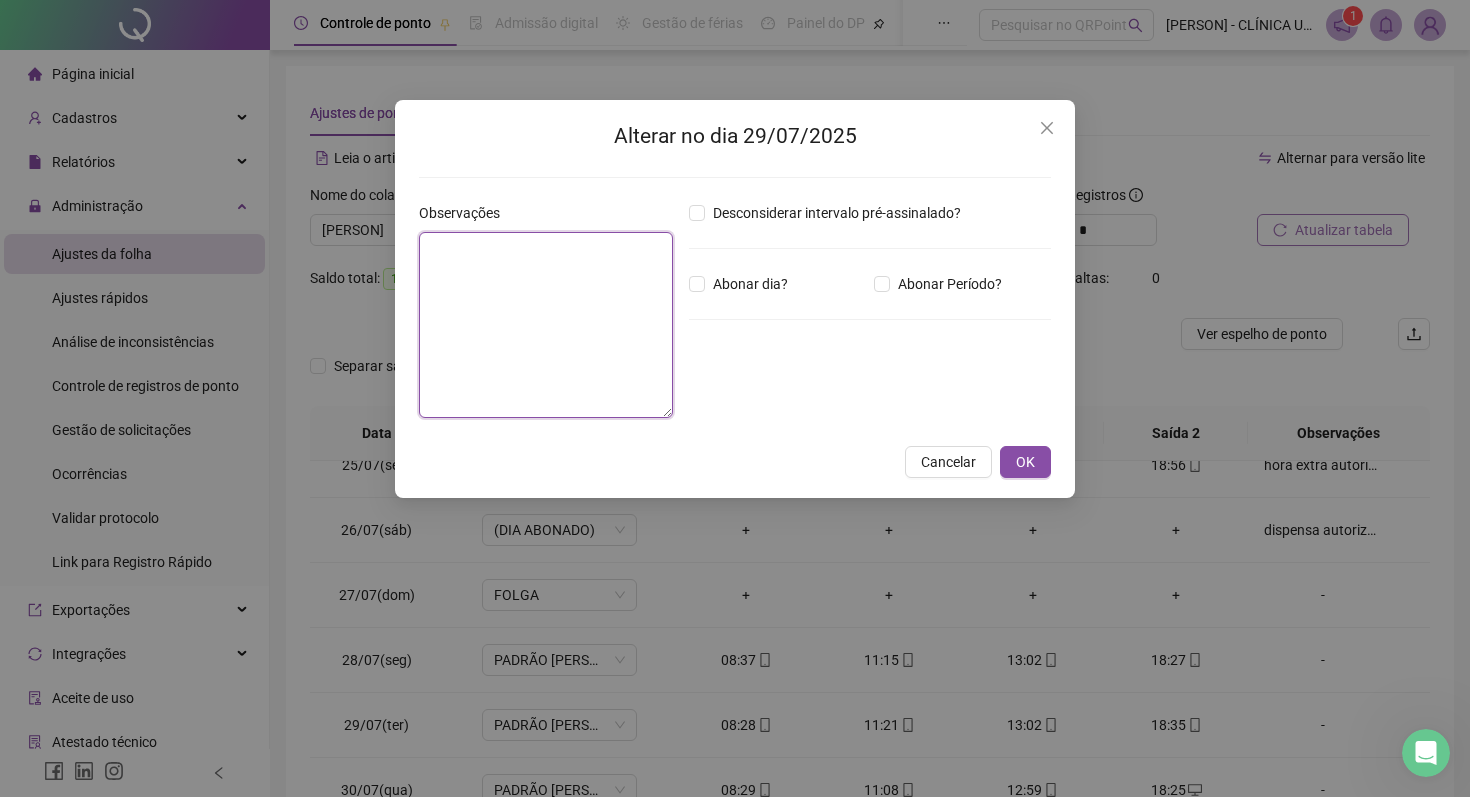 paste on "**********" 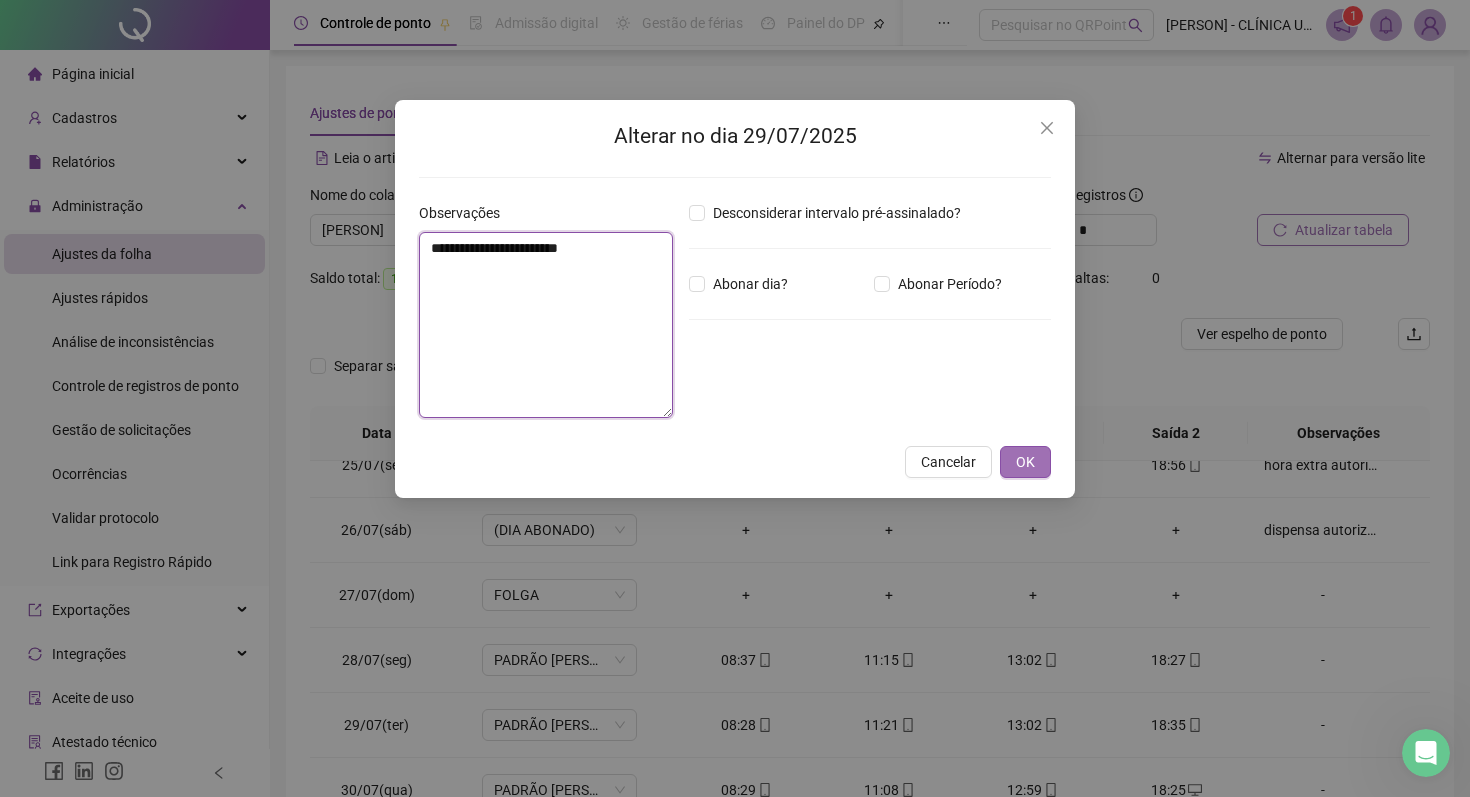 type on "**********" 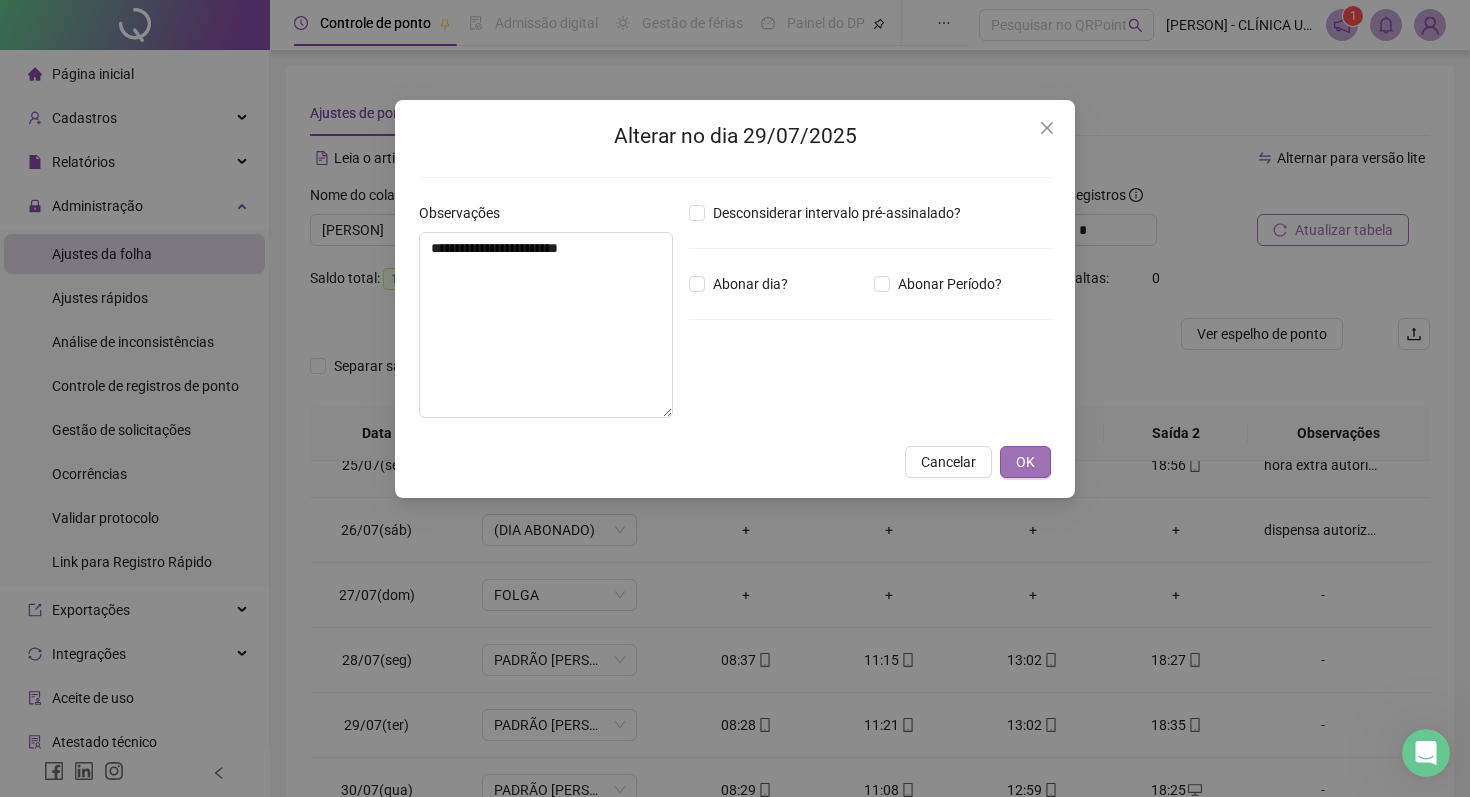 click on "OK" at bounding box center [1025, 462] 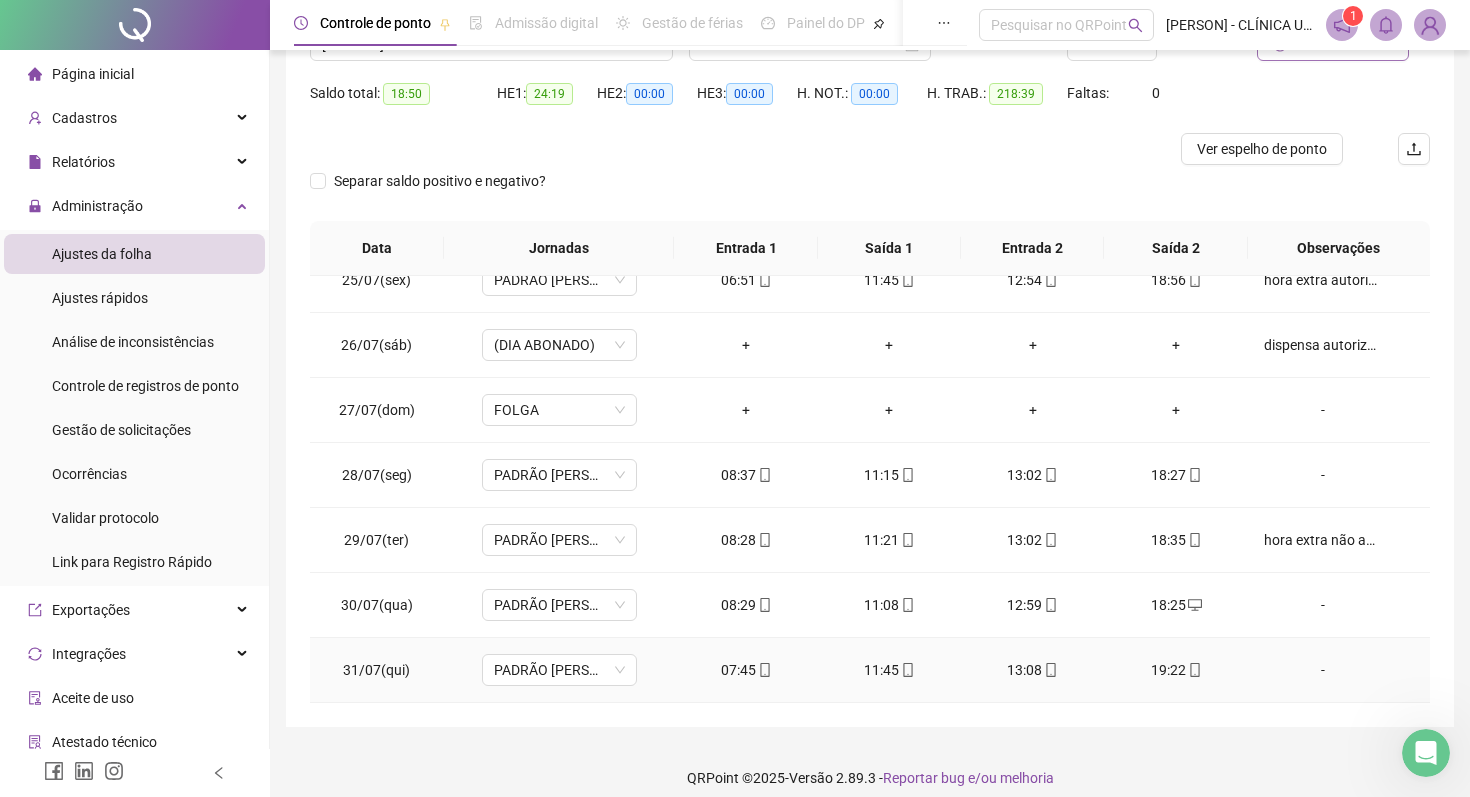 scroll, scrollTop: 201, scrollLeft: 0, axis: vertical 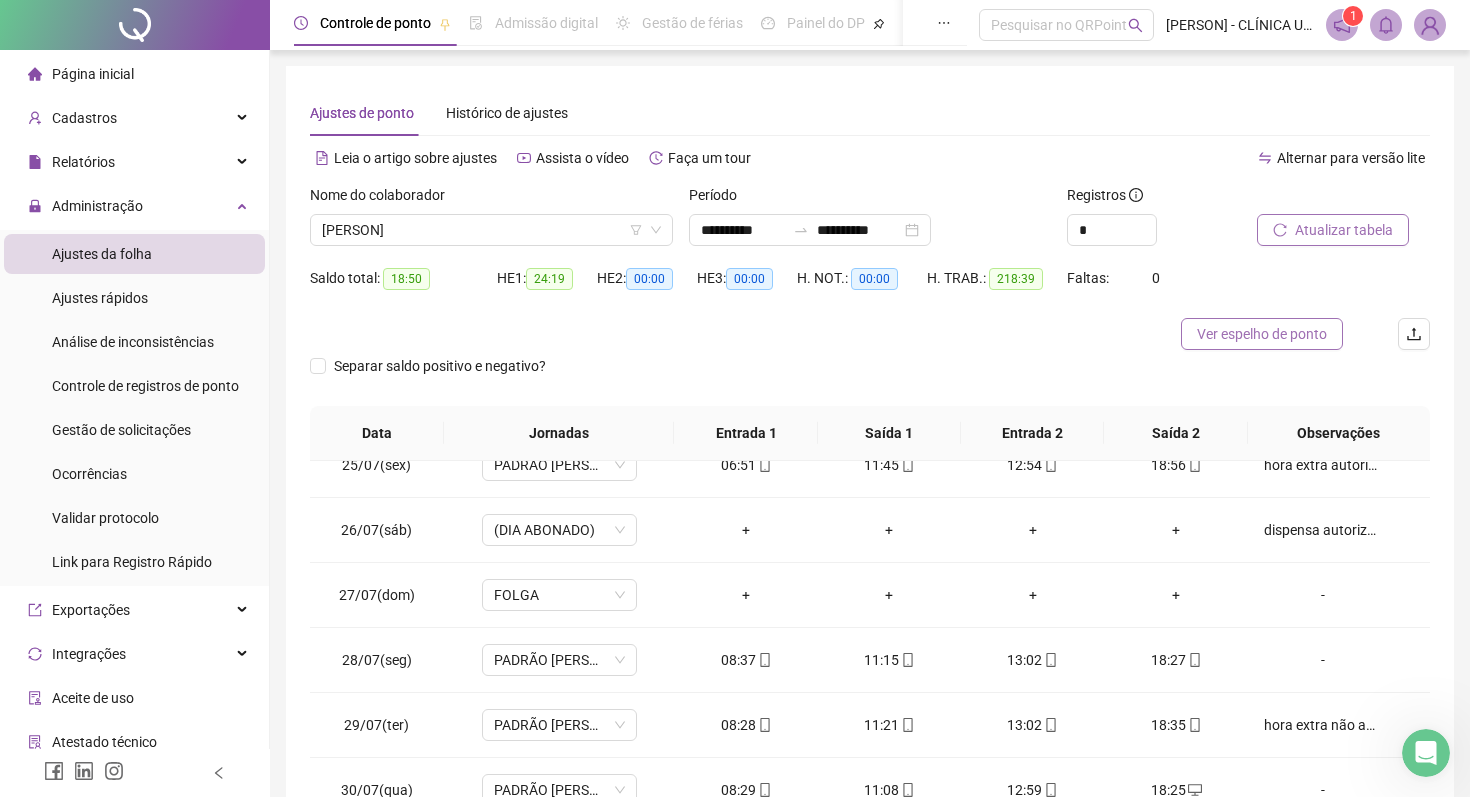click on "Ver espelho de ponto" at bounding box center [1262, 334] 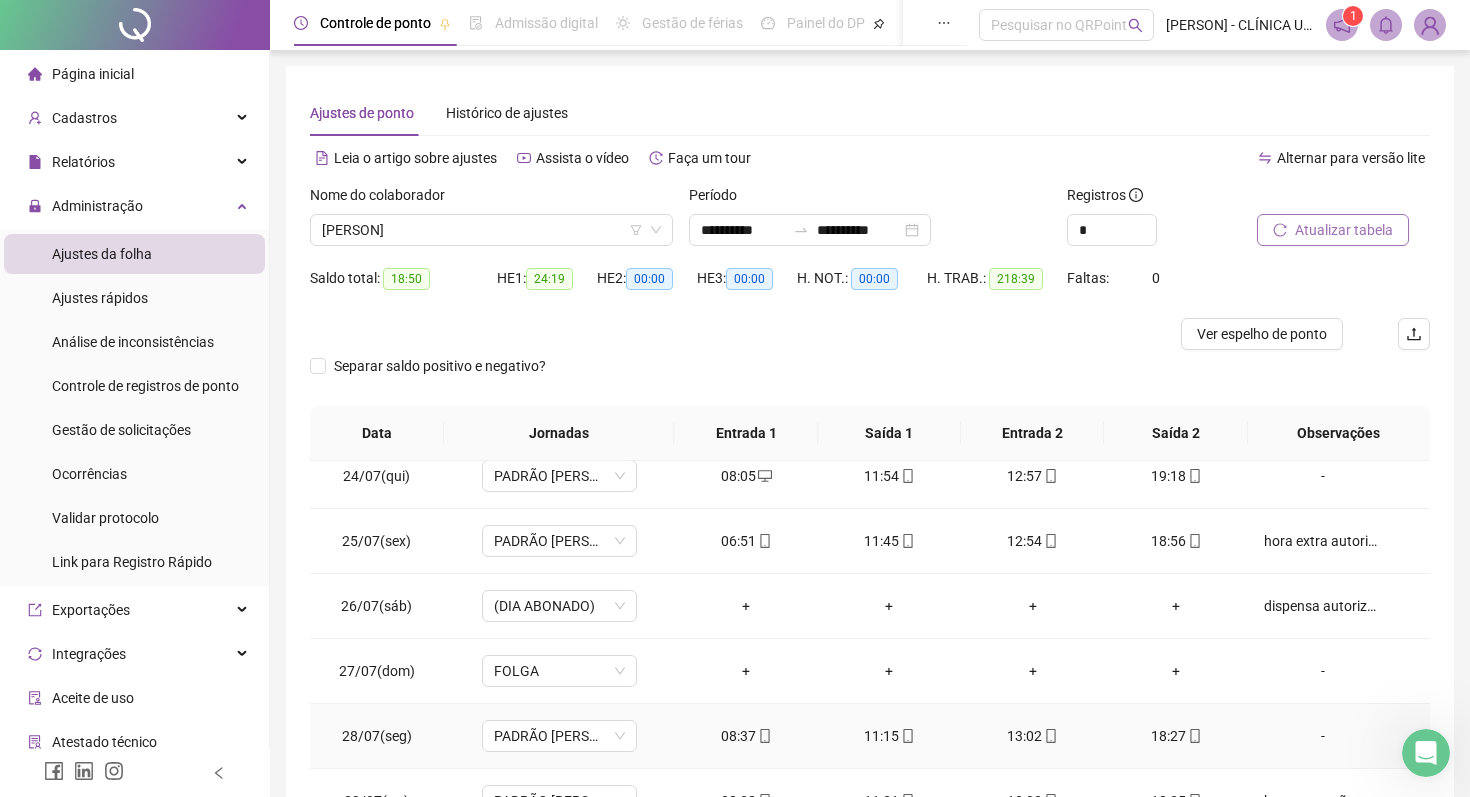 scroll, scrollTop: 1494, scrollLeft: 0, axis: vertical 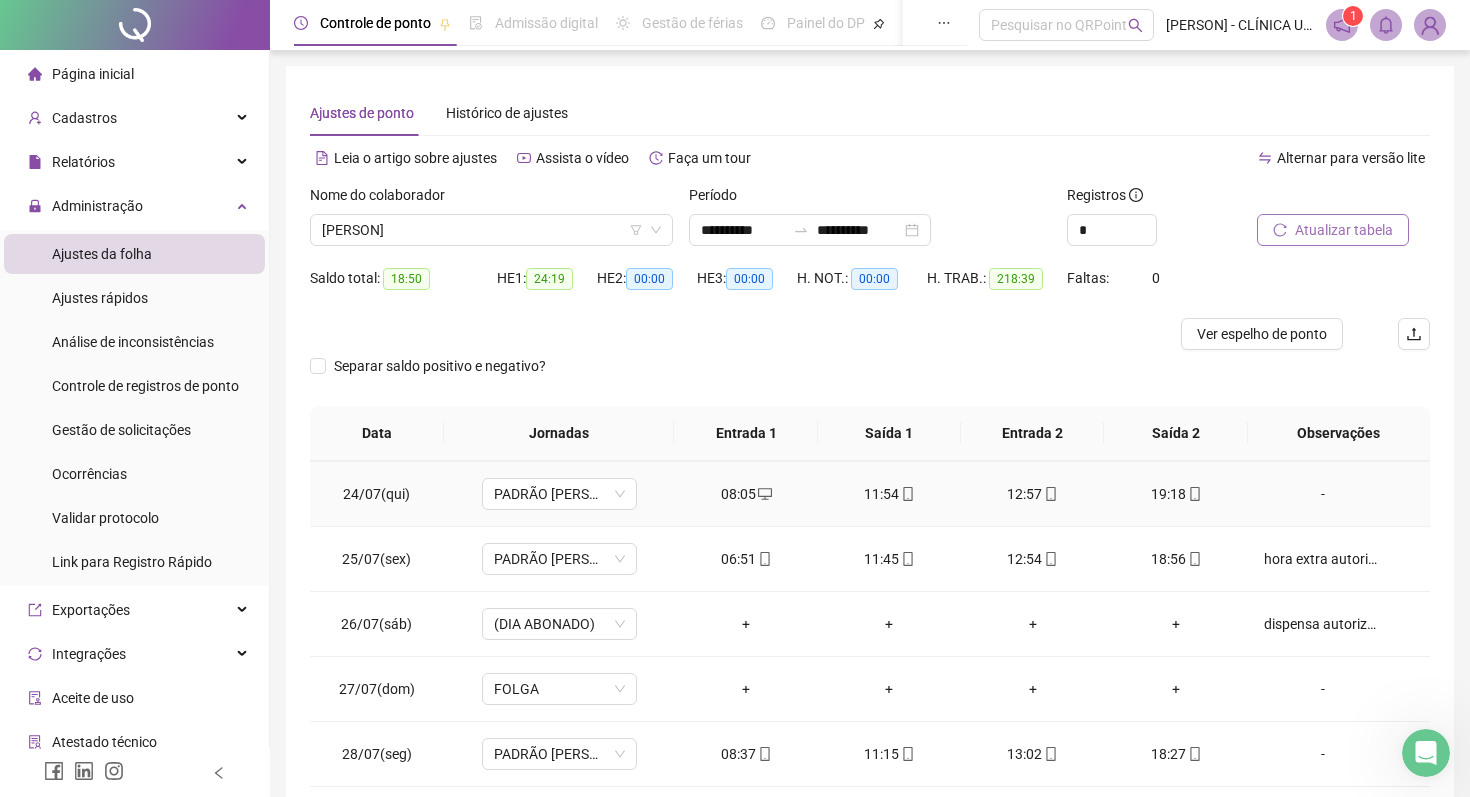 click on "-" at bounding box center (1323, 494) 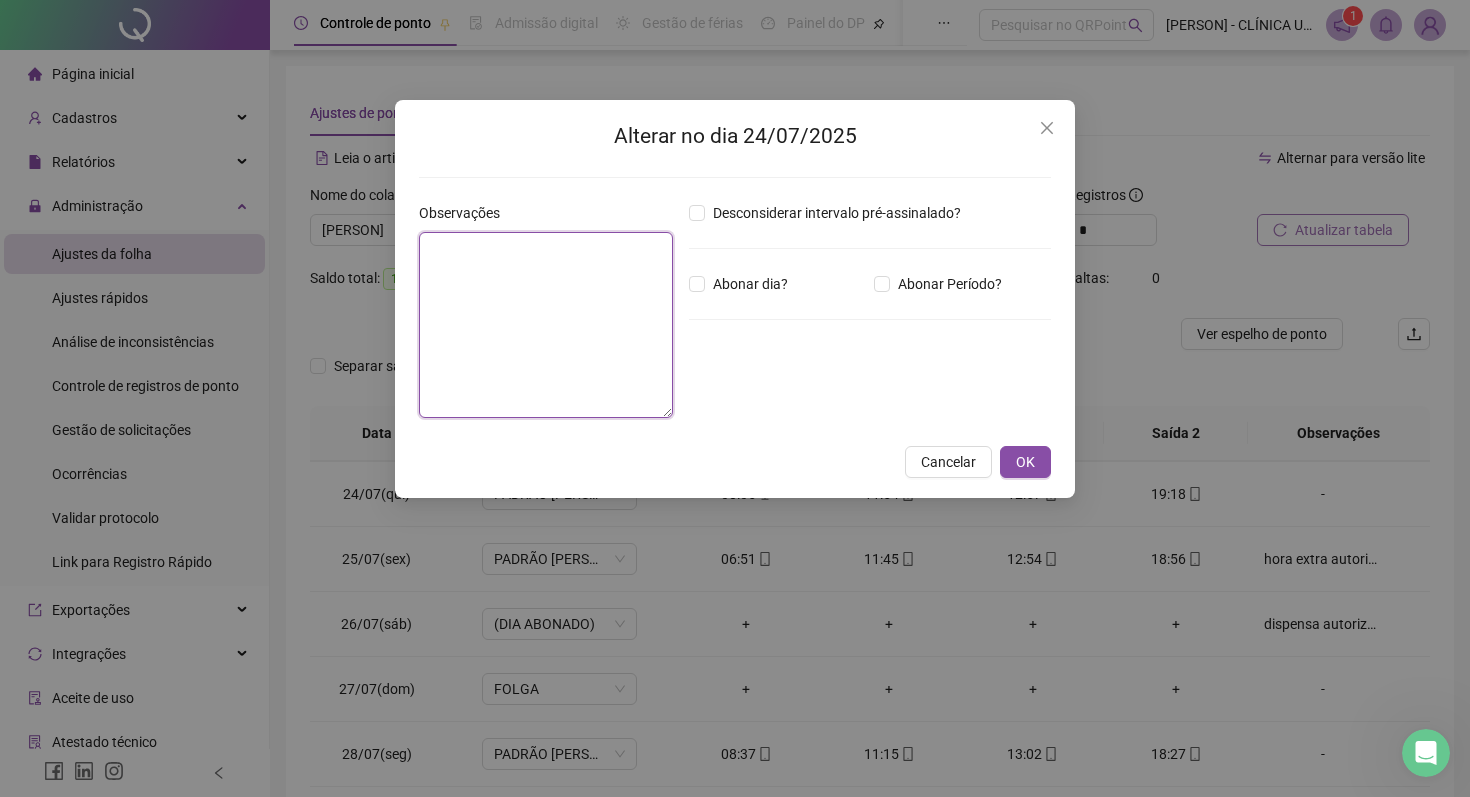 click at bounding box center [546, 325] 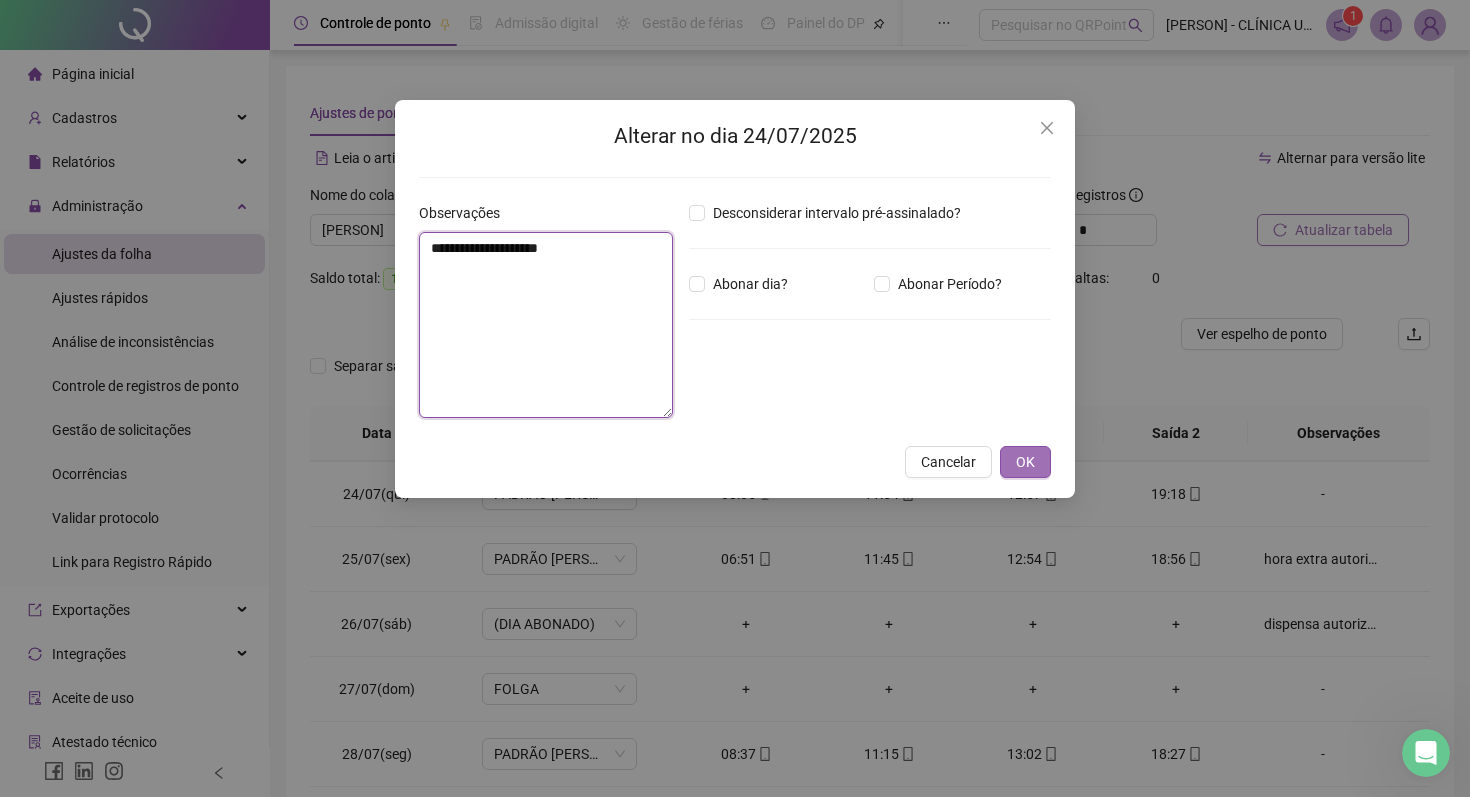 type on "**********" 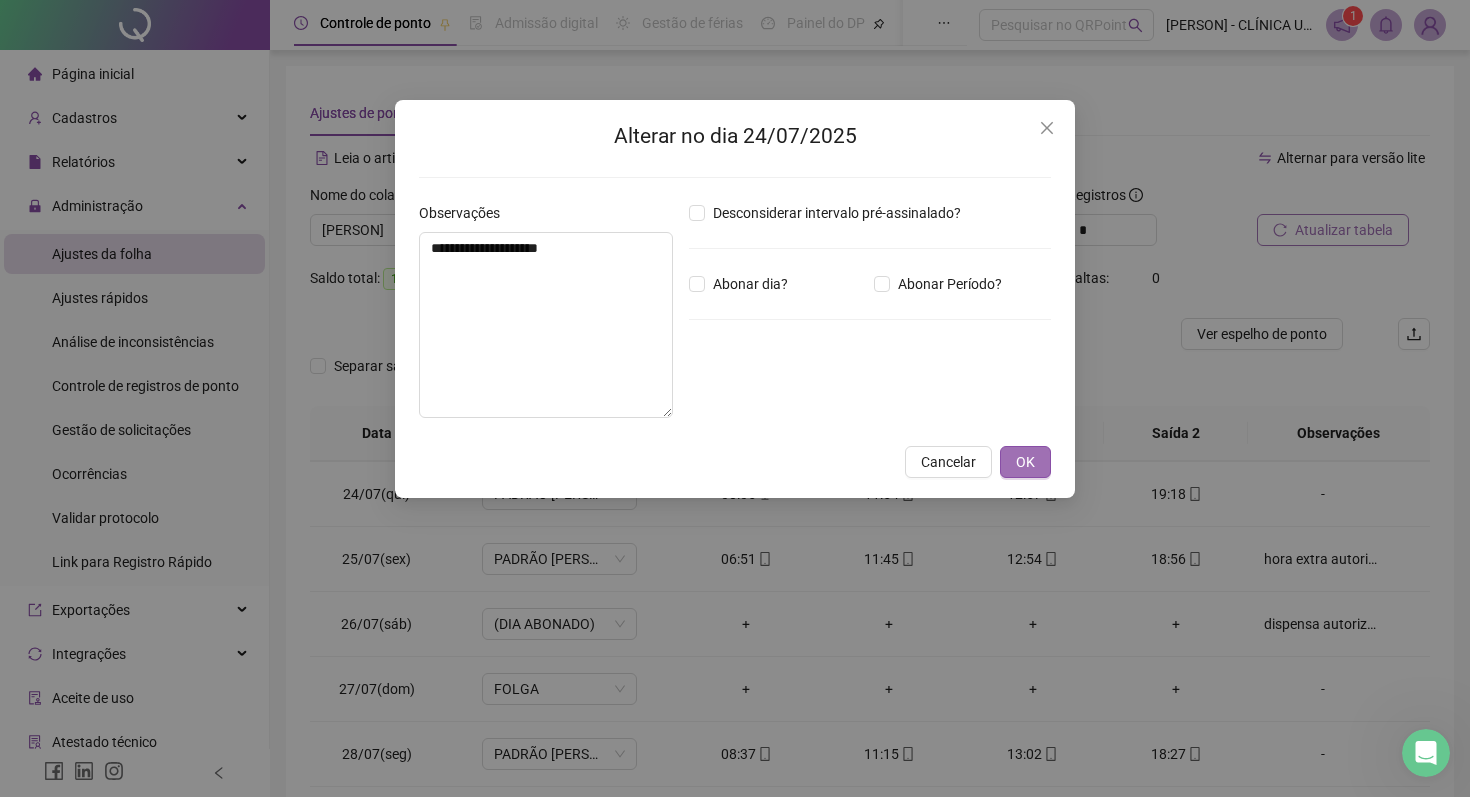 click on "OK" at bounding box center (1025, 462) 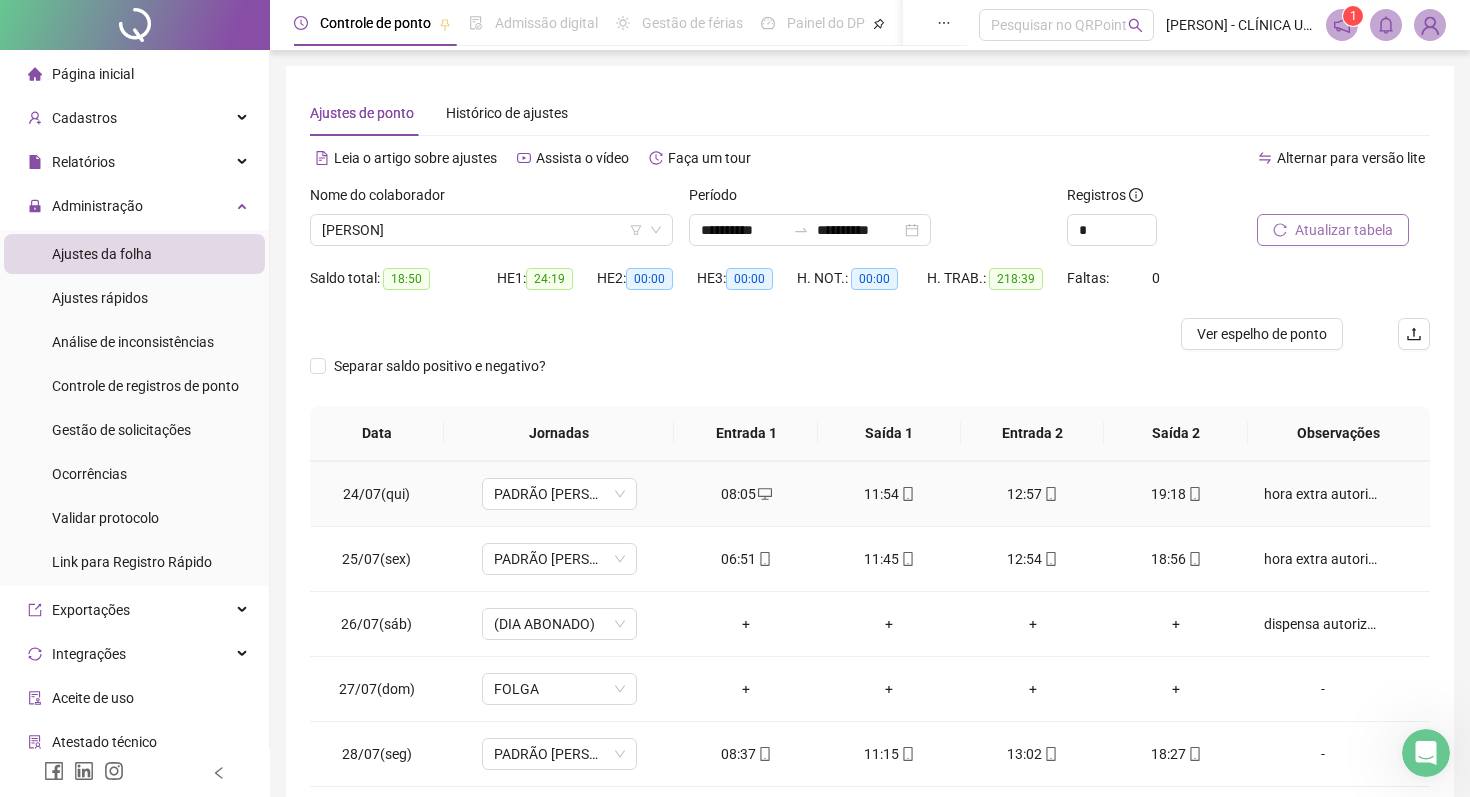 scroll, scrollTop: 1588, scrollLeft: 0, axis: vertical 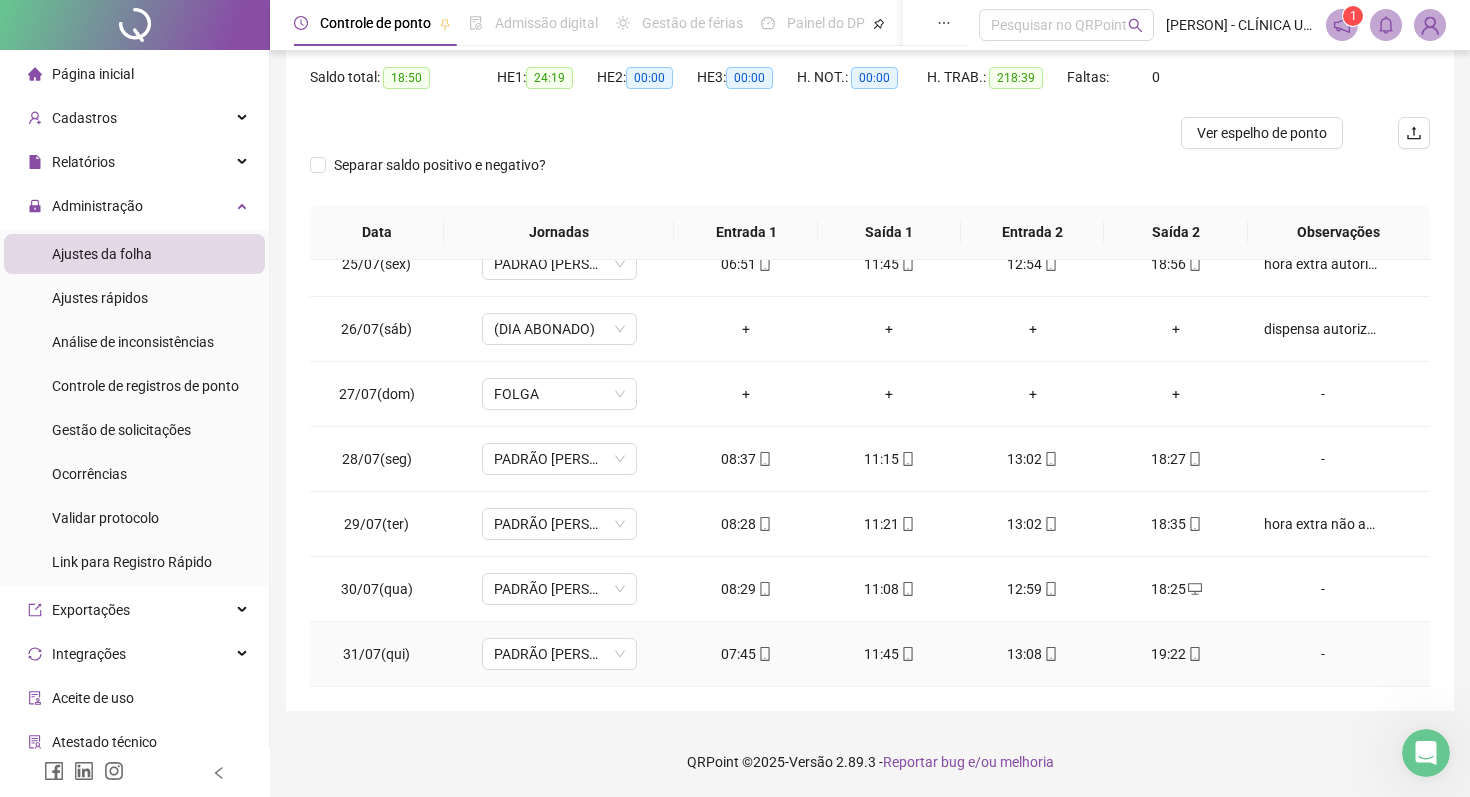 click on "-" at bounding box center [1323, 654] 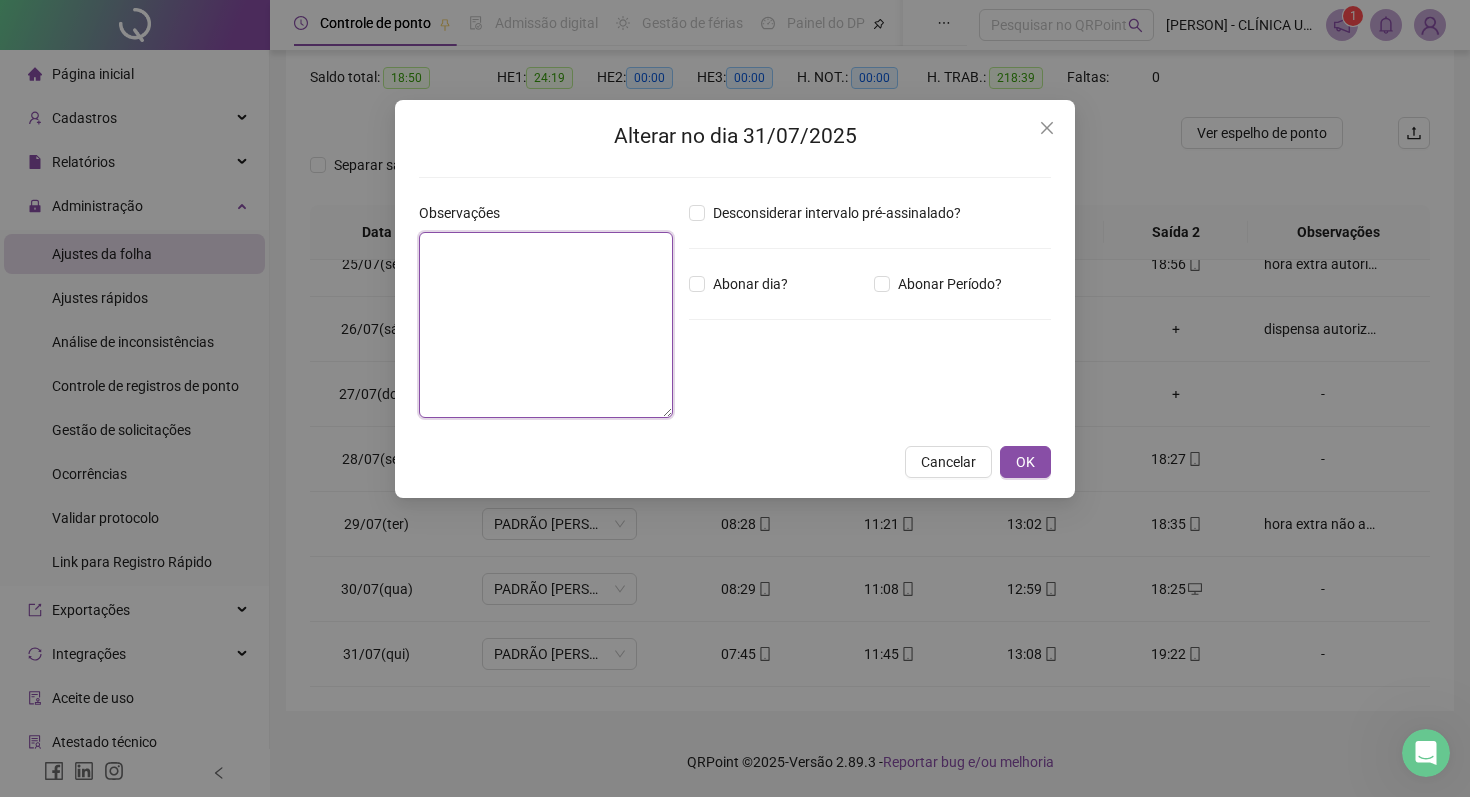 click at bounding box center [546, 325] 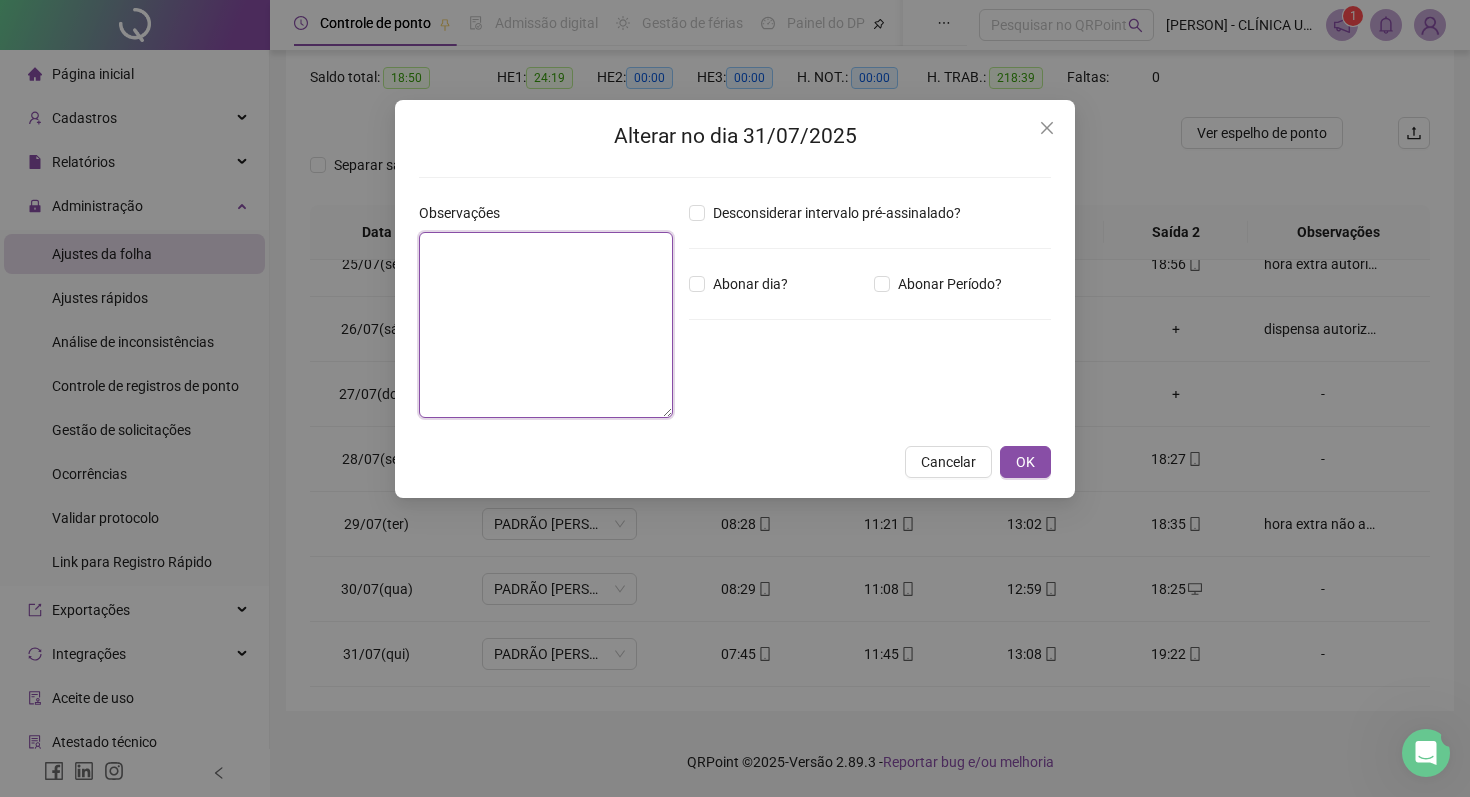 paste on "**********" 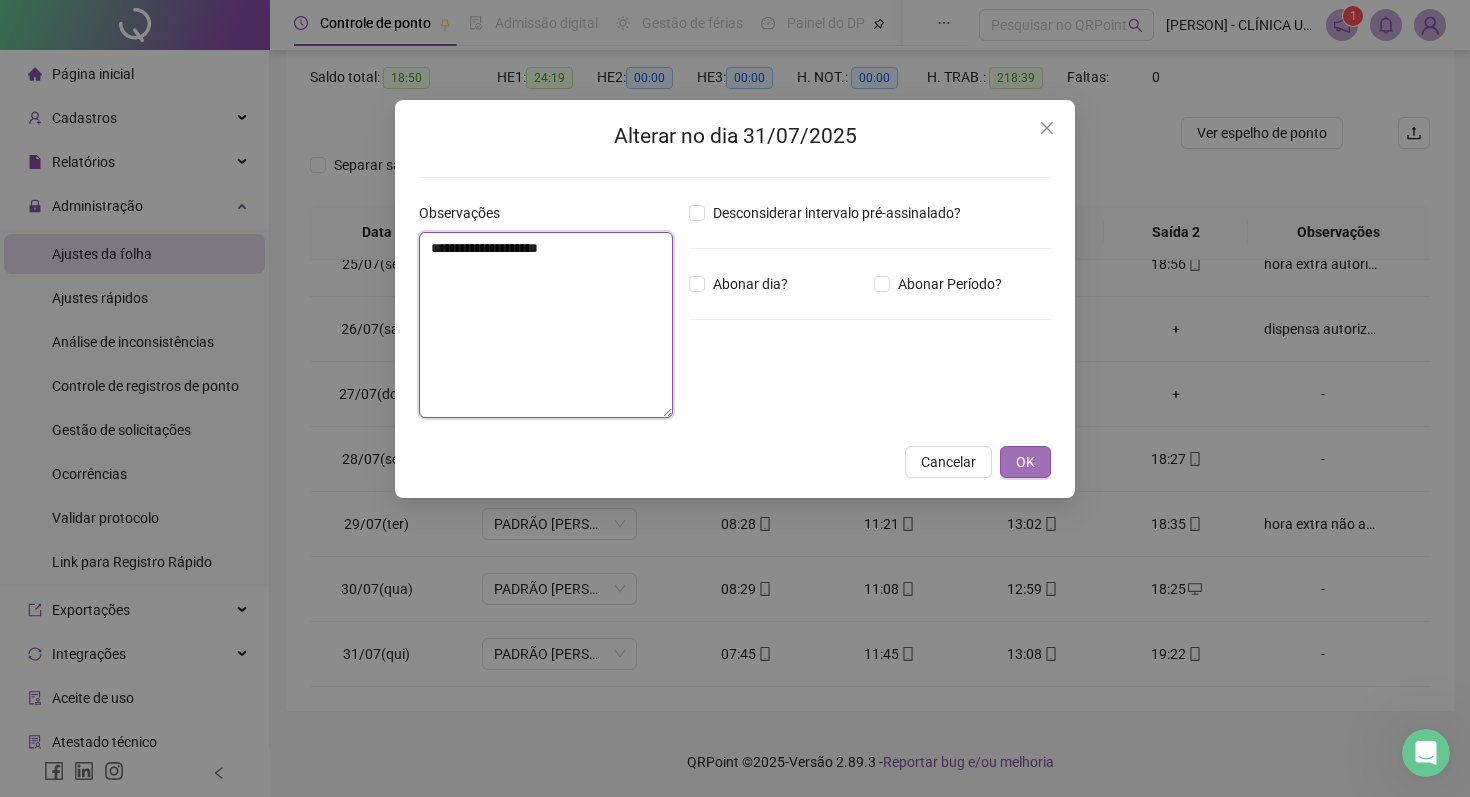 type on "**********" 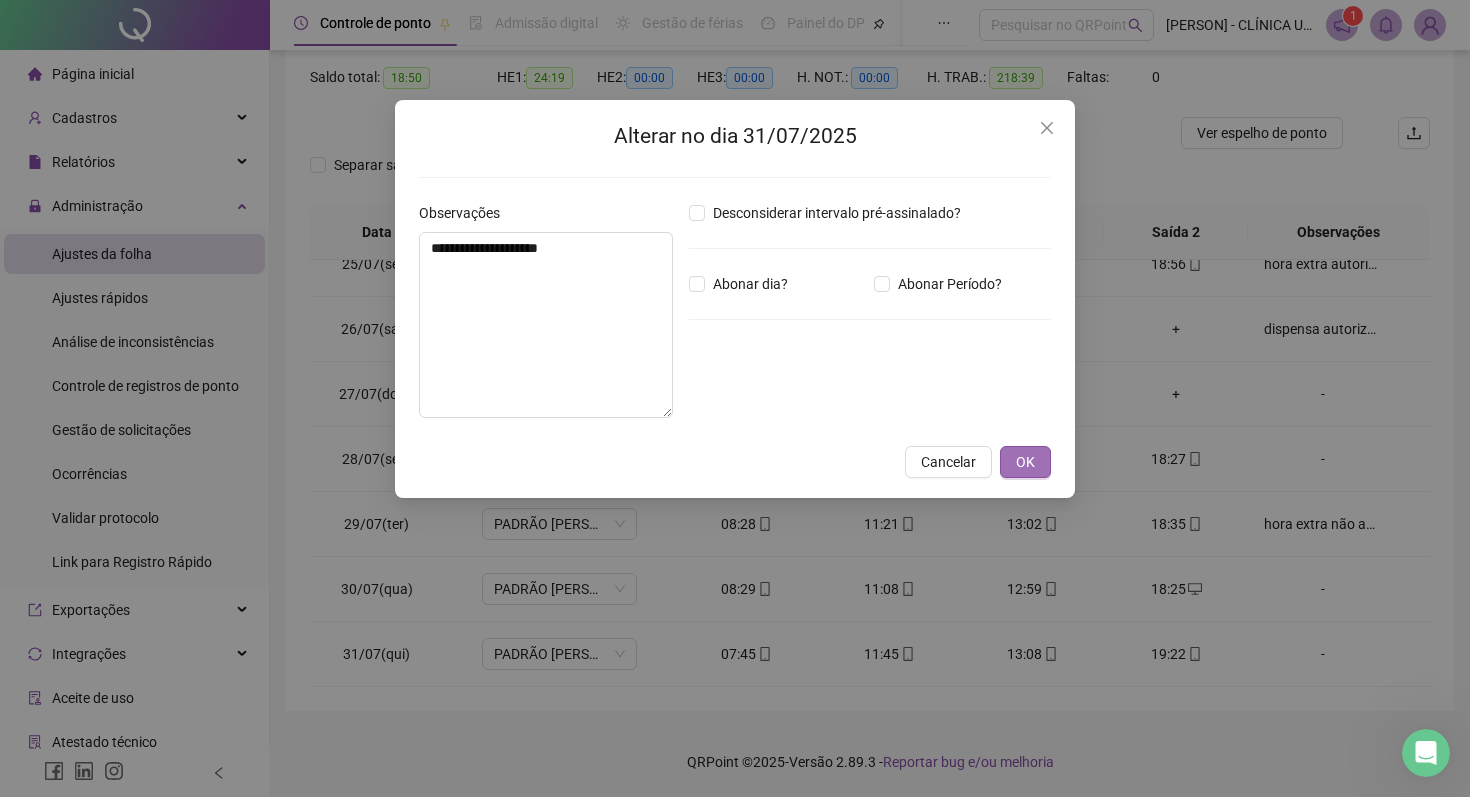 click on "OK" at bounding box center [1025, 462] 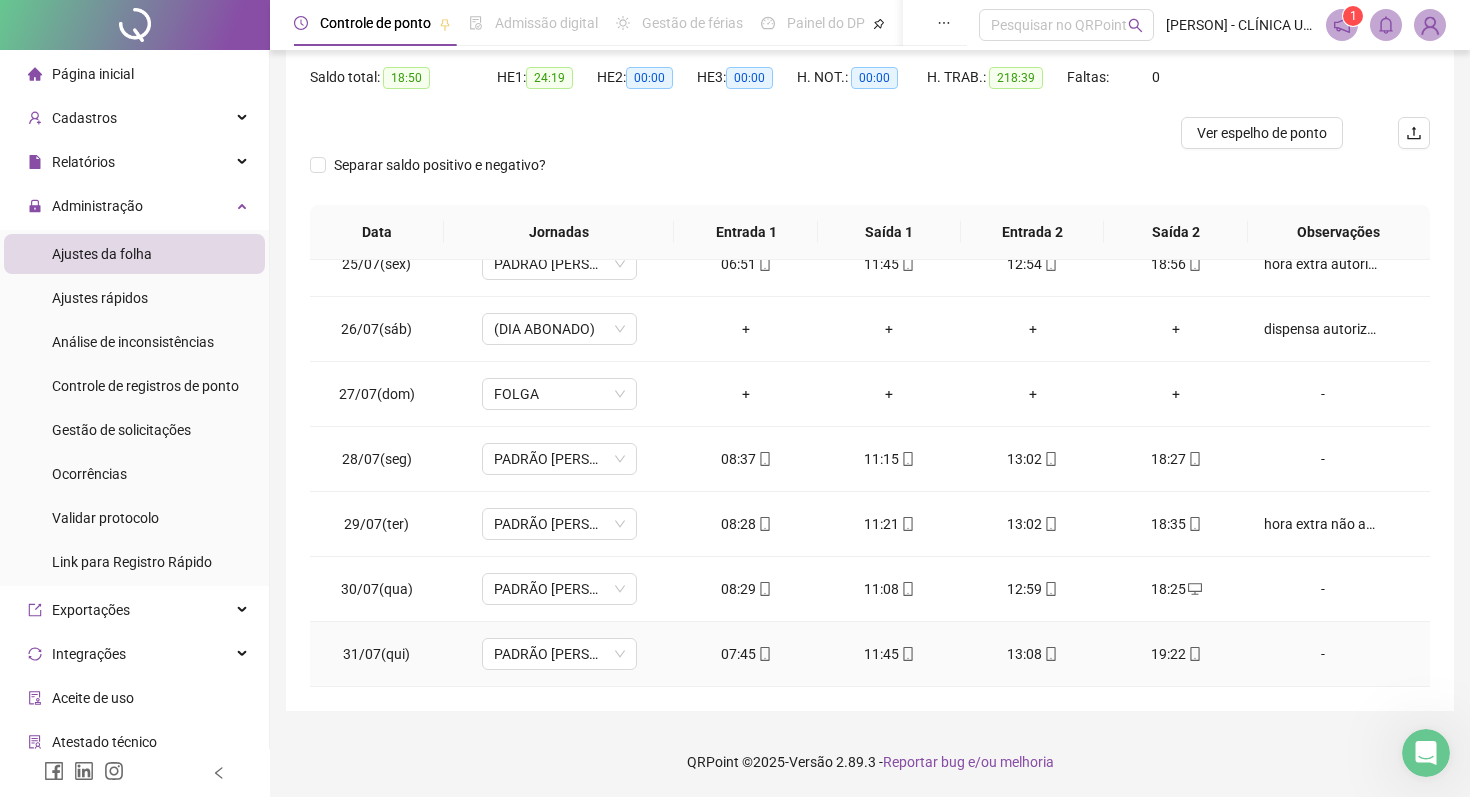 click on "-" at bounding box center [1323, 654] 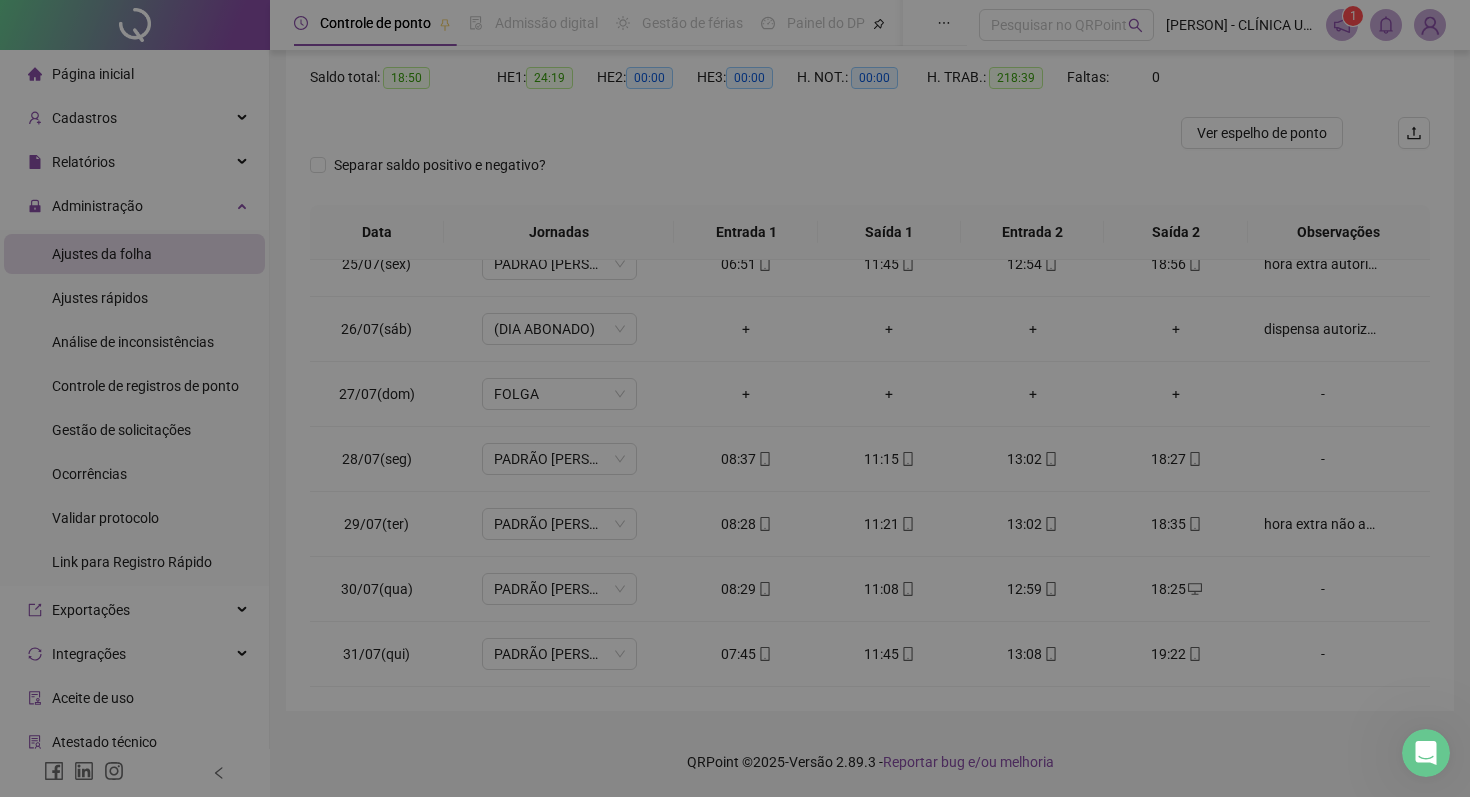 type on "**********" 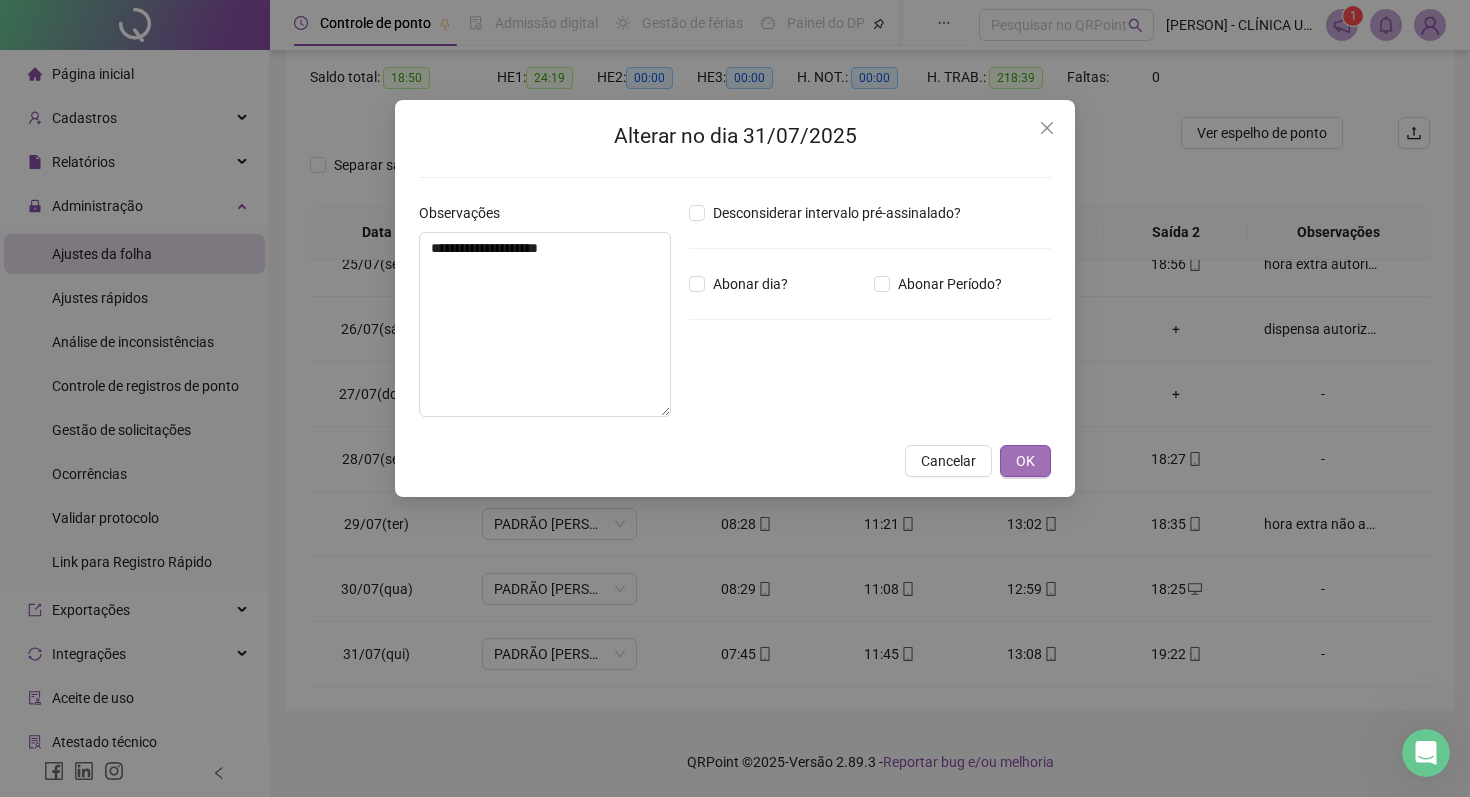 click on "OK" at bounding box center [1025, 461] 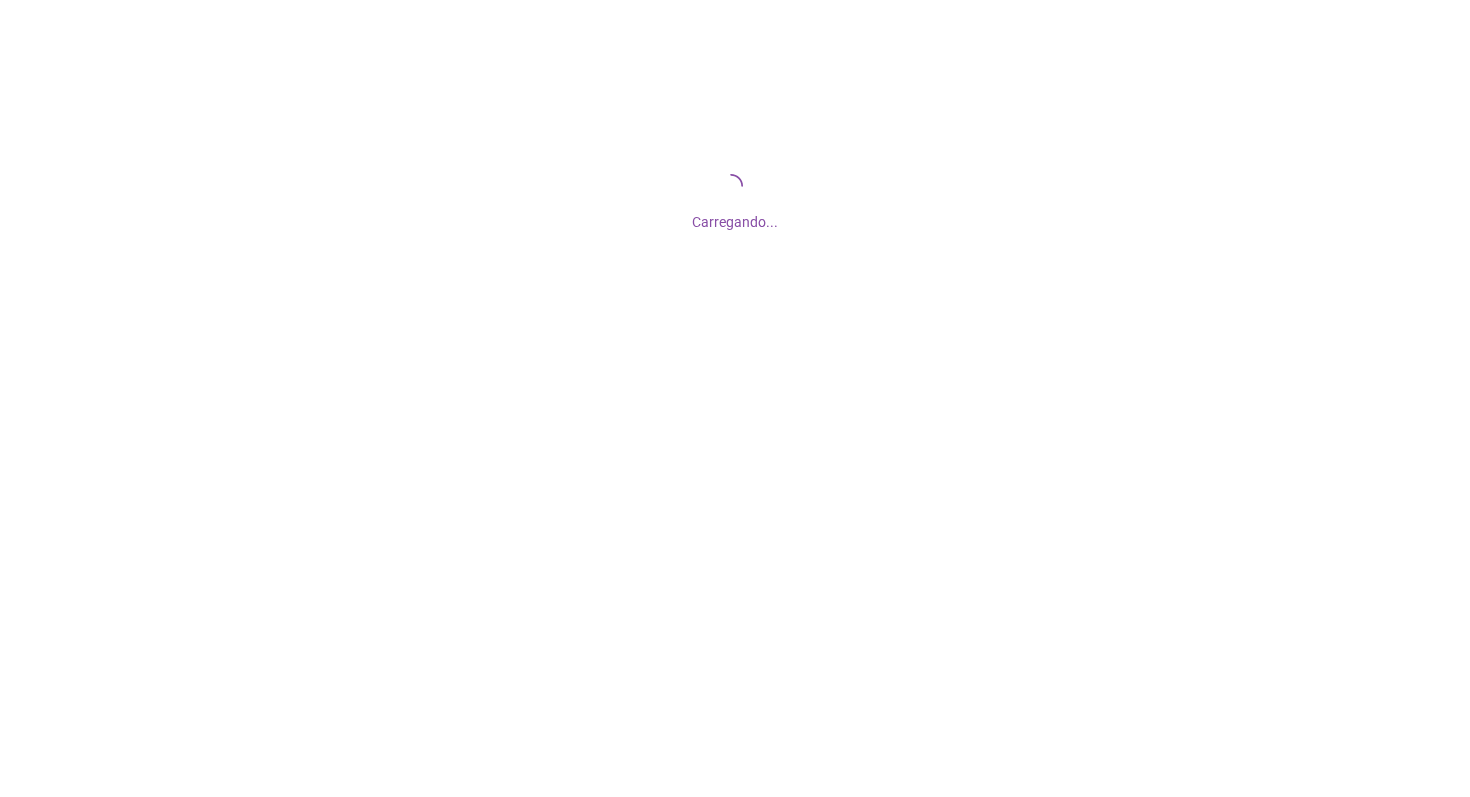 scroll, scrollTop: 0, scrollLeft: 0, axis: both 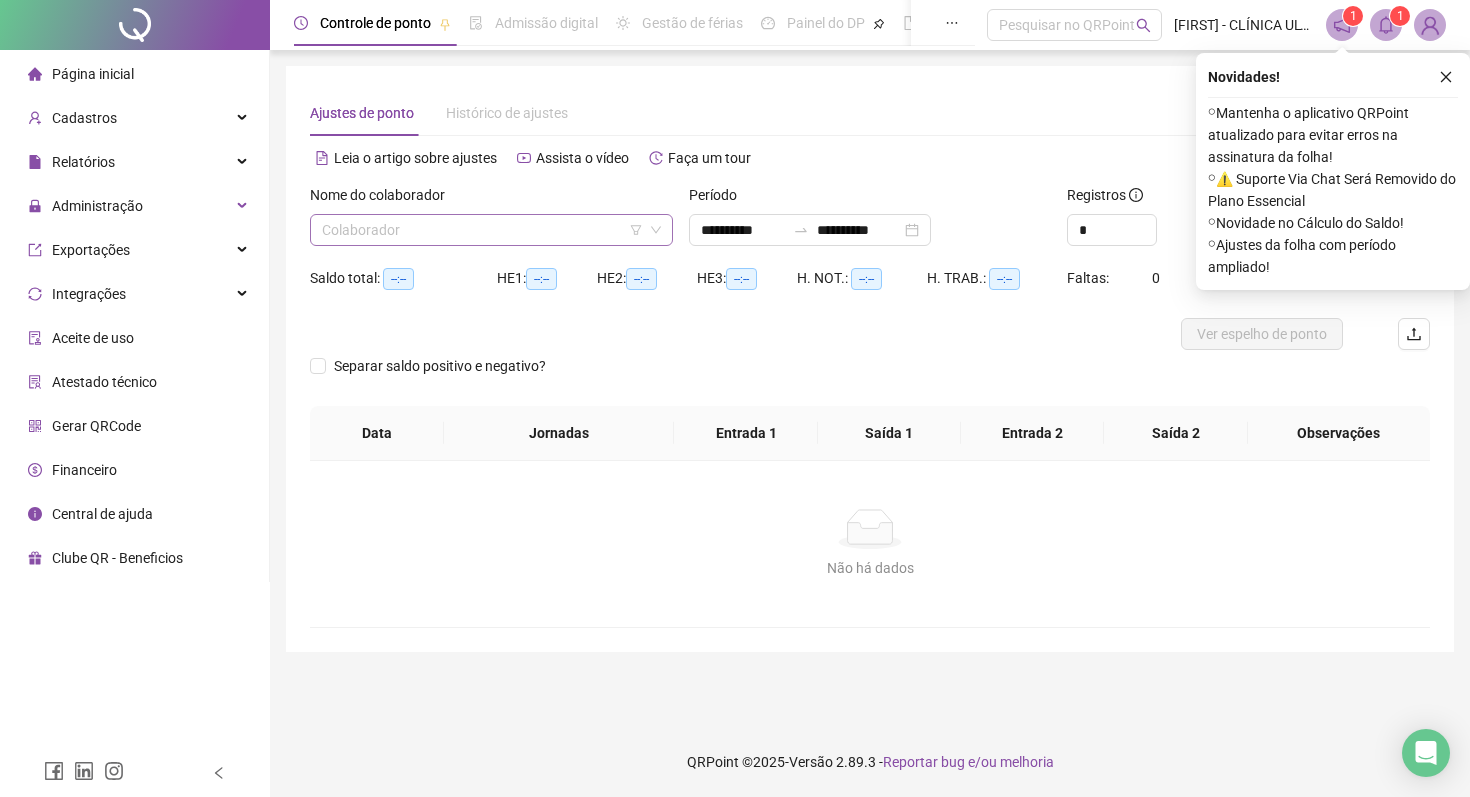 click at bounding box center (482, 230) 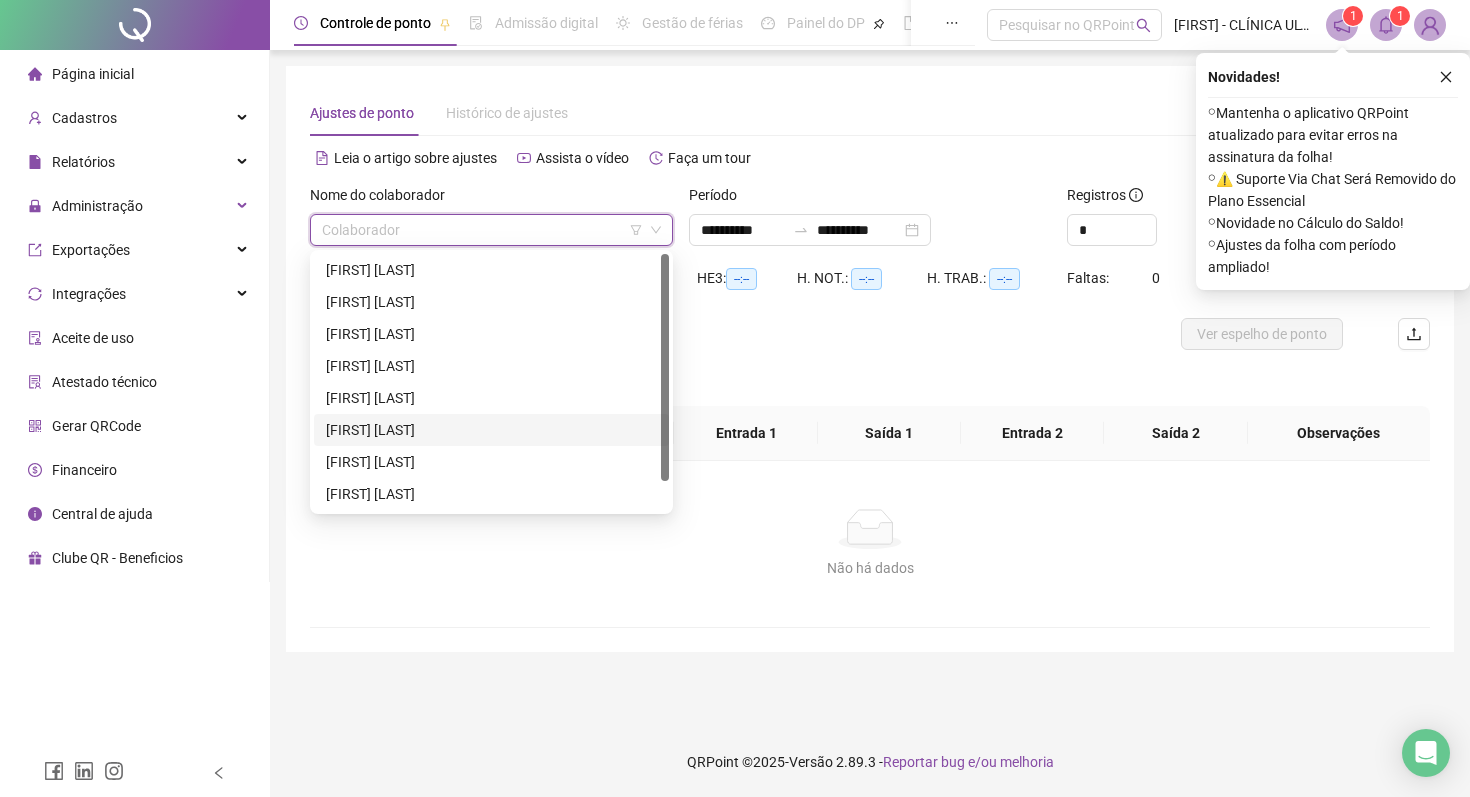 click on "[FIRST]" at bounding box center (491, 430) 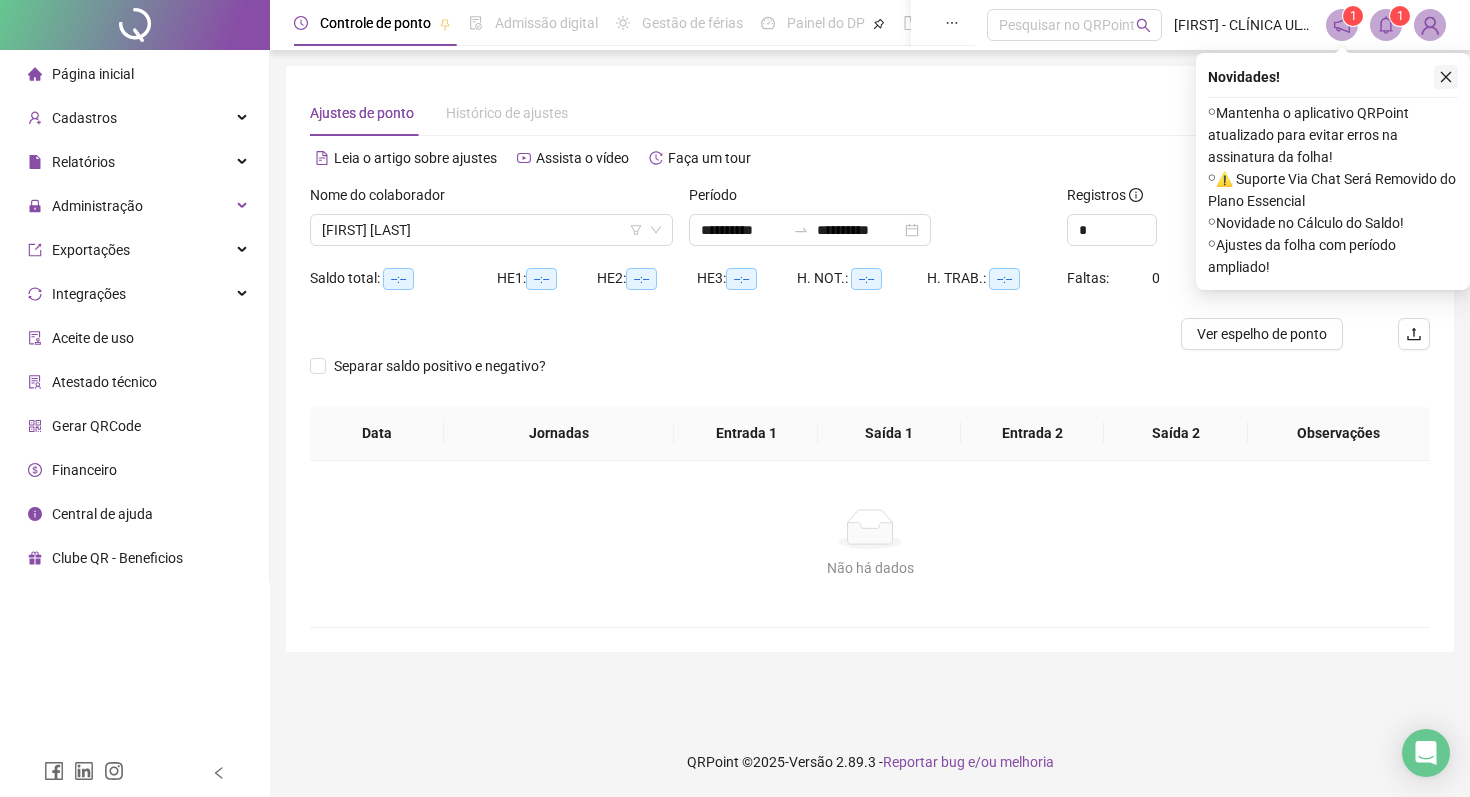 click 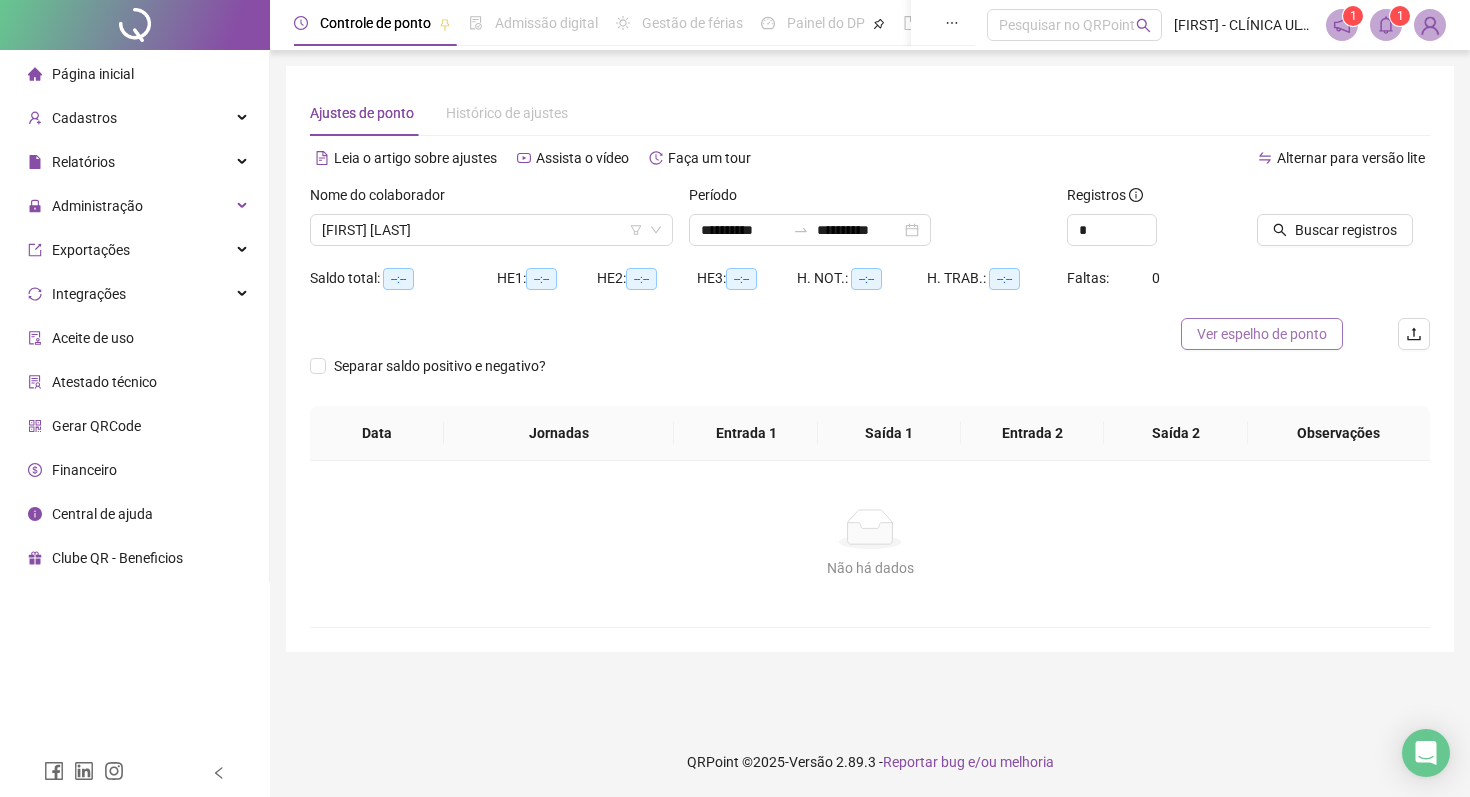 click on "Ver espelho de ponto" at bounding box center (1262, 334) 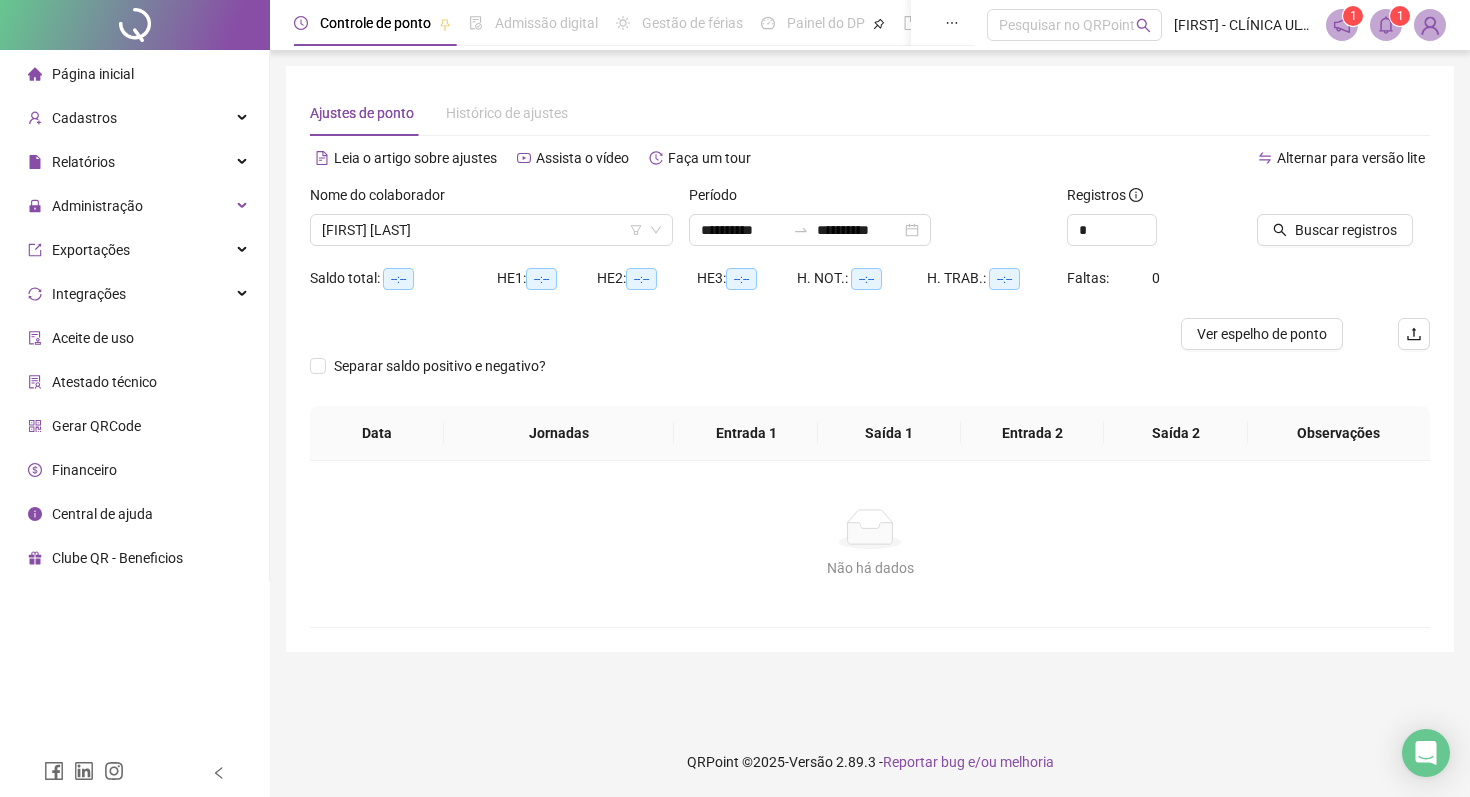 click at bounding box center (1430, 25) 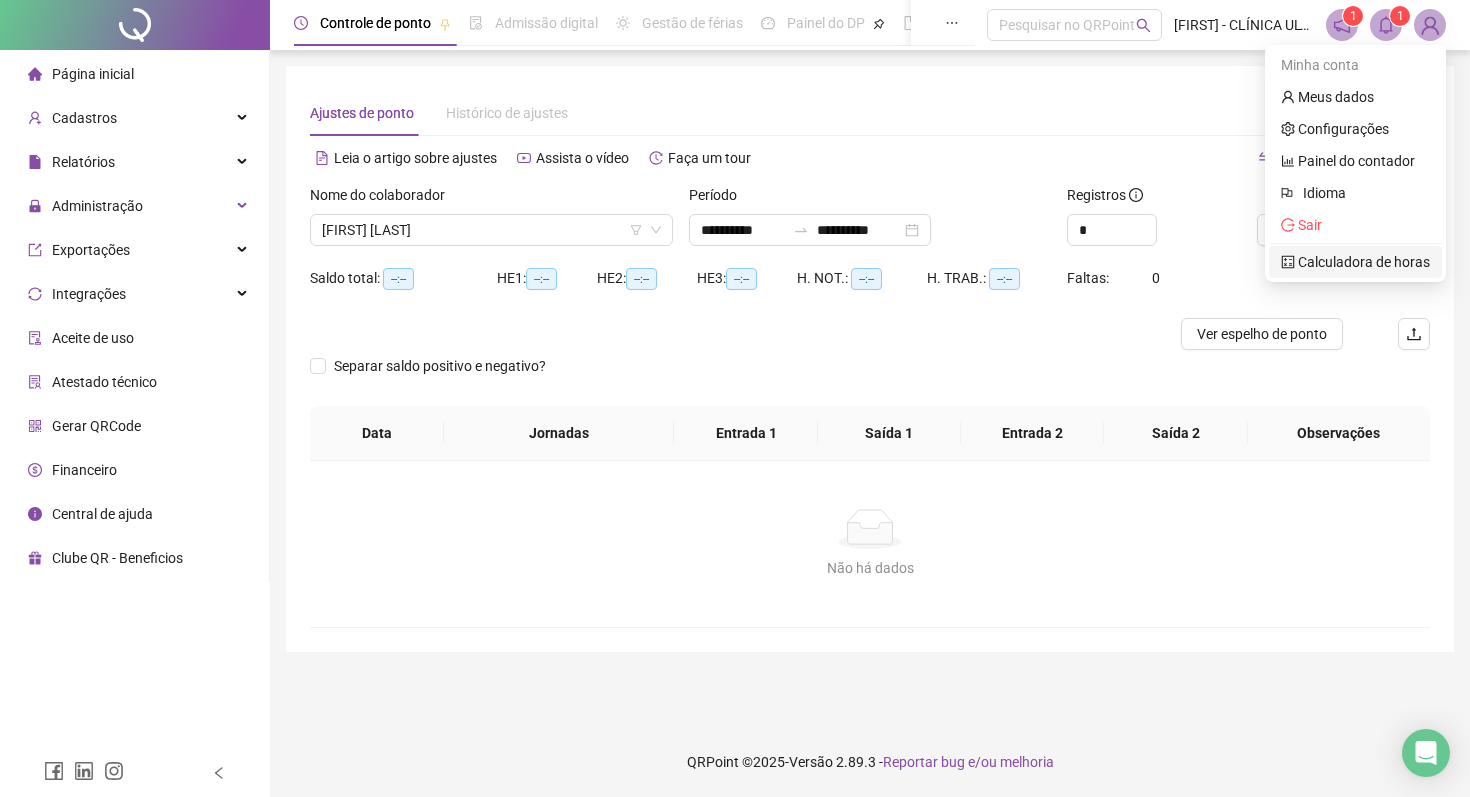 click on "Calculadora de horas" at bounding box center (1355, 262) 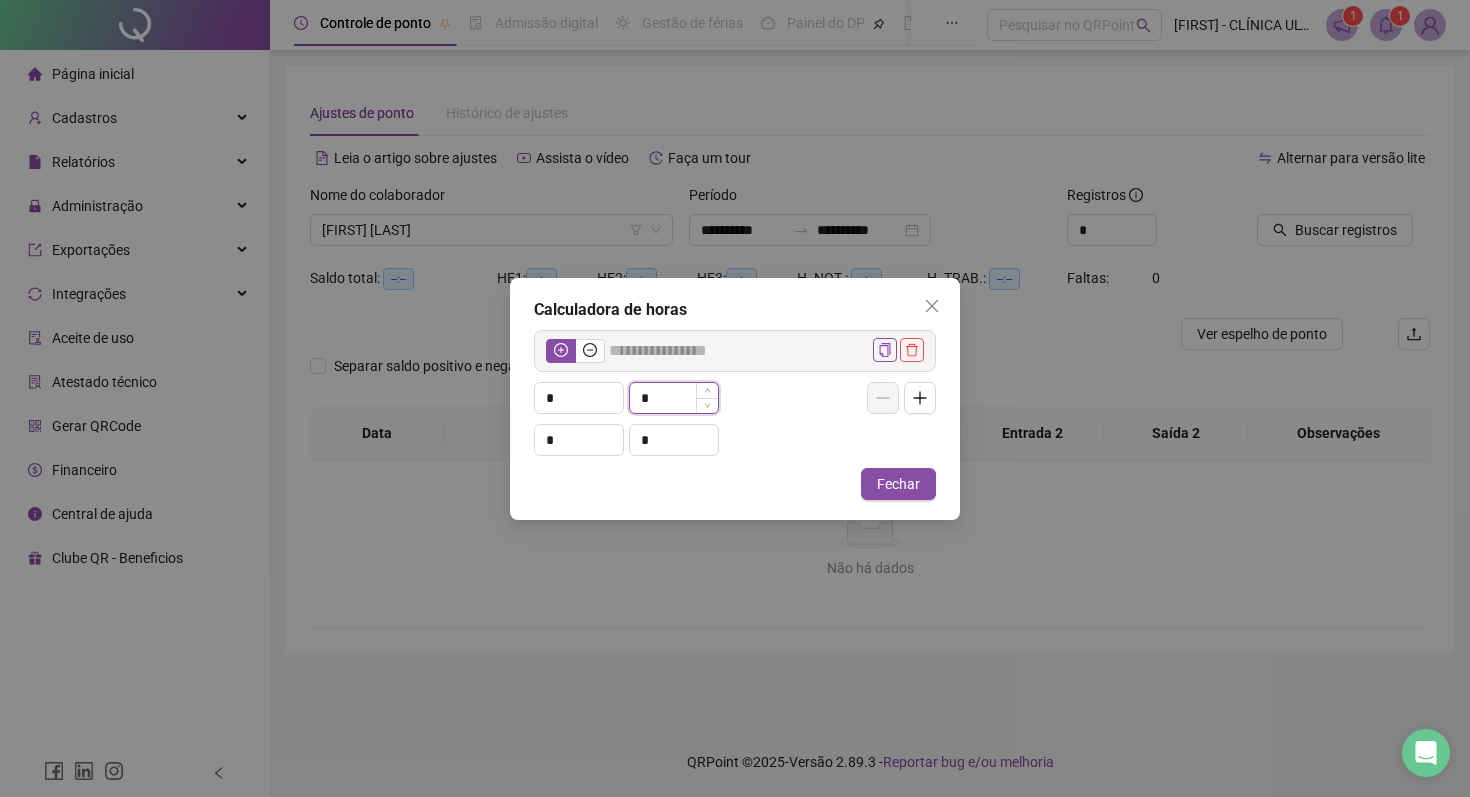 click on "*" at bounding box center (674, 398) 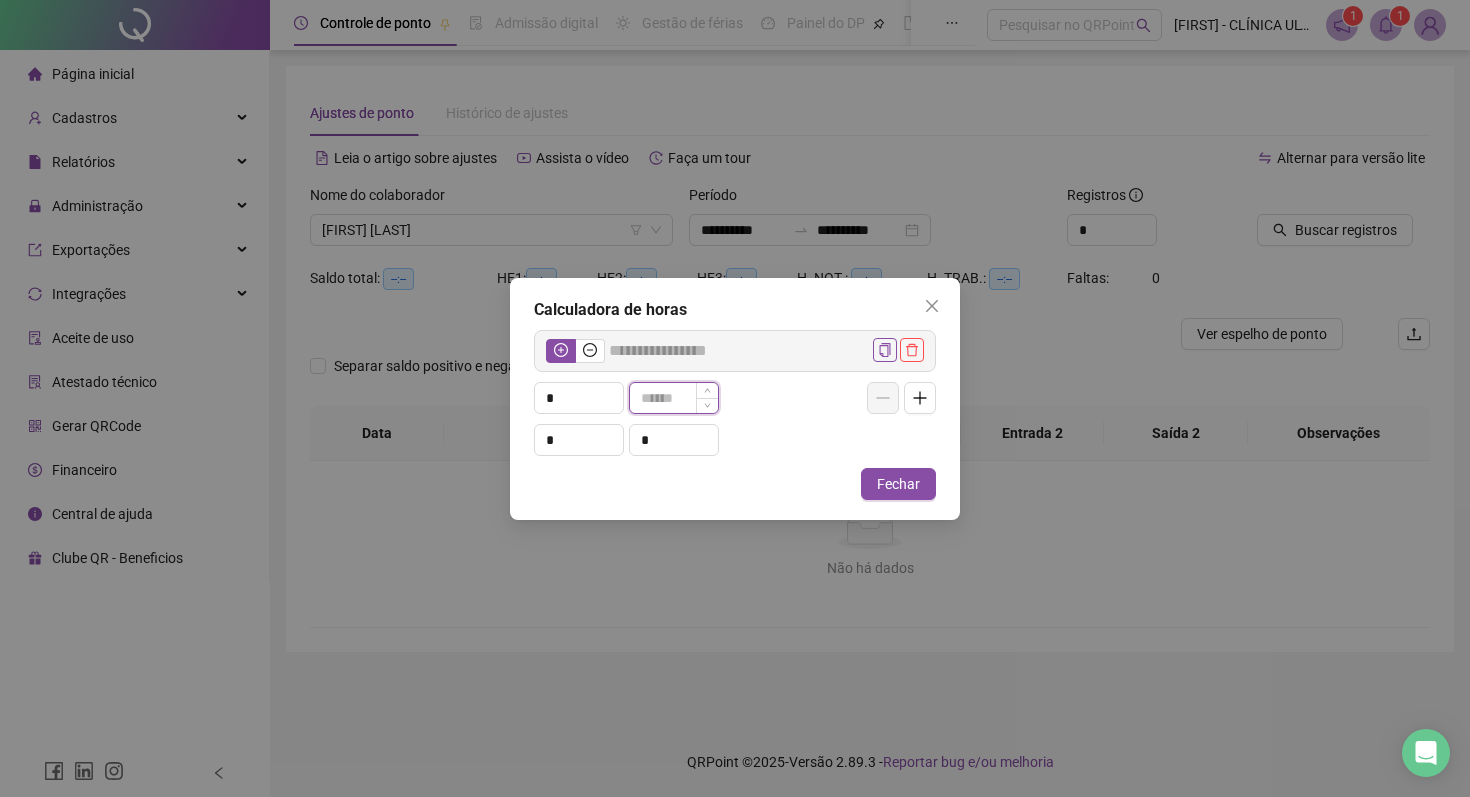type on "*****" 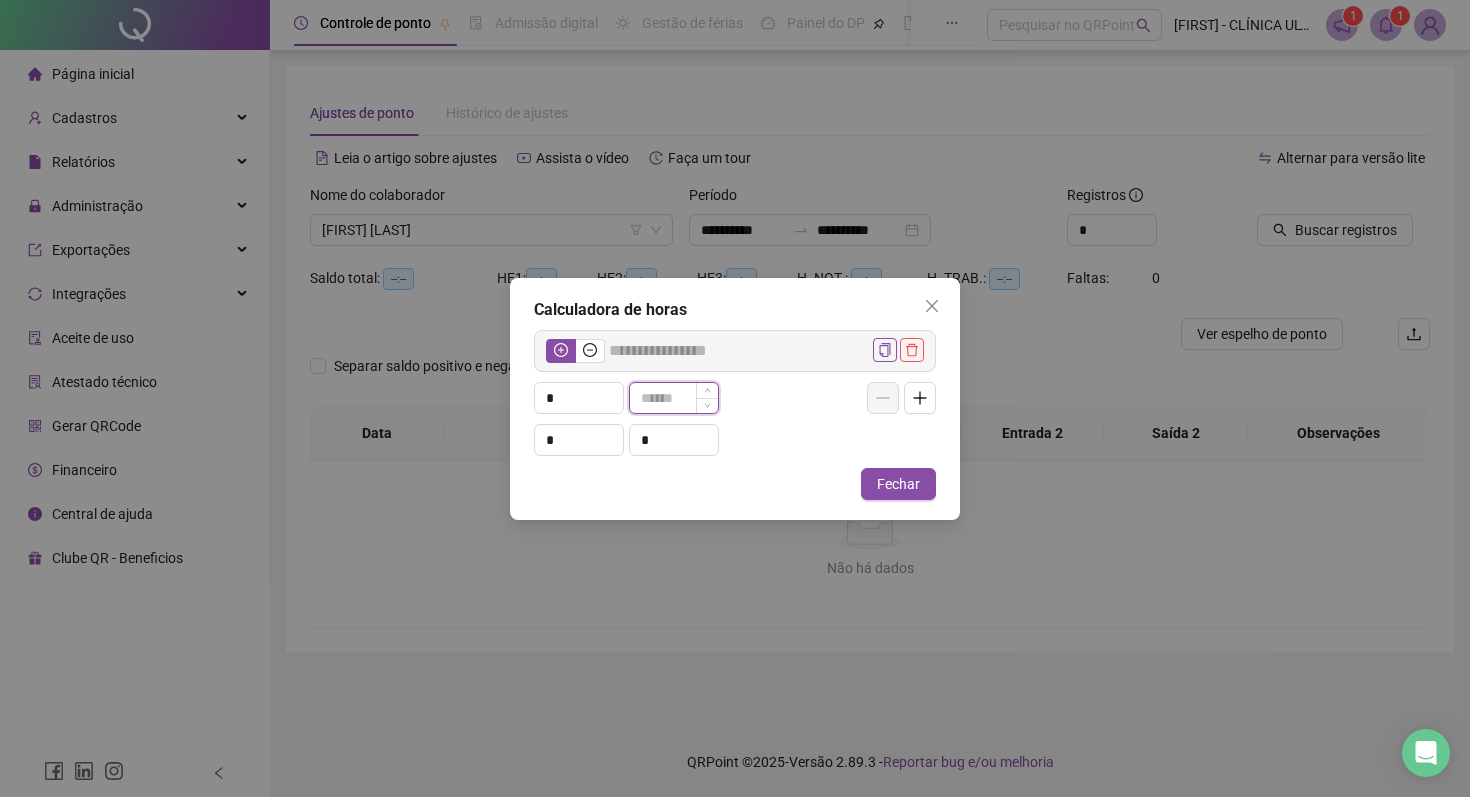 type on "*" 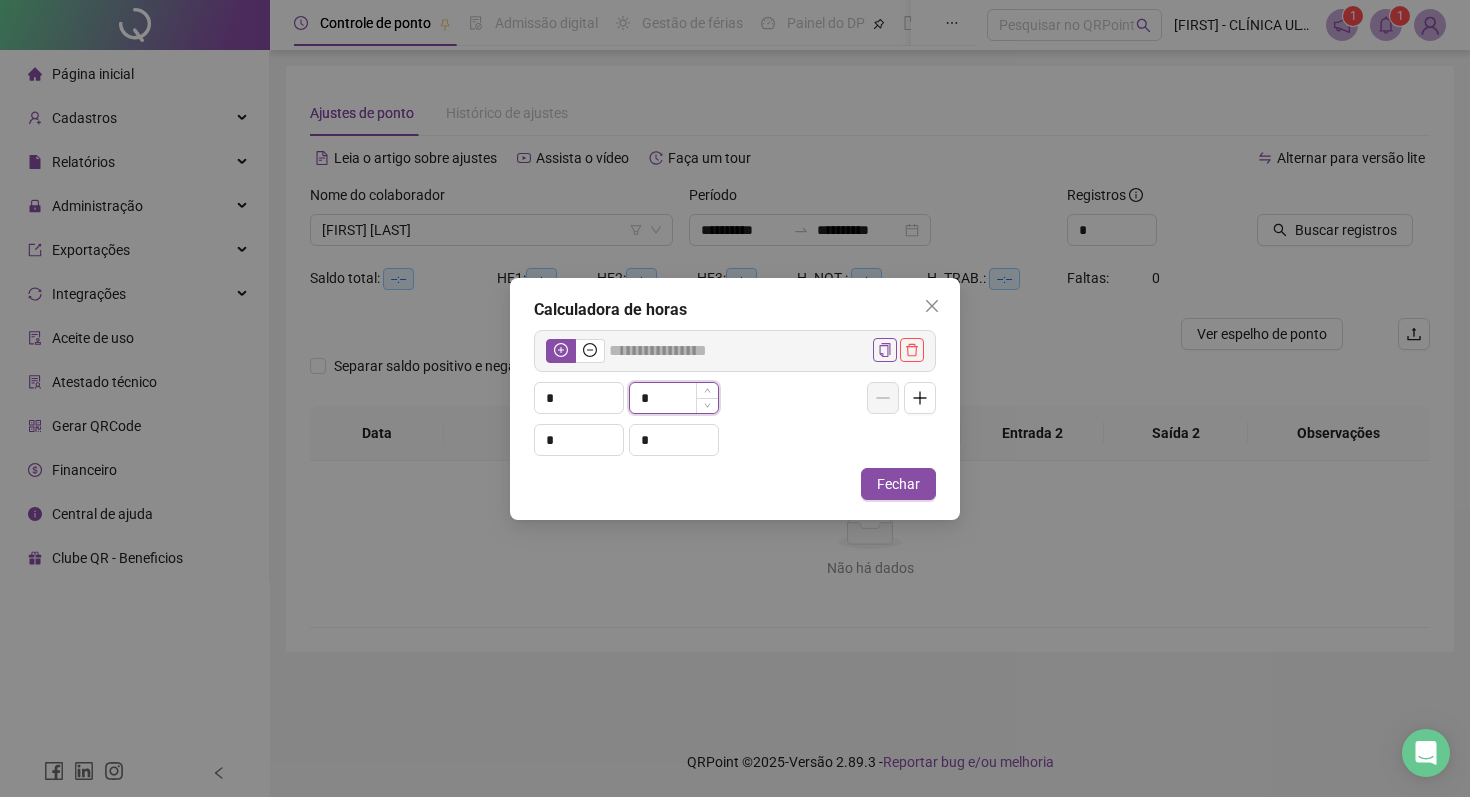 type on "*****" 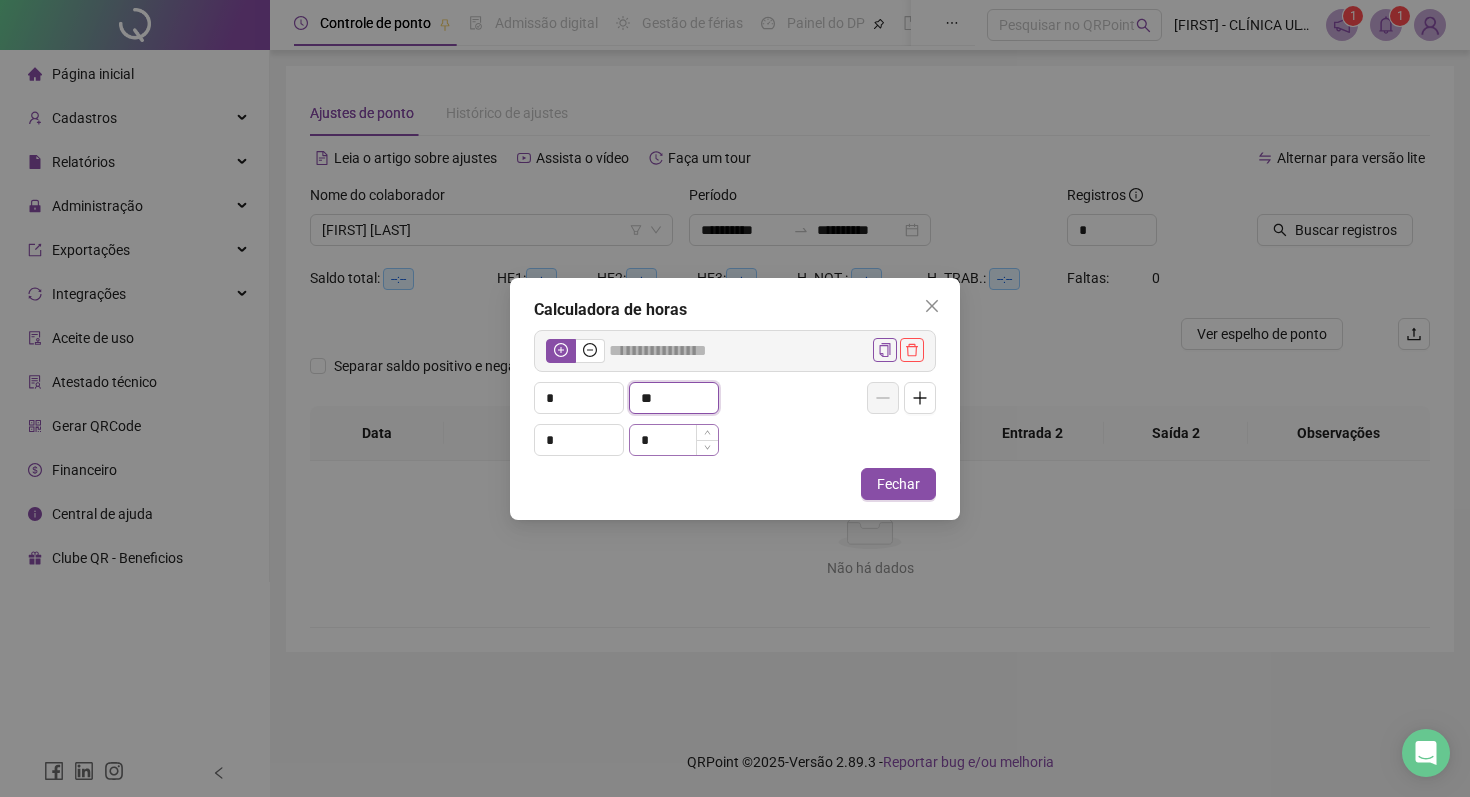 type on "**" 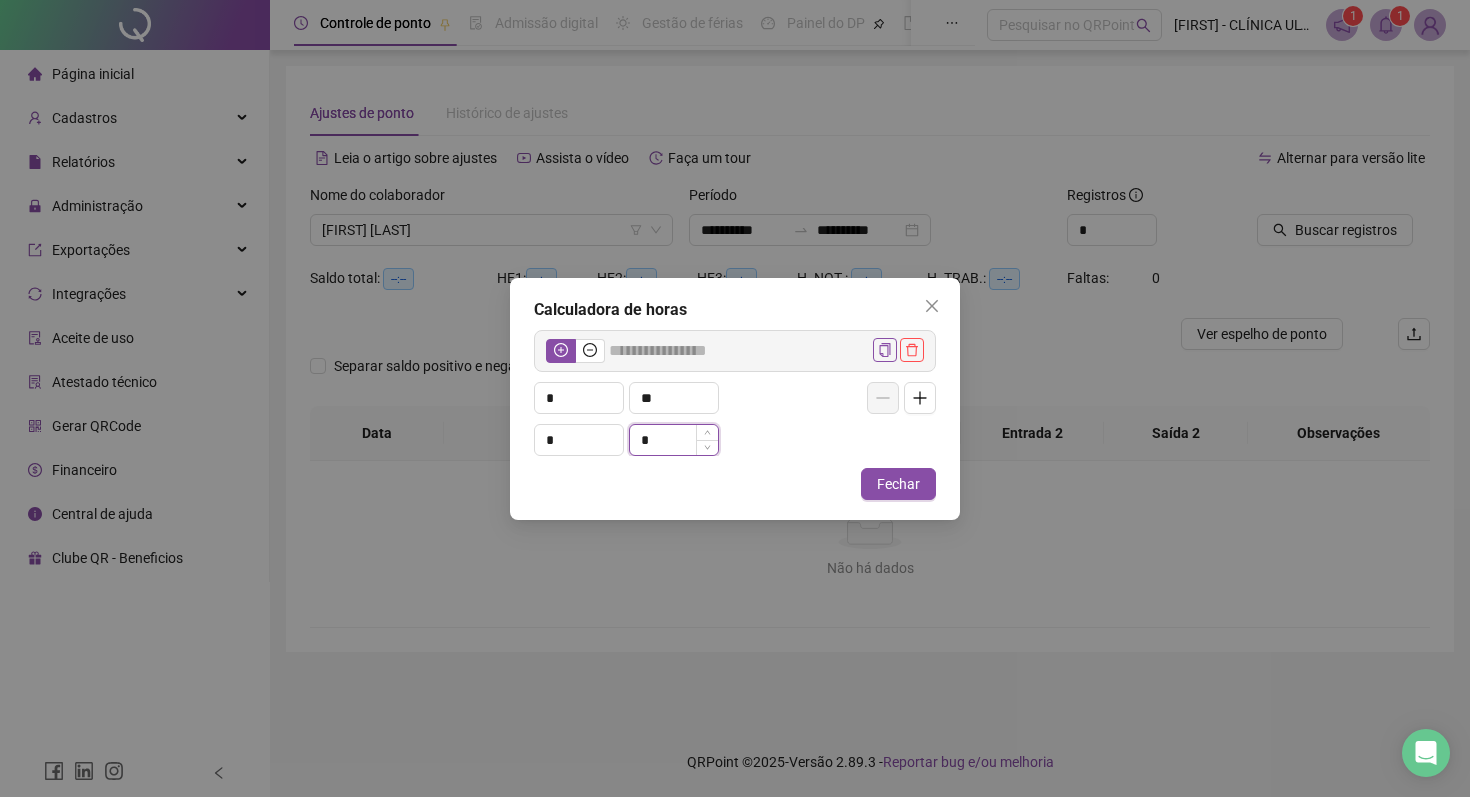 click on "*" at bounding box center (674, 440) 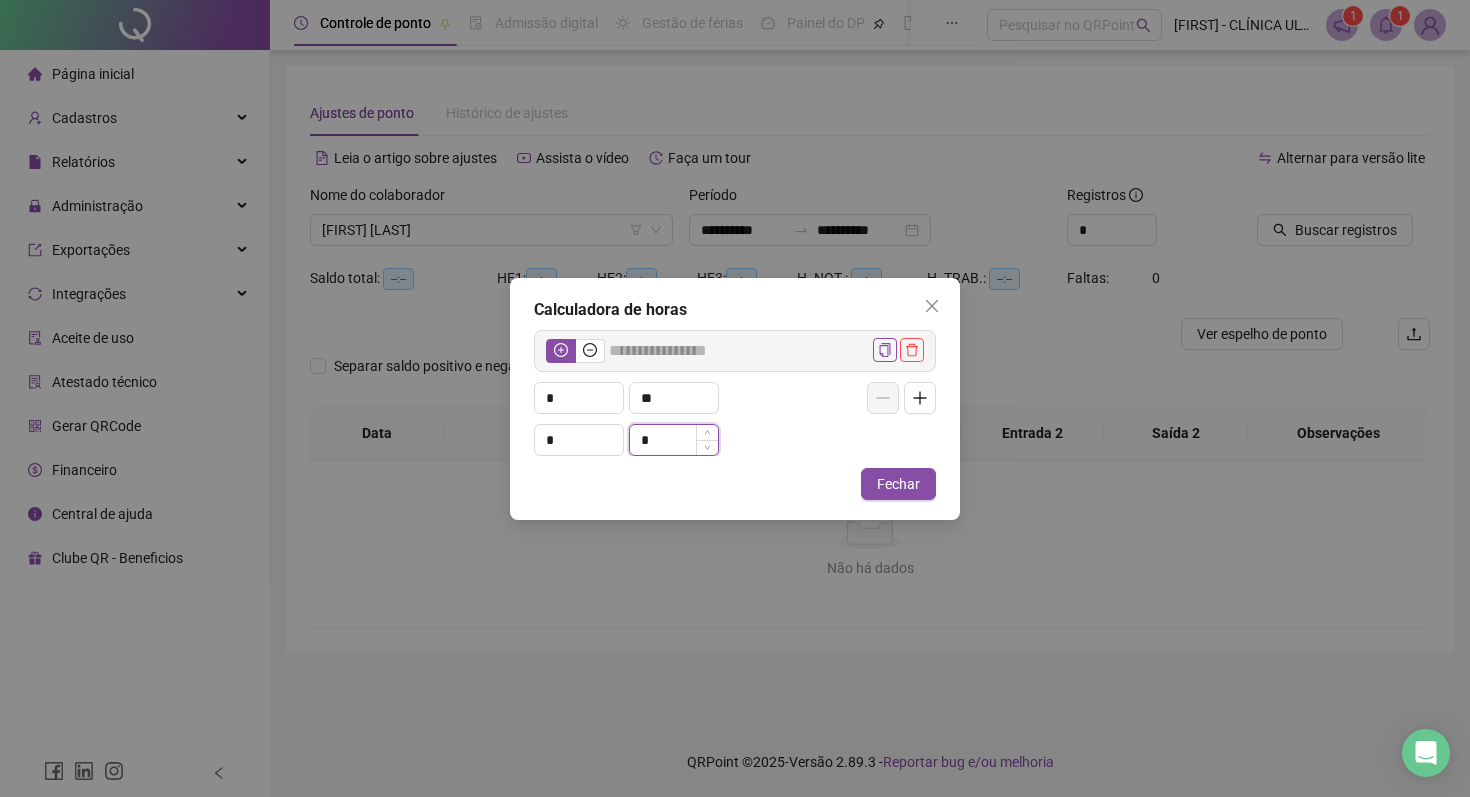 type 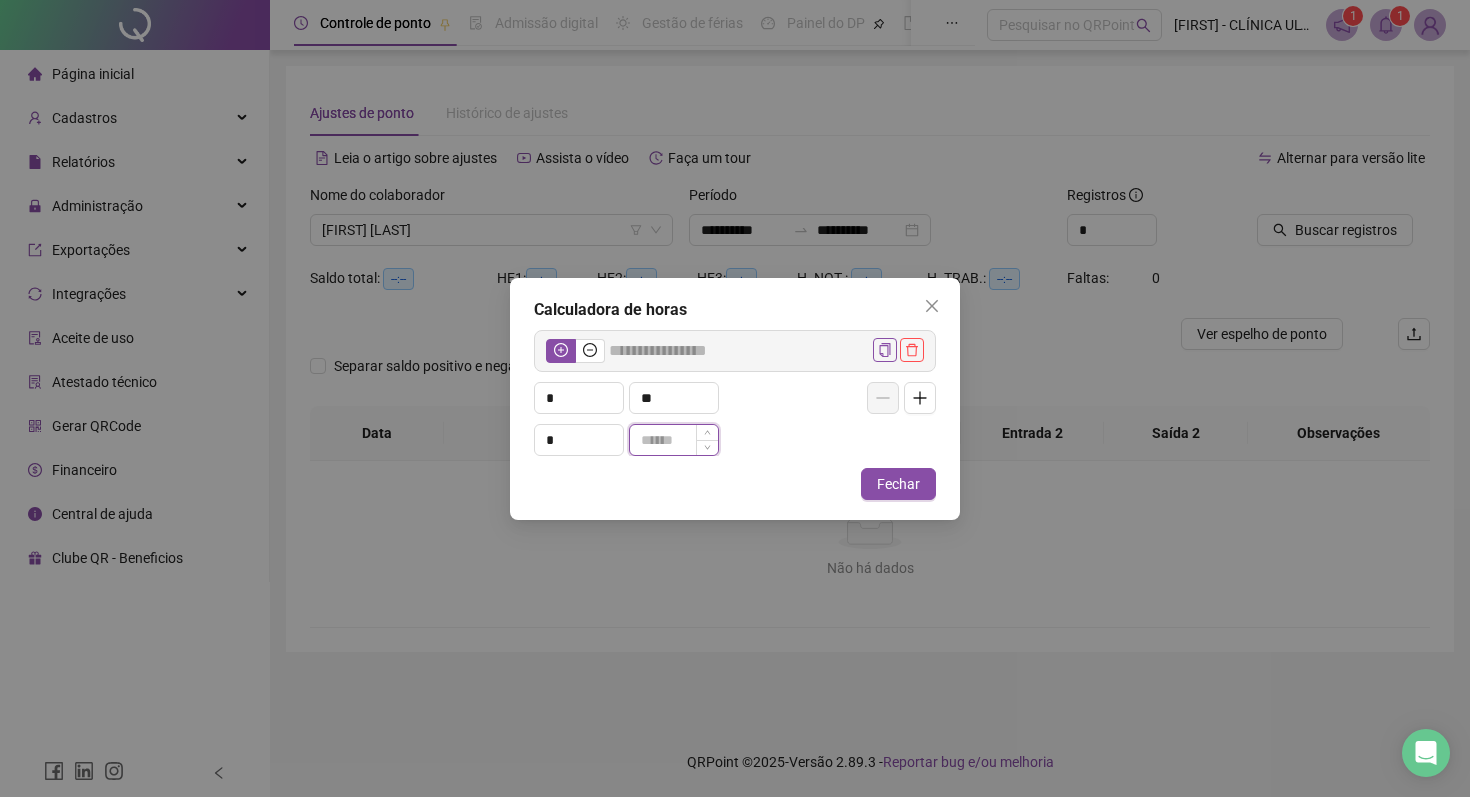 type on "*****" 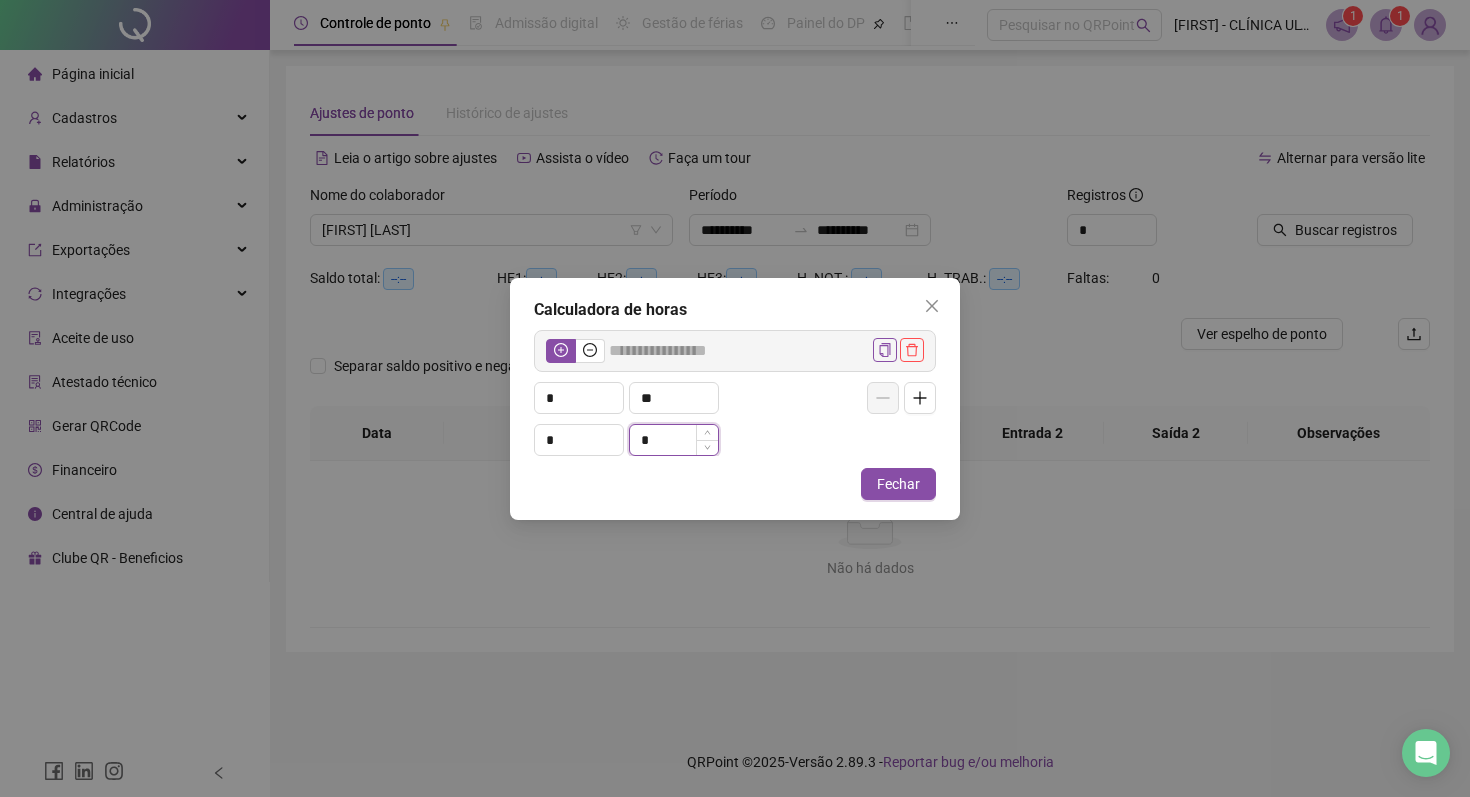 type on "*****" 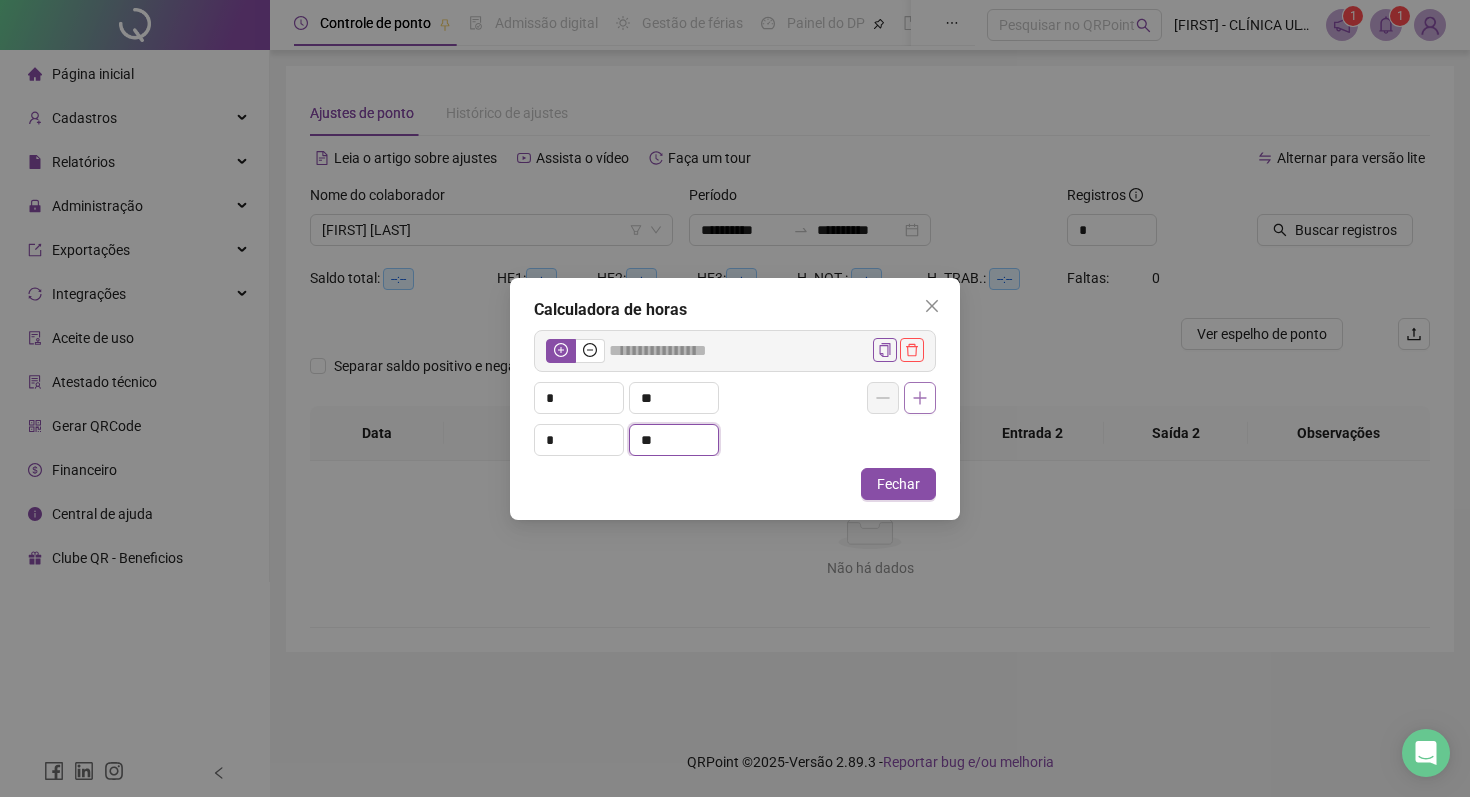type on "**" 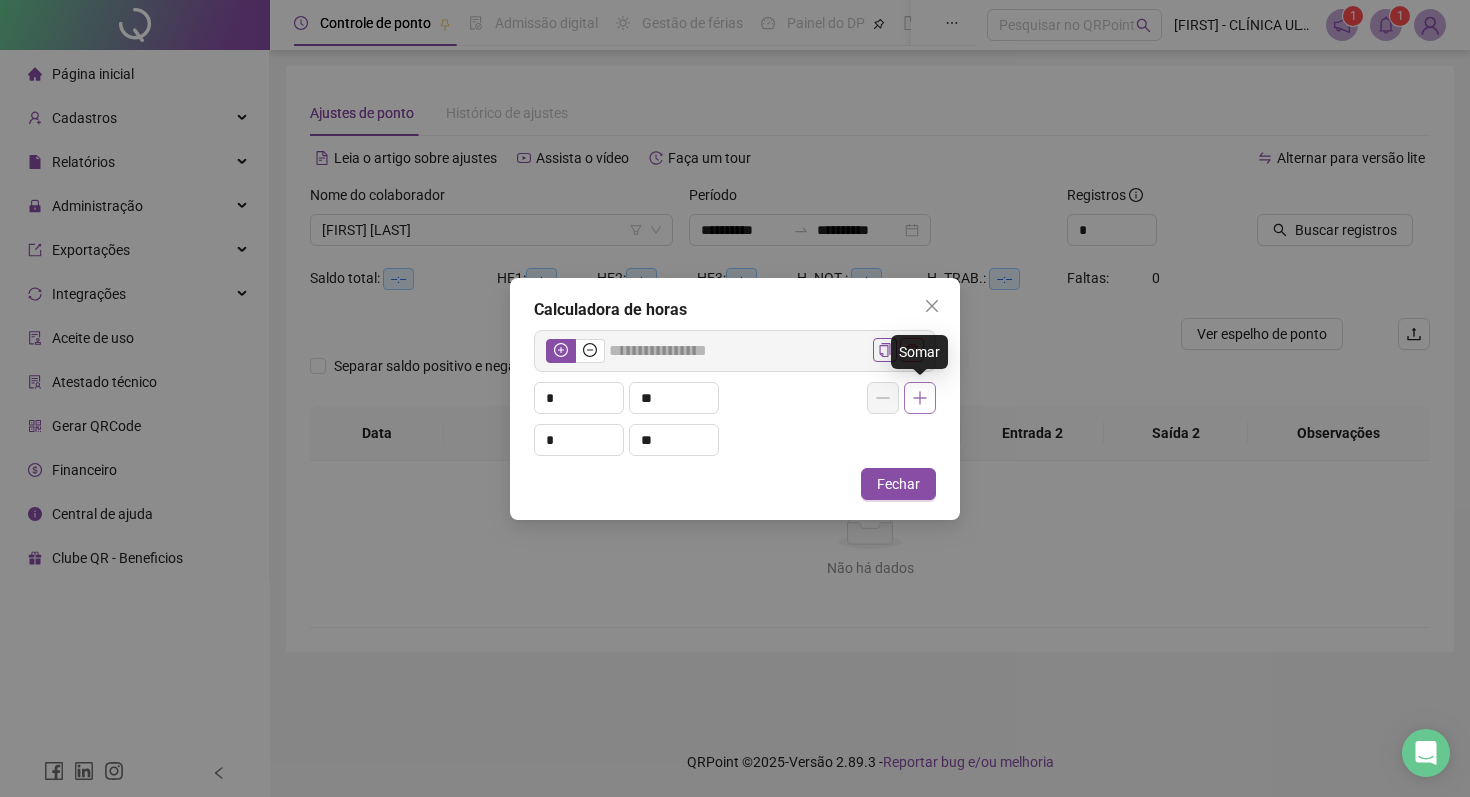 click 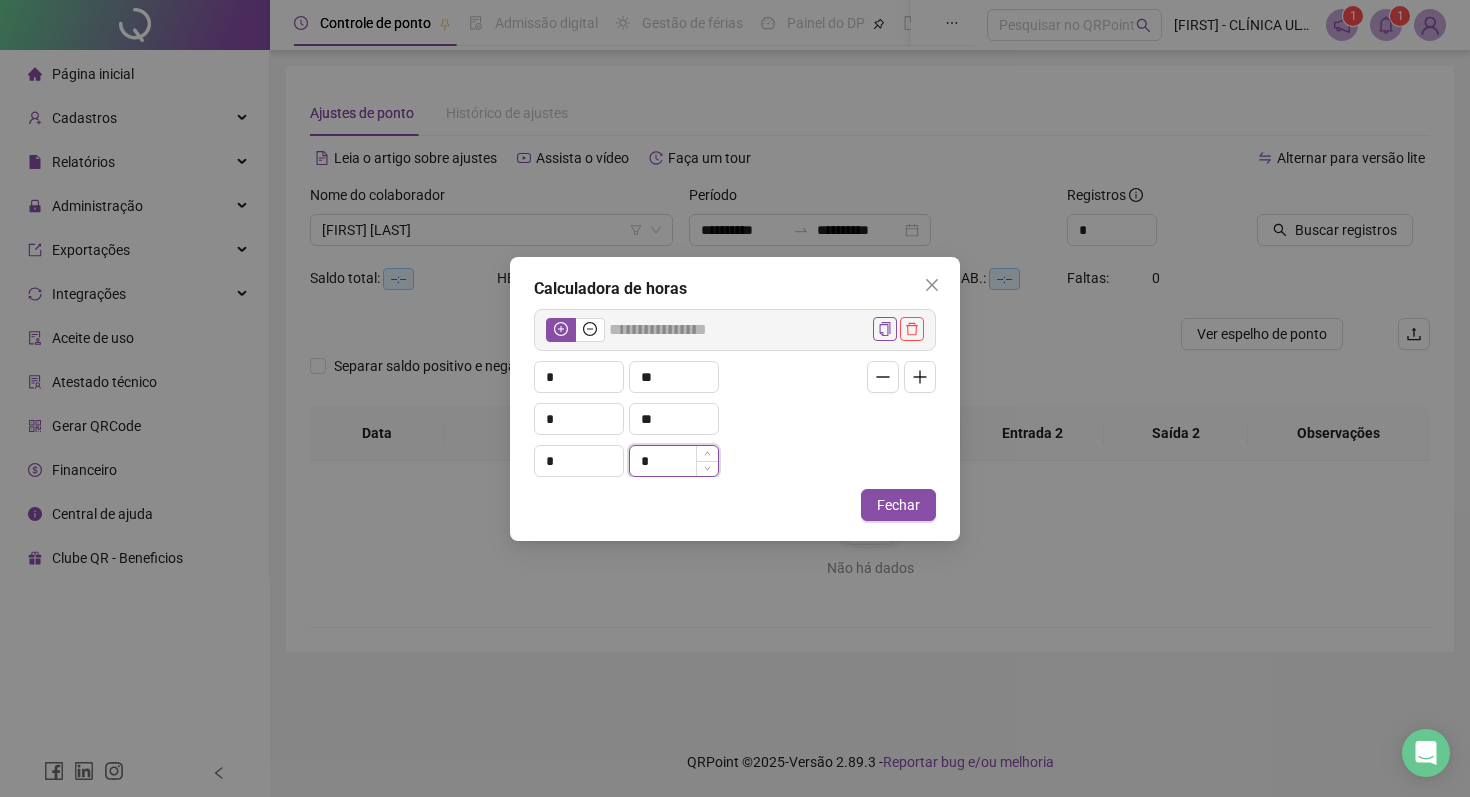 click on "*" at bounding box center [674, 461] 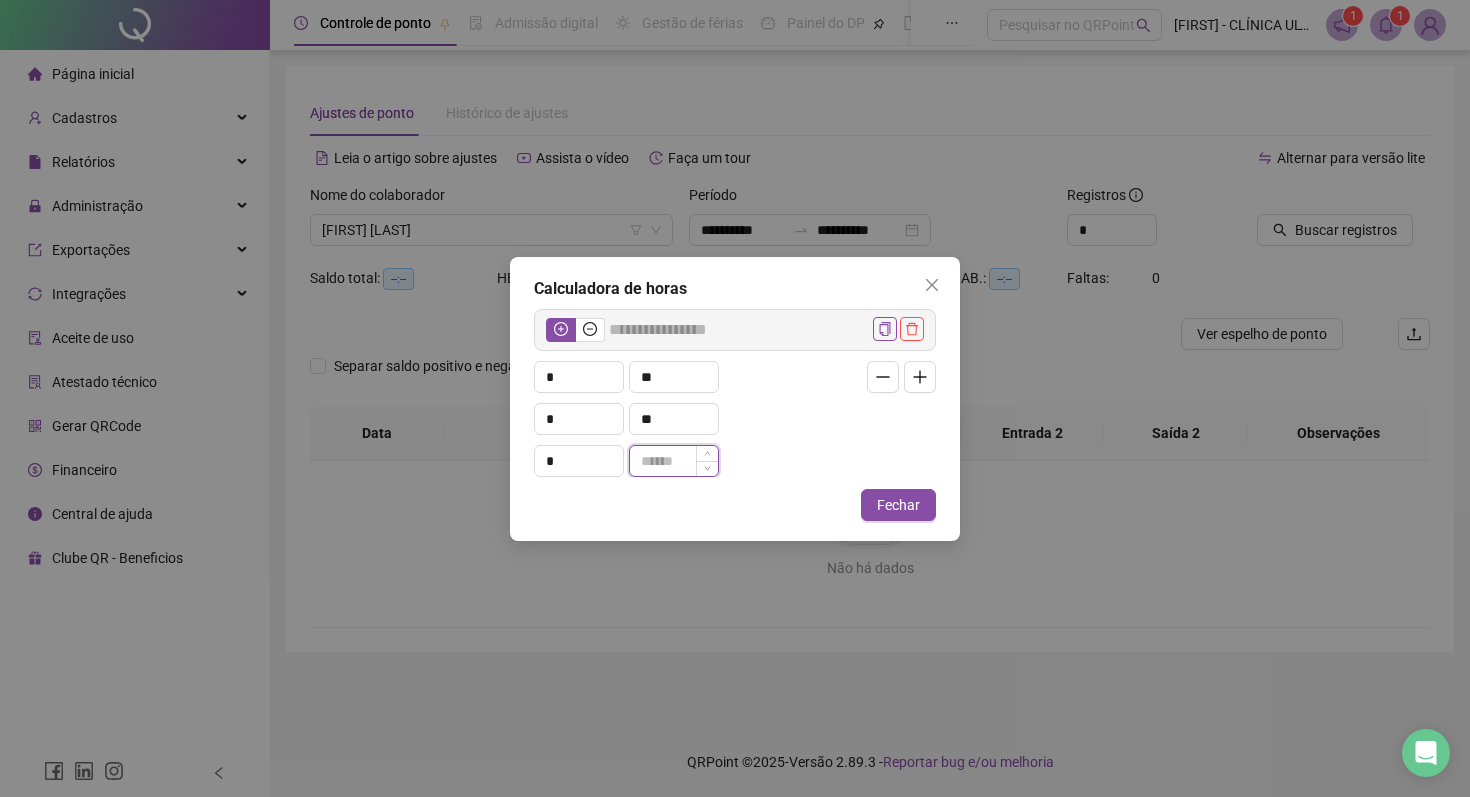 type on "*****" 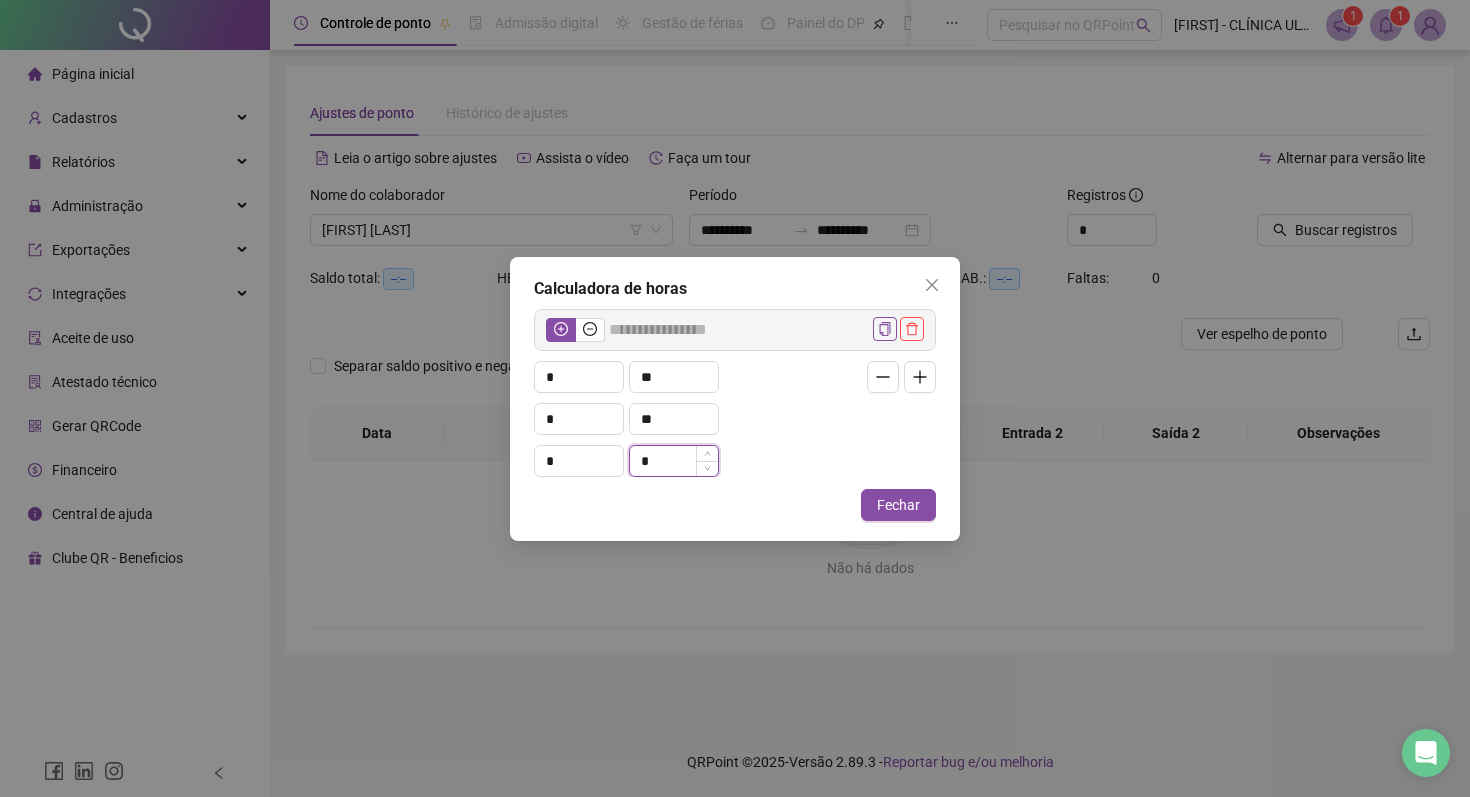 type on "*****" 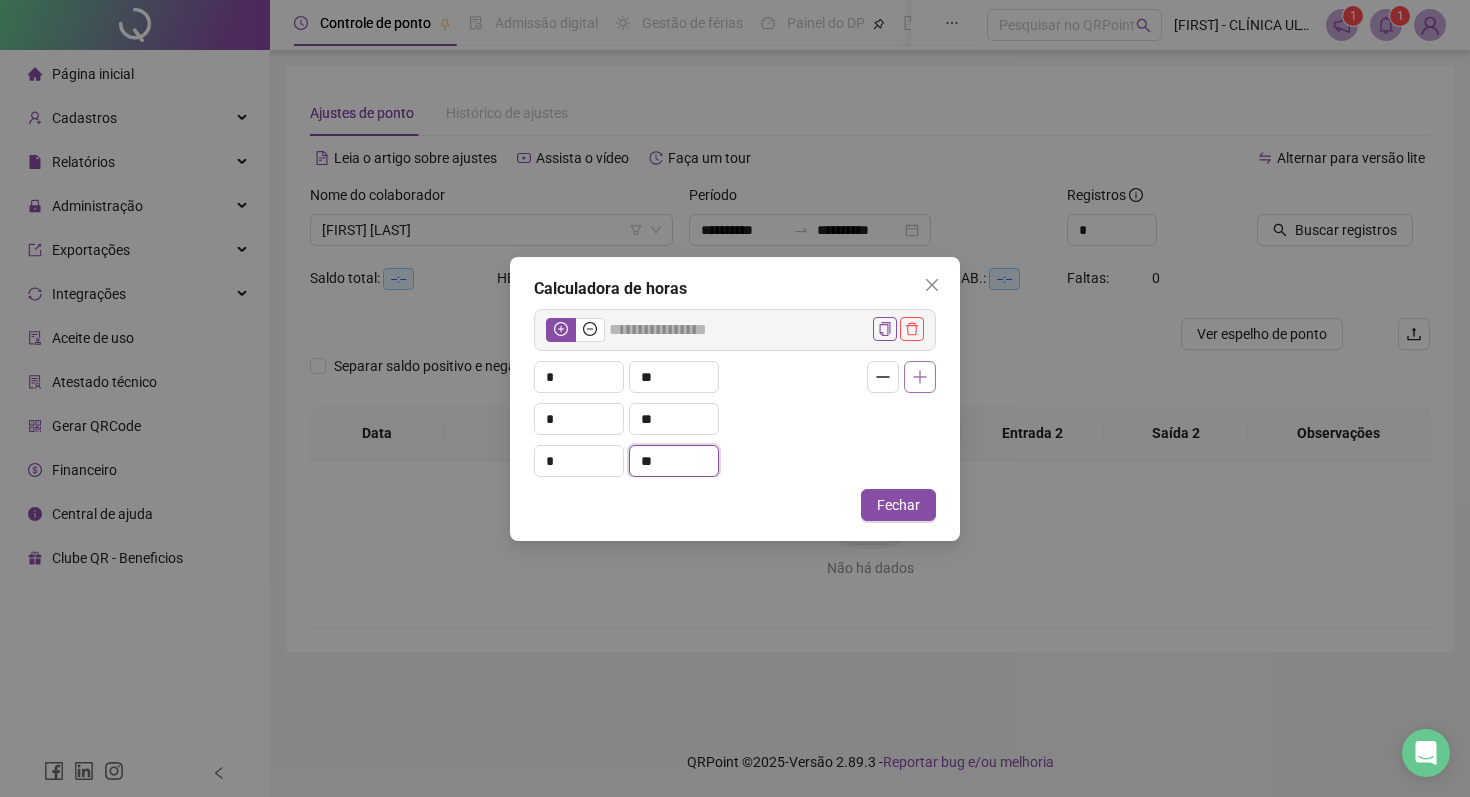 type on "**" 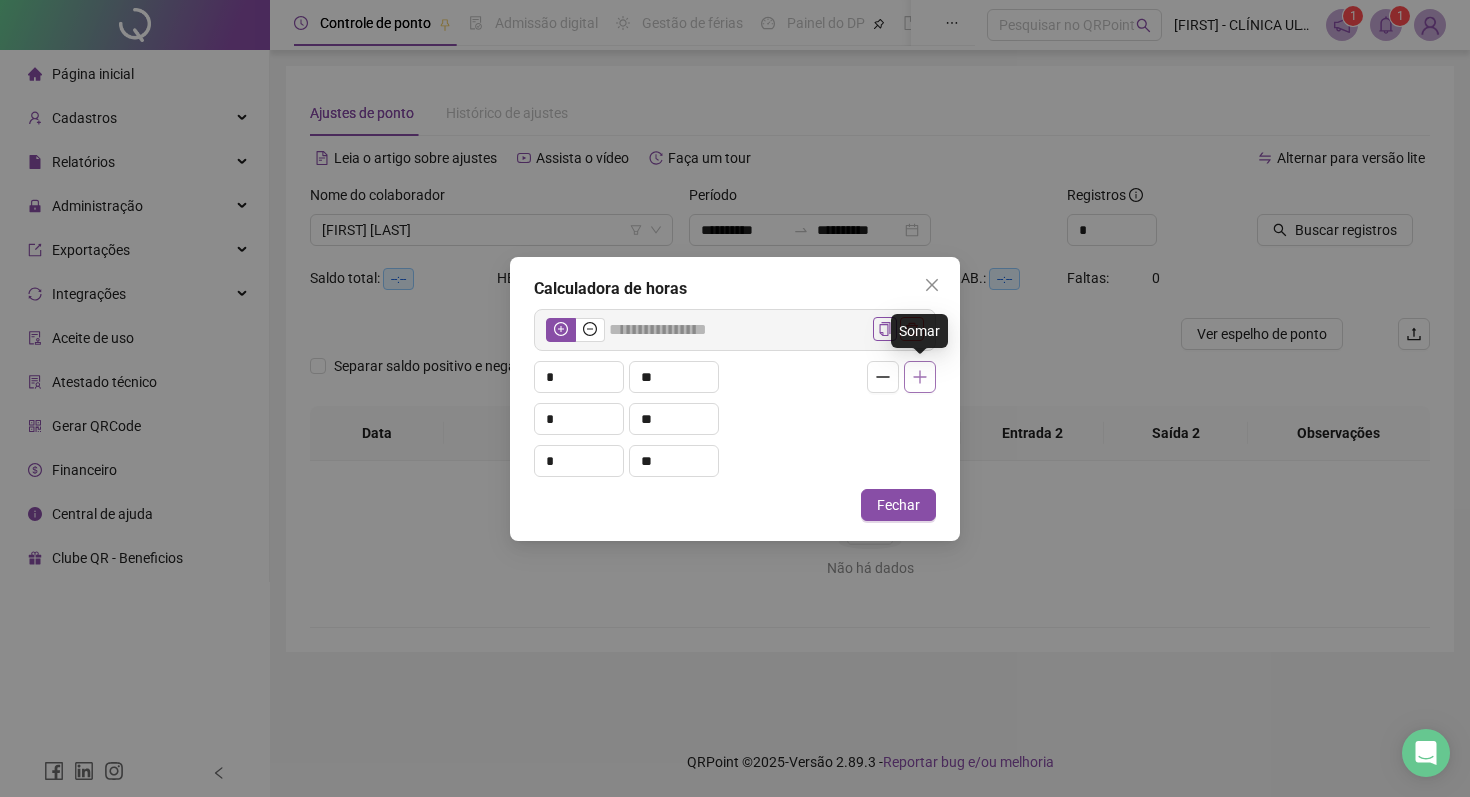 click 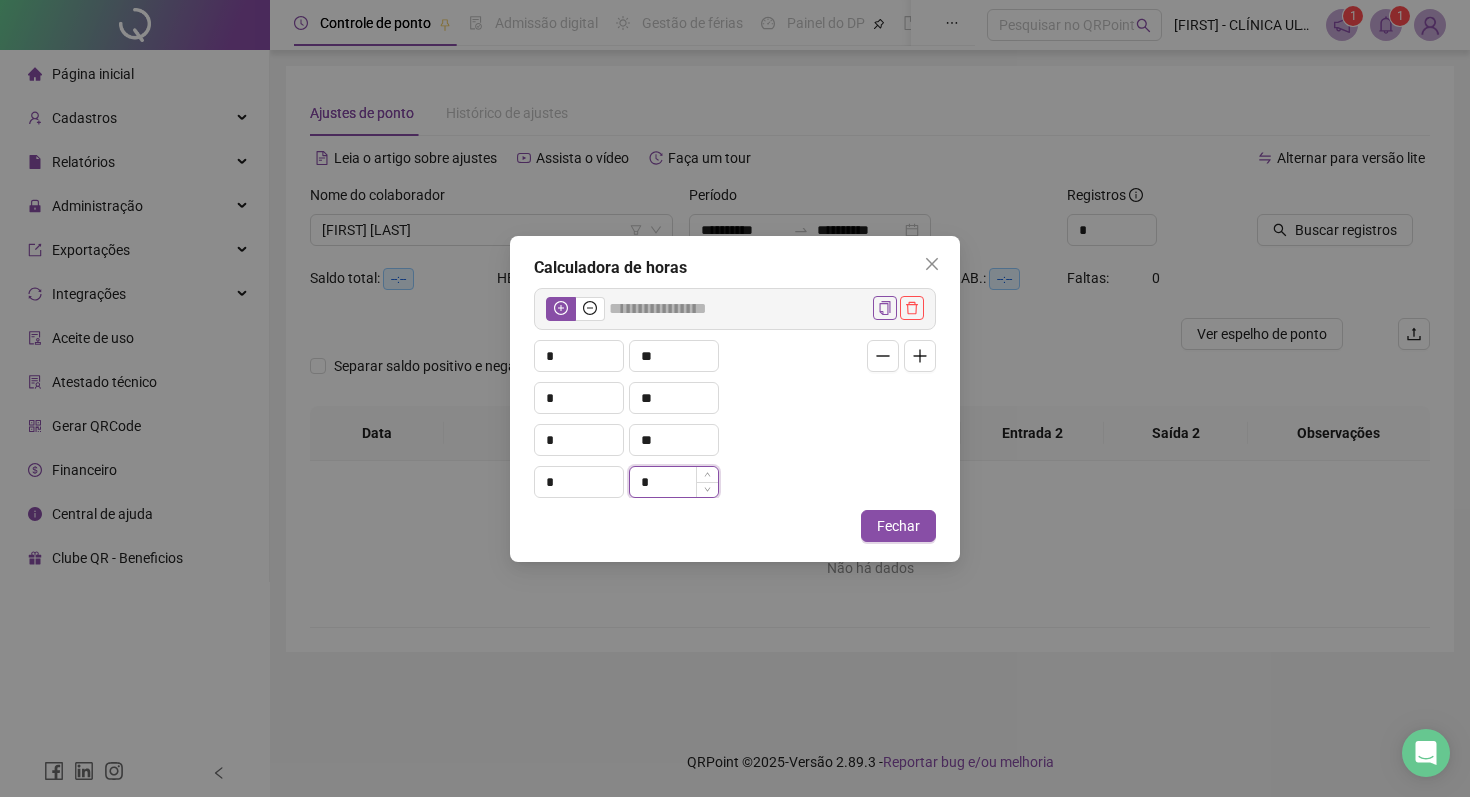 click on "*" at bounding box center (674, 482) 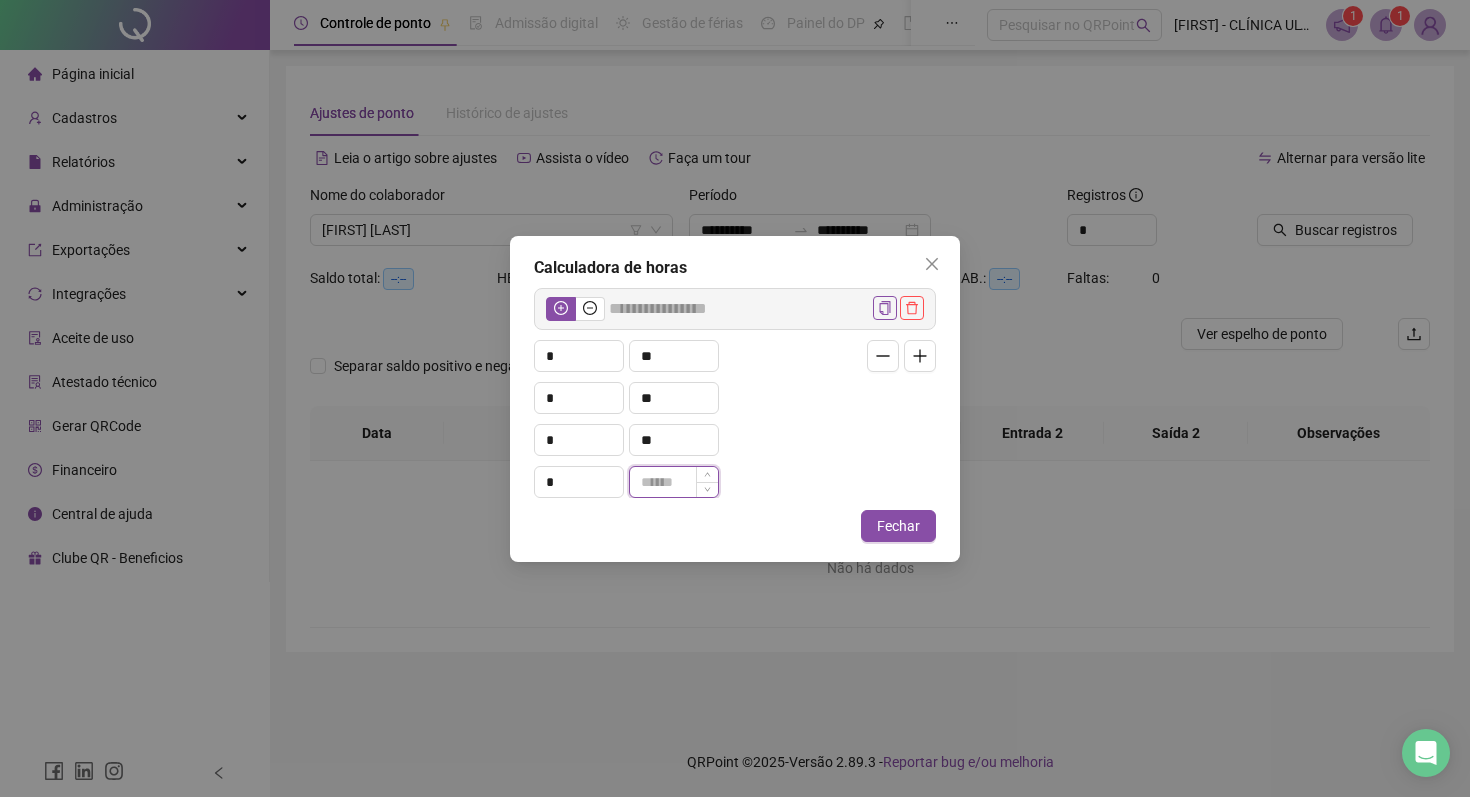 type on "*****" 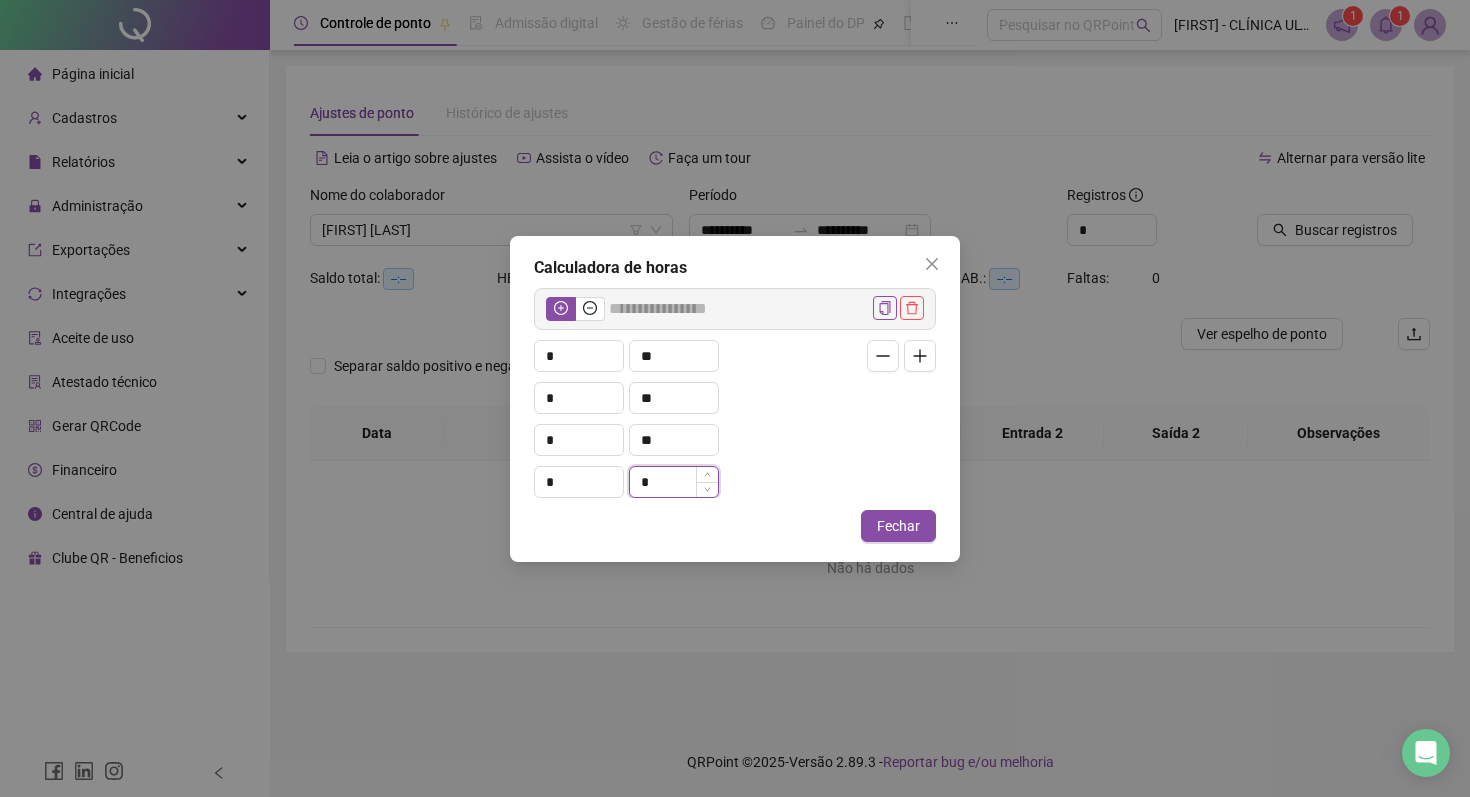 type on "*****" 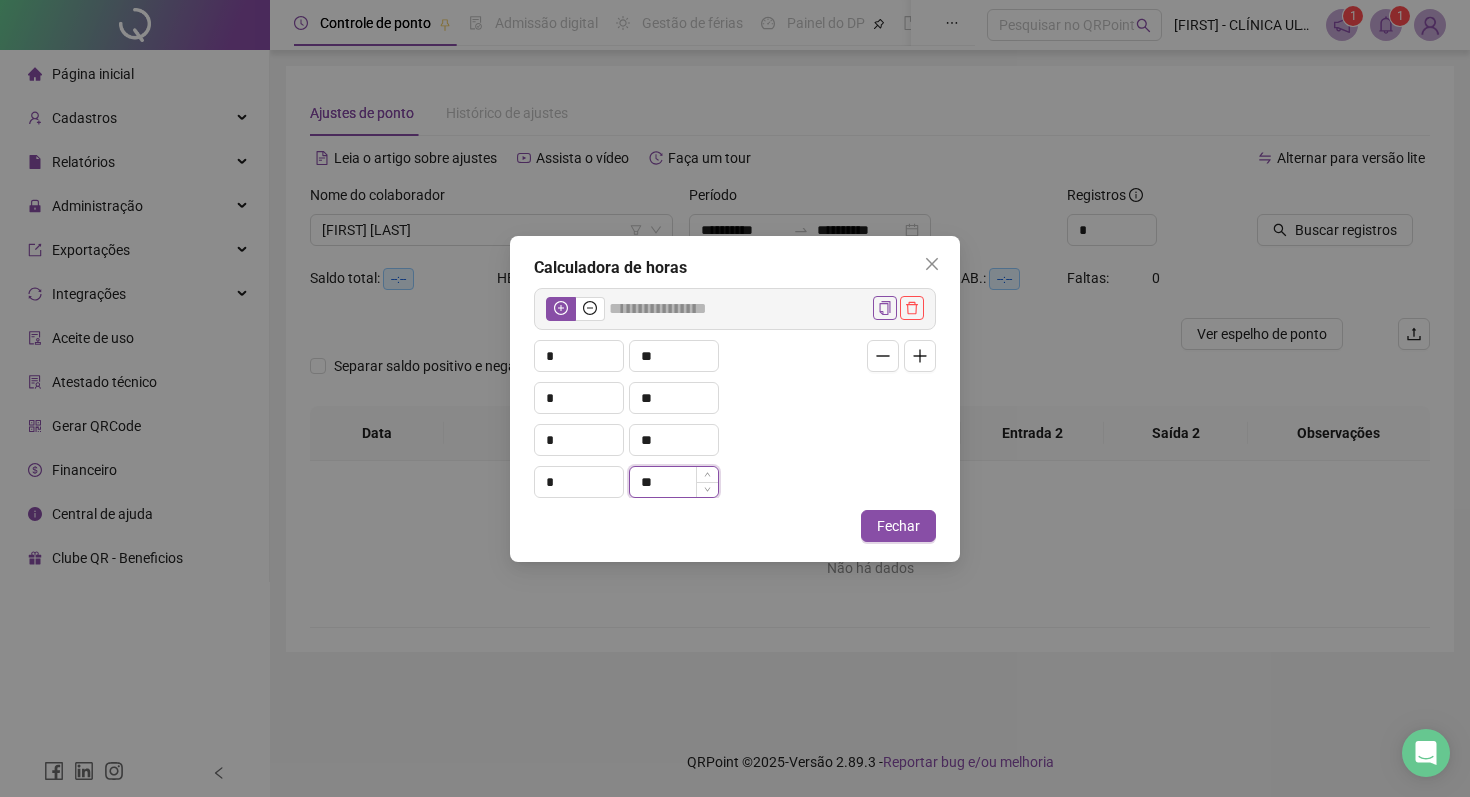 type on "*****" 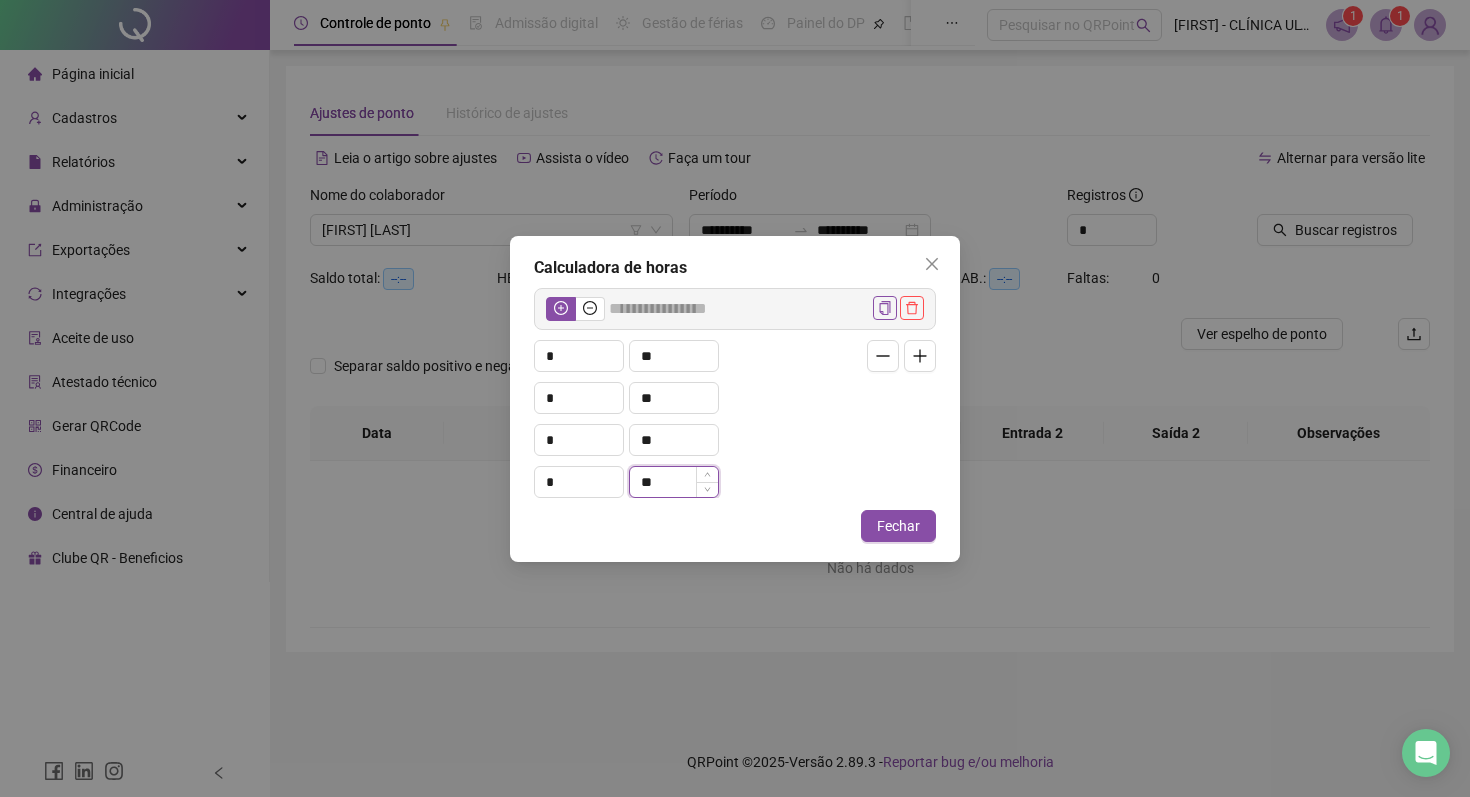 type on "*" 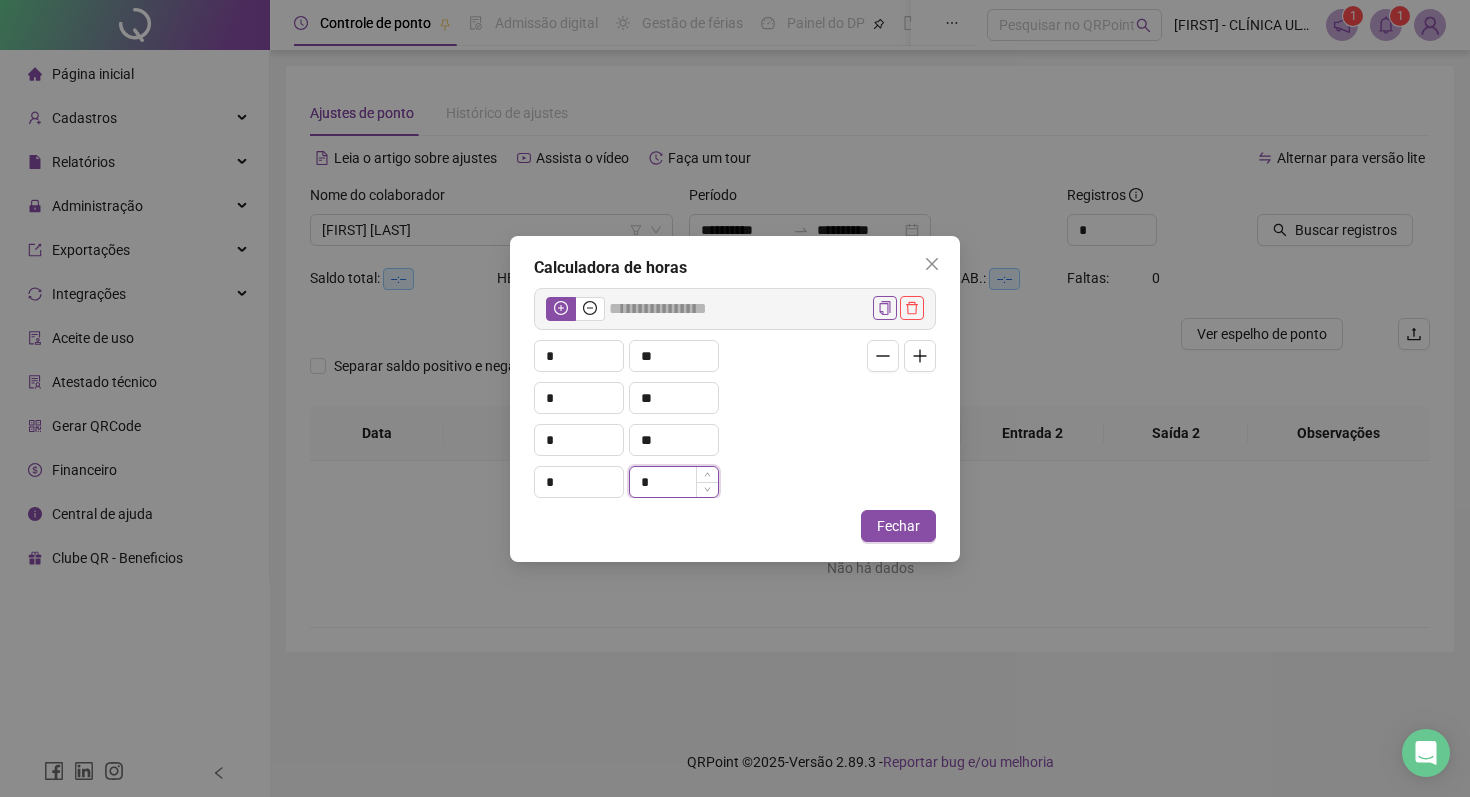 type on "*****" 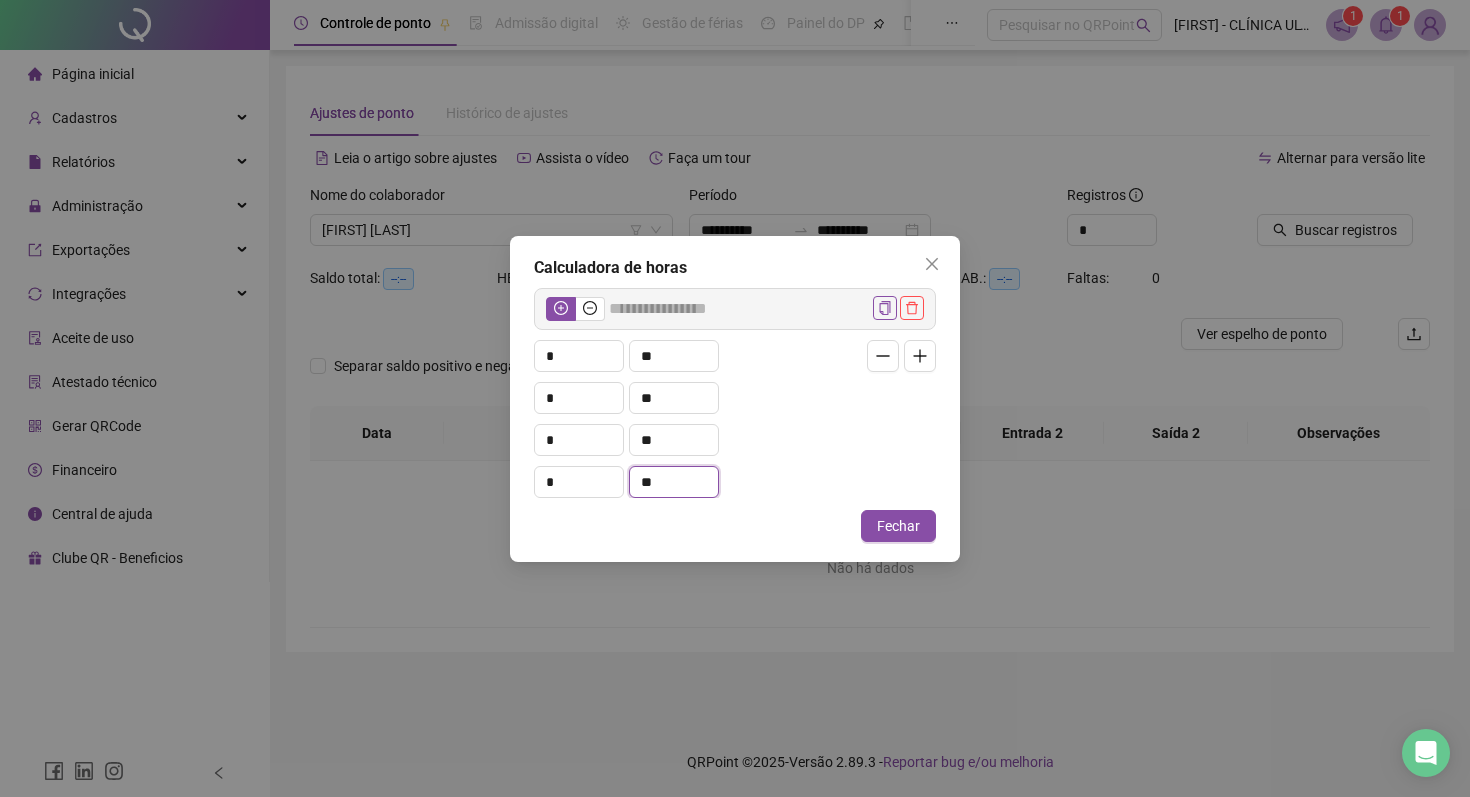type on "**" 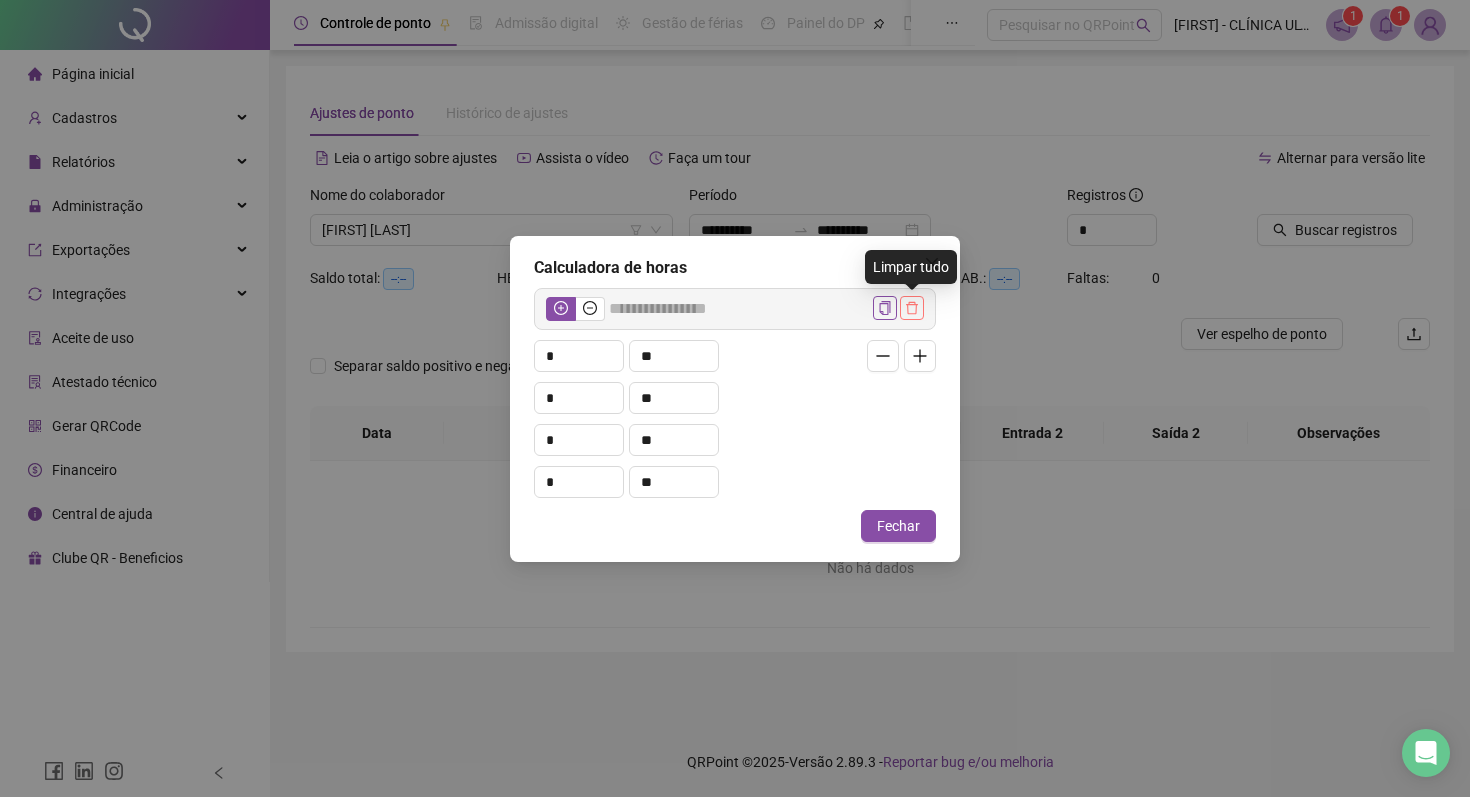 click 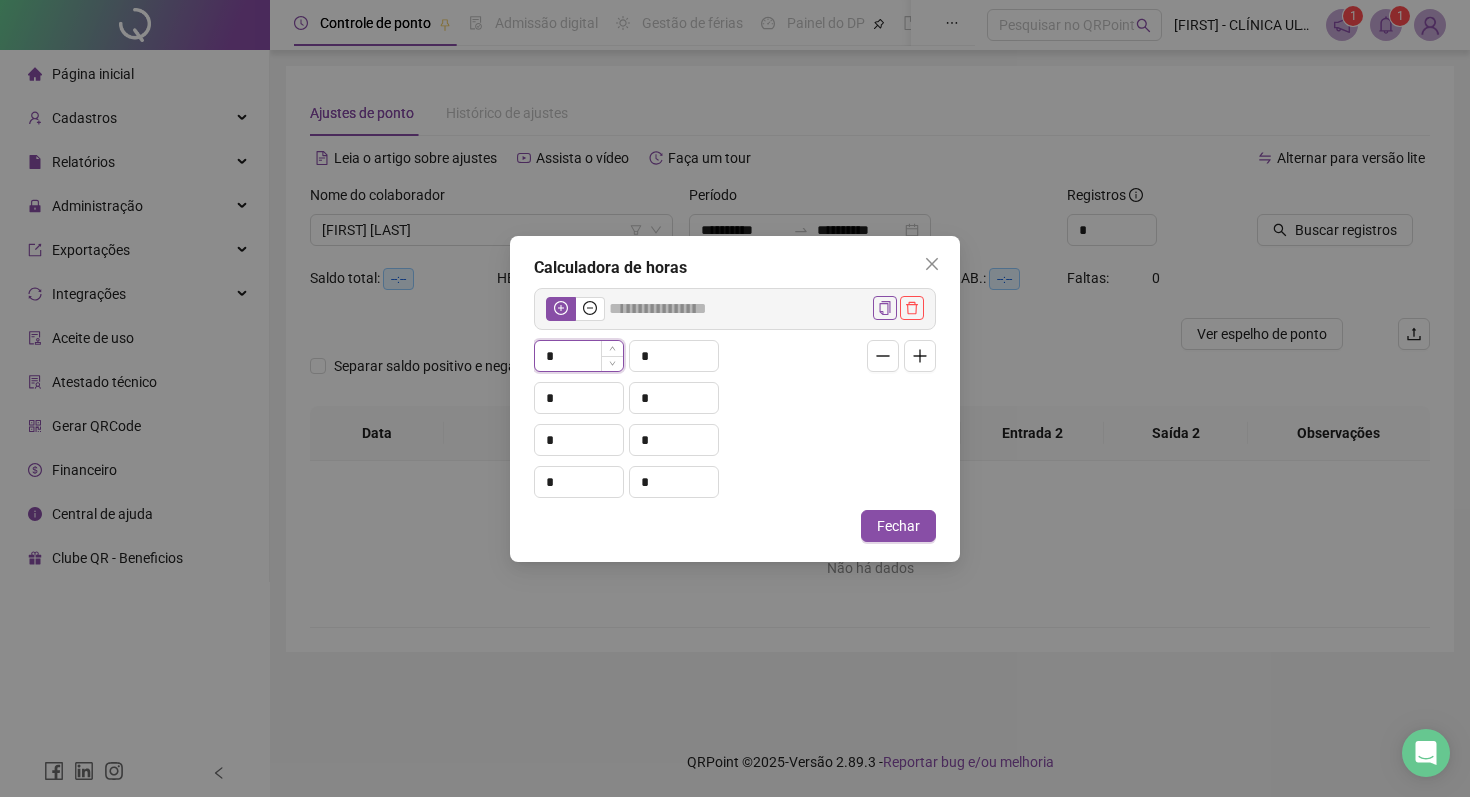 click on "*" at bounding box center [579, 356] 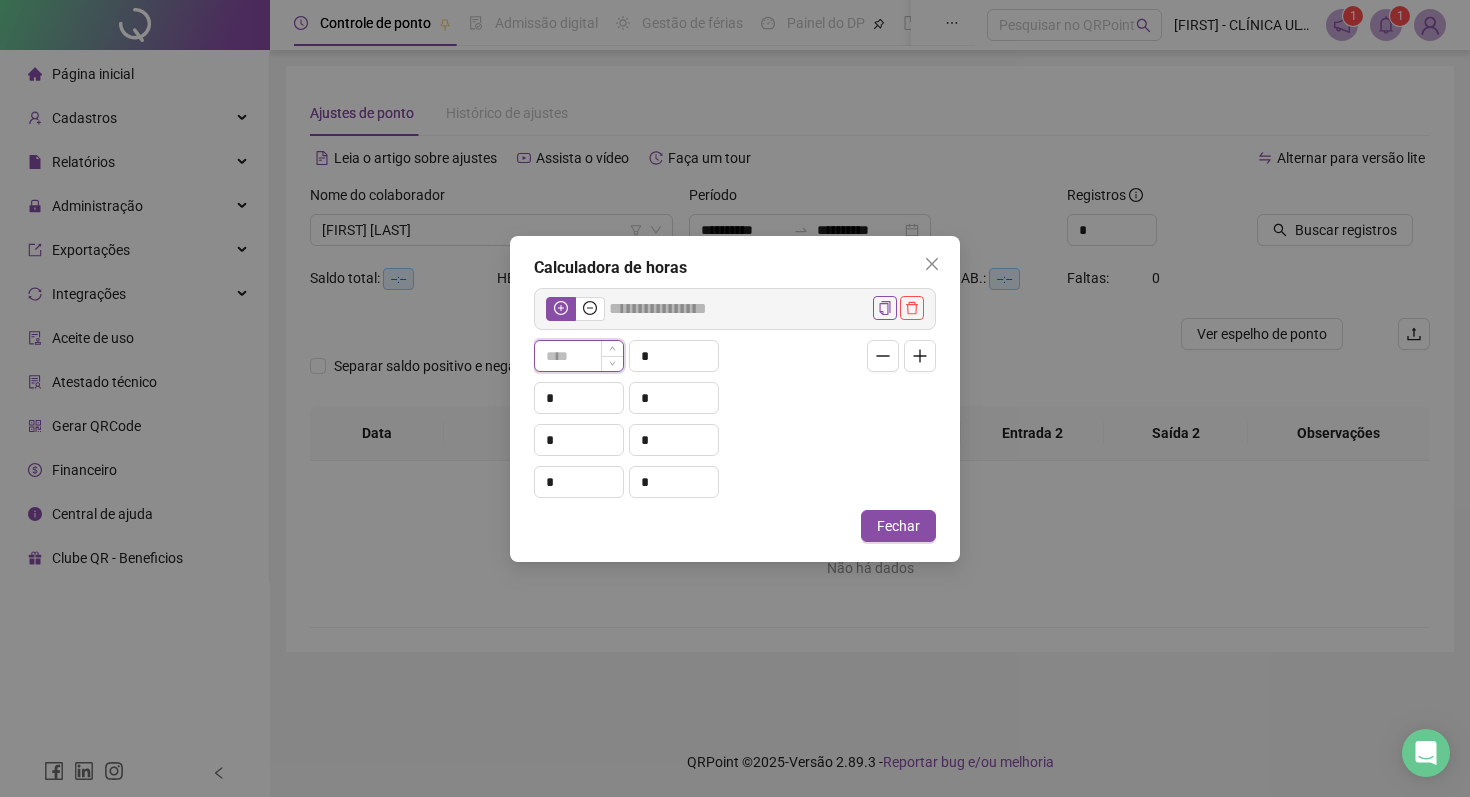 type on "*****" 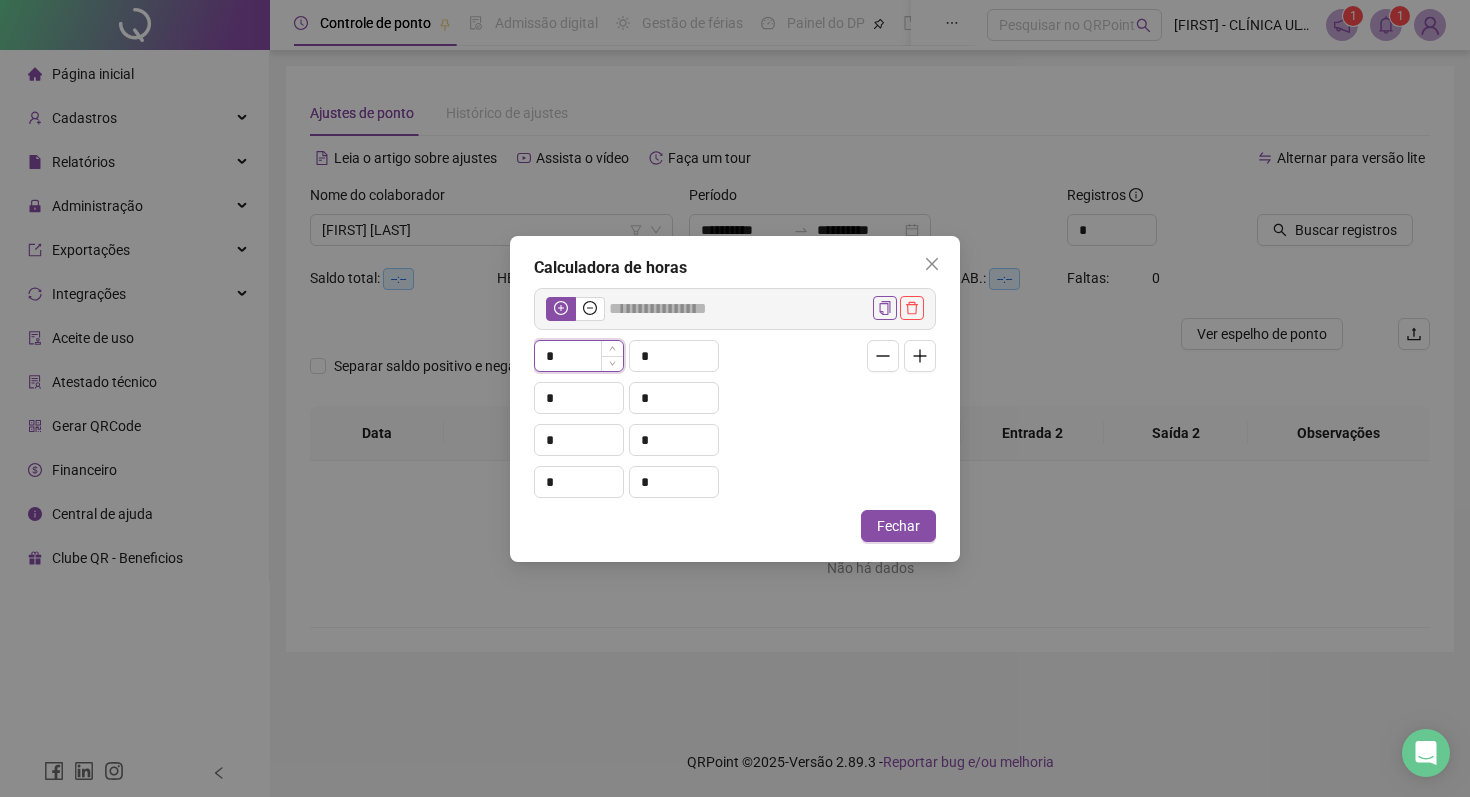 type on "*****" 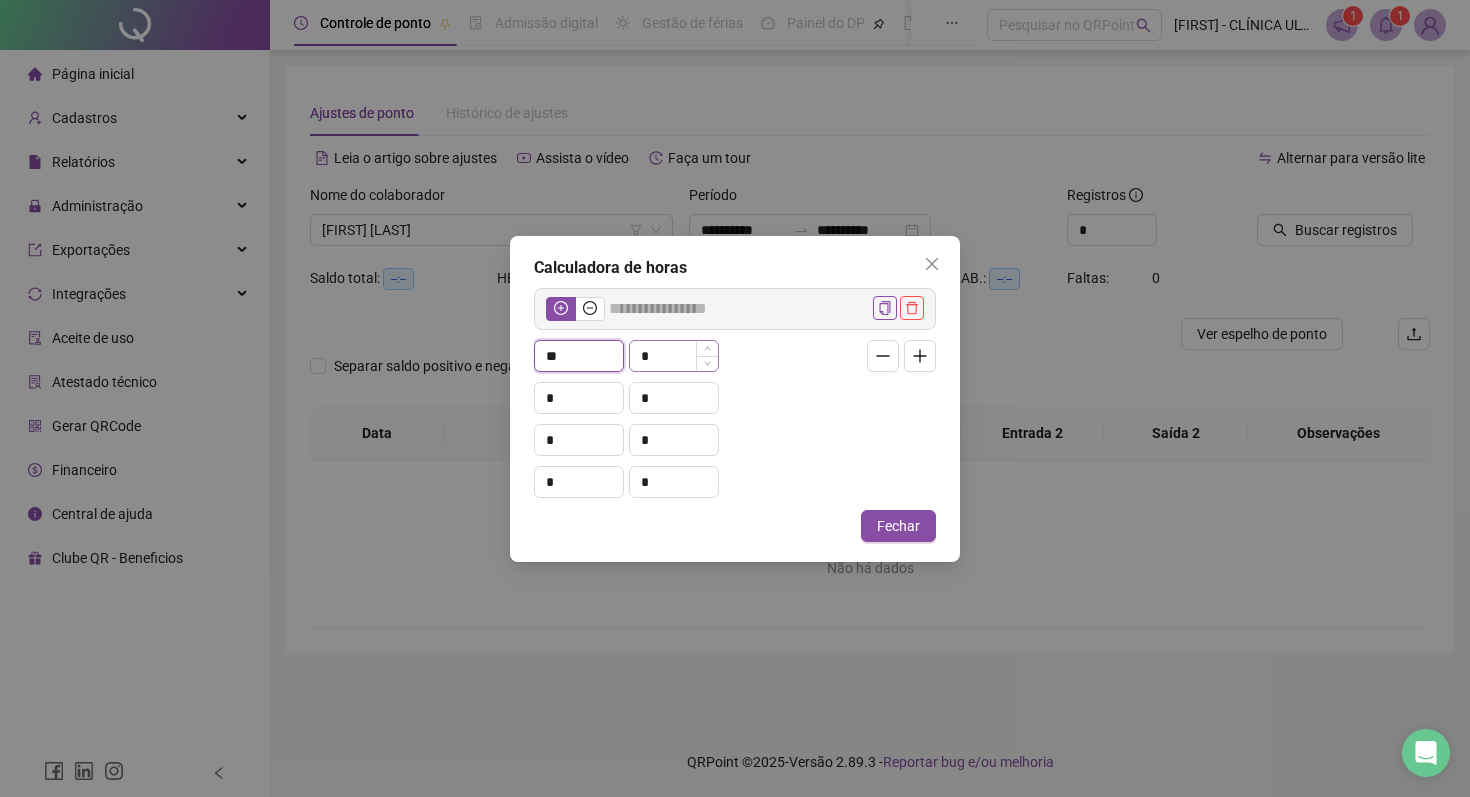 type on "**" 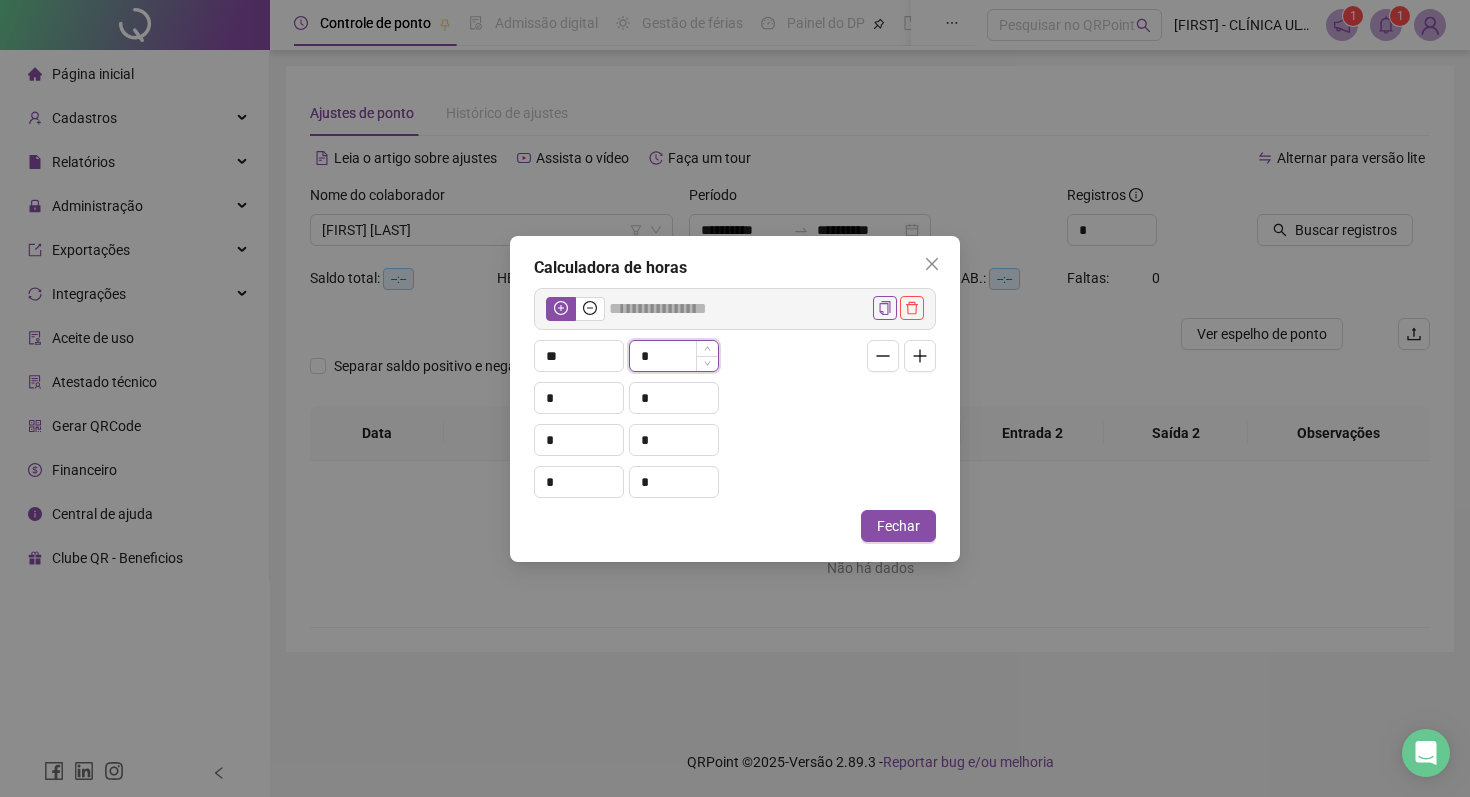 click on "*" at bounding box center (674, 356) 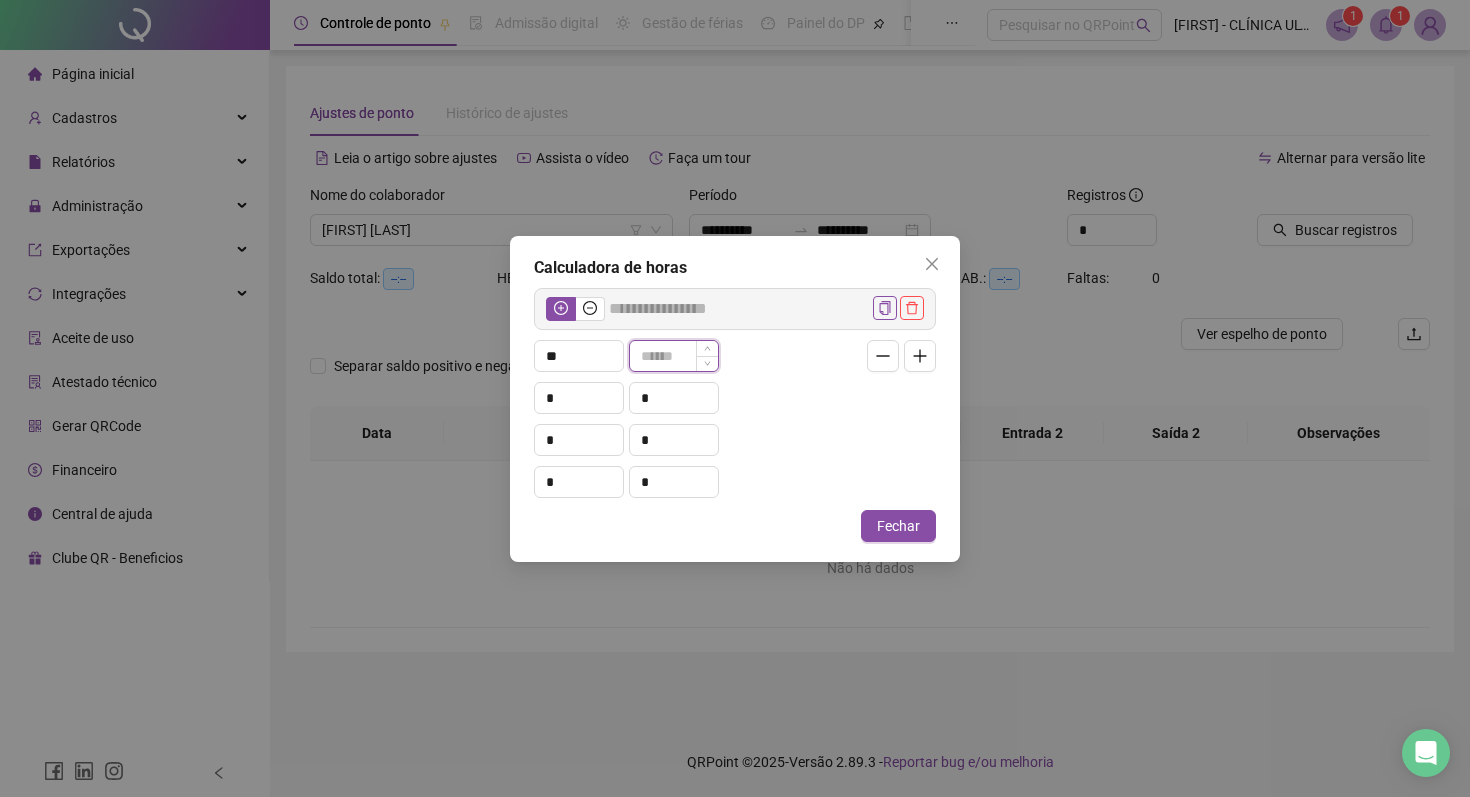 type on "*****" 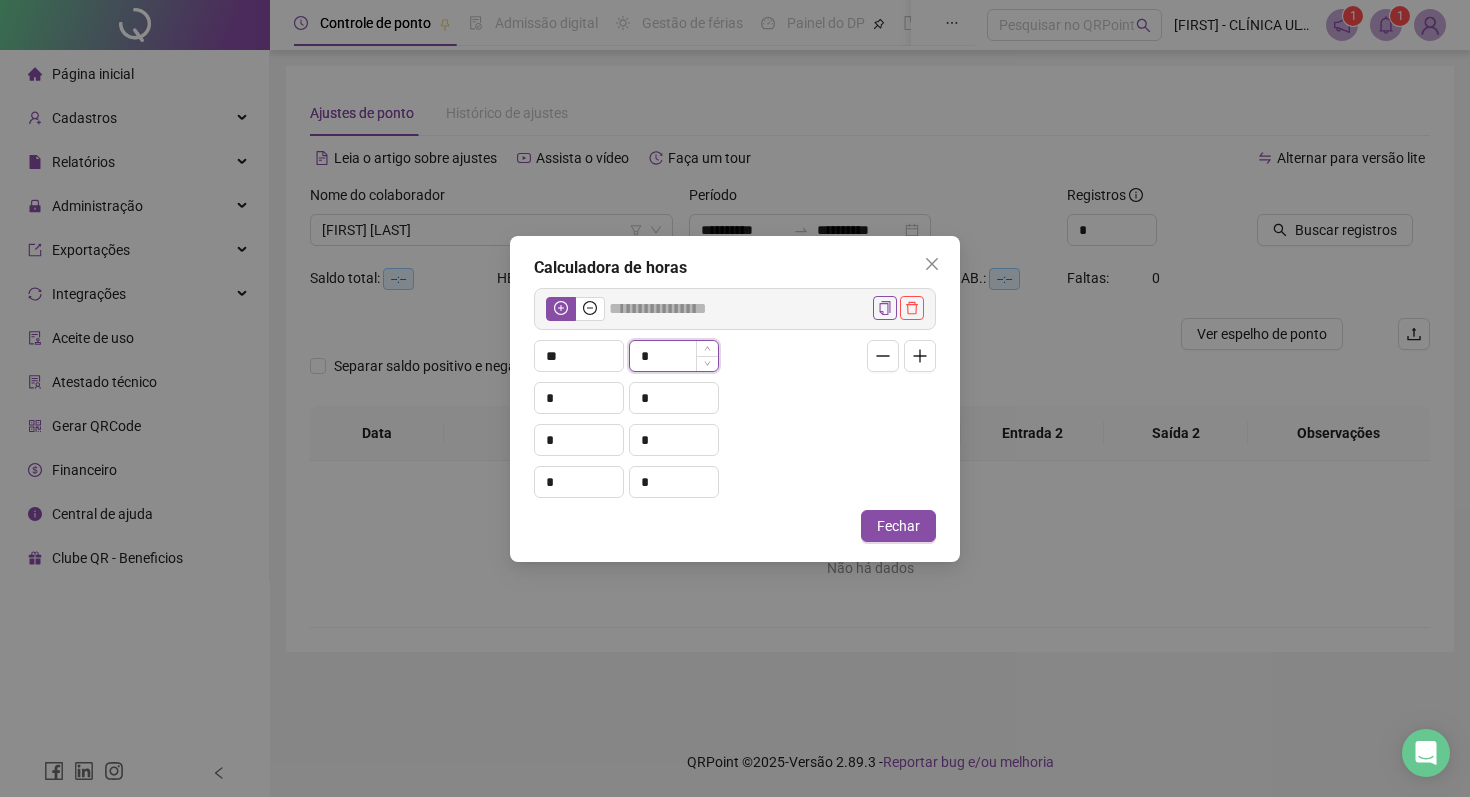type on "*****" 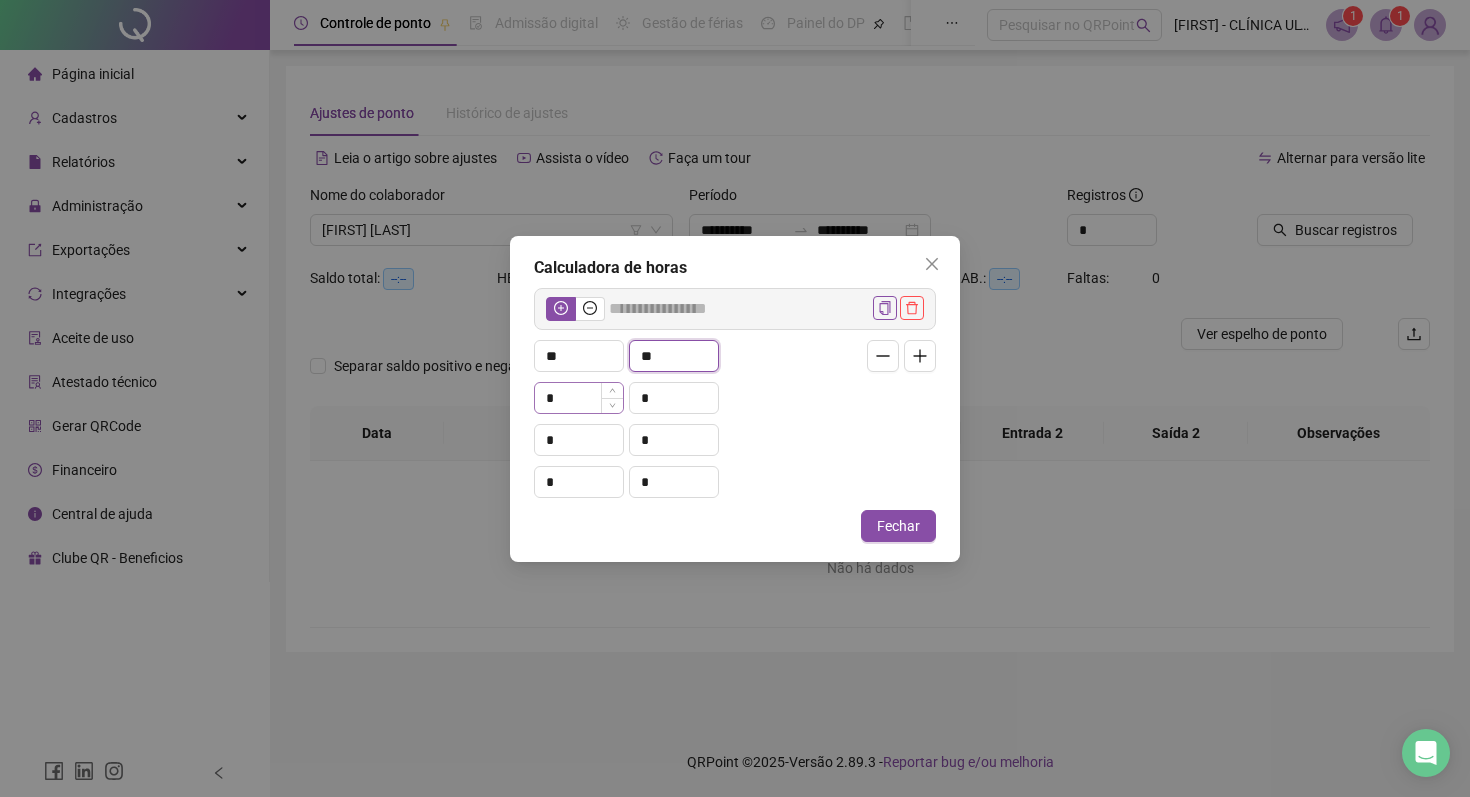 type on "**" 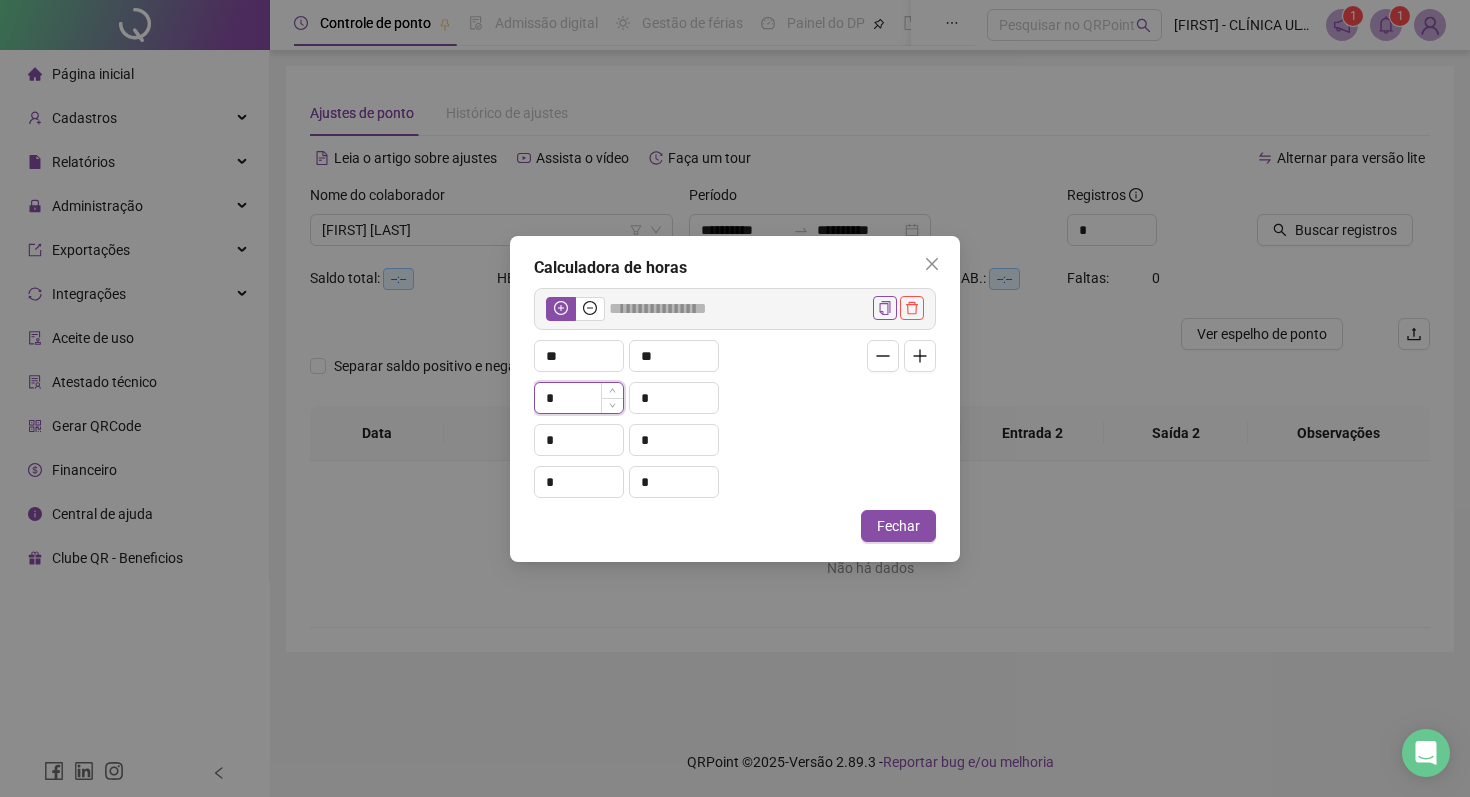 click on "*" at bounding box center [579, 398] 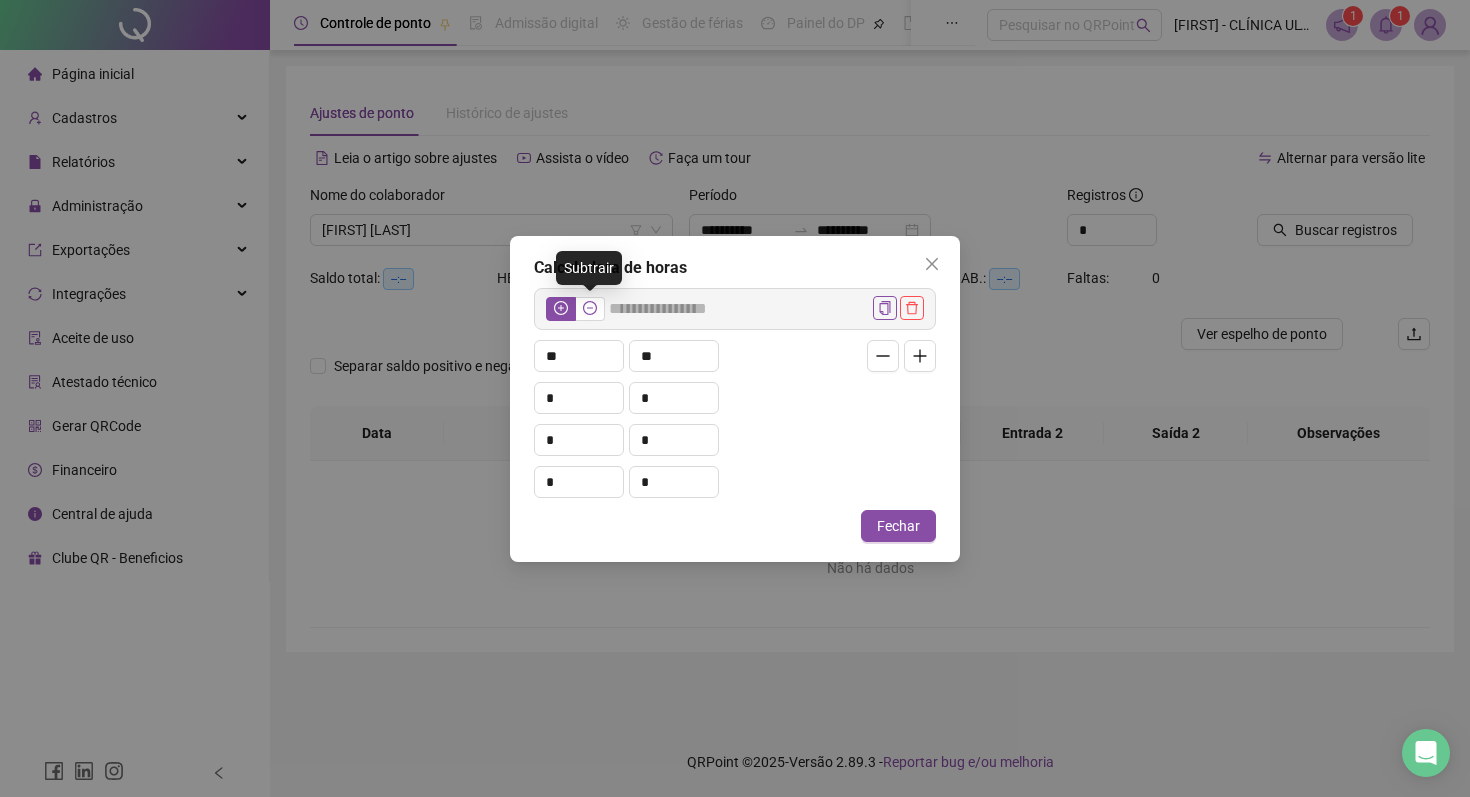 click at bounding box center (590, 309) 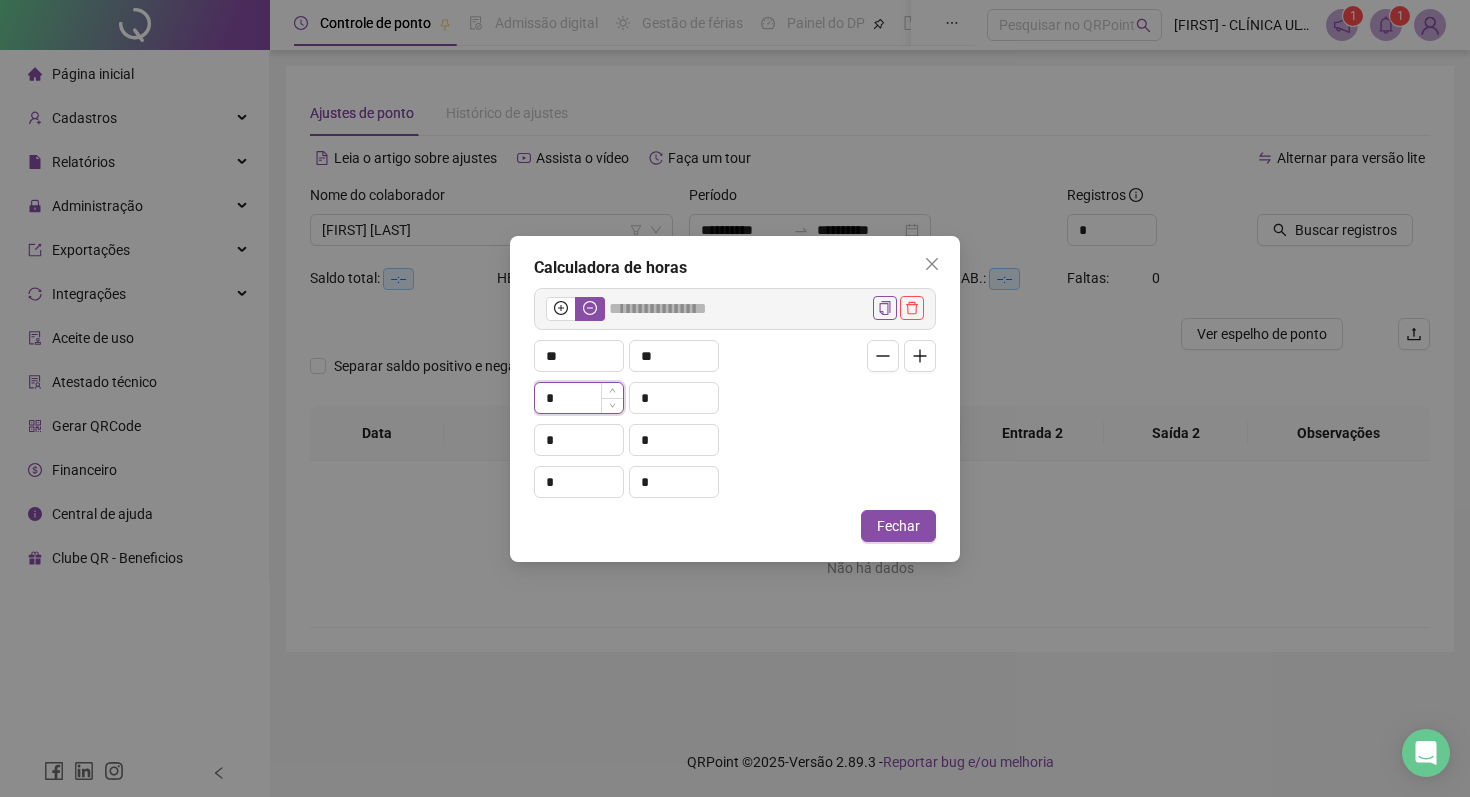 click on "*" at bounding box center [579, 398] 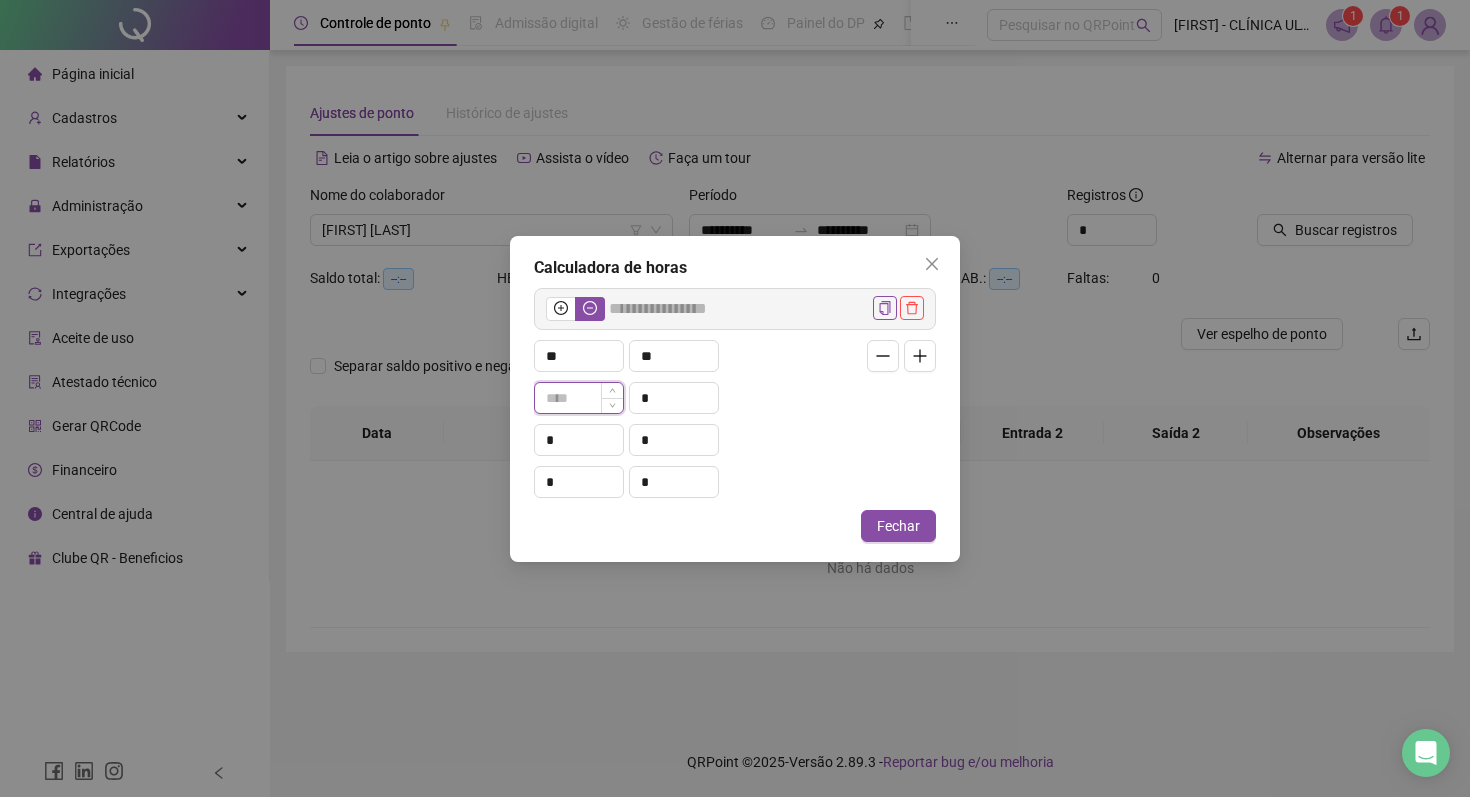 type on "*****" 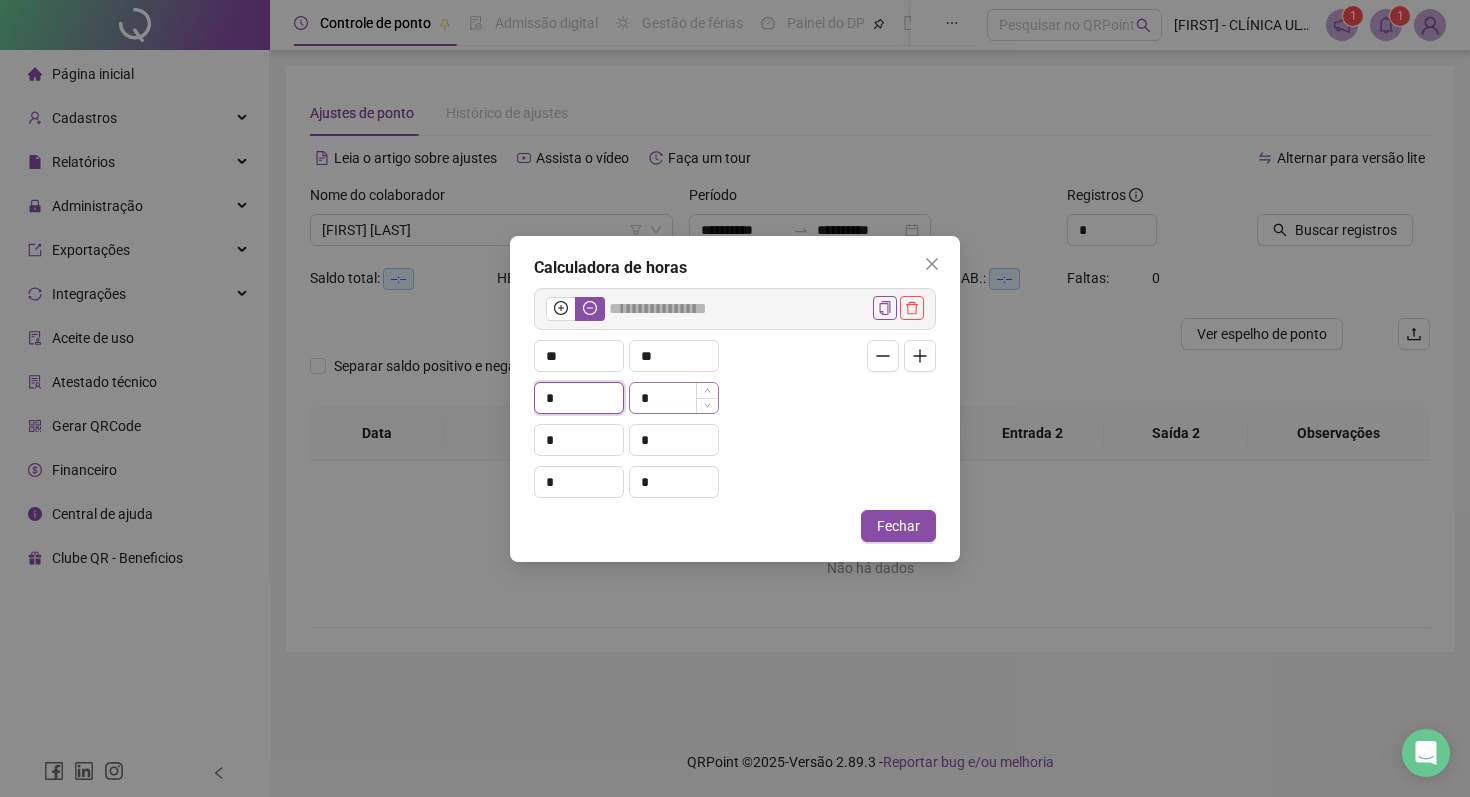 type on "*" 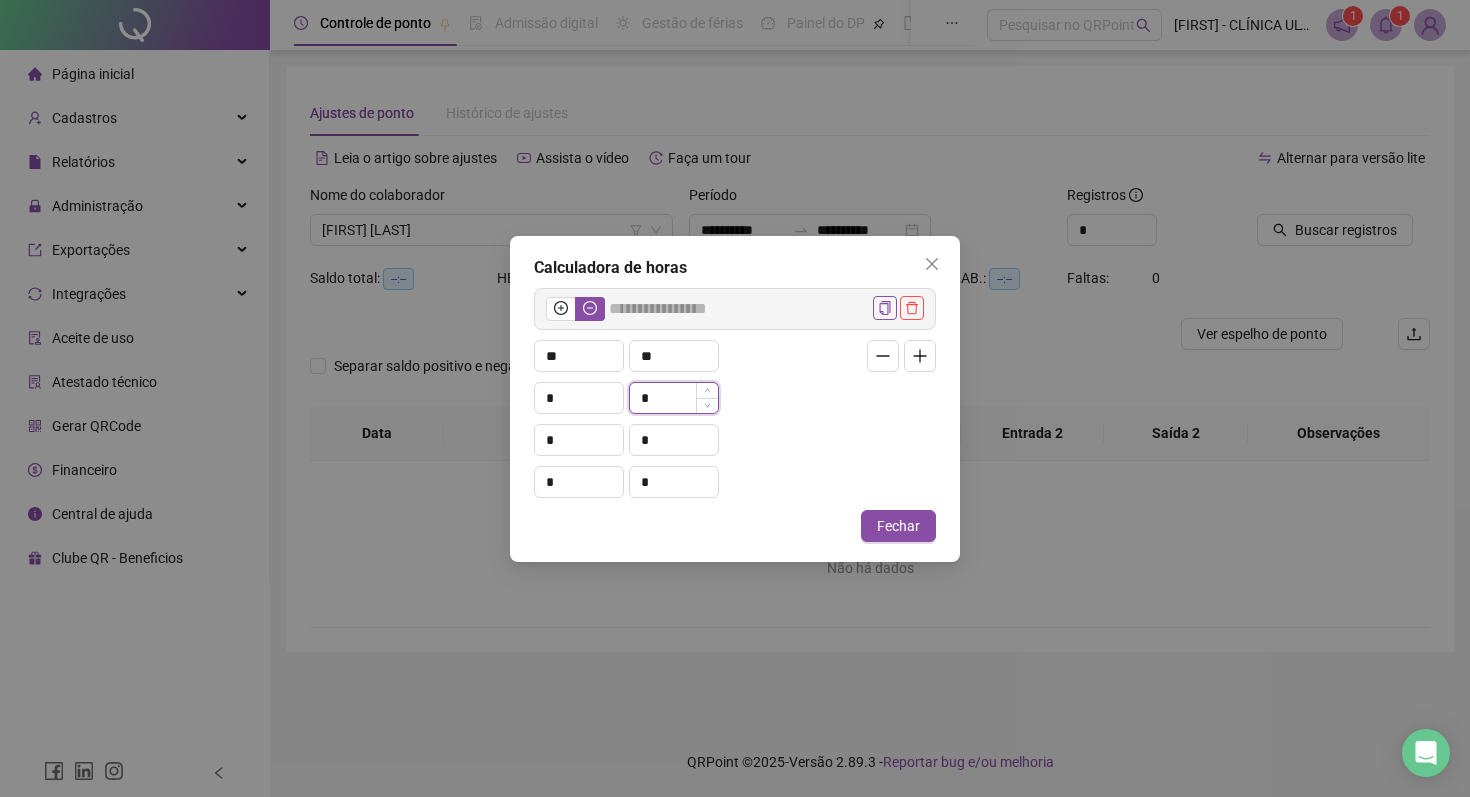 click on "*" at bounding box center (674, 398) 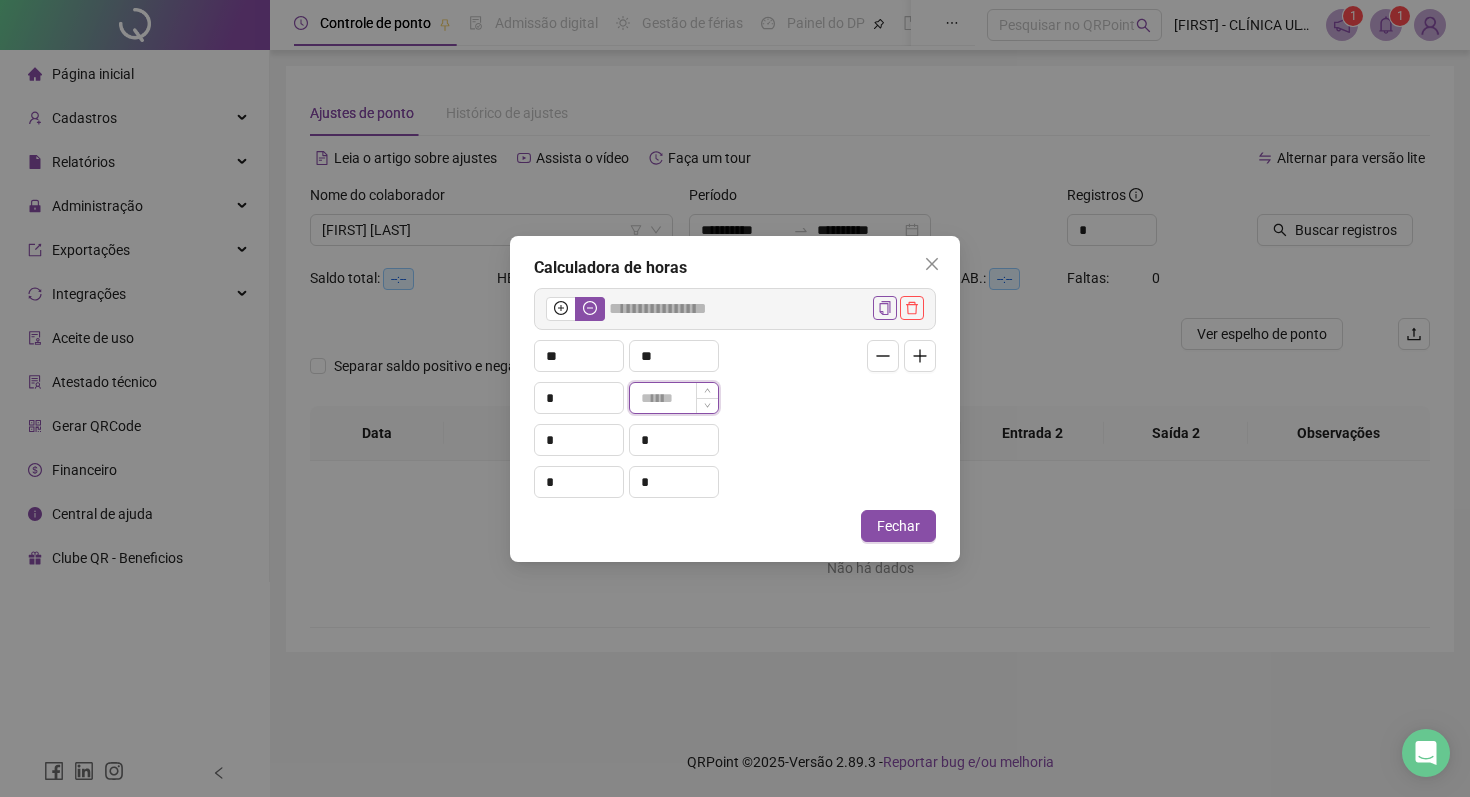 type on "*****" 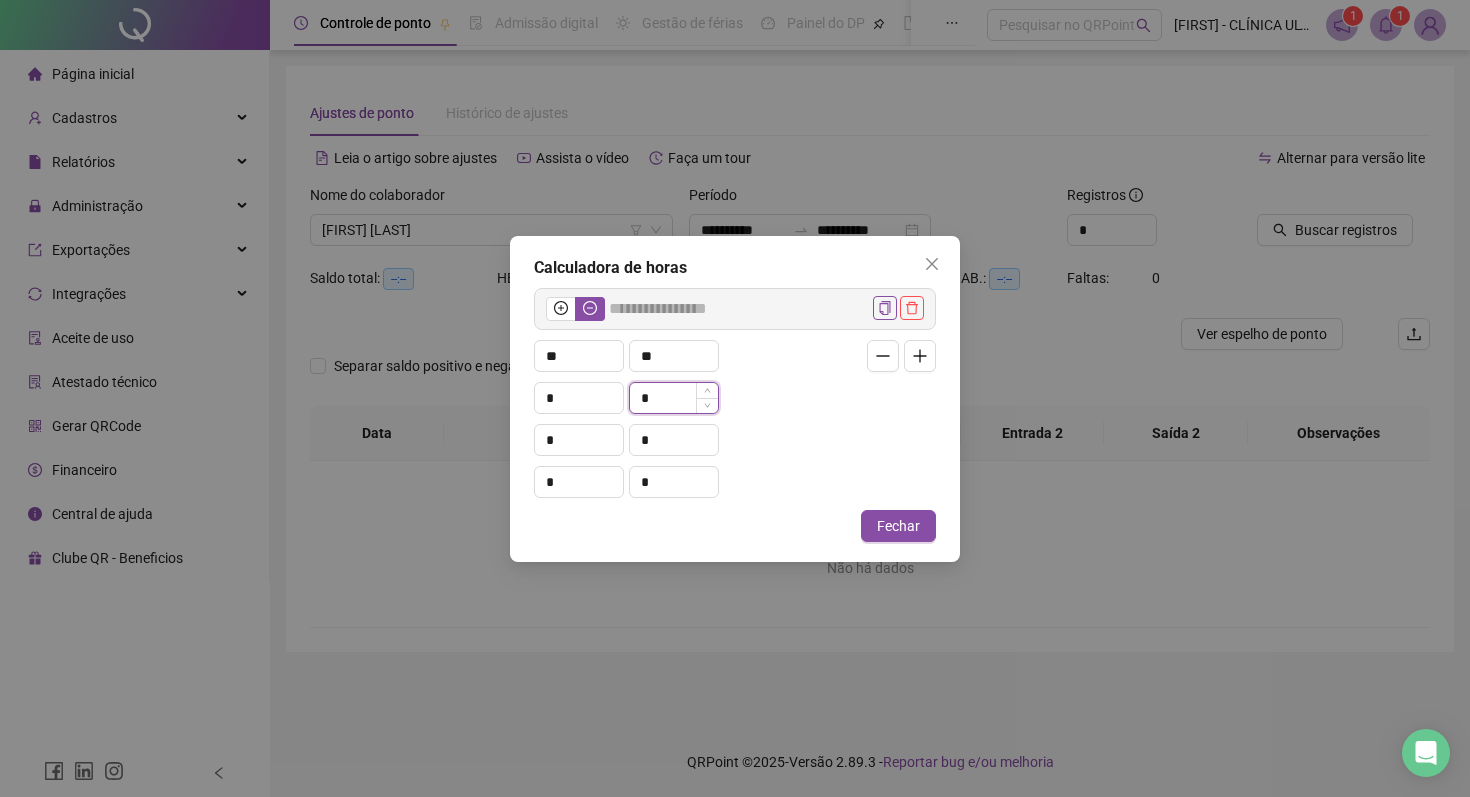 type on "*****" 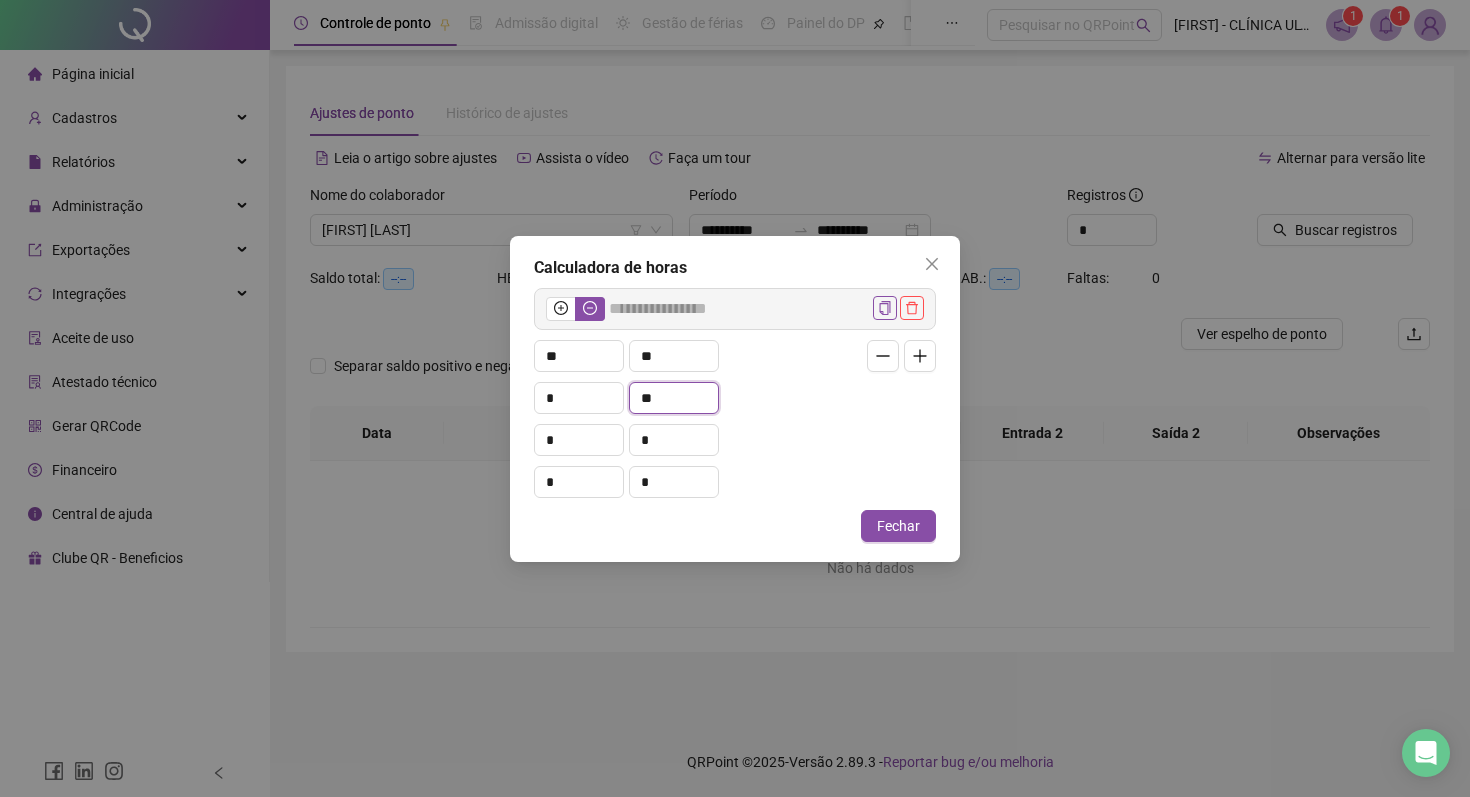 type on "**" 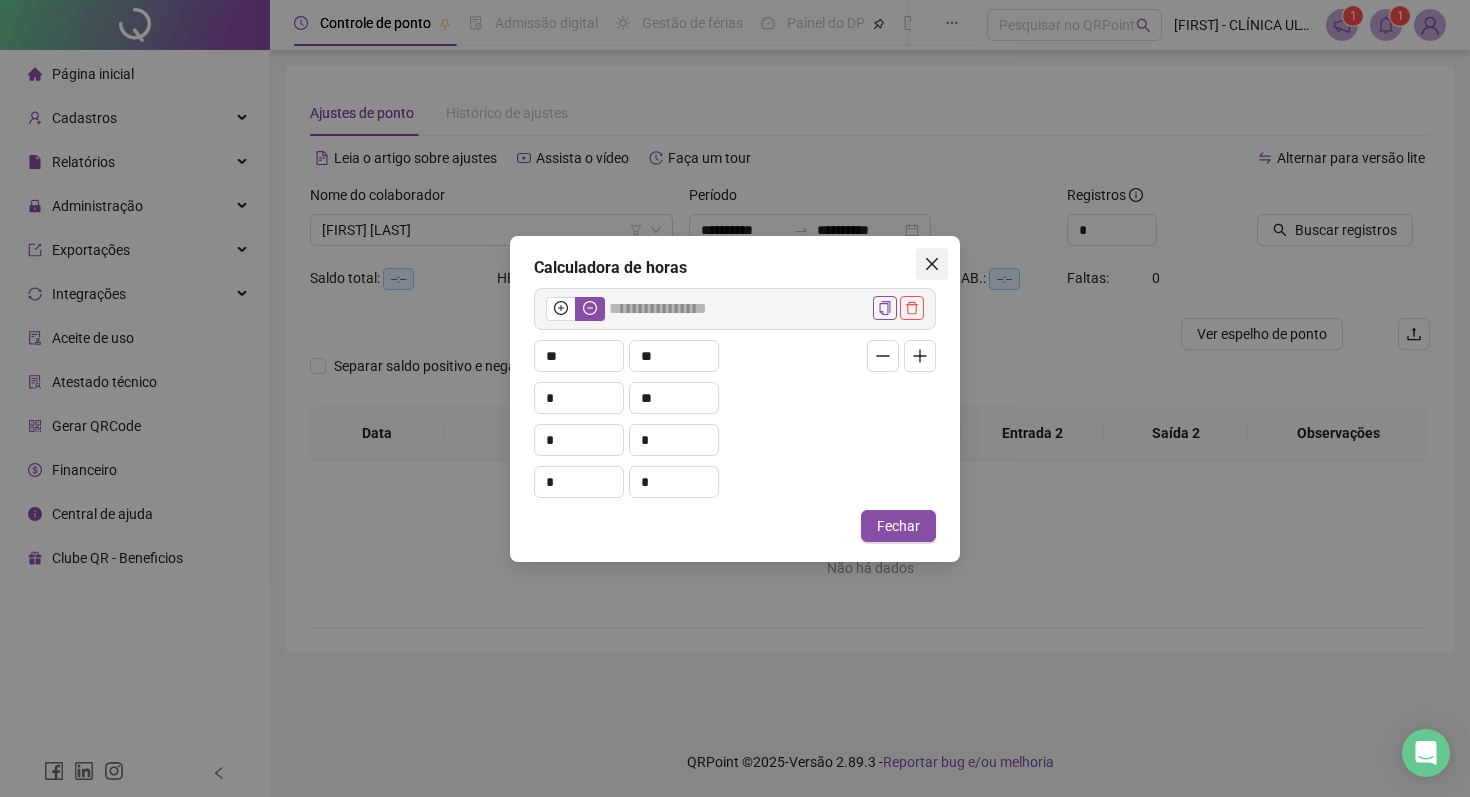 click at bounding box center (932, 264) 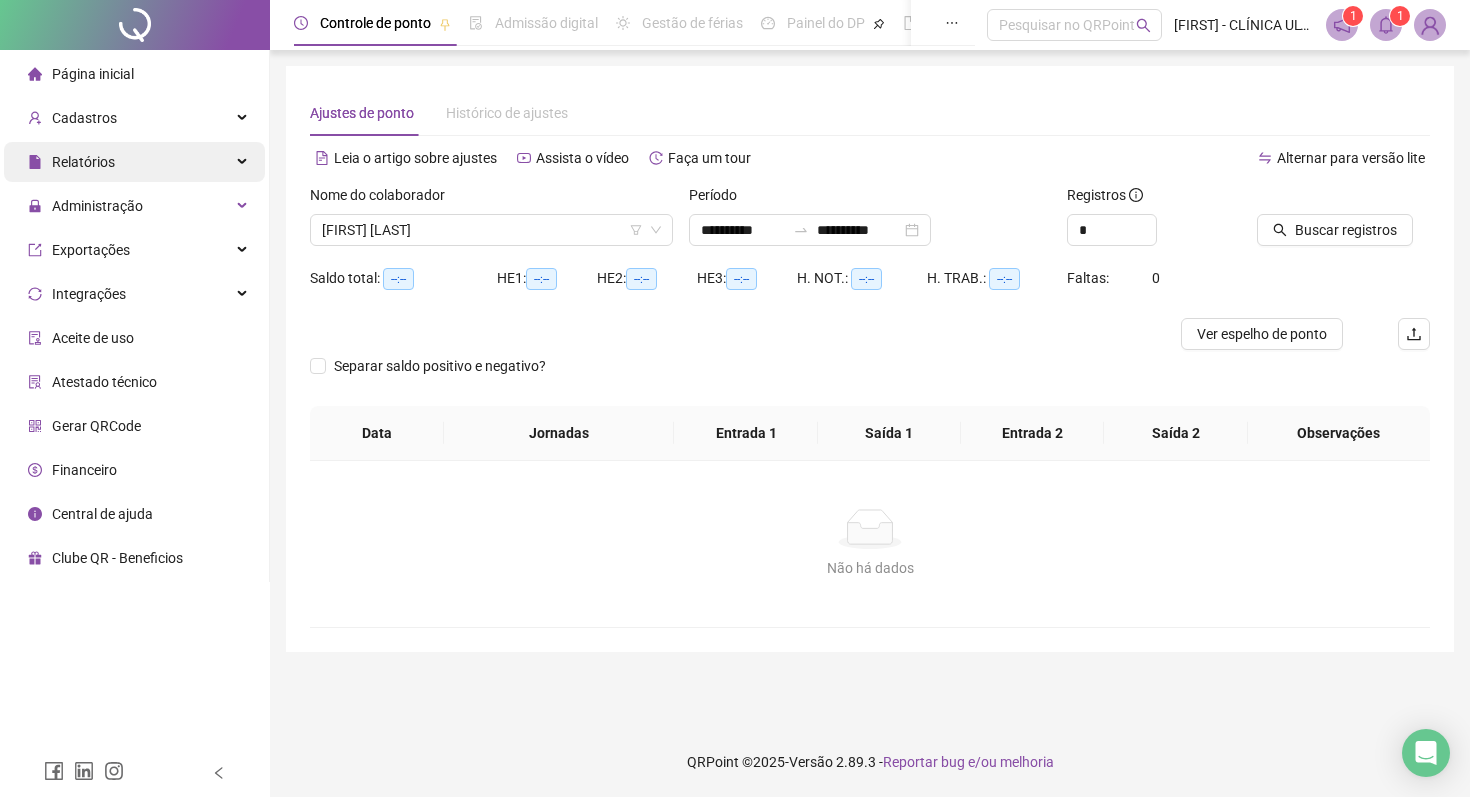click on "Relatórios" at bounding box center (71, 162) 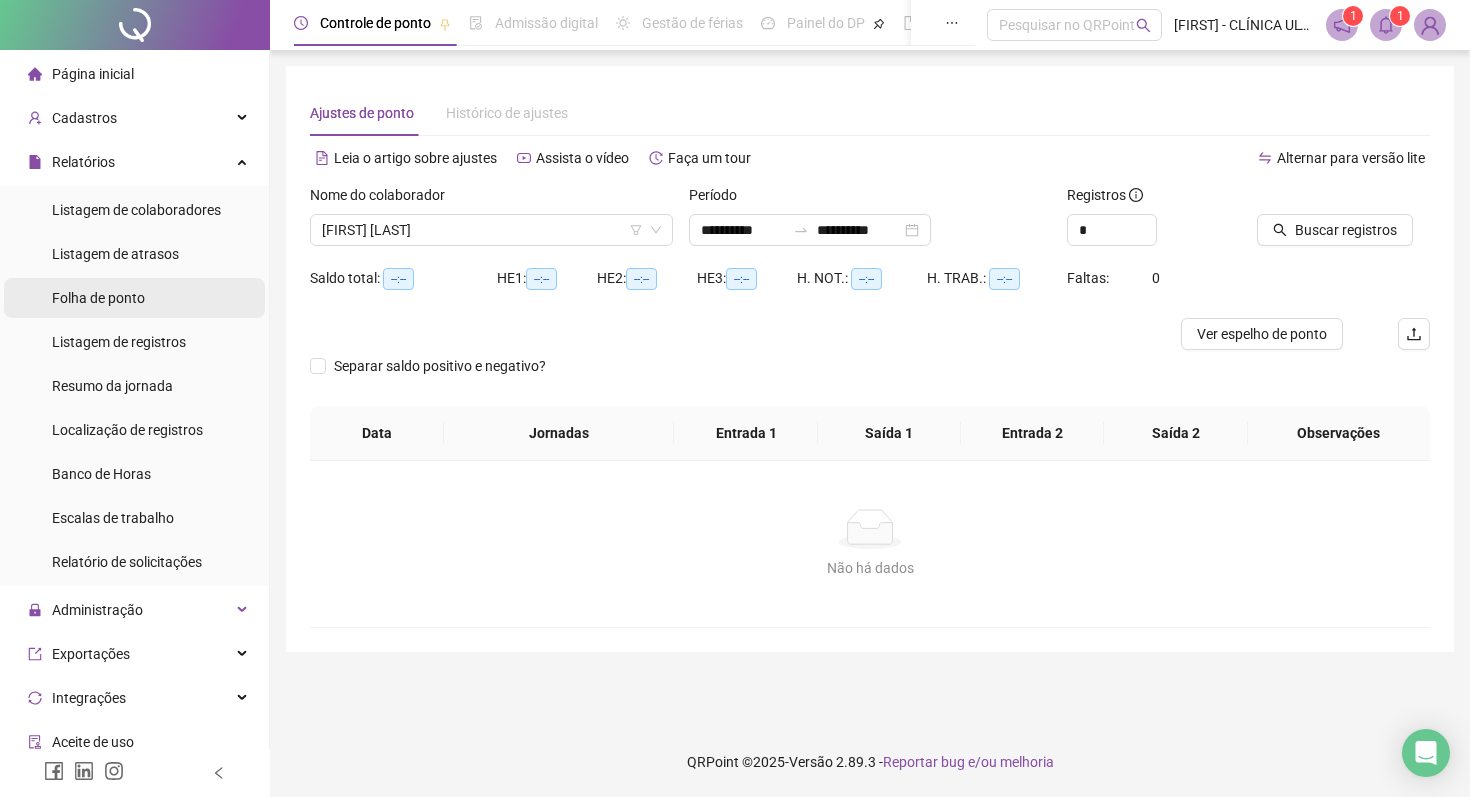 click on "Folha de ponto" at bounding box center [98, 298] 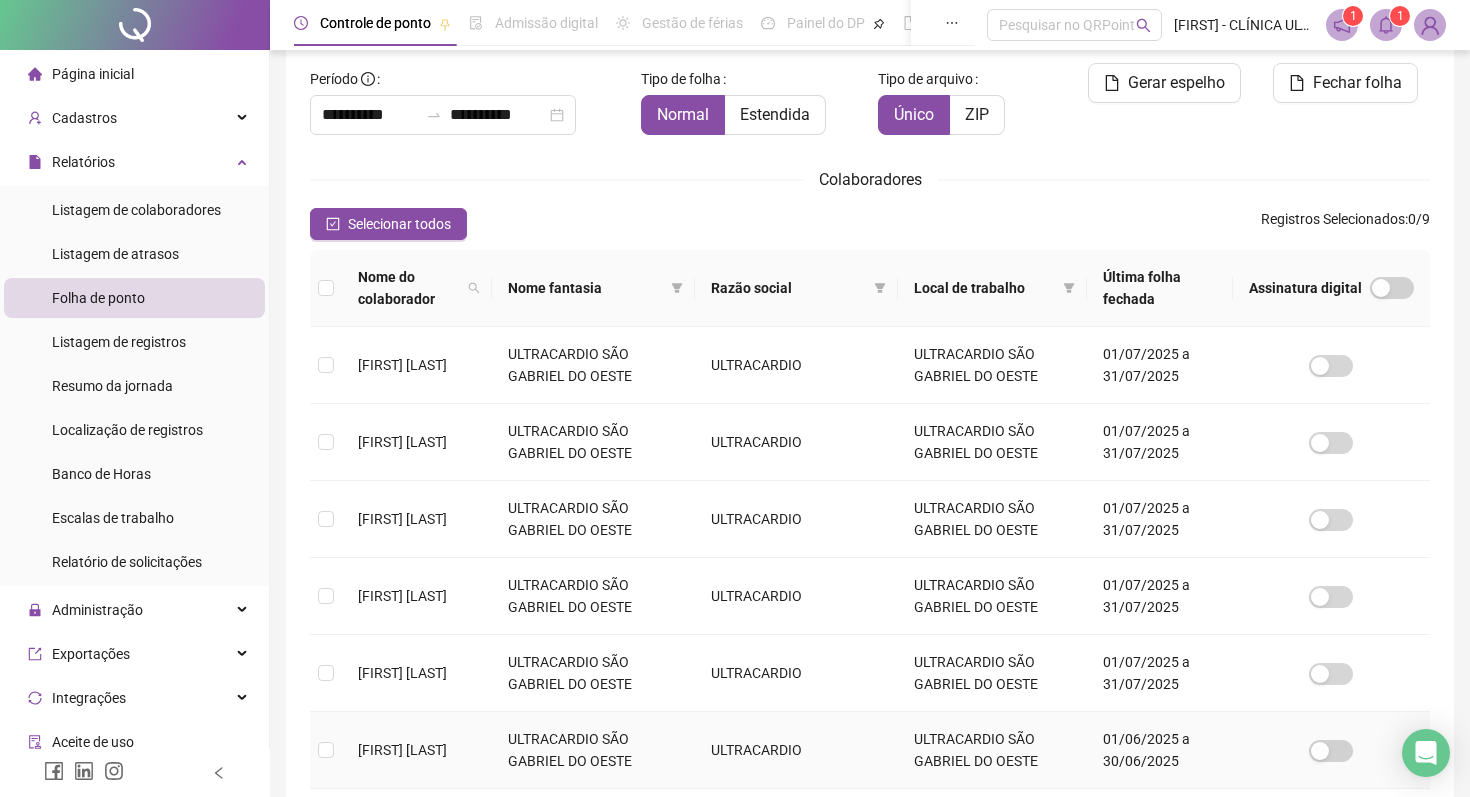 scroll, scrollTop: 200, scrollLeft: 0, axis: vertical 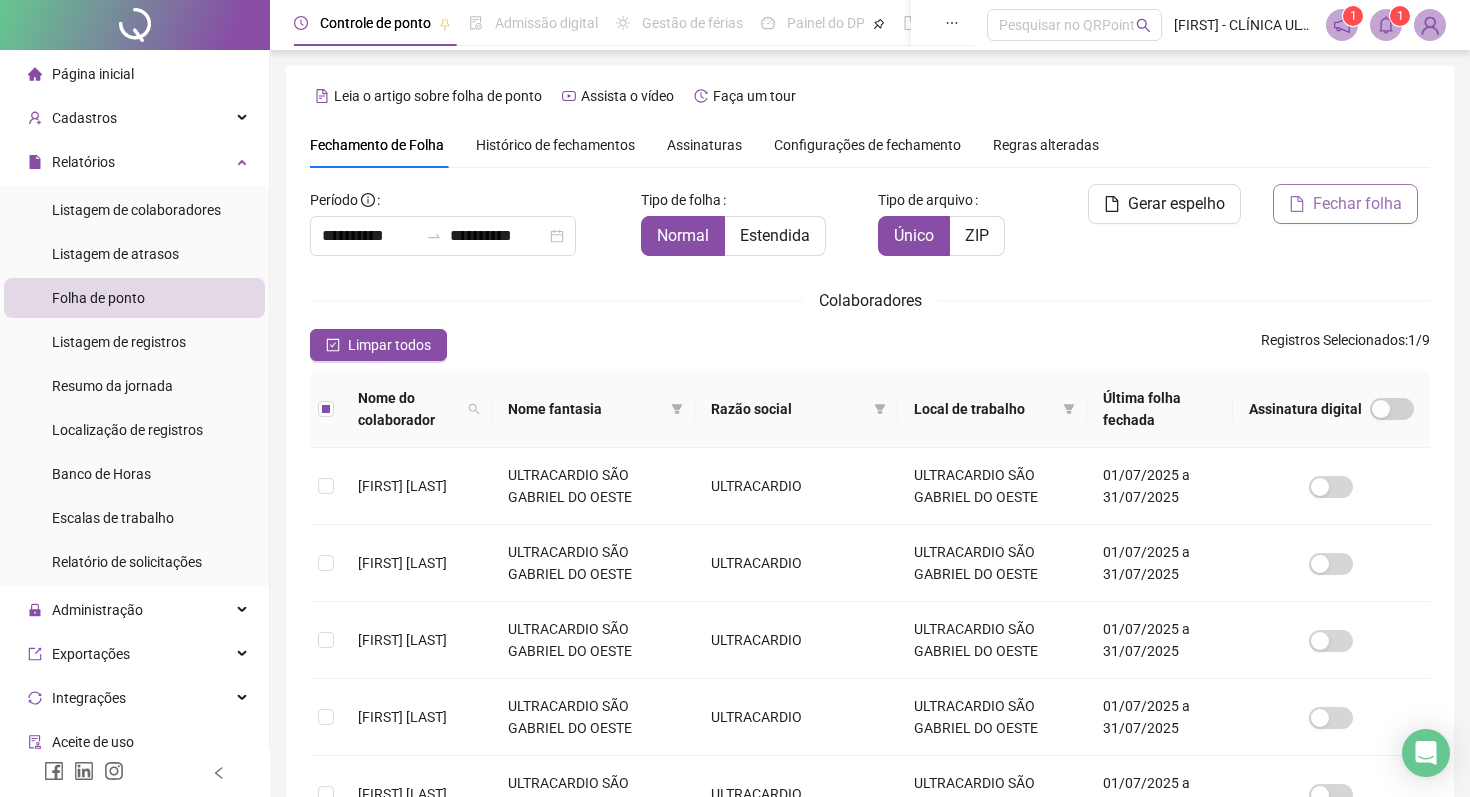 click on "Fechar folha" at bounding box center (1357, 204) 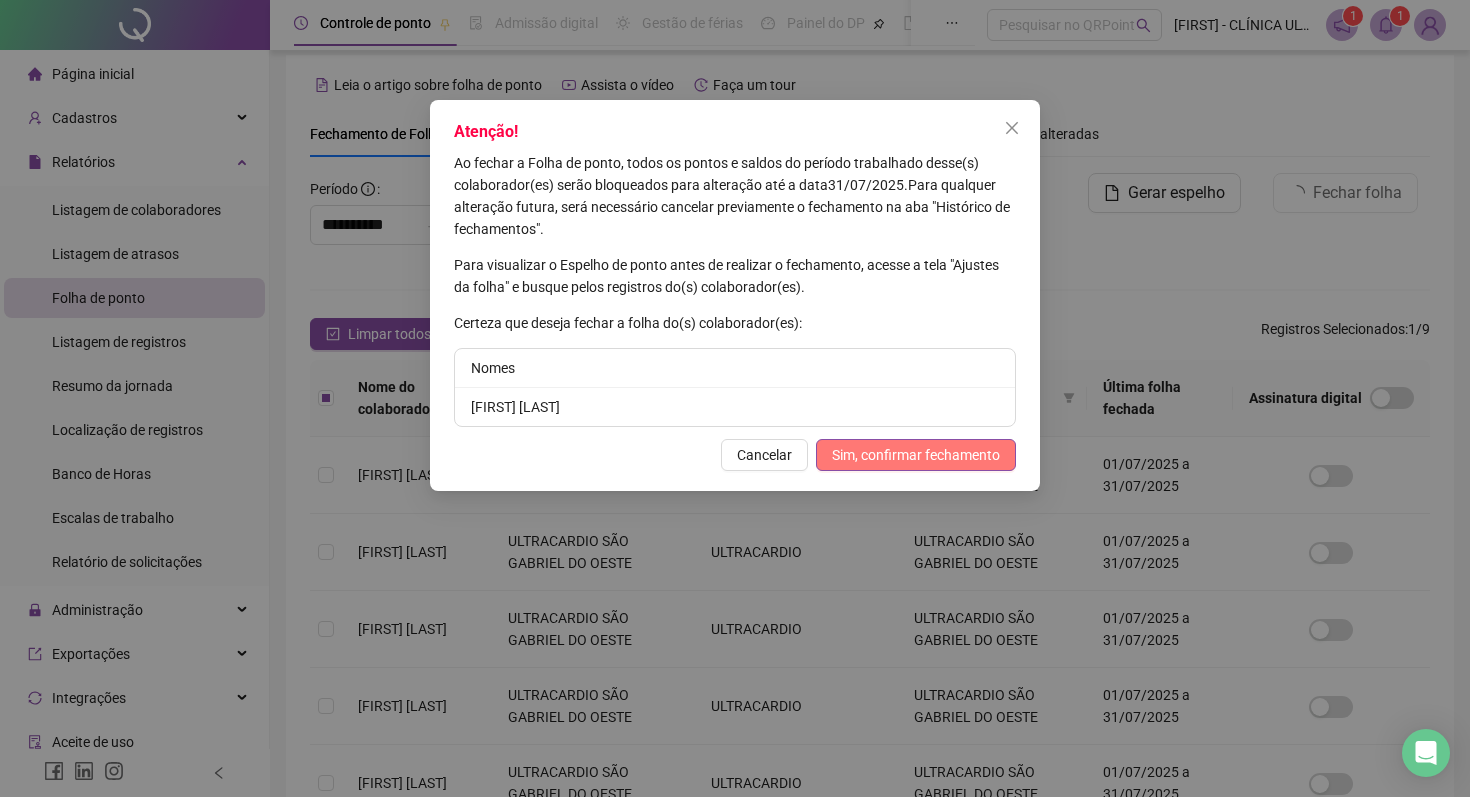 click on "Sim, confirmar fechamento" at bounding box center (916, 455) 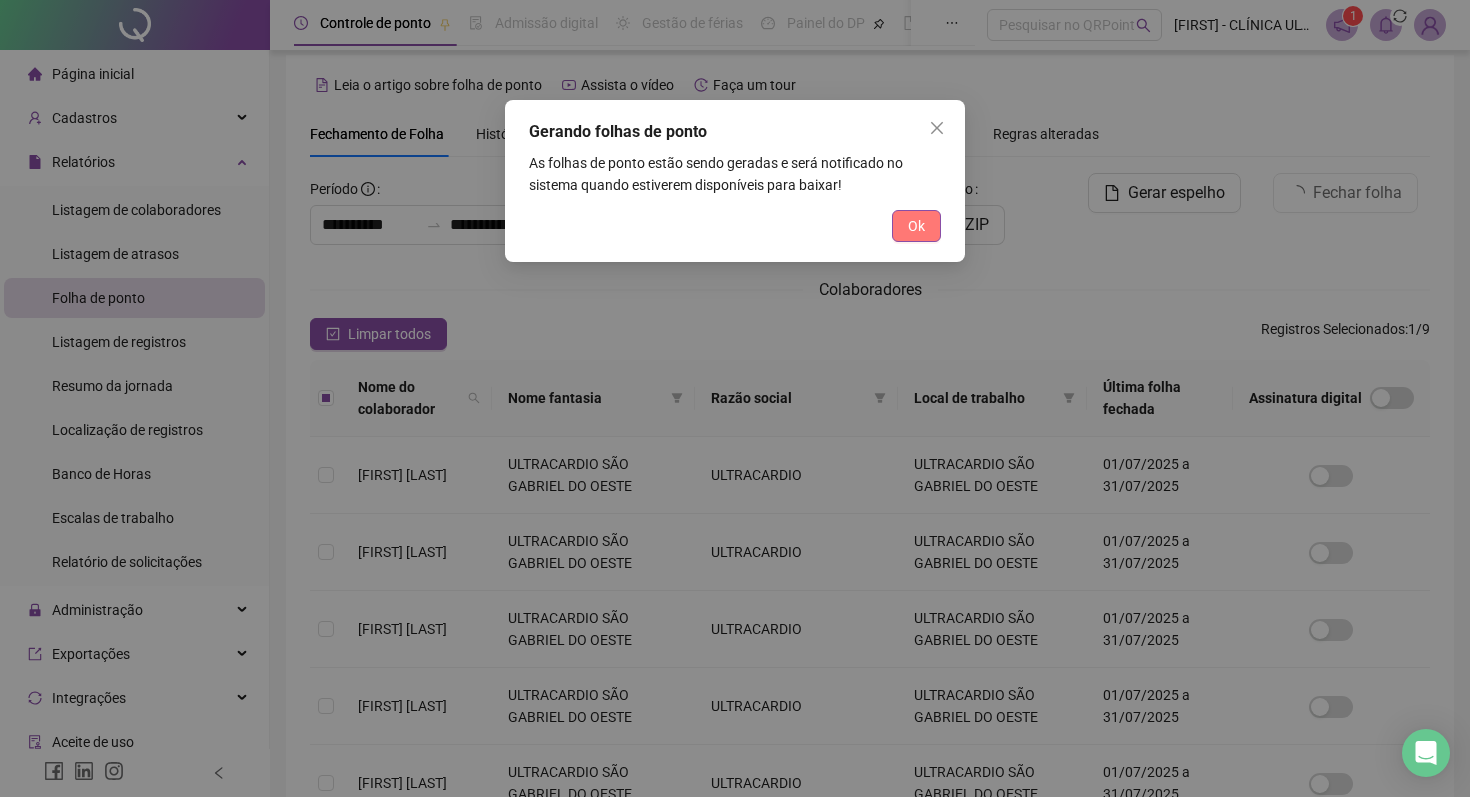 click on "Ok" at bounding box center [916, 226] 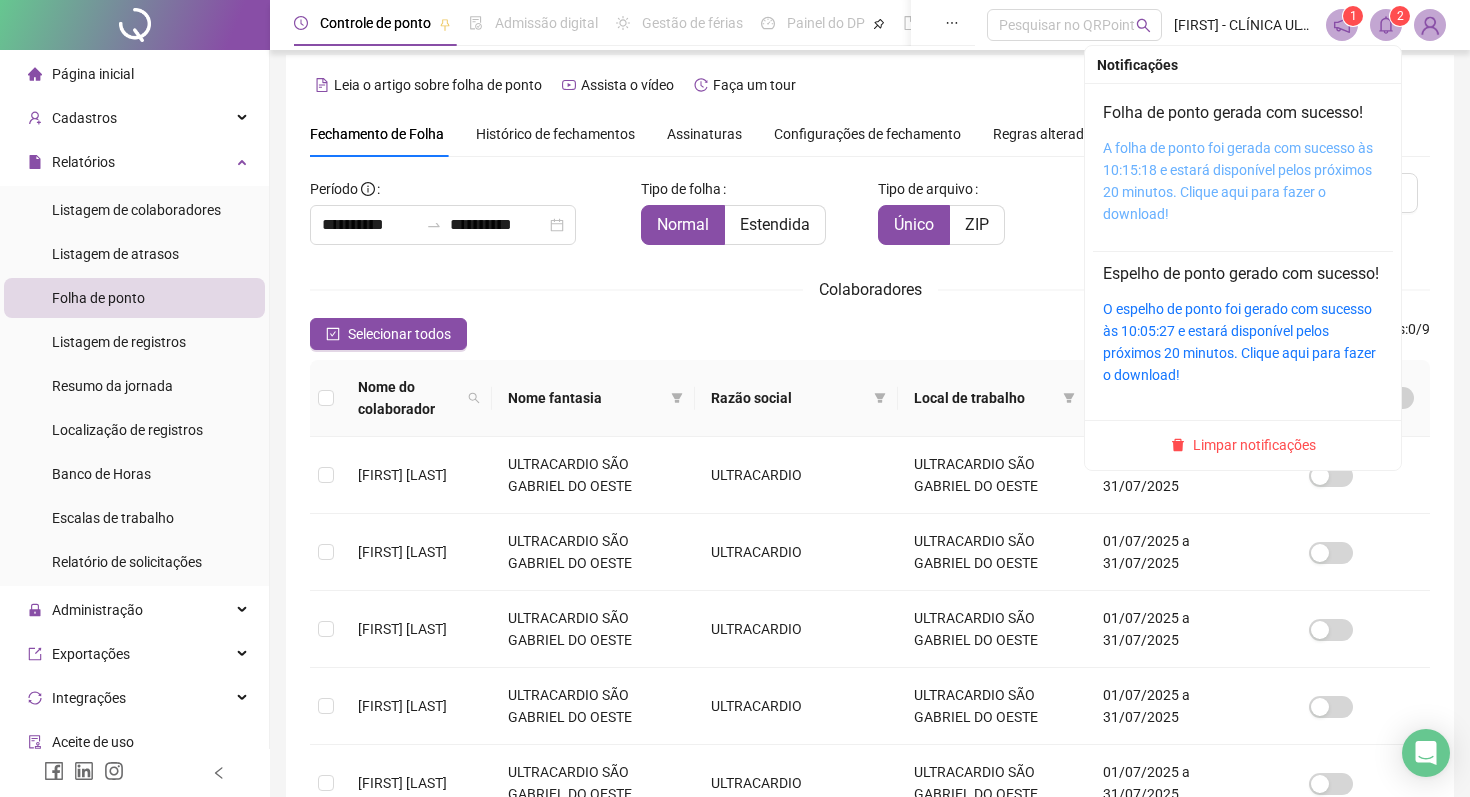 click on "A folha de ponto foi gerada com sucesso às 10:15:18 e estará disponível pelos próximos 20 minutos.
Clique aqui para fazer o download!" at bounding box center [1238, 181] 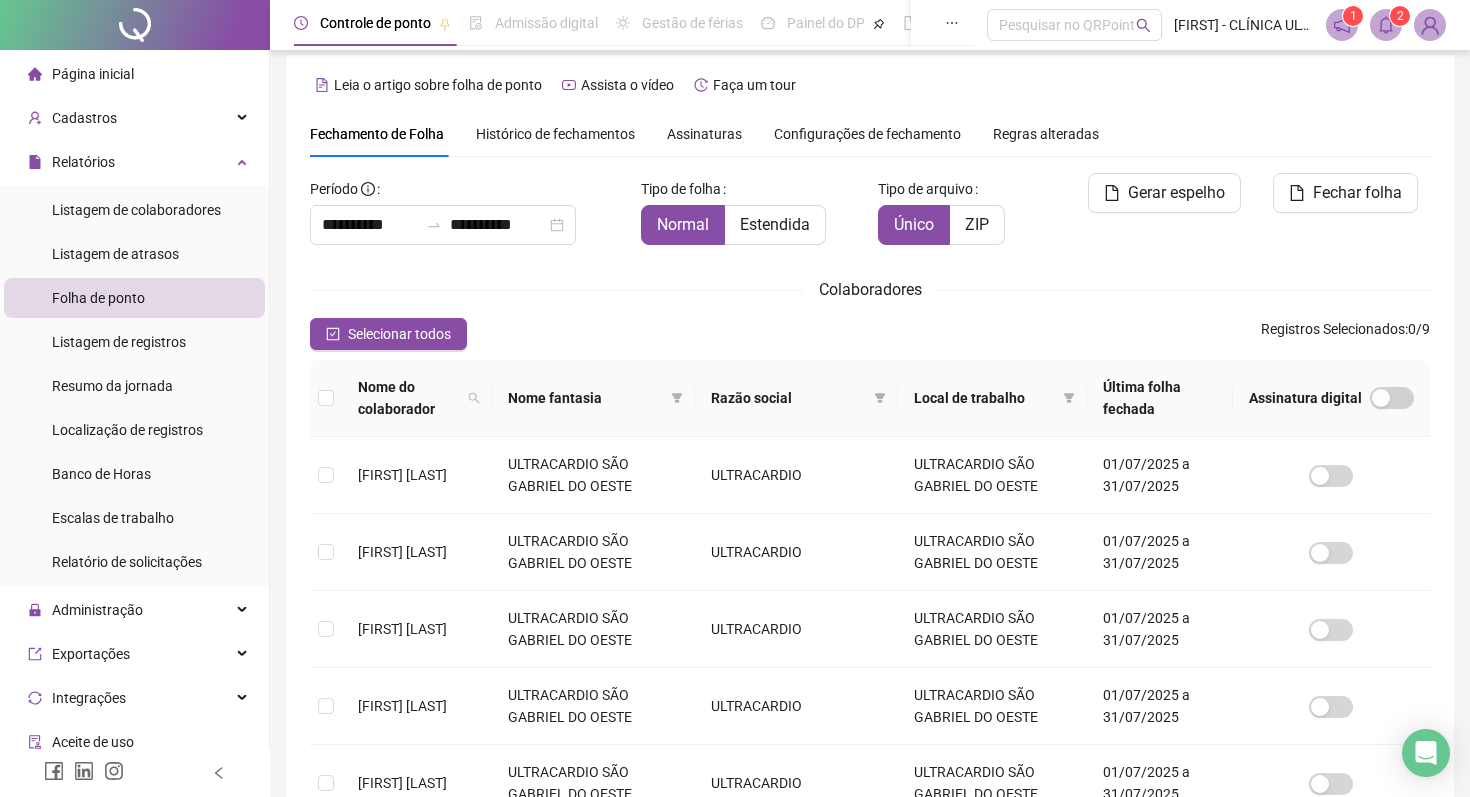 click at bounding box center (1430, 25) 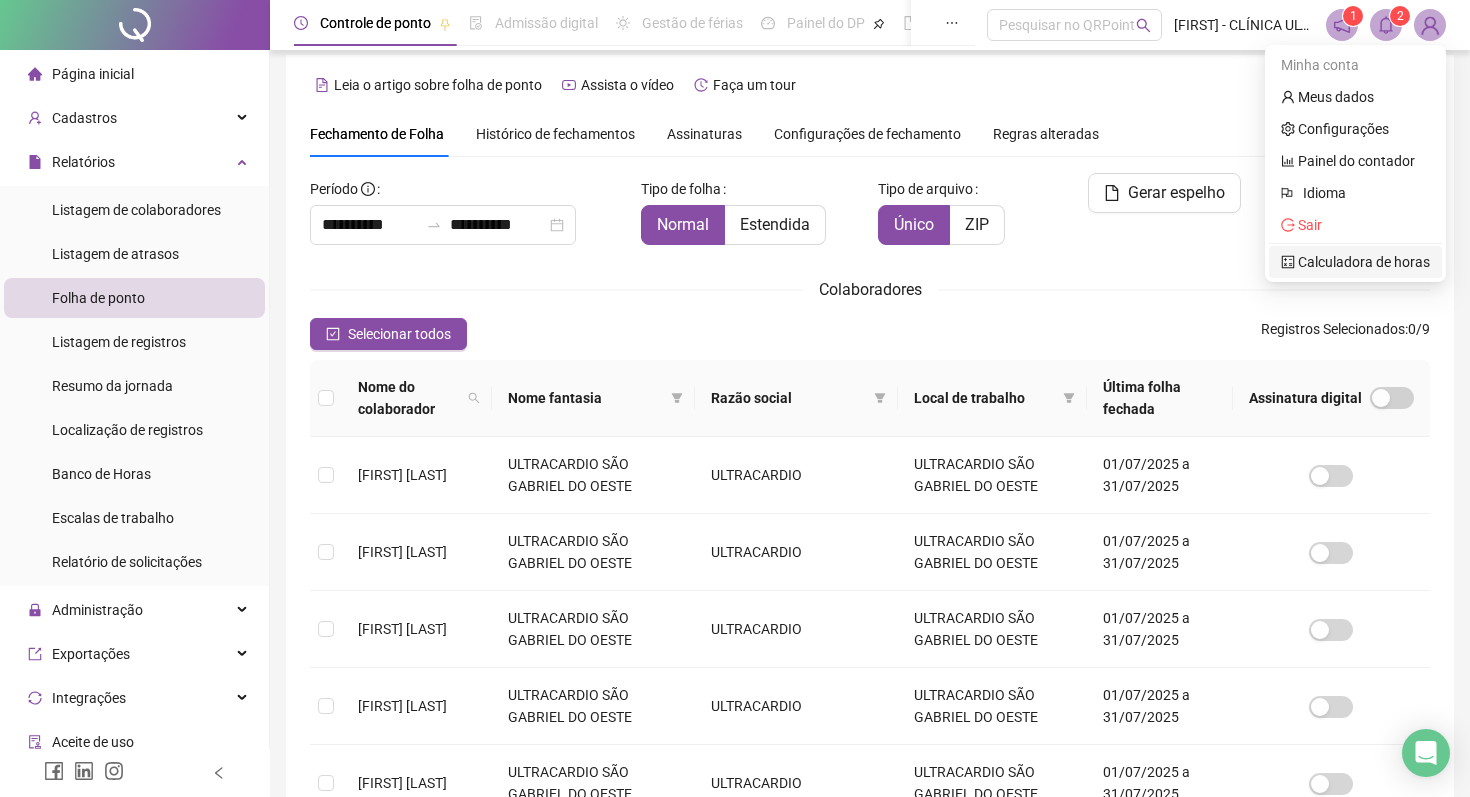 click on "Calculadora de horas" at bounding box center (1355, 262) 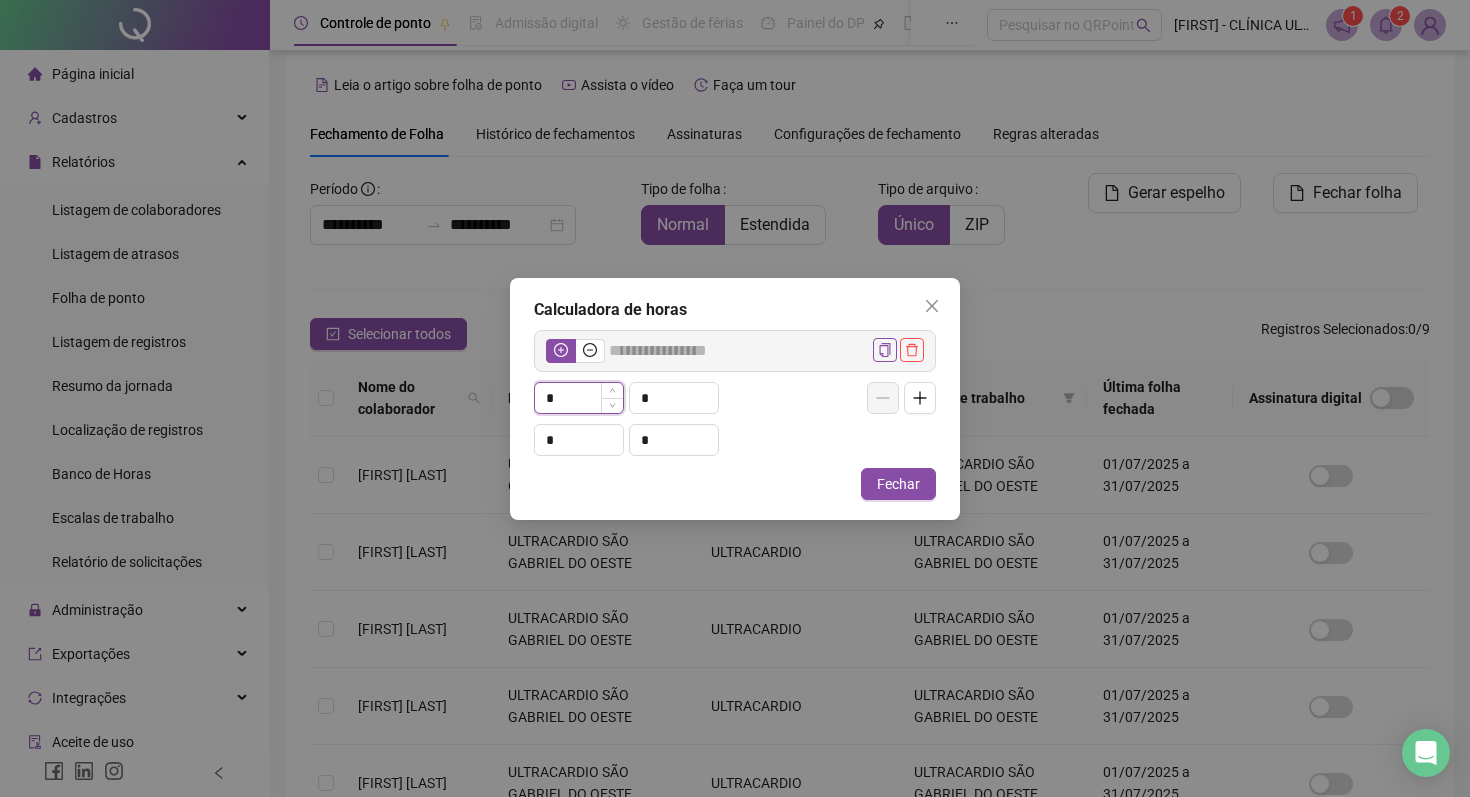 click on "*" at bounding box center [579, 398] 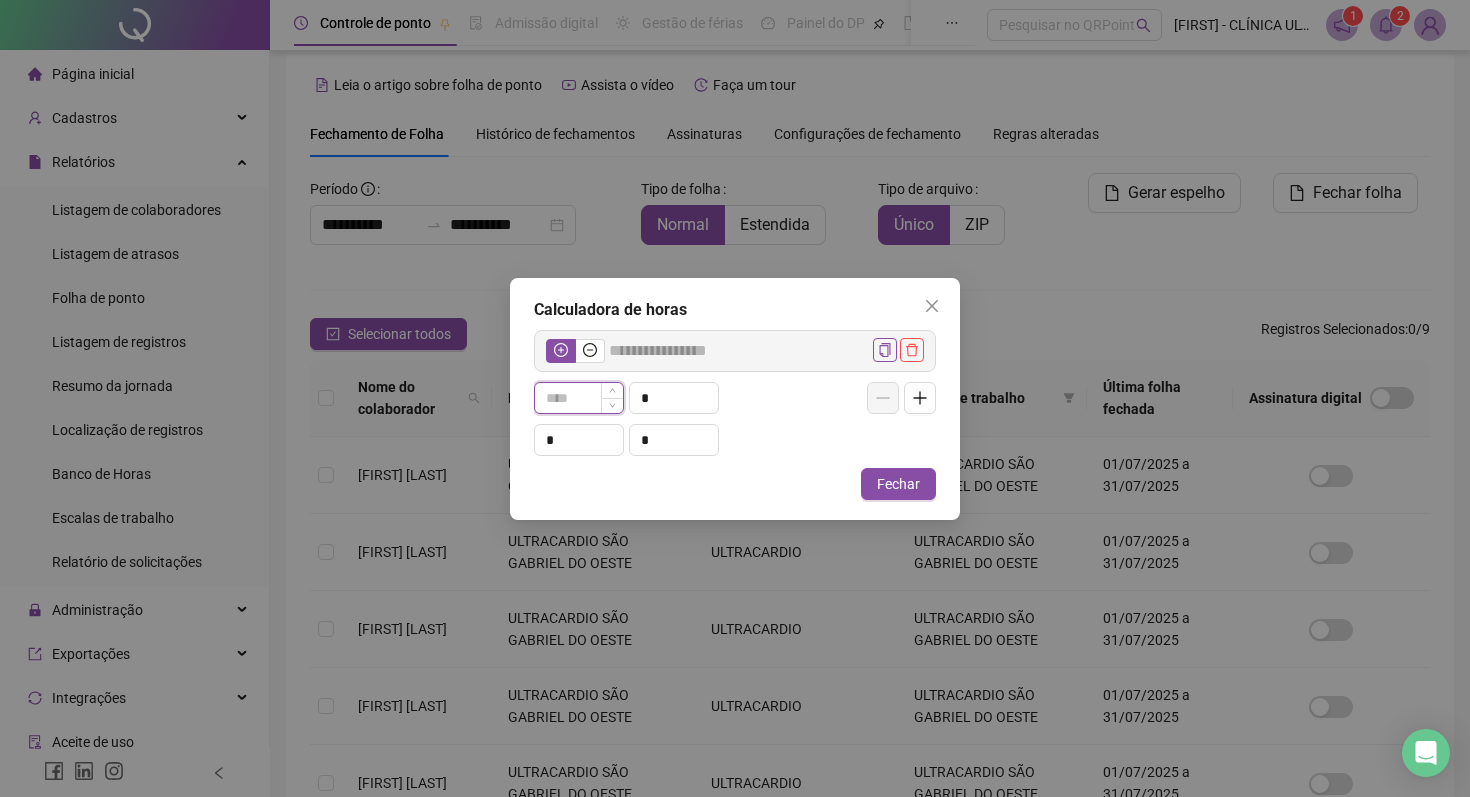 type on "*****" 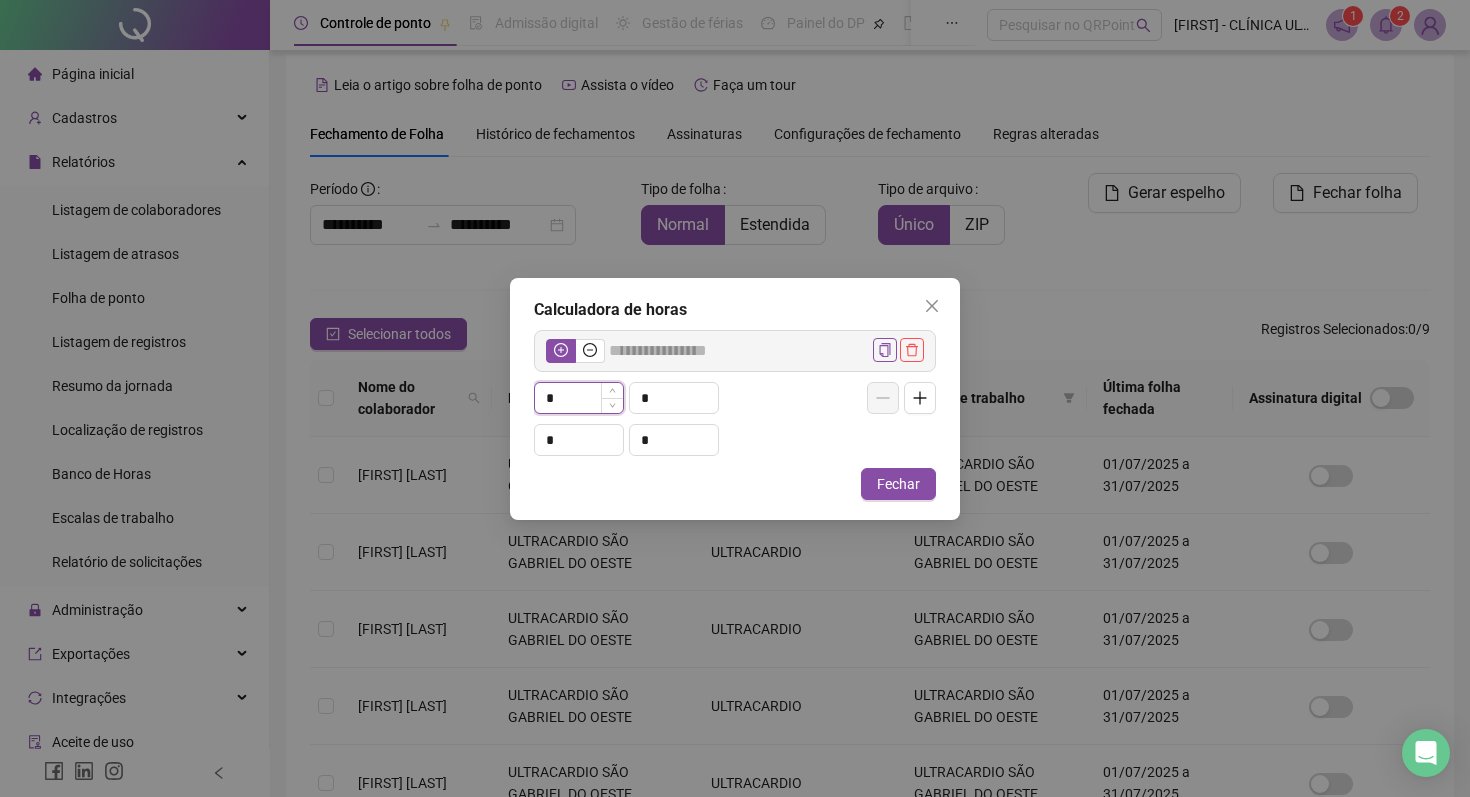 type on "*****" 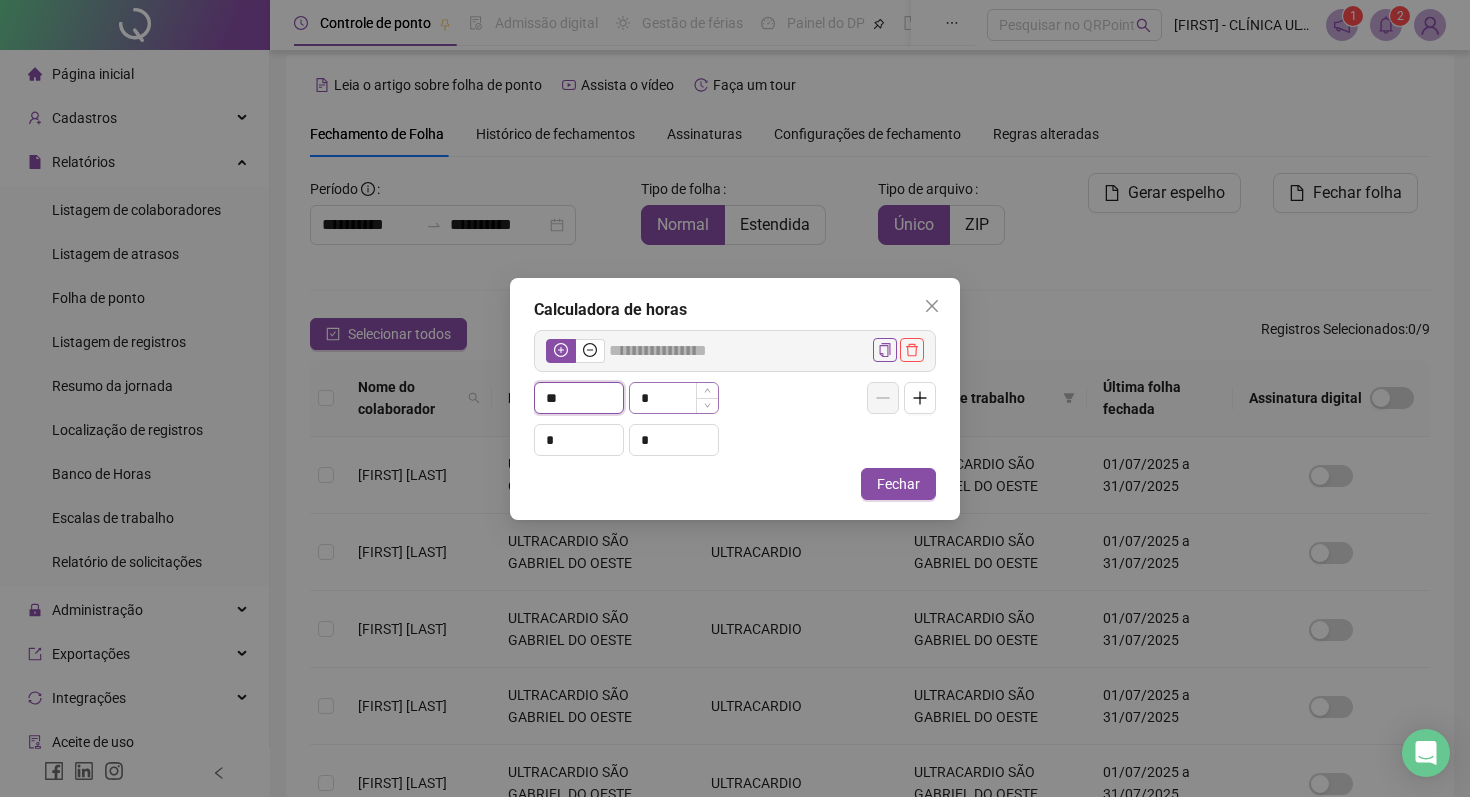 type on "**" 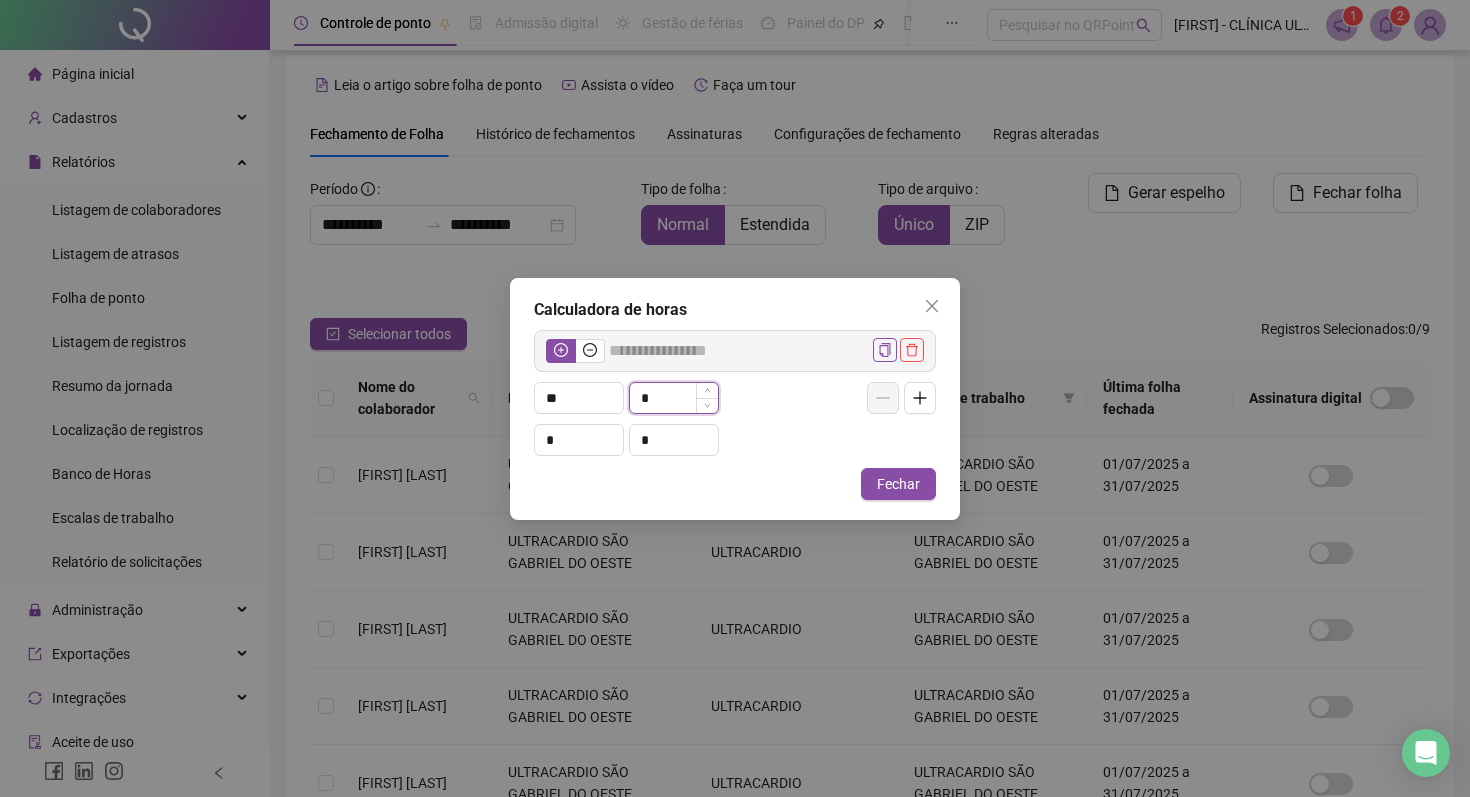 click on "*" at bounding box center (674, 398) 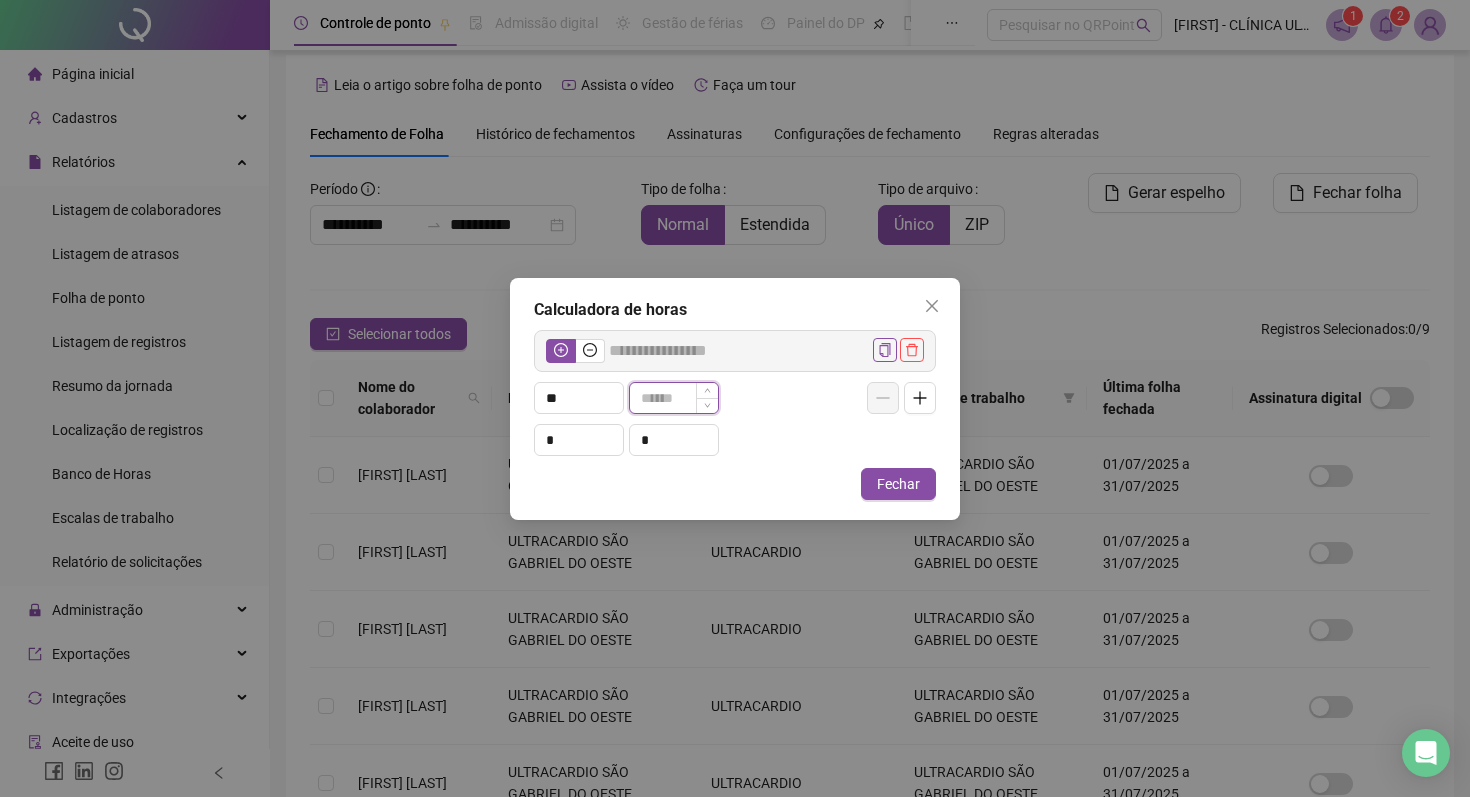 type on "*****" 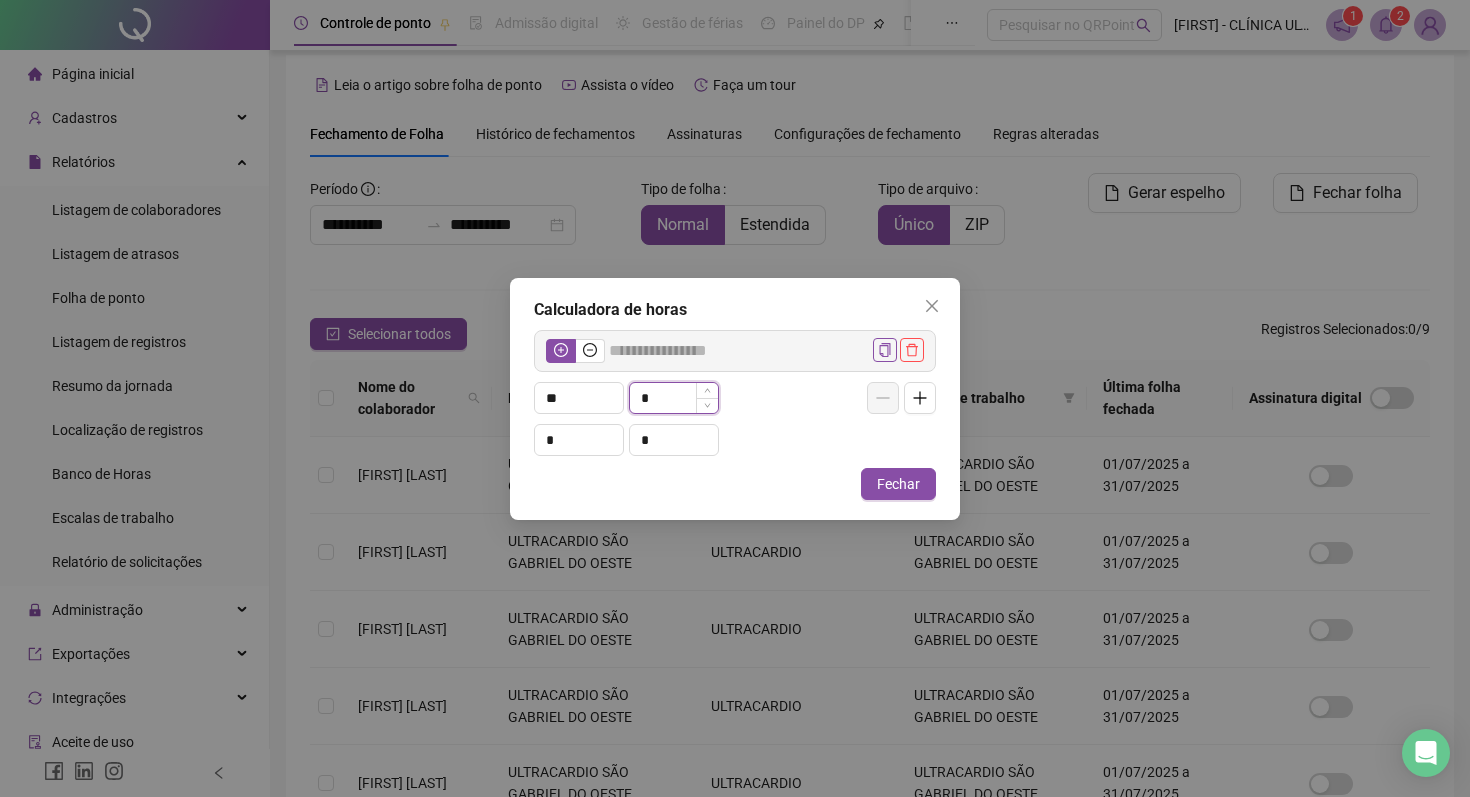 type on "*****" 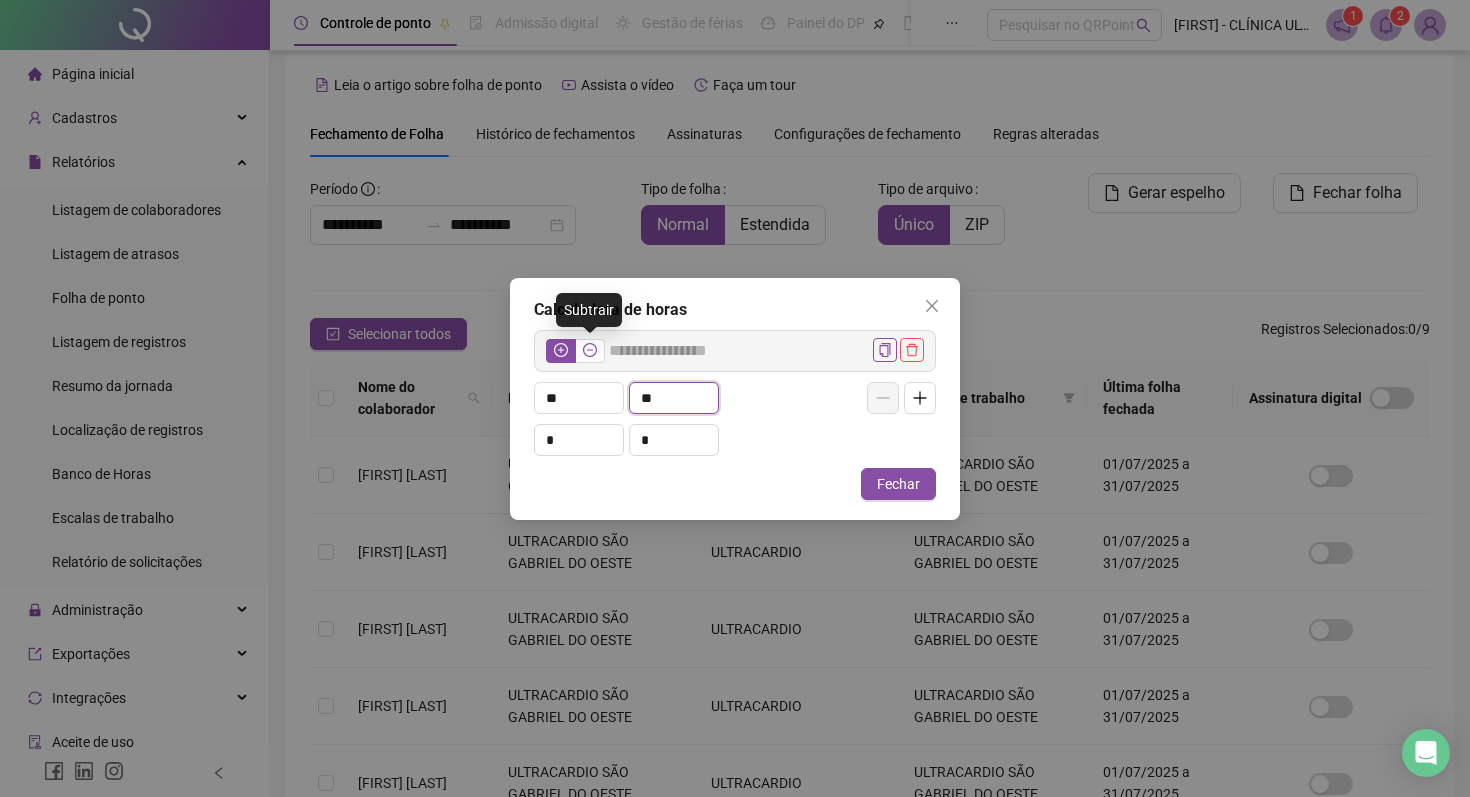 type on "**" 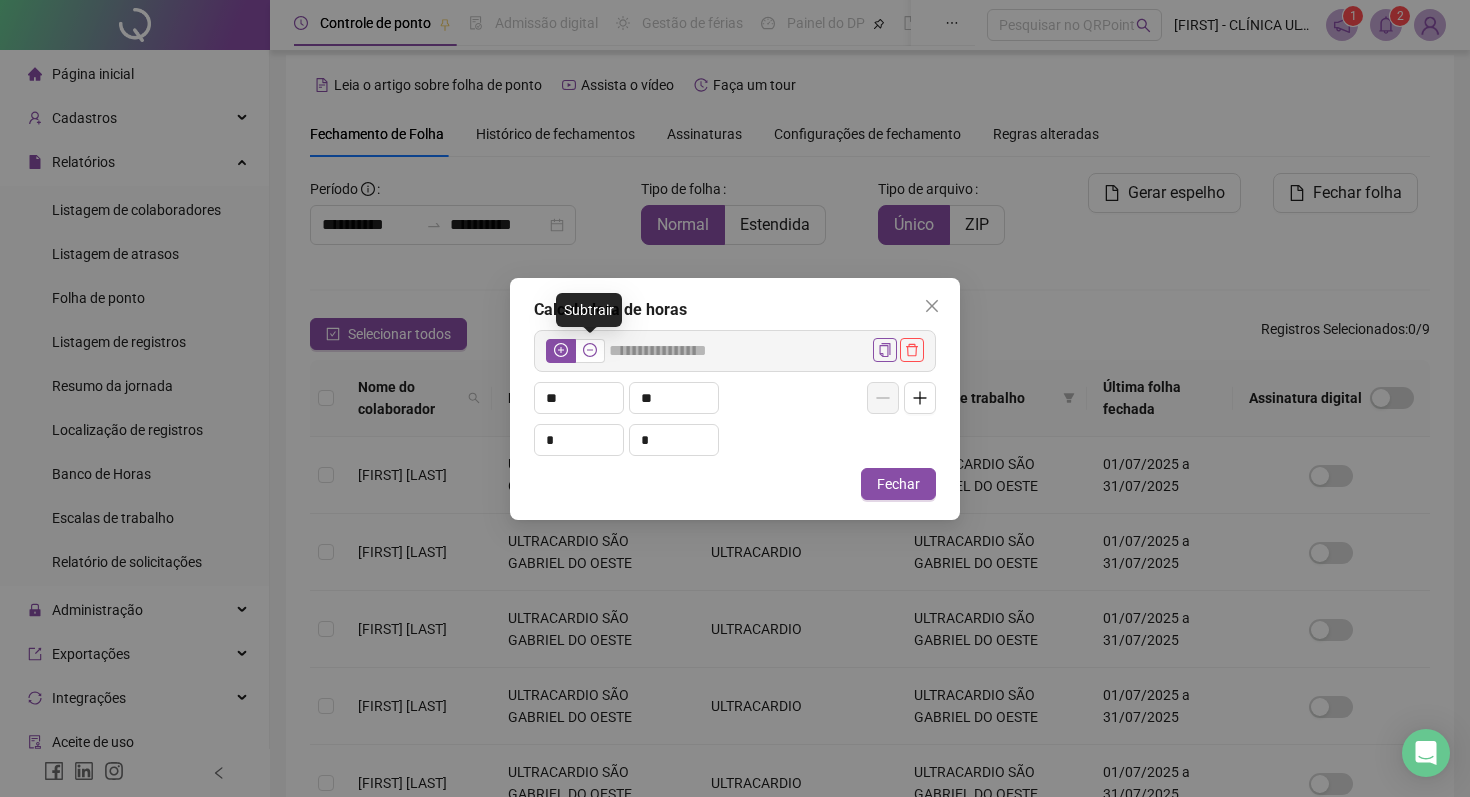 click 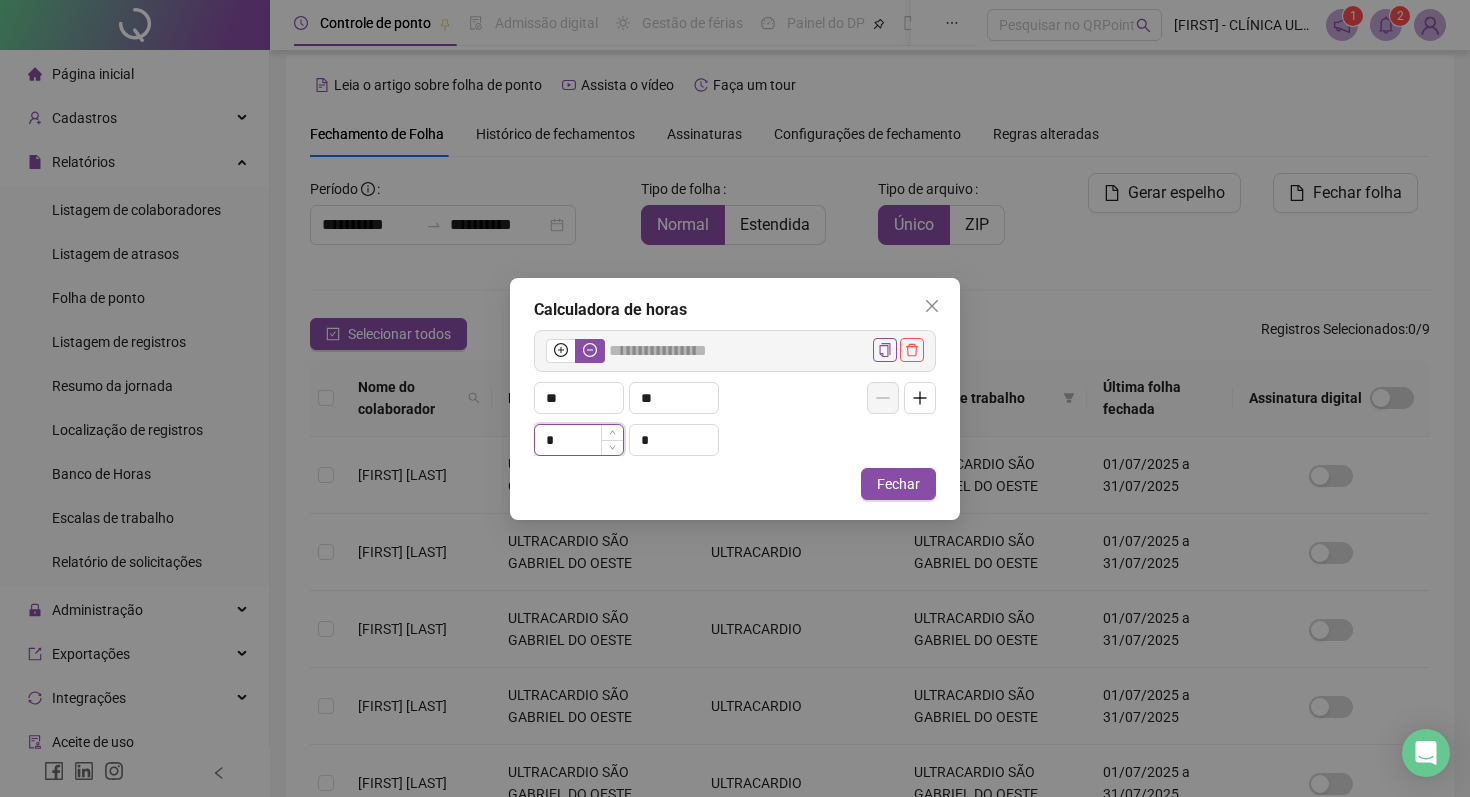 click on "*" at bounding box center (579, 440) 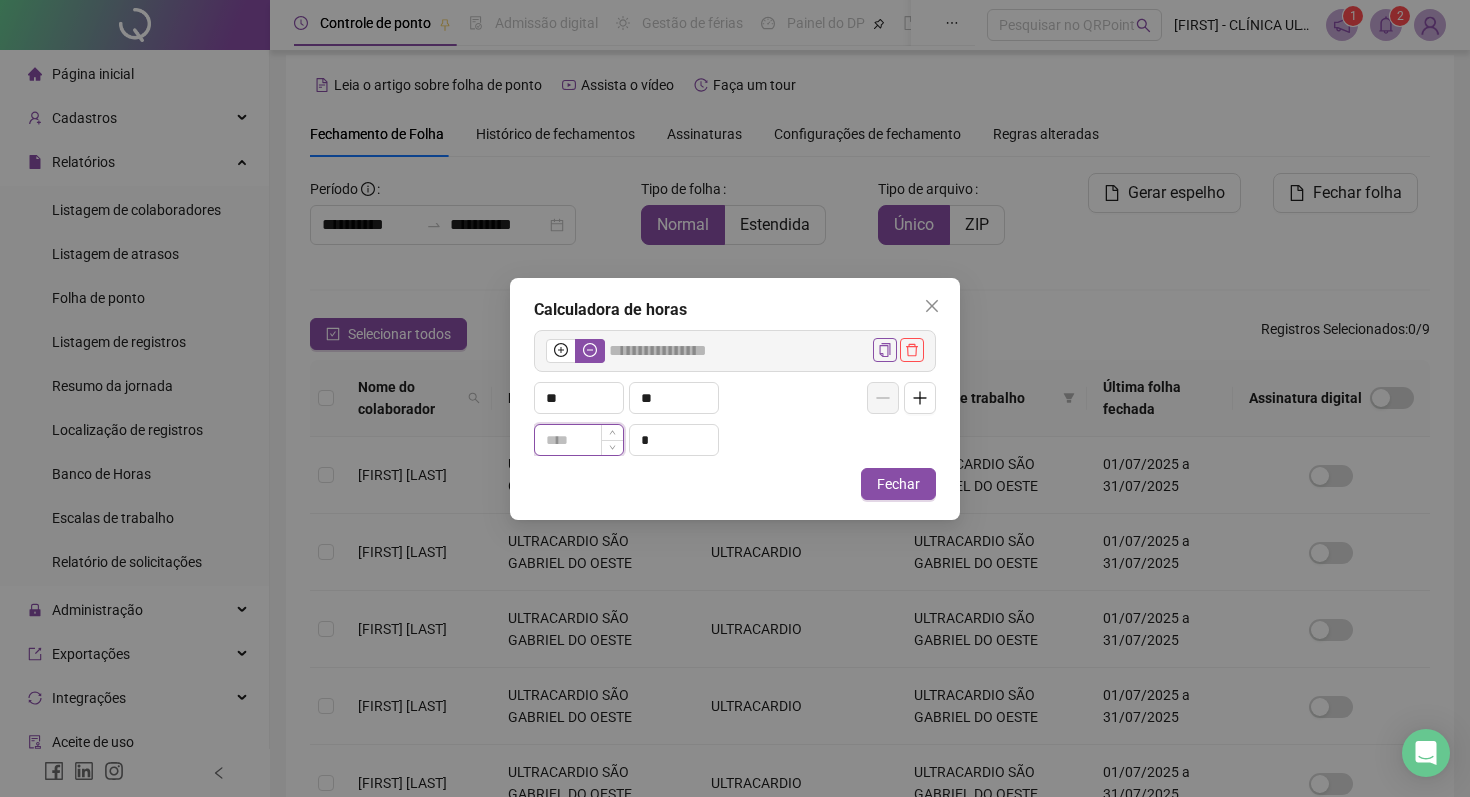 type on "*****" 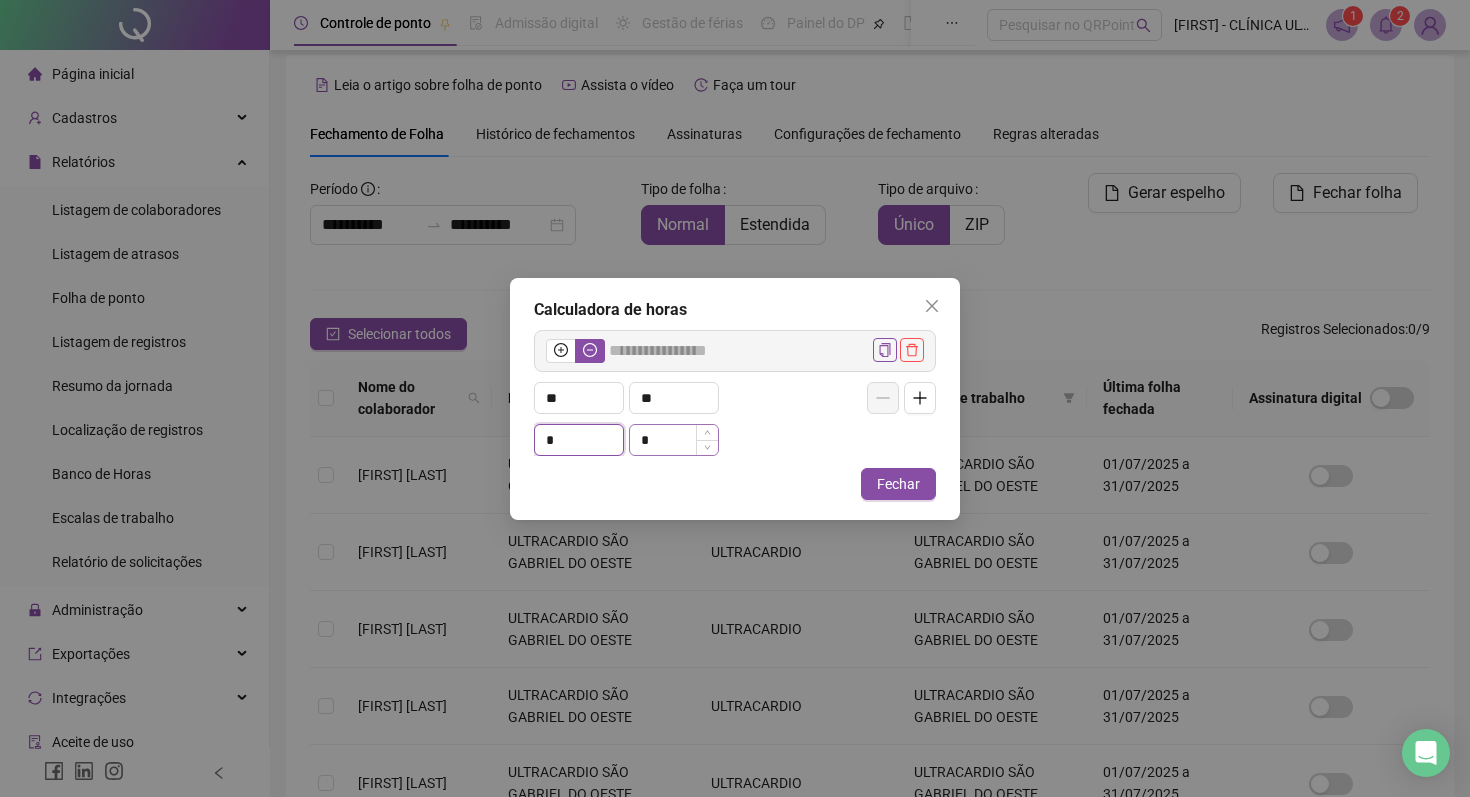 type on "*" 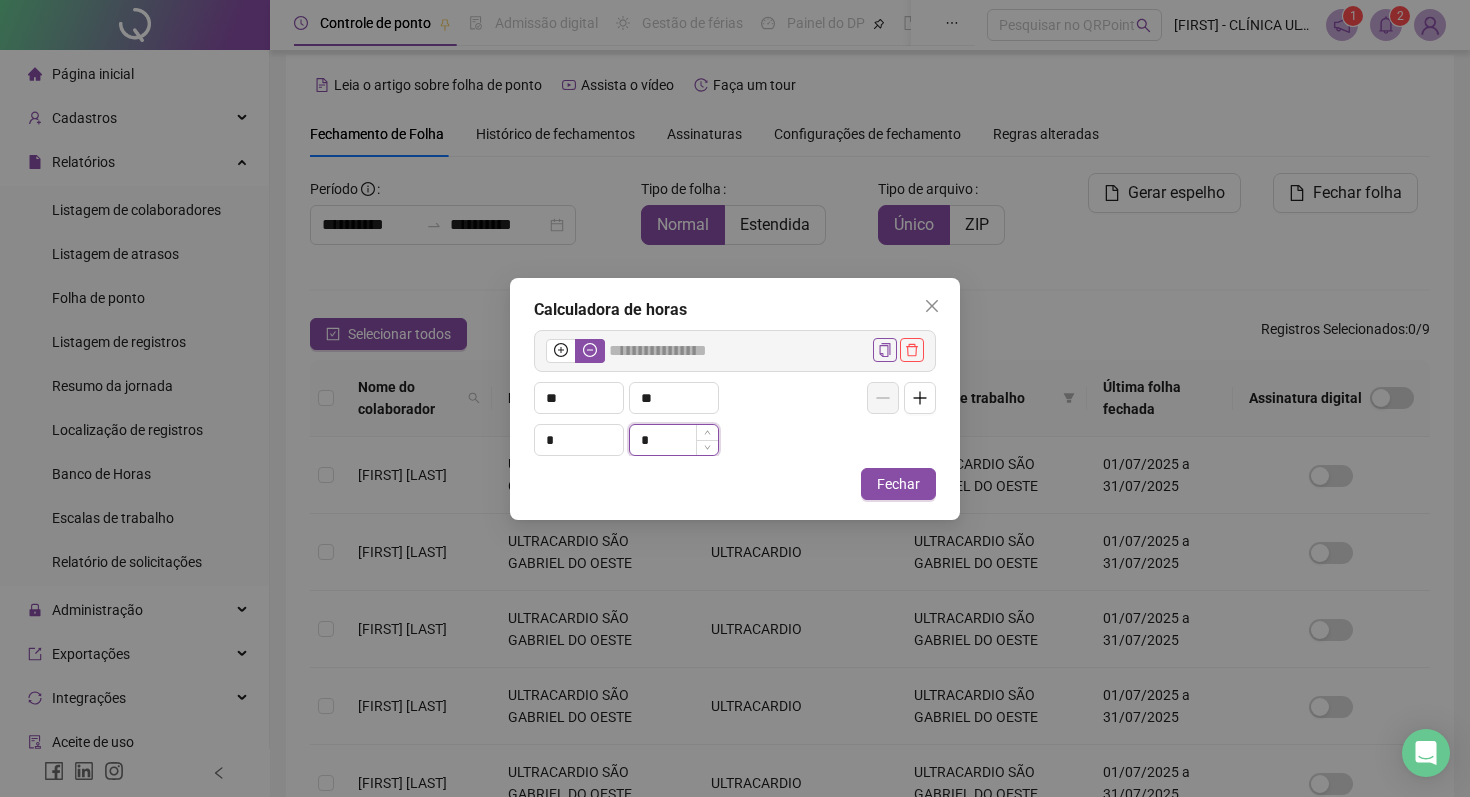 click on "*" at bounding box center (674, 440) 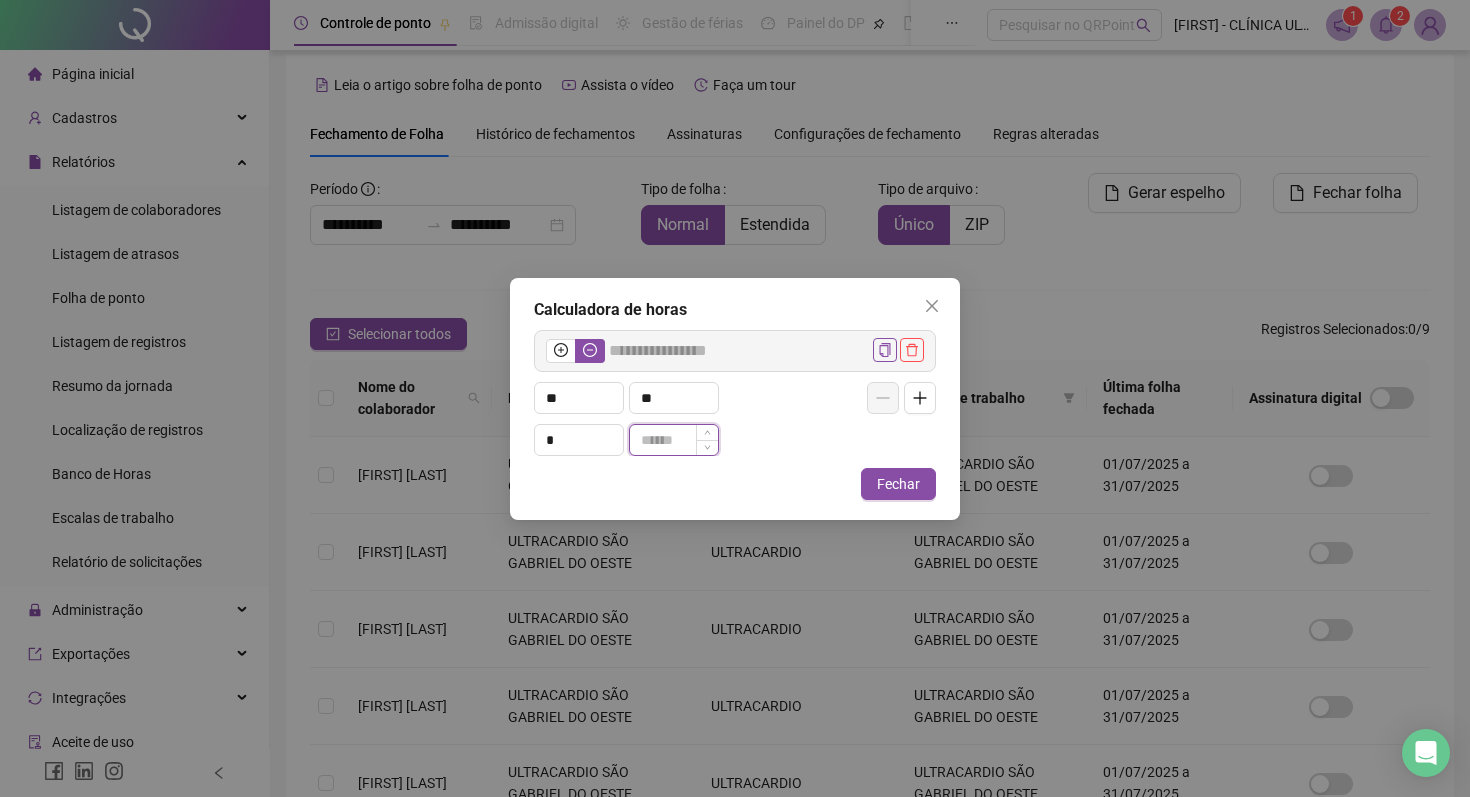type on "*****" 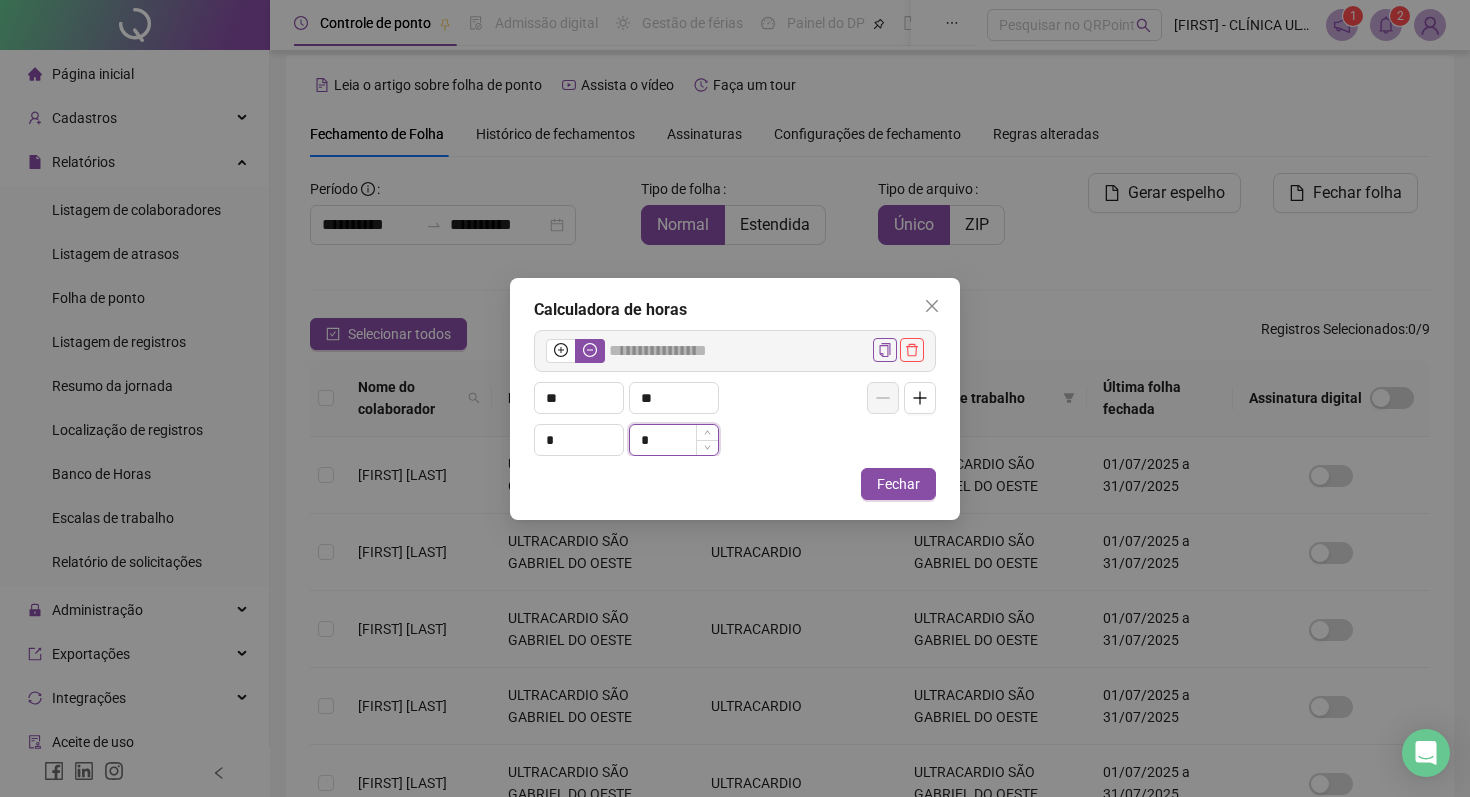 type on "*****" 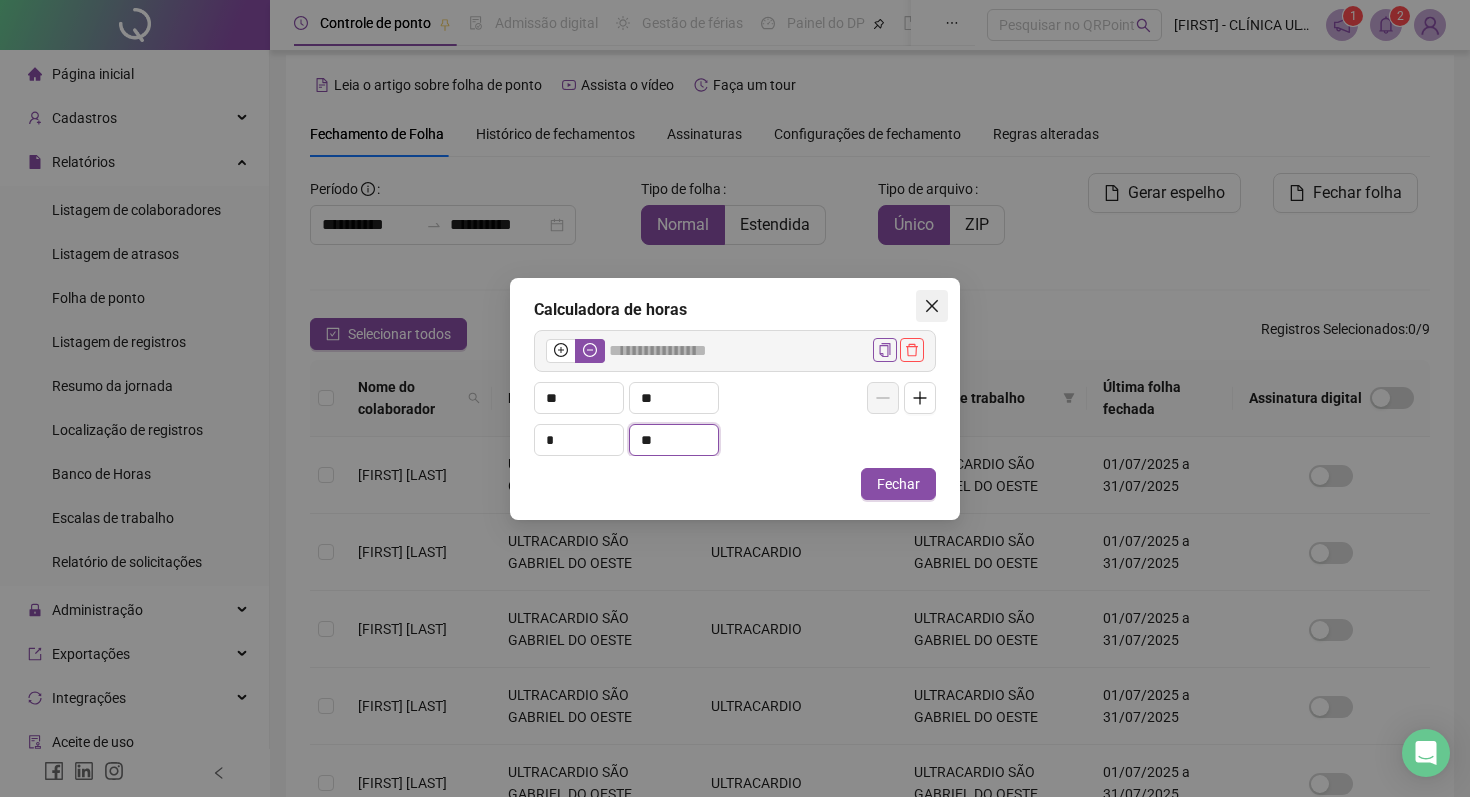 type on "**" 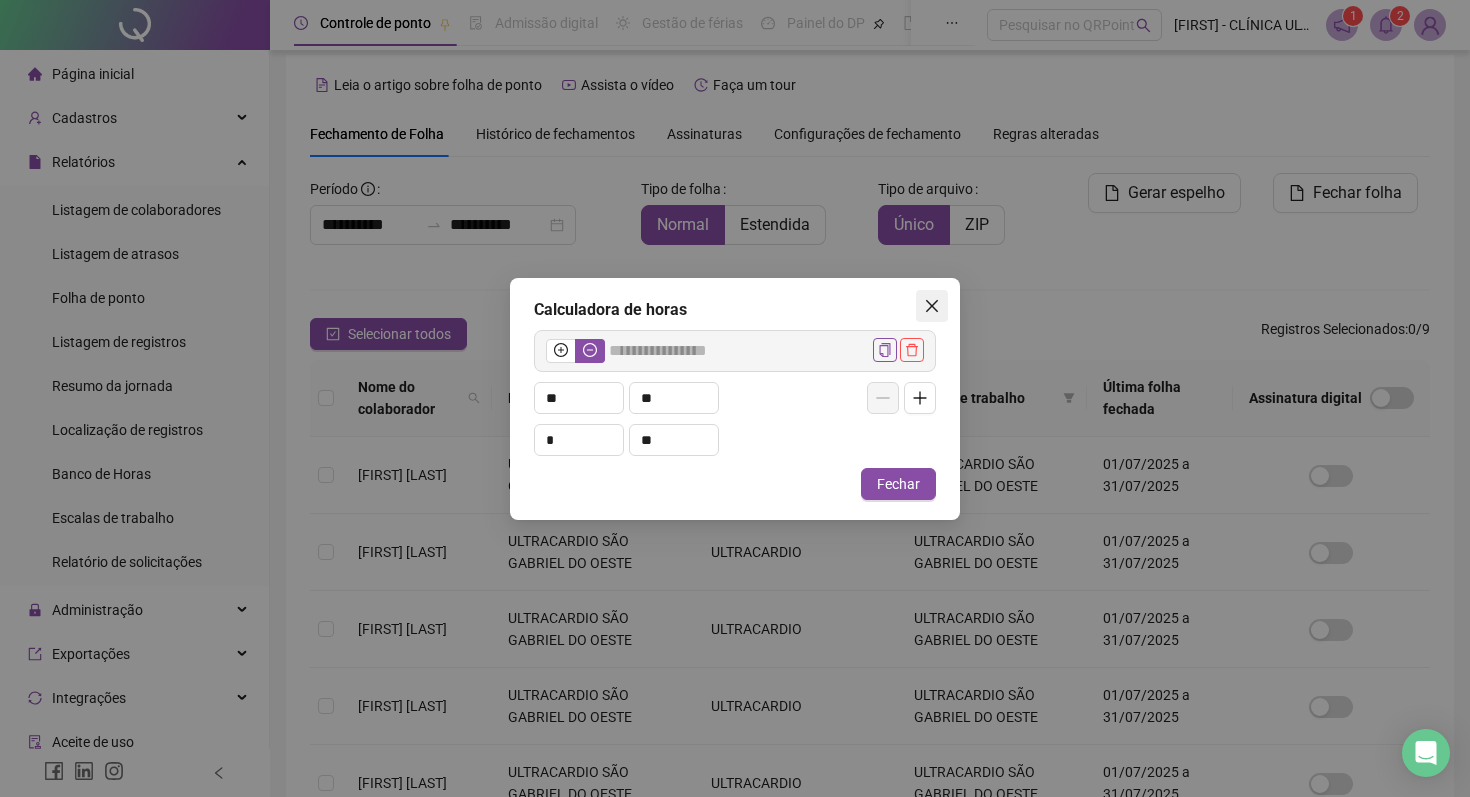 click 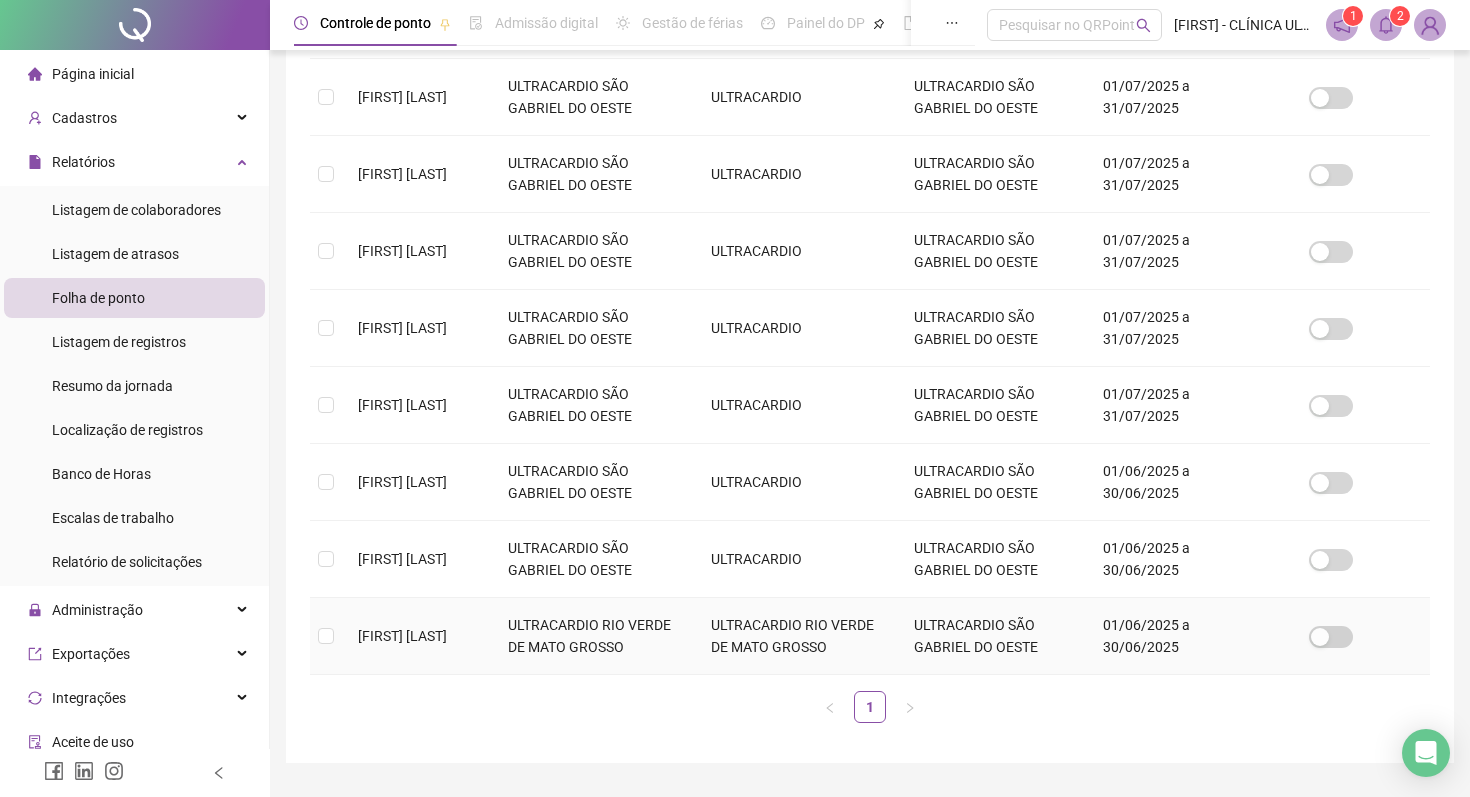 scroll, scrollTop: 468, scrollLeft: 0, axis: vertical 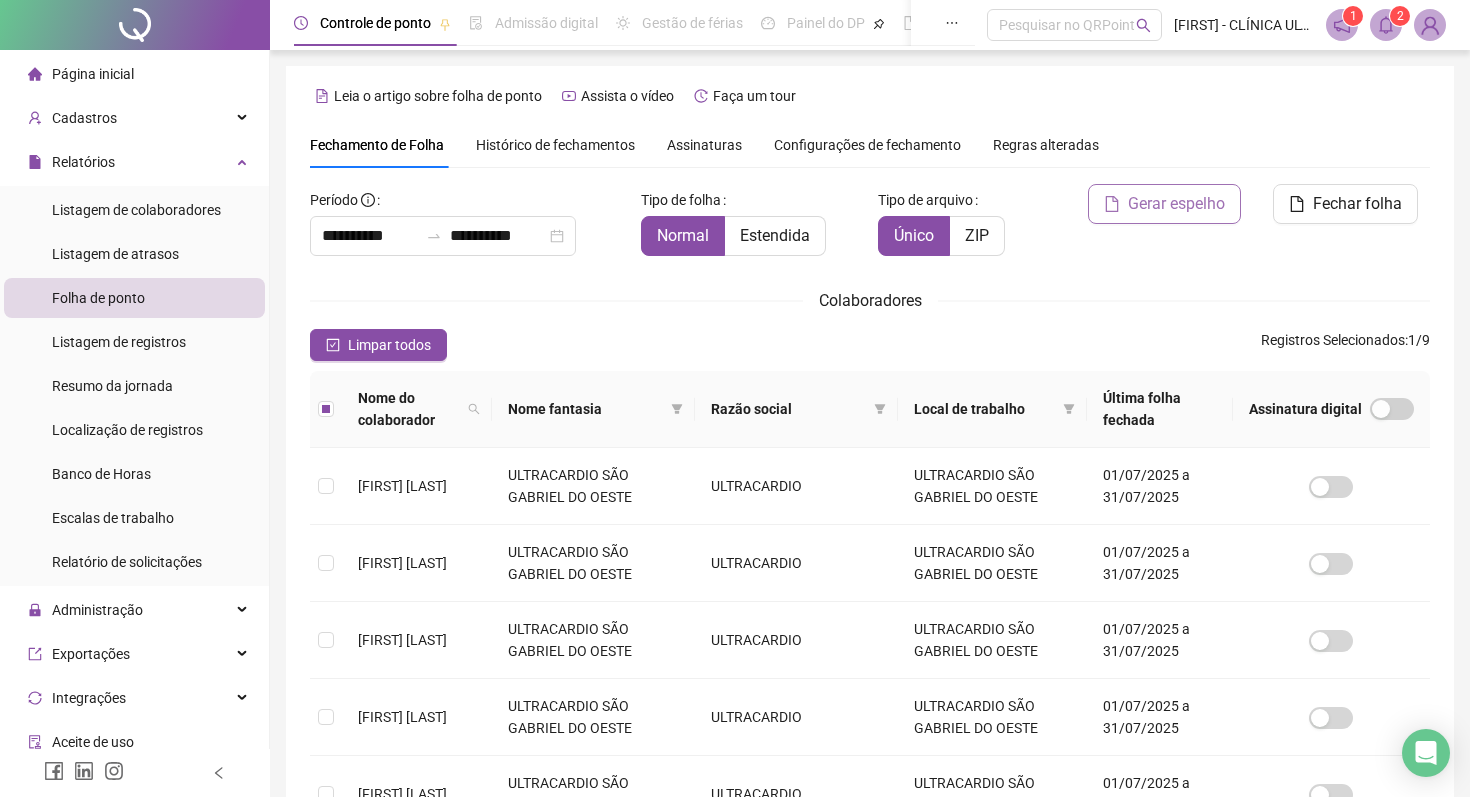 click on "Gerar espelho" at bounding box center [1176, 204] 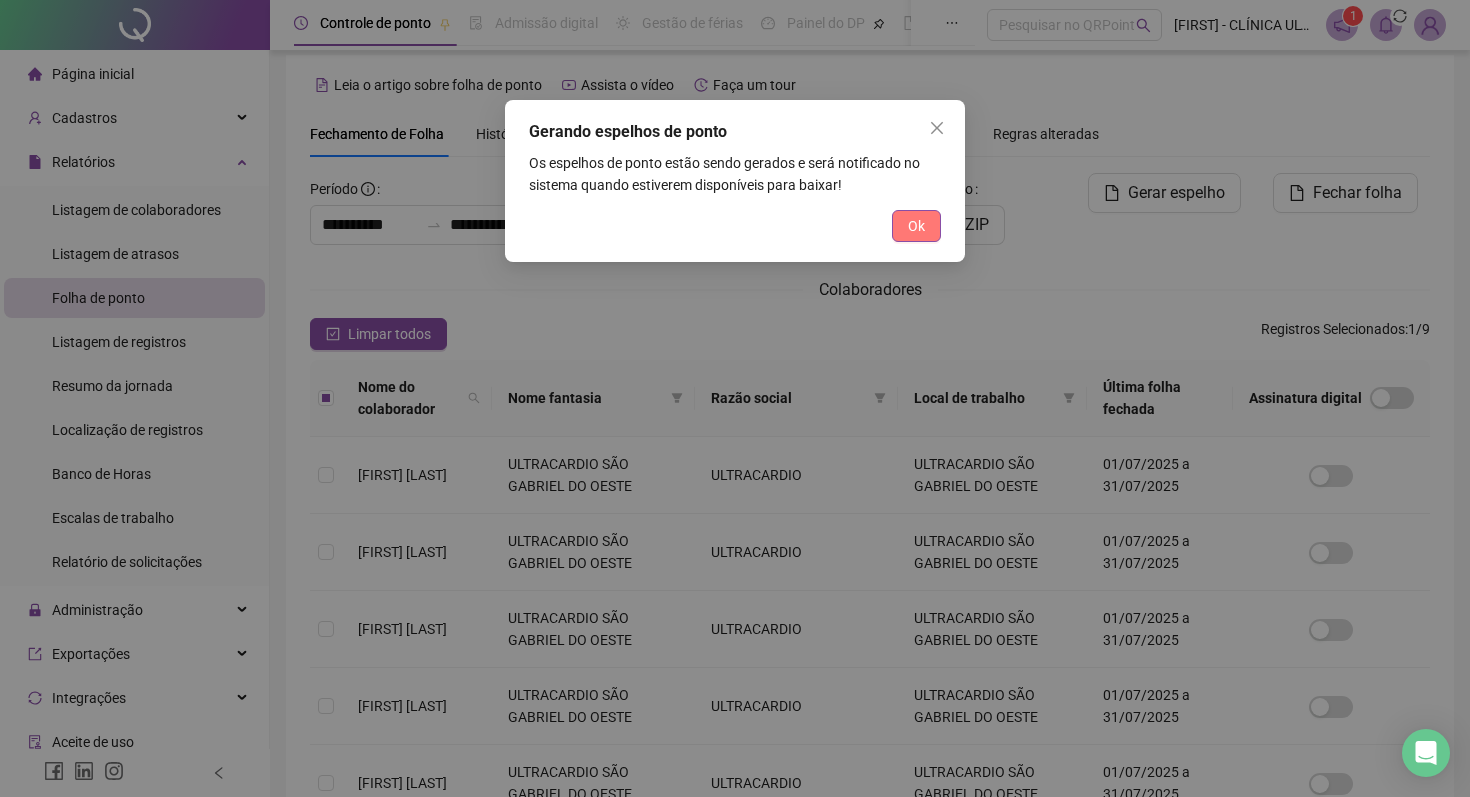 click on "Ok" at bounding box center [916, 226] 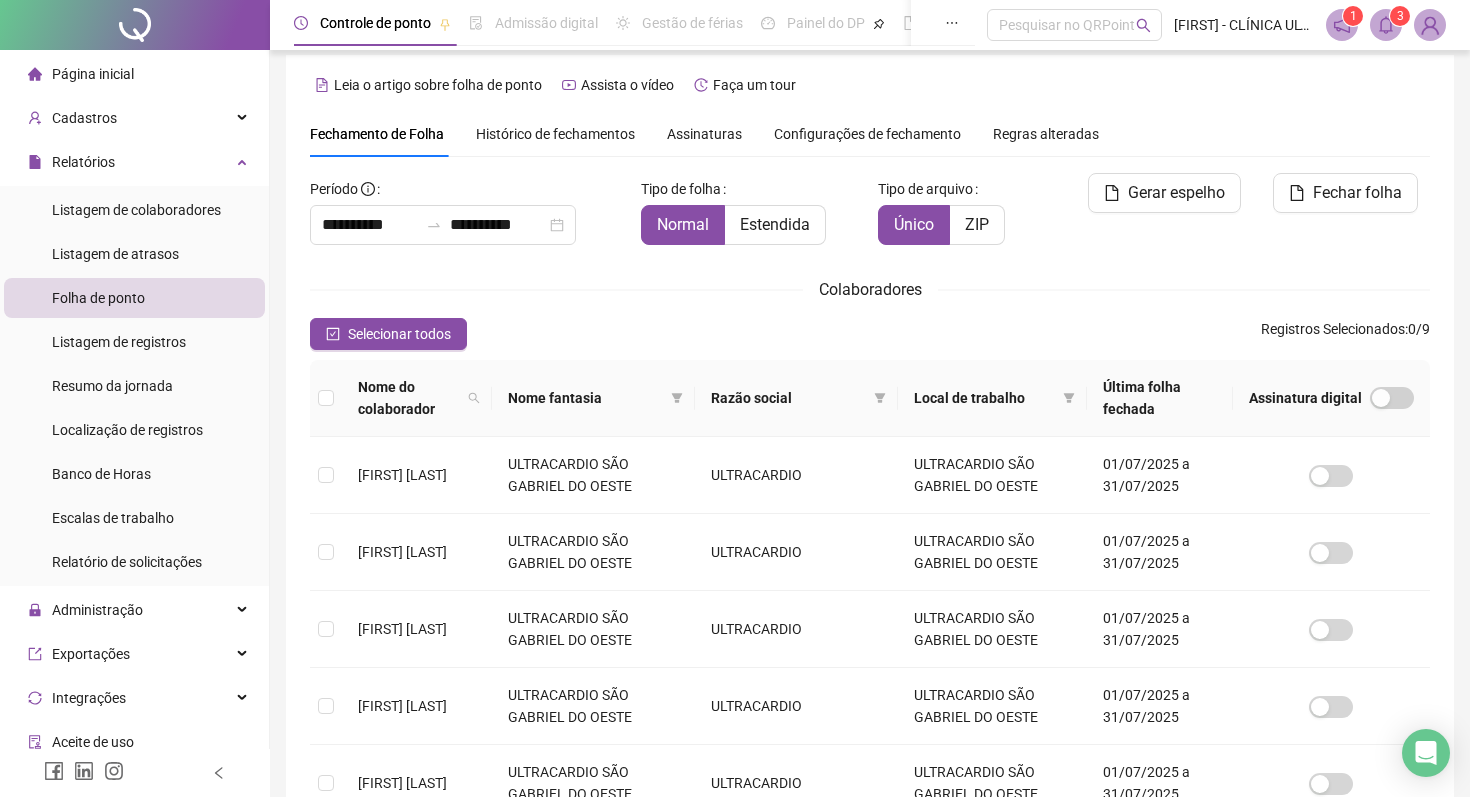 click 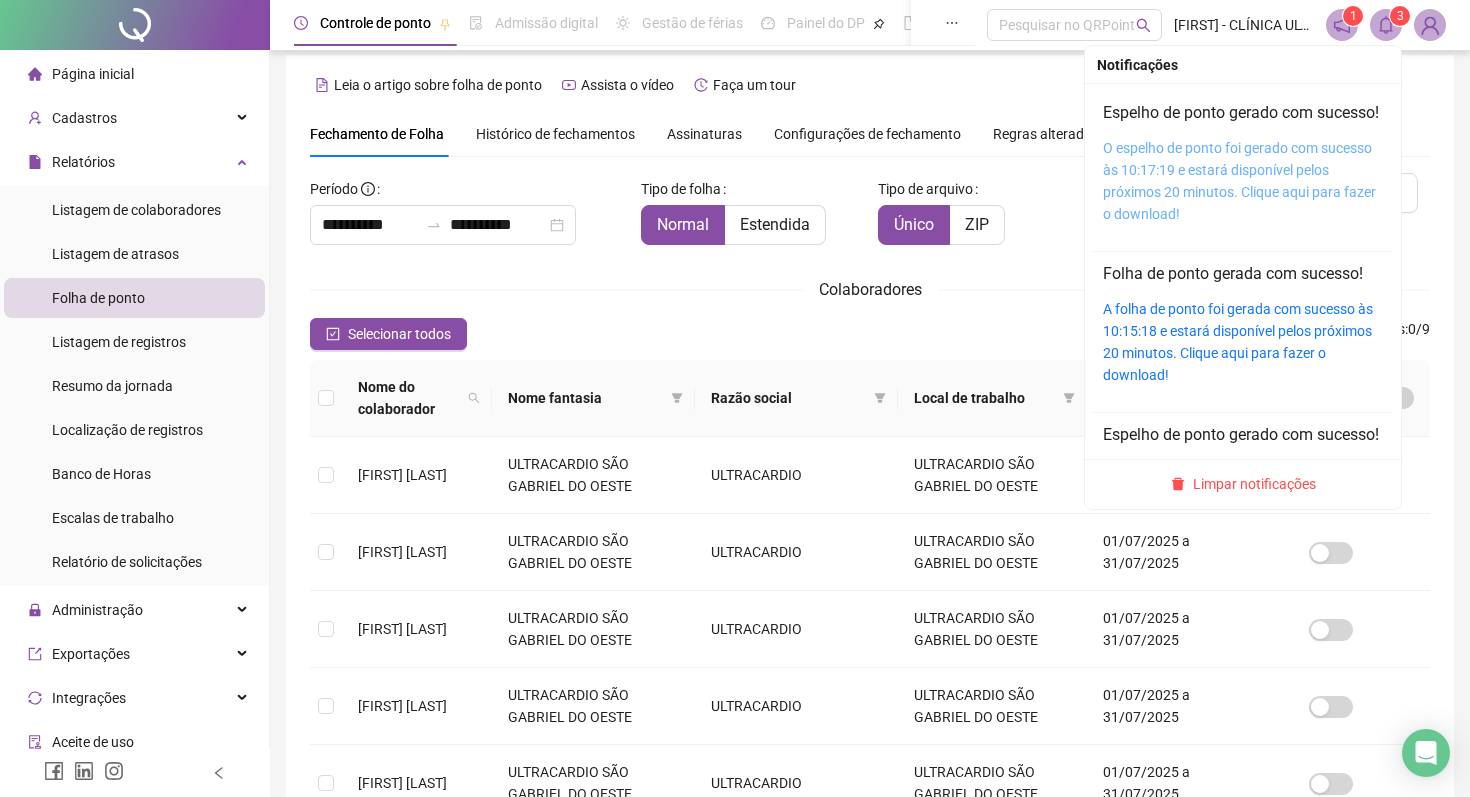 click on "O espelho de ponto foi gerado com sucesso às 10:17:19 e estará disponível pelos próximos 20 minutos.
Clique aqui para fazer o download!" at bounding box center (1239, 181) 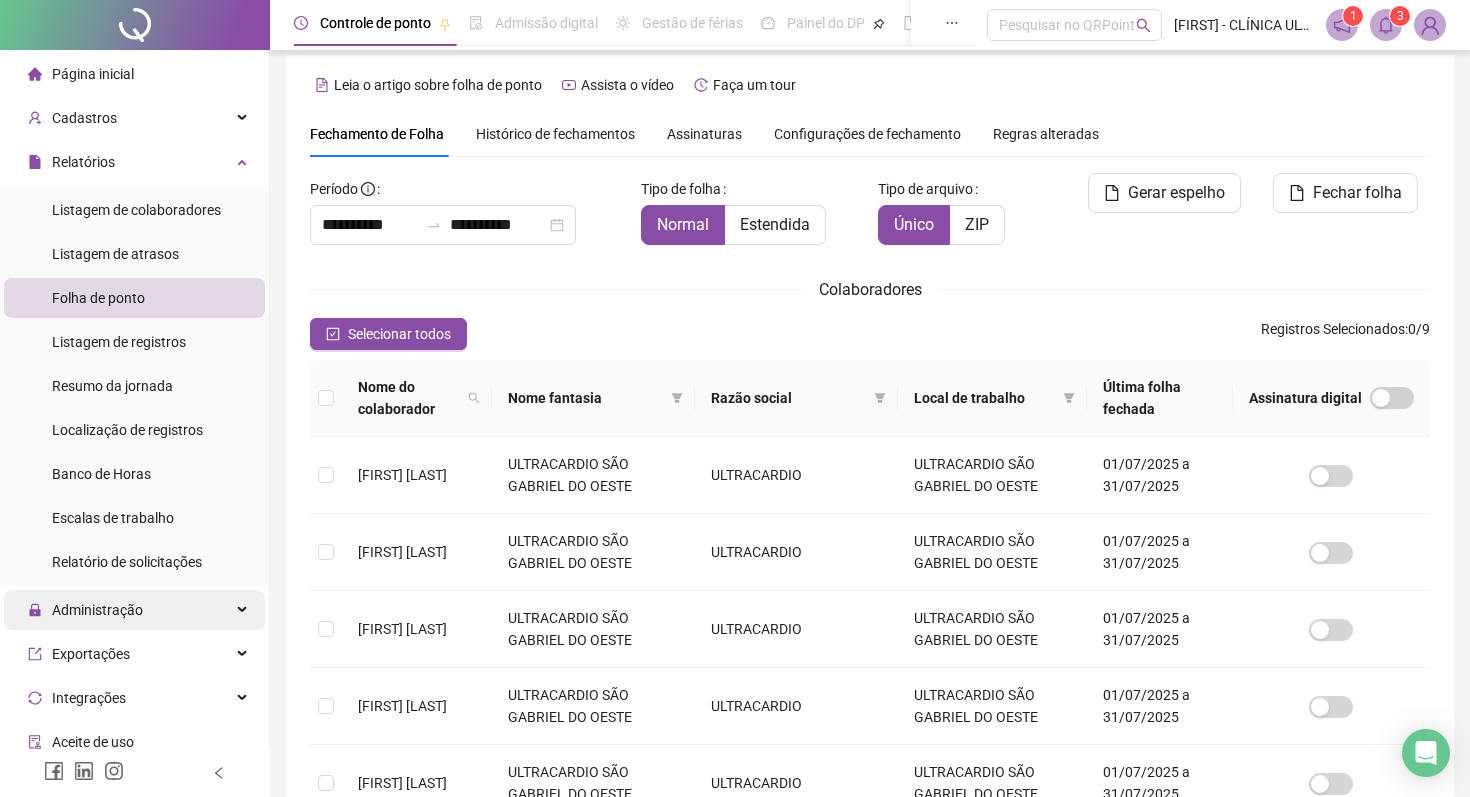 click on "Administração" at bounding box center [97, 610] 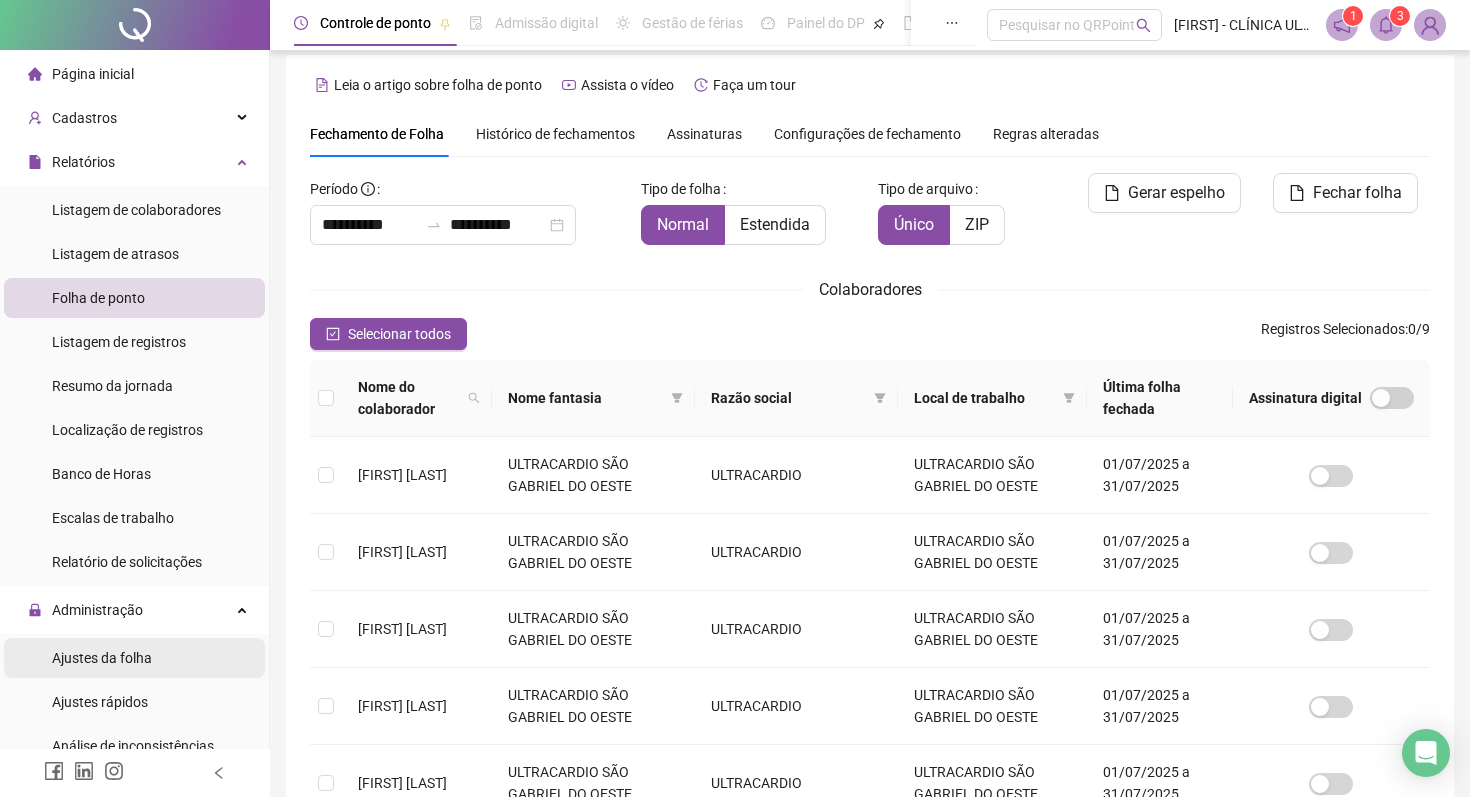 click on "Ajustes da folha" at bounding box center (102, 658) 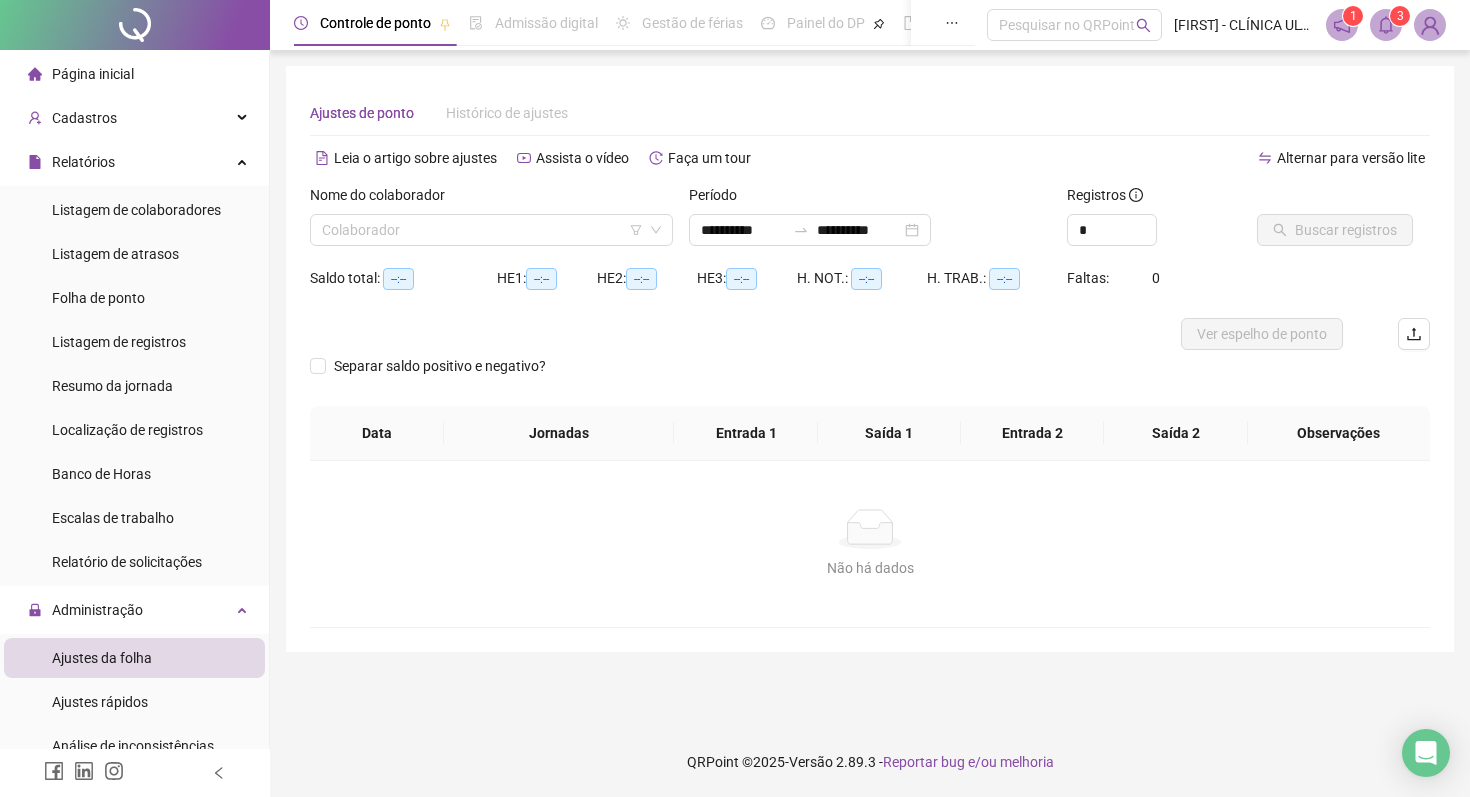 scroll, scrollTop: 0, scrollLeft: 0, axis: both 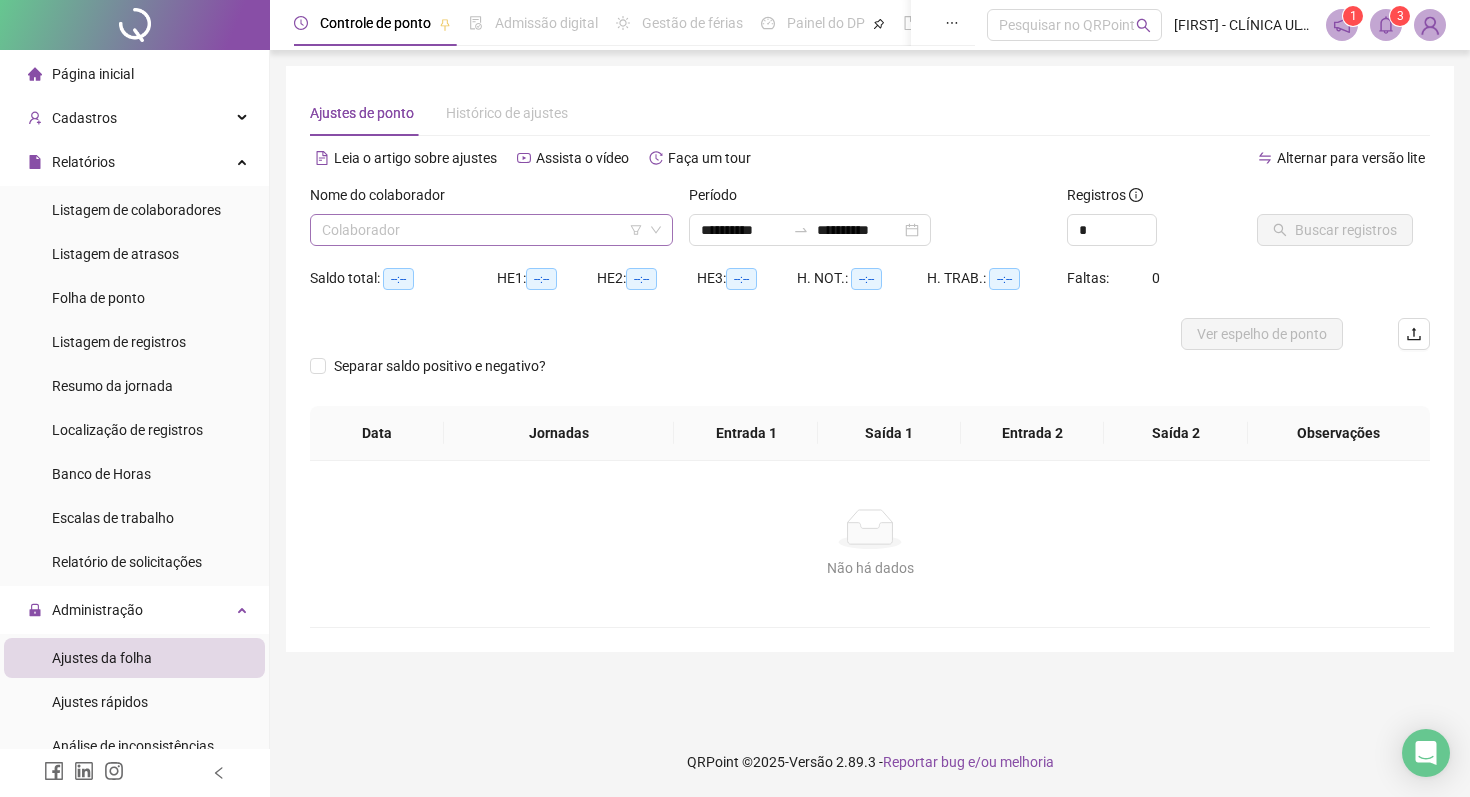 click at bounding box center (482, 230) 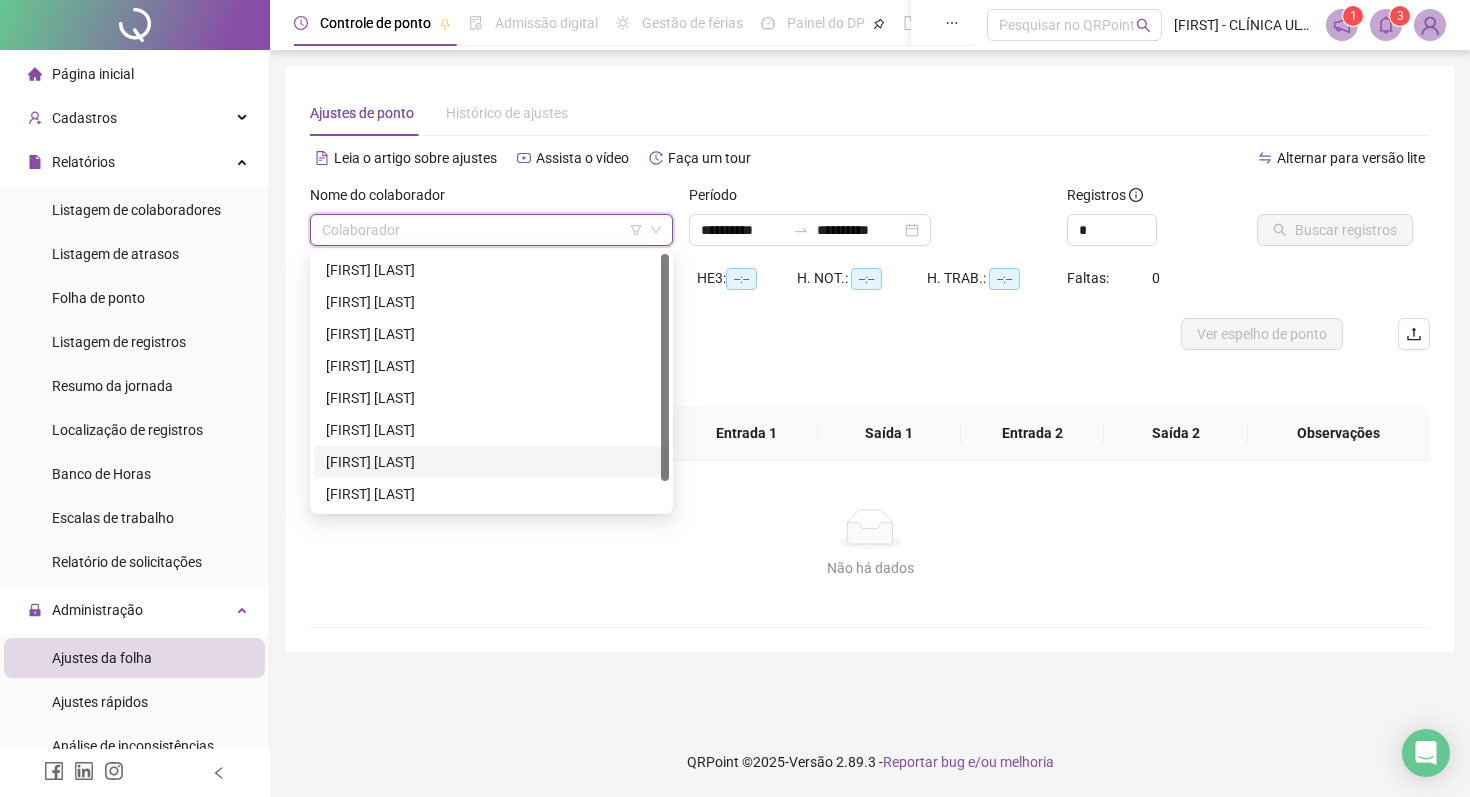 click on "[FIRST] [LAST]" at bounding box center (491, 462) 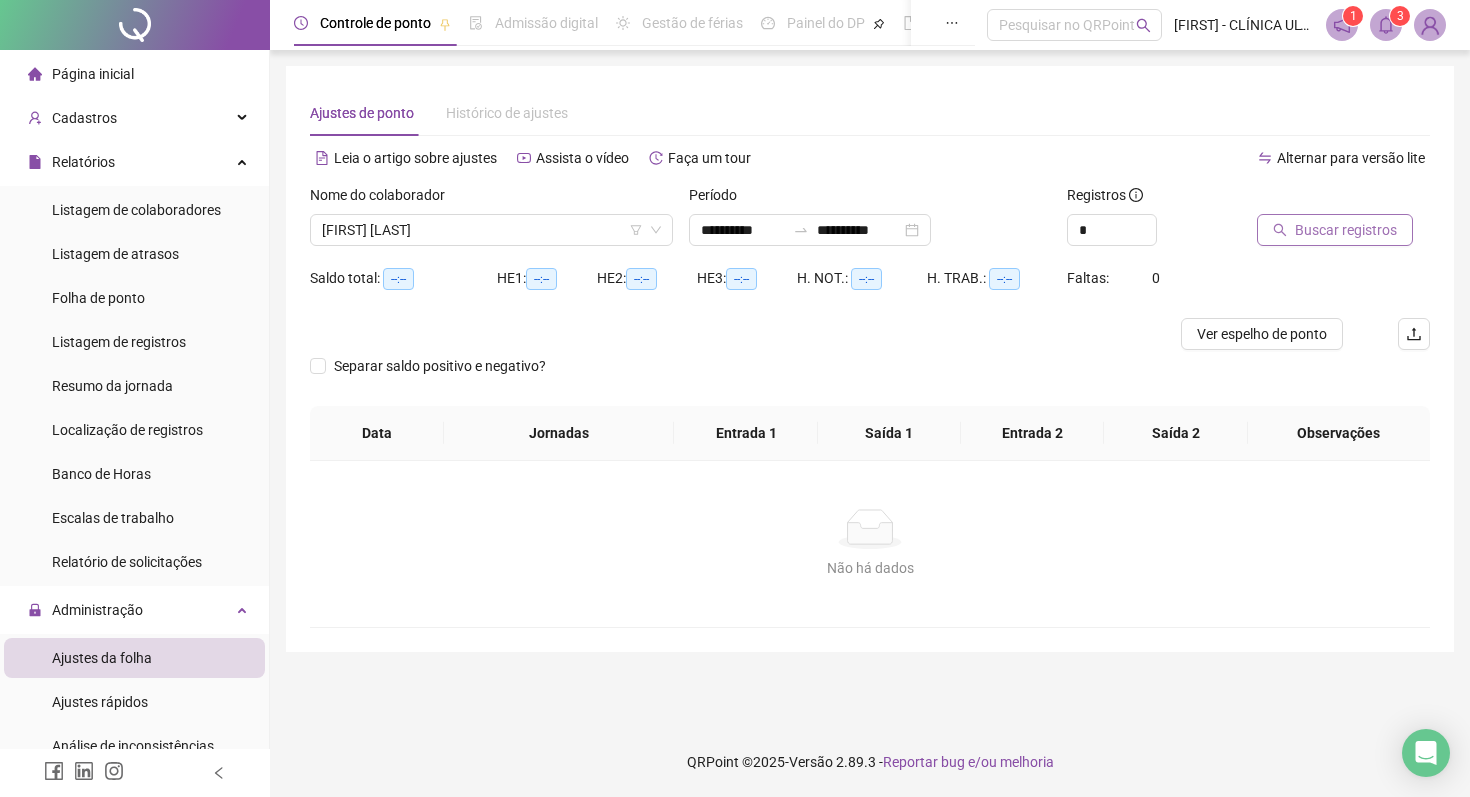 click on "Buscar registros" at bounding box center [1346, 230] 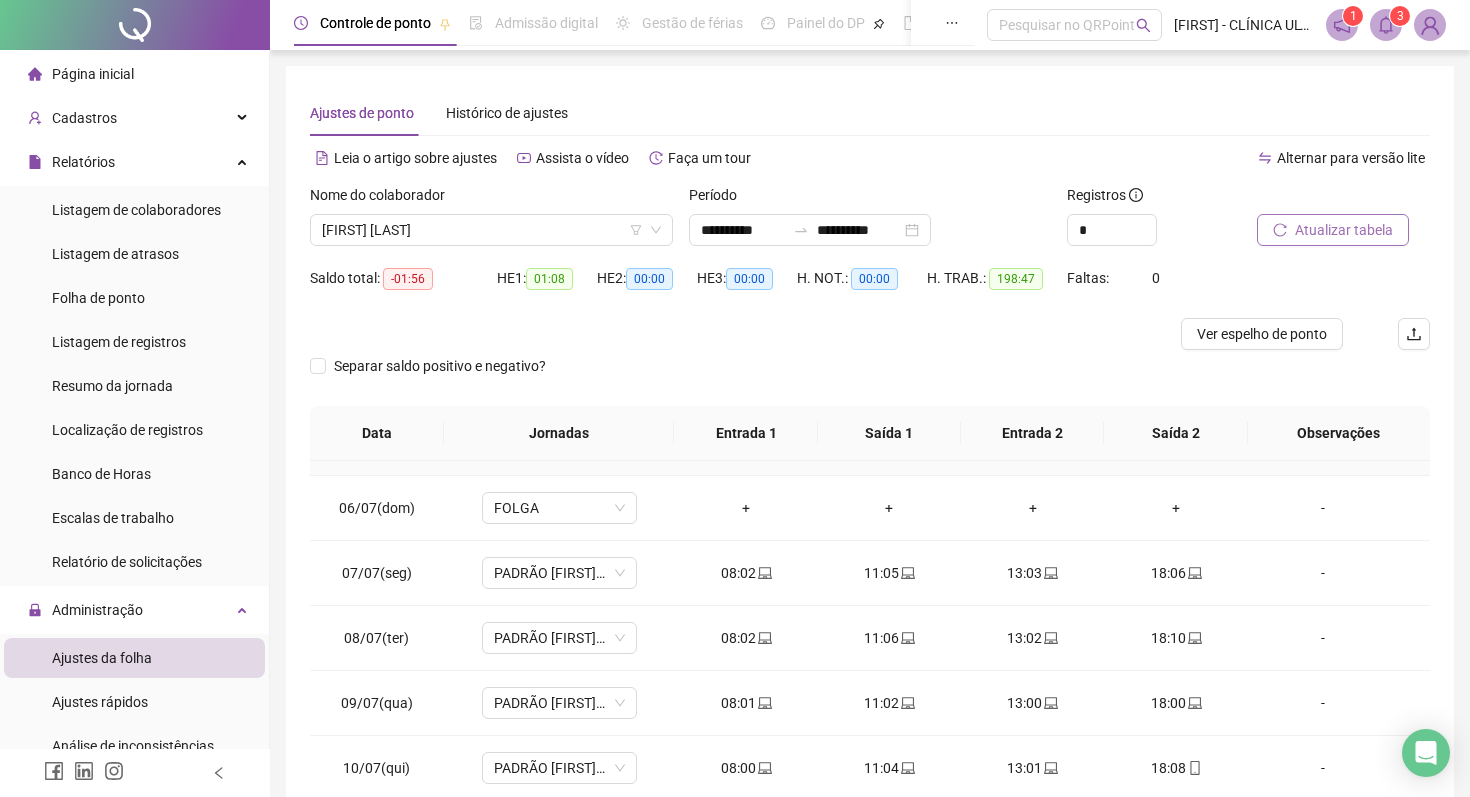 scroll, scrollTop: 353, scrollLeft: 0, axis: vertical 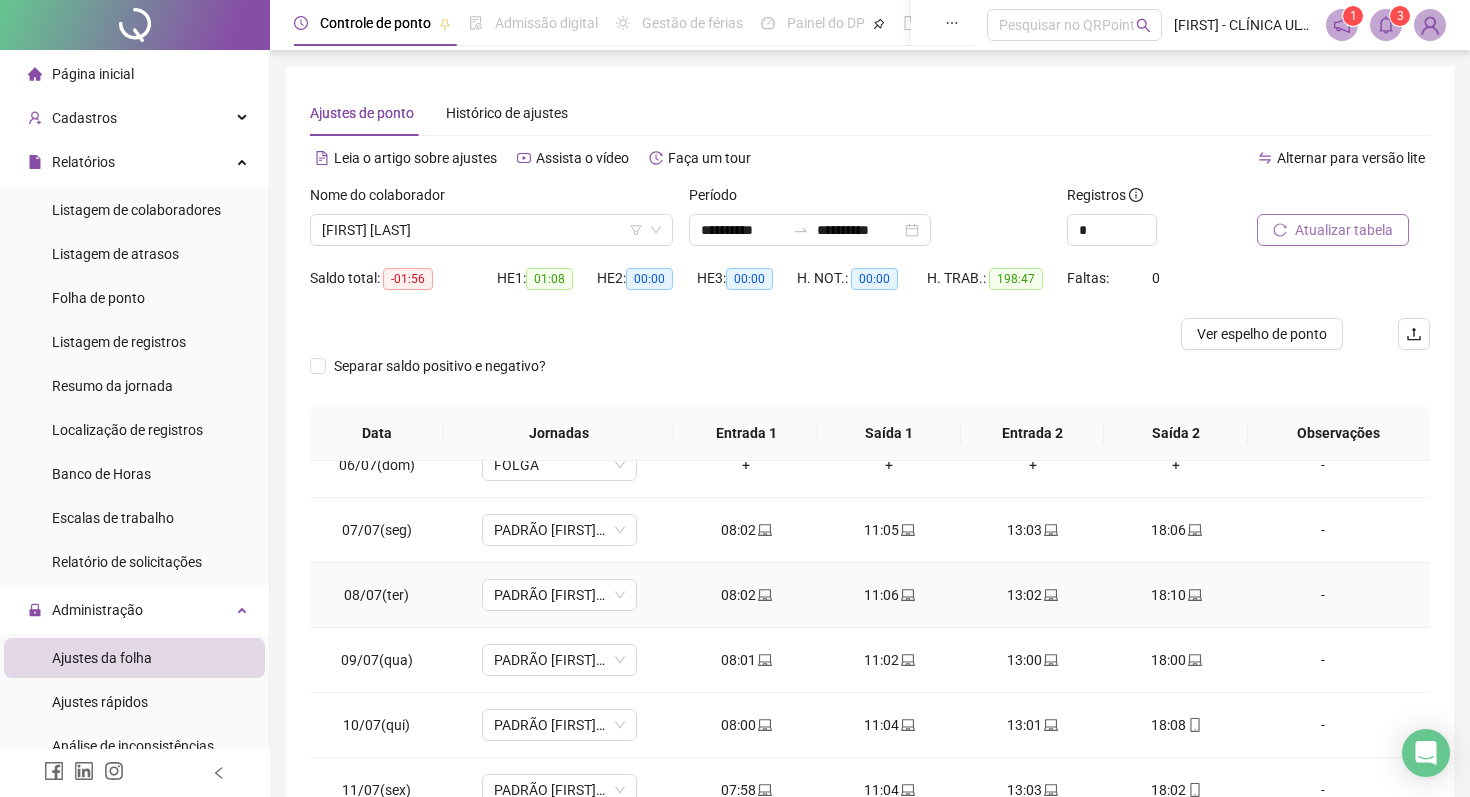 click on "-" at bounding box center [1323, 595] 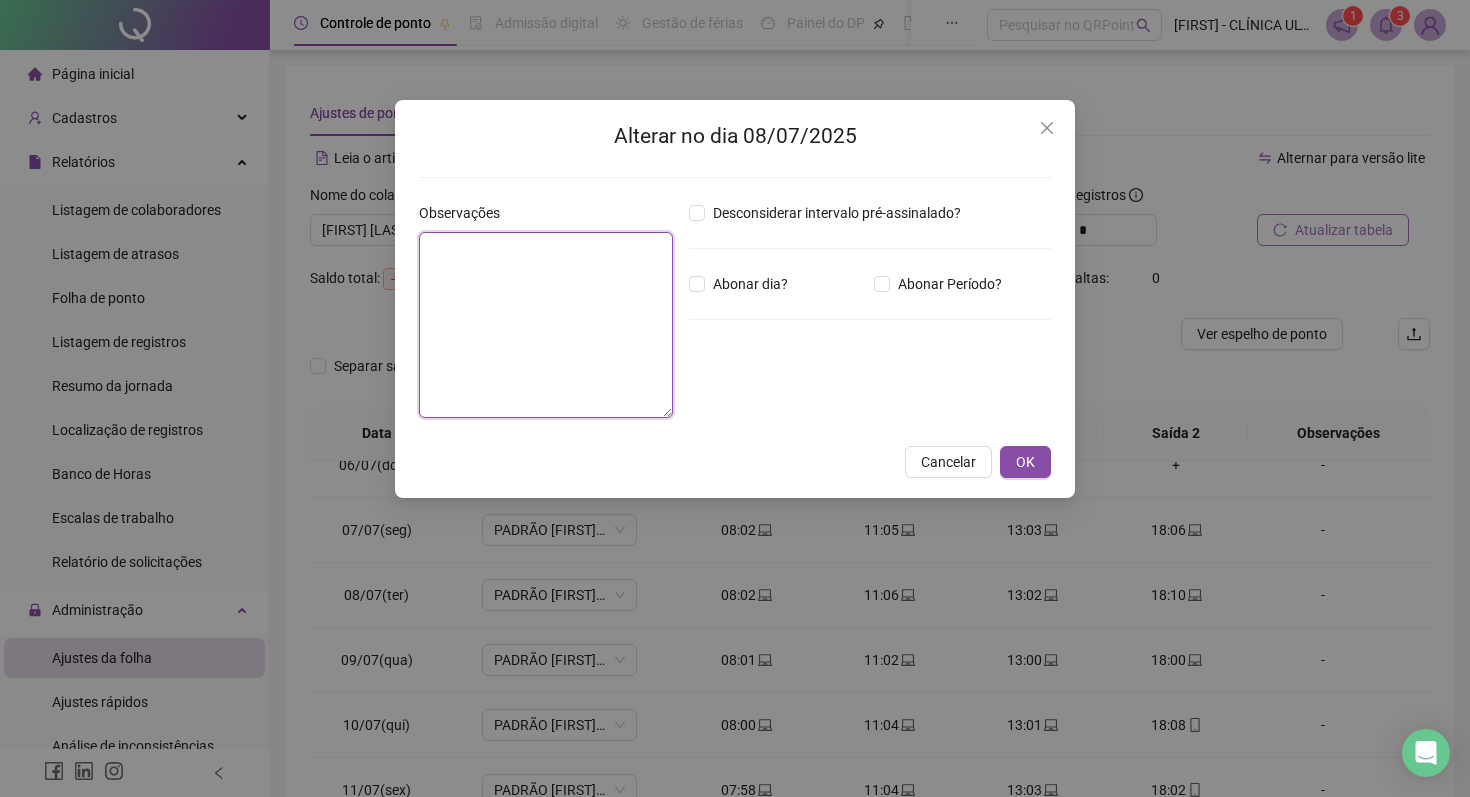 click at bounding box center [546, 325] 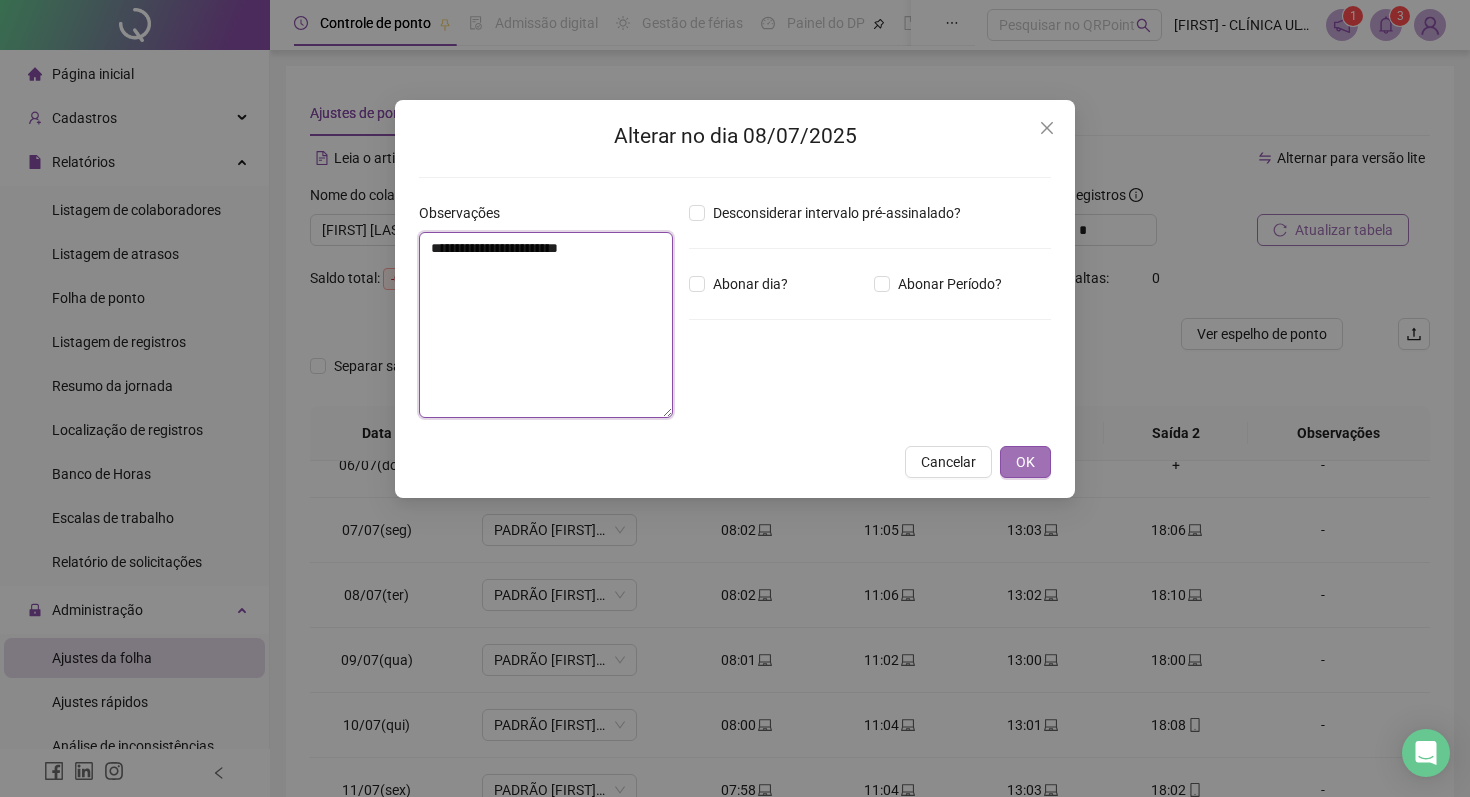 type on "**********" 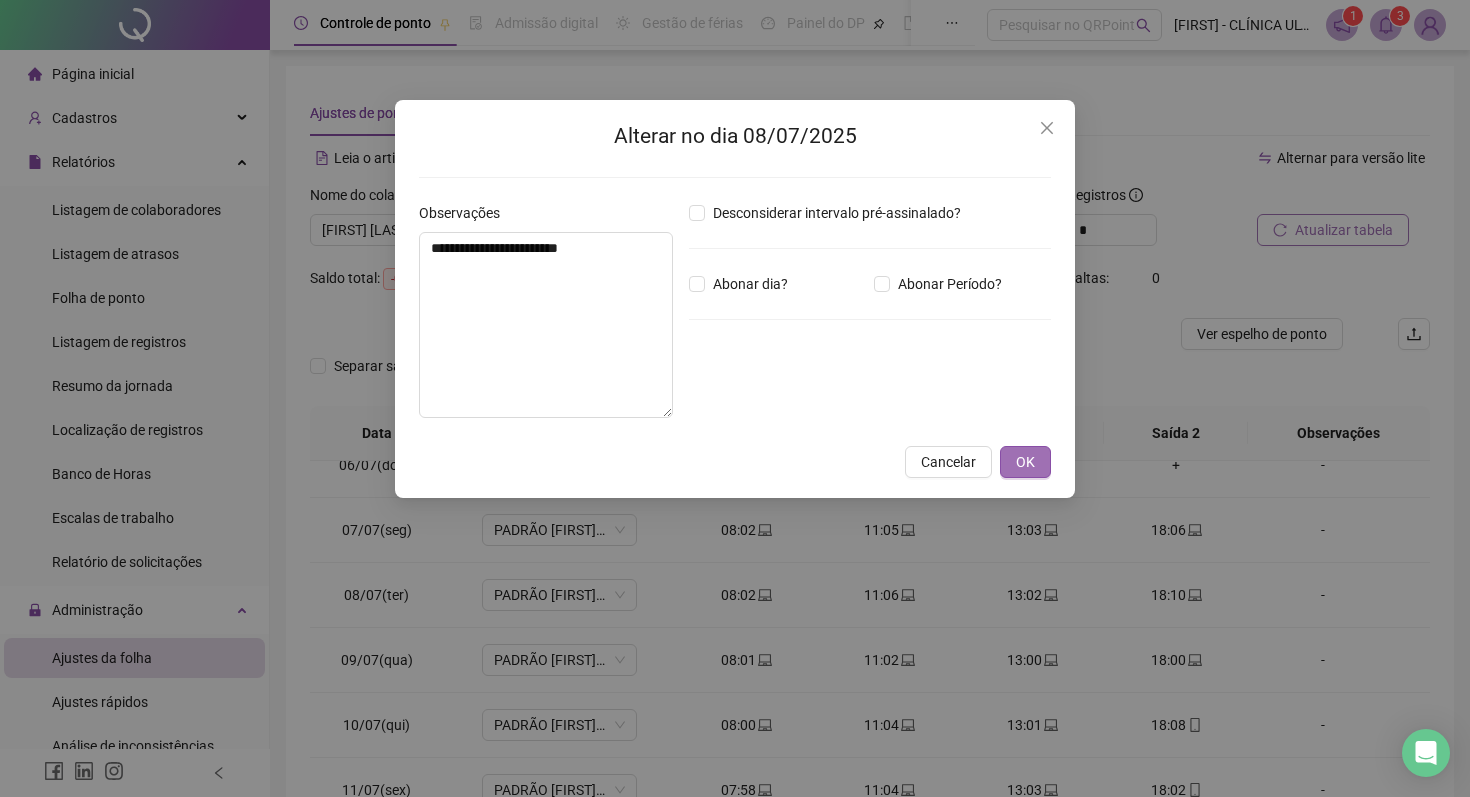 click on "OK" at bounding box center (1025, 462) 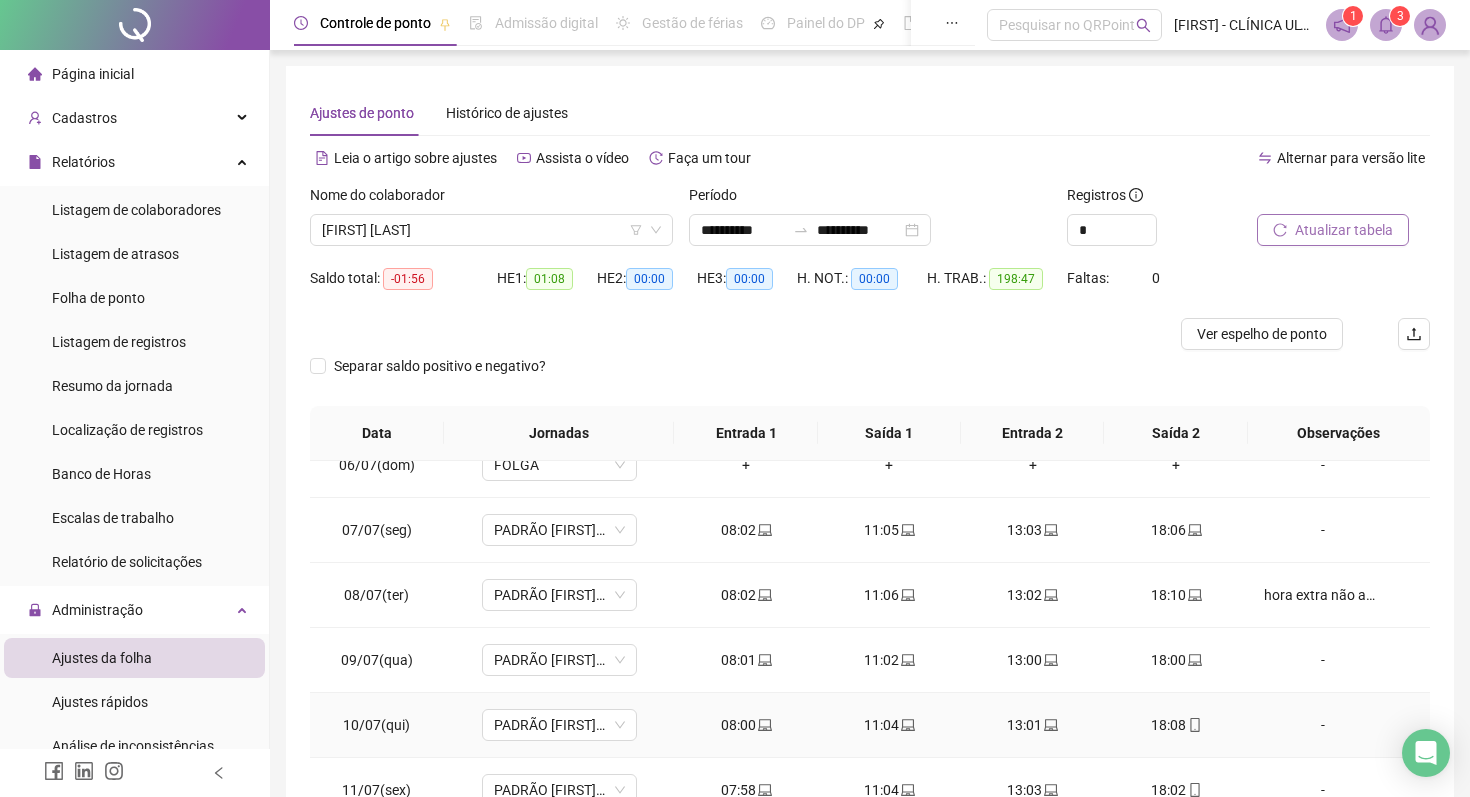 click on "-" at bounding box center [1323, 725] 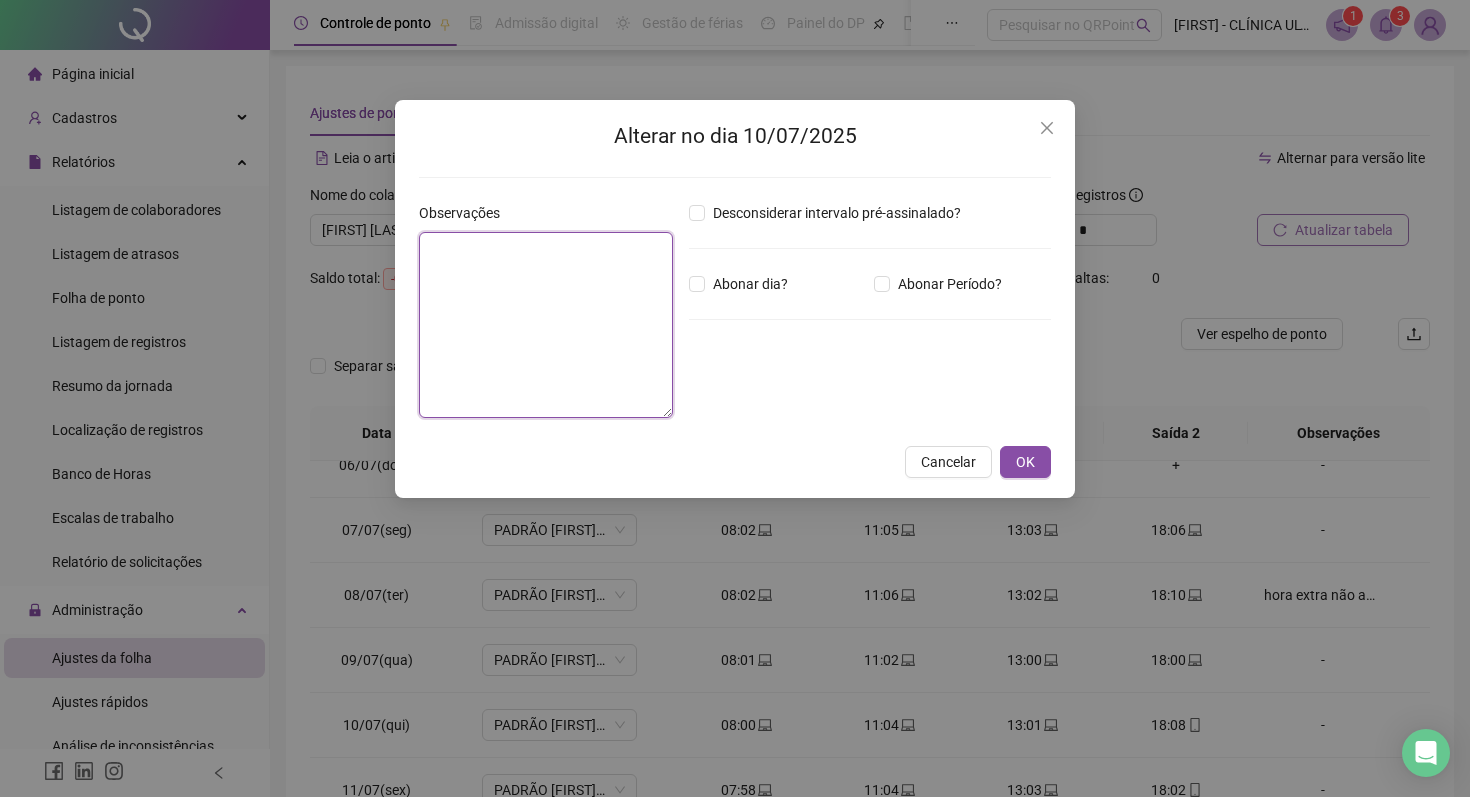 click at bounding box center (546, 325) 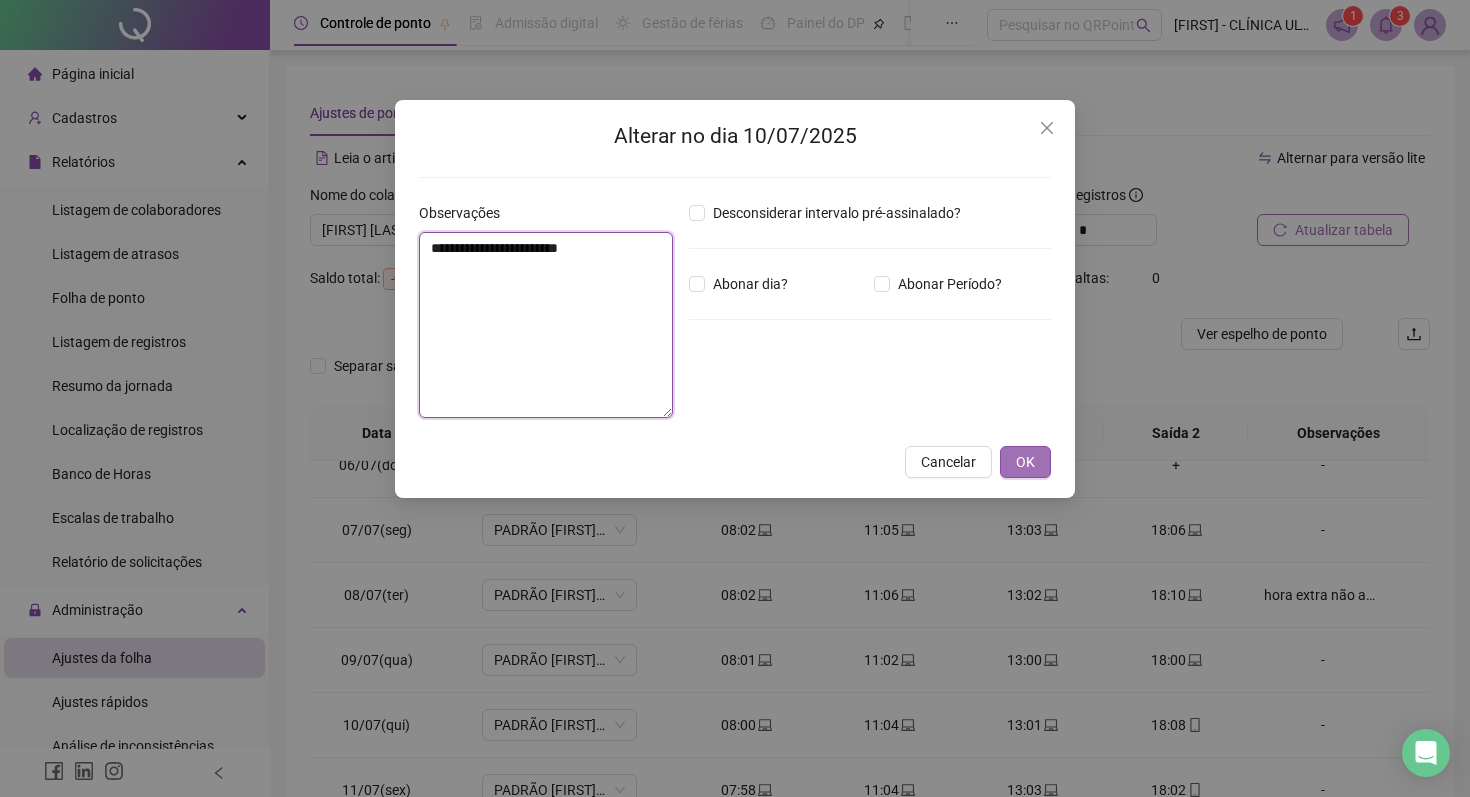 type on "**********" 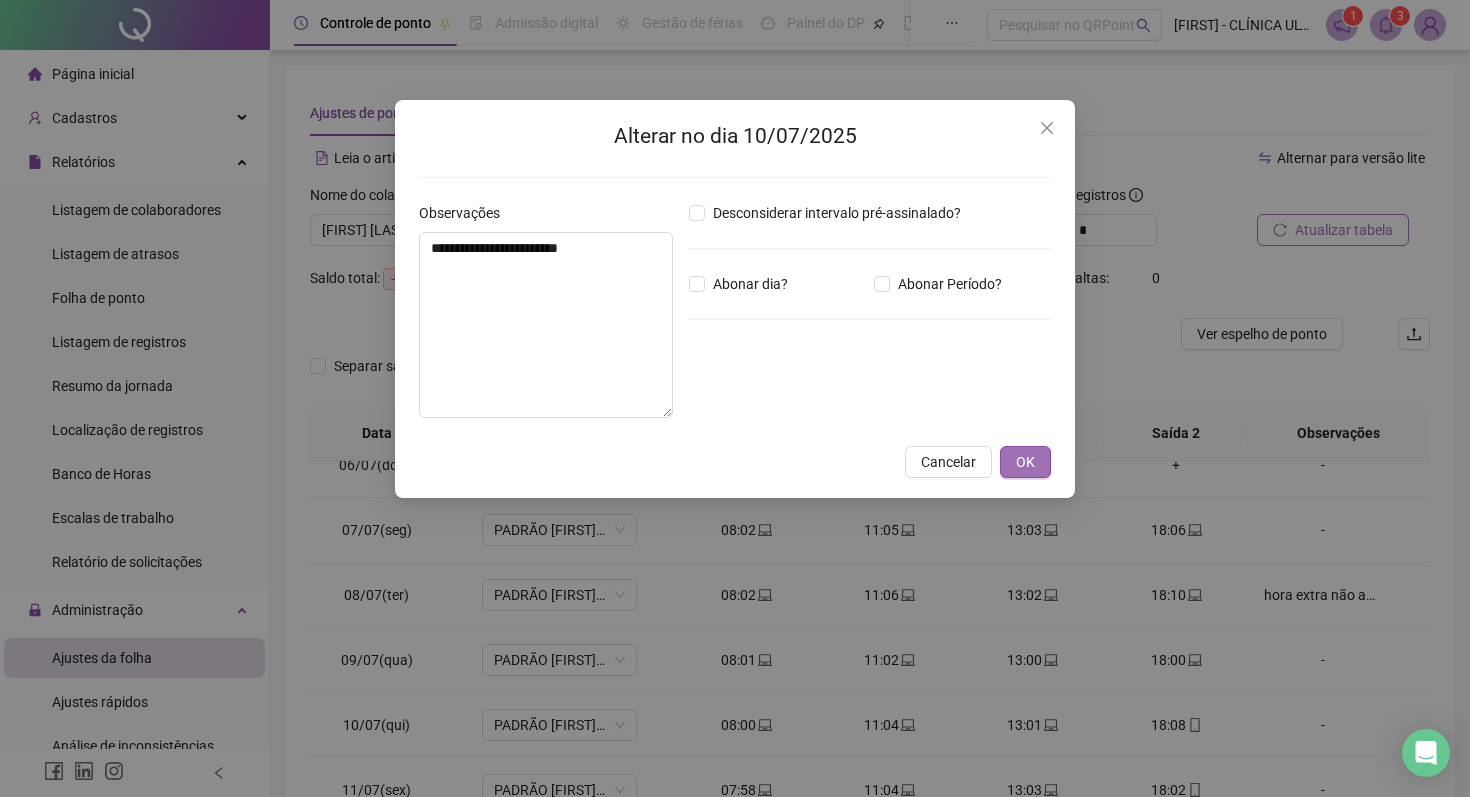 click on "OK" at bounding box center [1025, 462] 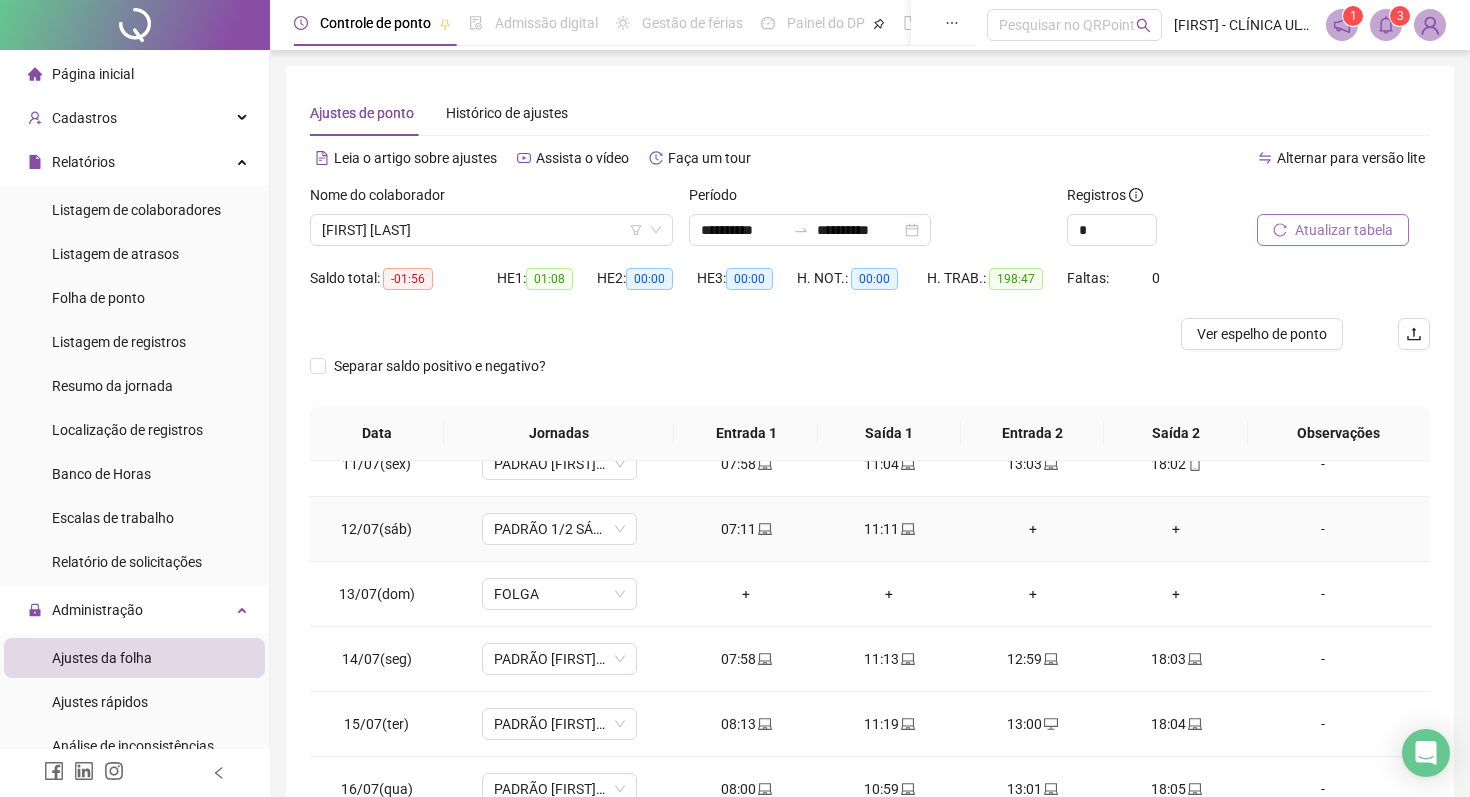 scroll, scrollTop: 680, scrollLeft: 0, axis: vertical 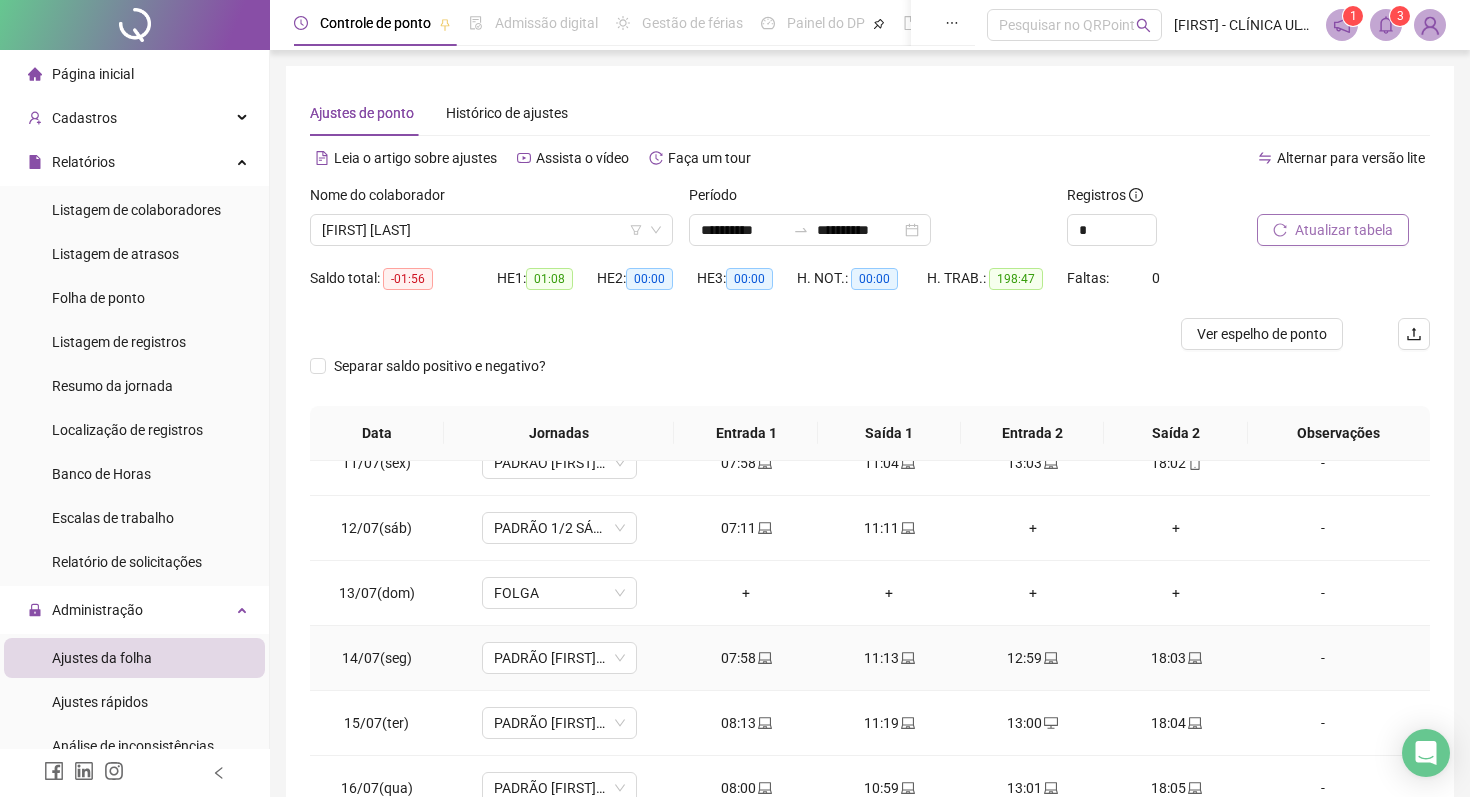 click on "-" at bounding box center [1323, 658] 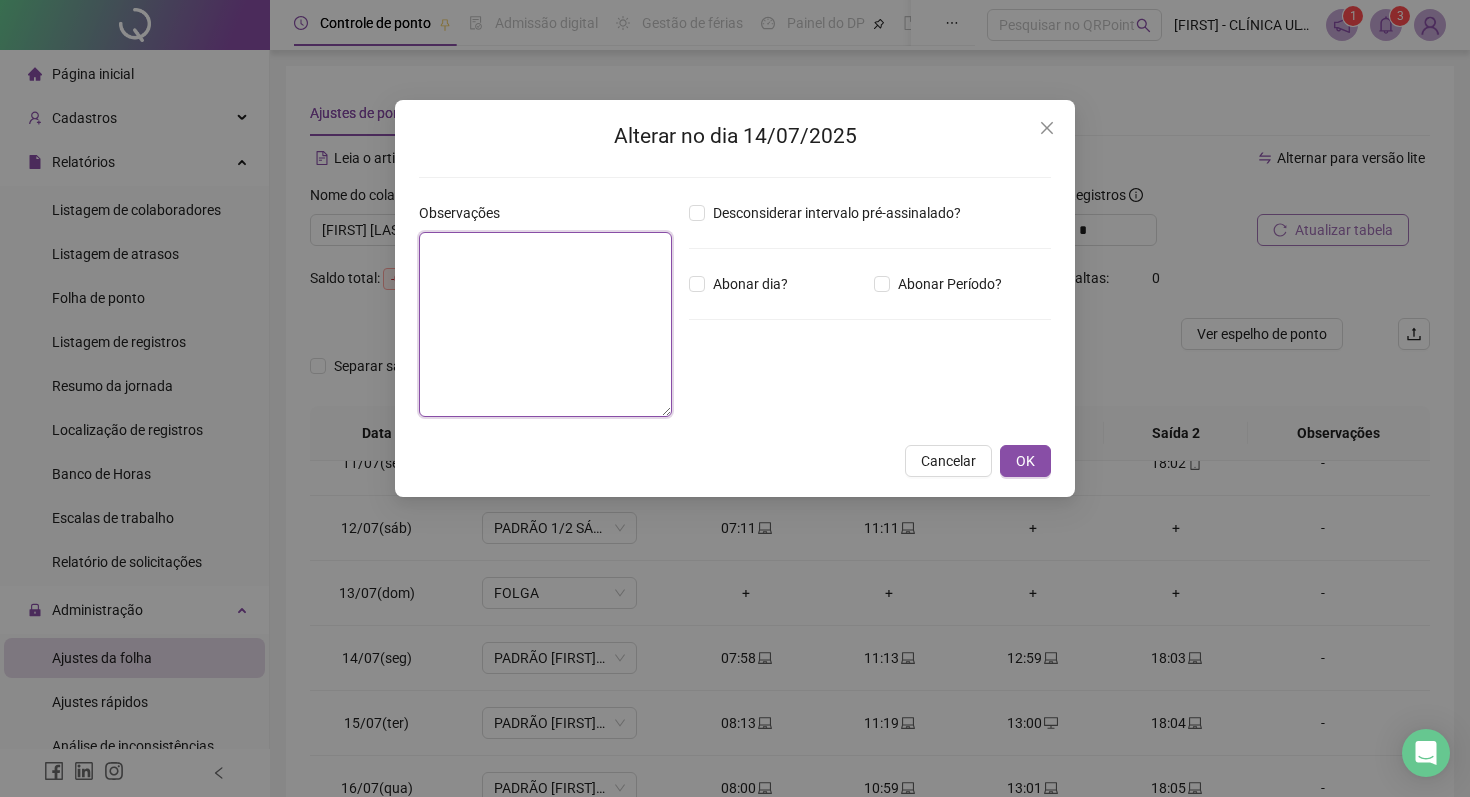 click at bounding box center (545, 324) 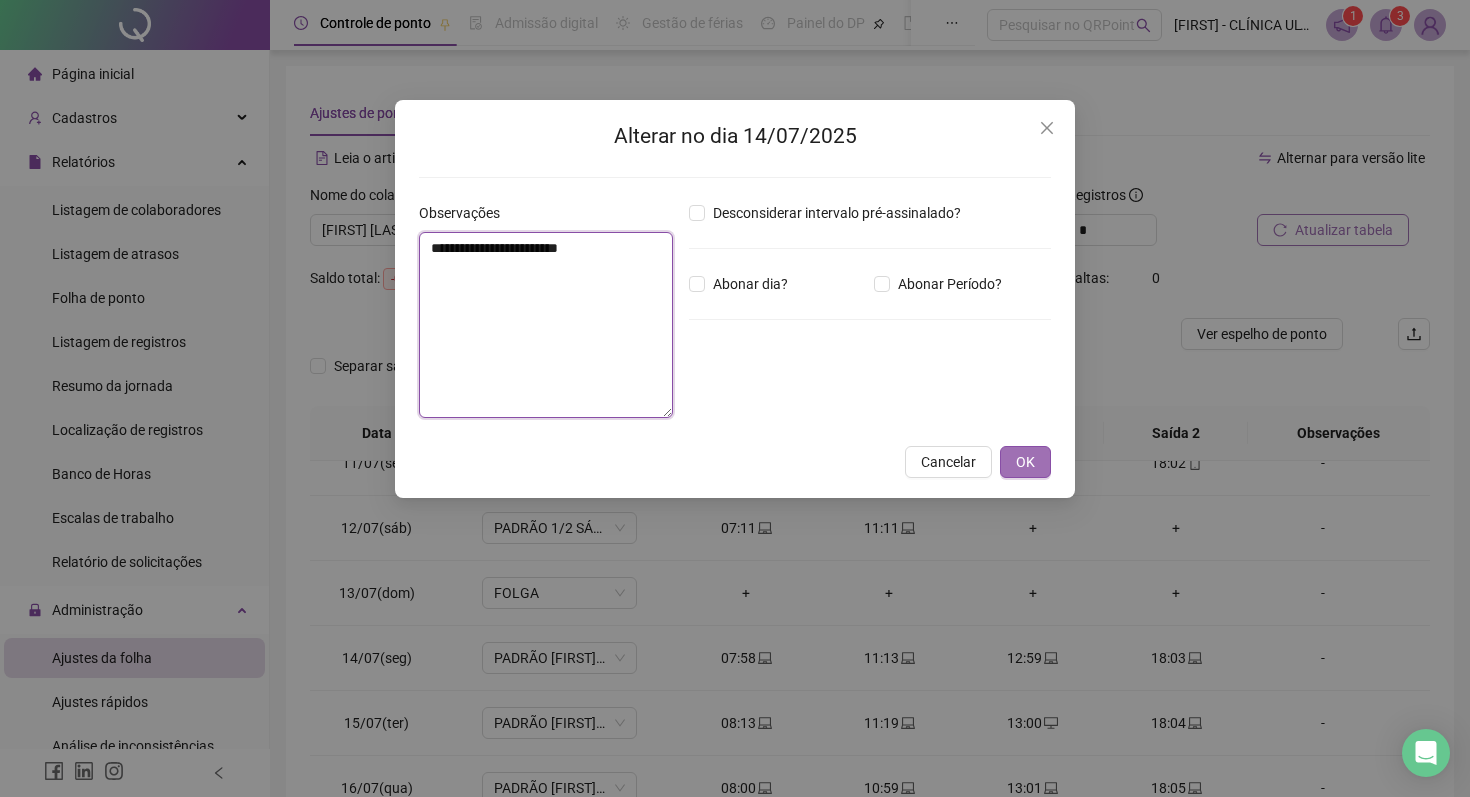 type on "**********" 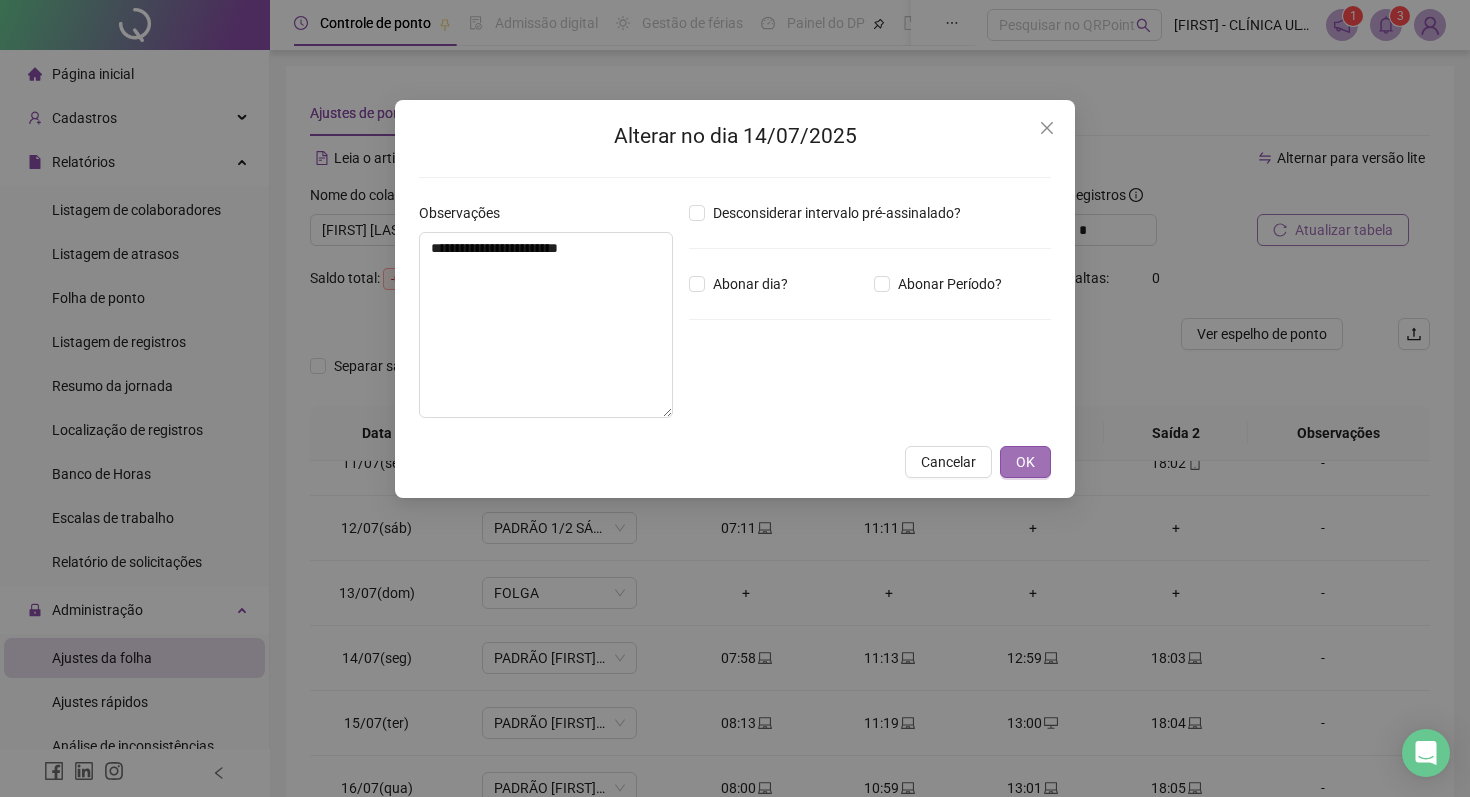 click on "OK" at bounding box center (1025, 462) 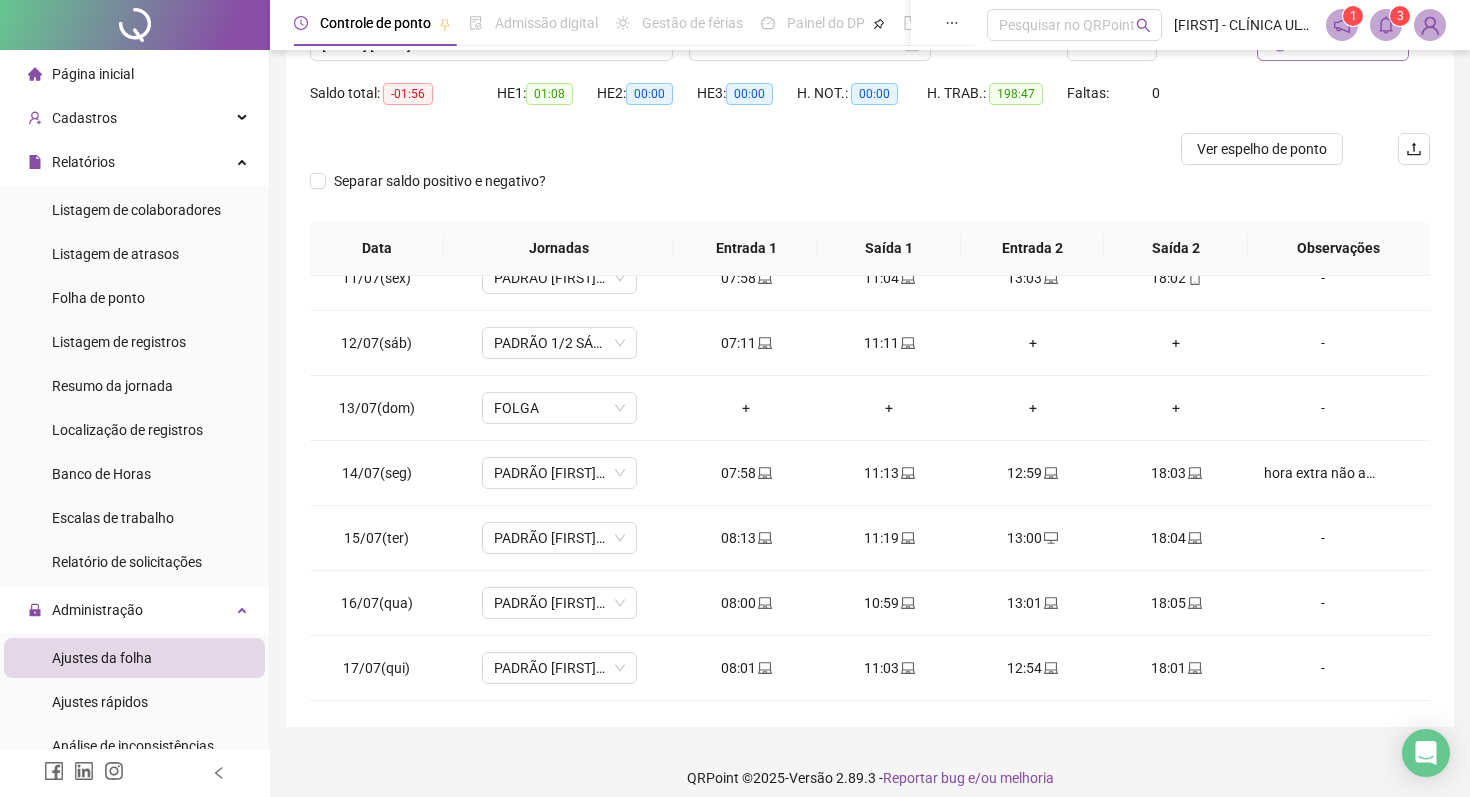 scroll, scrollTop: 201, scrollLeft: 0, axis: vertical 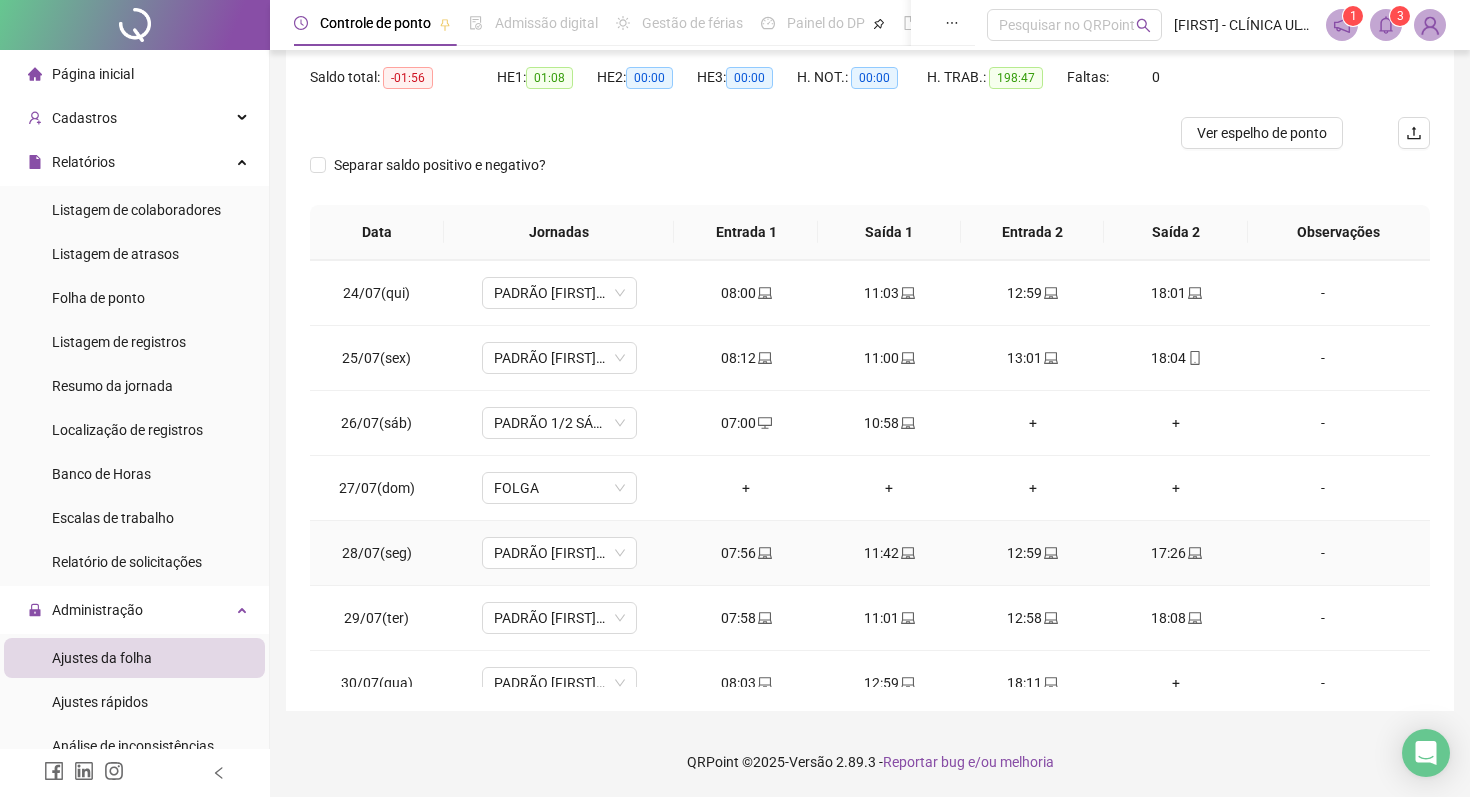 click on "-" at bounding box center (1323, 553) 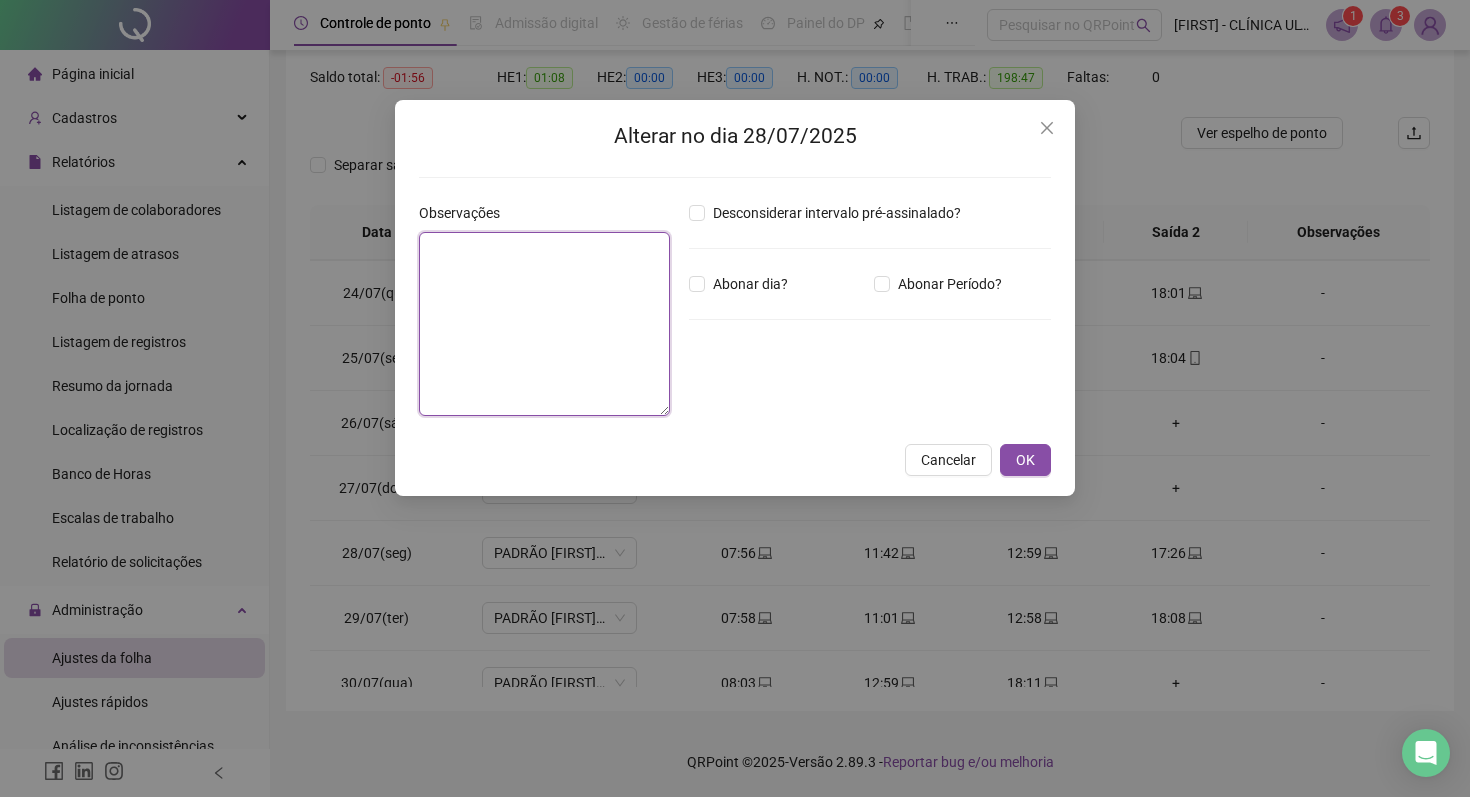 click at bounding box center [544, 324] 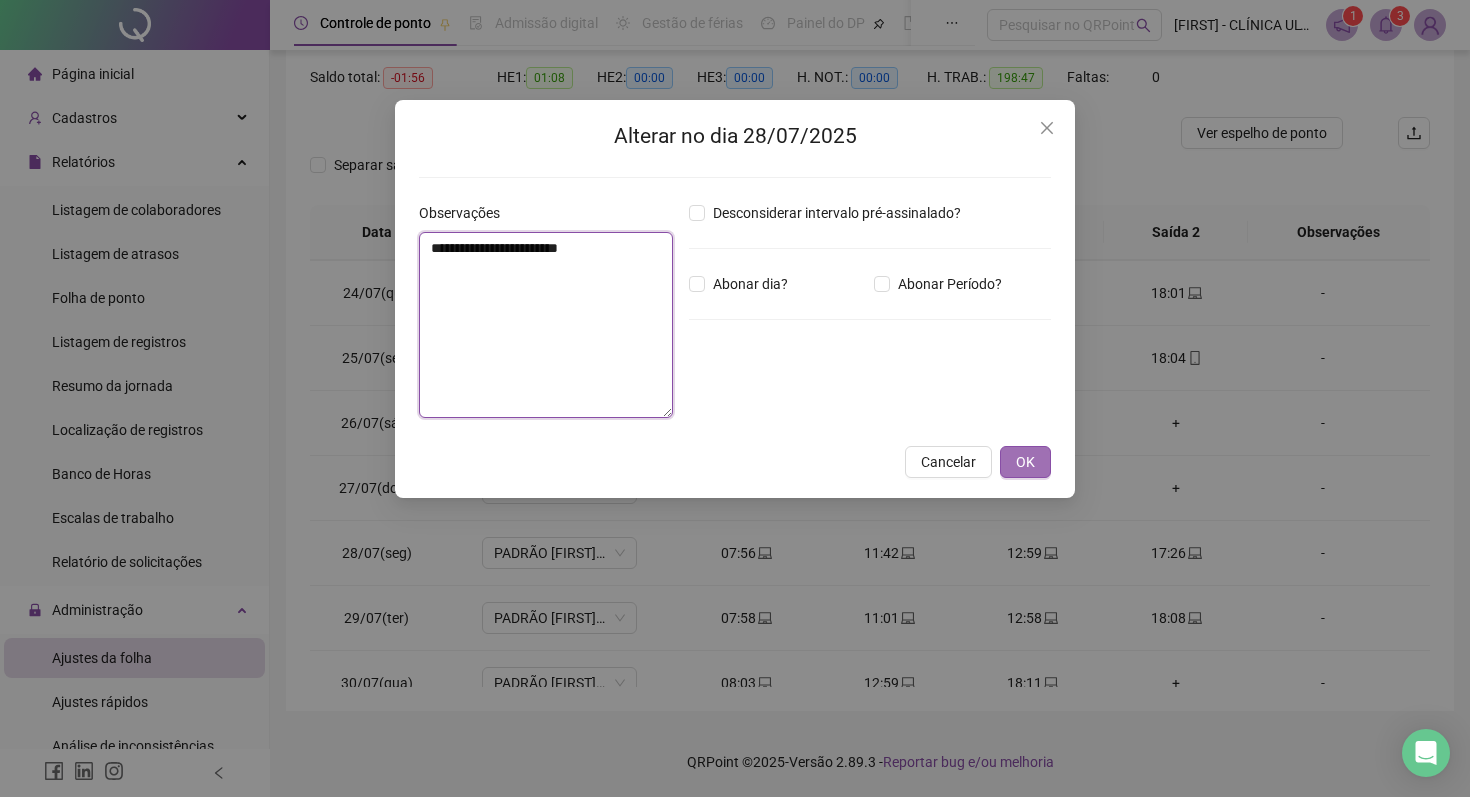 type on "**********" 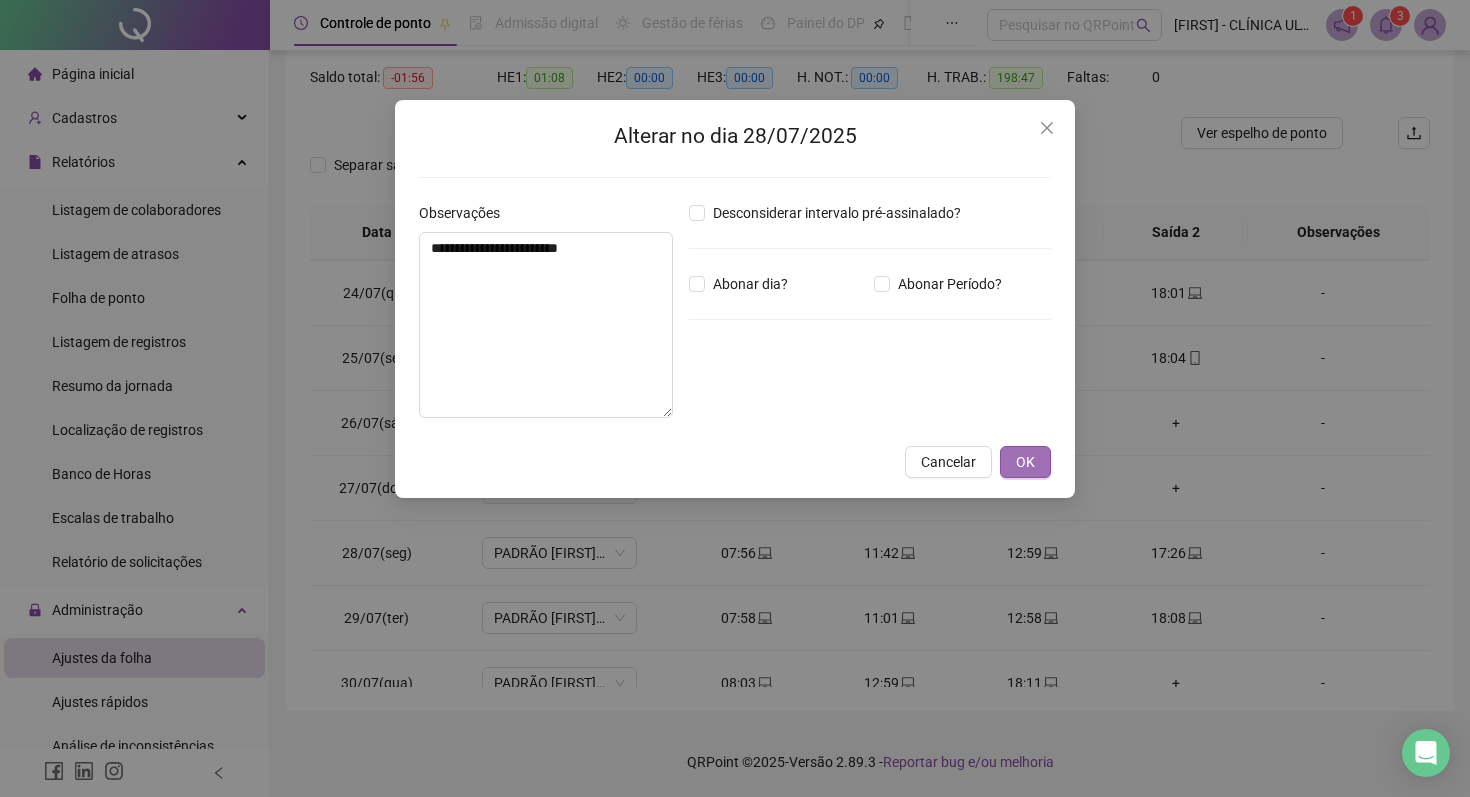 click on "OK" at bounding box center (1025, 462) 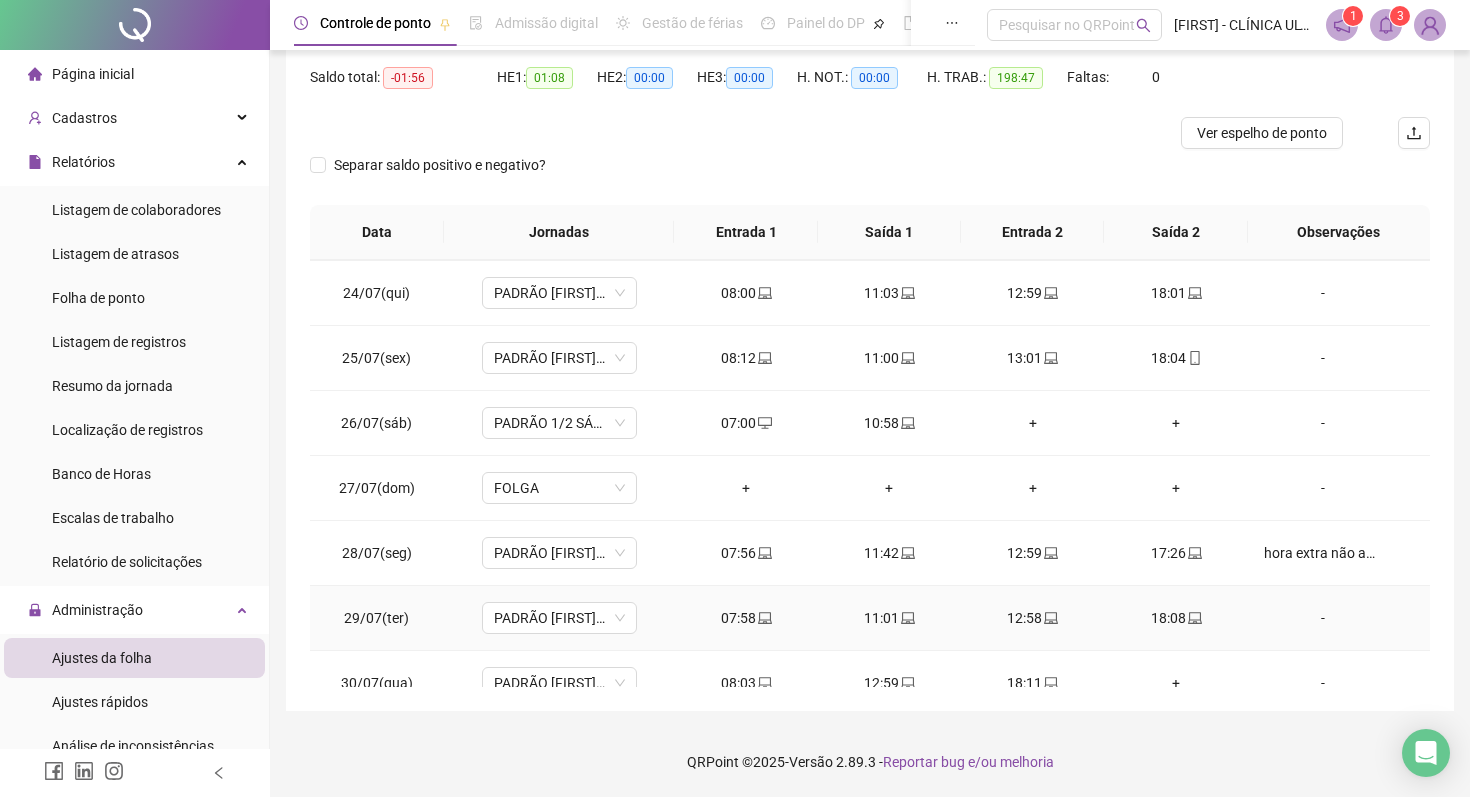 click on "-" at bounding box center (1323, 618) 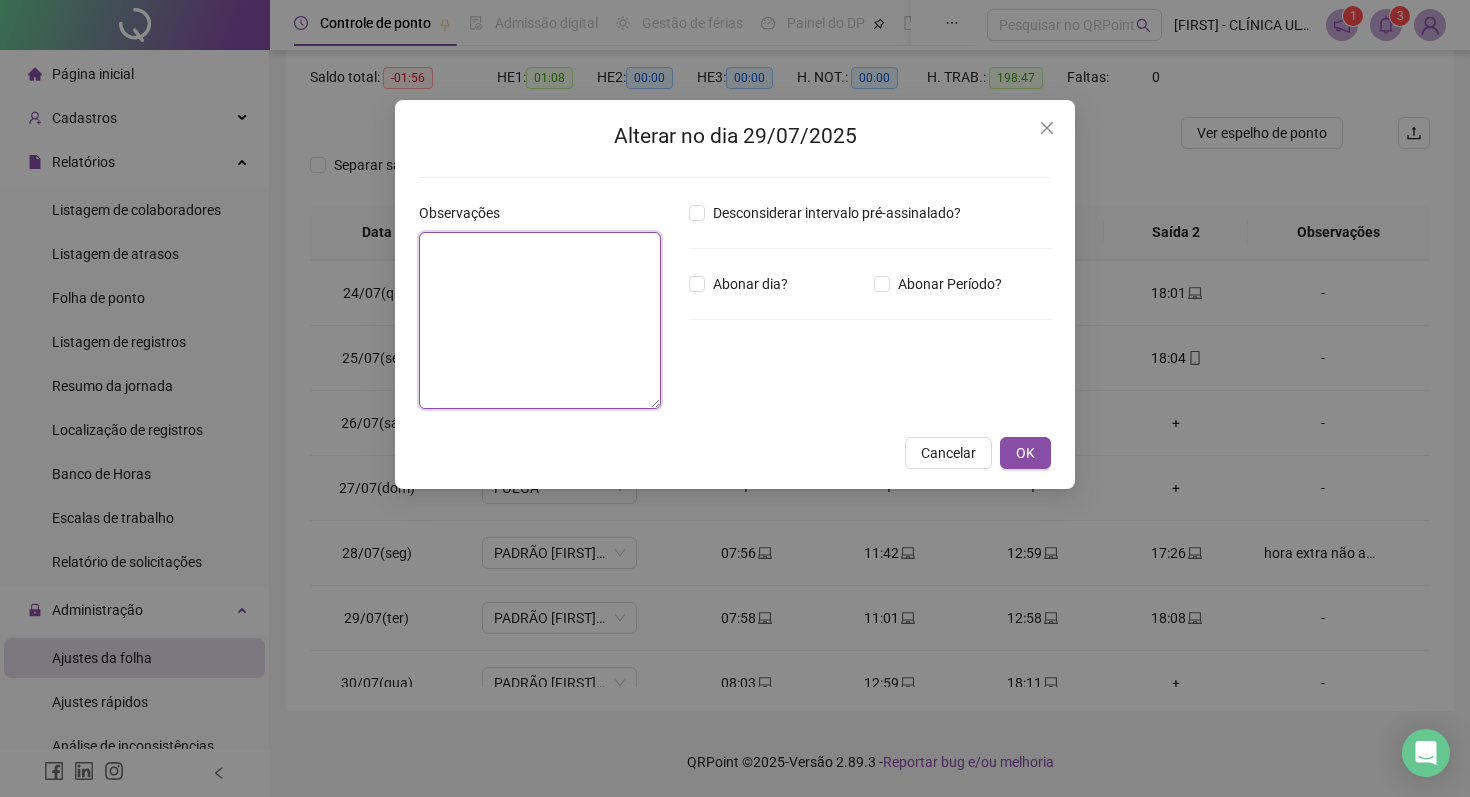 click at bounding box center [540, 320] 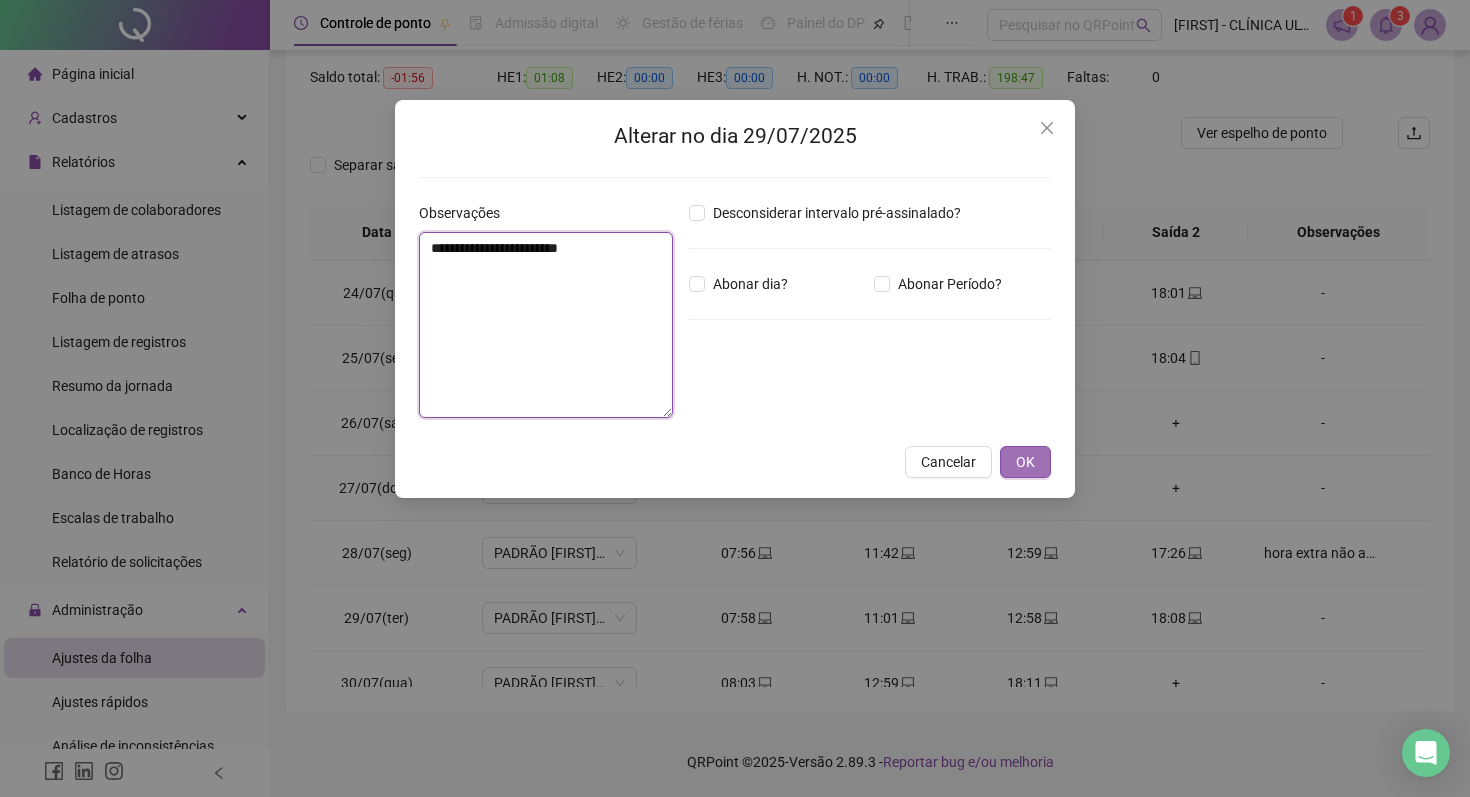 type on "**********" 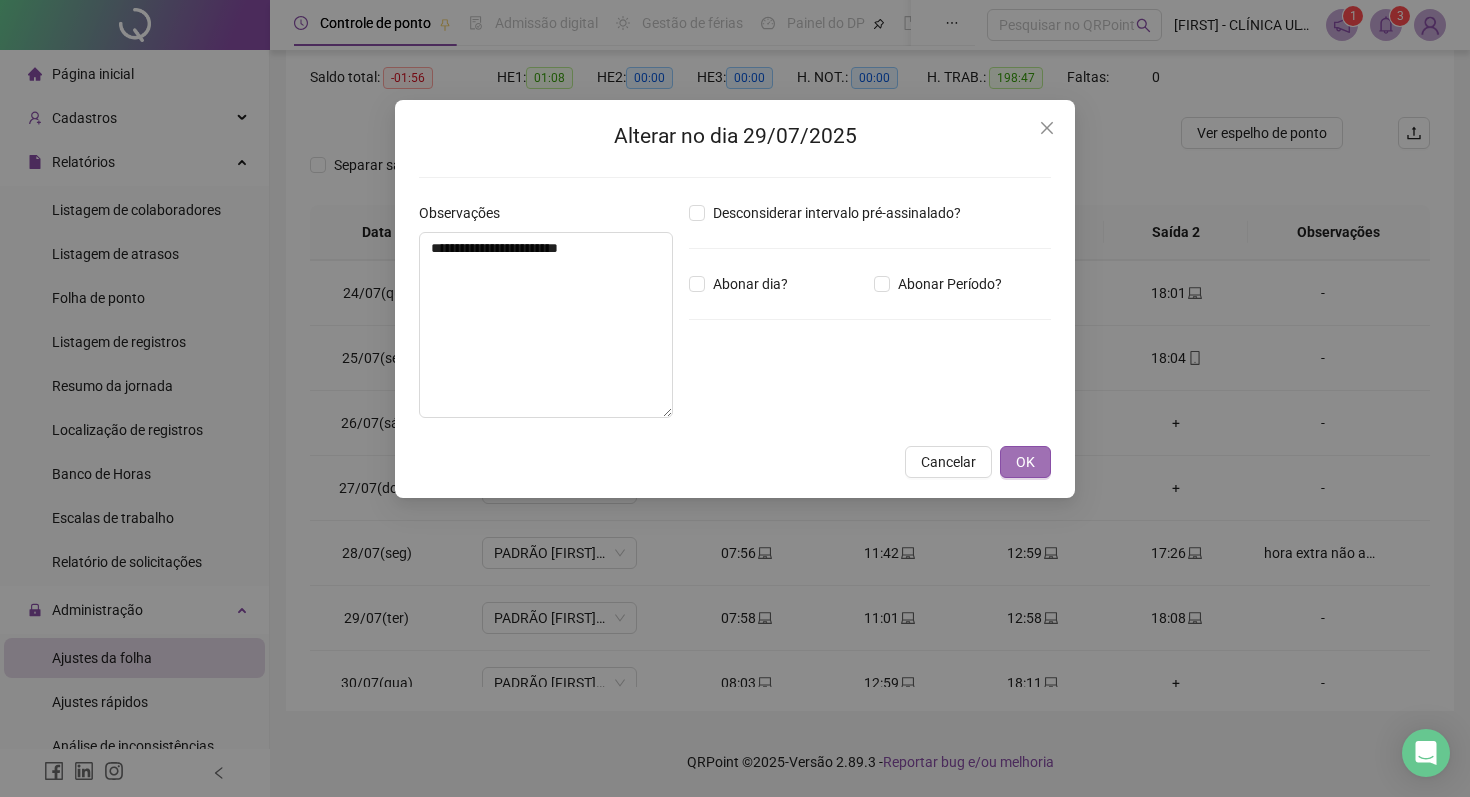 click on "OK" at bounding box center [1025, 462] 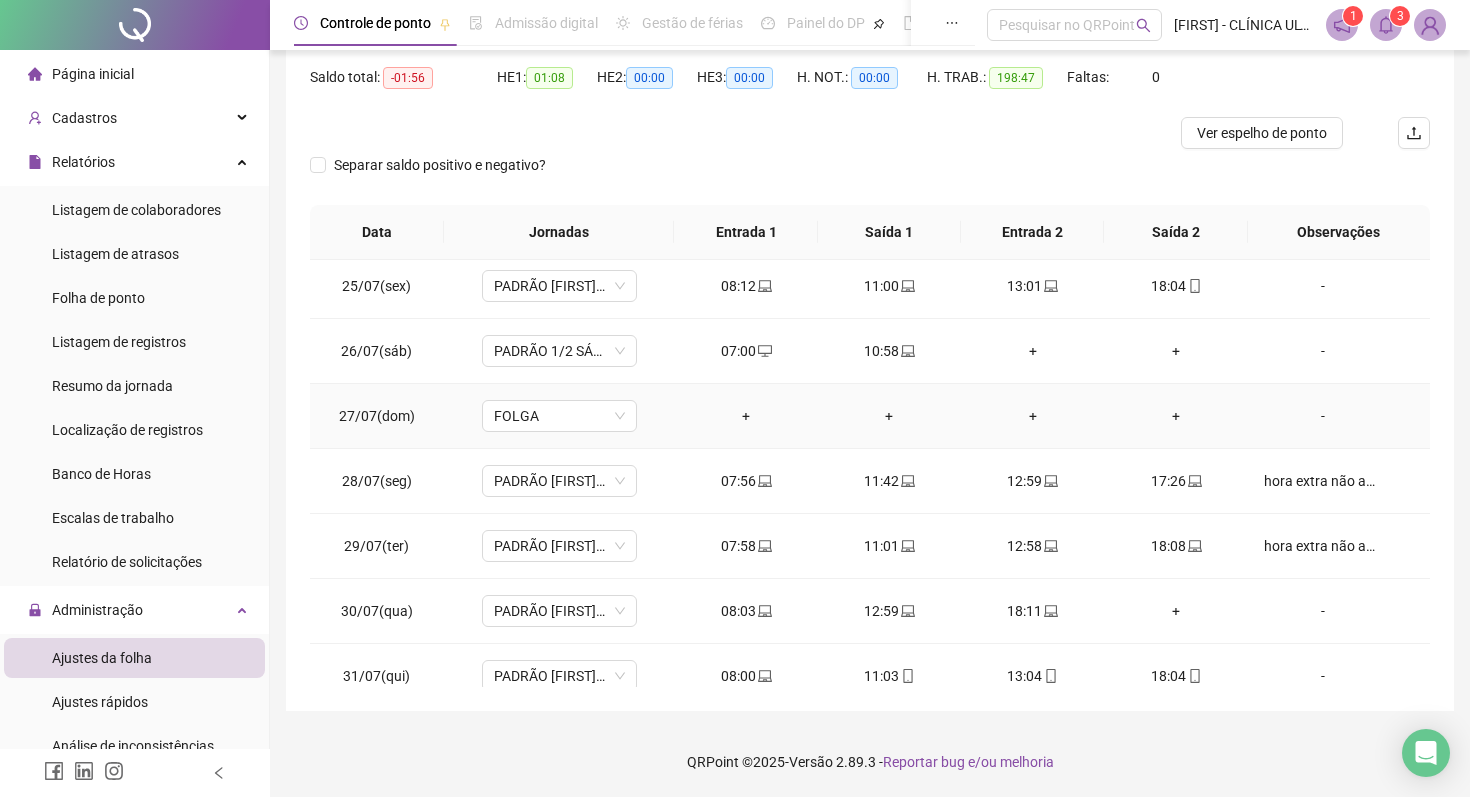 scroll, scrollTop: 1588, scrollLeft: 0, axis: vertical 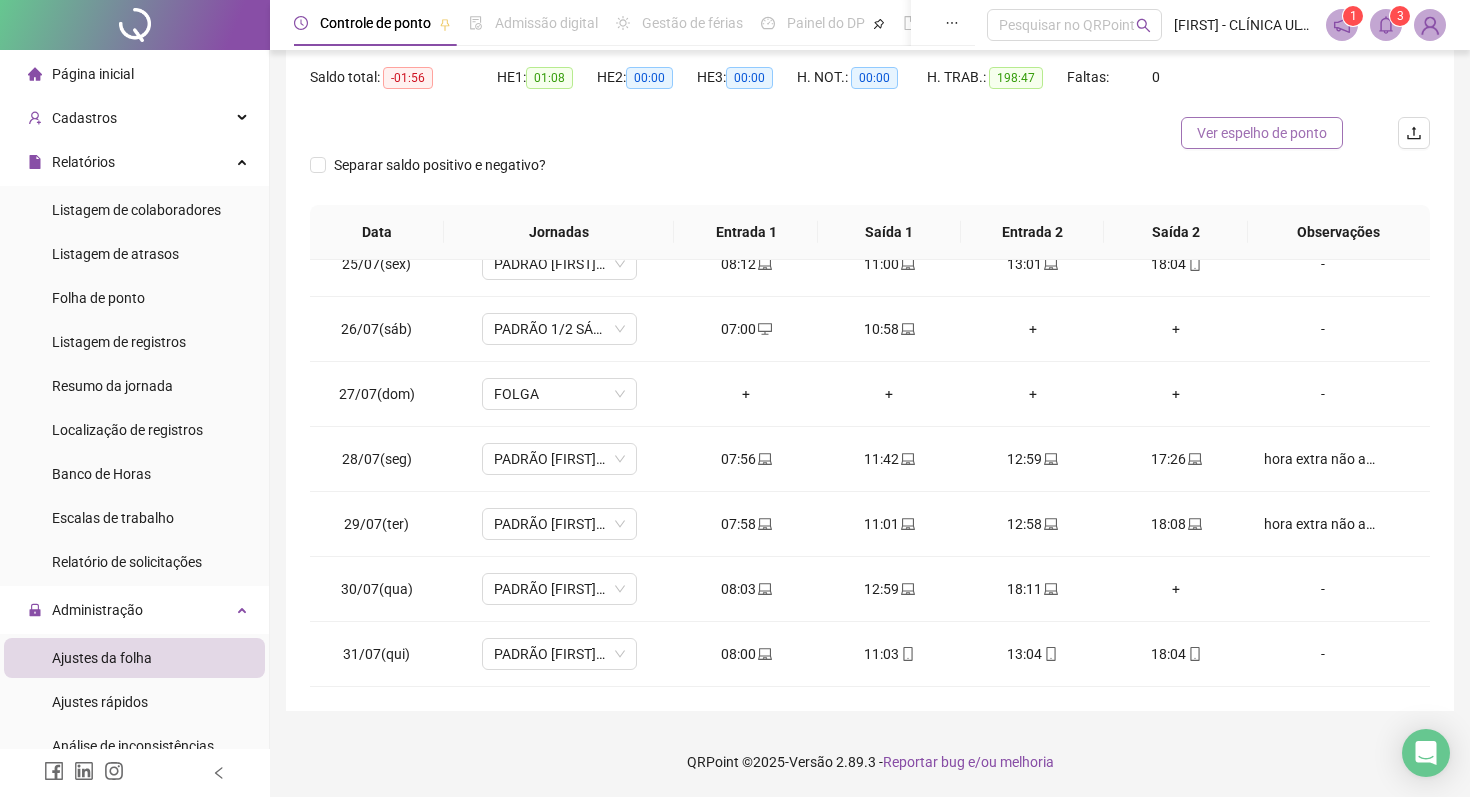 click on "Ver espelho de ponto" at bounding box center (1262, 133) 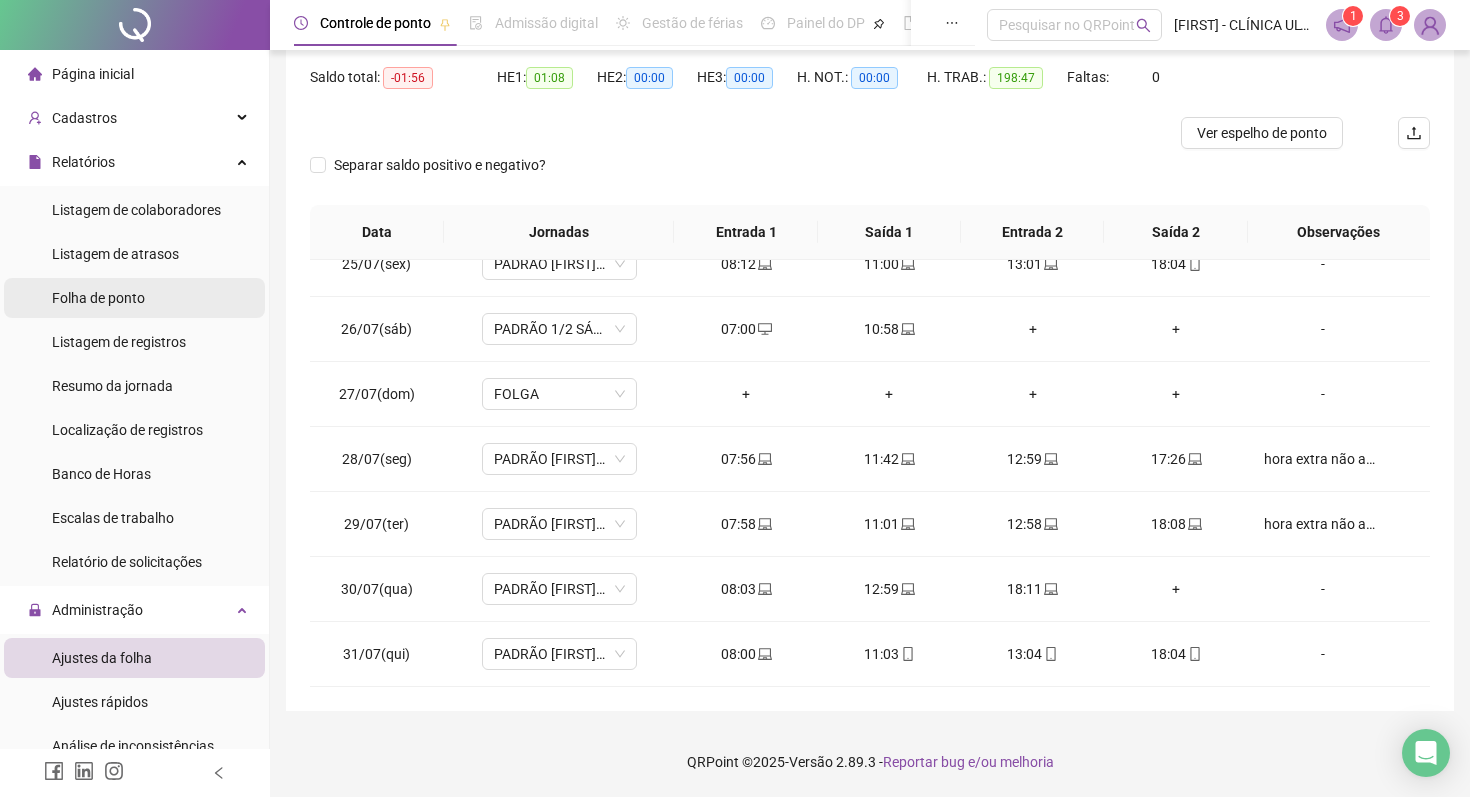 click on "Folha de ponto" at bounding box center [98, 298] 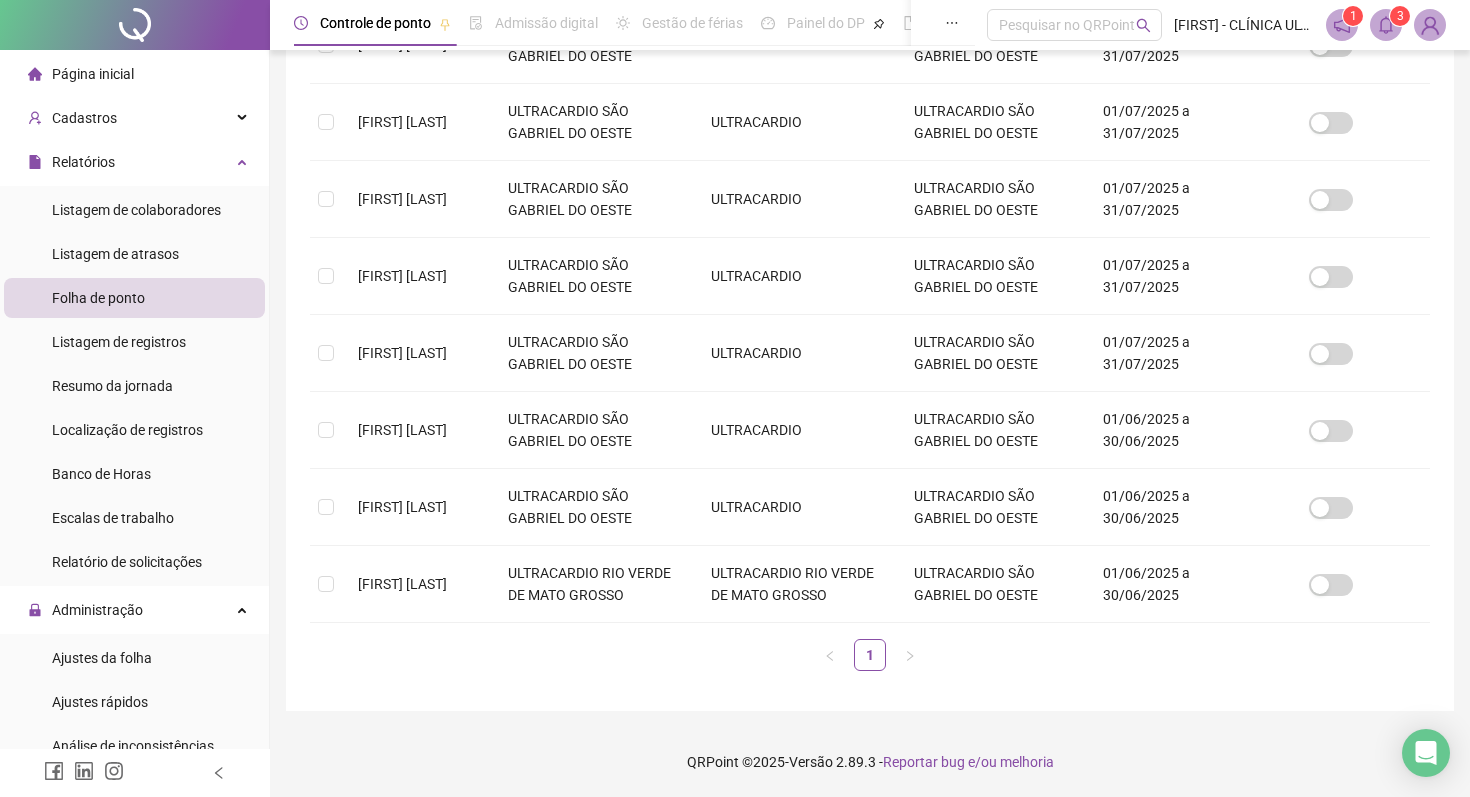 scroll, scrollTop: 540, scrollLeft: 0, axis: vertical 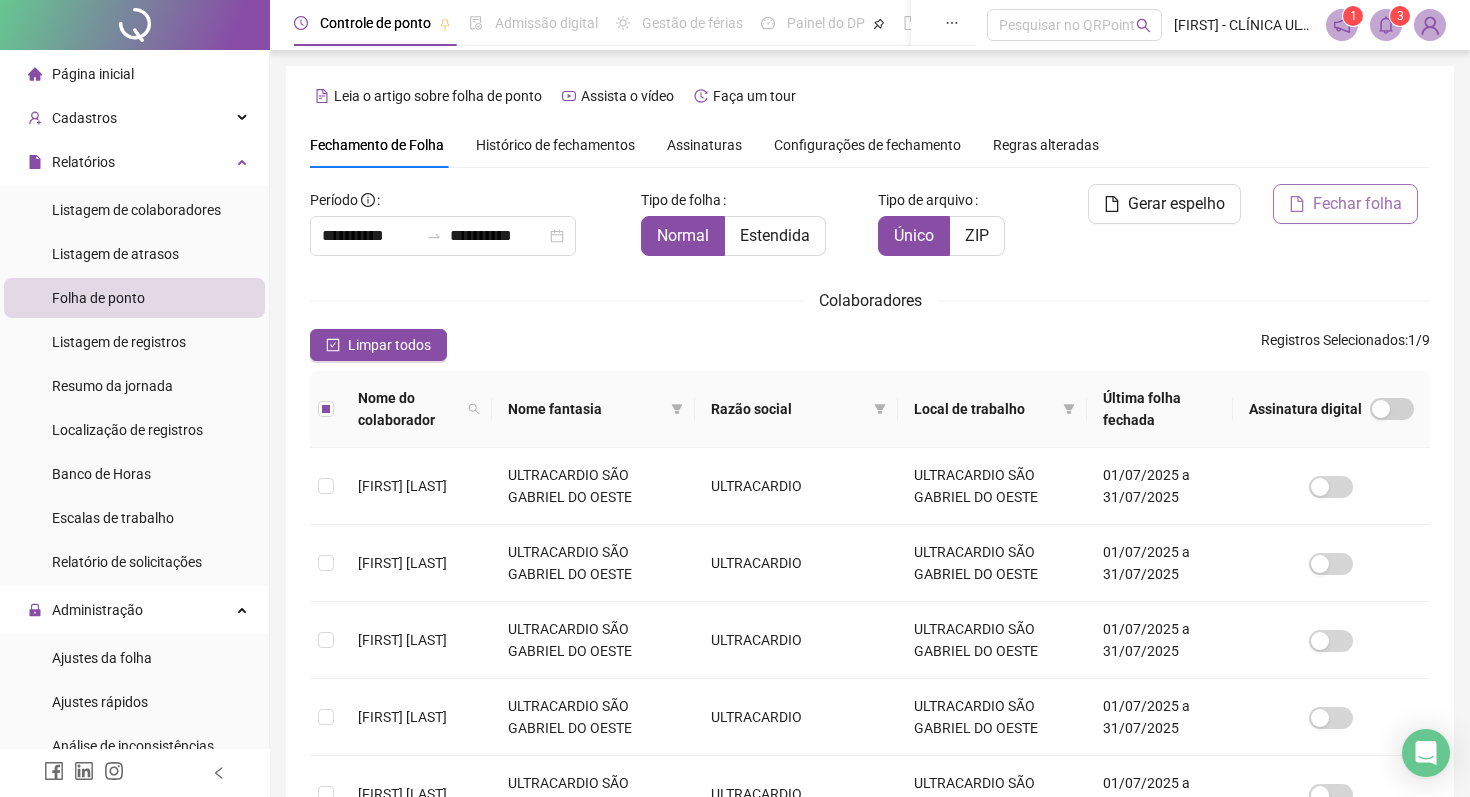 click on "Fechar folha" at bounding box center [1357, 204] 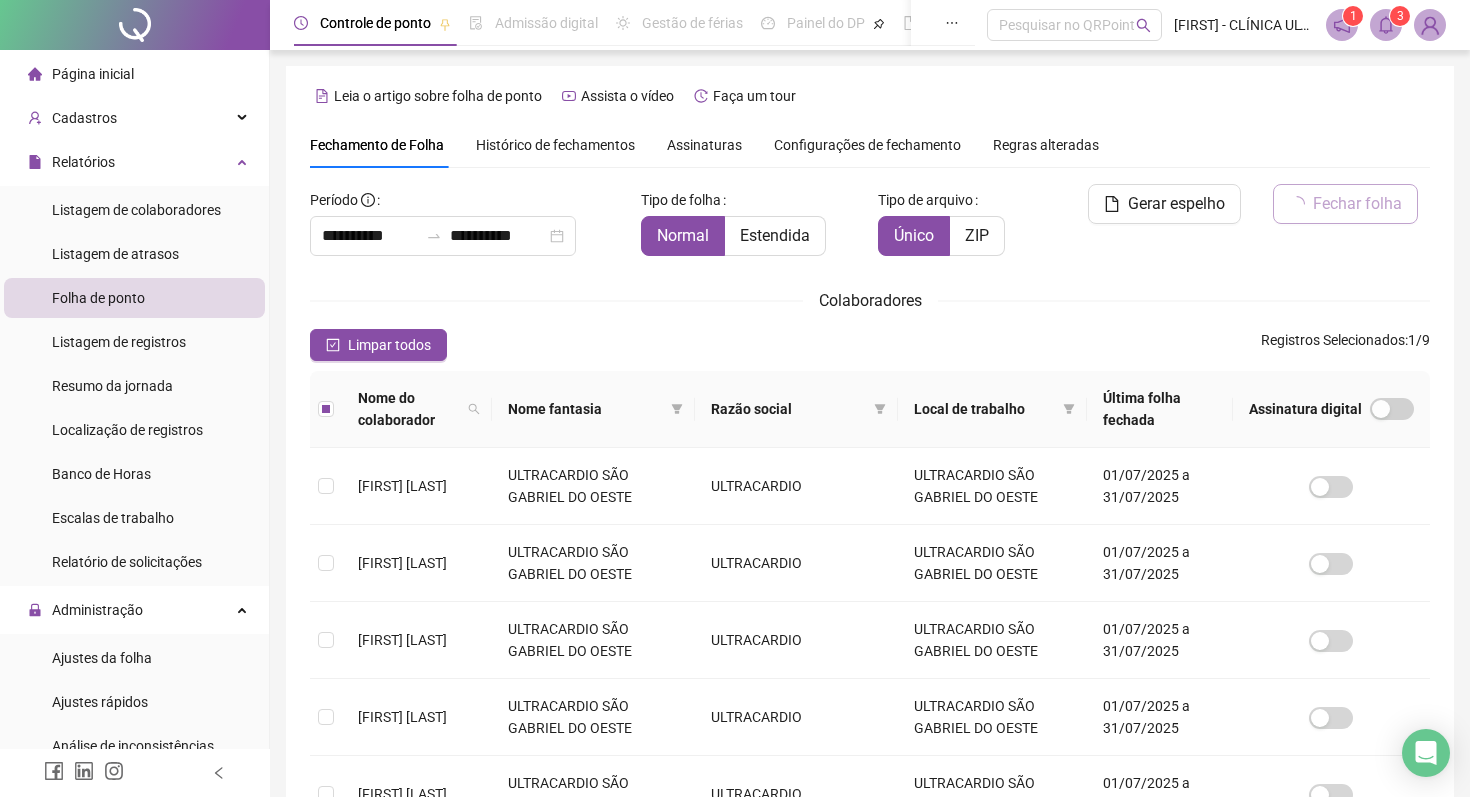 scroll, scrollTop: 11, scrollLeft: 0, axis: vertical 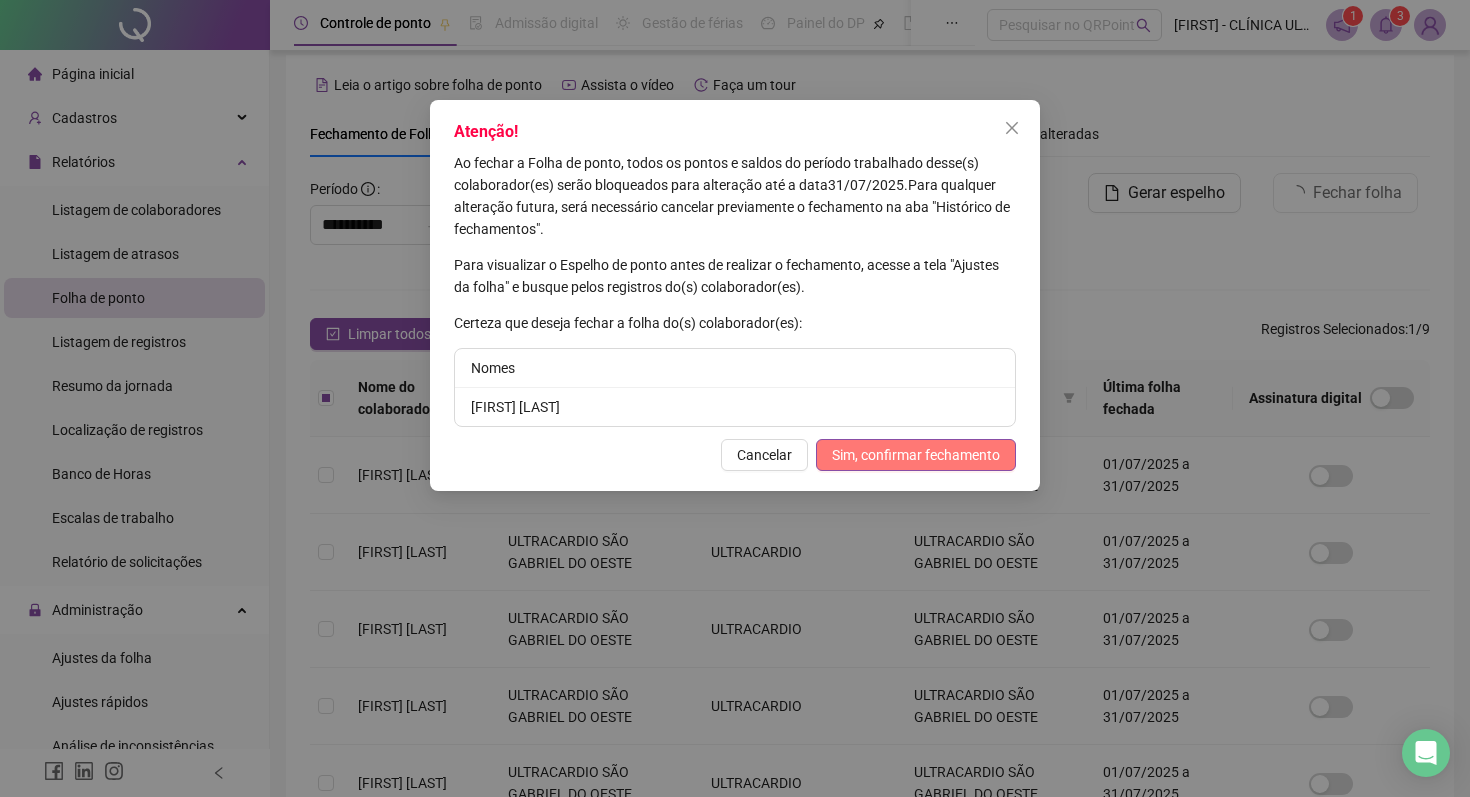 click on "Sim, confirmar fechamento" at bounding box center [916, 455] 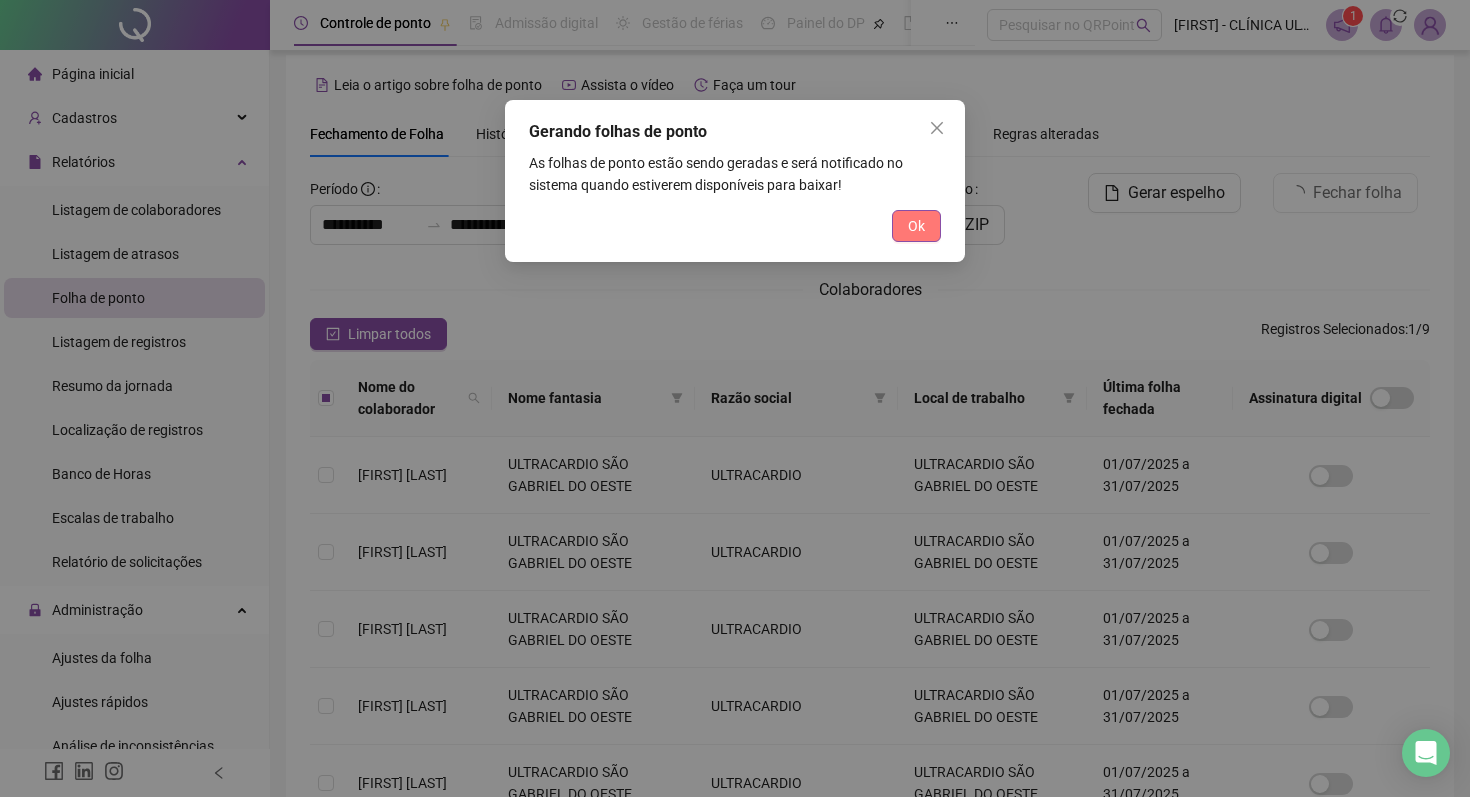 click on "Ok" at bounding box center [916, 226] 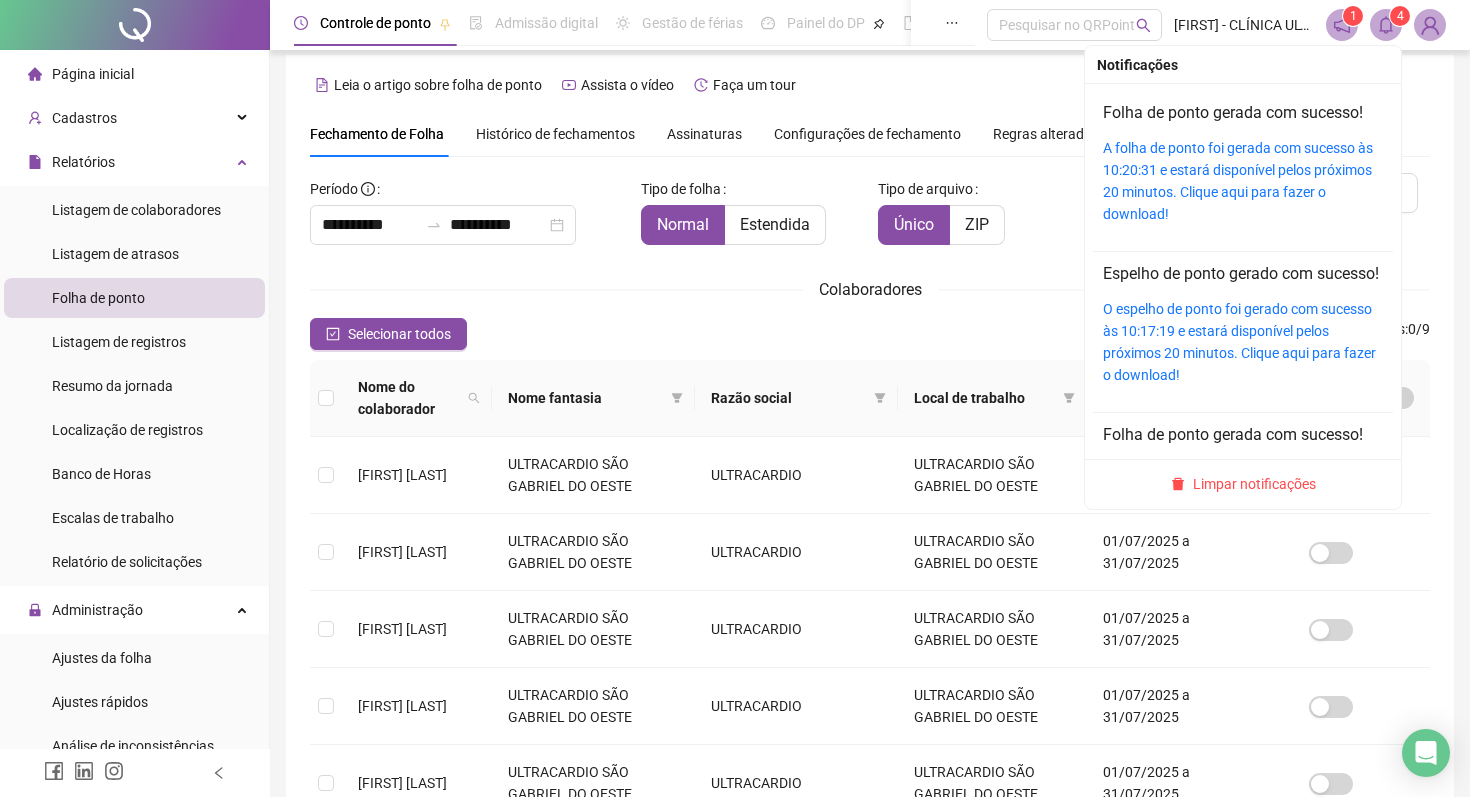 click 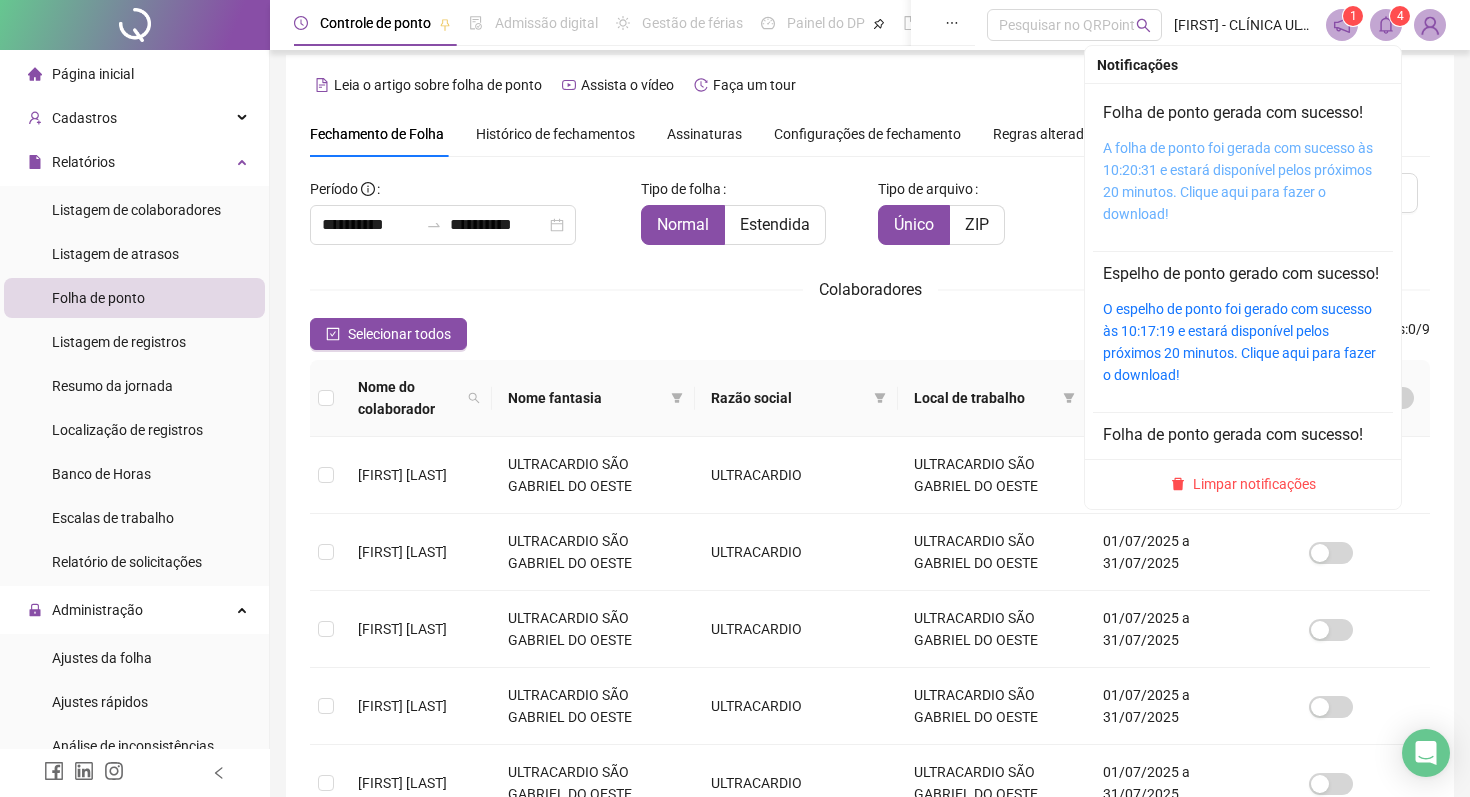 click on "A folha de ponto foi gerada com sucesso às 10:20:31 e estará disponível pelos próximos 20 minutos.
Clique aqui para fazer o download!" at bounding box center (1238, 181) 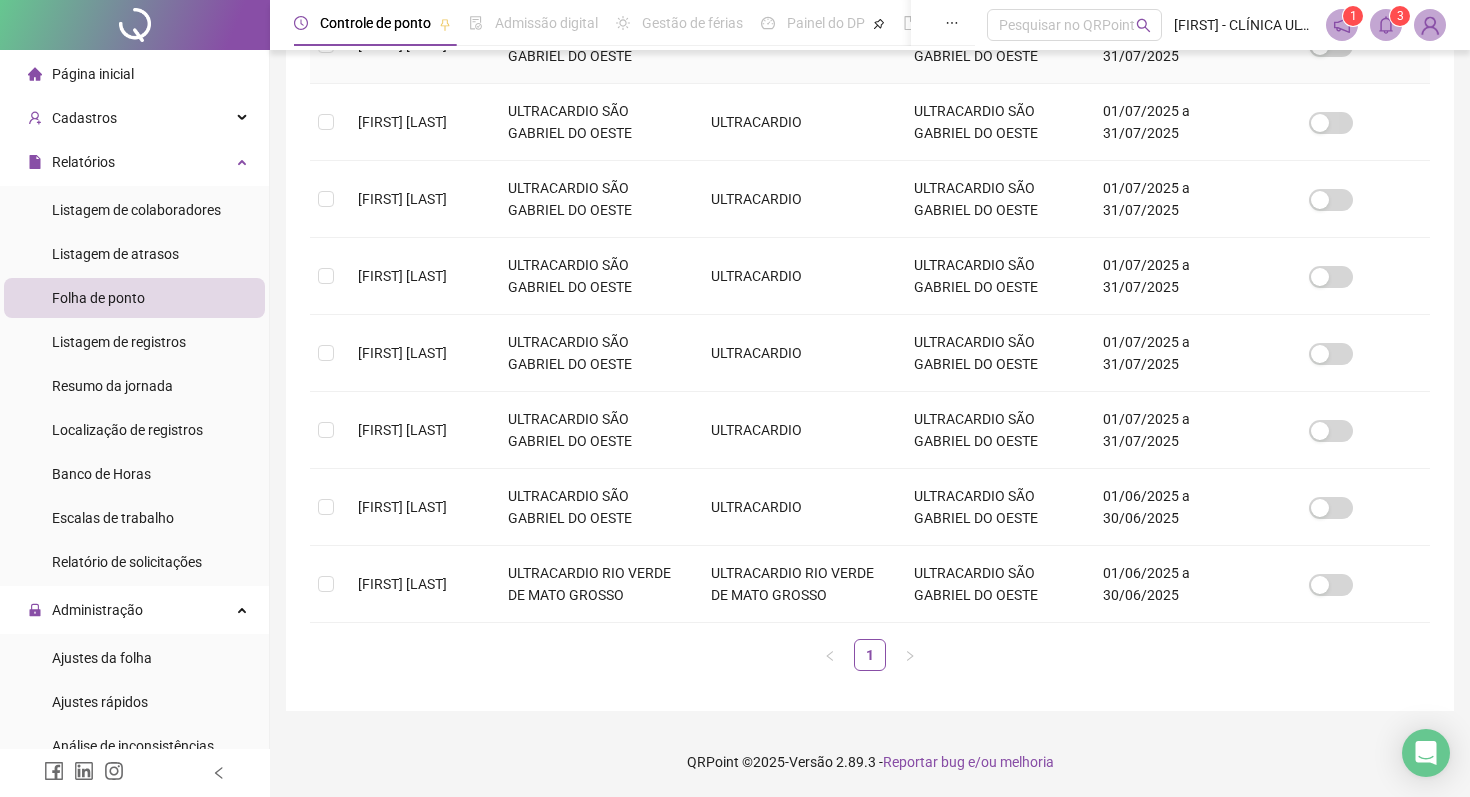 scroll, scrollTop: 540, scrollLeft: 0, axis: vertical 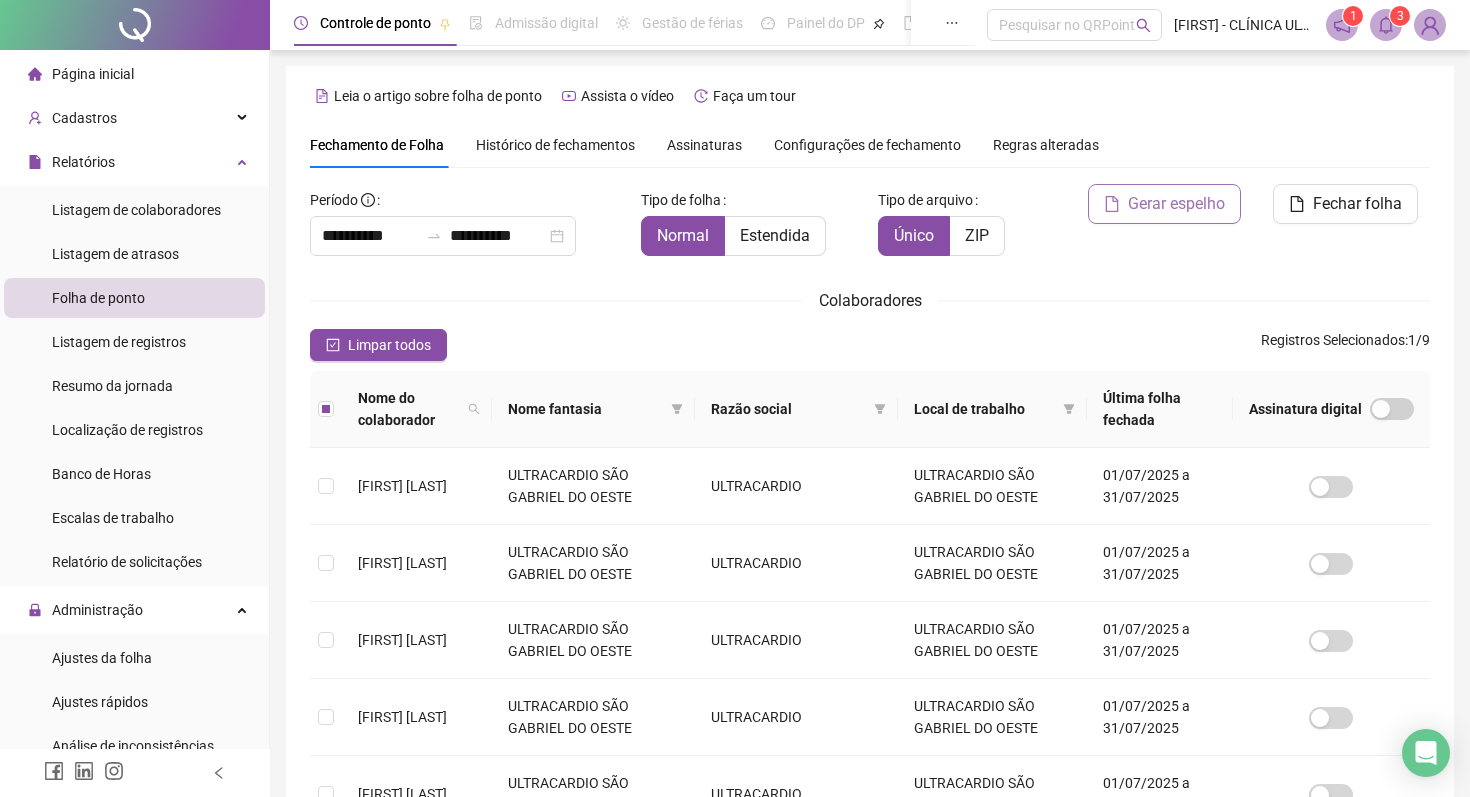 click on "Gerar espelho" at bounding box center (1176, 204) 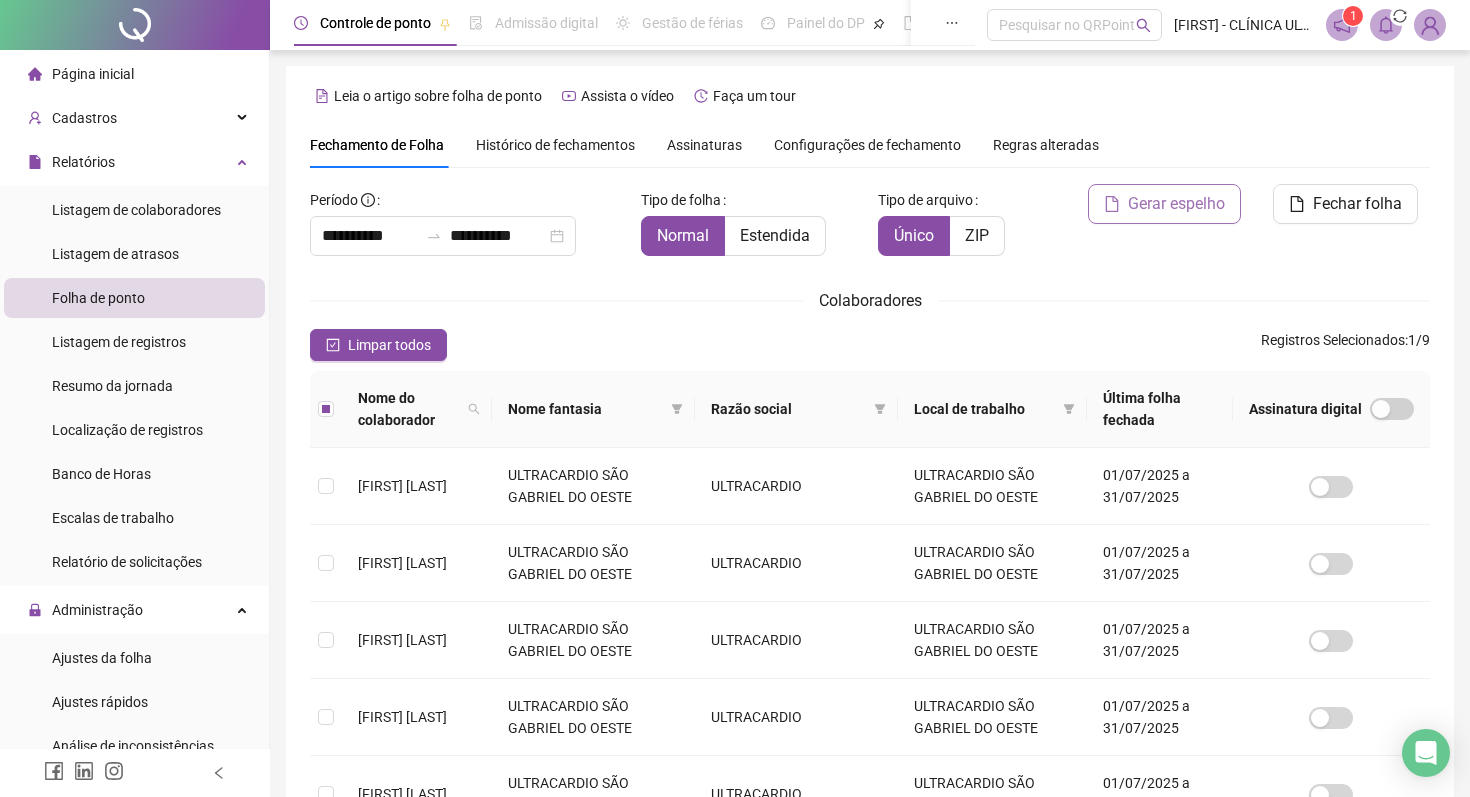 scroll, scrollTop: 11, scrollLeft: 0, axis: vertical 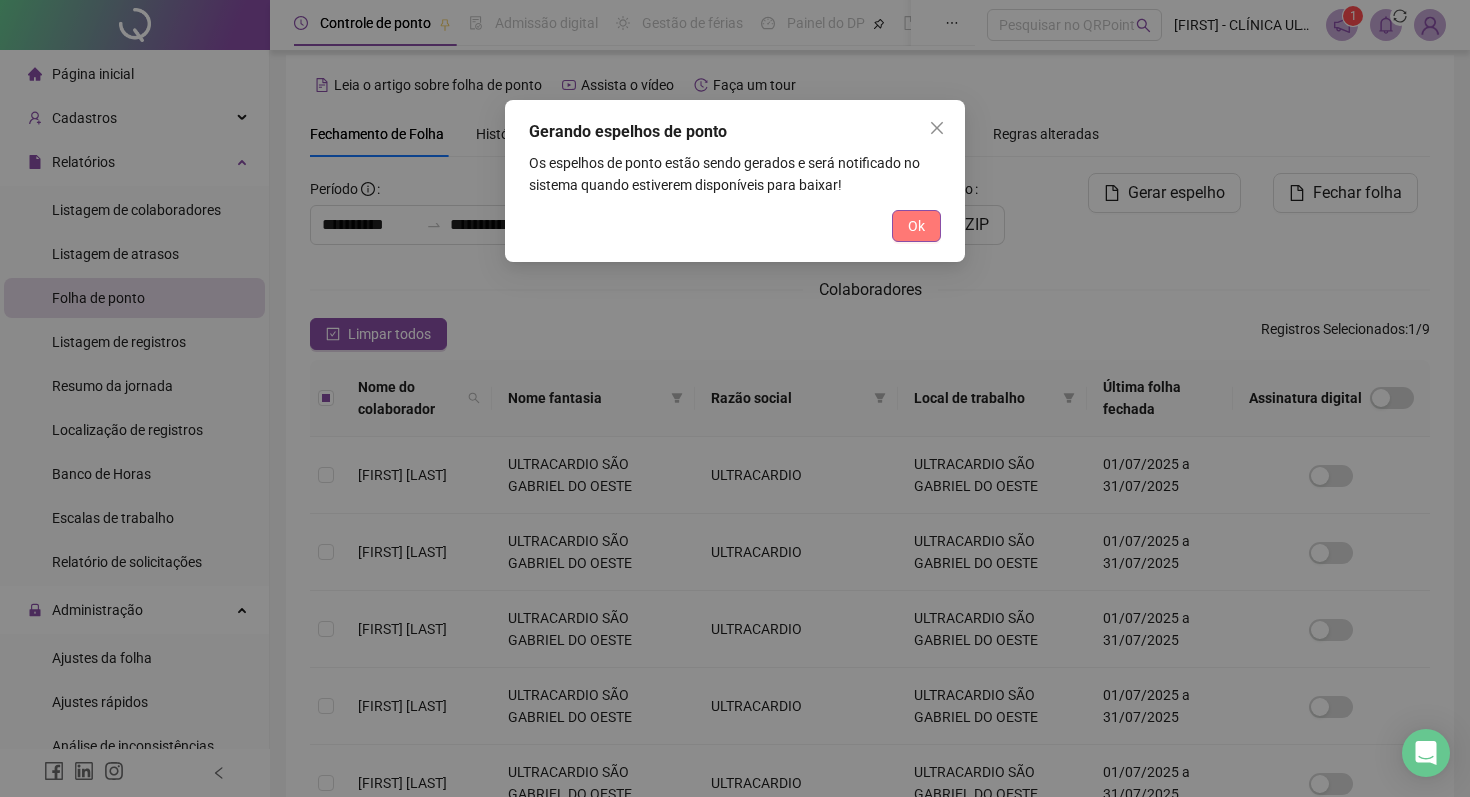 click on "Ok" at bounding box center (916, 226) 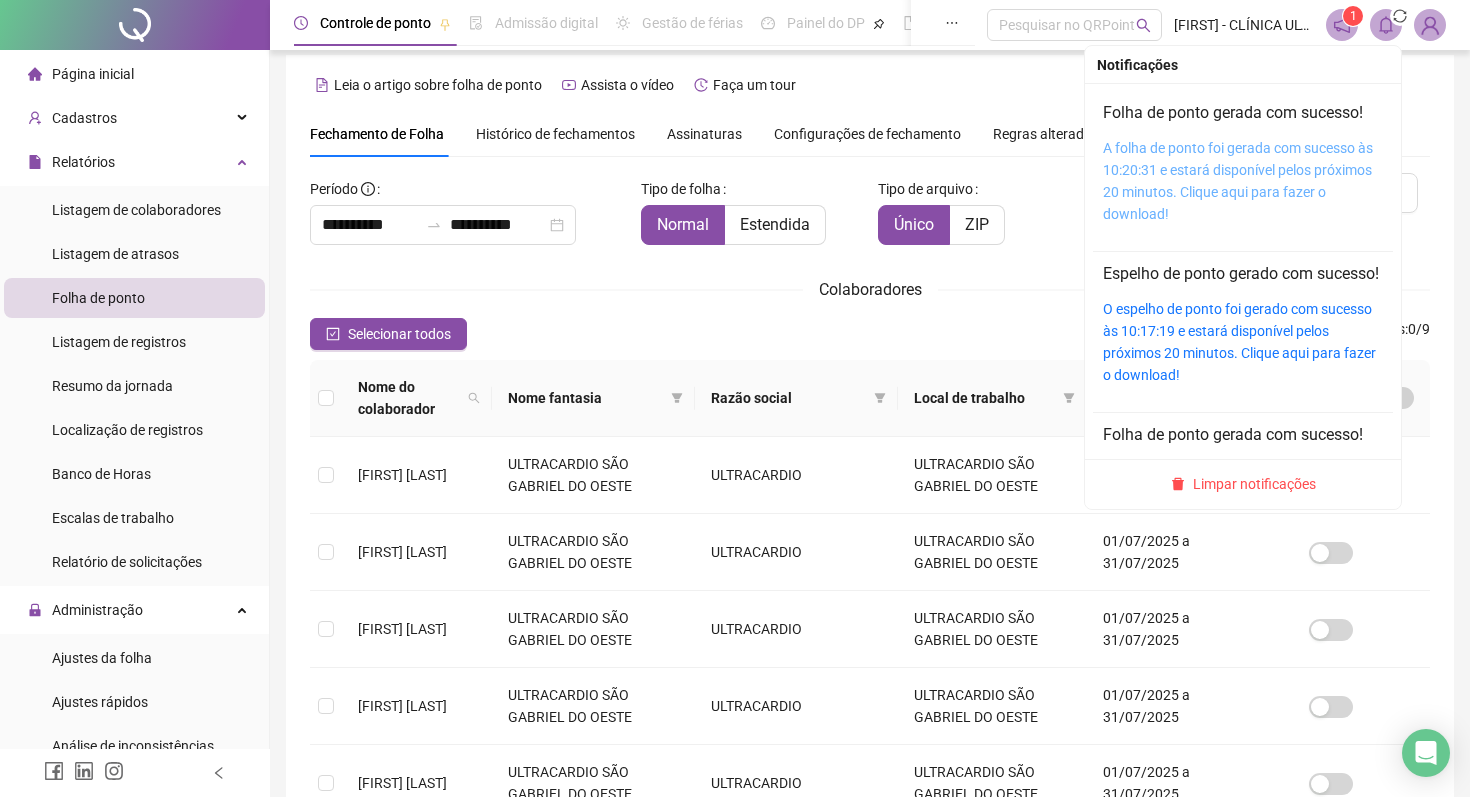 click on "A folha de ponto foi gerada com sucesso às 10:20:31 e estará disponível pelos próximos 20 minutos.
Clique aqui para fazer o download!" at bounding box center (1238, 181) 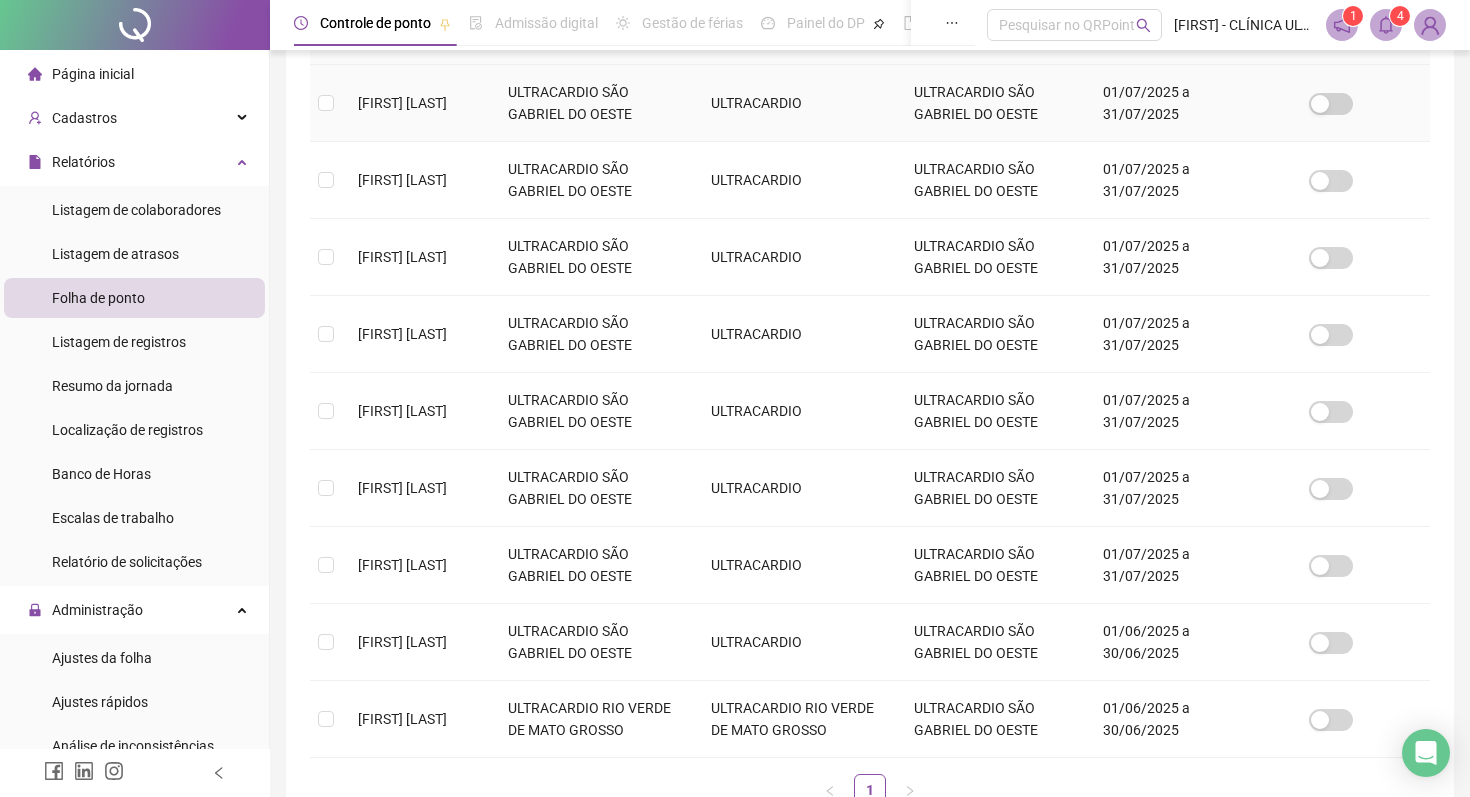 scroll, scrollTop: 540, scrollLeft: 0, axis: vertical 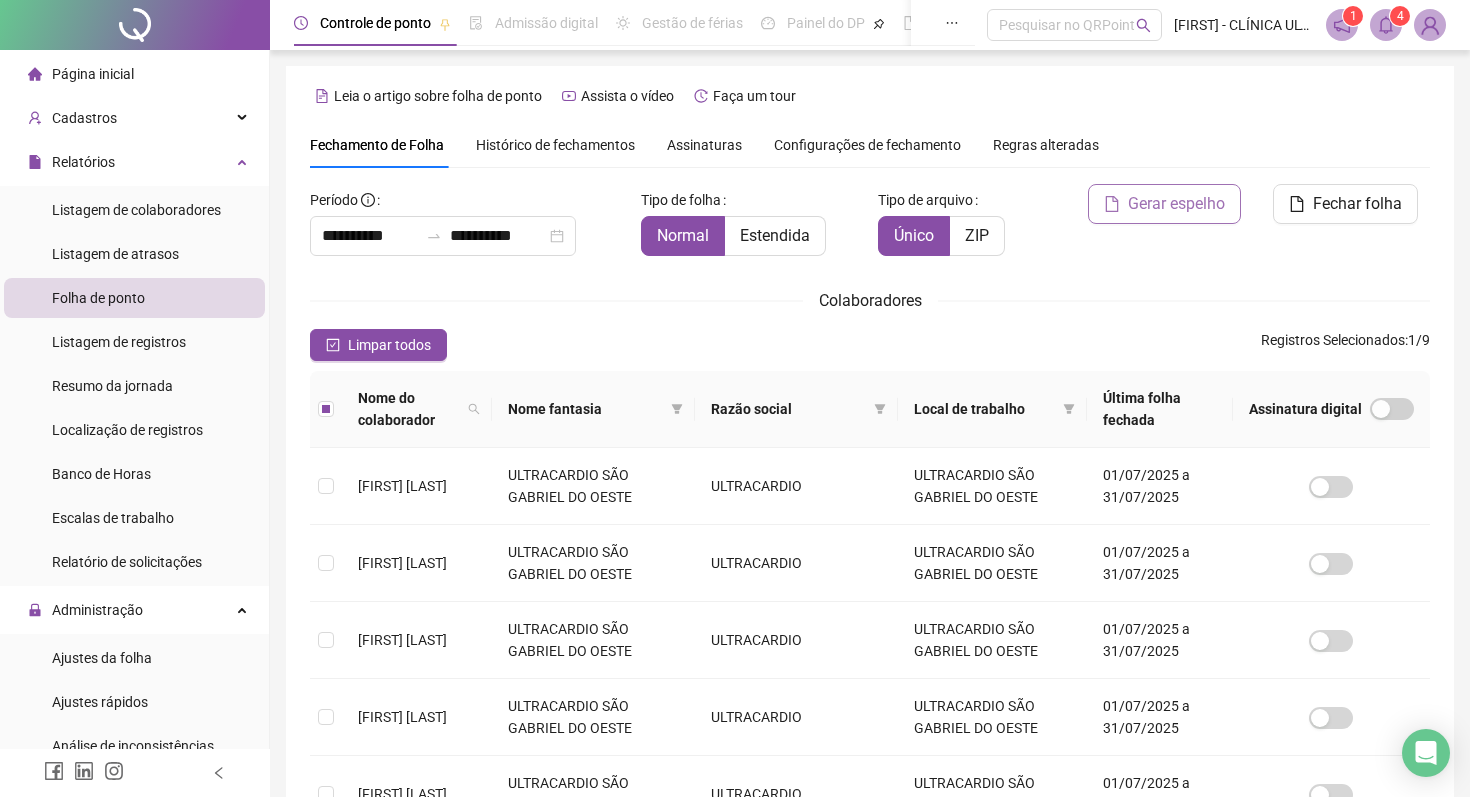 click on "Gerar espelho" at bounding box center (1176, 204) 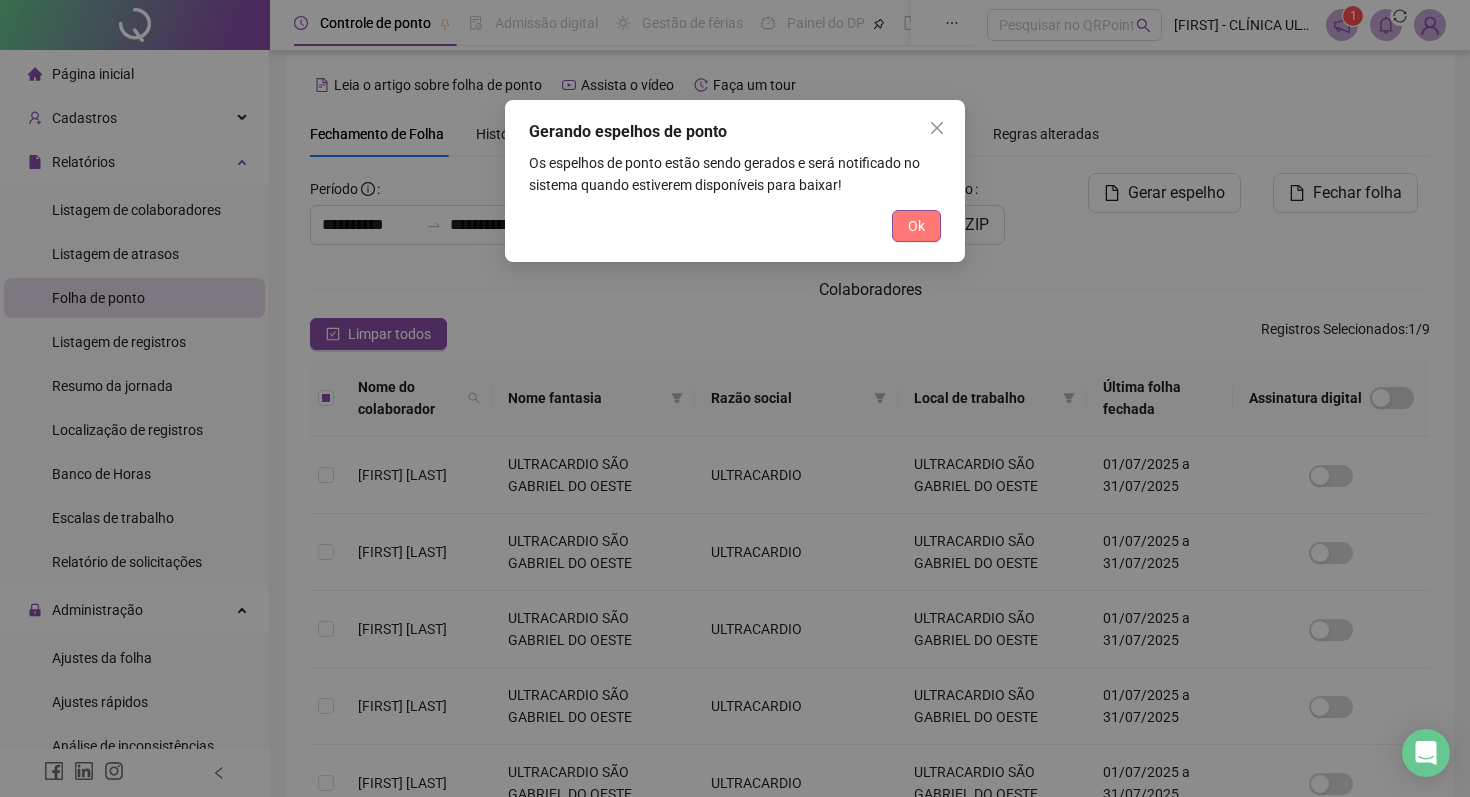 click on "Ok" at bounding box center (916, 226) 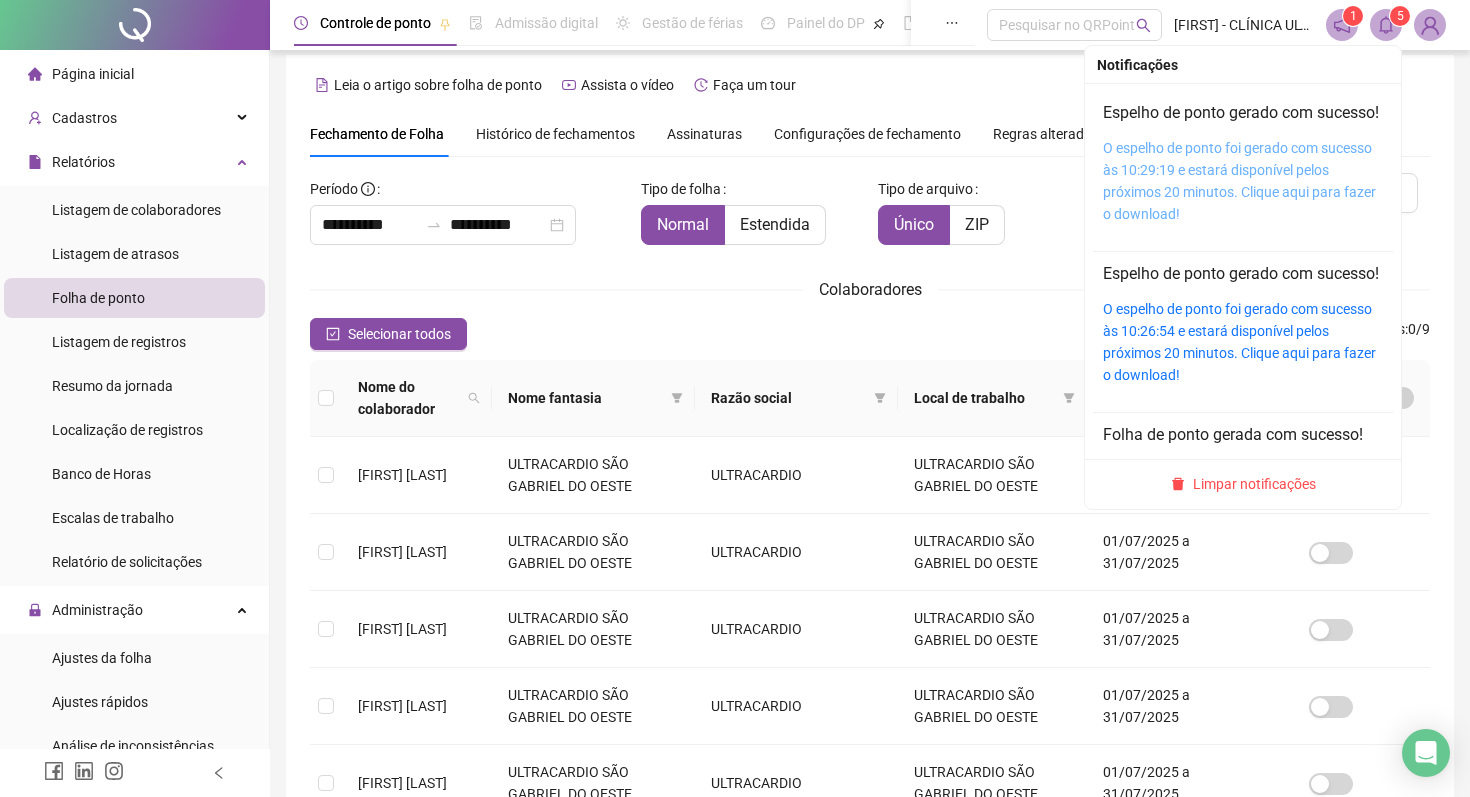 click on "O espelho de ponto foi gerado com sucesso às 10:29:19 e estará disponível pelos próximos 20 minutos.
Clique aqui para fazer o download!" at bounding box center (1239, 181) 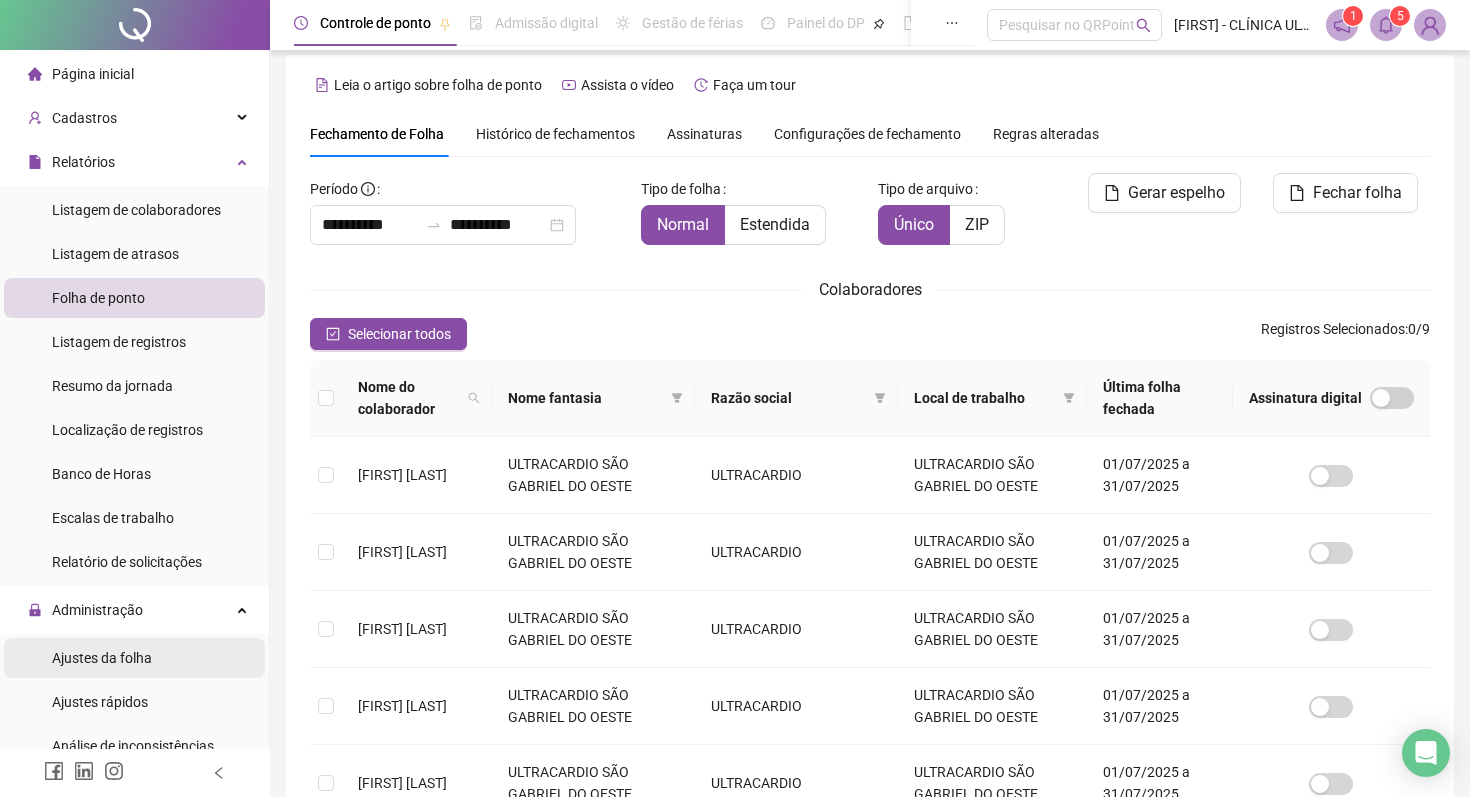 click on "Ajustes da folha" at bounding box center (102, 658) 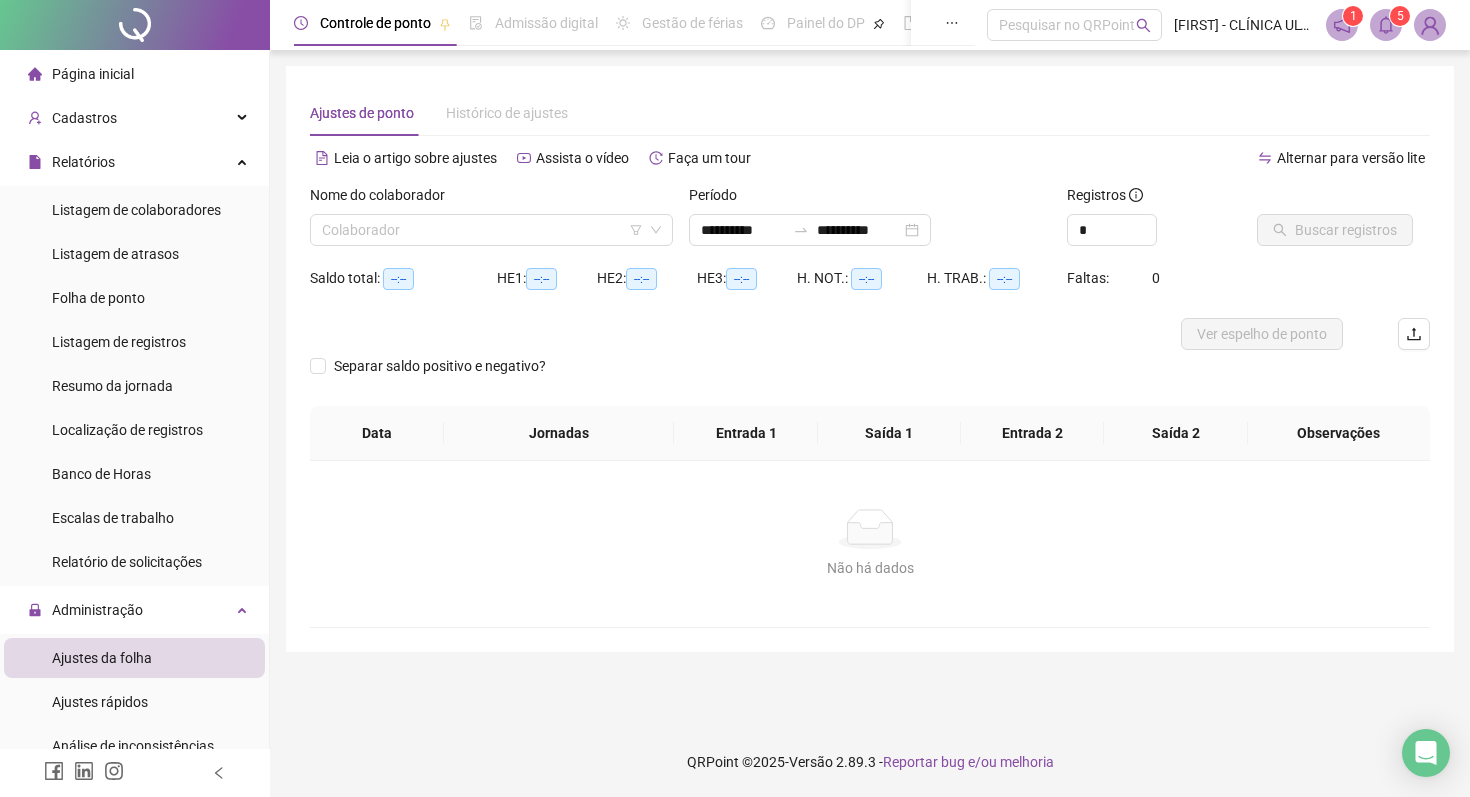 scroll, scrollTop: 0, scrollLeft: 0, axis: both 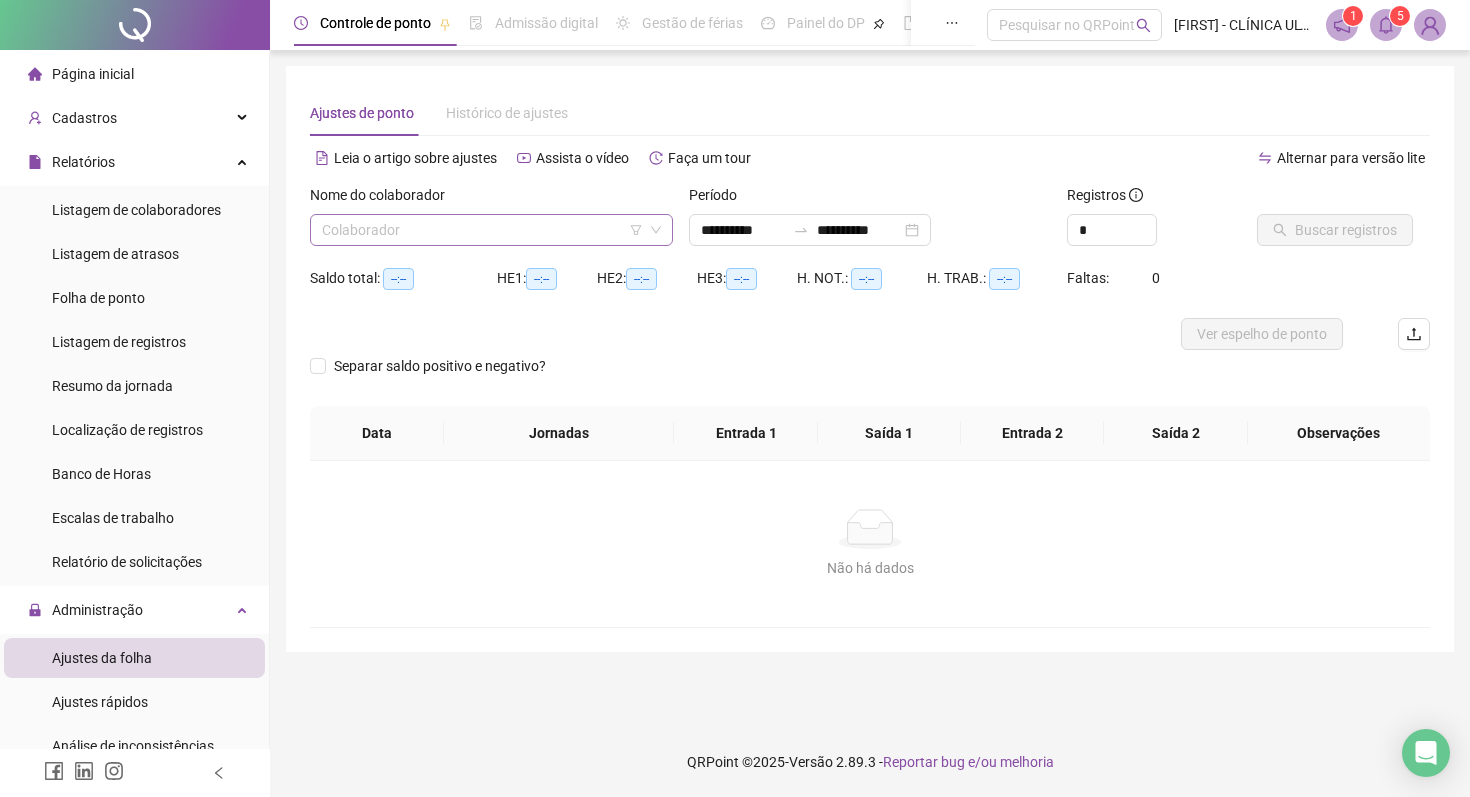 click at bounding box center (482, 230) 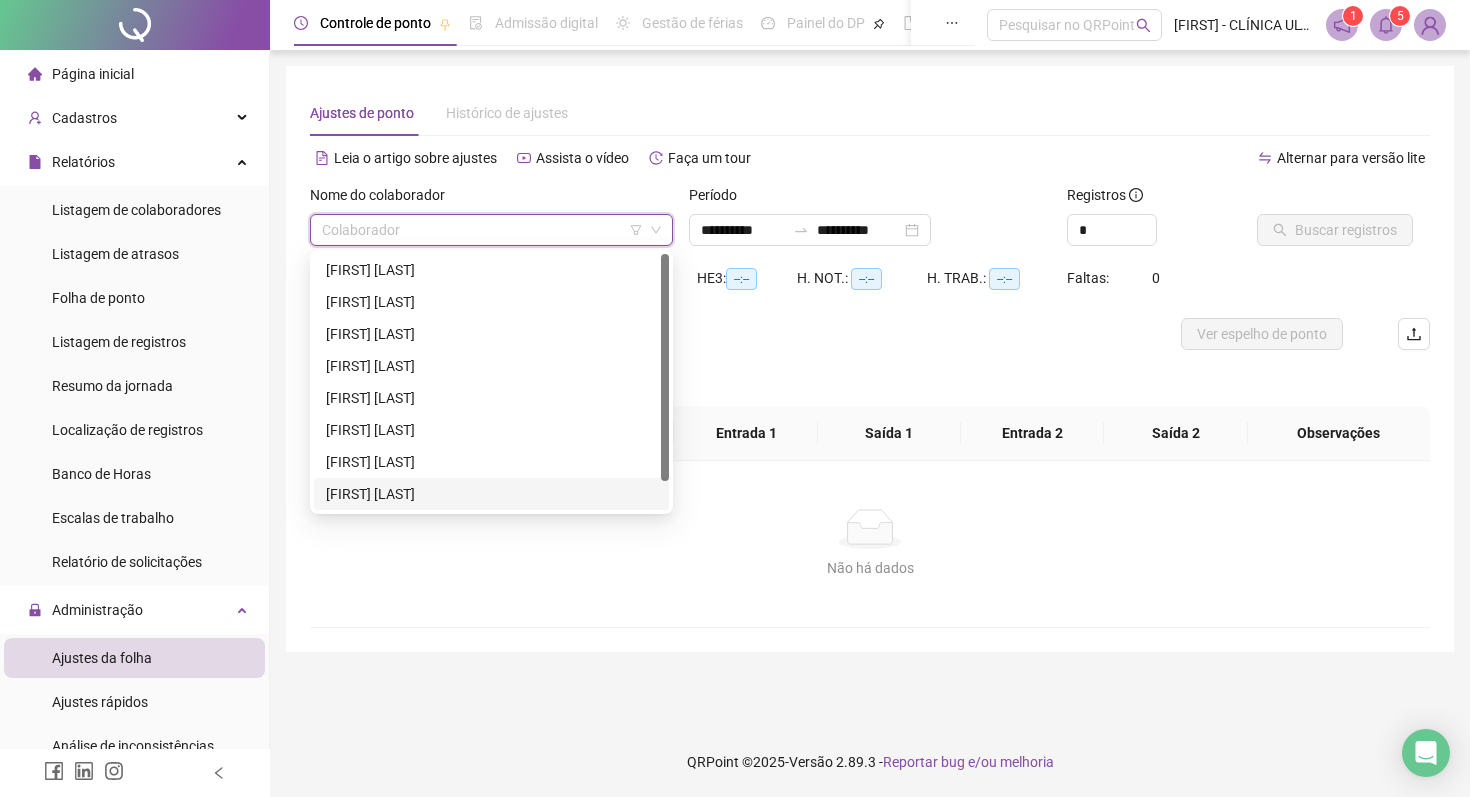 click on "[FIRST] [LAST]" at bounding box center [491, 494] 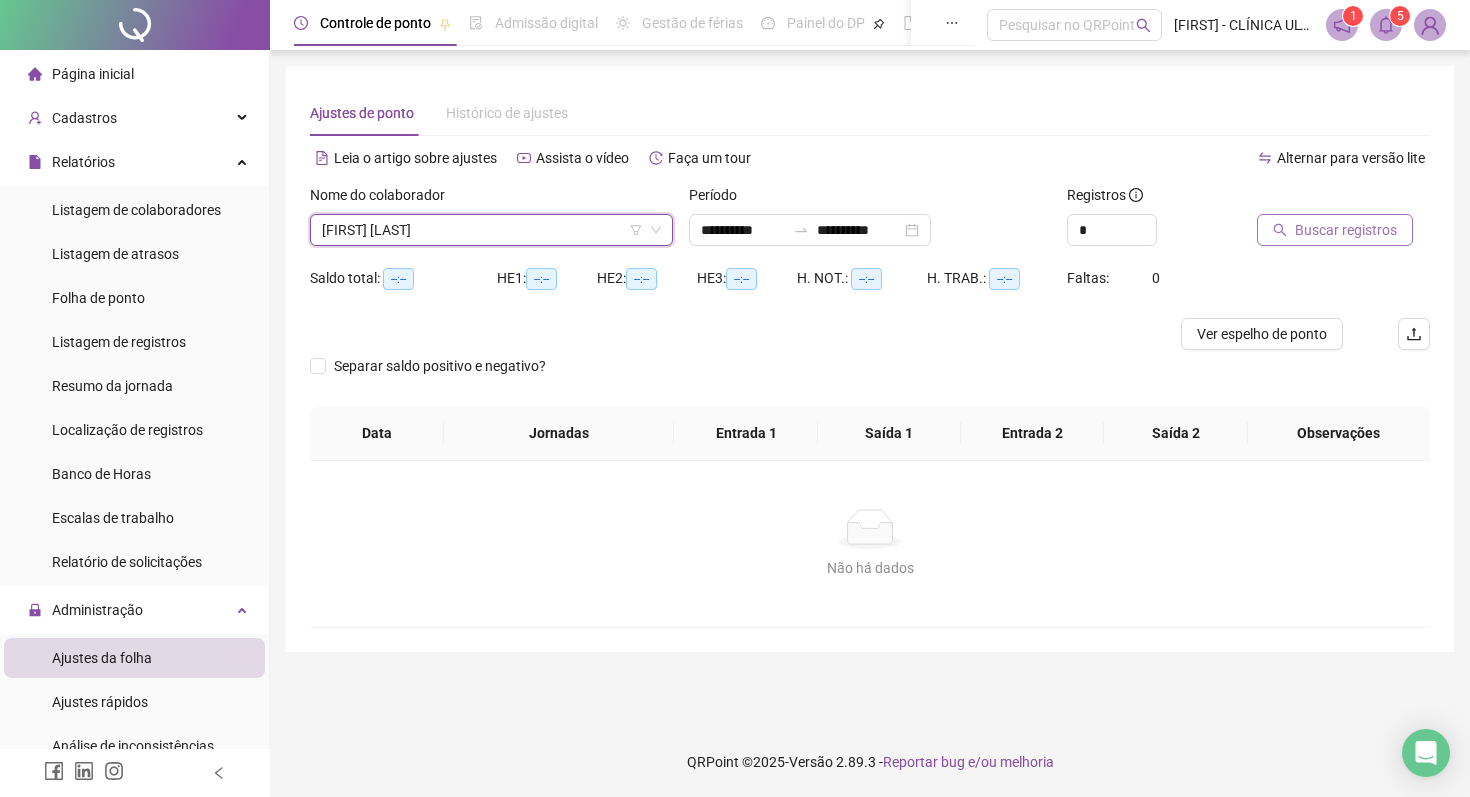 click on "Buscar registros" at bounding box center (1346, 230) 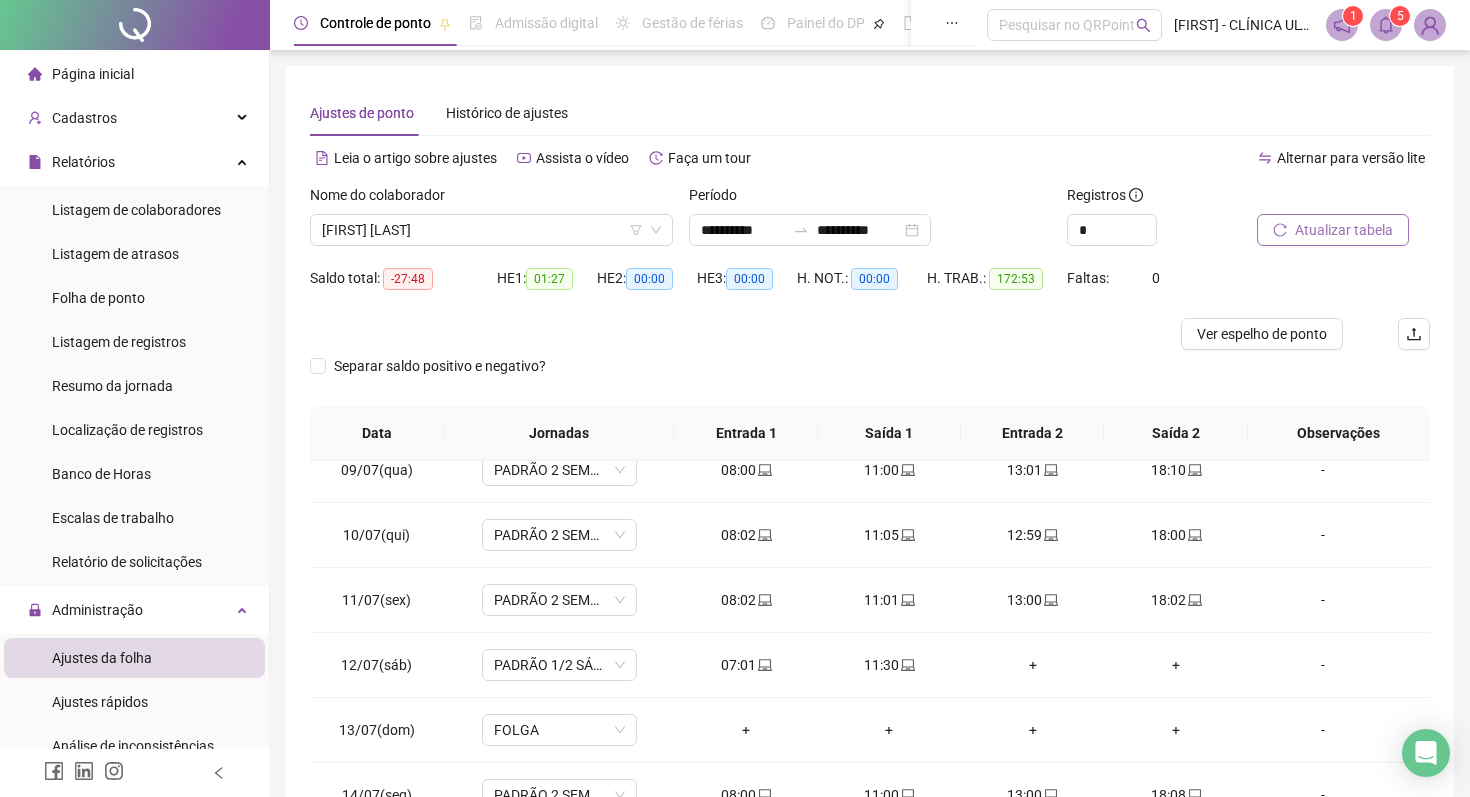 scroll, scrollTop: 547, scrollLeft: 0, axis: vertical 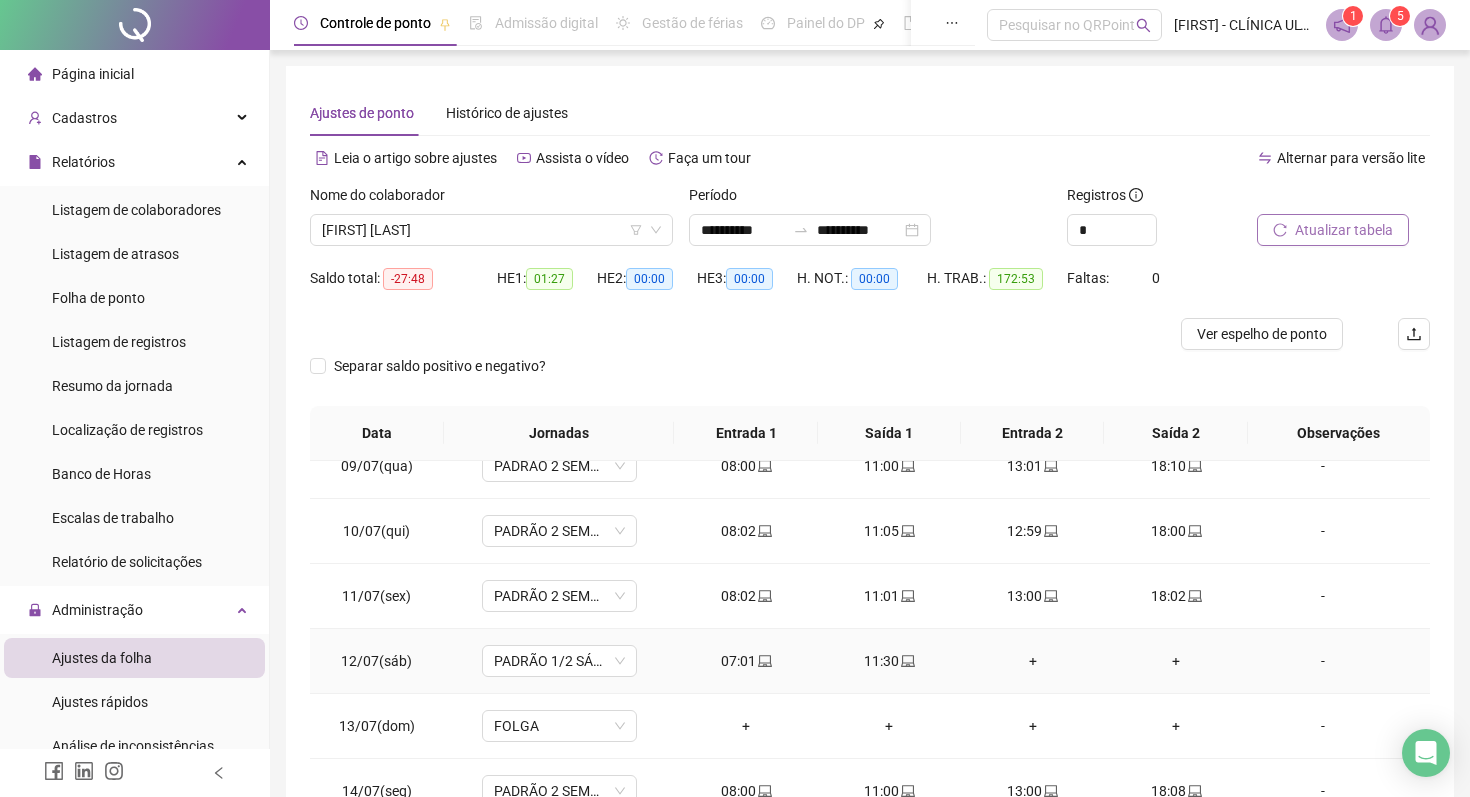 click on "-" at bounding box center [1323, 661] 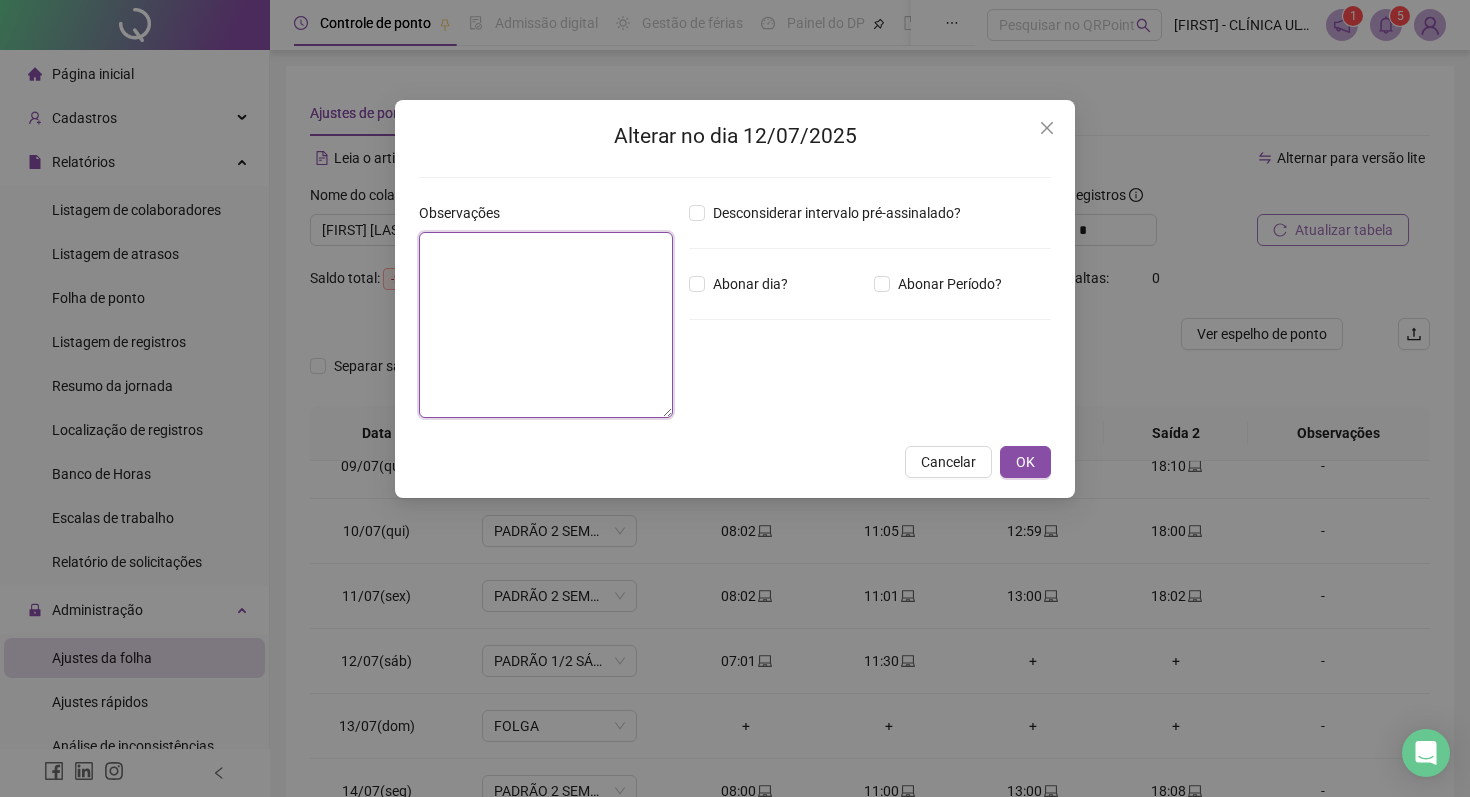 click at bounding box center [546, 325] 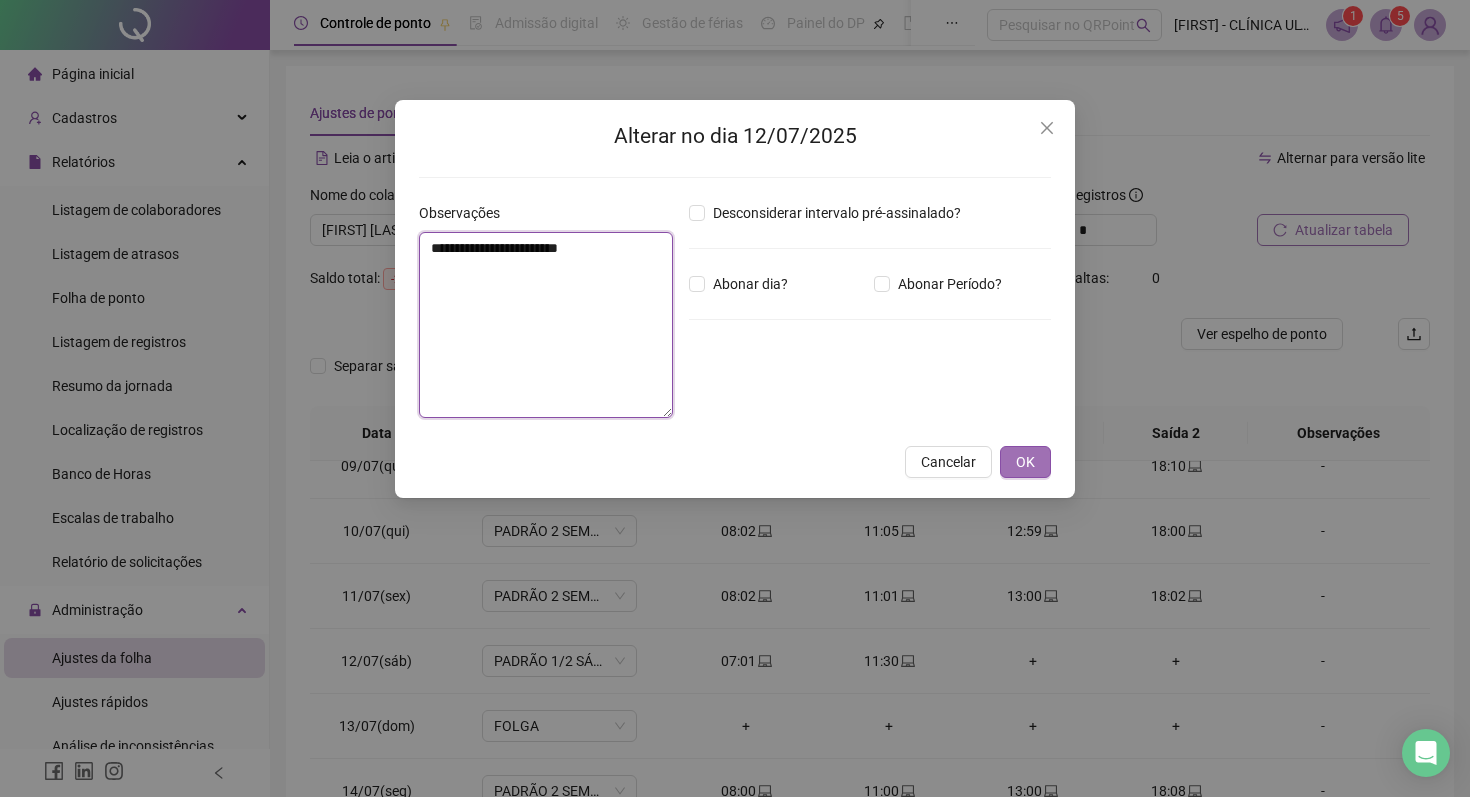 type on "**********" 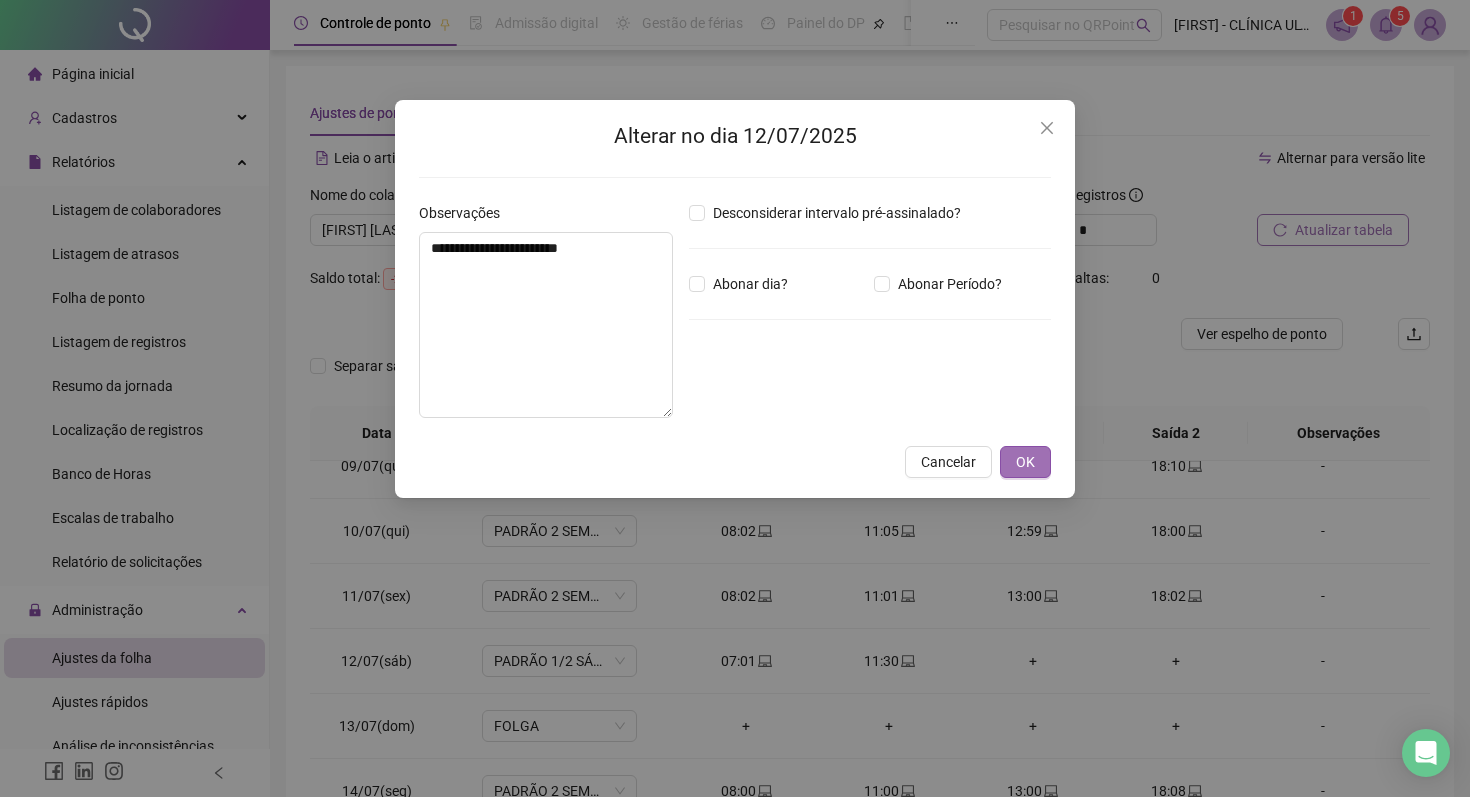 click on "OK" at bounding box center [1025, 462] 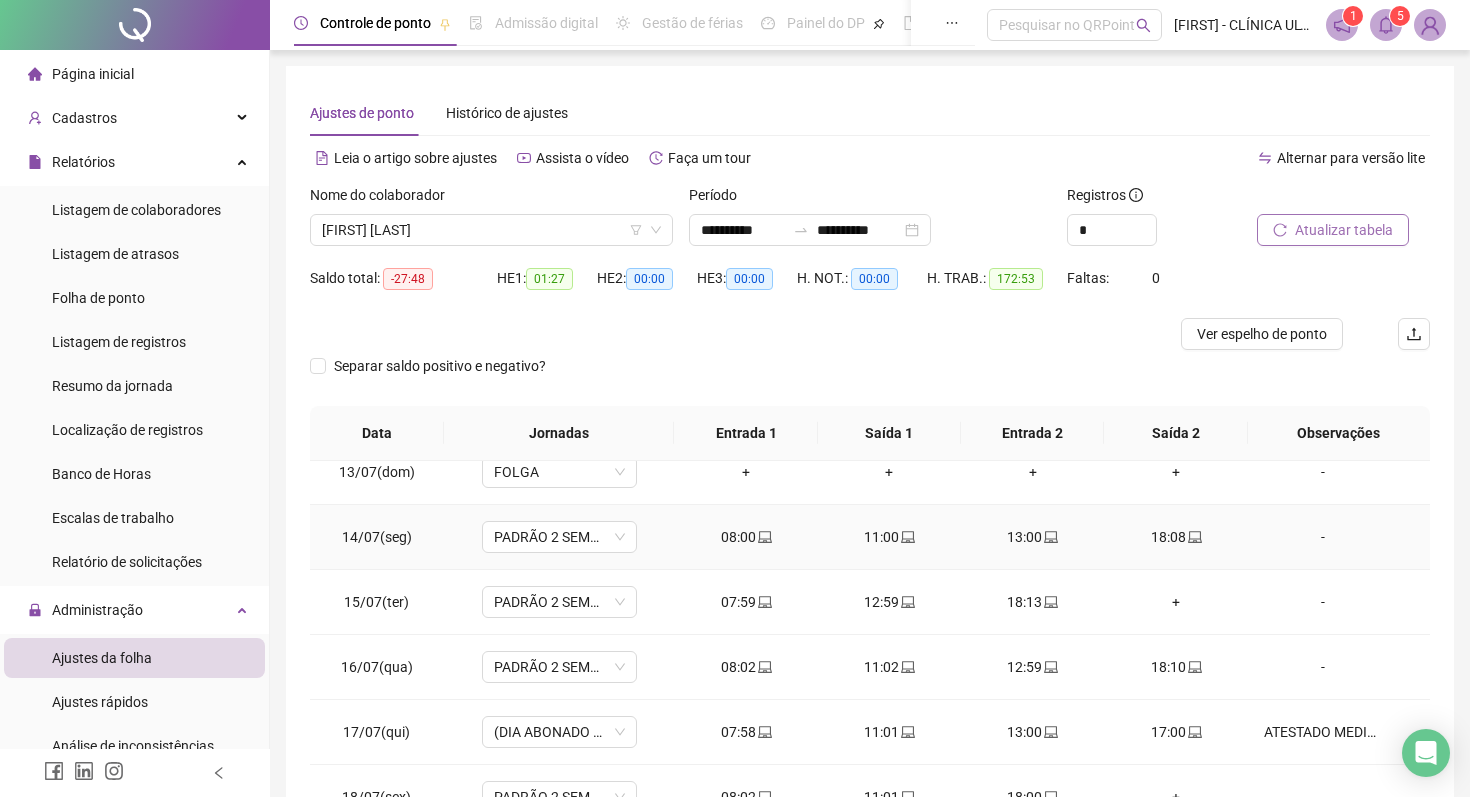 scroll, scrollTop: 819, scrollLeft: 0, axis: vertical 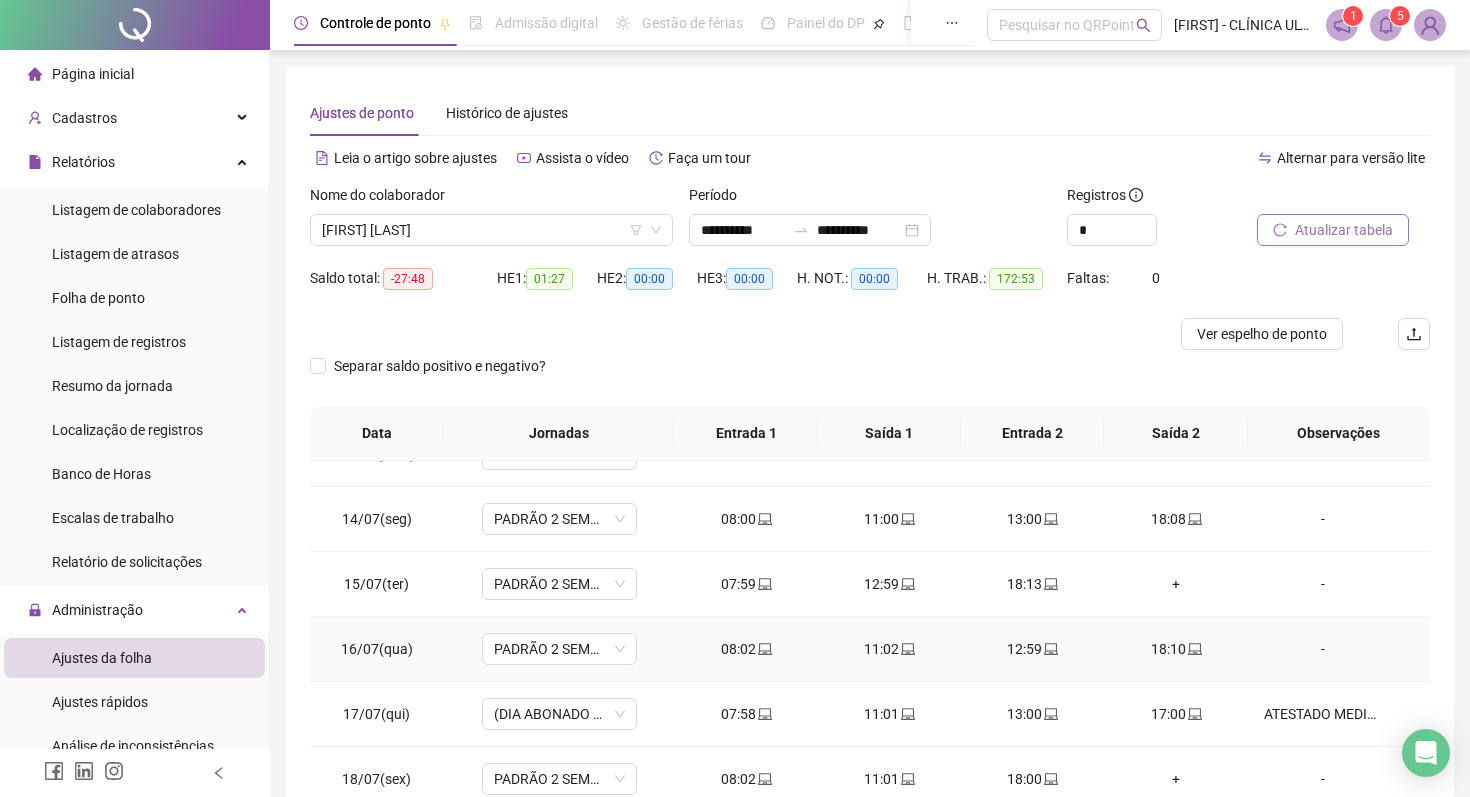 click on "-" at bounding box center [1323, 649] 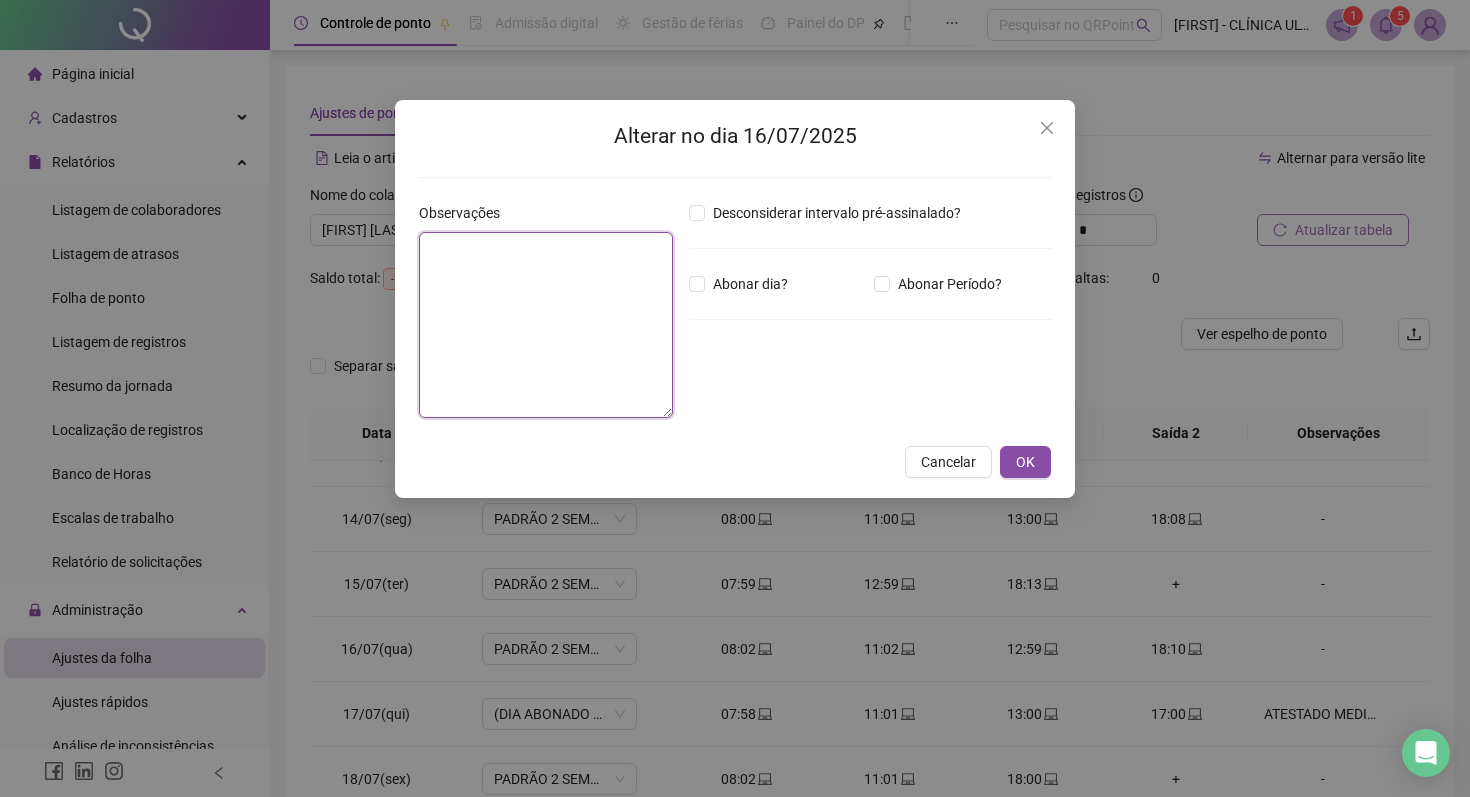 click at bounding box center (546, 325) 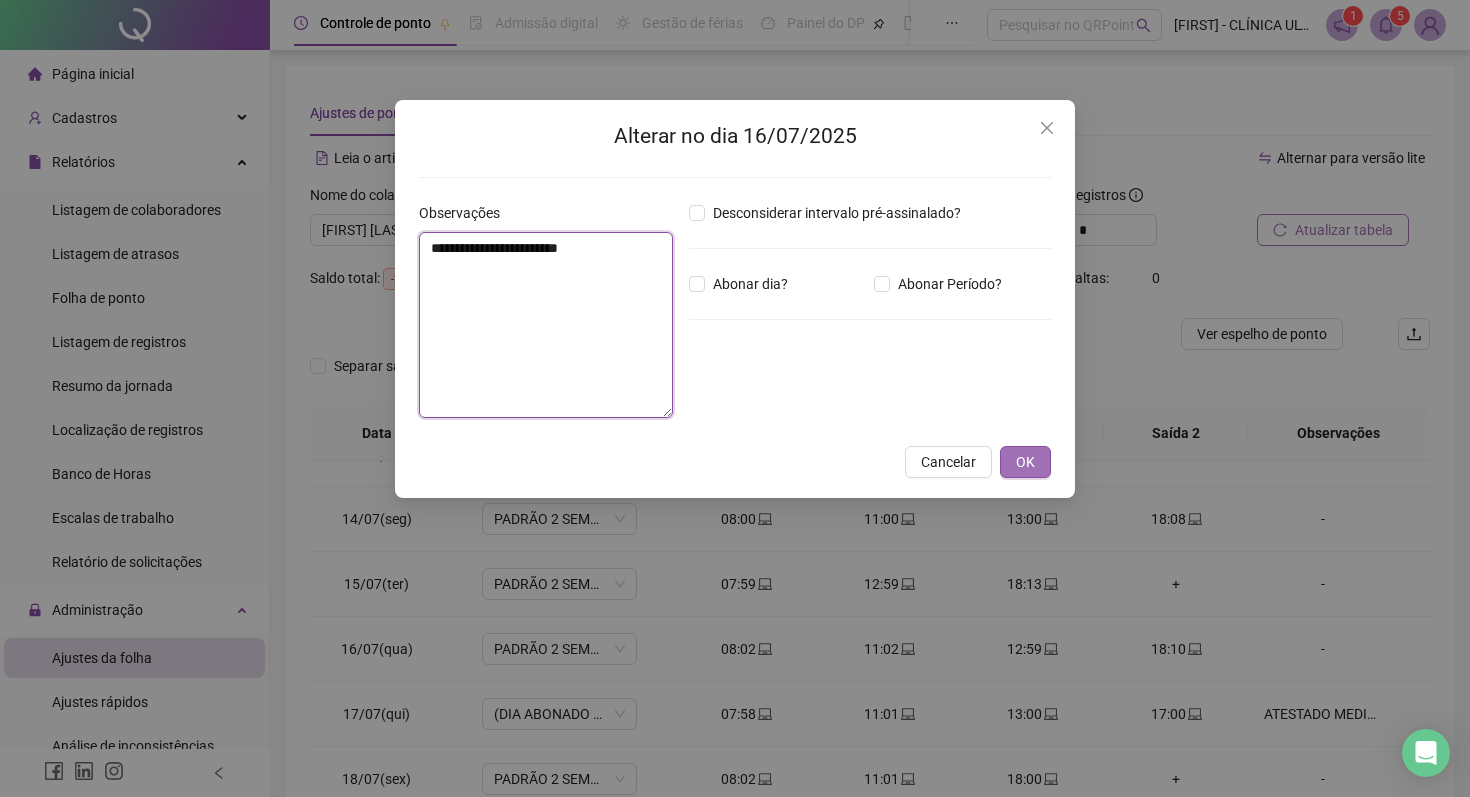 type on "**********" 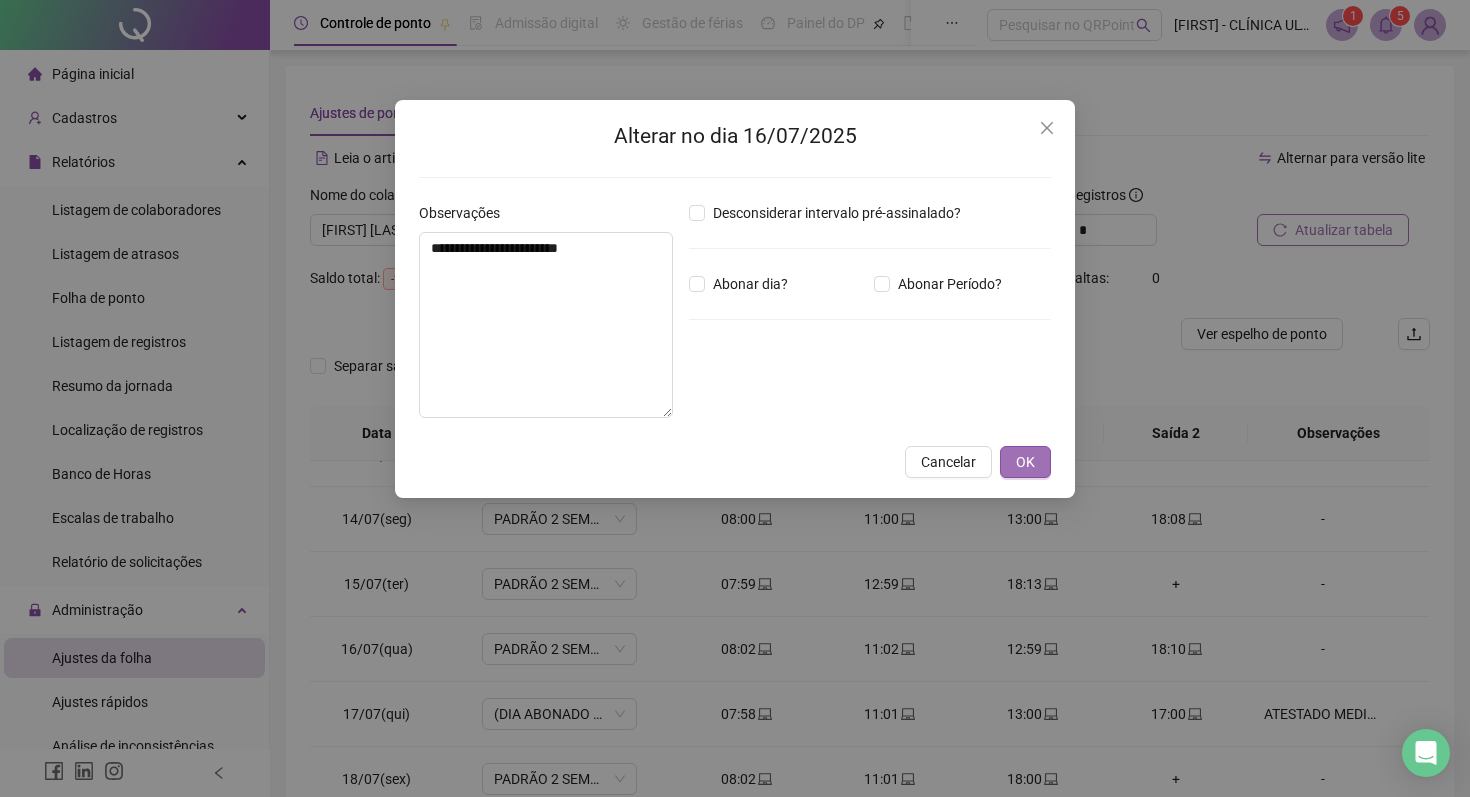 click on "OK" at bounding box center [1025, 462] 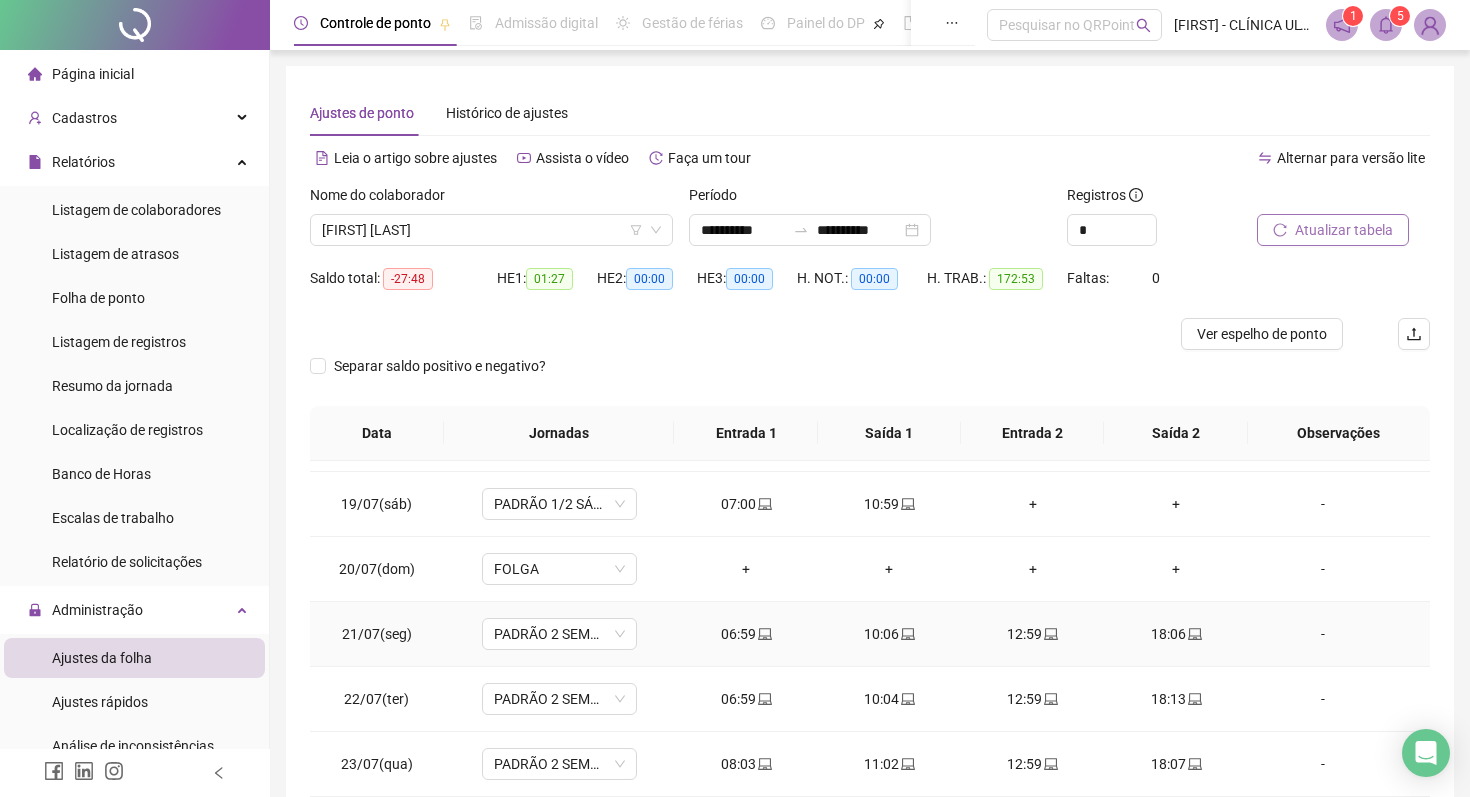 scroll, scrollTop: 1163, scrollLeft: 0, axis: vertical 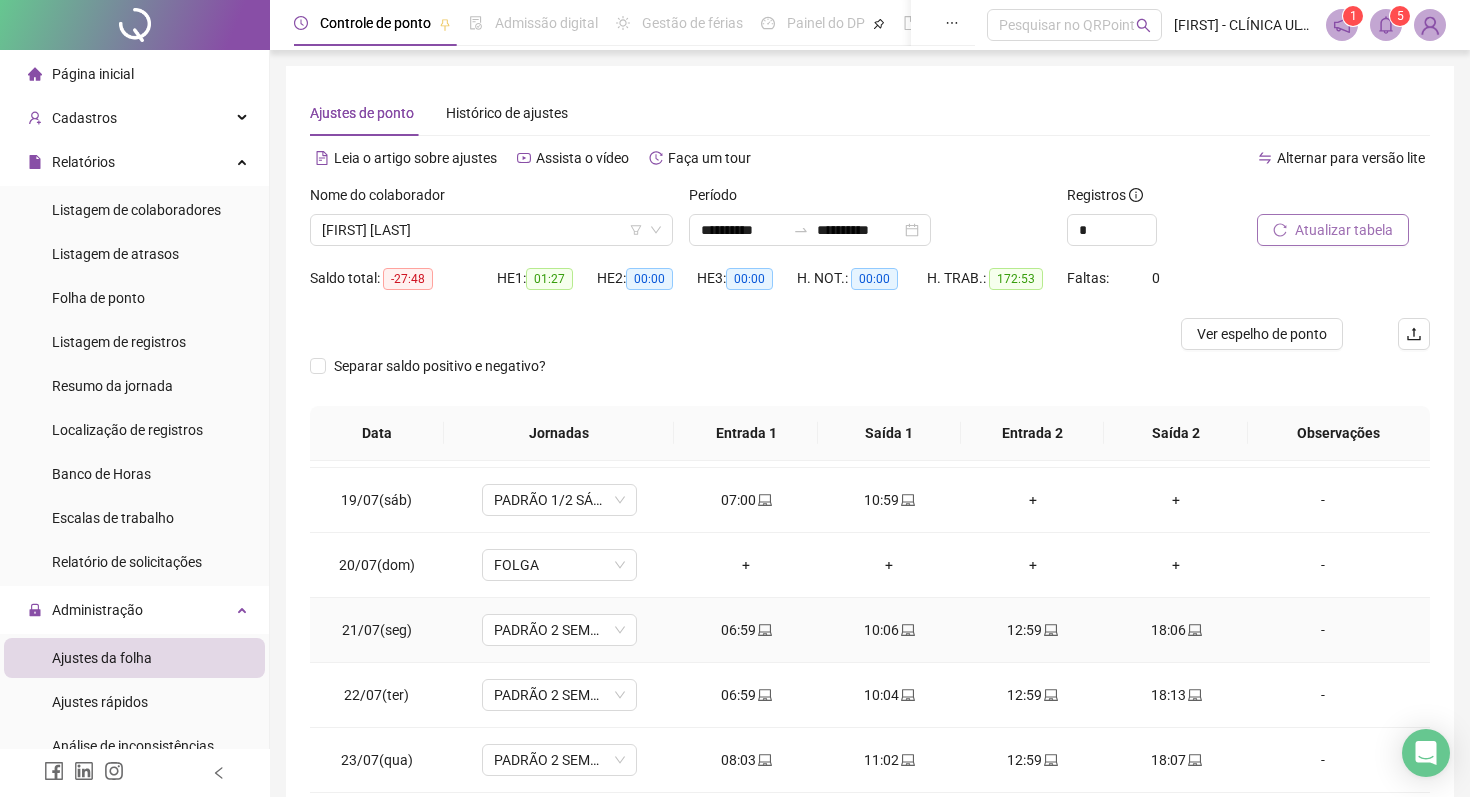 click on "-" at bounding box center (1323, 630) 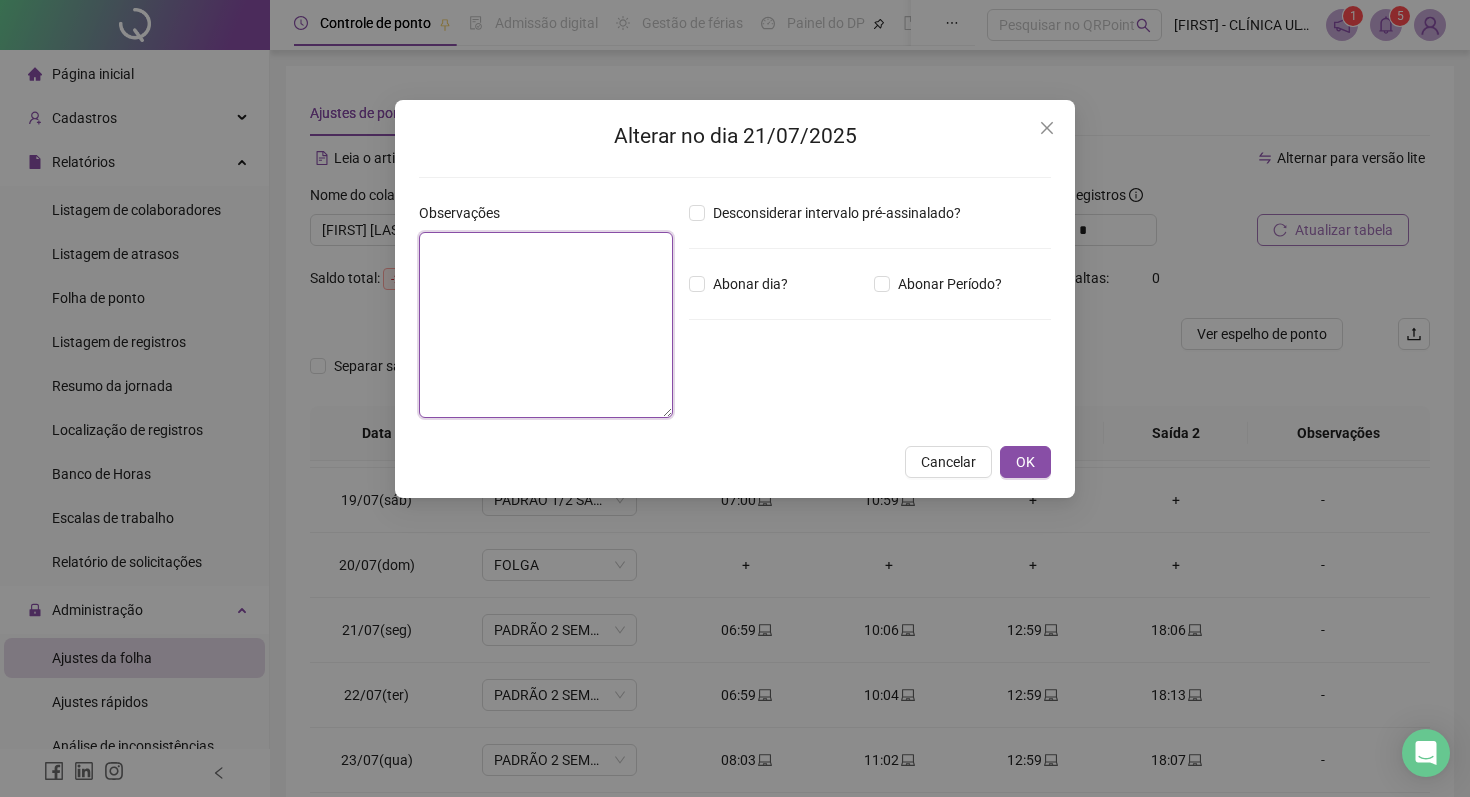click at bounding box center (546, 325) 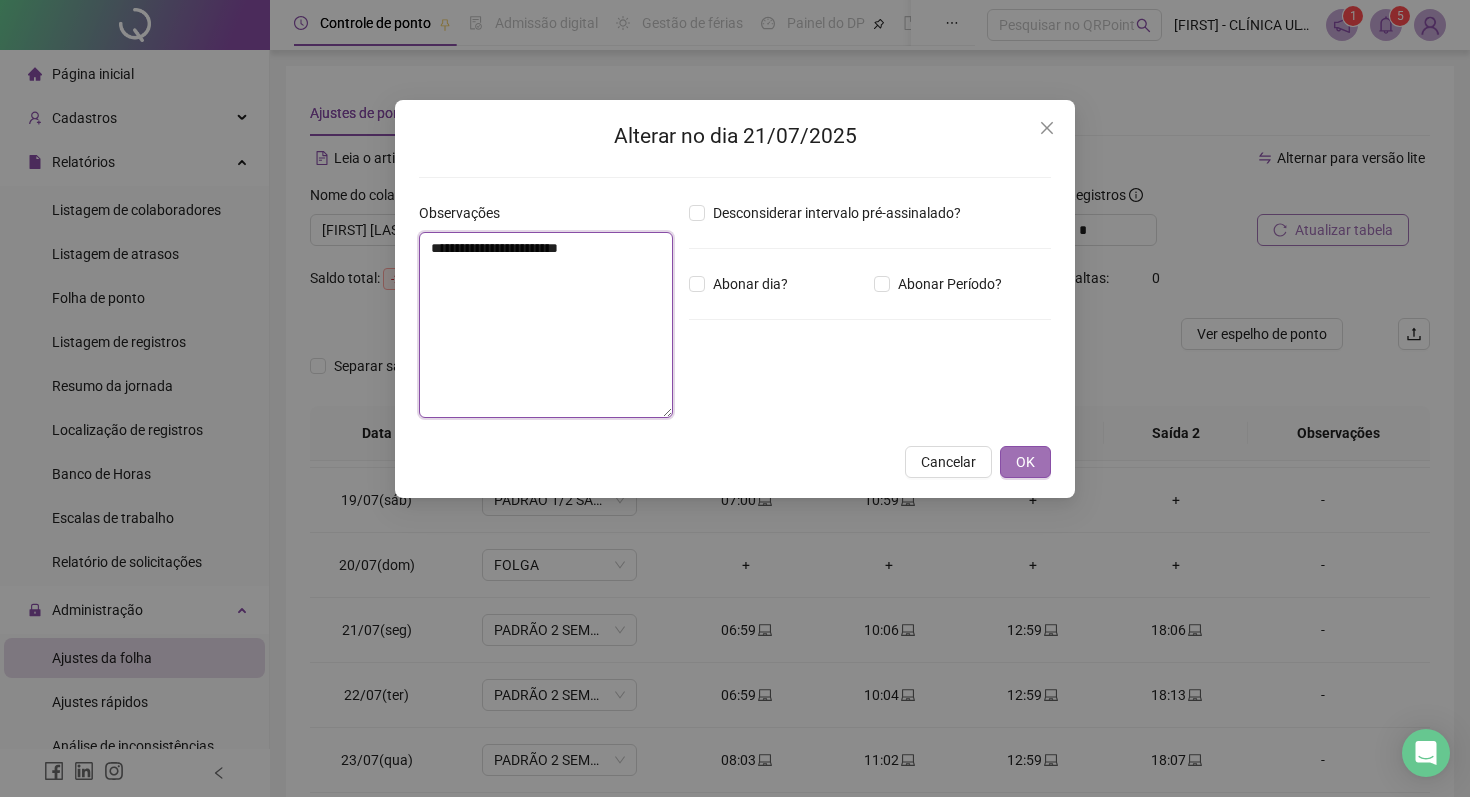 type on "**********" 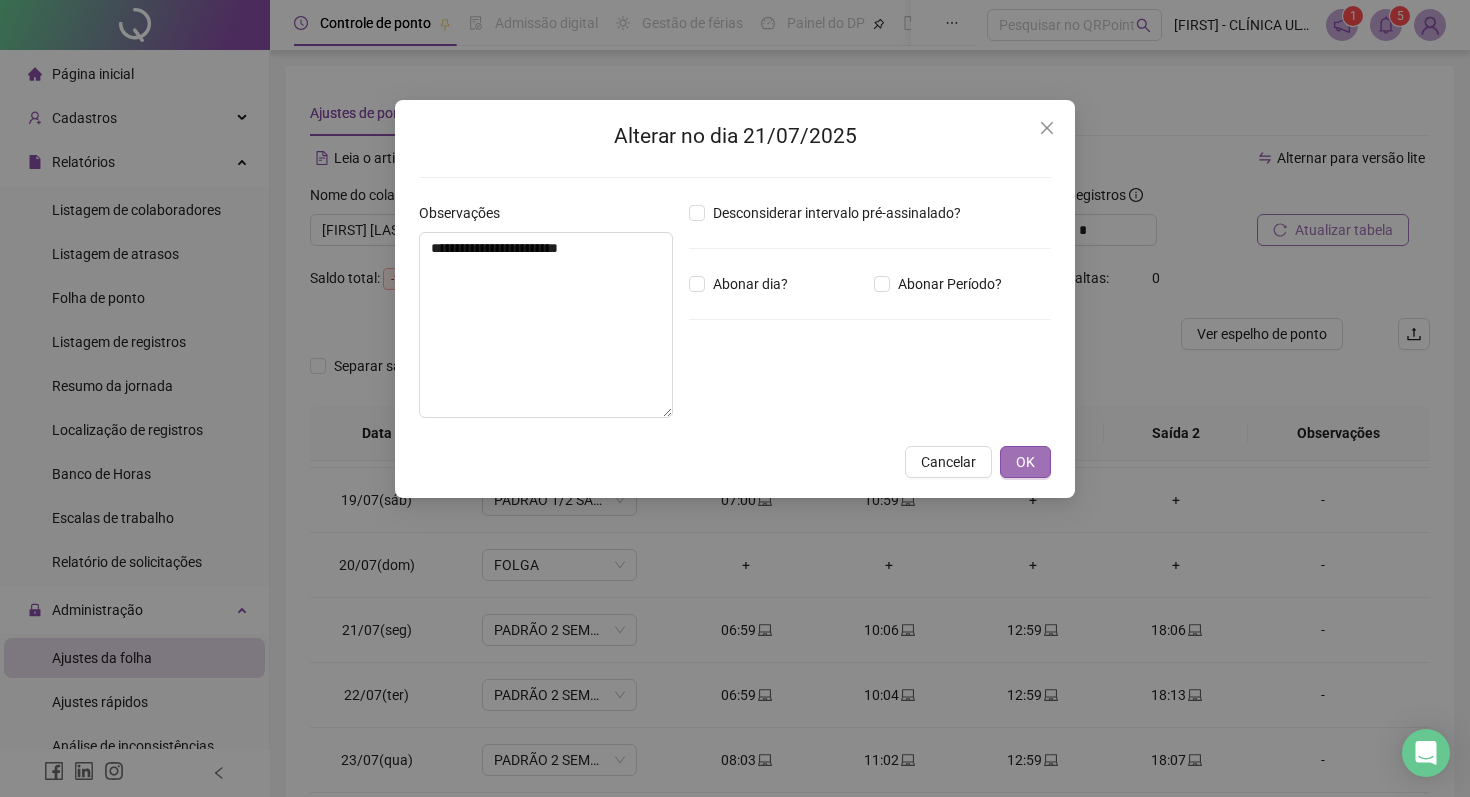 click on "OK" at bounding box center (1025, 462) 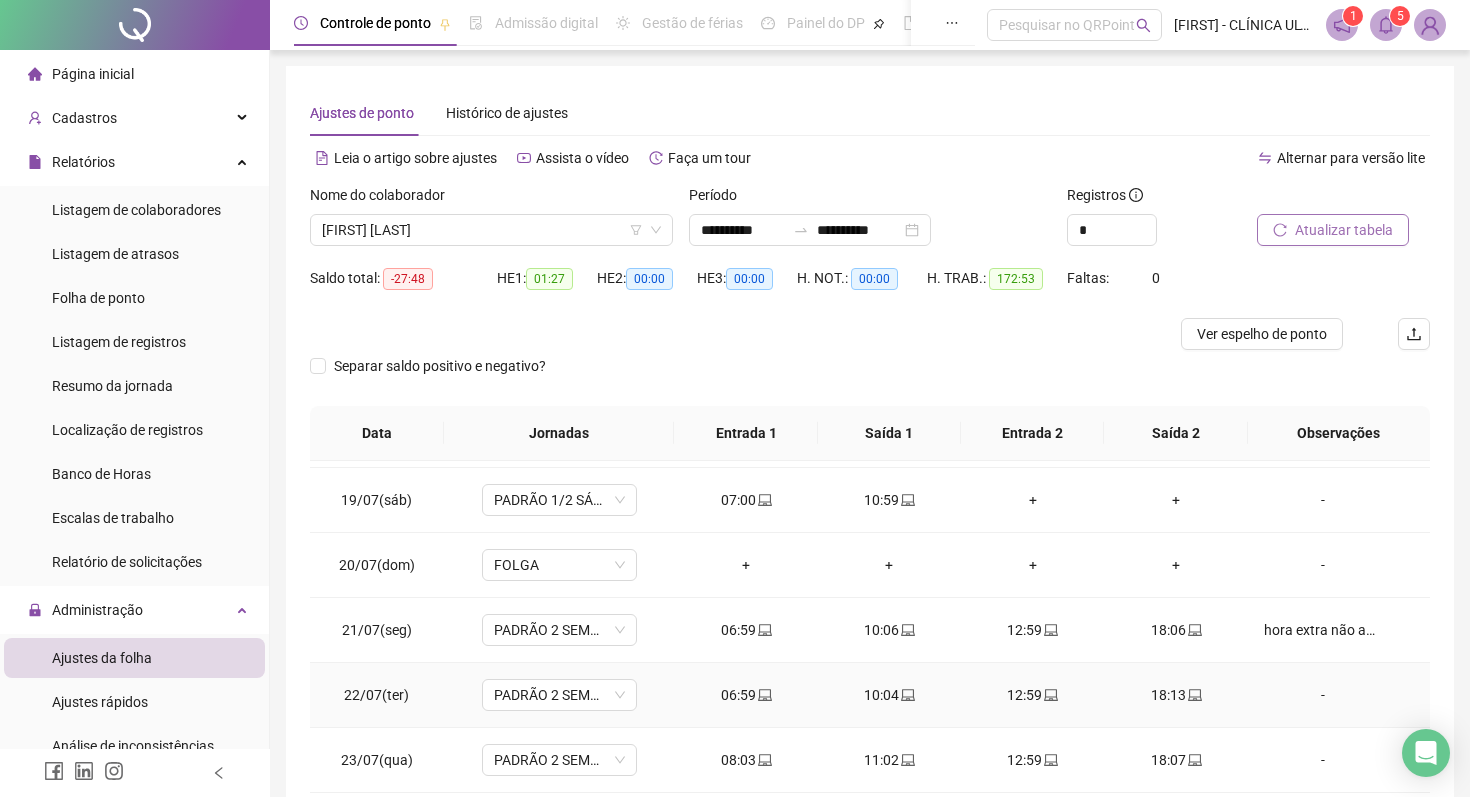click on "-" at bounding box center (1323, 695) 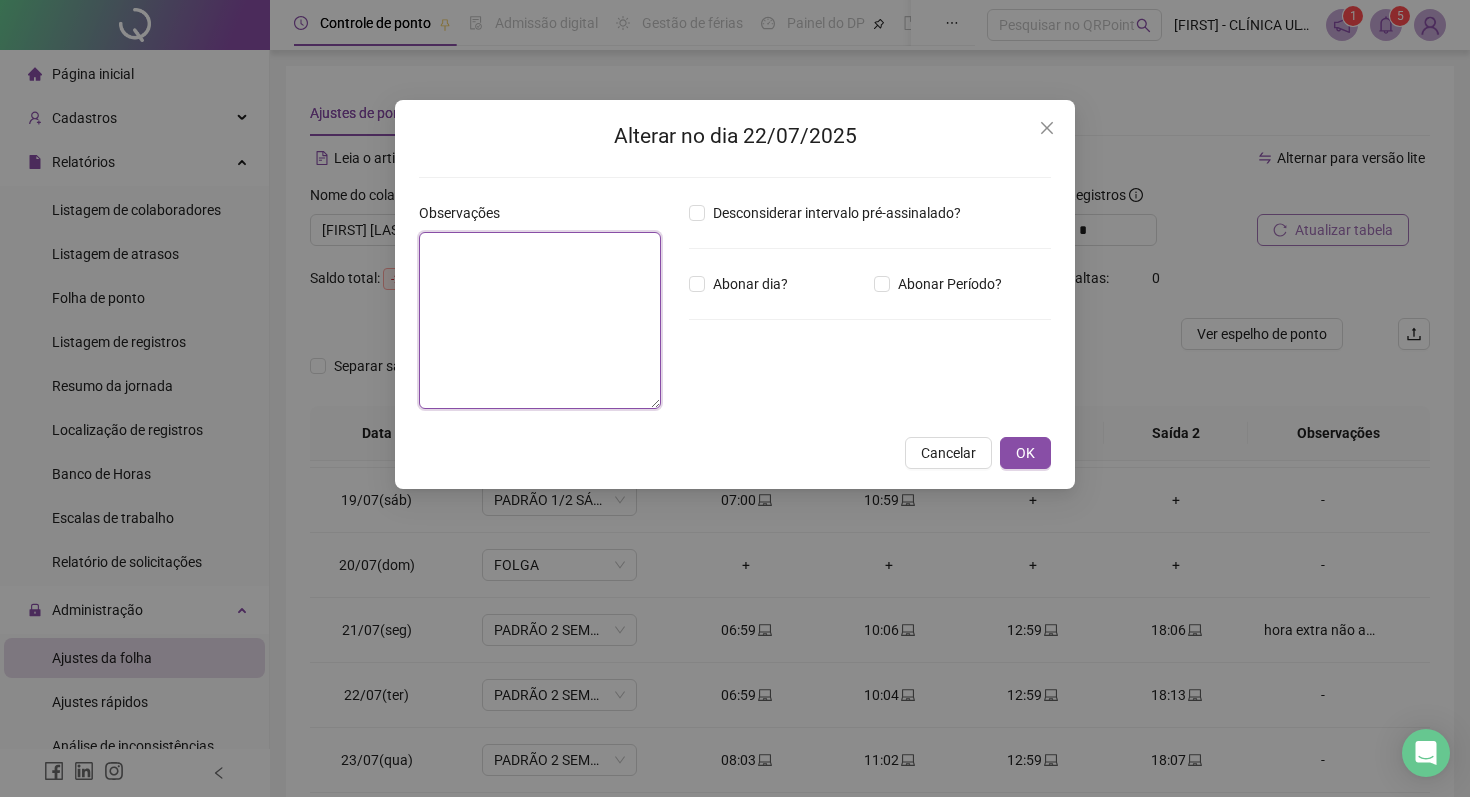 click at bounding box center (540, 320) 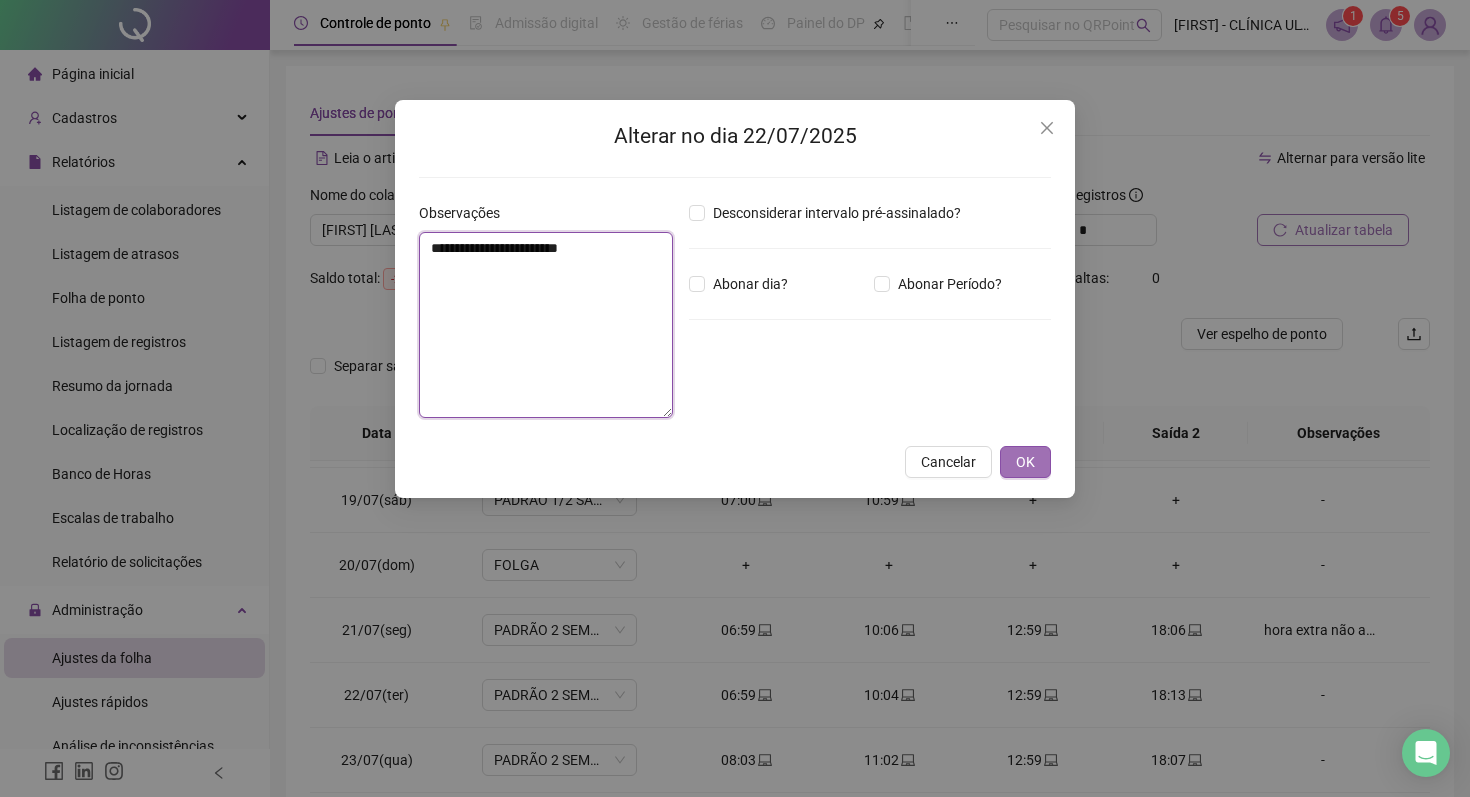 type on "**********" 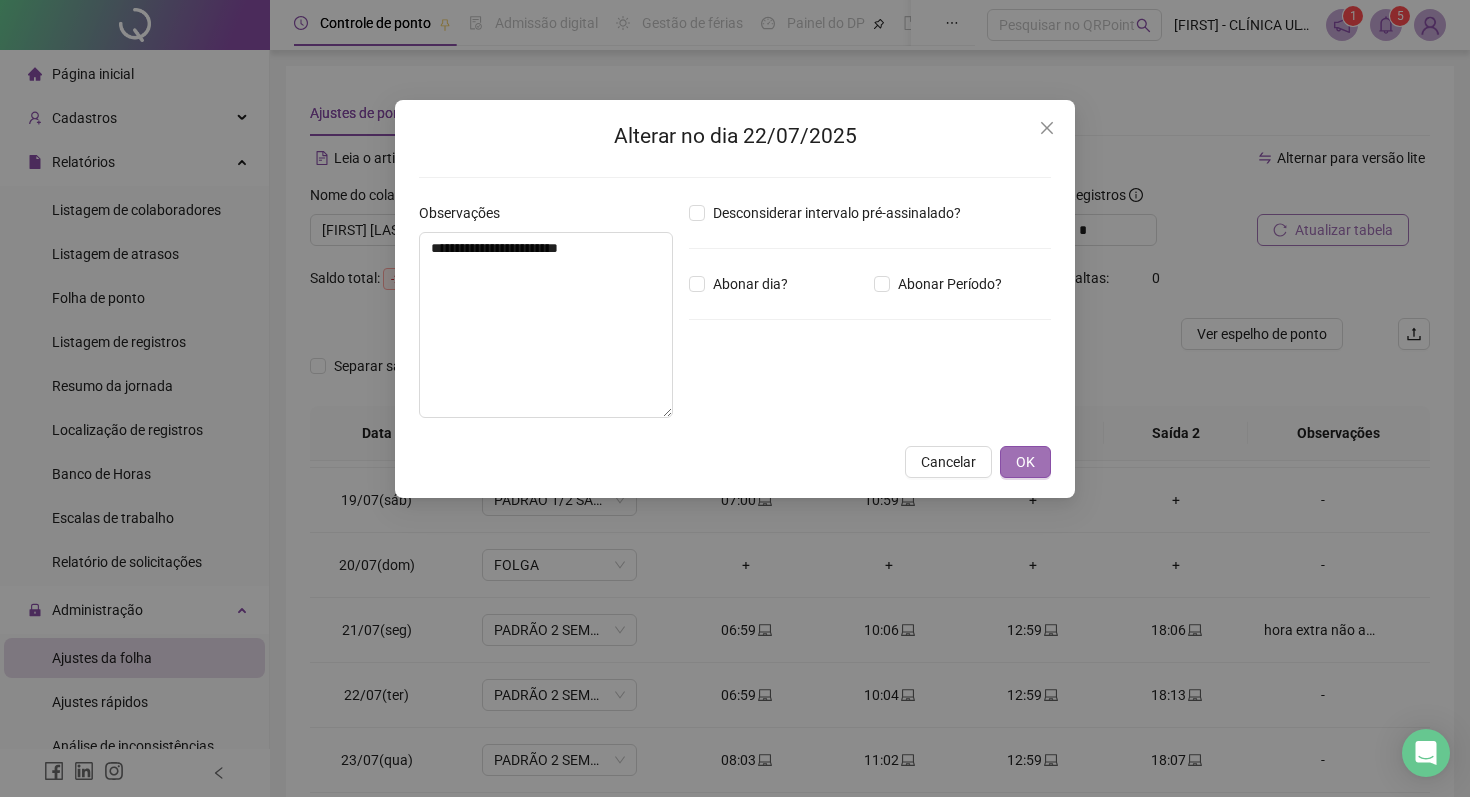 click on "OK" at bounding box center (1025, 462) 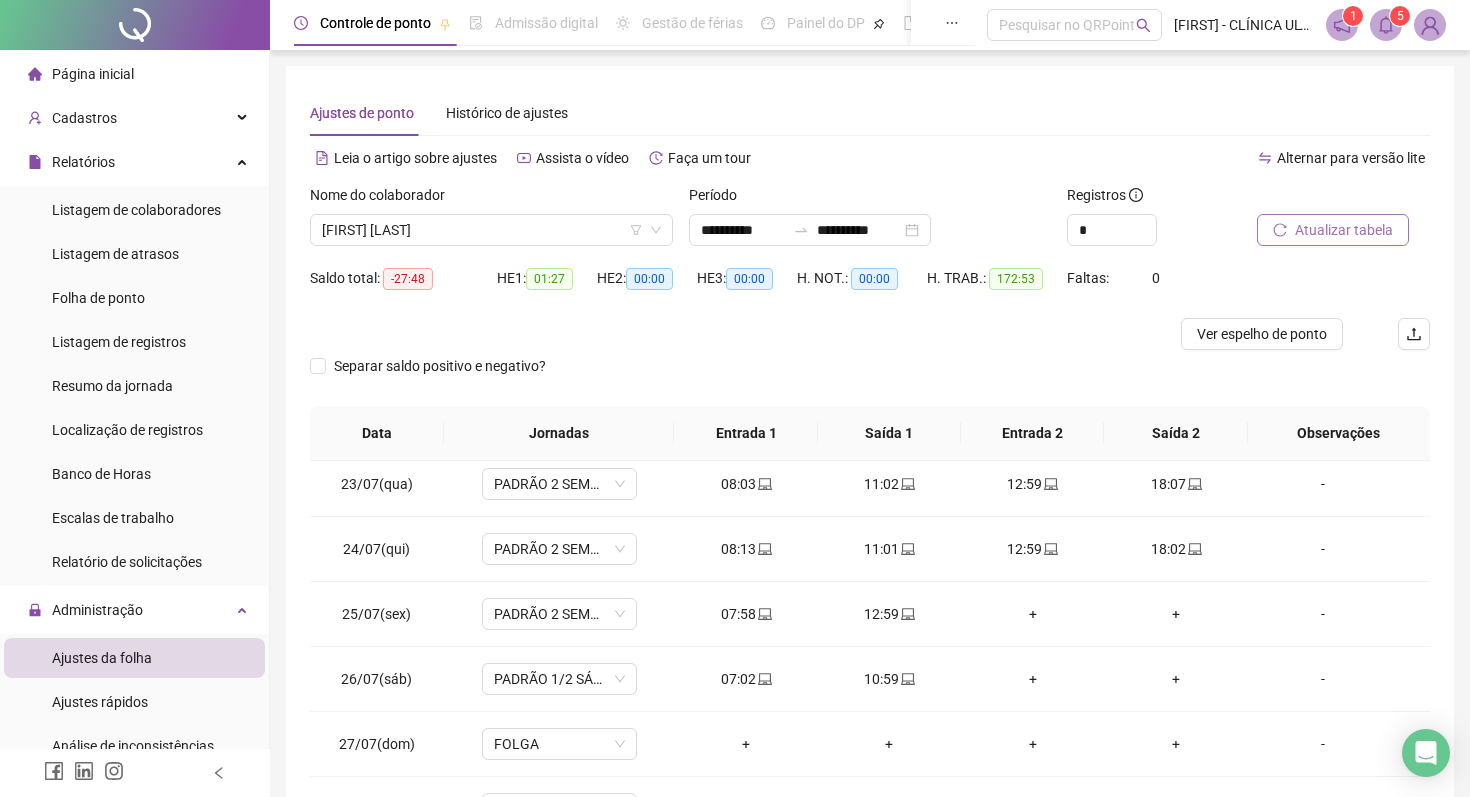 scroll, scrollTop: 1588, scrollLeft: 0, axis: vertical 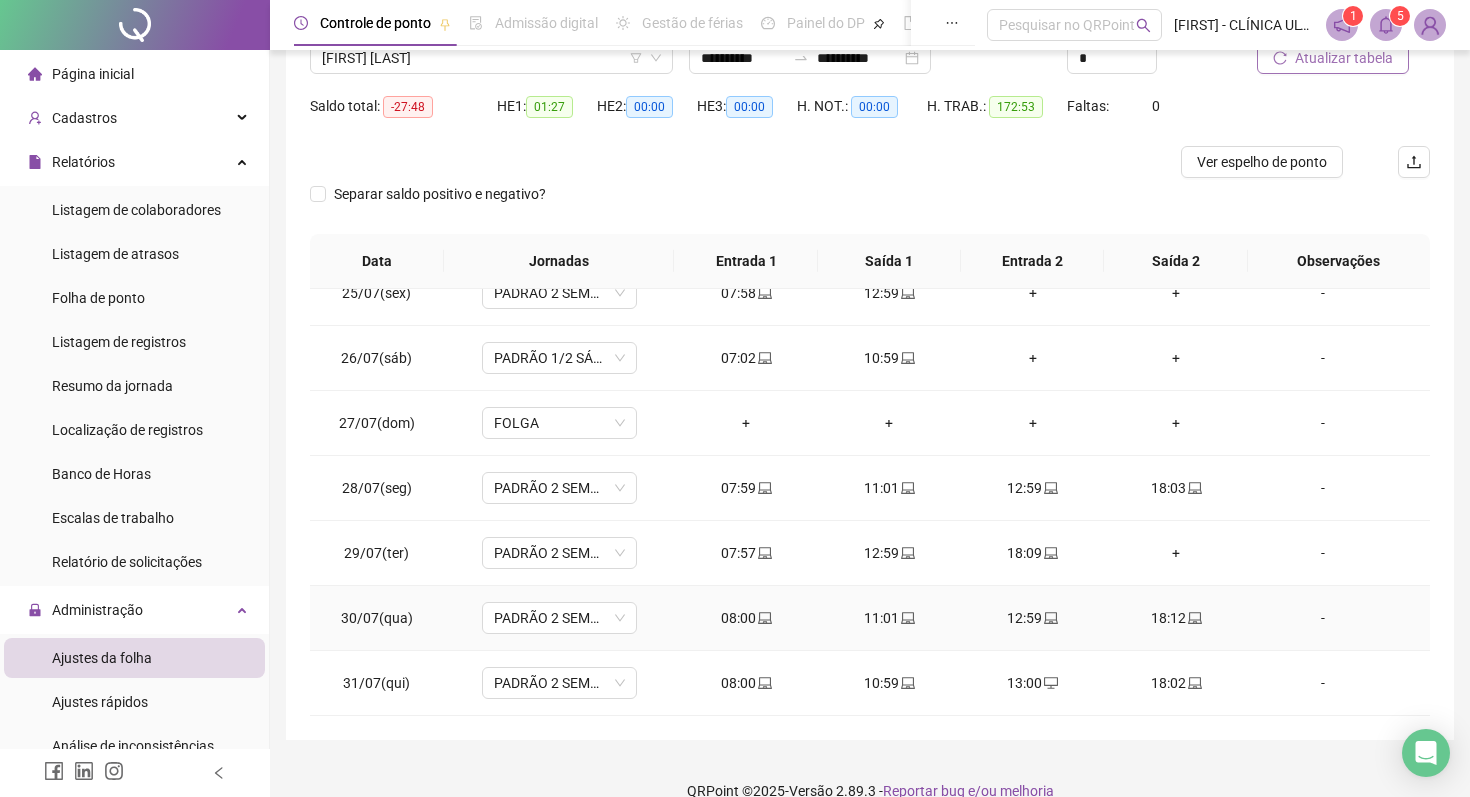 click on "-" at bounding box center (1323, 618) 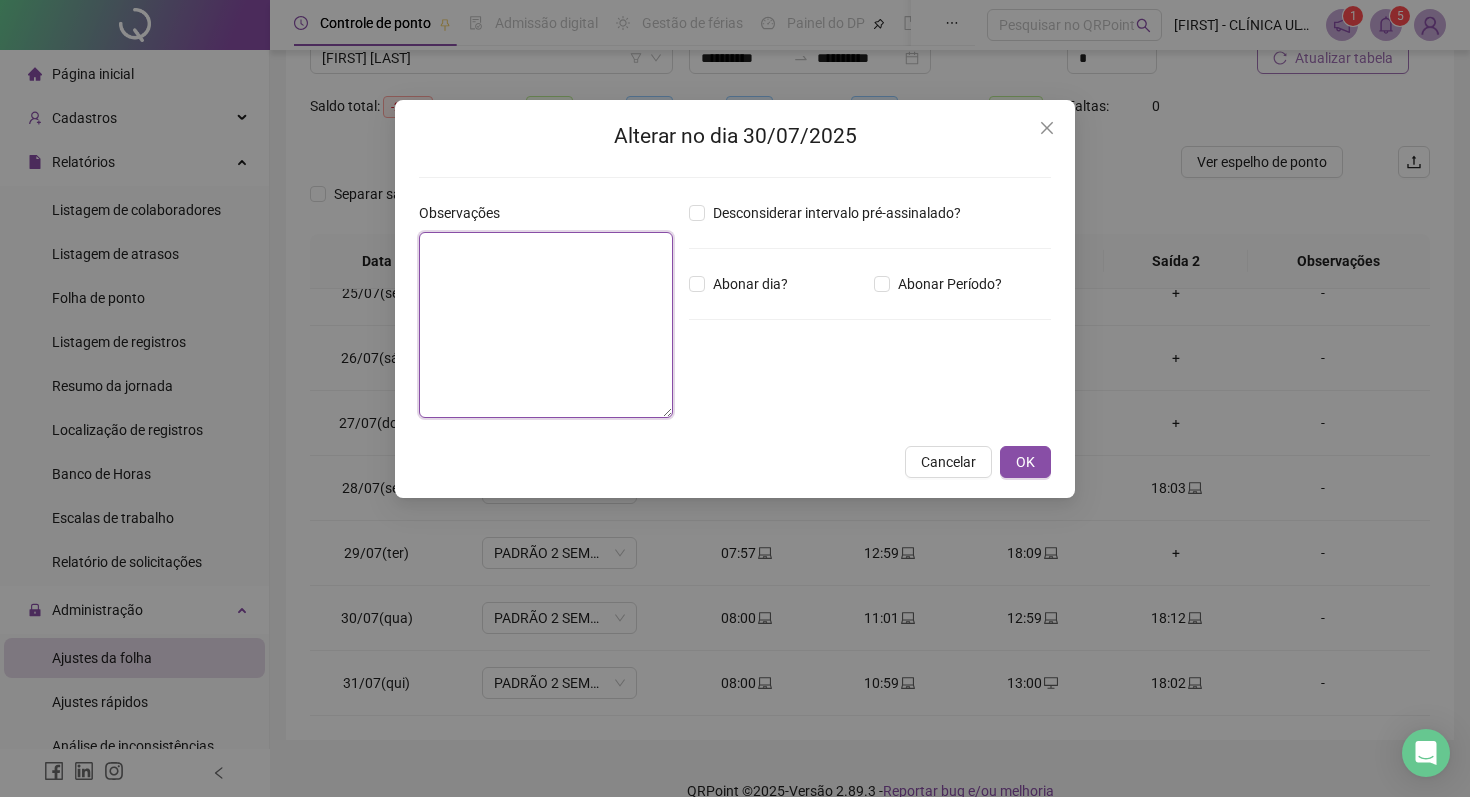 click at bounding box center [546, 325] 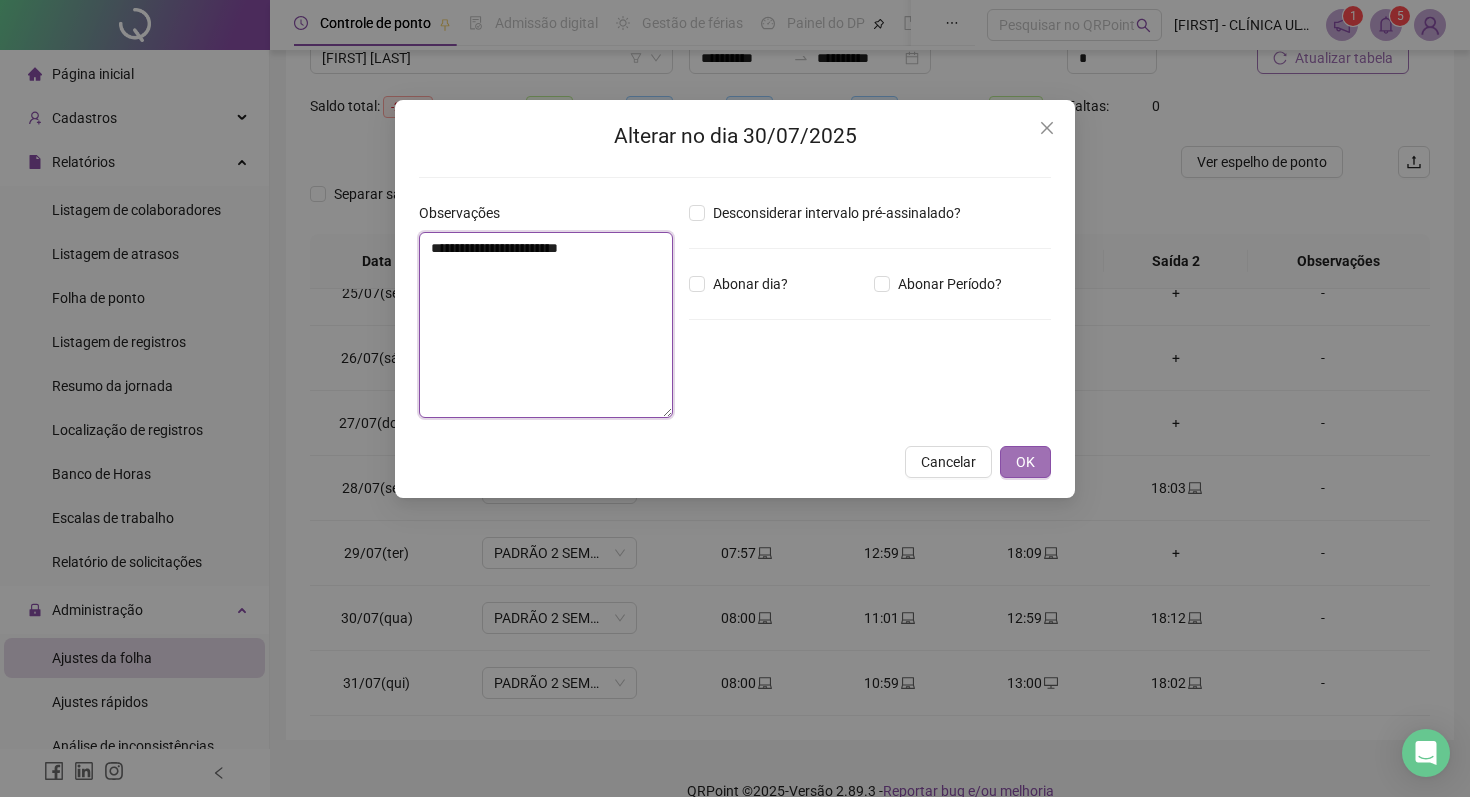 type on "**********" 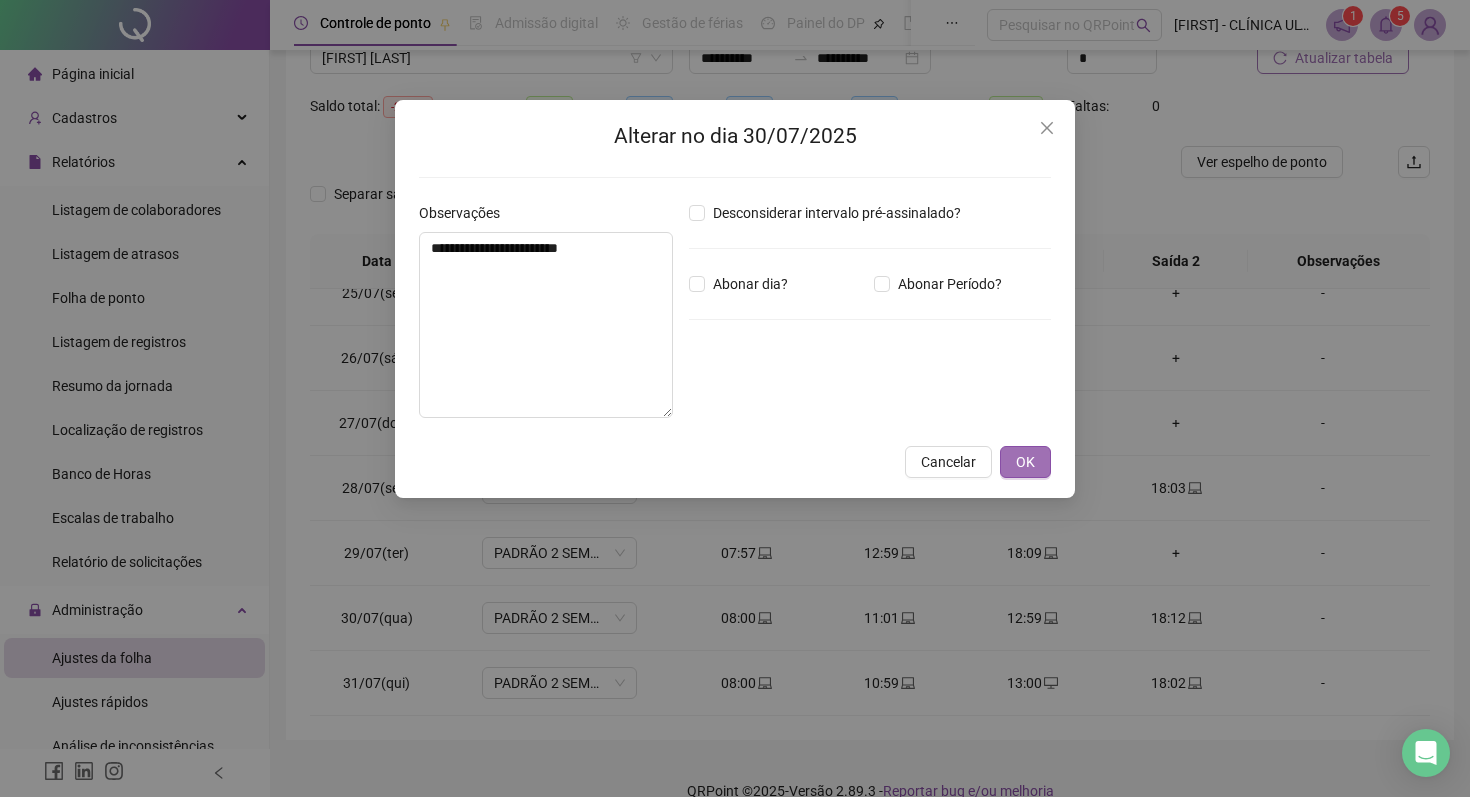 click on "OK" at bounding box center (1025, 462) 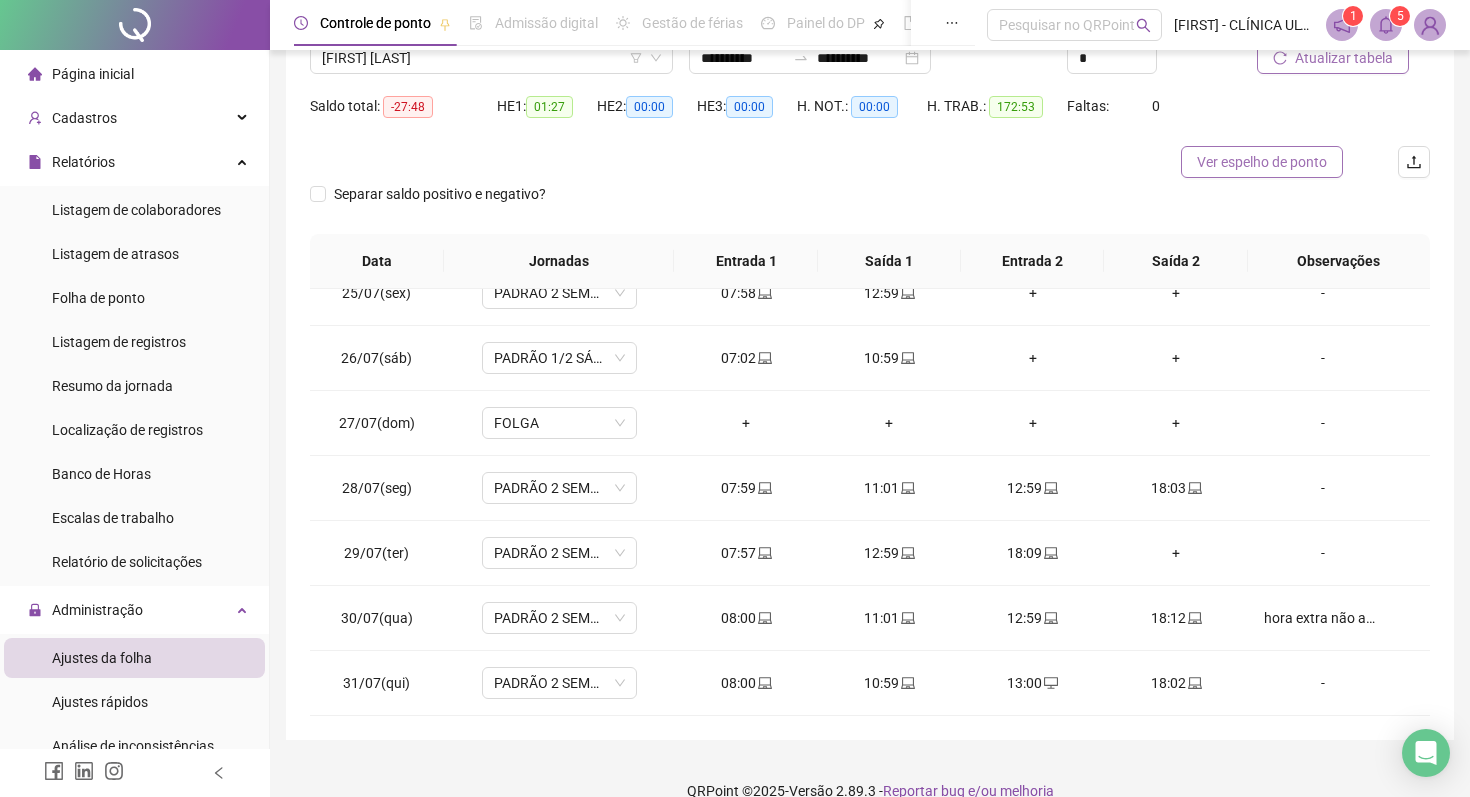 click on "Ver espelho de ponto" at bounding box center (1262, 162) 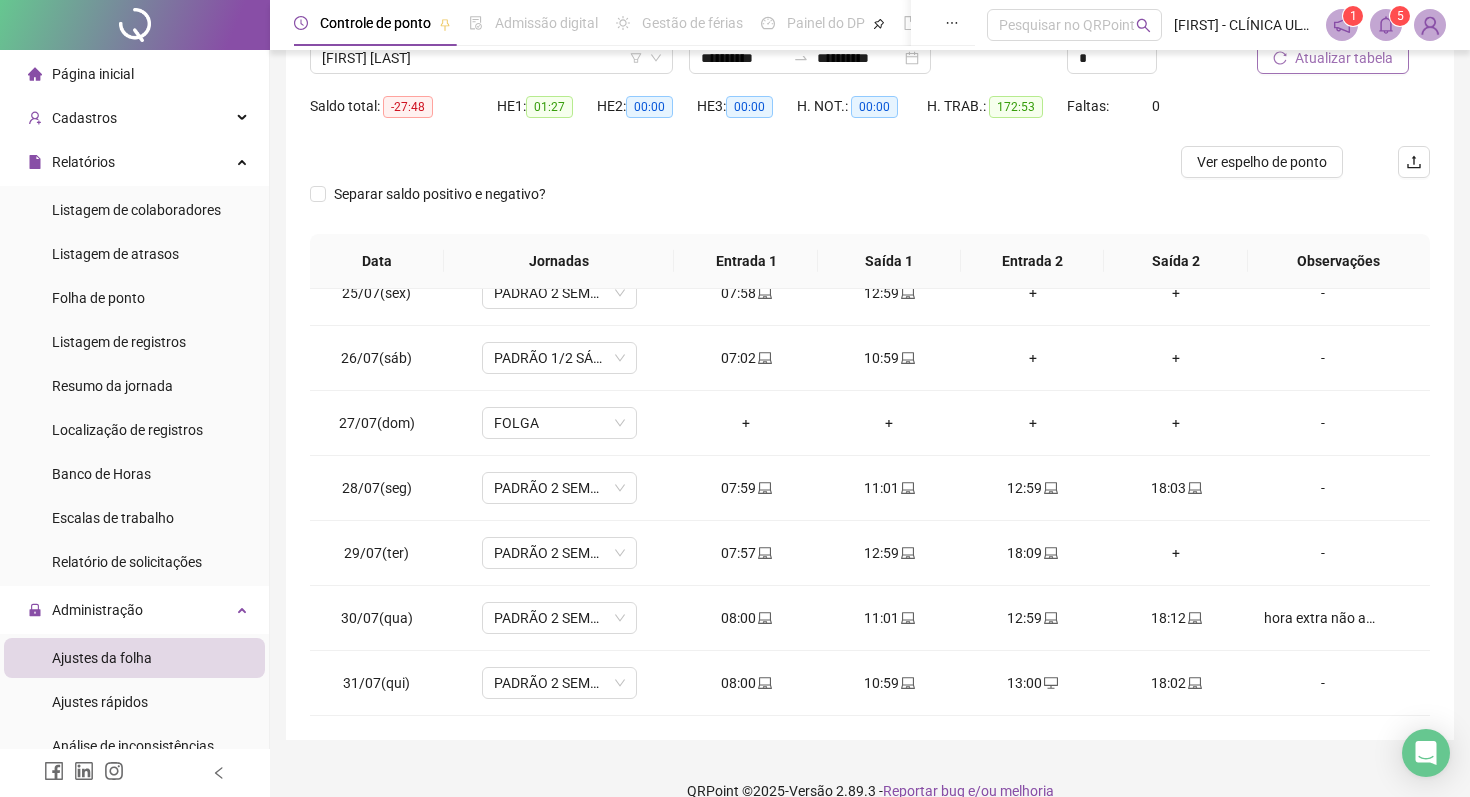 scroll, scrollTop: 0, scrollLeft: 0, axis: both 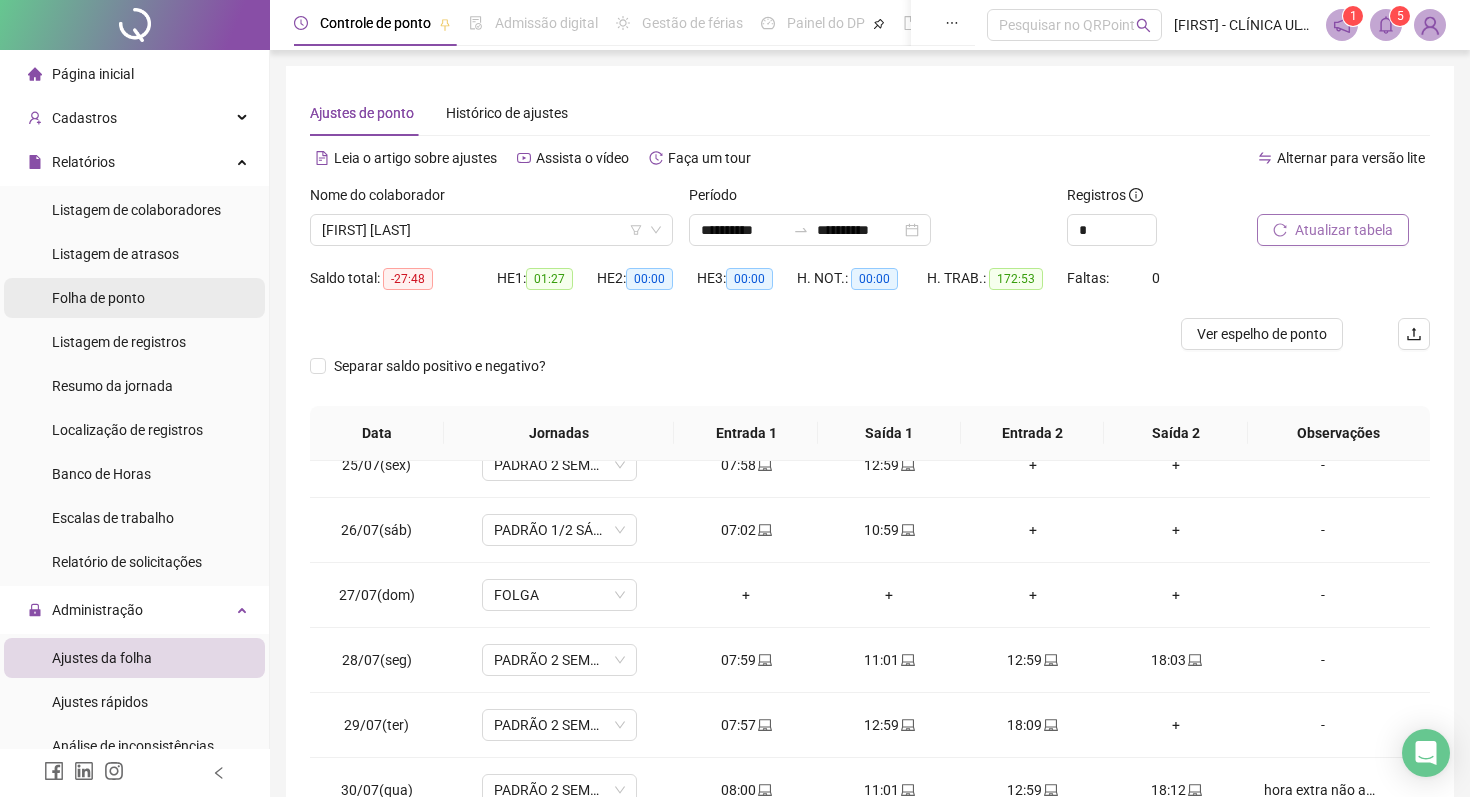 click on "Folha de ponto" at bounding box center (98, 298) 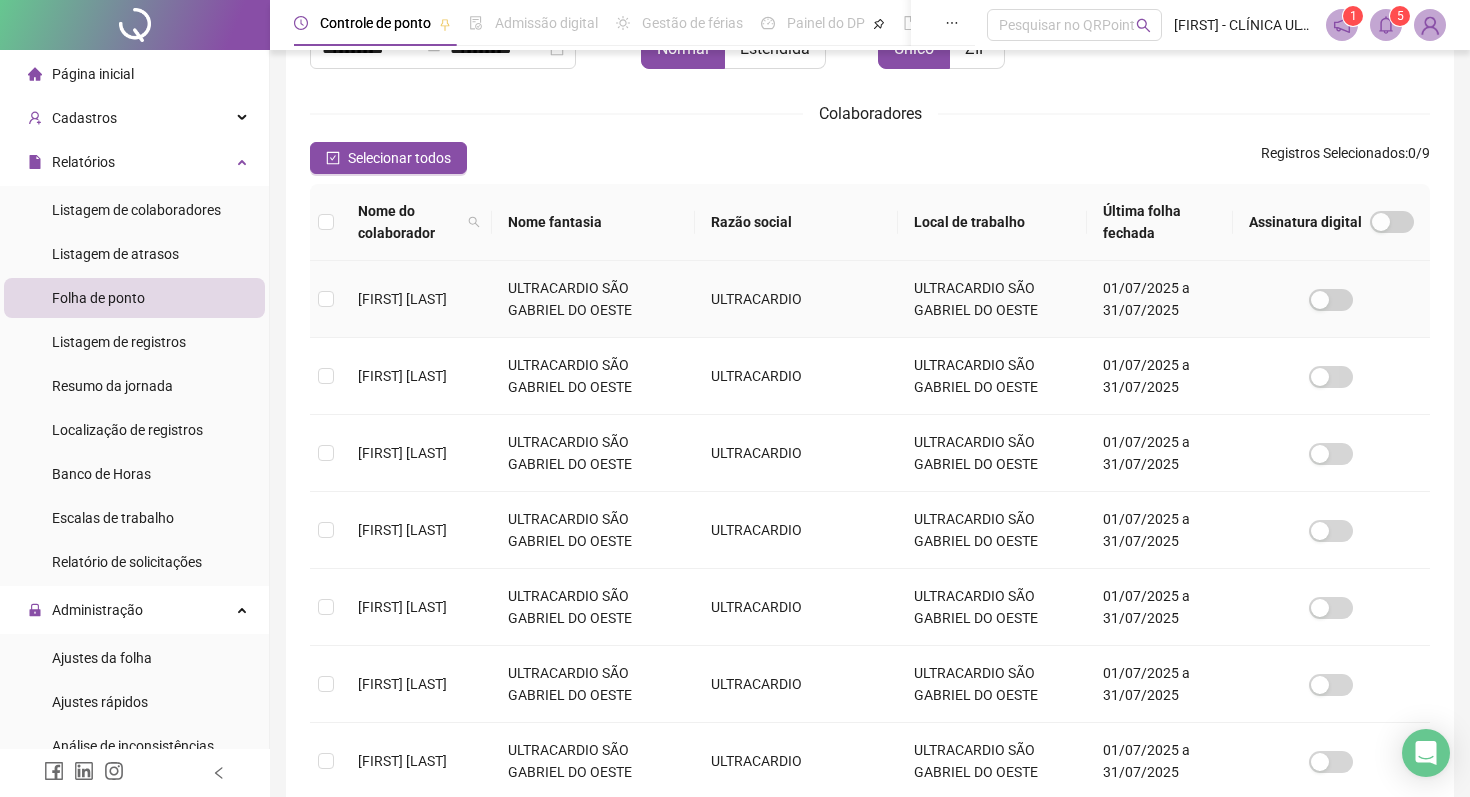 scroll, scrollTop: 540, scrollLeft: 0, axis: vertical 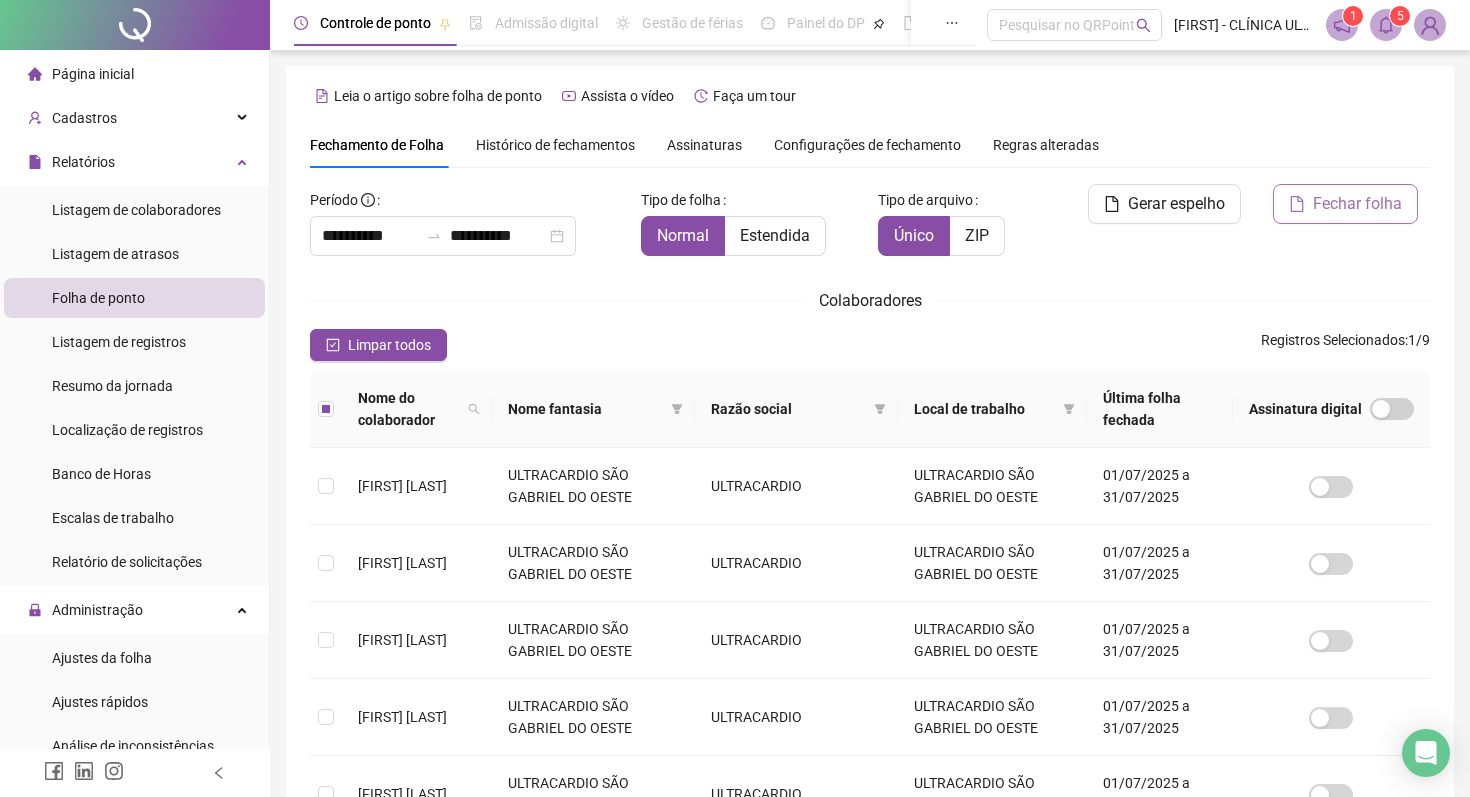 click on "Fechar folha" at bounding box center (1357, 204) 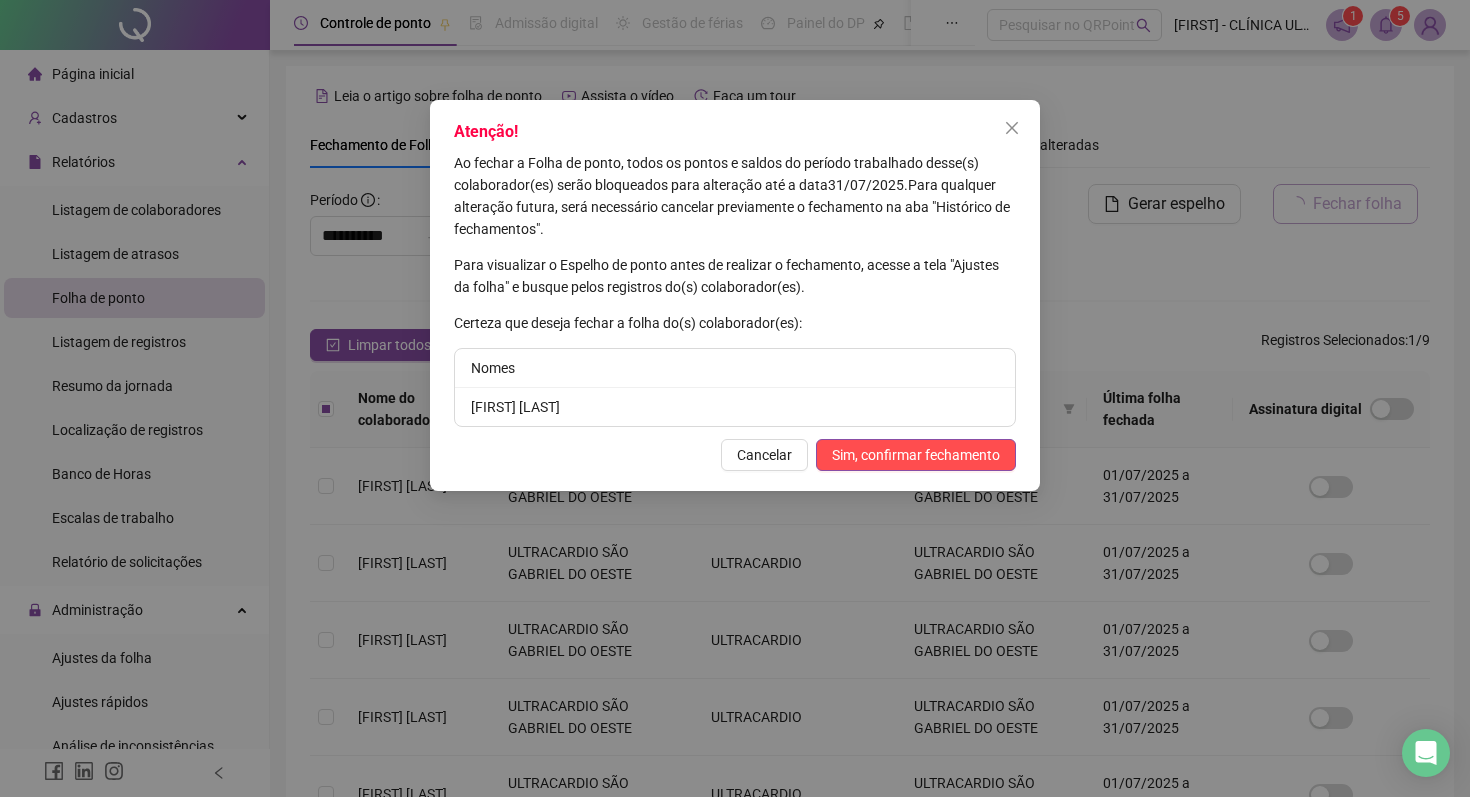 scroll, scrollTop: 11, scrollLeft: 0, axis: vertical 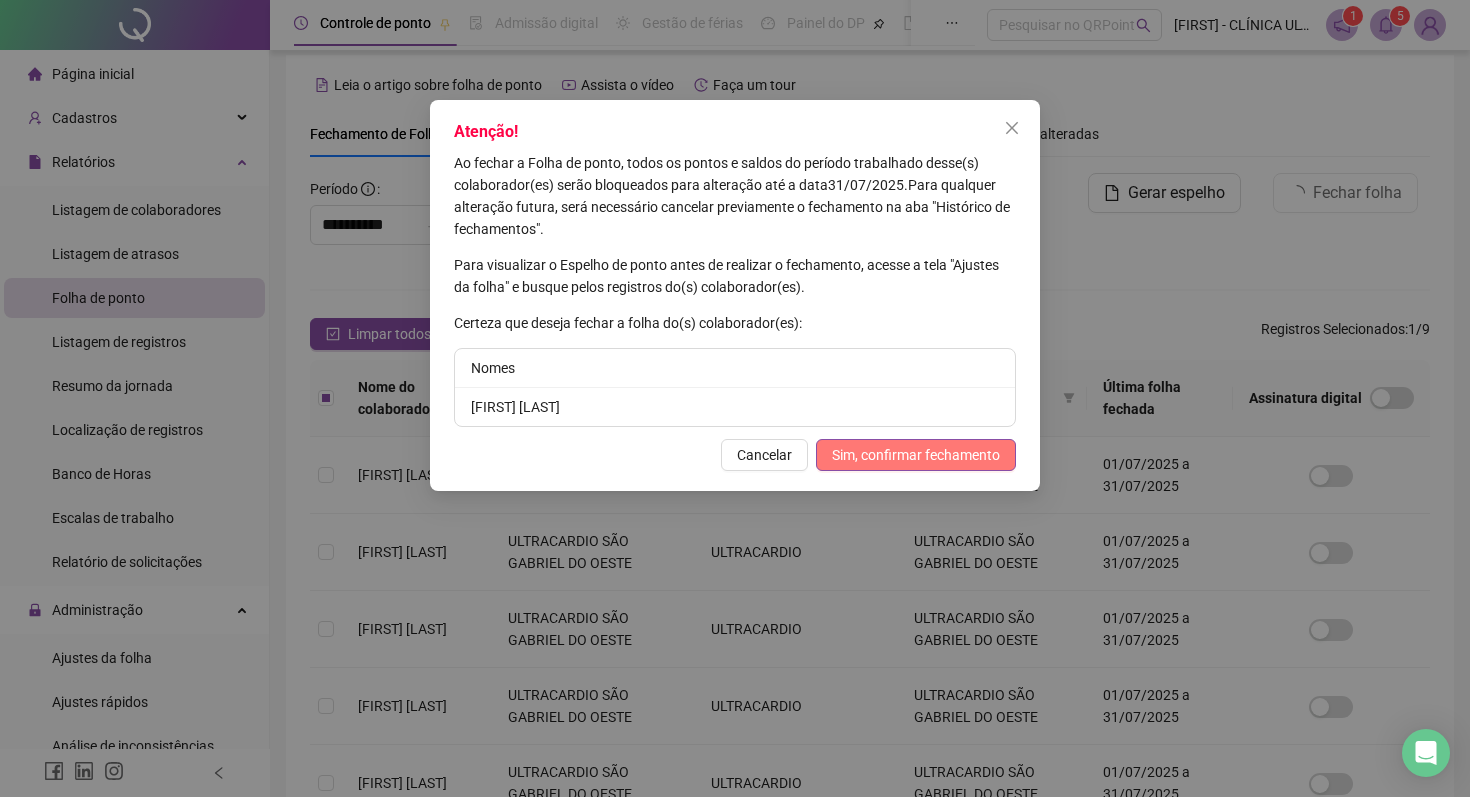 click on "Sim, confirmar fechamento" at bounding box center (916, 455) 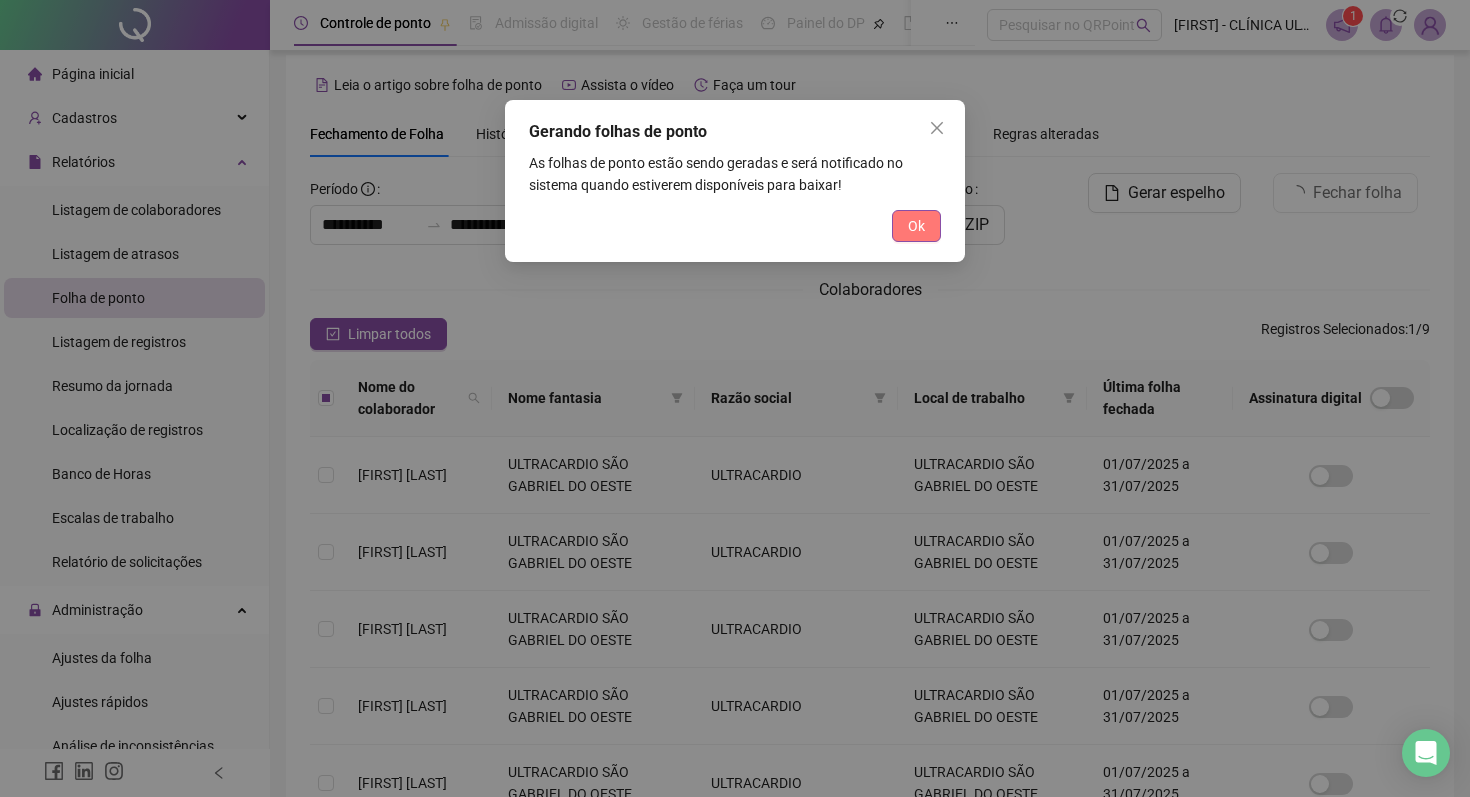click on "Ok" at bounding box center (916, 226) 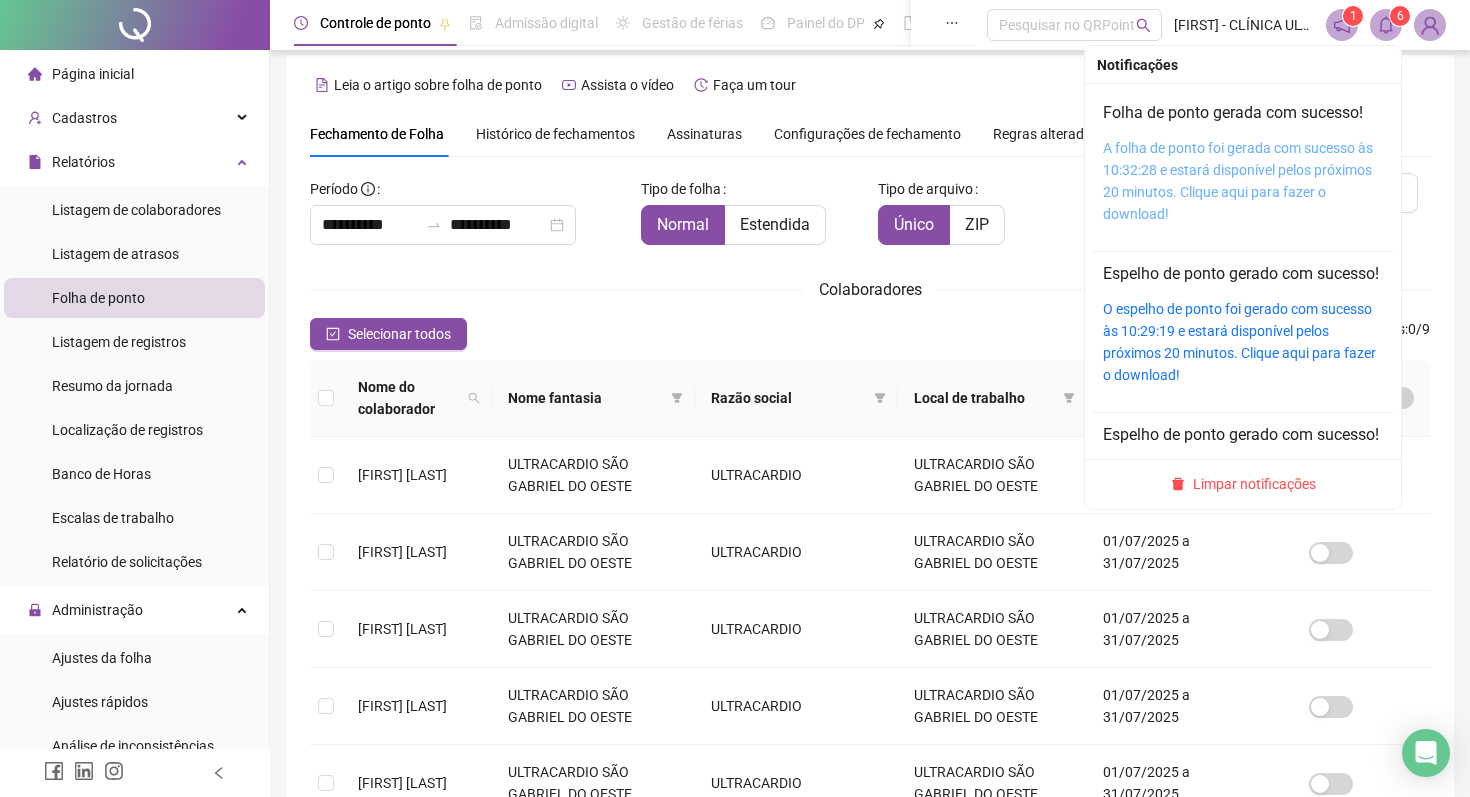 click on "A folha de ponto foi gerada com sucesso às 10:32:28 e estará disponível pelos próximos 20 minutos.
Clique aqui para fazer o download!" at bounding box center [1238, 181] 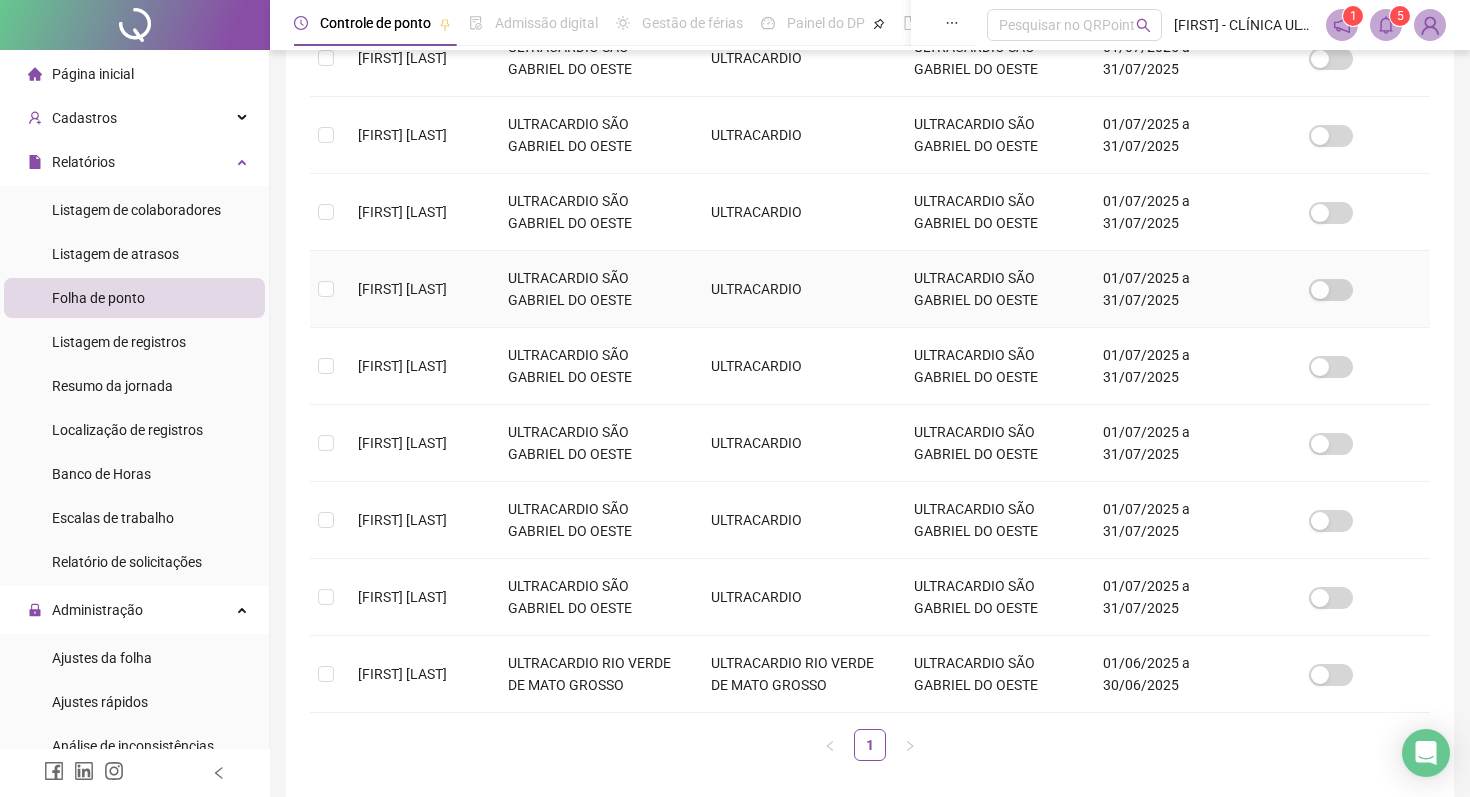 scroll, scrollTop: 540, scrollLeft: 0, axis: vertical 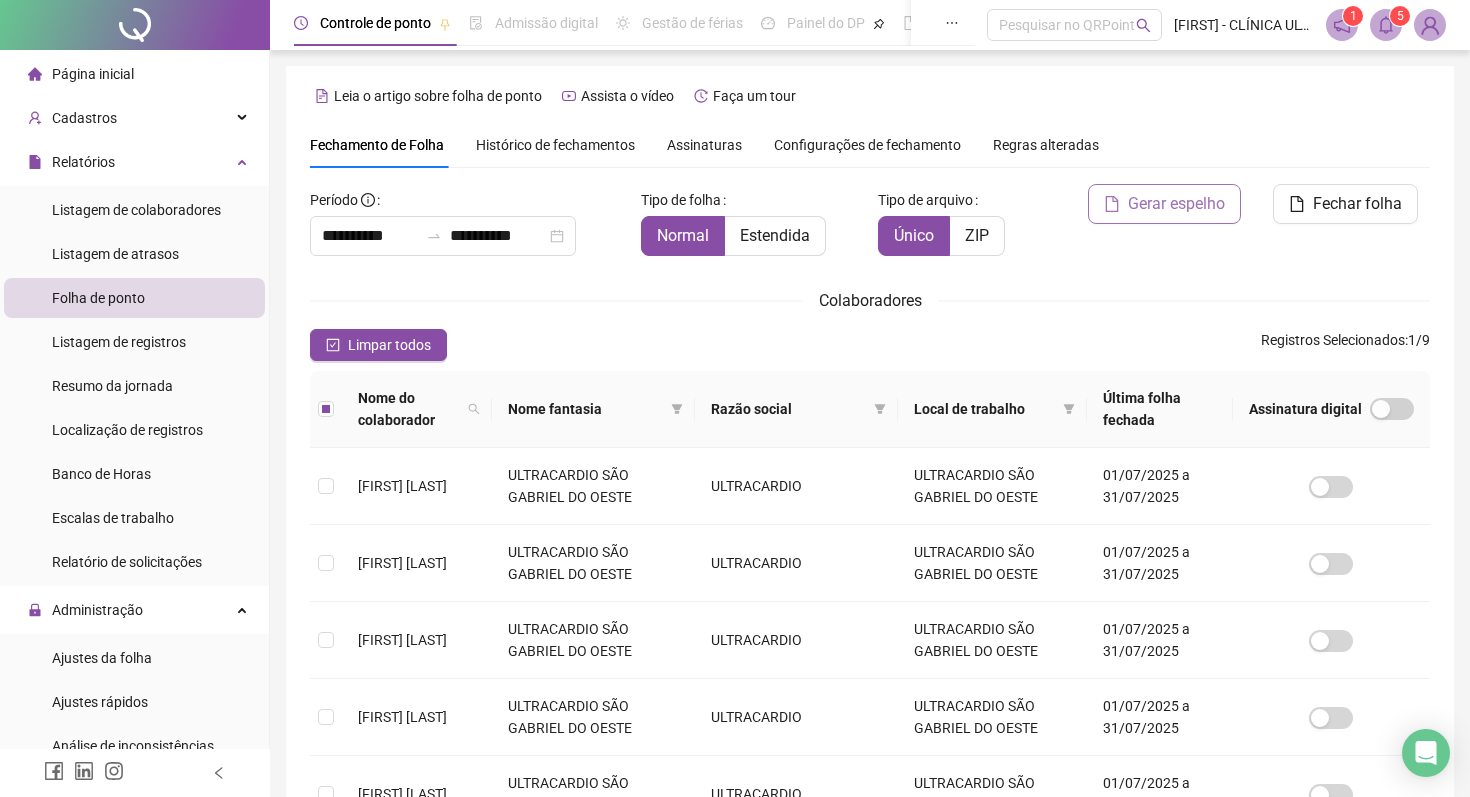 click on "Gerar espelho" at bounding box center (1176, 204) 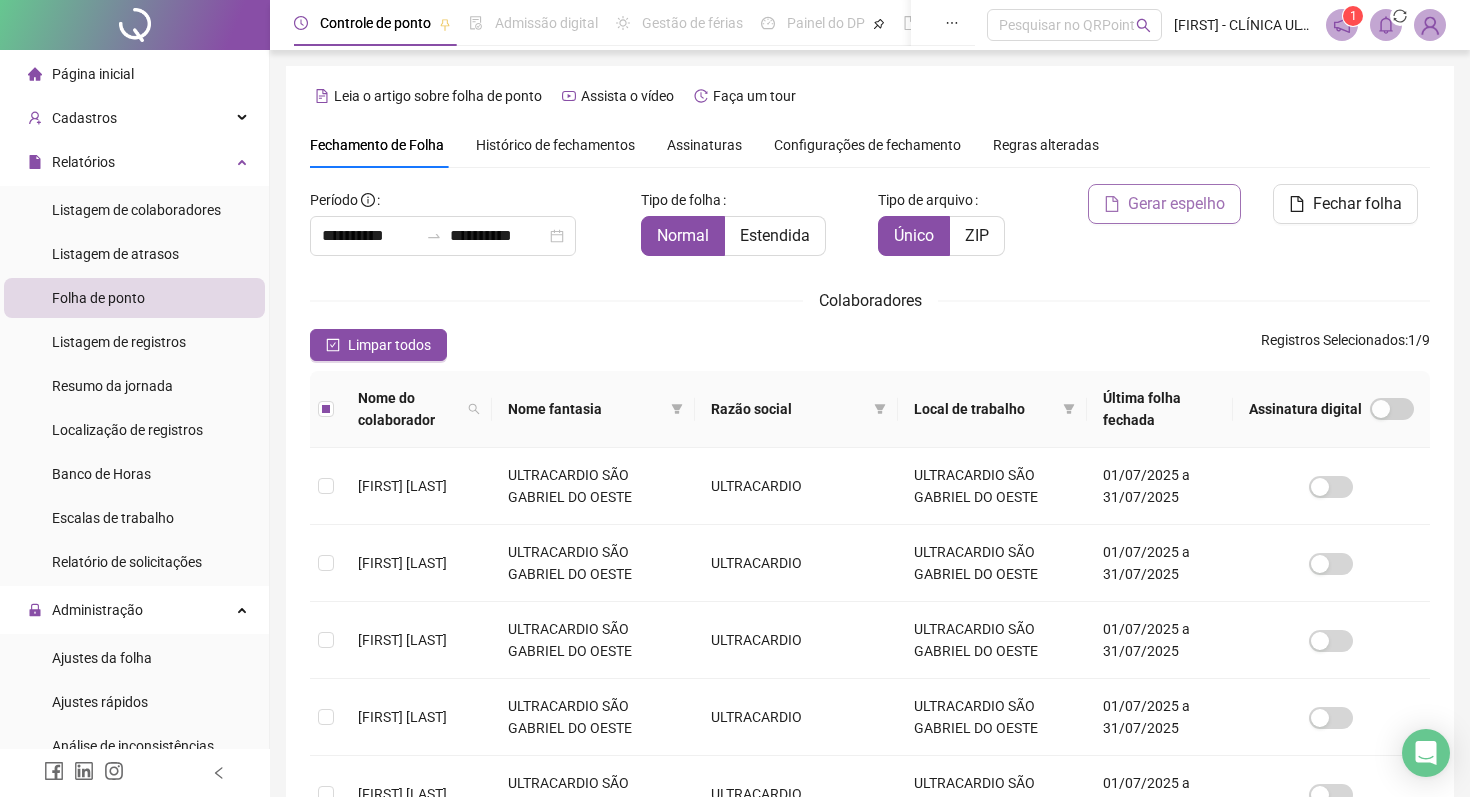 scroll, scrollTop: 11, scrollLeft: 0, axis: vertical 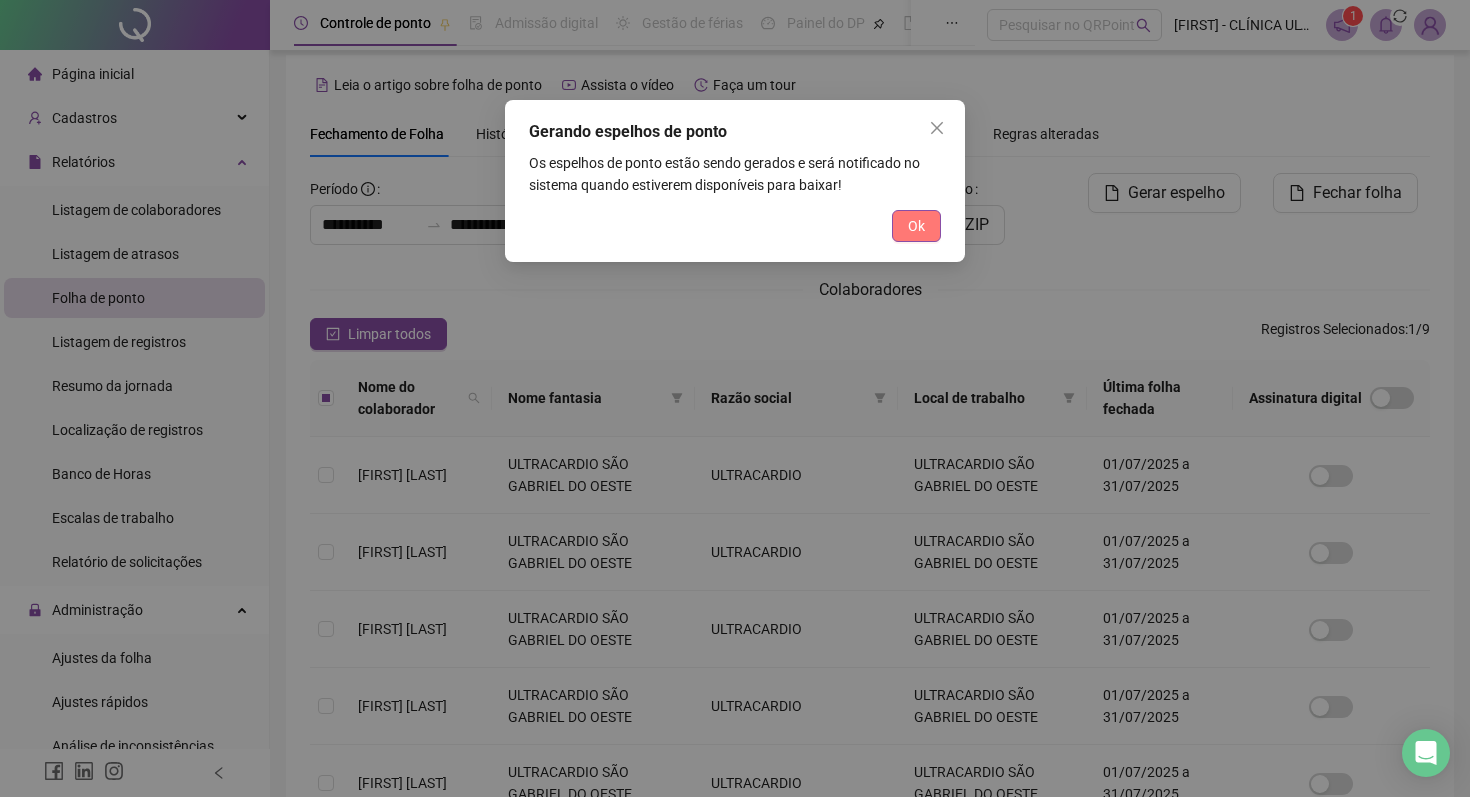 click on "Ok" at bounding box center [916, 226] 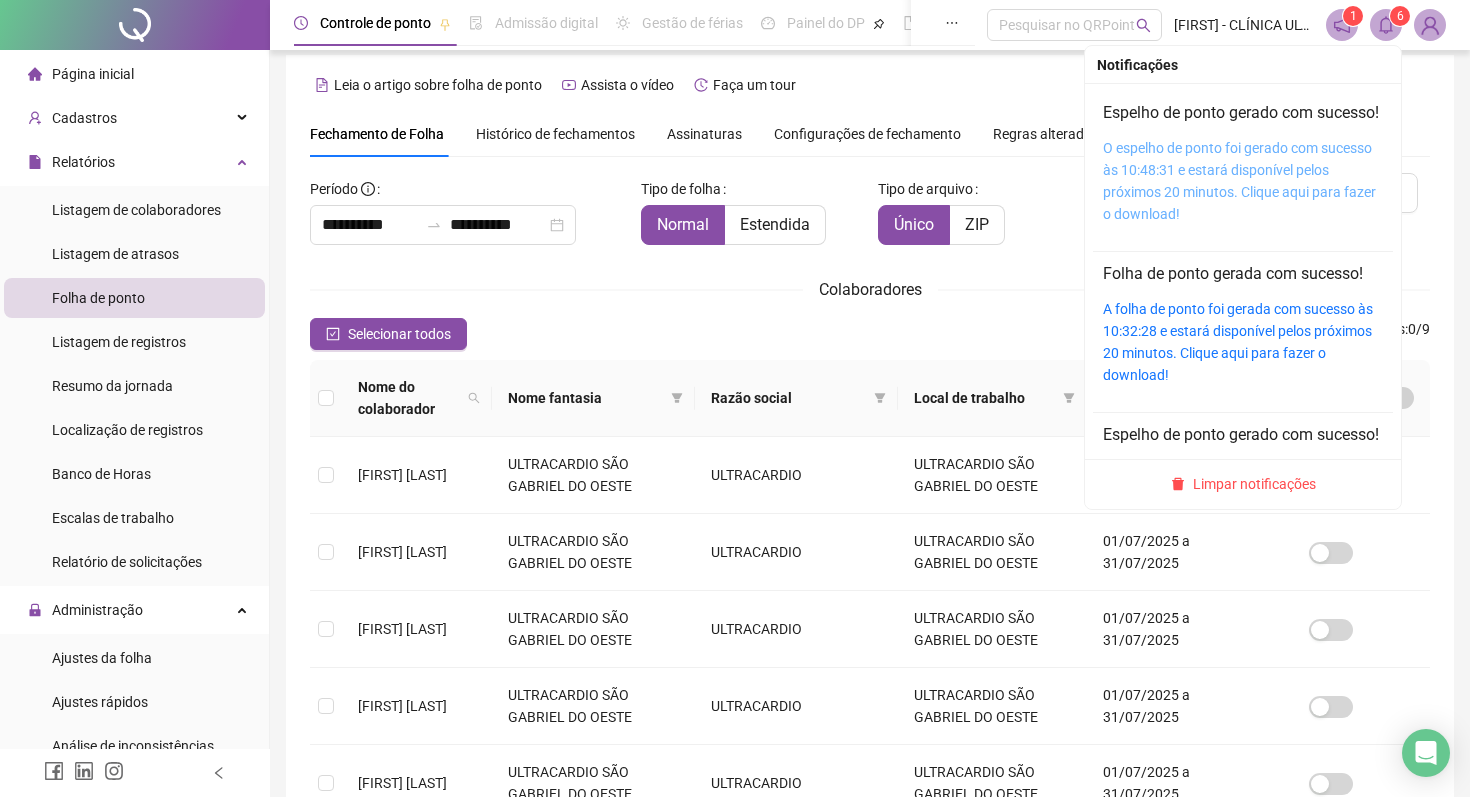 click on "O espelho de ponto foi gerado com sucesso às 10:48:31 e estará disponível pelos próximos 20 minutos.
Clique aqui para fazer o download!" at bounding box center [1239, 181] 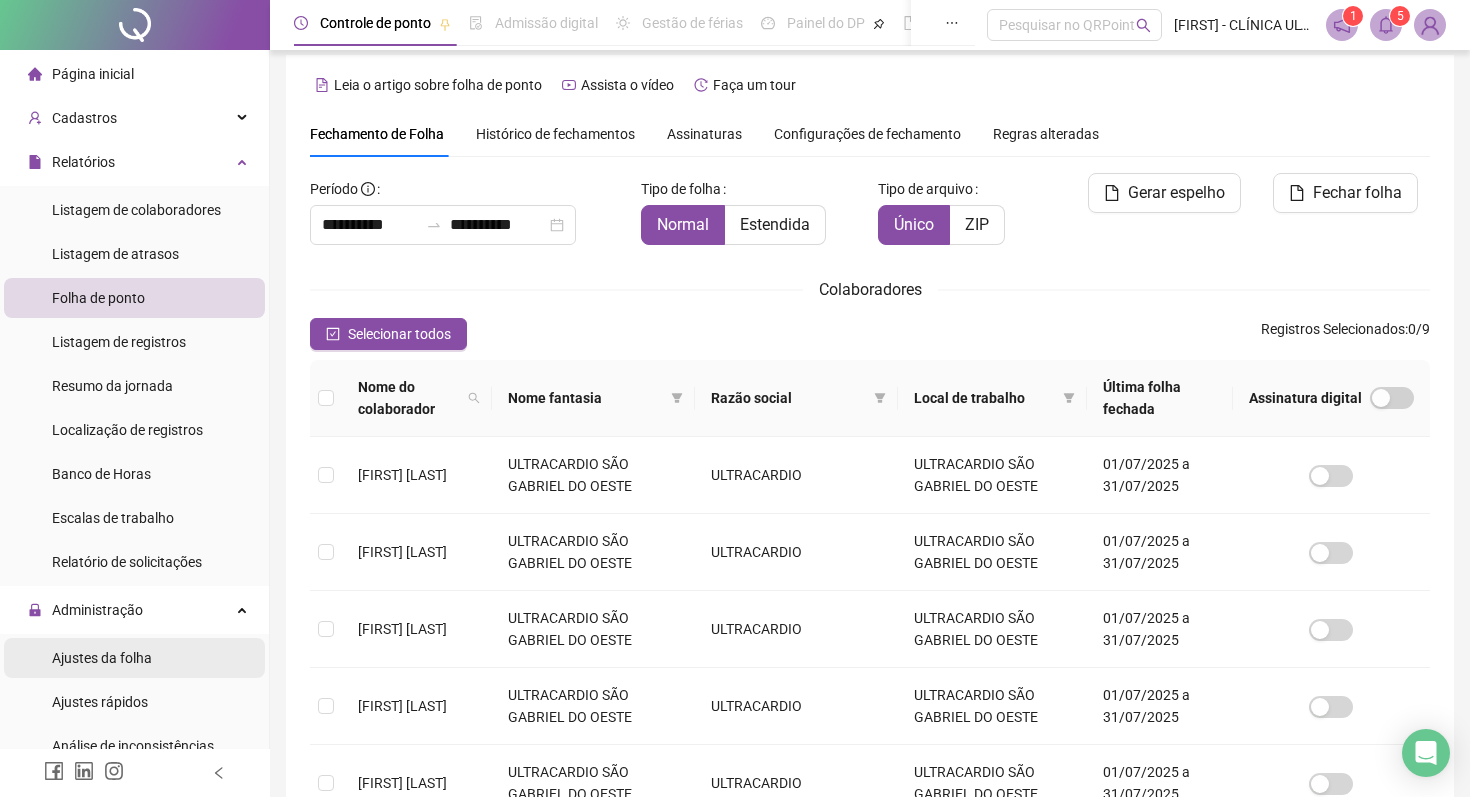 click on "Ajustes da folha" at bounding box center (102, 658) 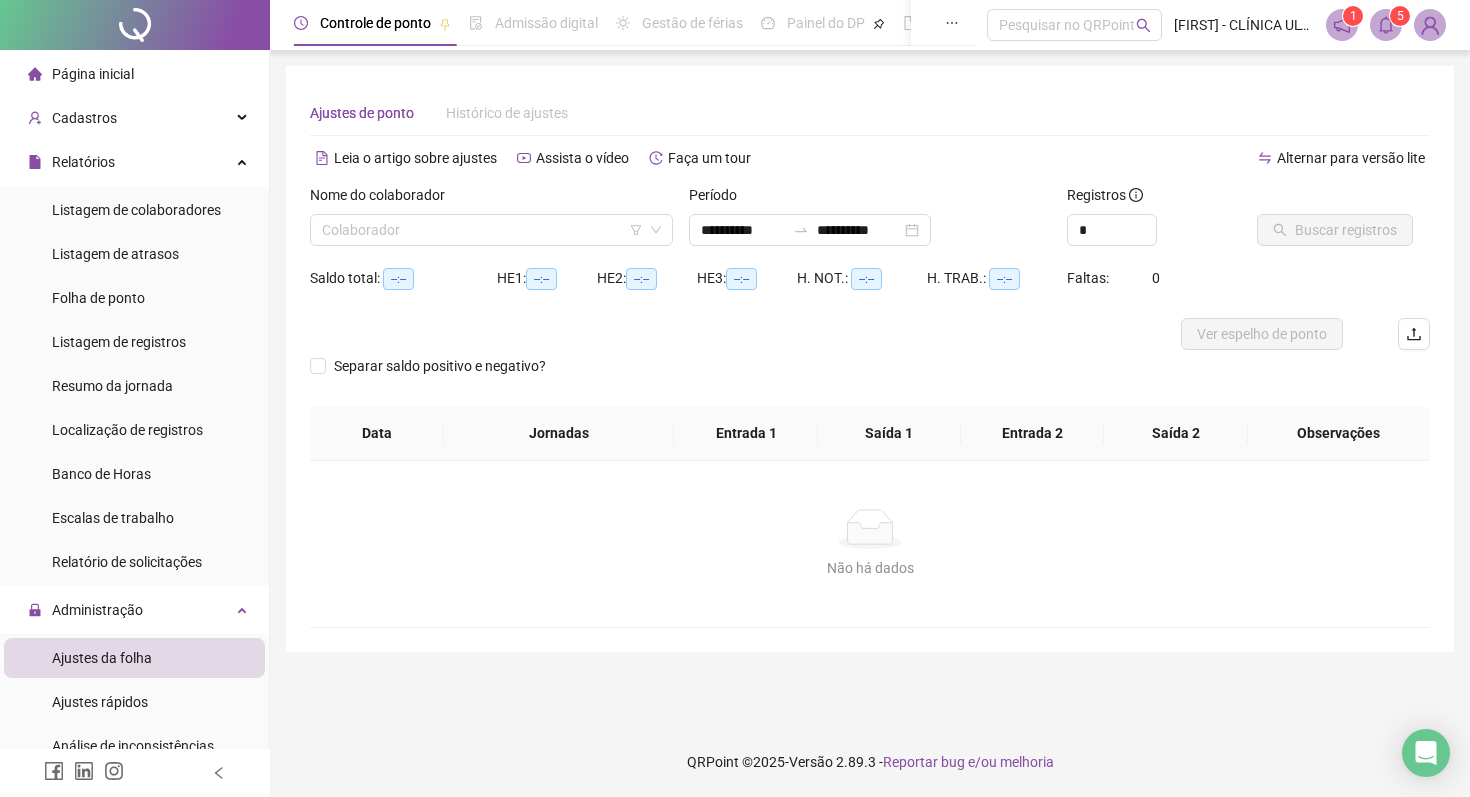 scroll, scrollTop: 0, scrollLeft: 0, axis: both 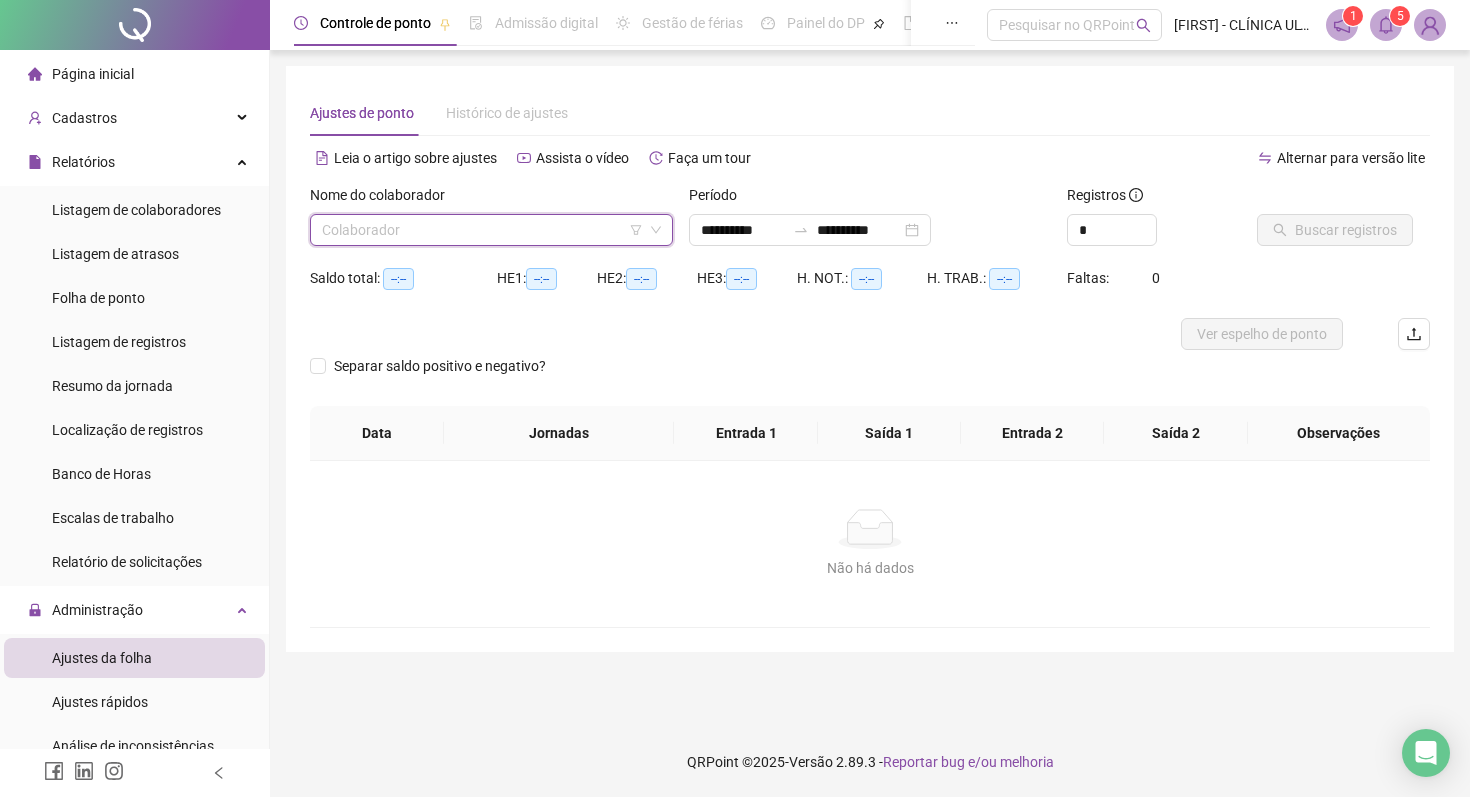click at bounding box center [482, 230] 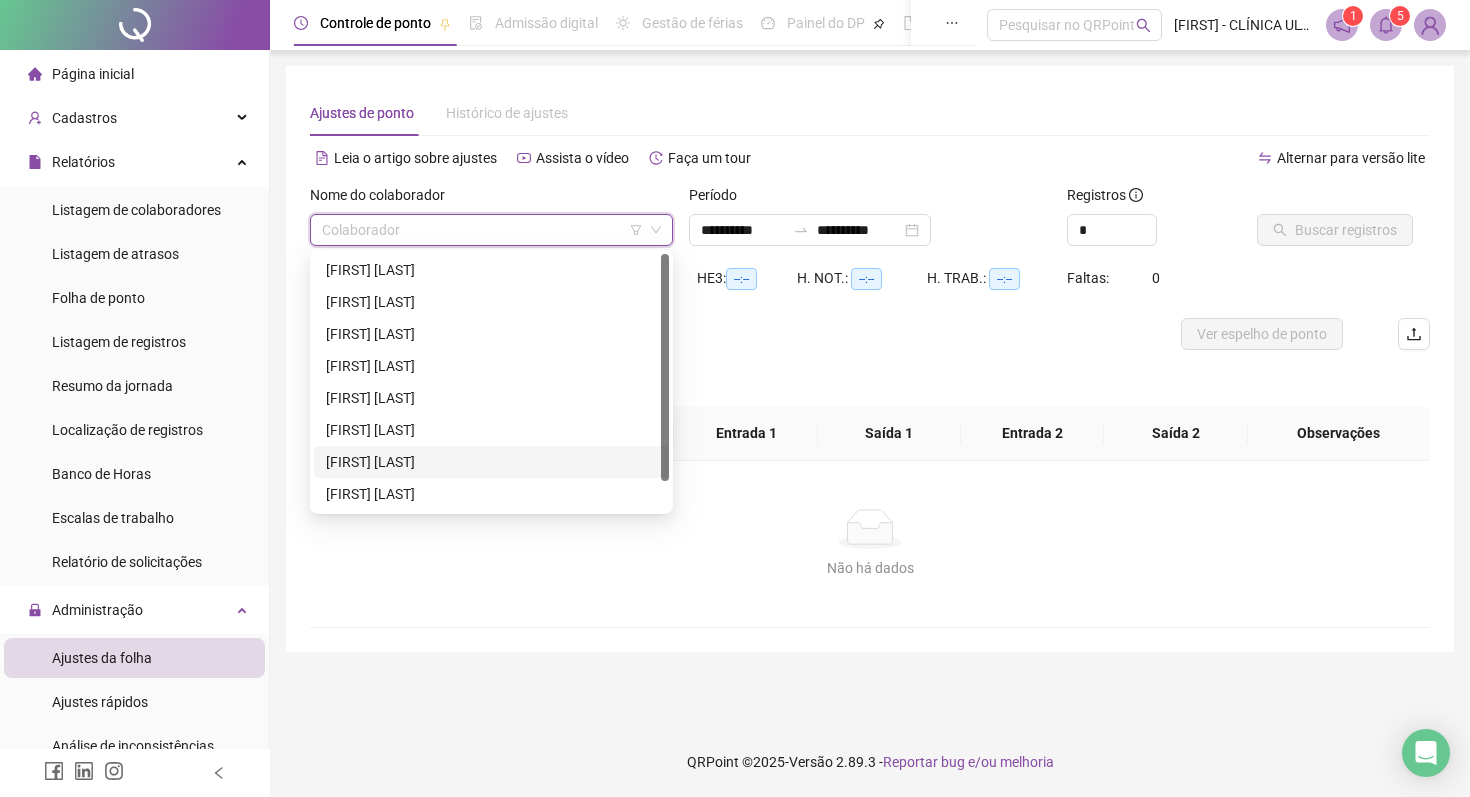 scroll, scrollTop: 32, scrollLeft: 0, axis: vertical 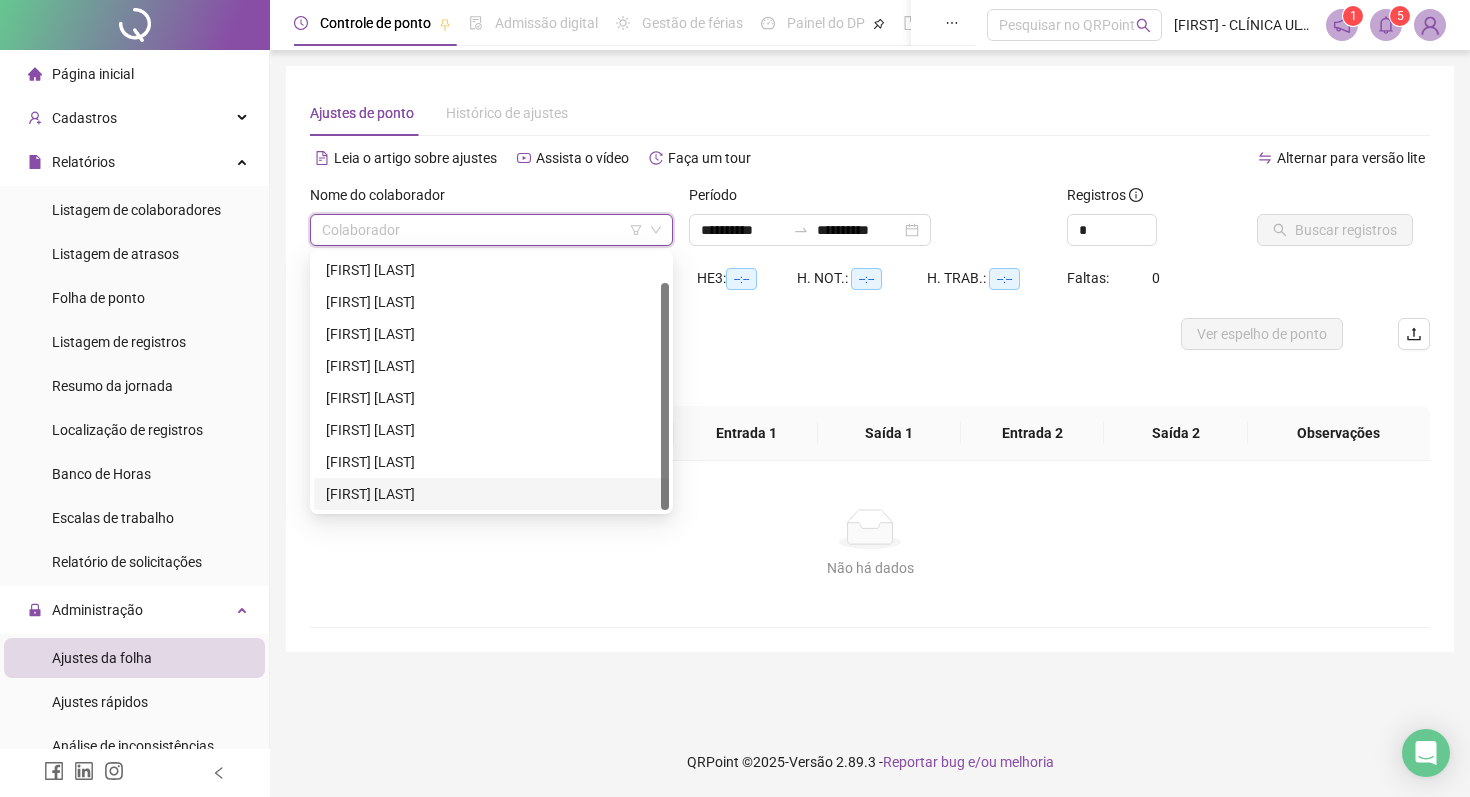 click on "Nome do colaborador [FIRST] [LAST] [LAST]" at bounding box center (491, 494) 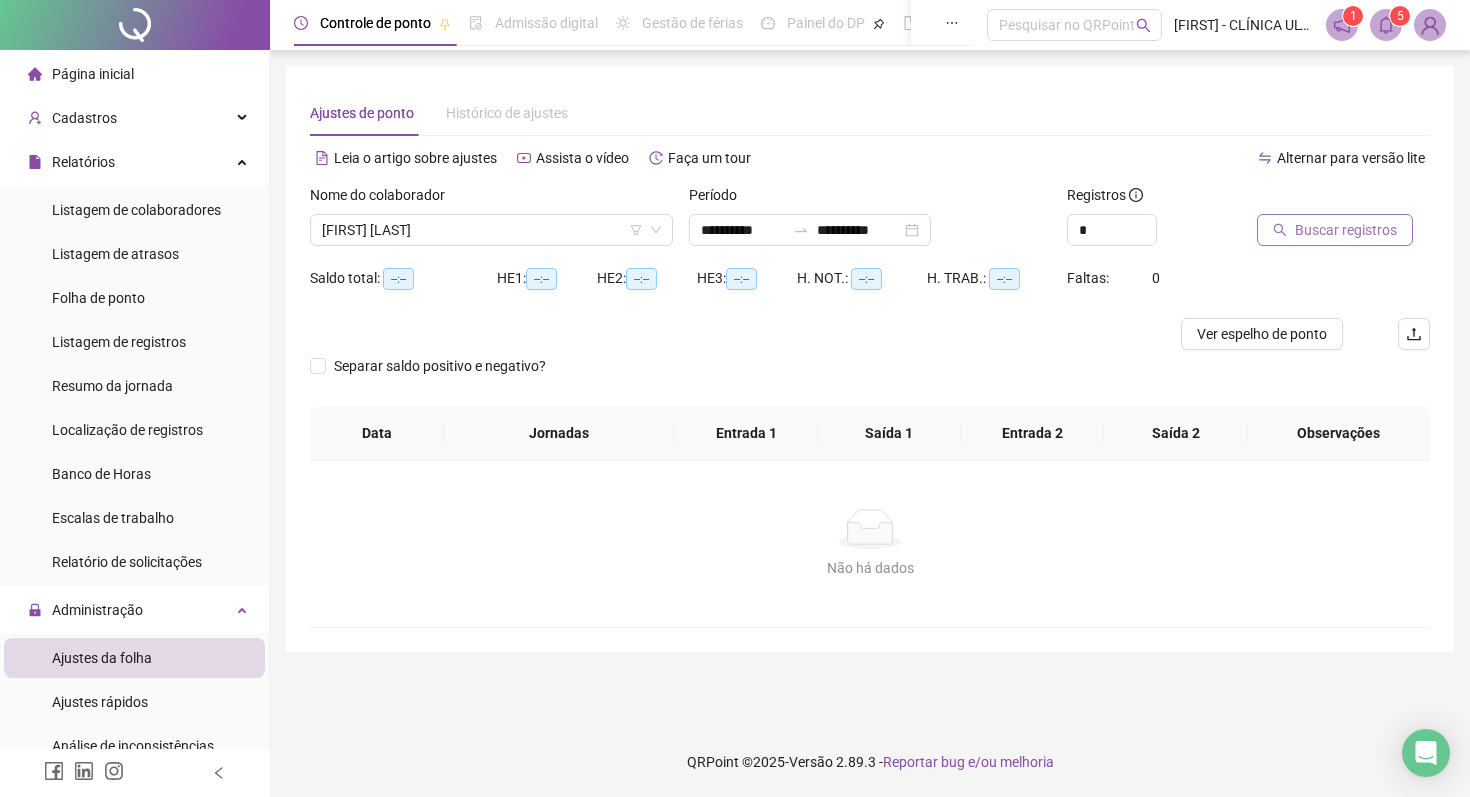 click on "Buscar registros" at bounding box center (1346, 230) 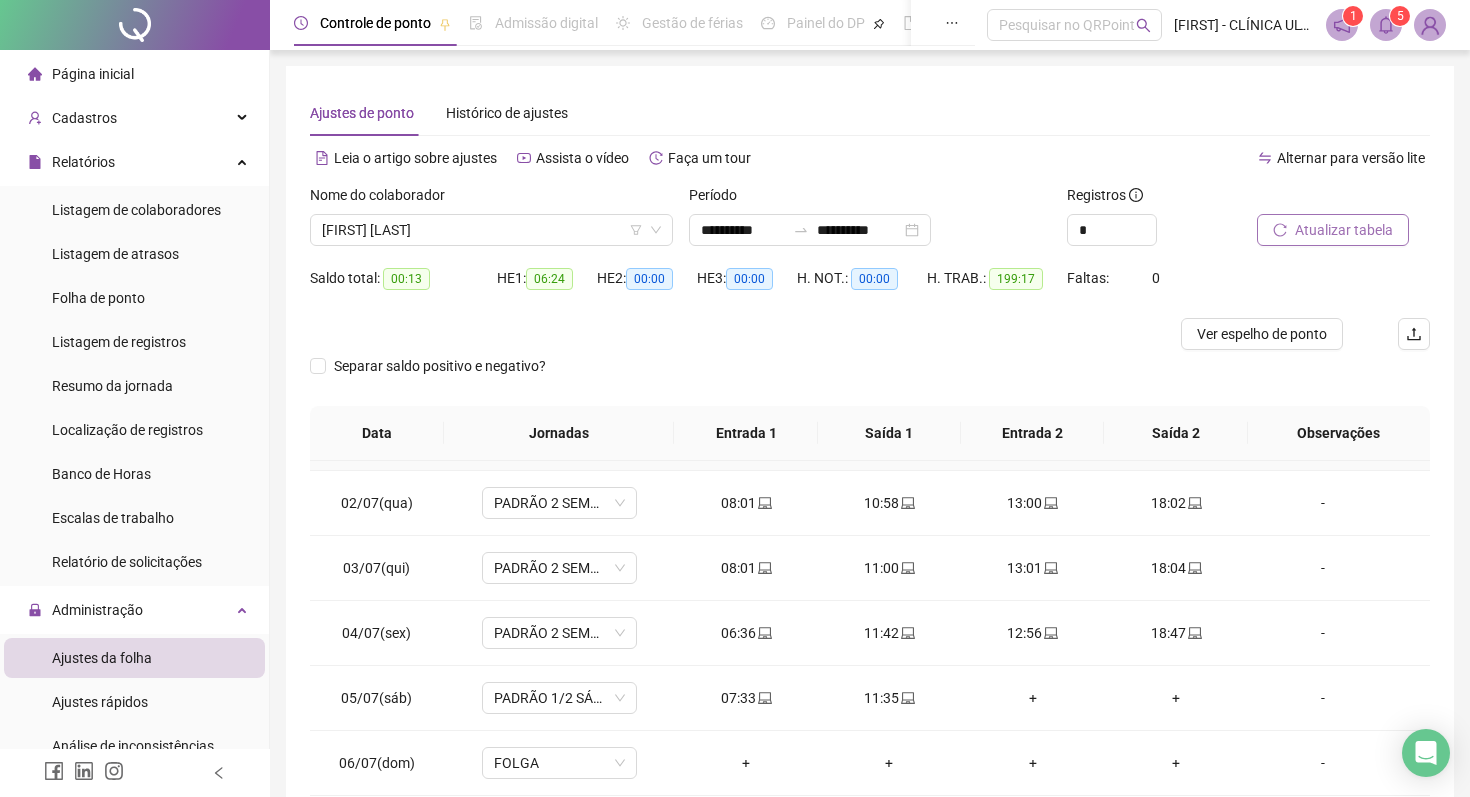 scroll, scrollTop: 65, scrollLeft: 0, axis: vertical 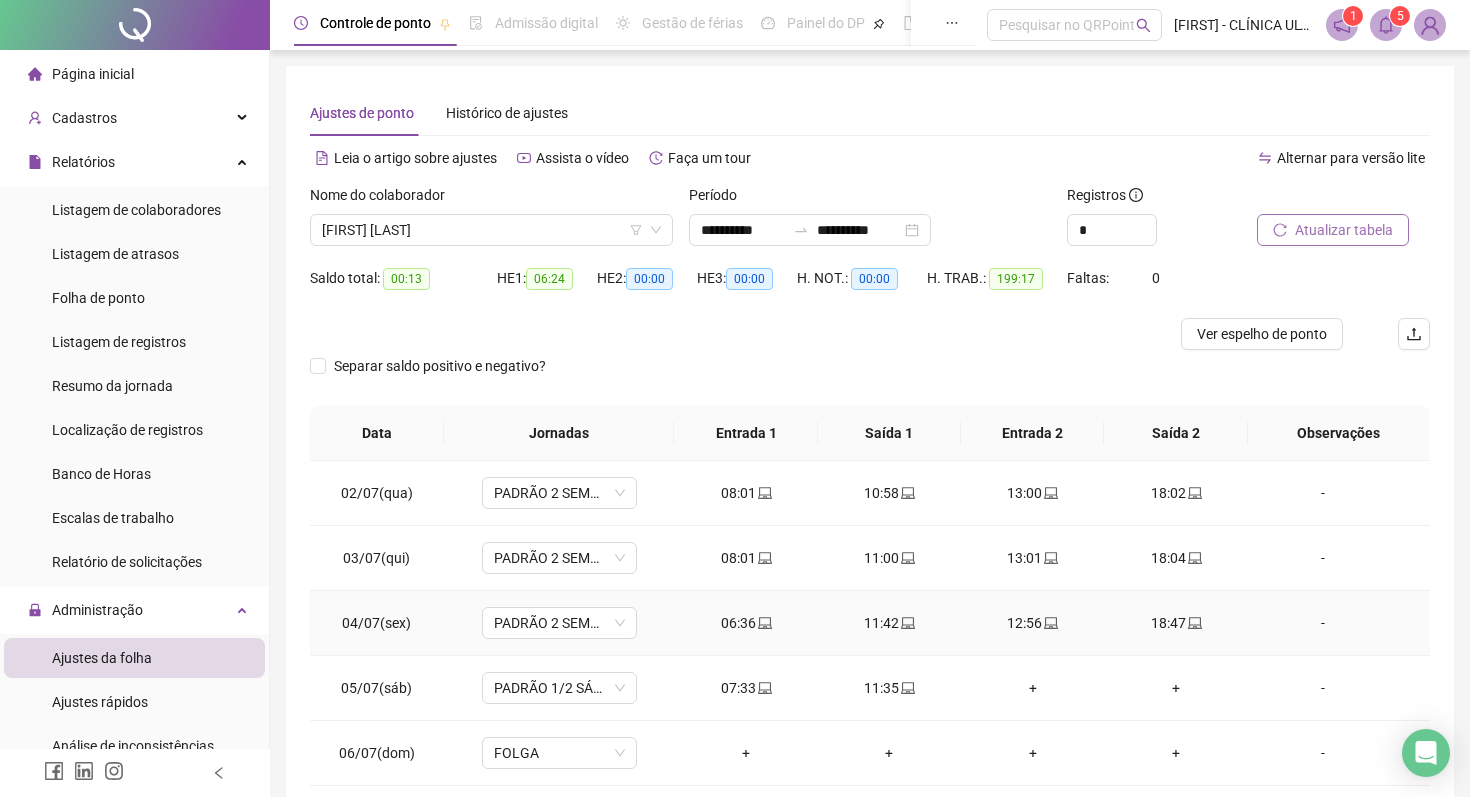 click on "-" at bounding box center (1323, 623) 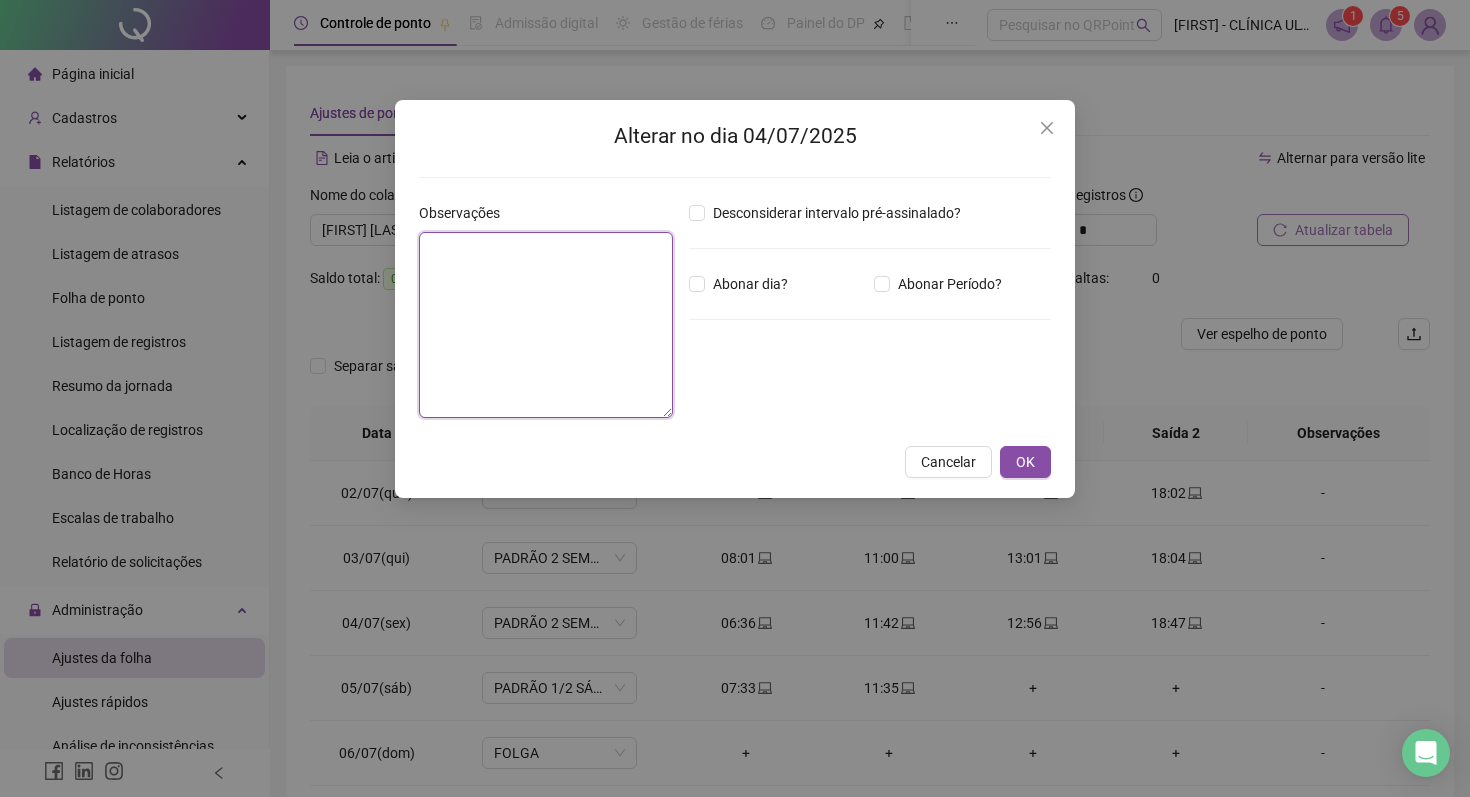 click at bounding box center [546, 325] 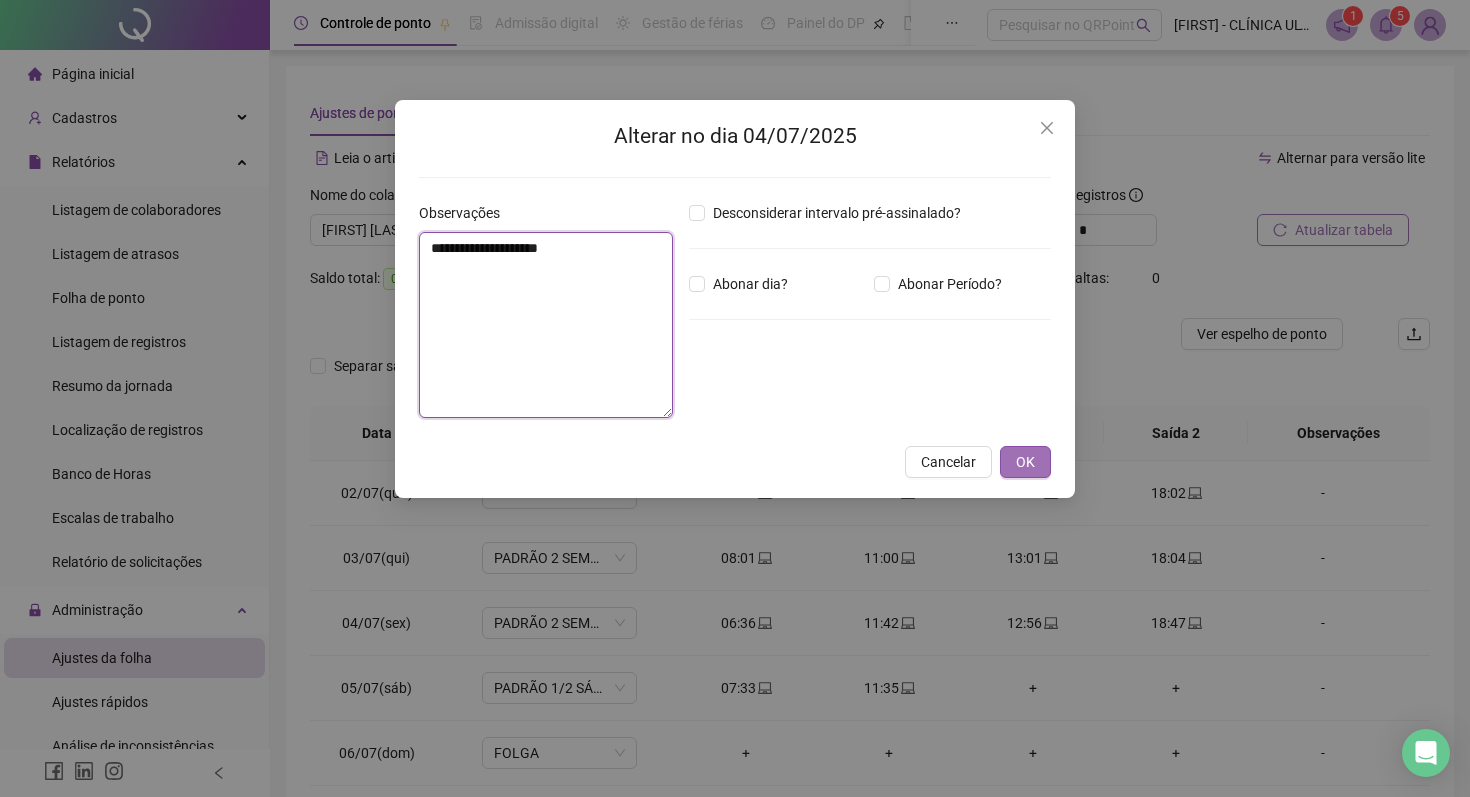 type on "**********" 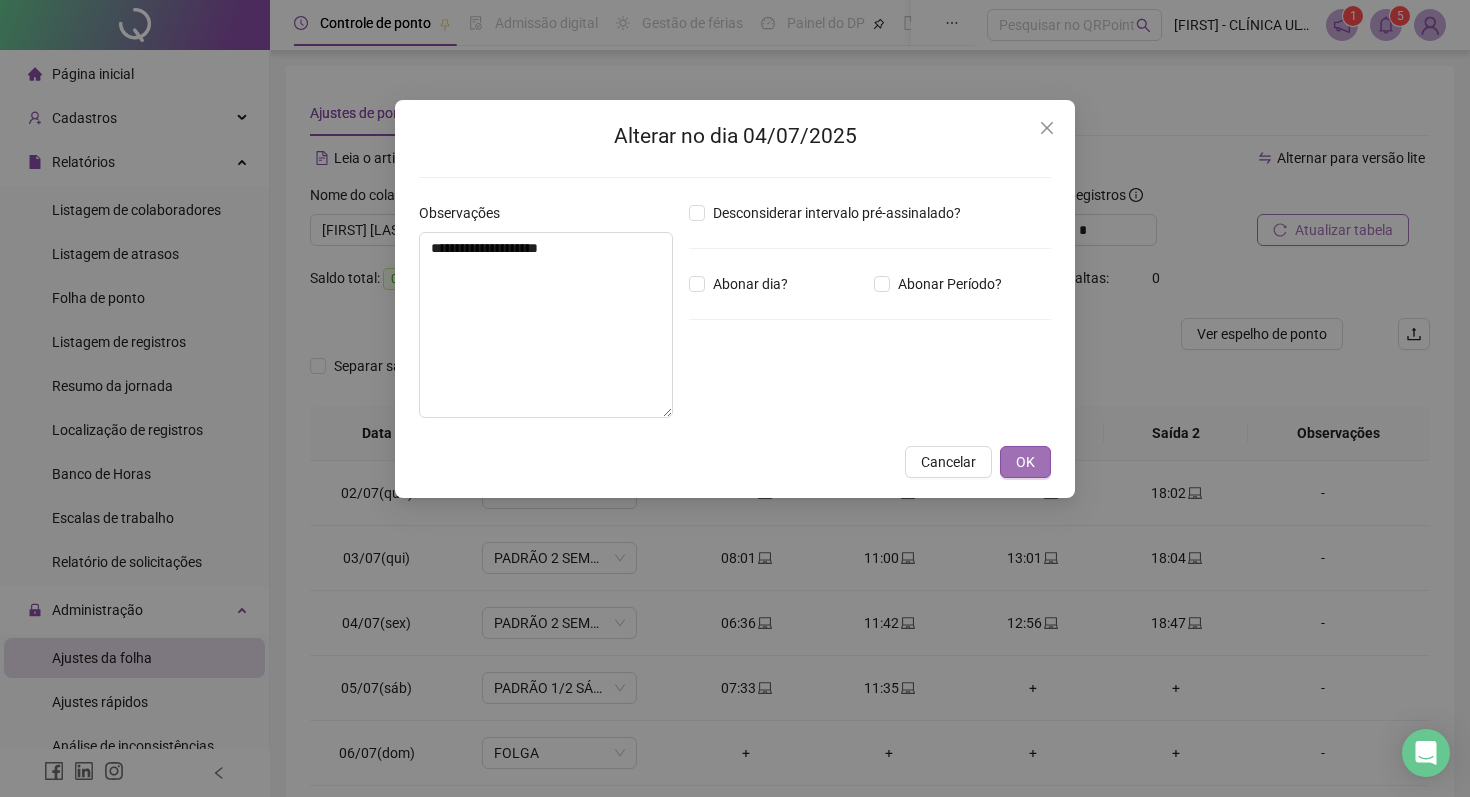 click on "OK" at bounding box center [1025, 462] 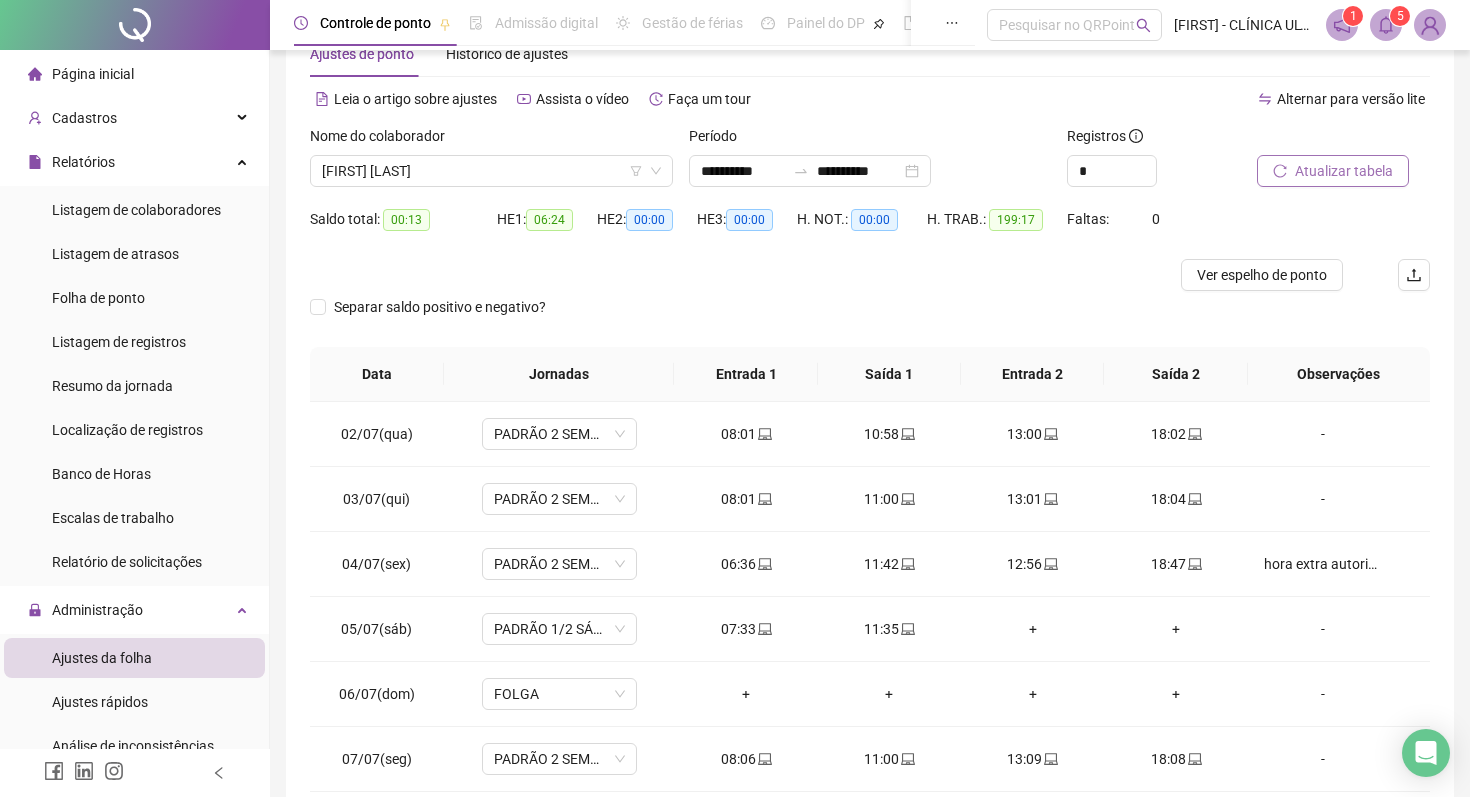scroll, scrollTop: 201, scrollLeft: 0, axis: vertical 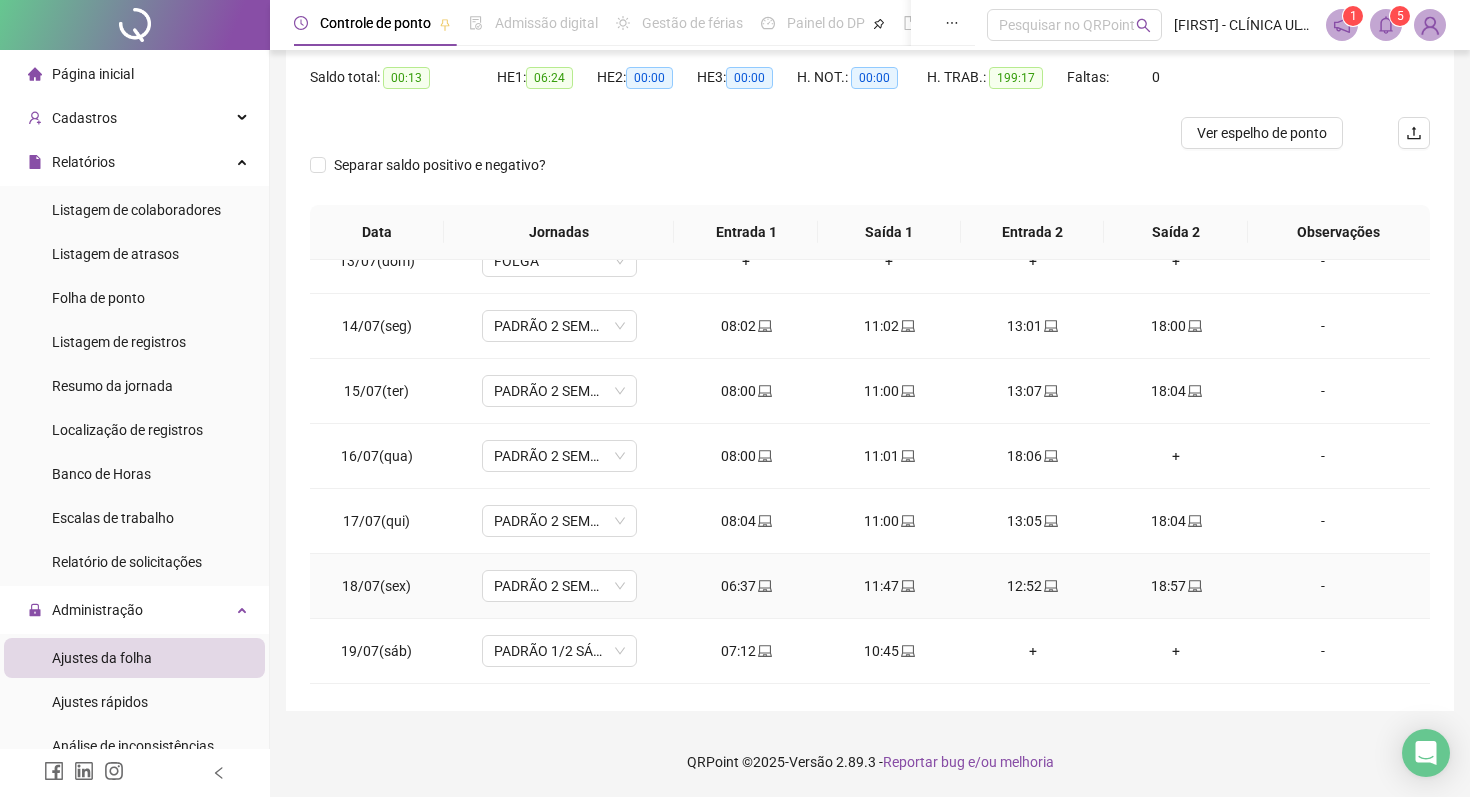 click on "-" at bounding box center [1323, 586] 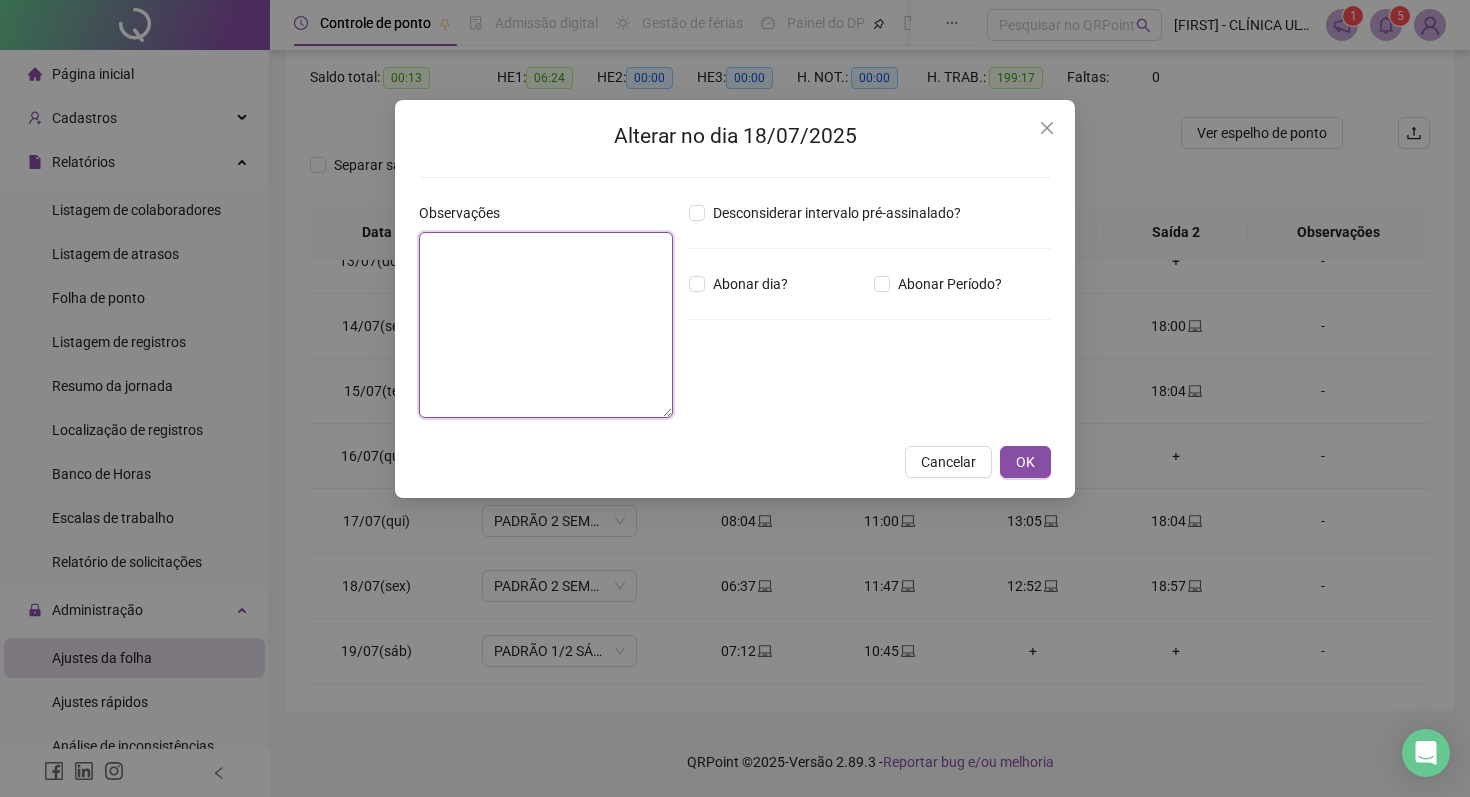 click at bounding box center (546, 325) 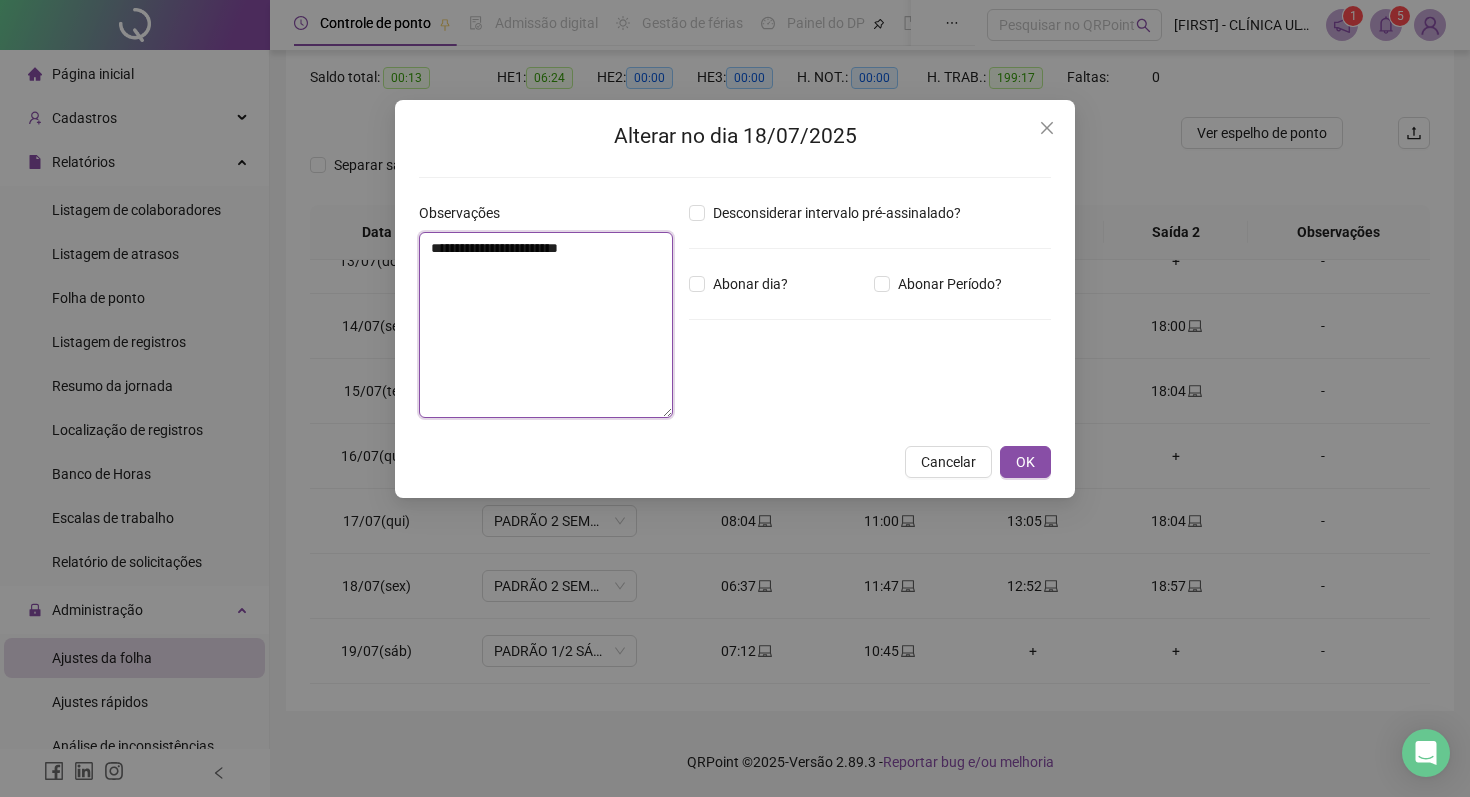 click on "**********" at bounding box center (546, 325) 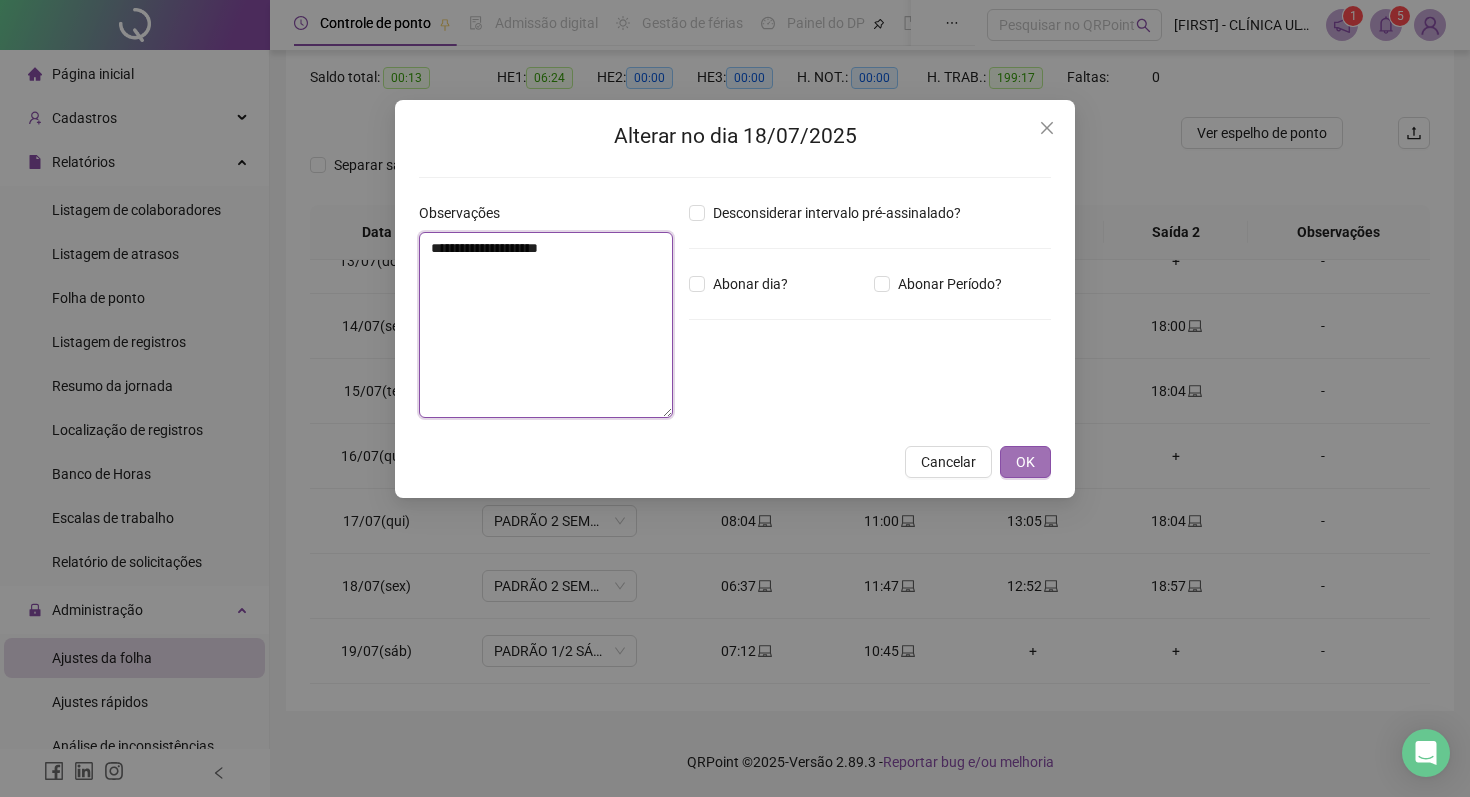 type on "**********" 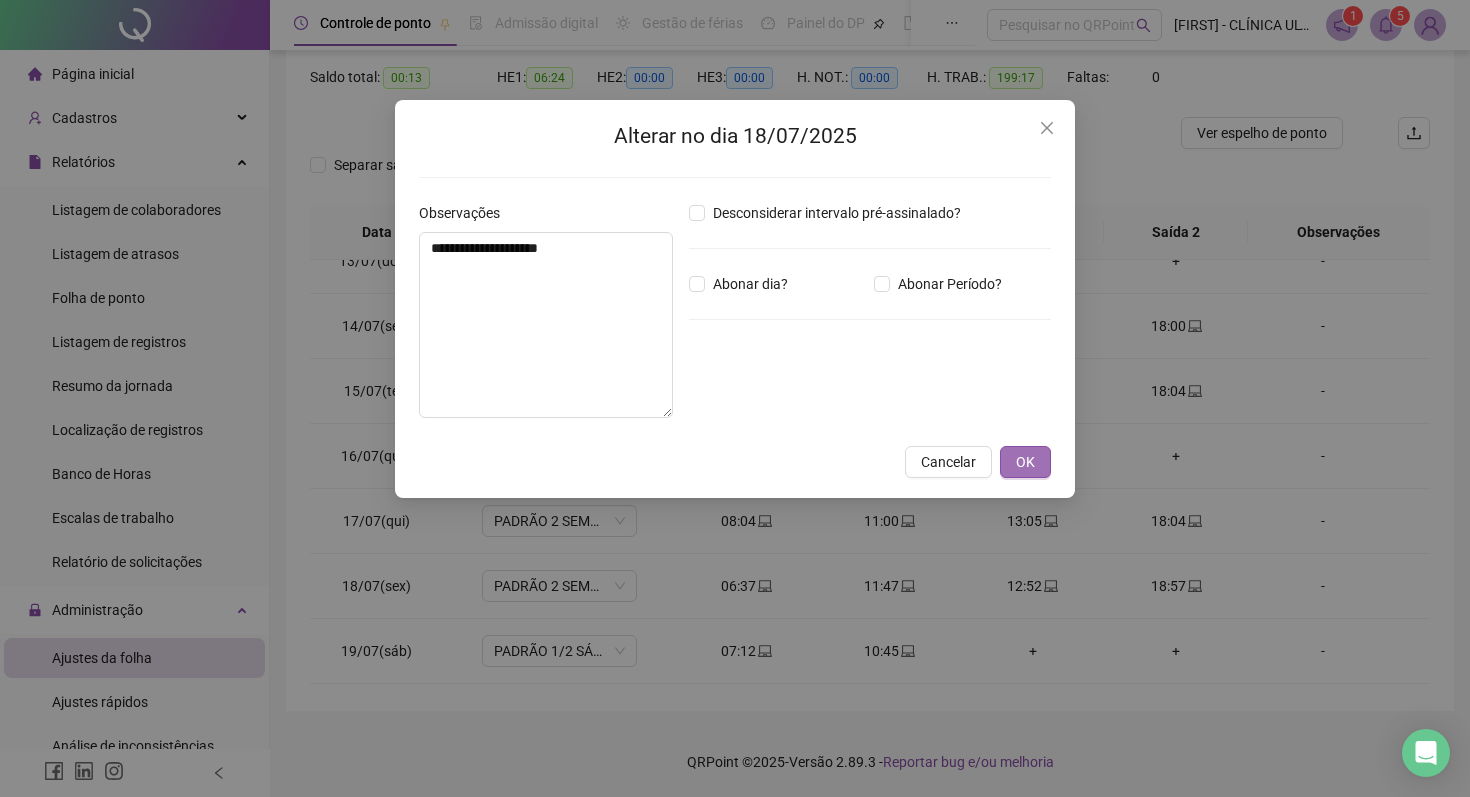 click on "OK" at bounding box center (1025, 462) 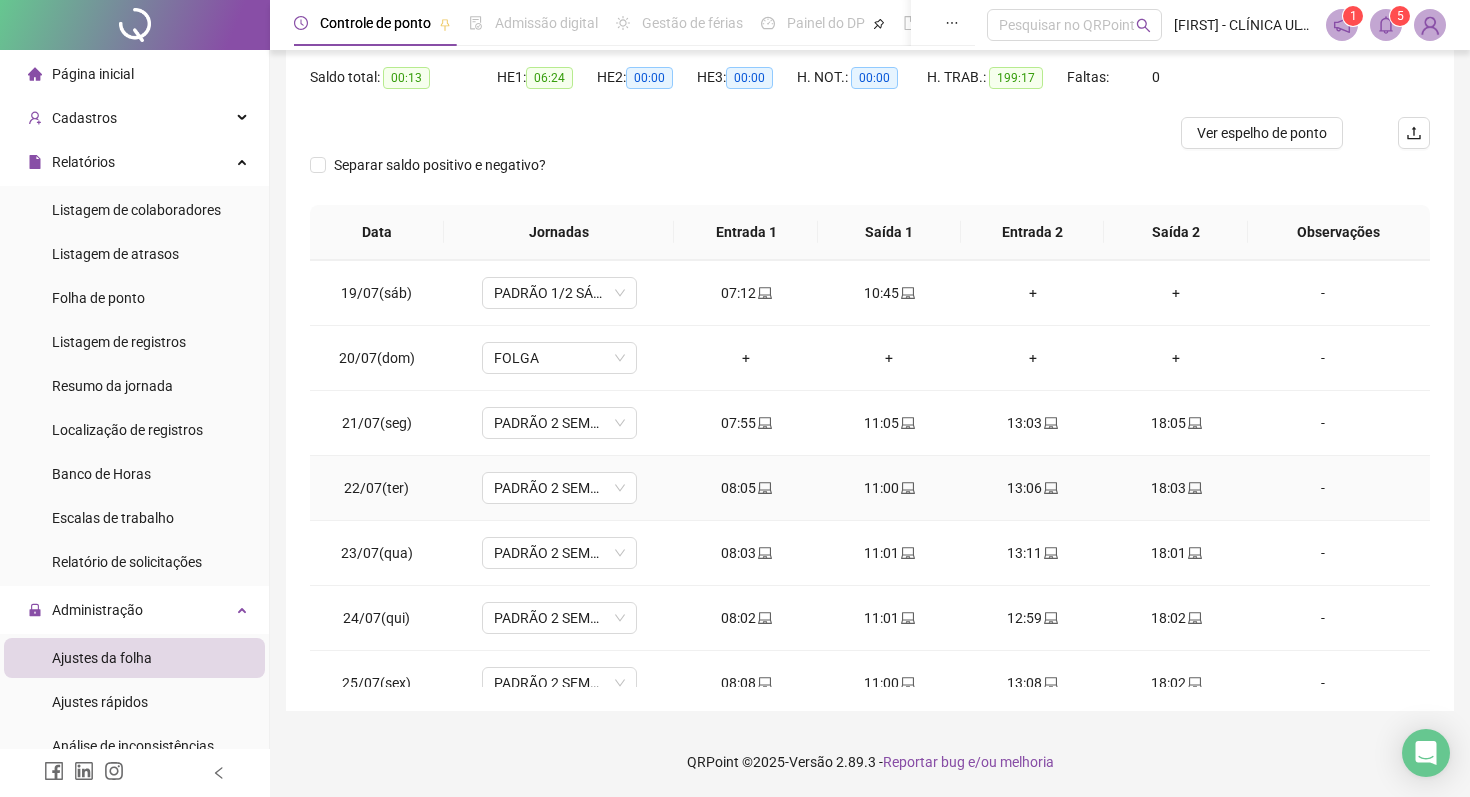 scroll, scrollTop: 1178, scrollLeft: 0, axis: vertical 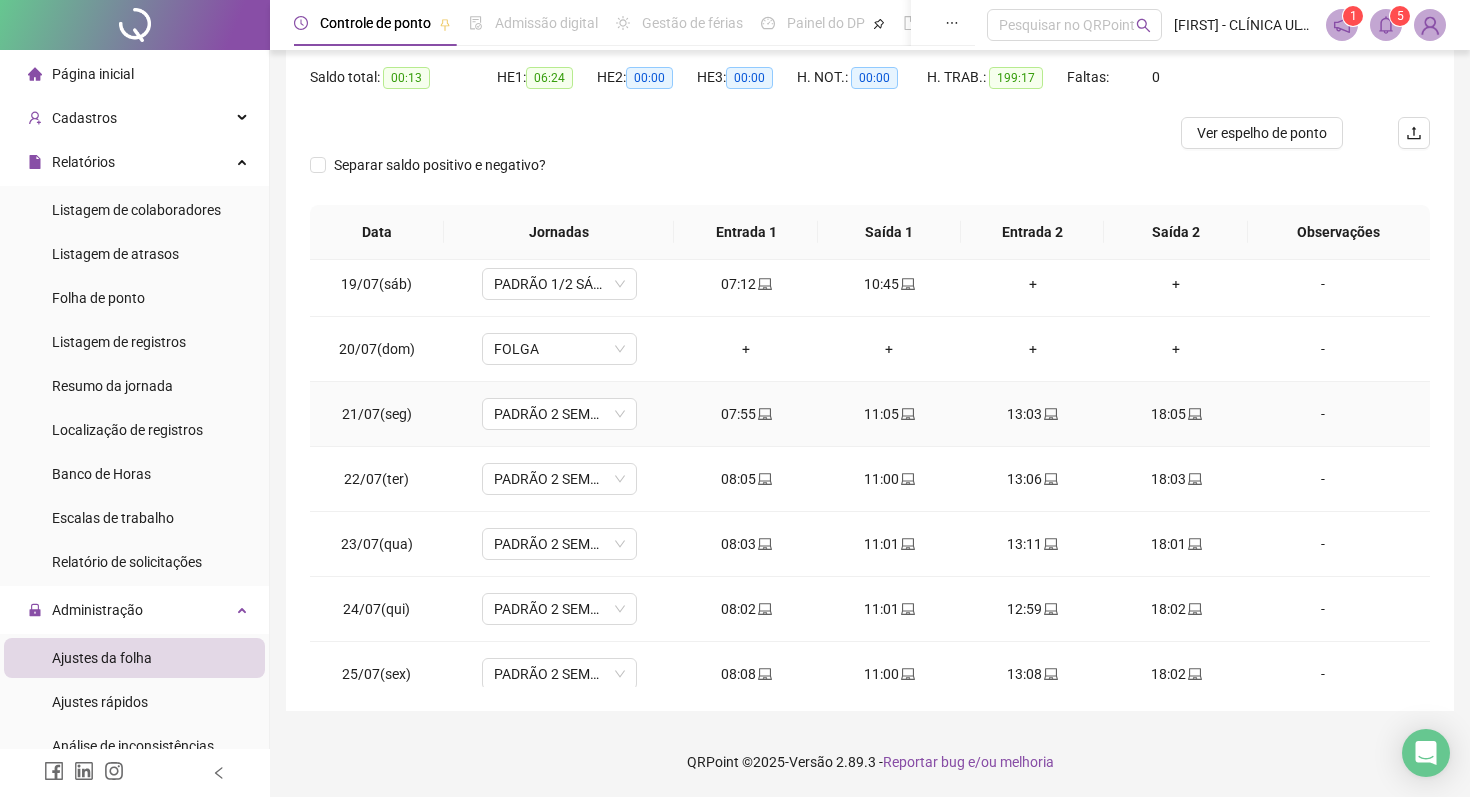 click on "-" at bounding box center (1323, 414) 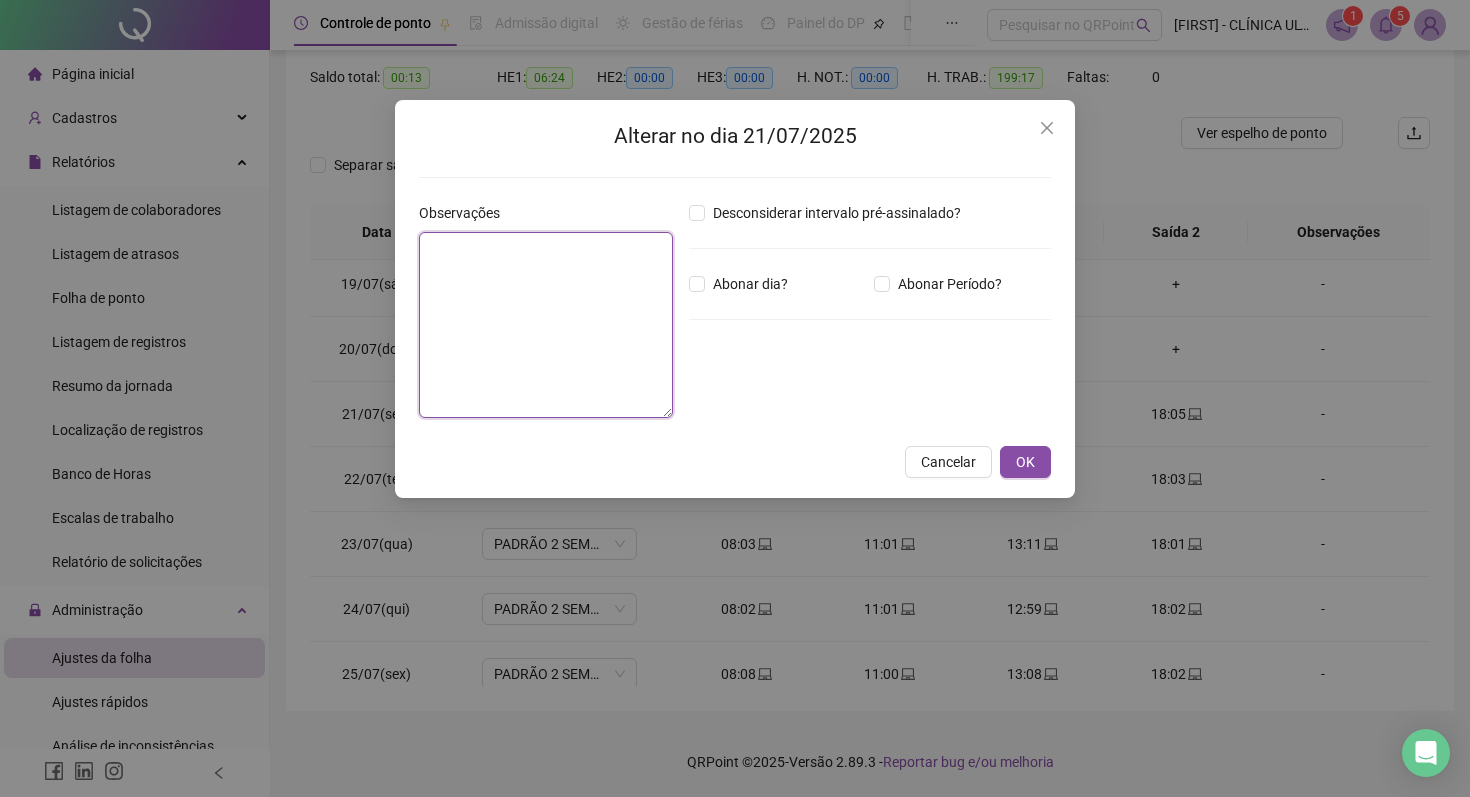 click at bounding box center [546, 325] 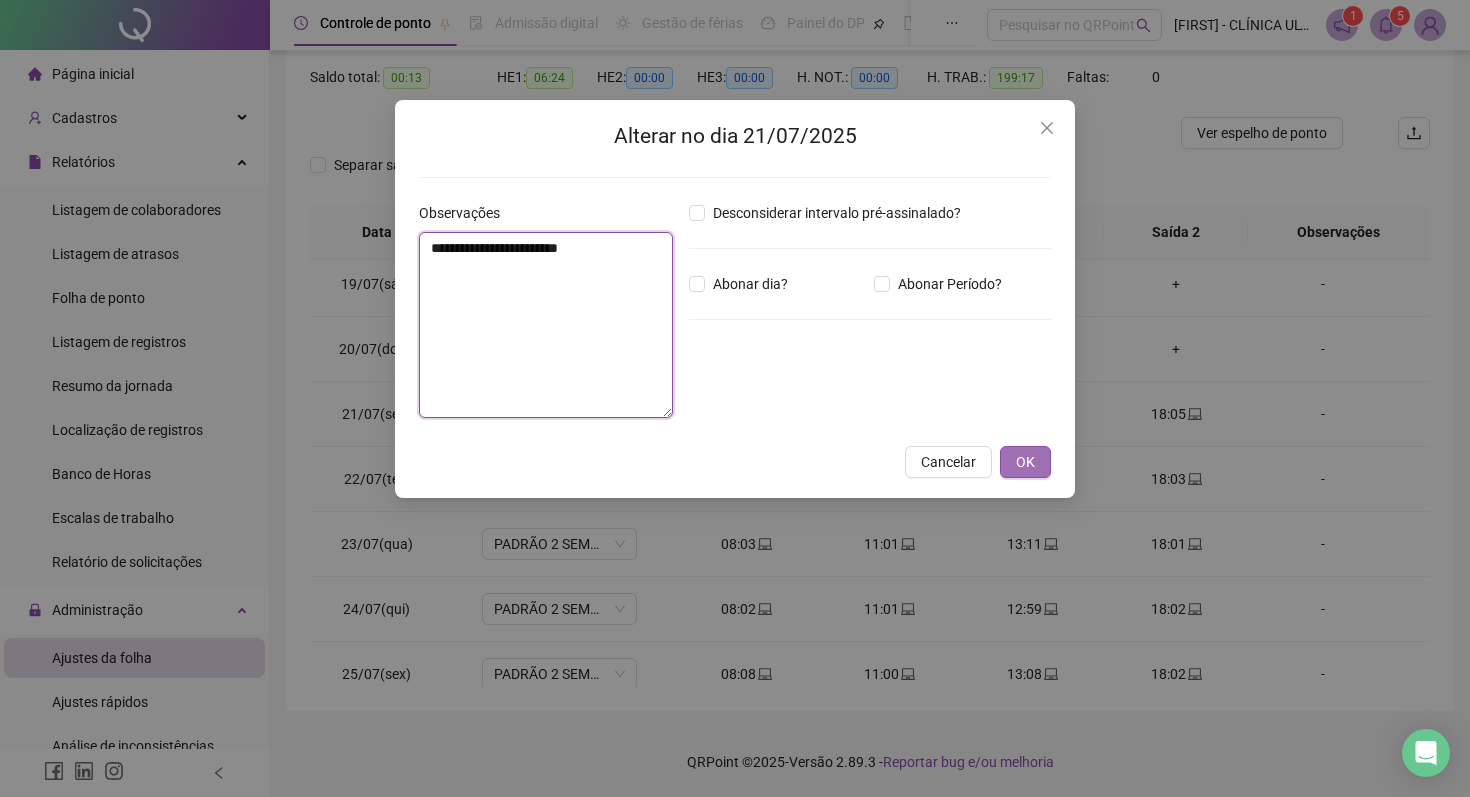 type on "**********" 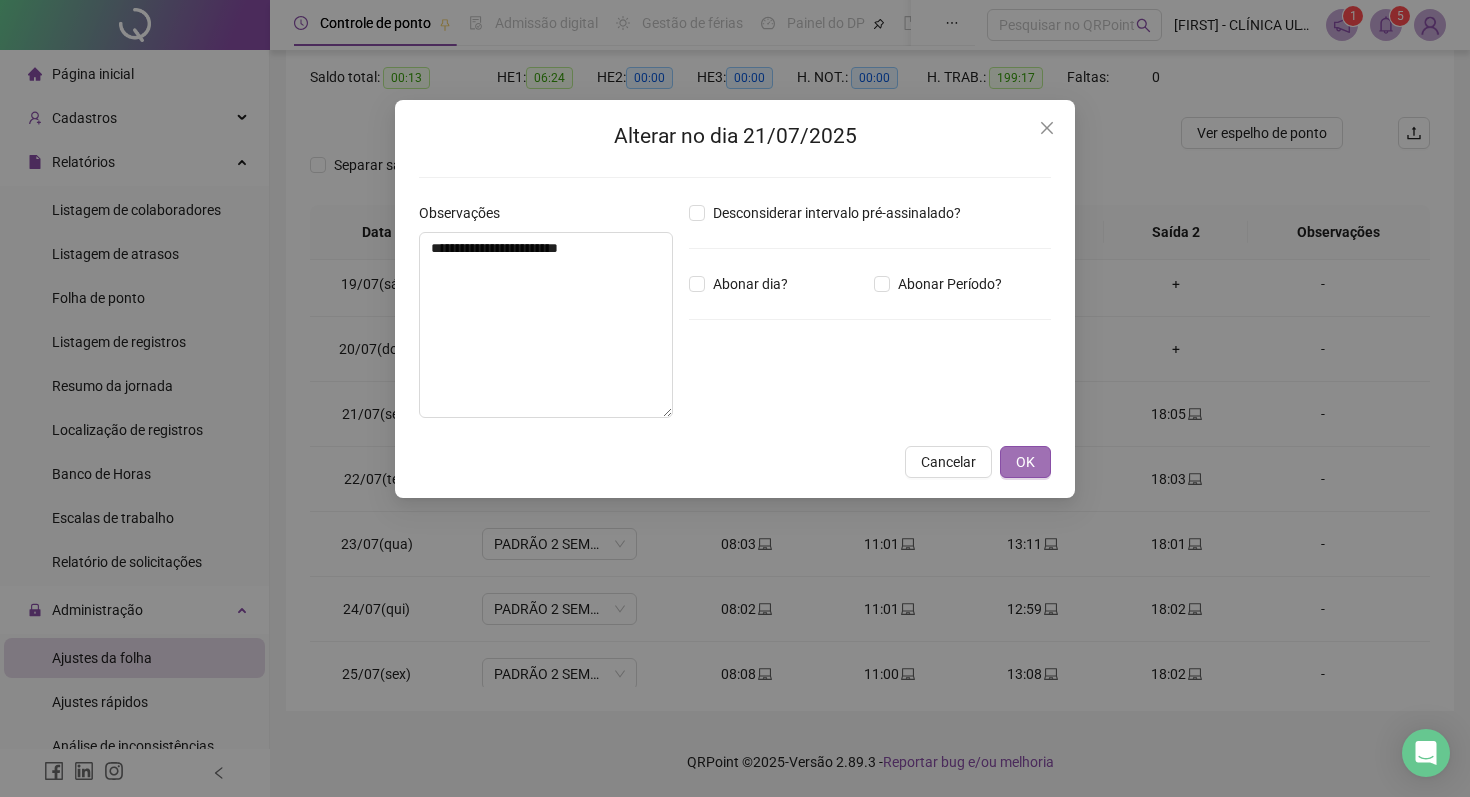 click on "OK" at bounding box center (1025, 462) 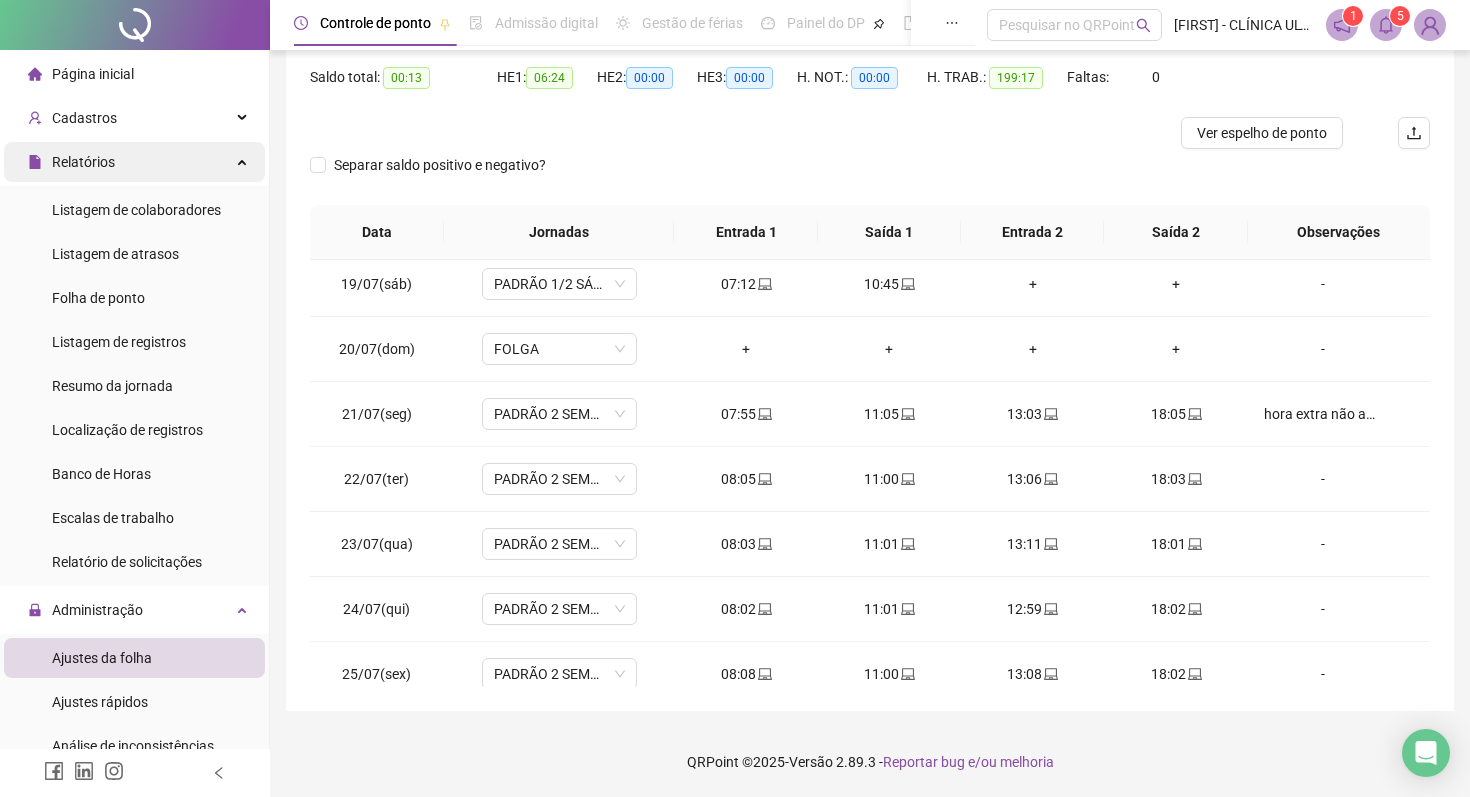 click on "Relatórios" at bounding box center [83, 162] 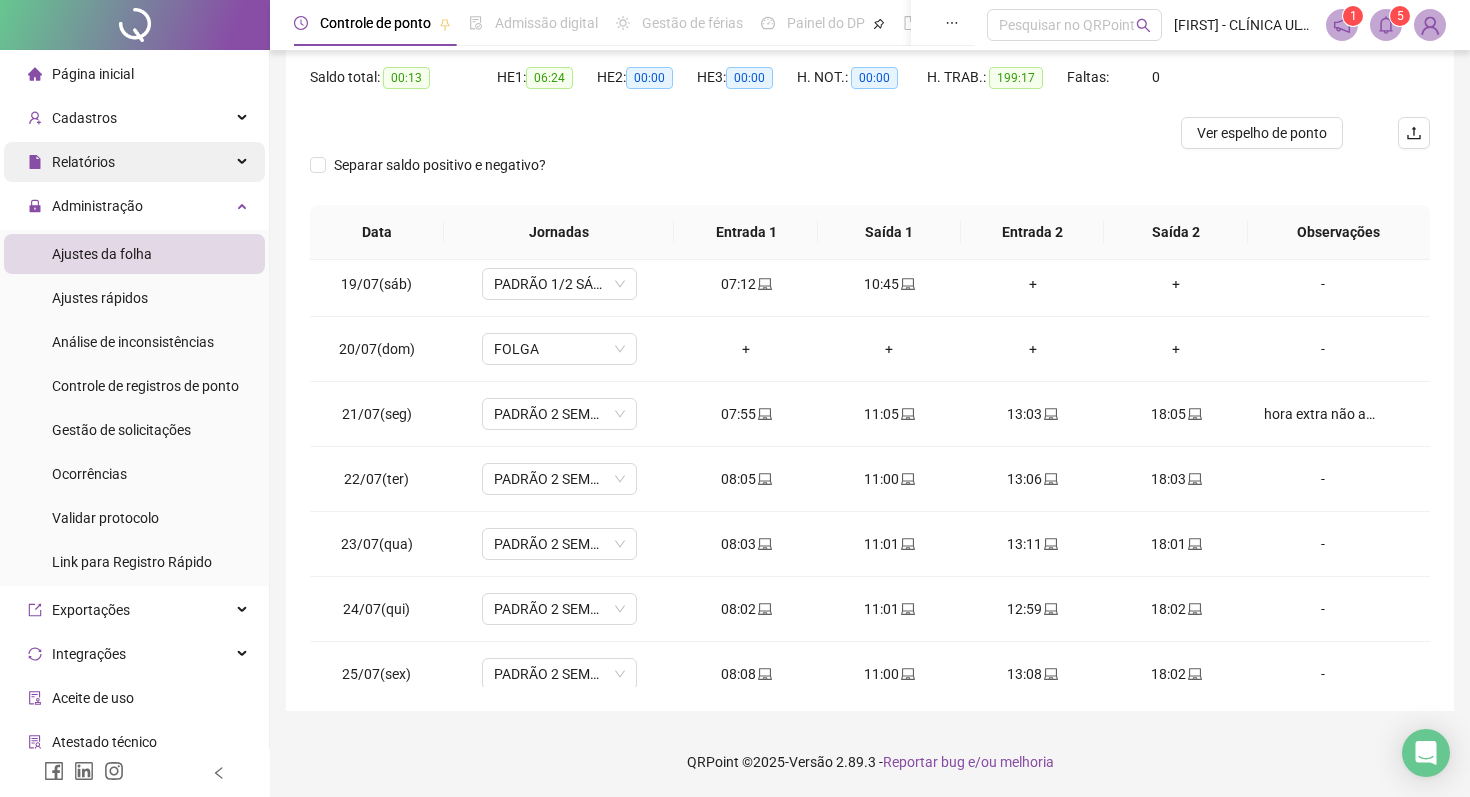 click on "Relatórios" at bounding box center [83, 162] 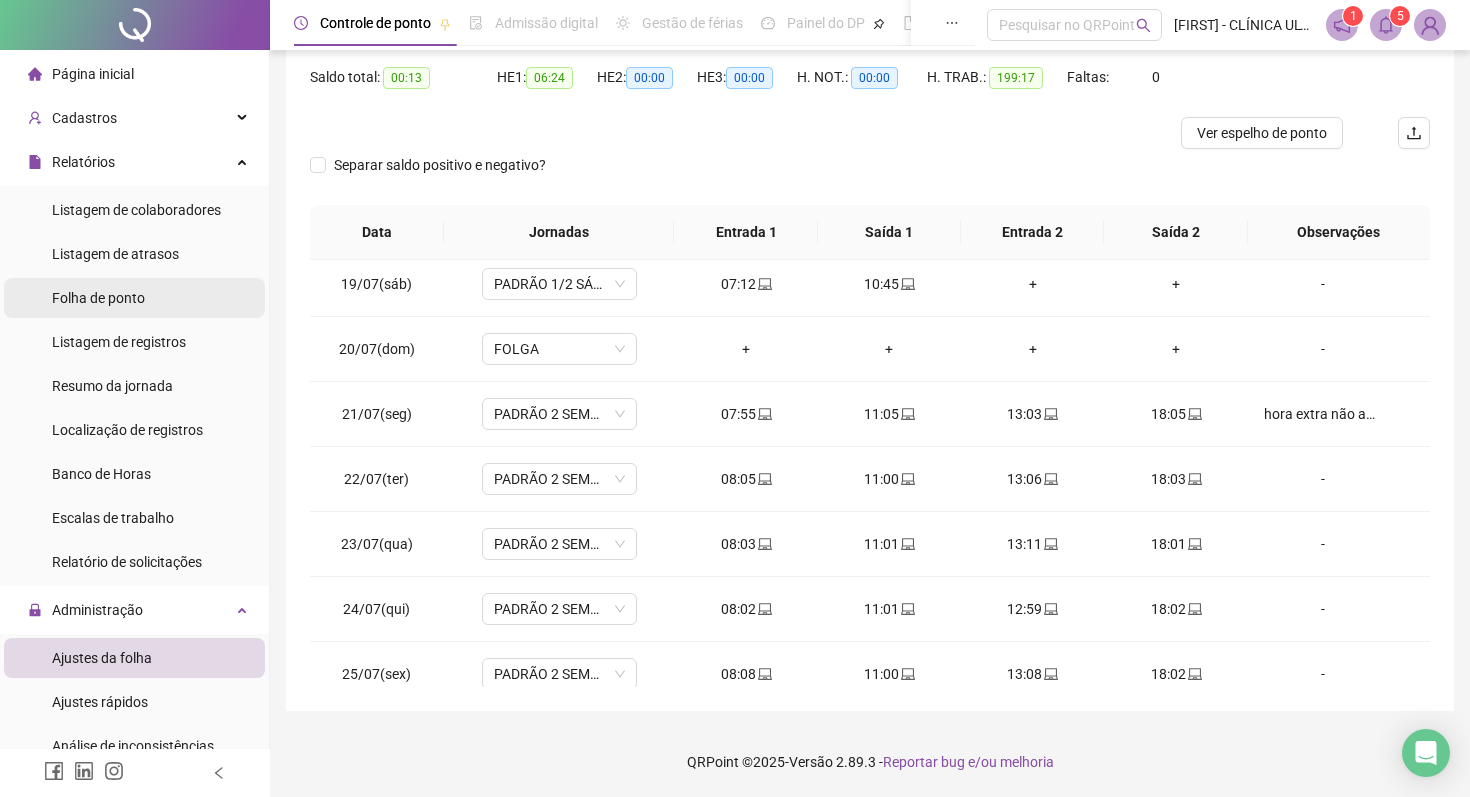 click on "Folha de ponto" at bounding box center [98, 298] 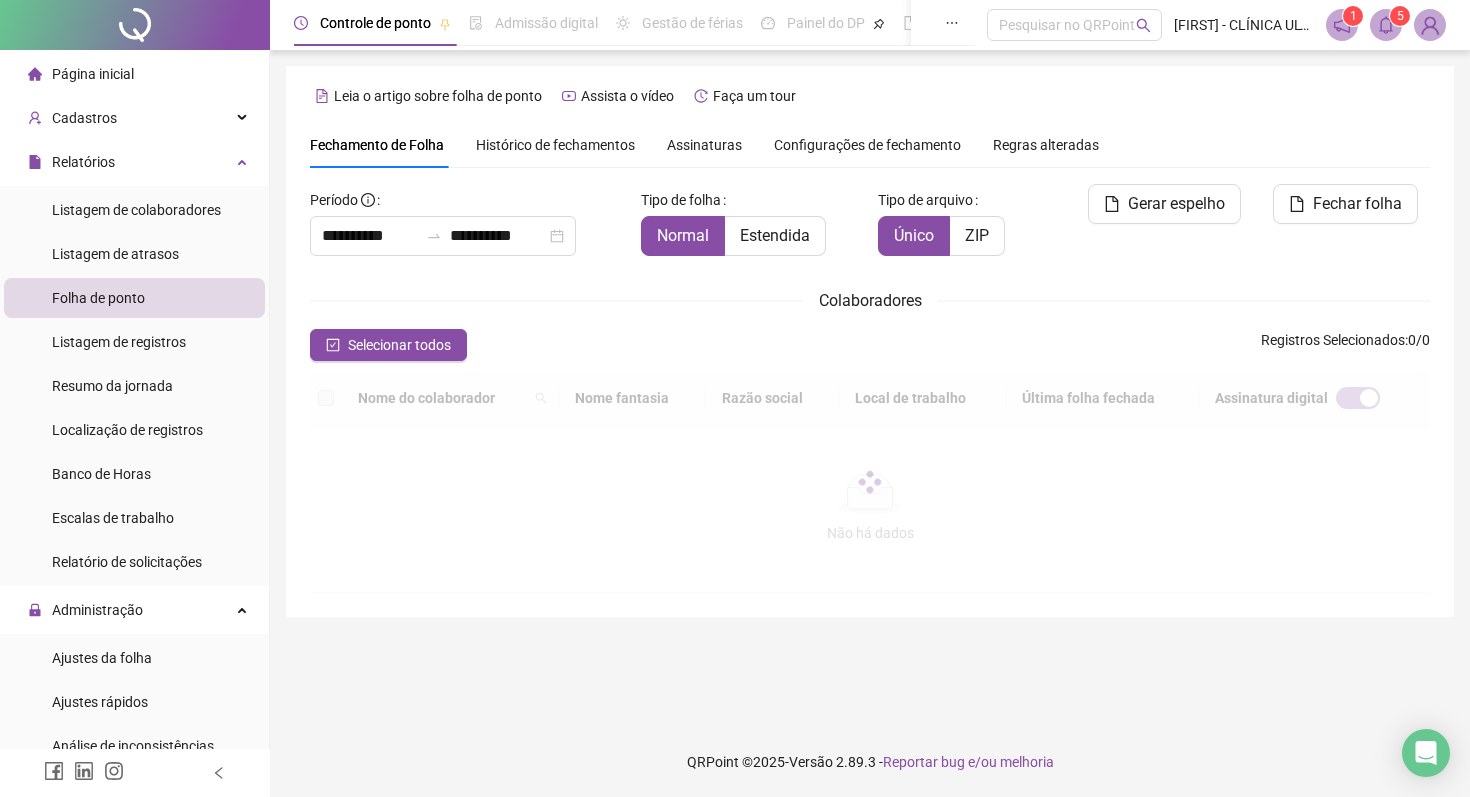 scroll, scrollTop: 11, scrollLeft: 0, axis: vertical 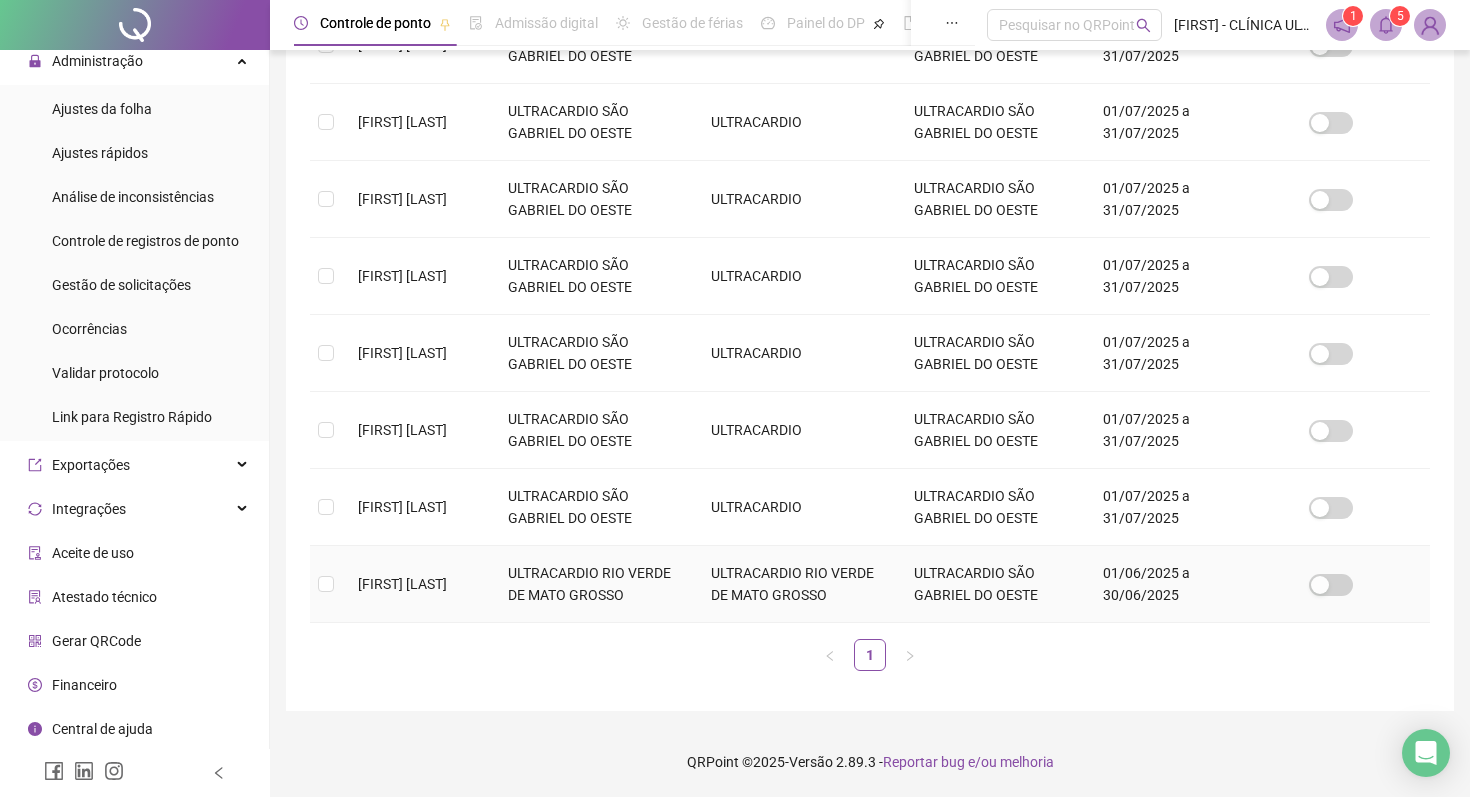 click at bounding box center [326, 584] 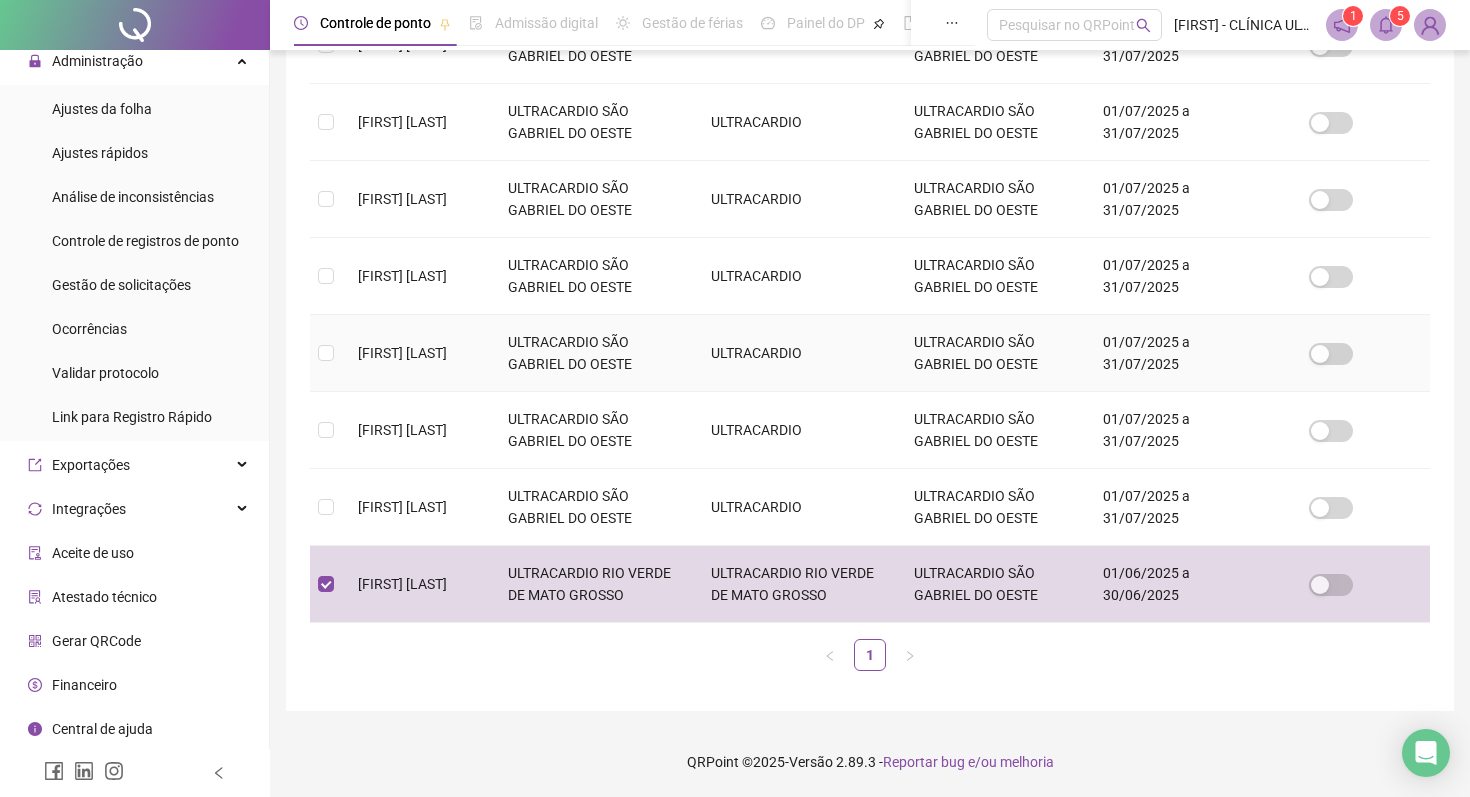 scroll, scrollTop: 0, scrollLeft: 0, axis: both 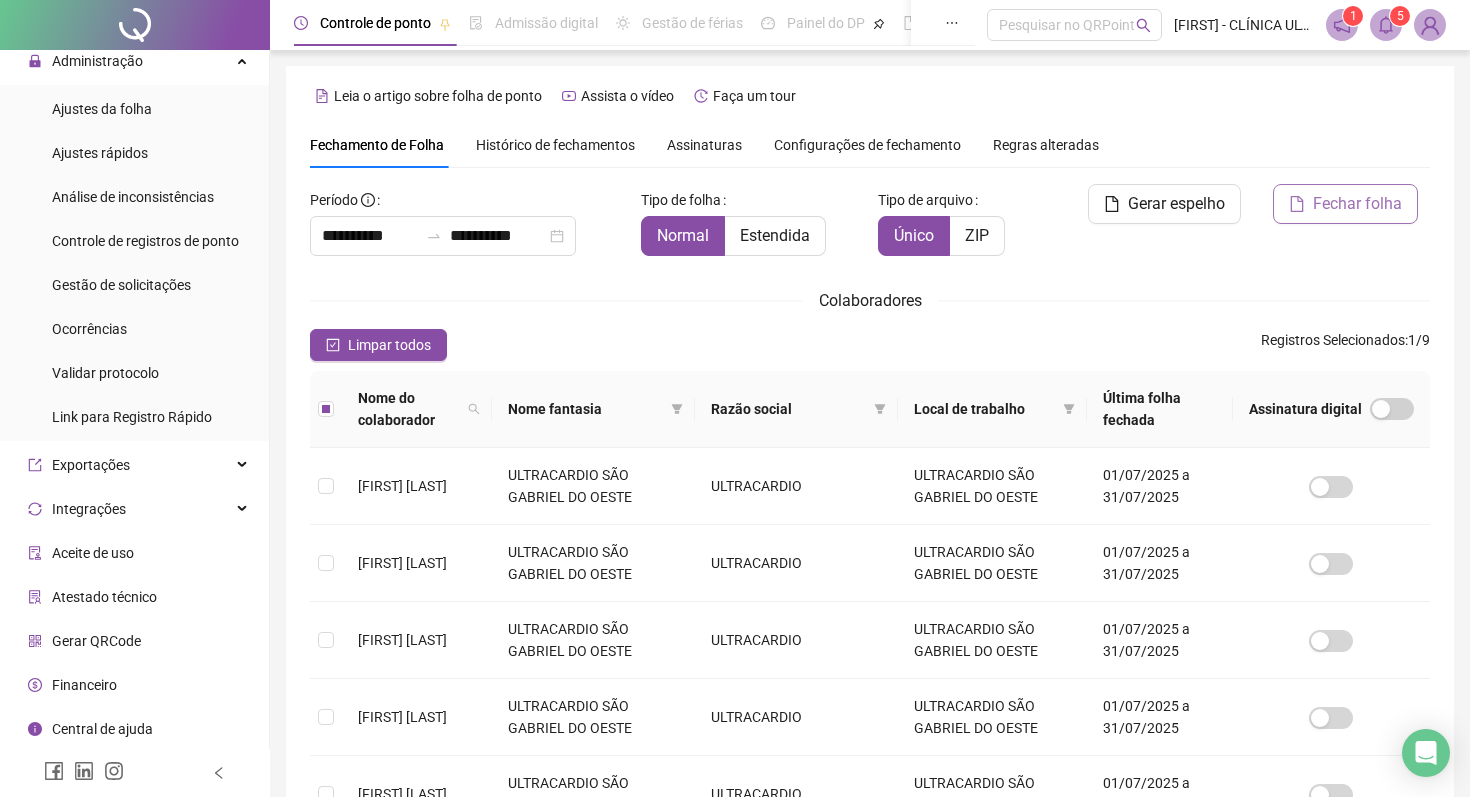 click on "Fechar folha" at bounding box center (1357, 204) 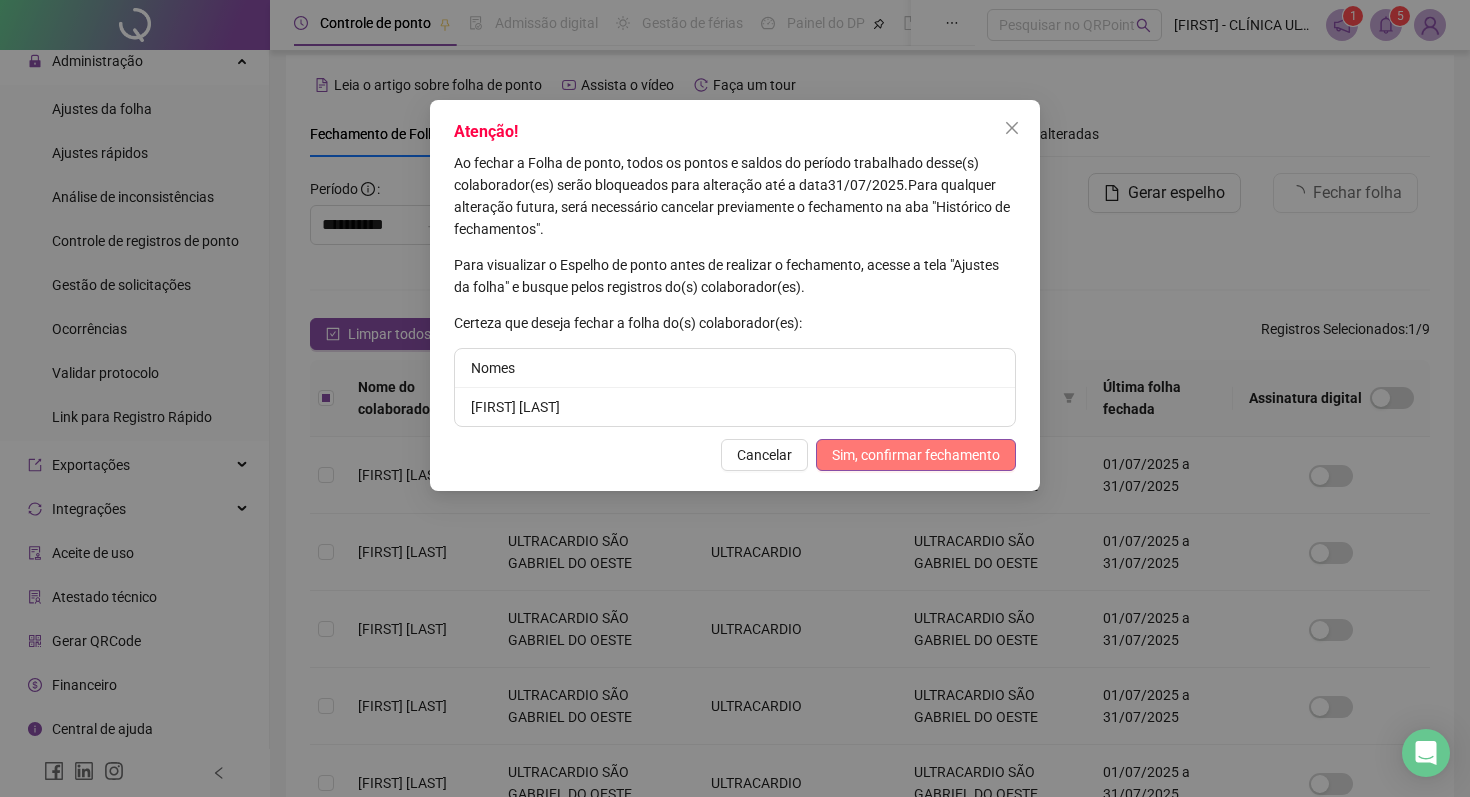 click on "Sim, confirmar fechamento" at bounding box center [916, 455] 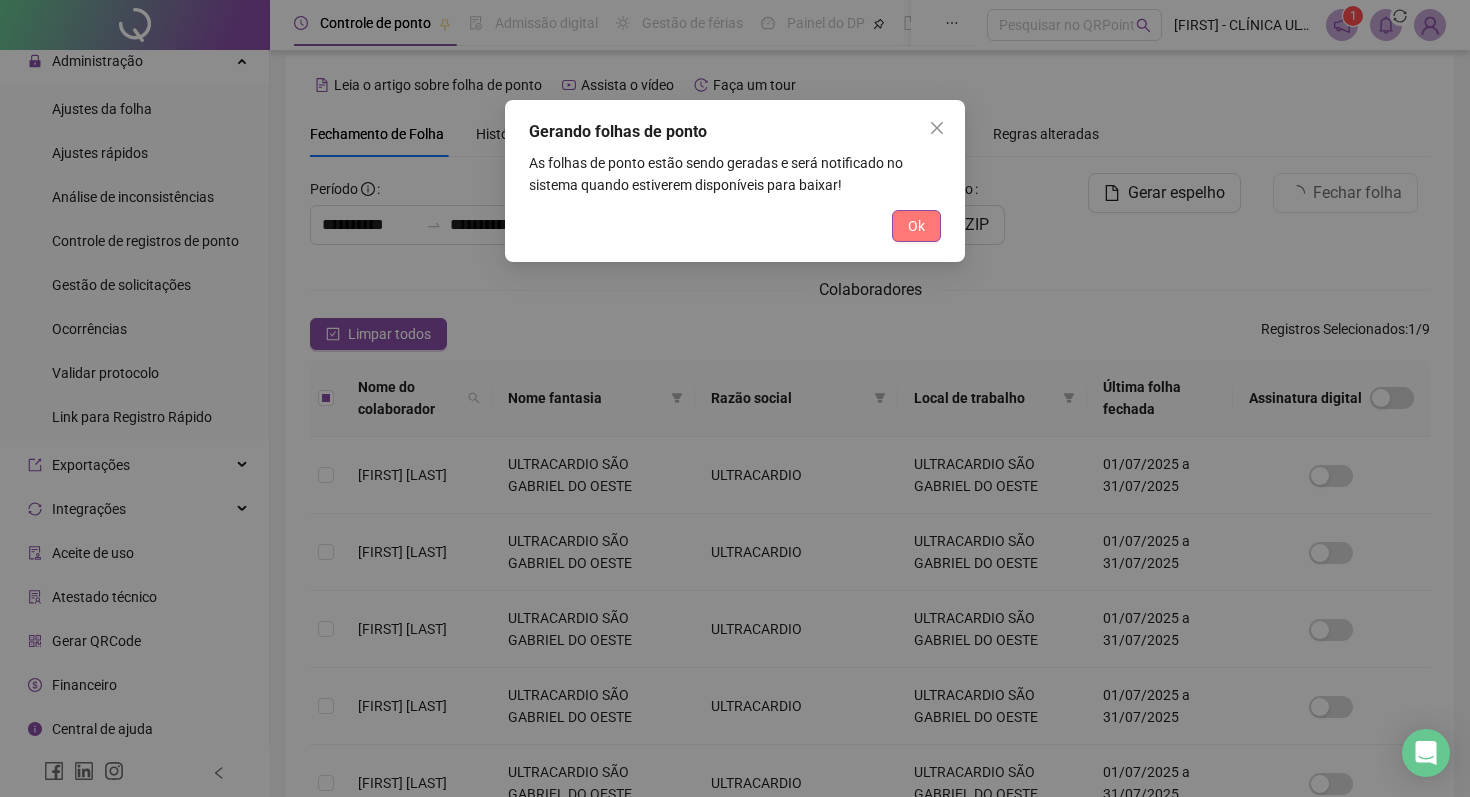 click on "Ok" at bounding box center (916, 226) 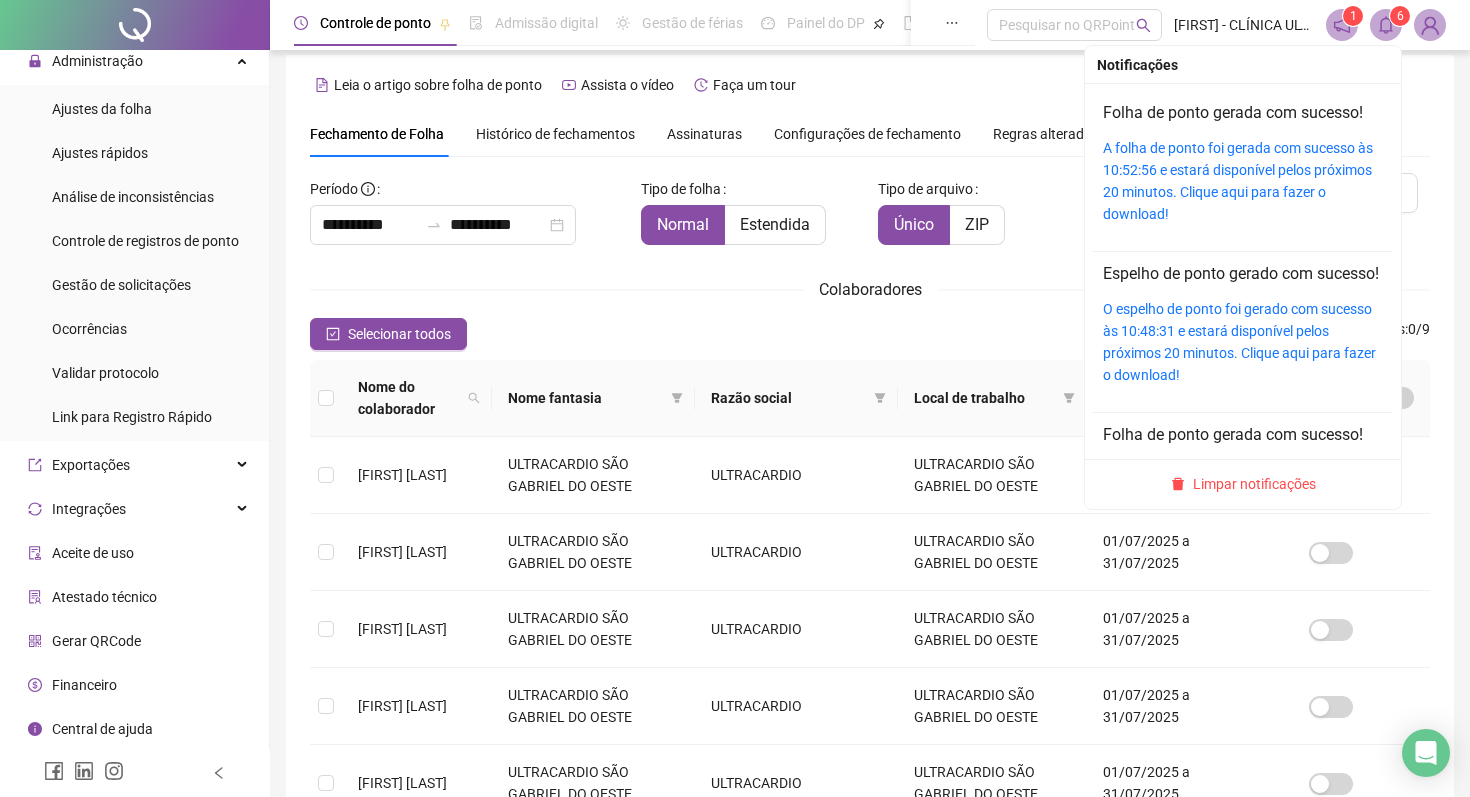 click 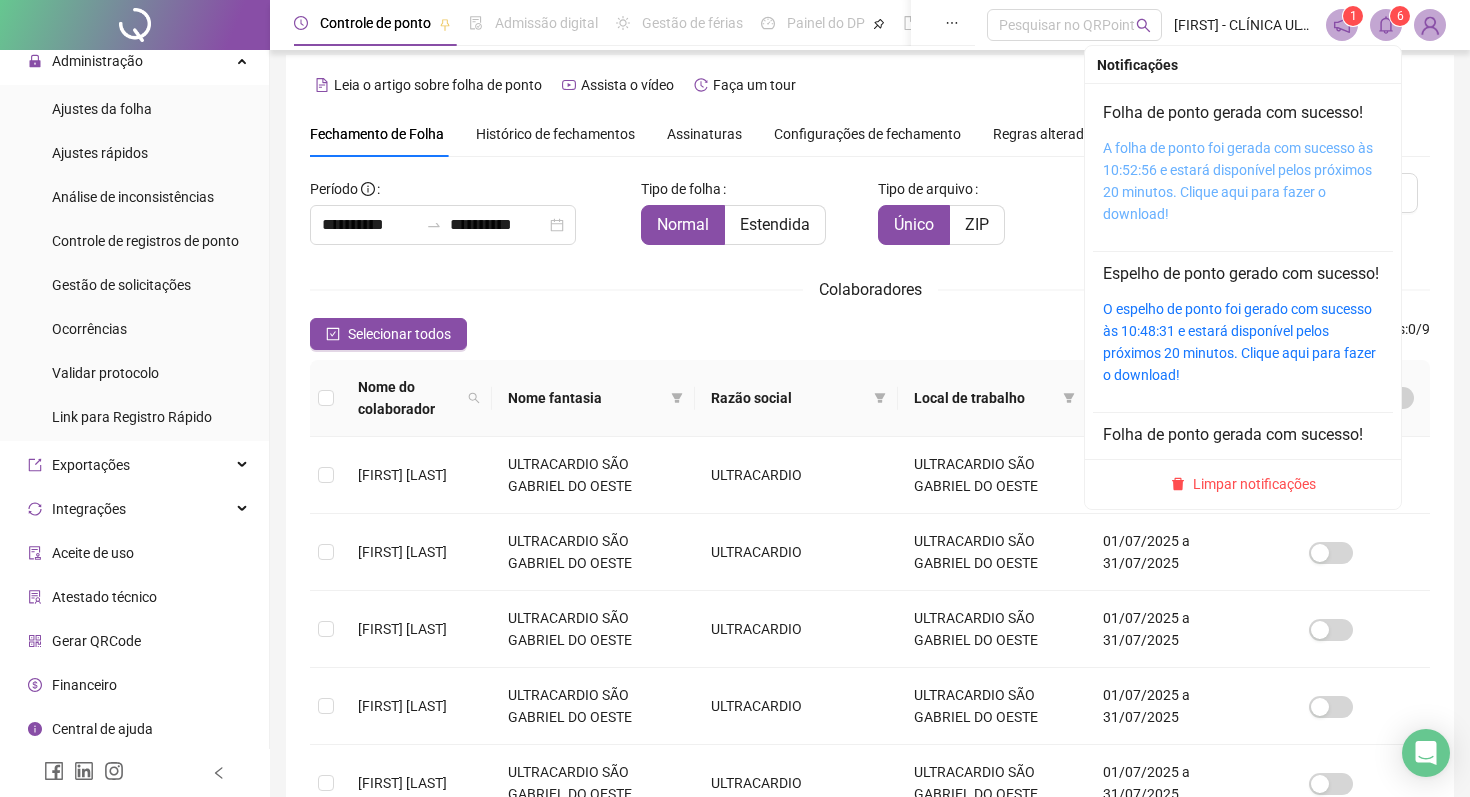 click on "A folha de ponto foi gerada com sucesso às 10:52:56 e estará disponível pelos próximos 20 minutos.
Clique aqui para fazer o download!" at bounding box center (1238, 181) 